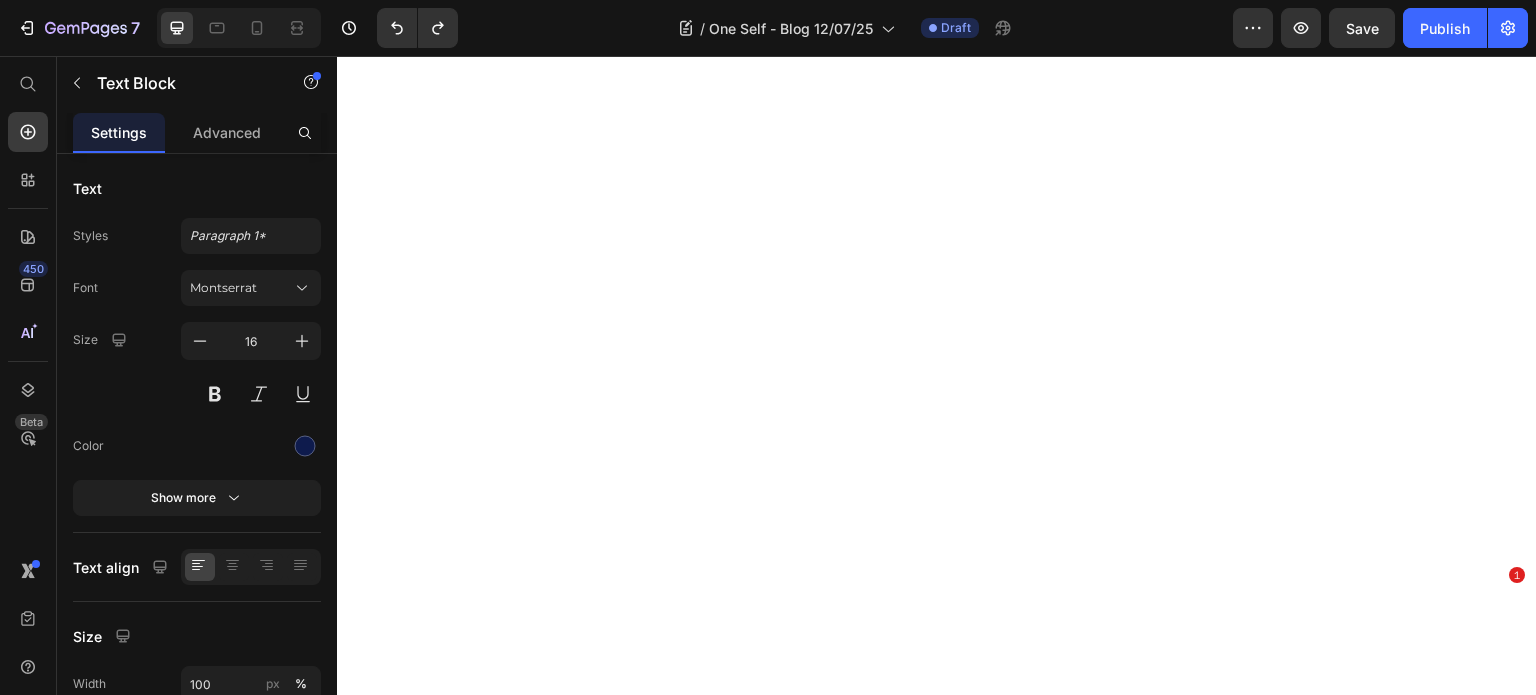 scroll, scrollTop: 0, scrollLeft: 0, axis: both 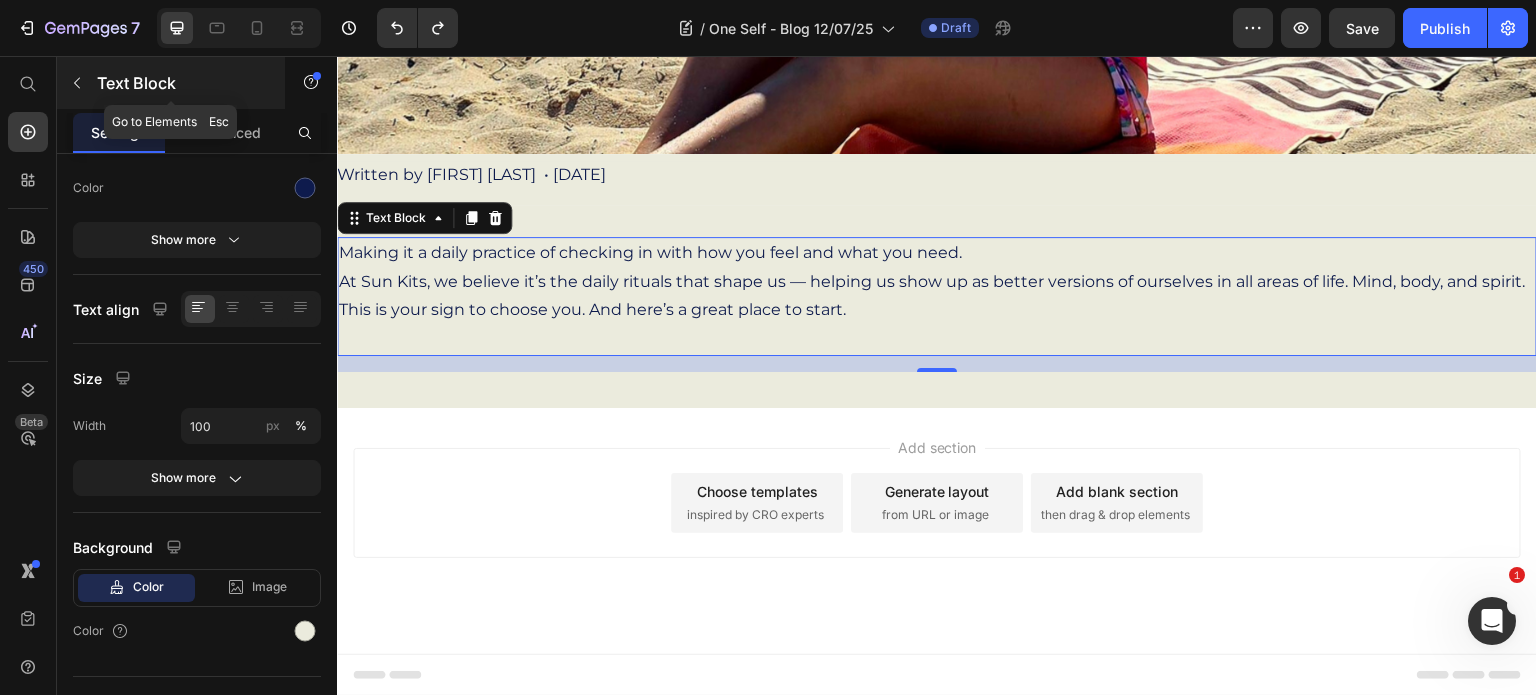 click 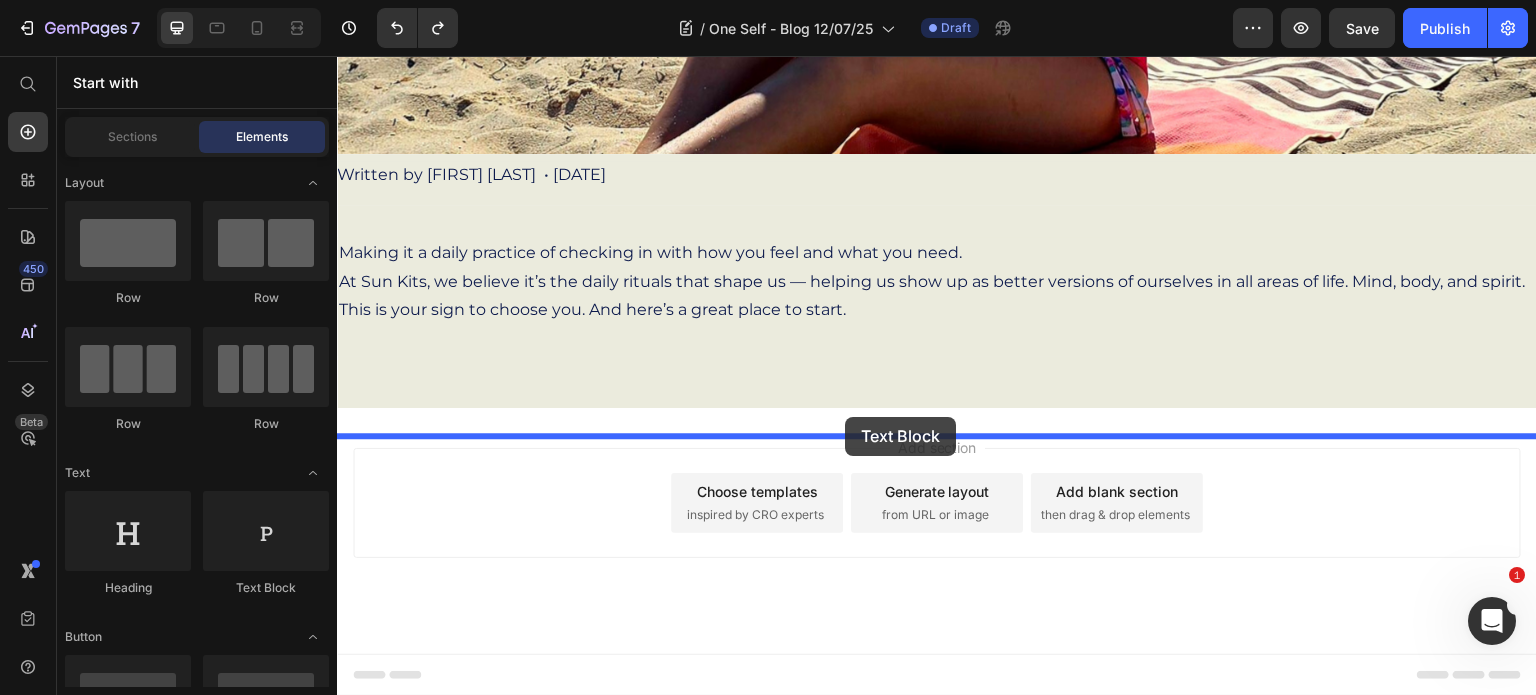 drag, startPoint x: 612, startPoint y: 596, endPoint x: 845, endPoint y: 417, distance: 293.81967 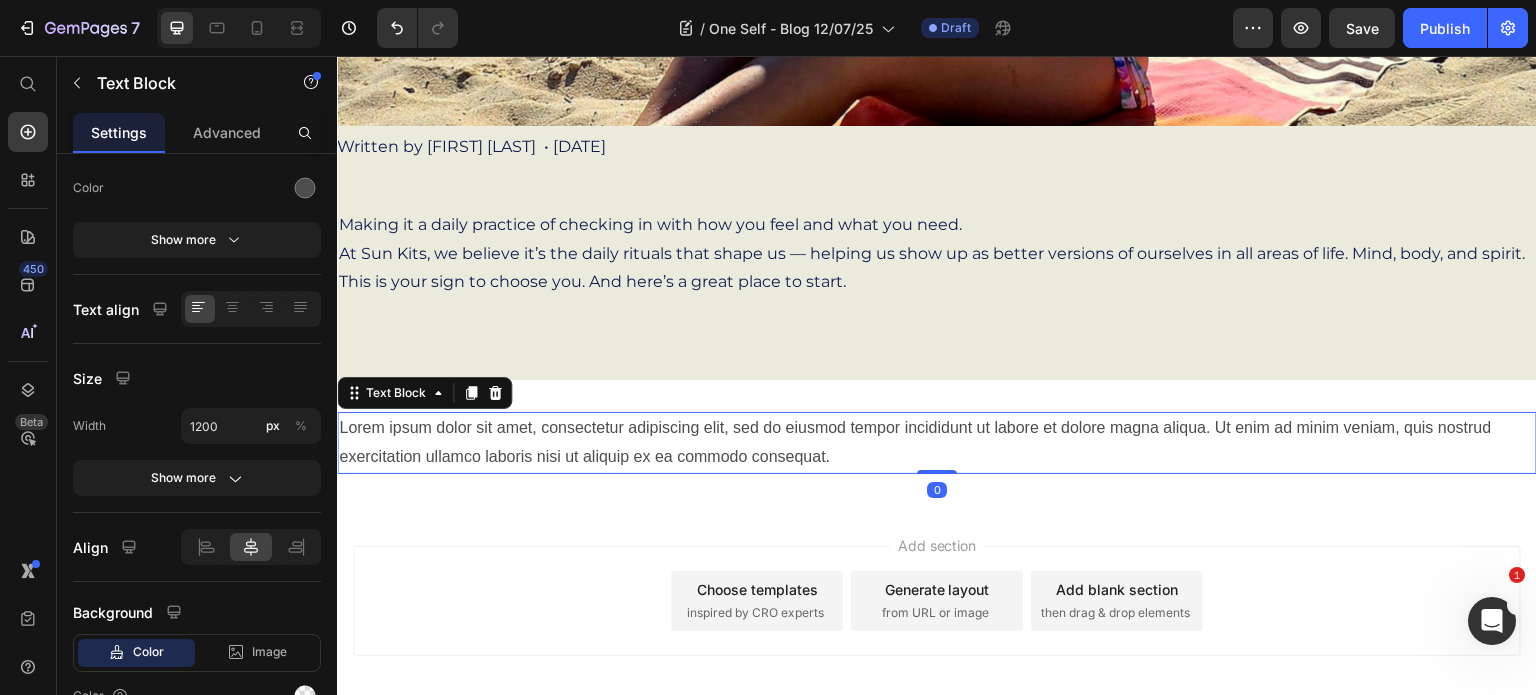 scroll, scrollTop: 624, scrollLeft: 0, axis: vertical 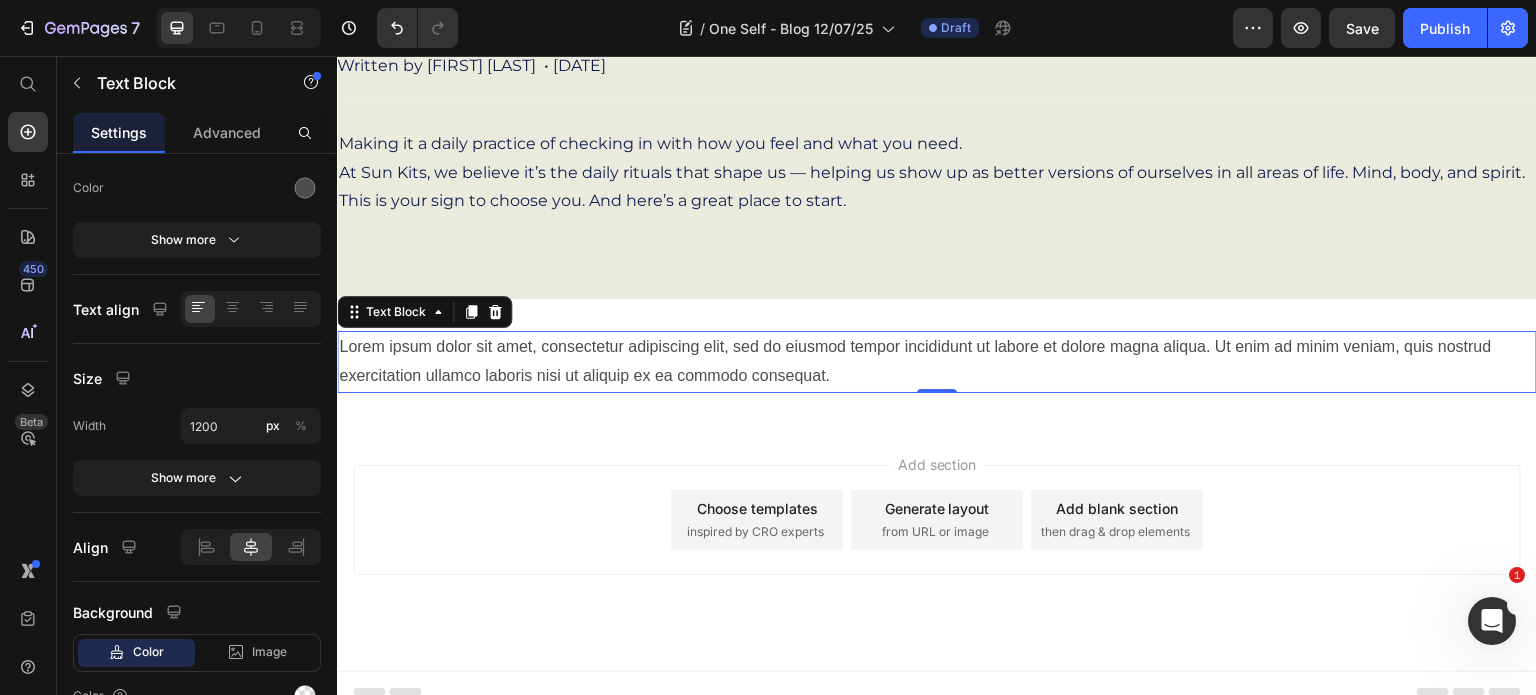 click on "Lorem ipsum dolor sit amet, consectetur adipiscing elit, sed do eiusmod tempor incididunt ut labore et dolore magna aliqua. Ut enim ad minim veniam, quis nostrud exercitation ullamco laboris nisi ut aliquip ex ea commodo consequat." at bounding box center [937, 362] 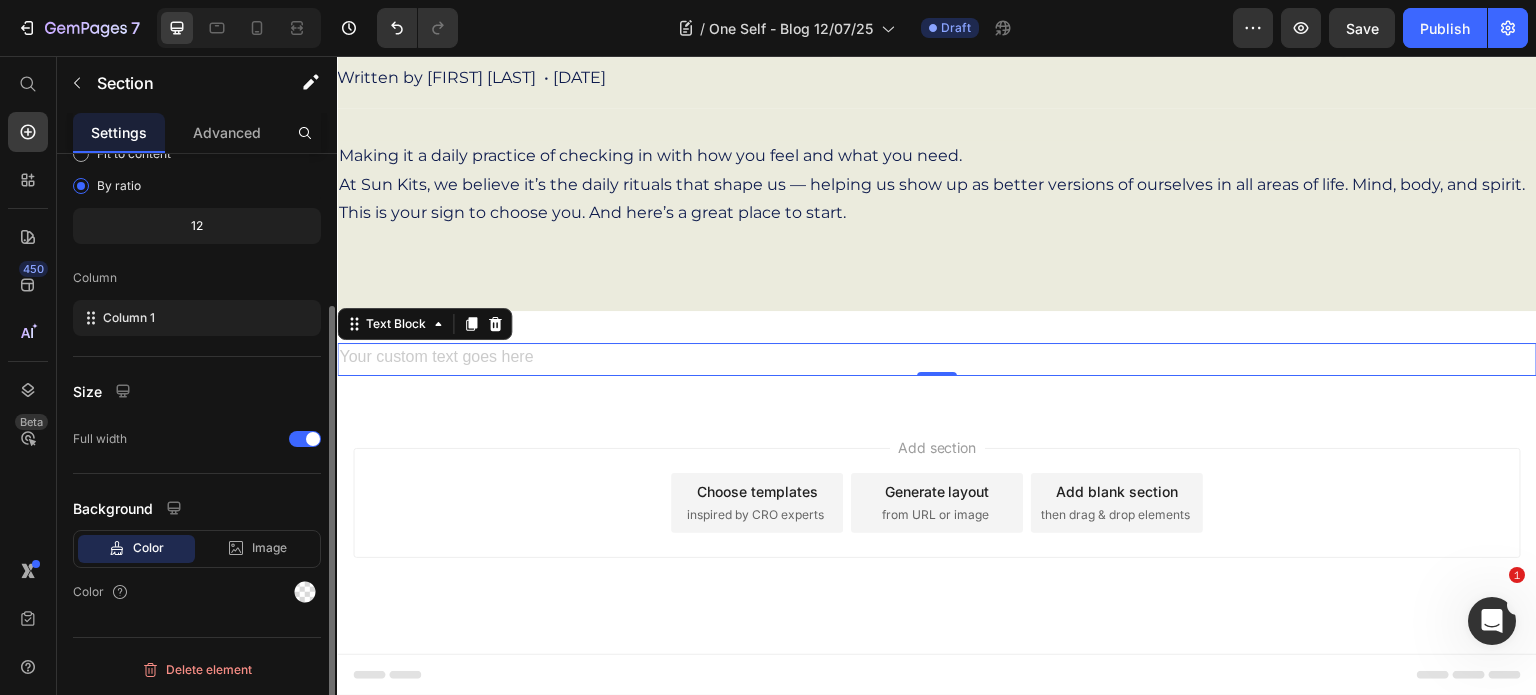 scroll, scrollTop: 0, scrollLeft: 0, axis: both 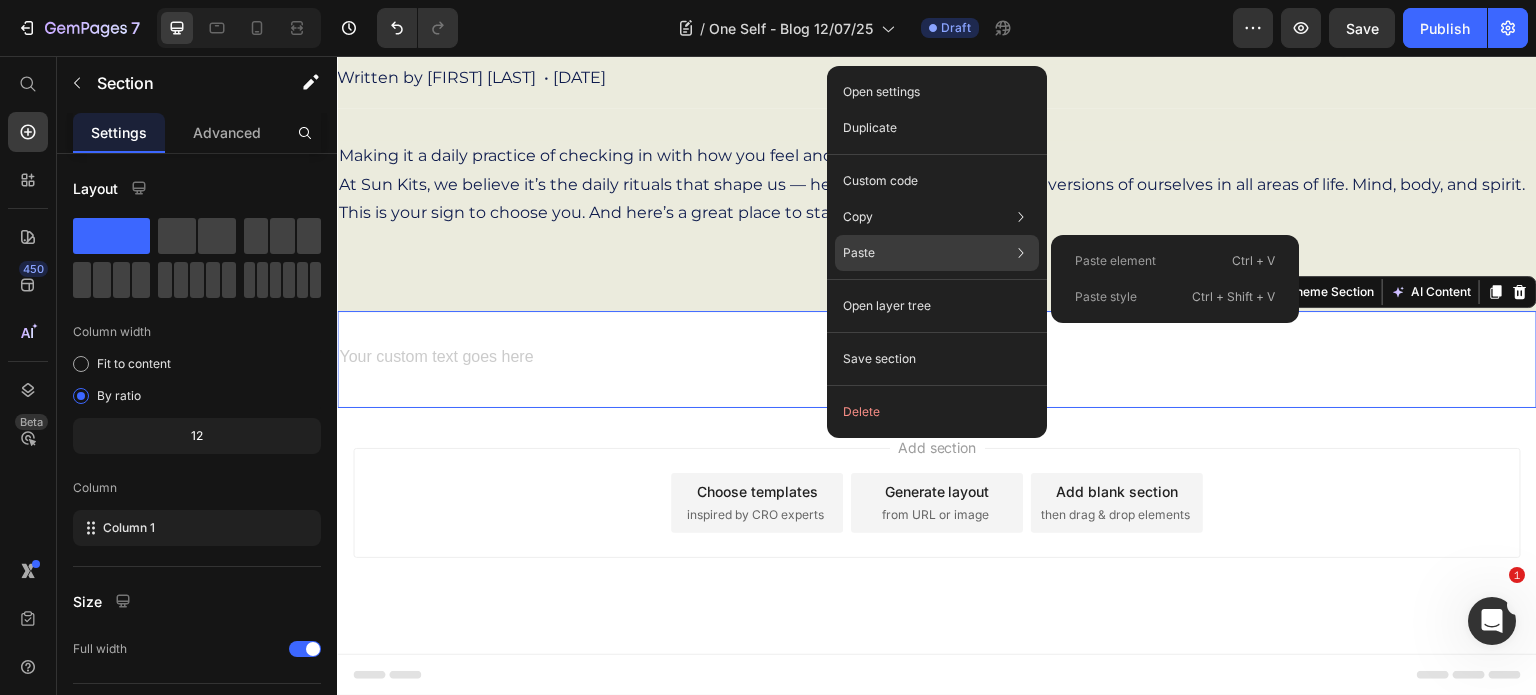 click on "Paste" at bounding box center (859, 253) 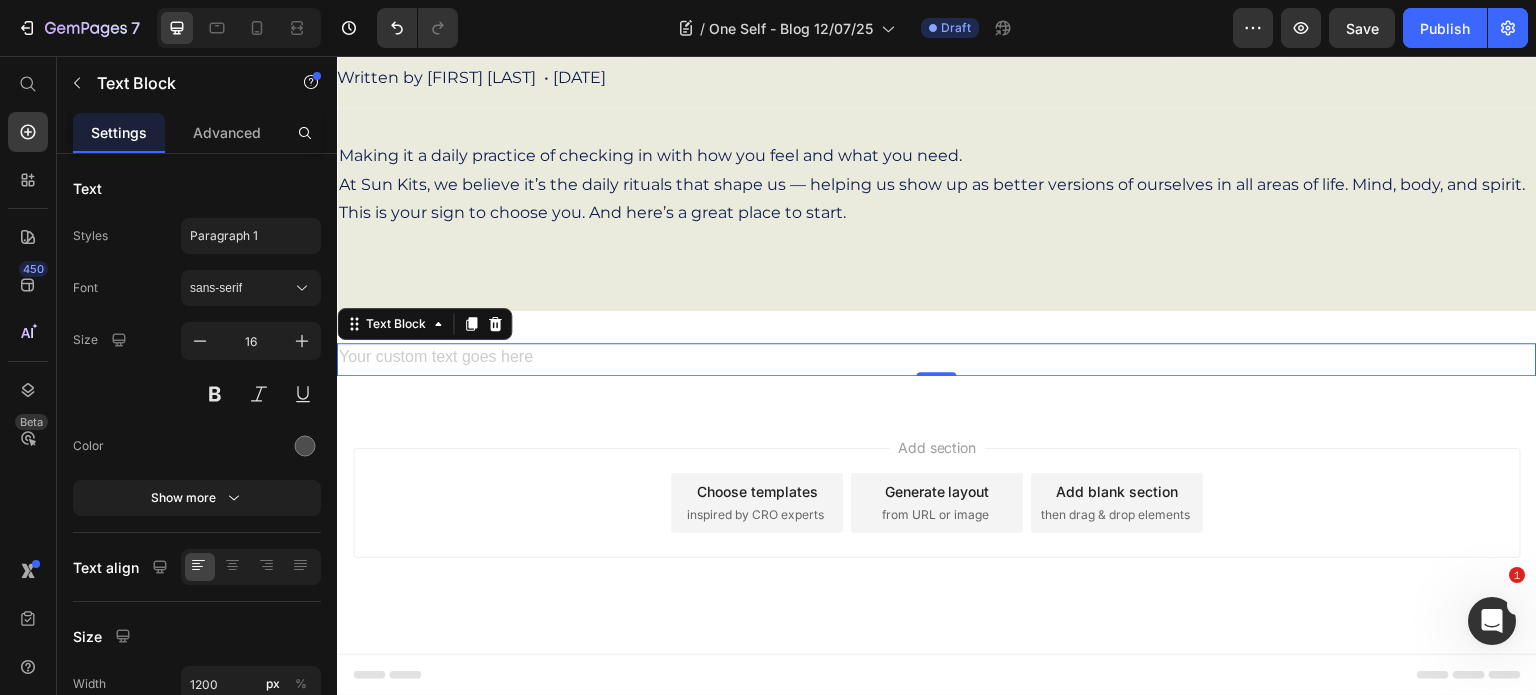 click at bounding box center [937, 359] 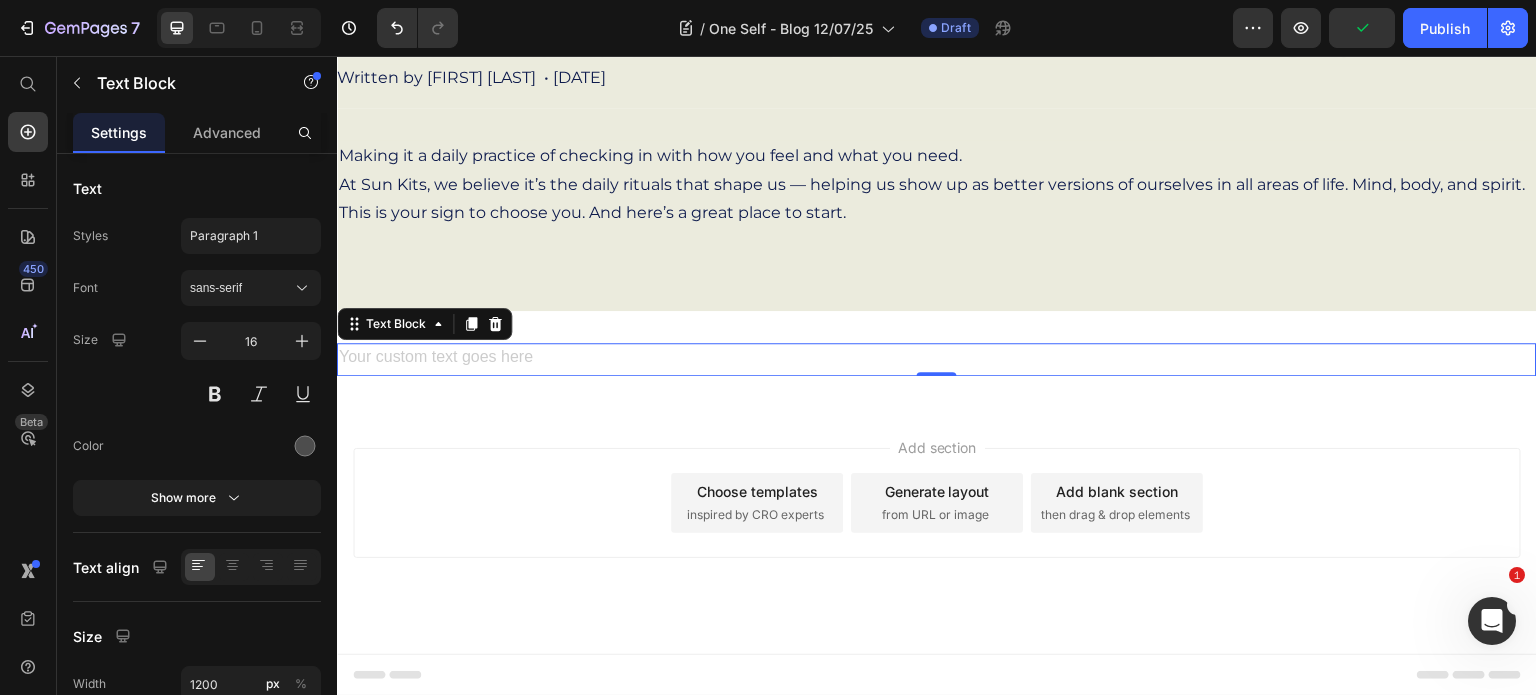click at bounding box center [937, 359] 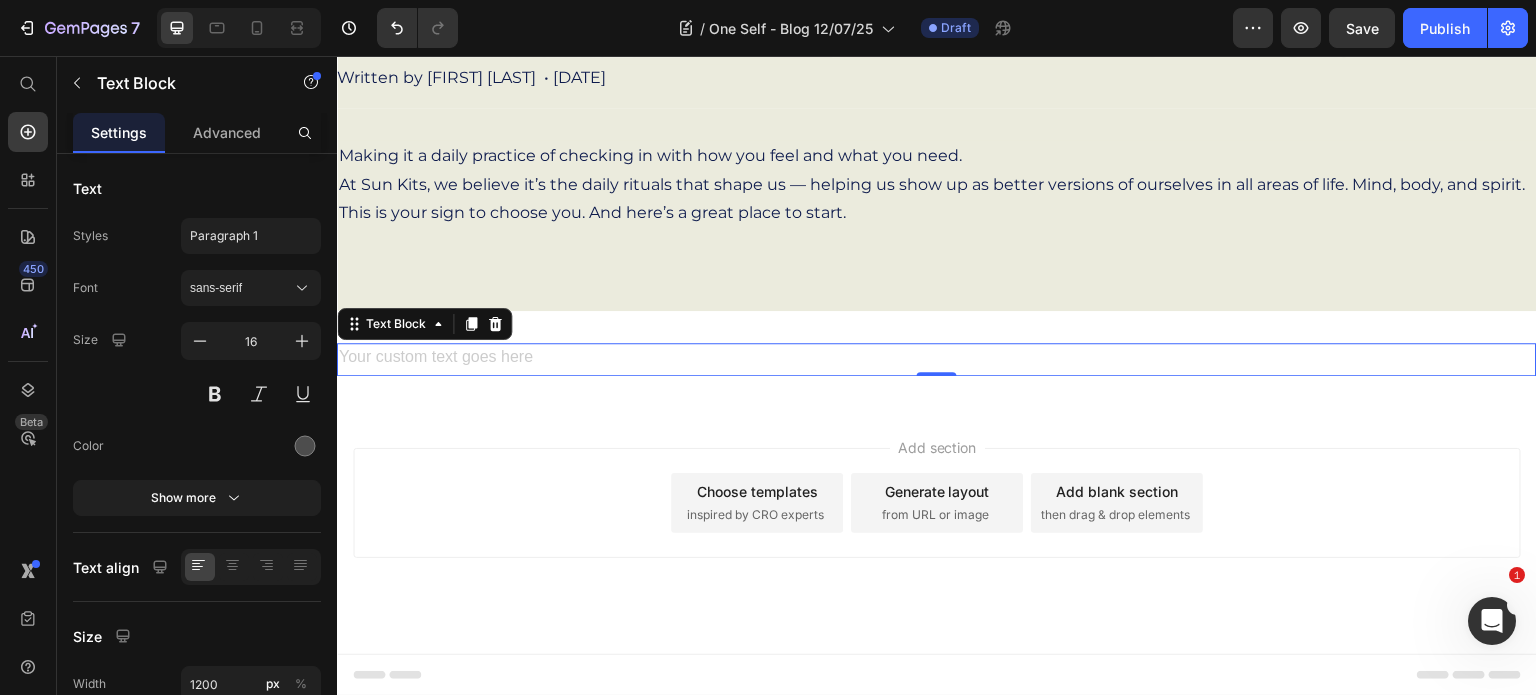 click at bounding box center (937, 359) 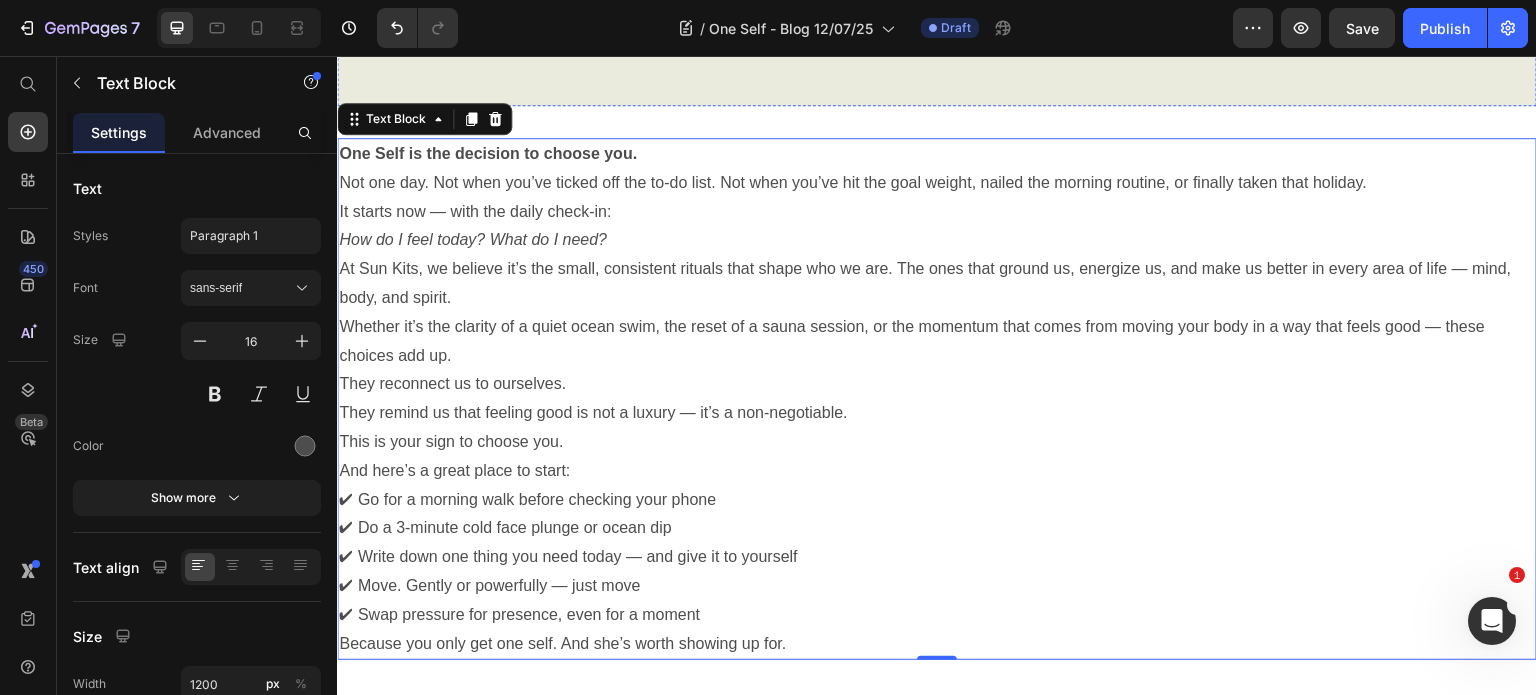scroll, scrollTop: 822, scrollLeft: 0, axis: vertical 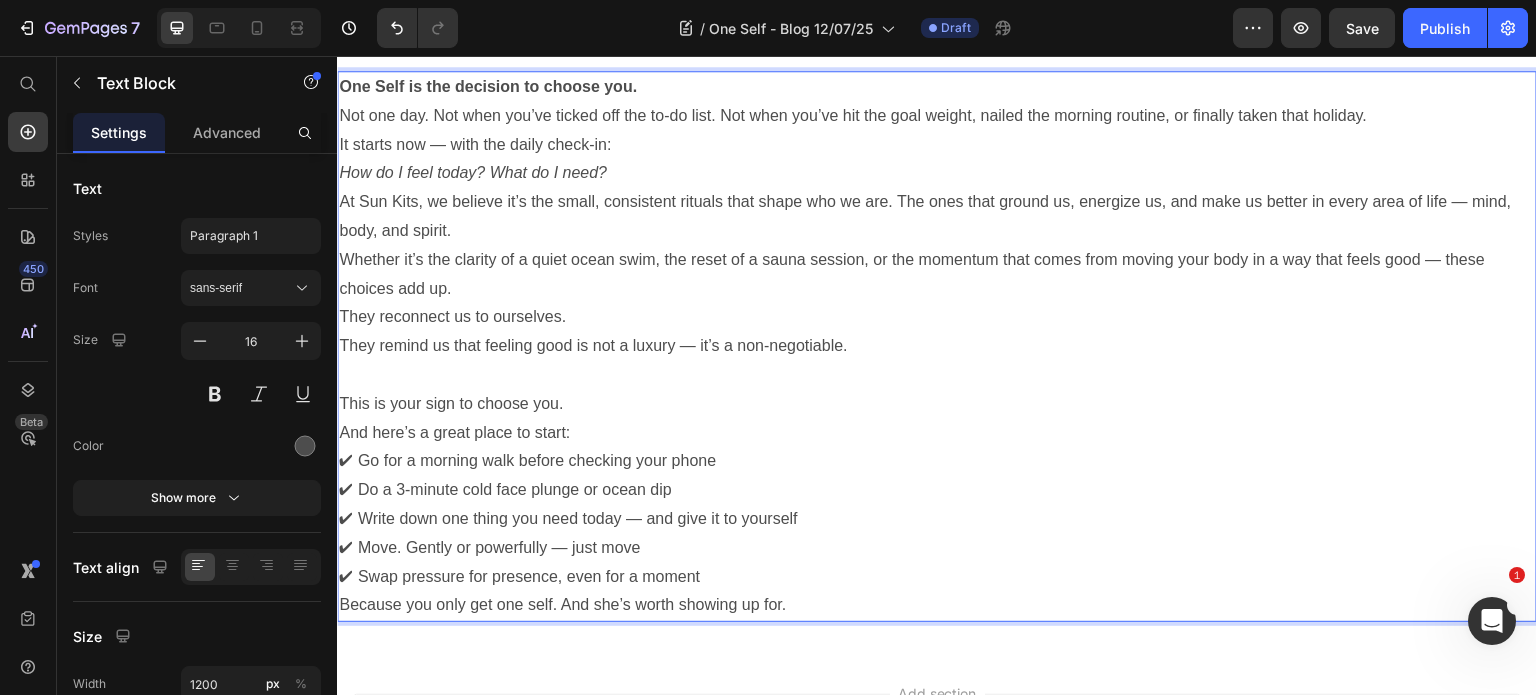 click on "This is your sign to choose you. And here’s a great place to start:" at bounding box center [937, 419] 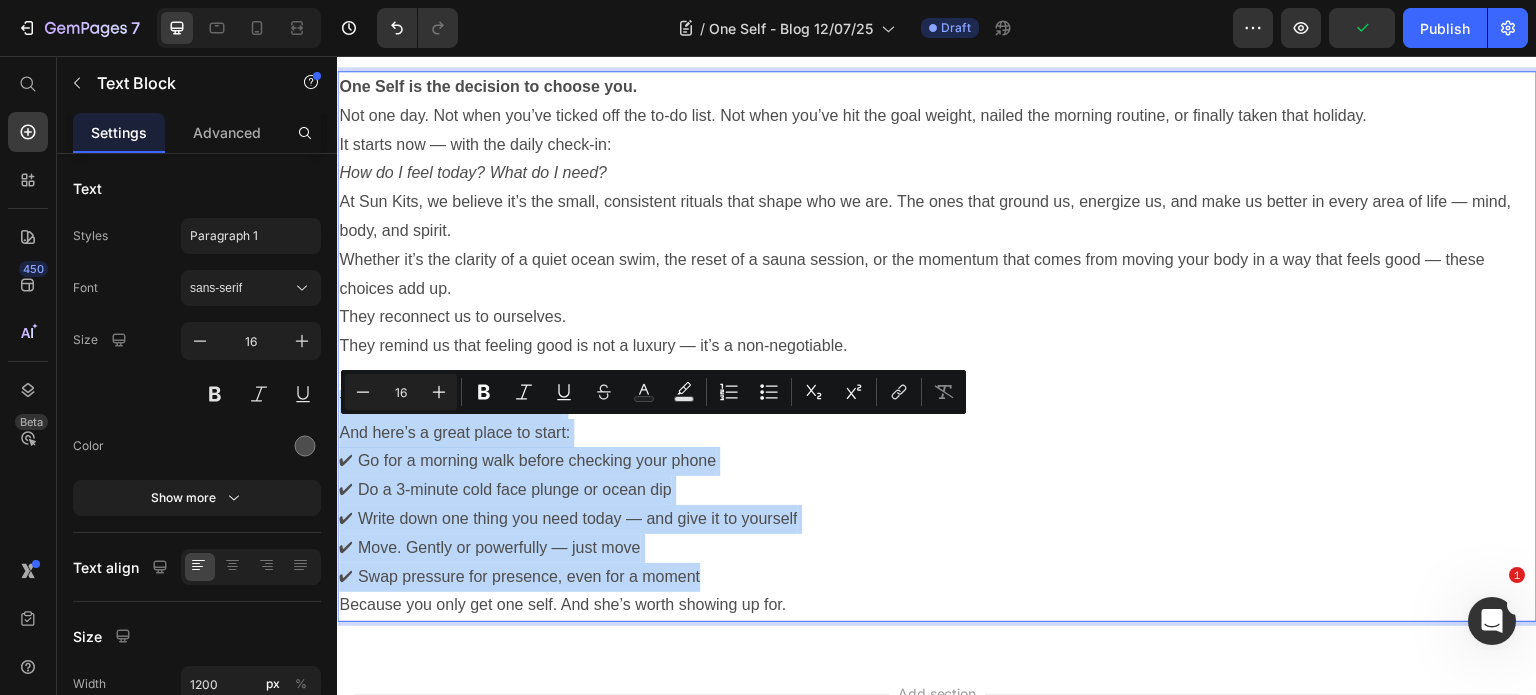 drag, startPoint x: 342, startPoint y: 429, endPoint x: 830, endPoint y: 606, distance: 519.1079 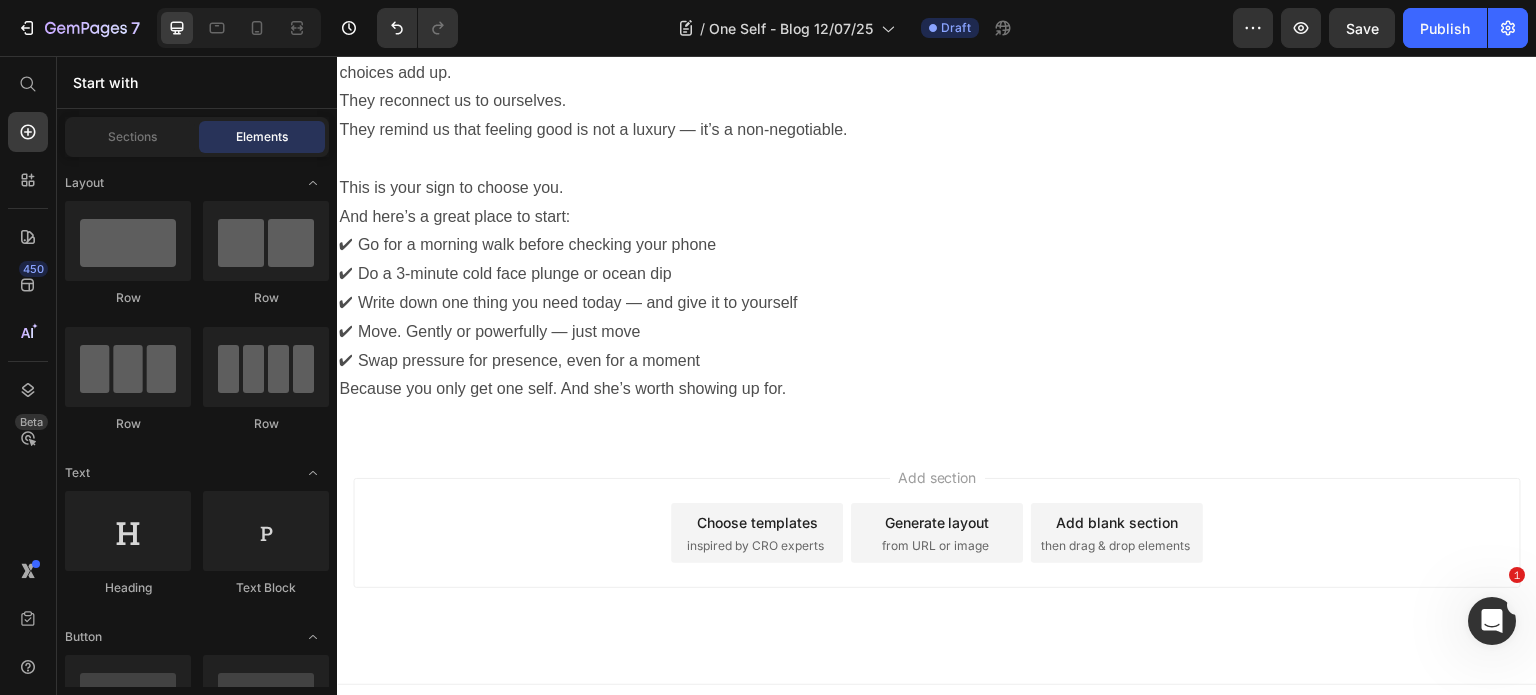 scroll, scrollTop: 1158, scrollLeft: 0, axis: vertical 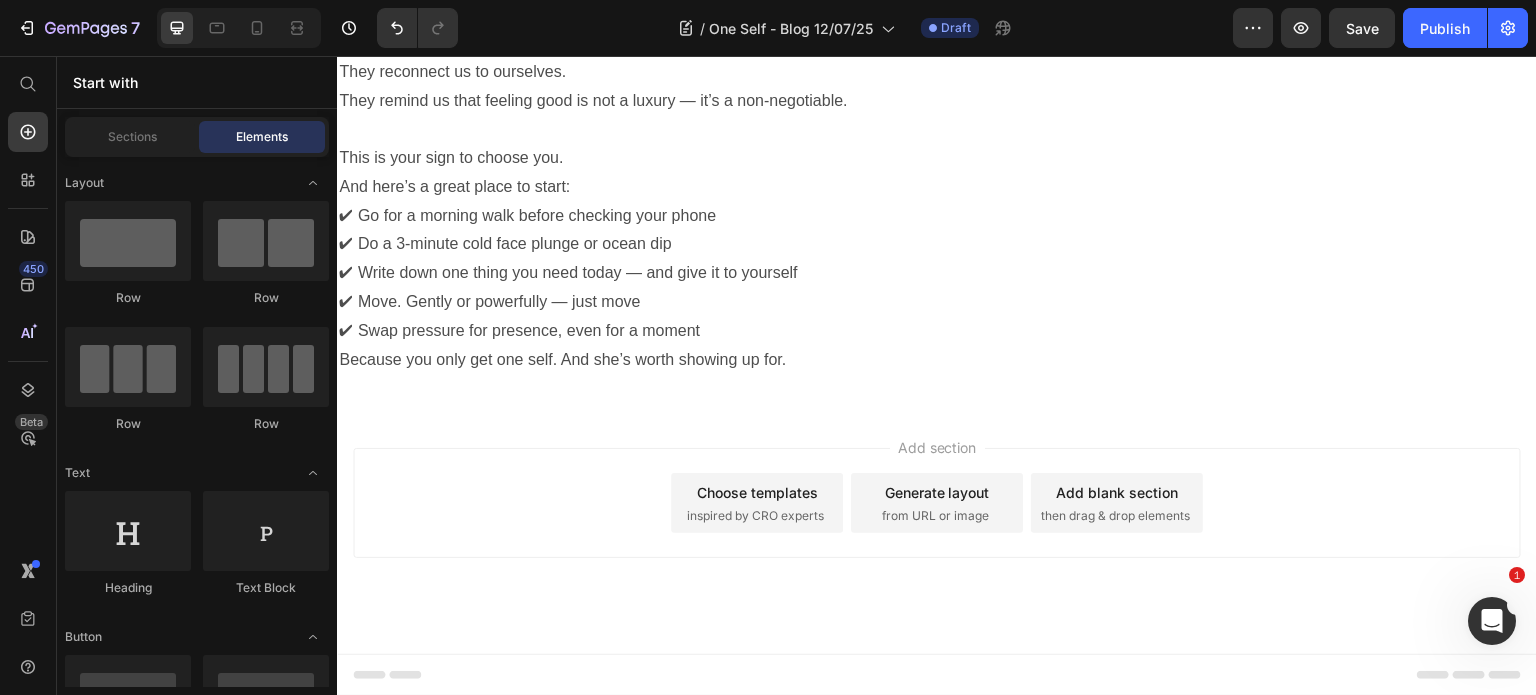 drag, startPoint x: 1534, startPoint y: 391, endPoint x: 1852, endPoint y: 663, distance: 418.45908 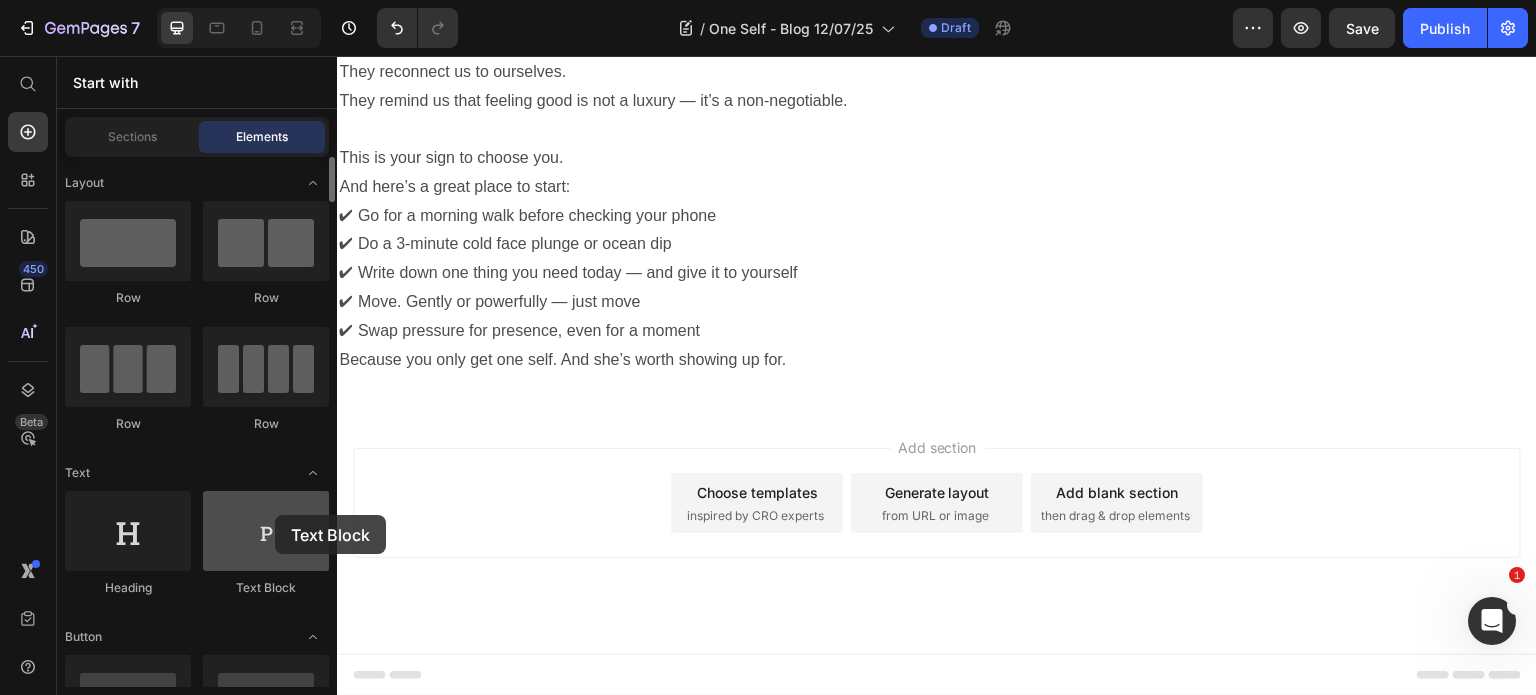 click at bounding box center (266, 531) 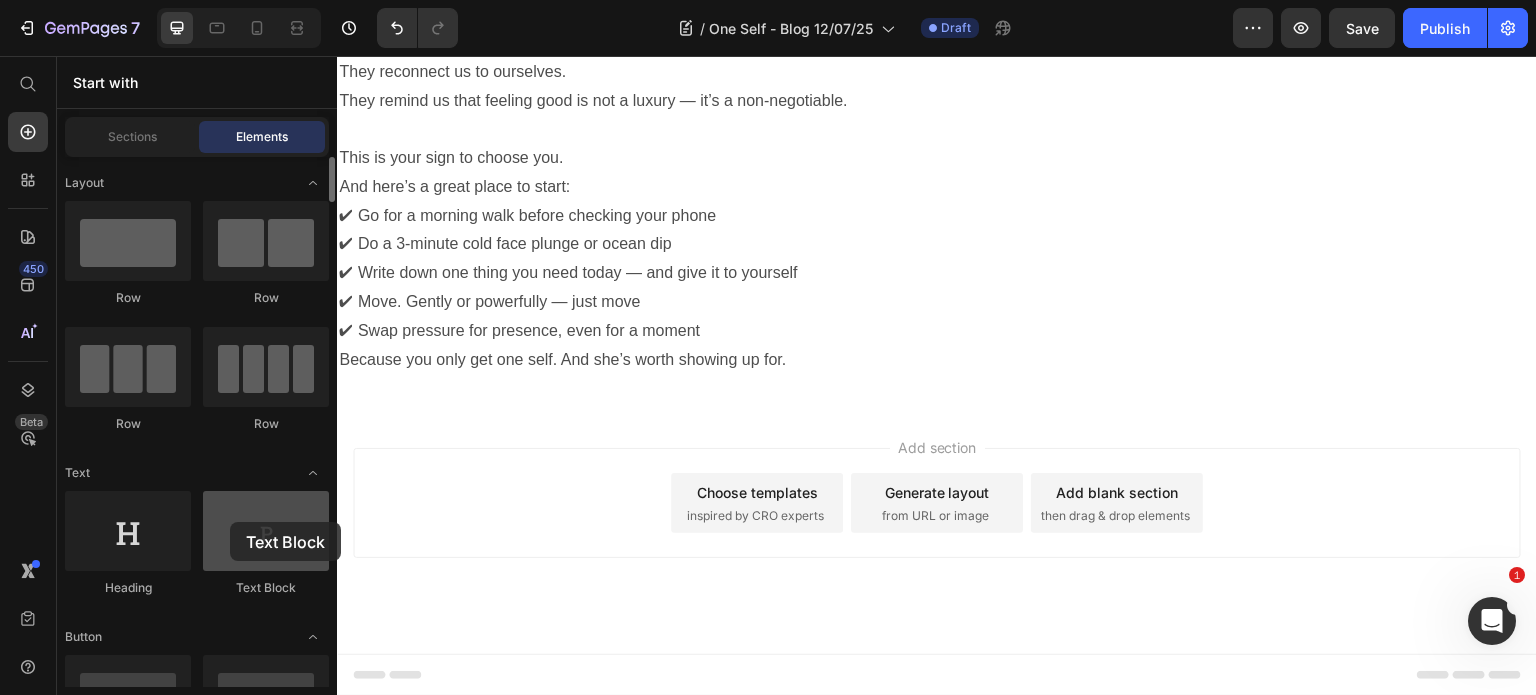 drag, startPoint x: 268, startPoint y: 545, endPoint x: 232, endPoint y: 522, distance: 42.72002 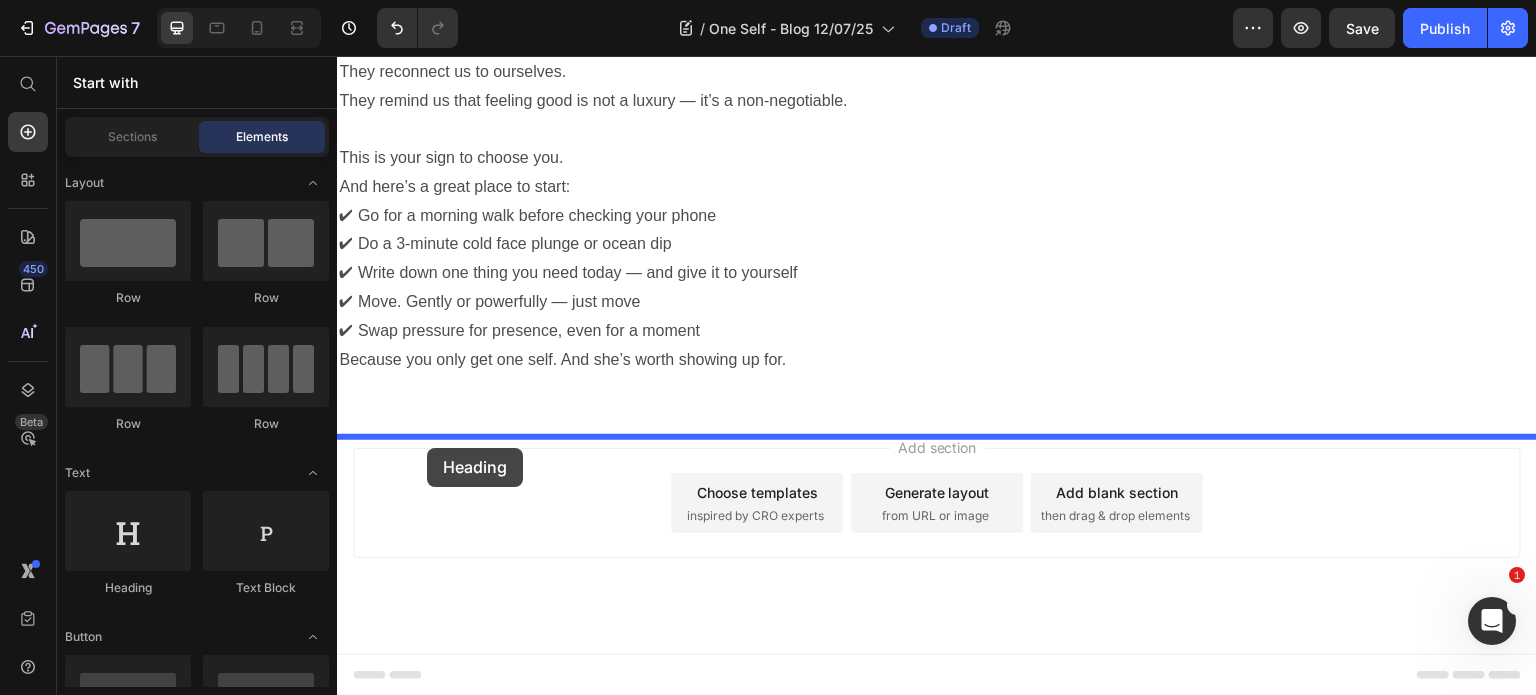 drag, startPoint x: 468, startPoint y: 595, endPoint x: 425, endPoint y: 450, distance: 151.24153 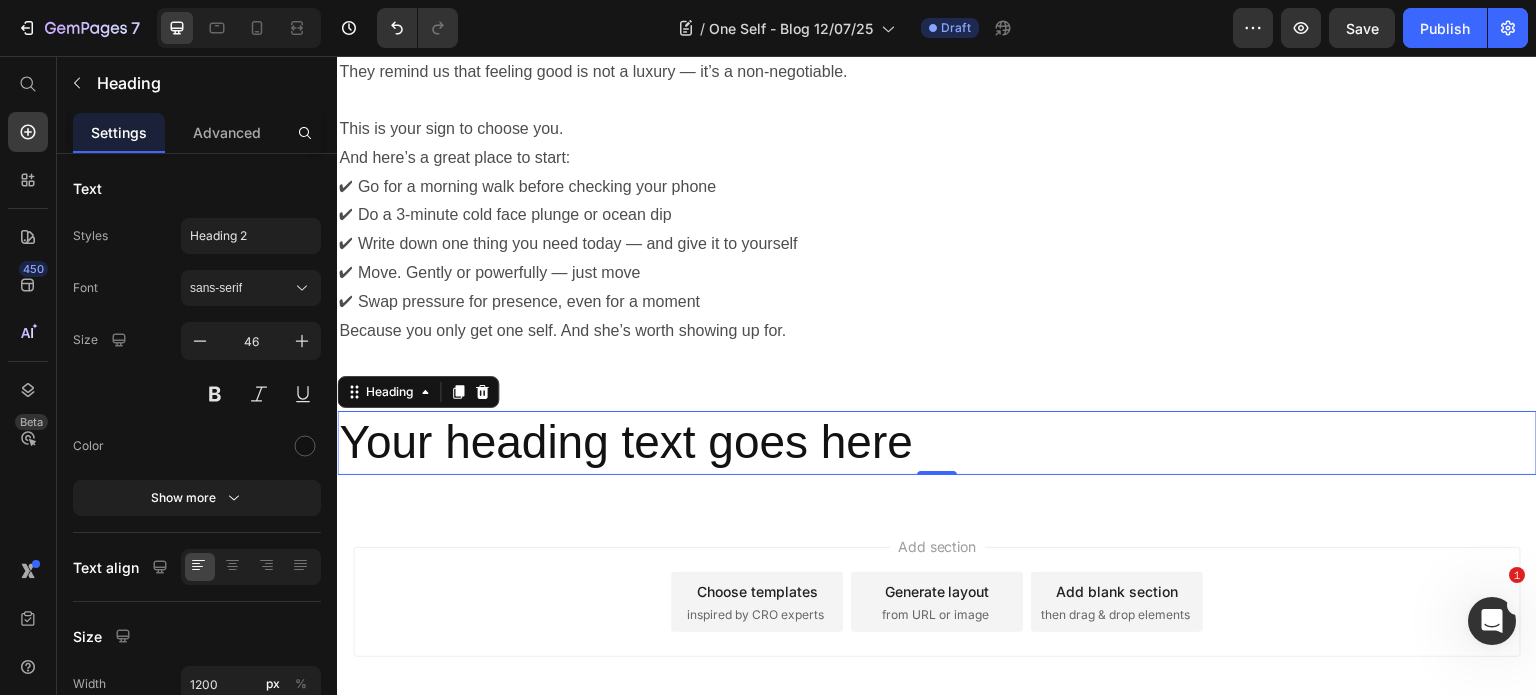click on "Your heading text goes here" at bounding box center [937, 443] 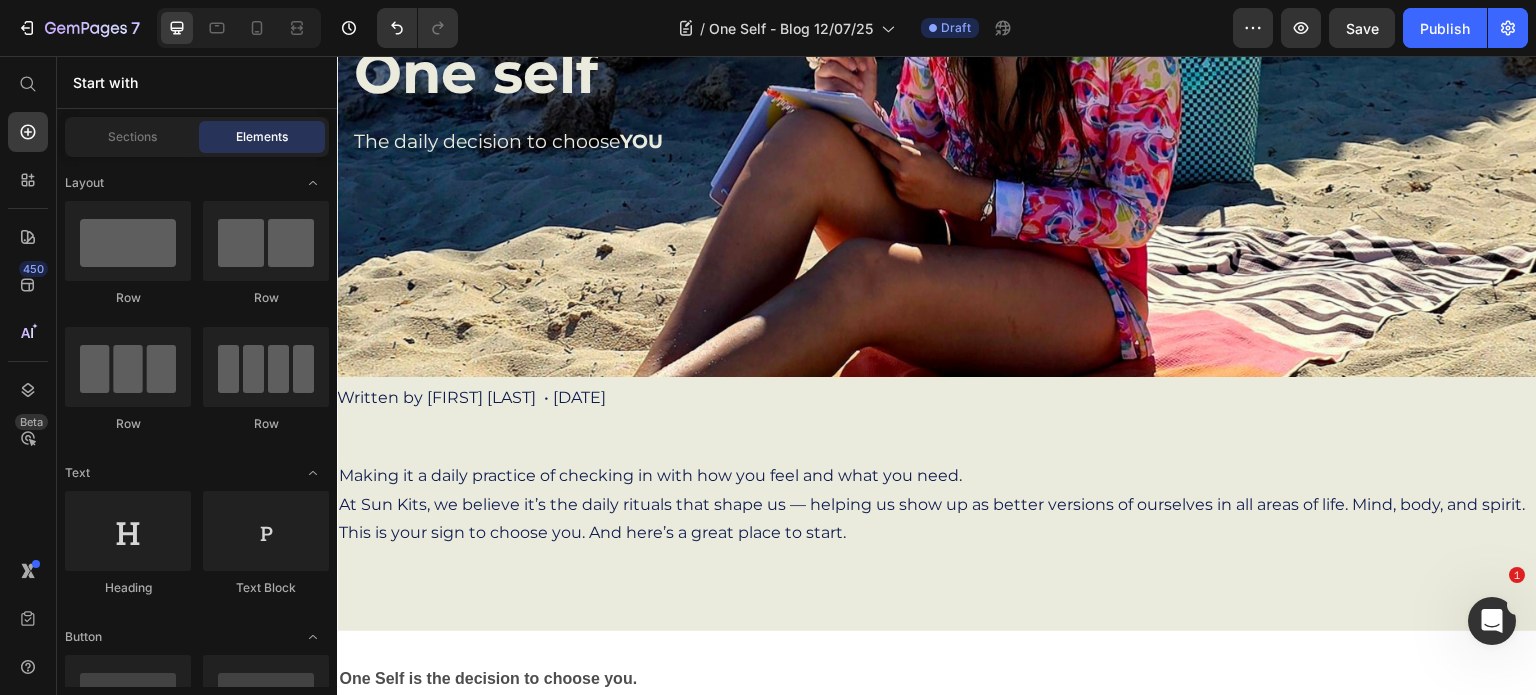 scroll, scrollTop: 212, scrollLeft: 0, axis: vertical 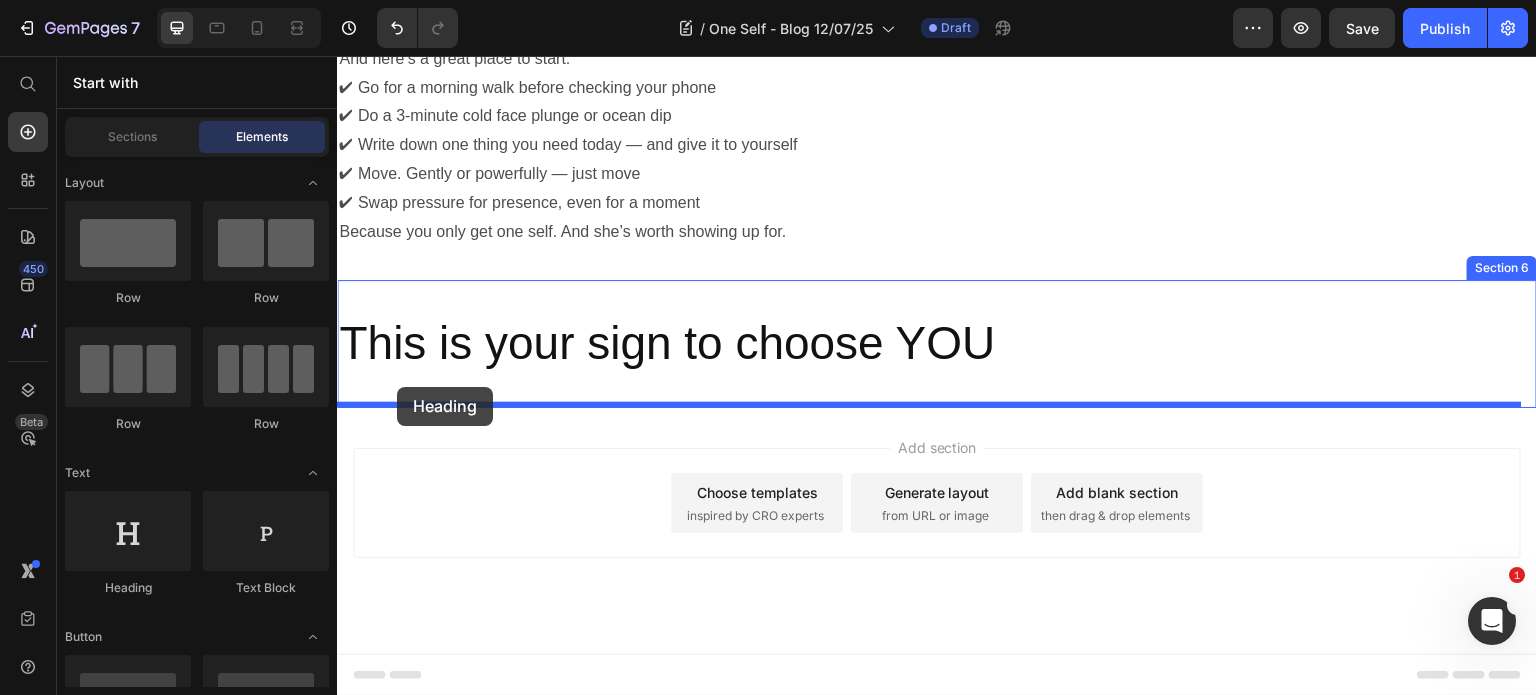 drag, startPoint x: 471, startPoint y: 606, endPoint x: 397, endPoint y: 387, distance: 231.16444 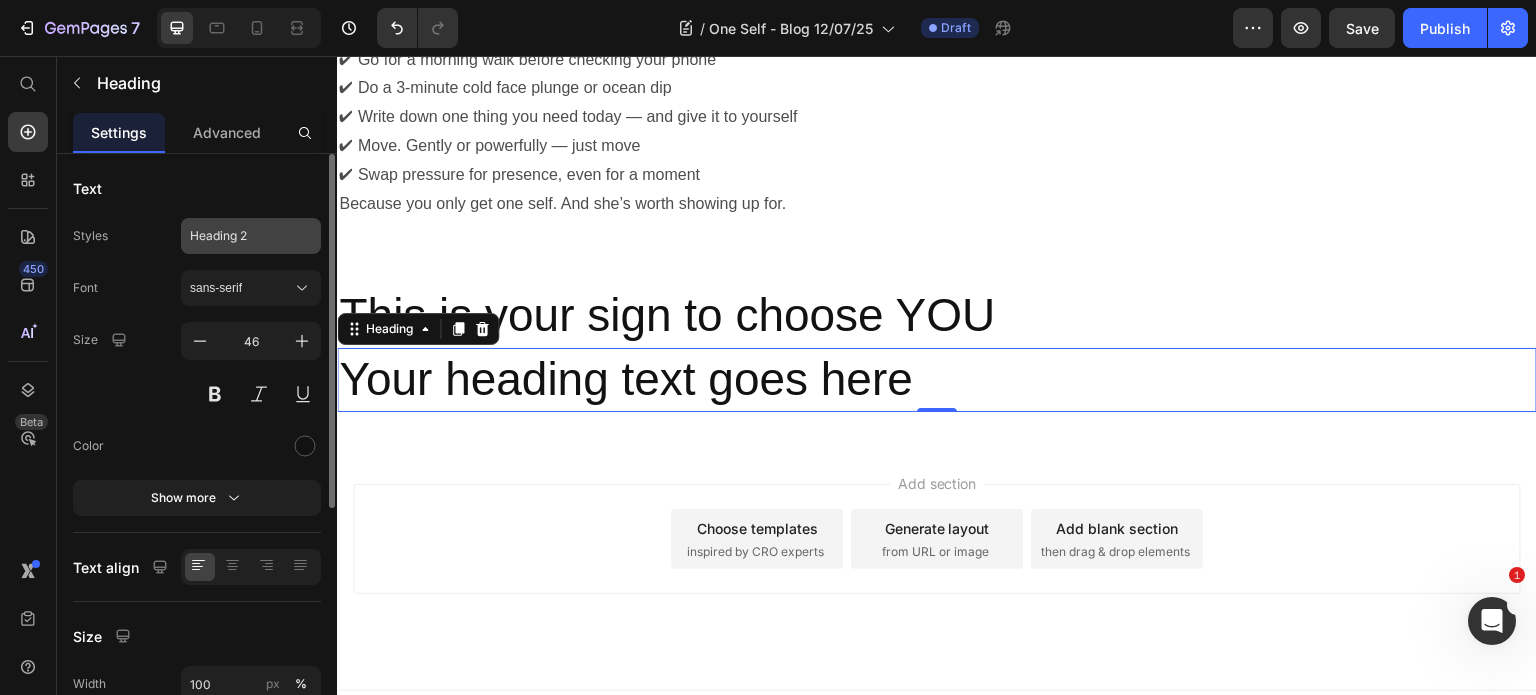 click on "Heading 2" at bounding box center (239, 236) 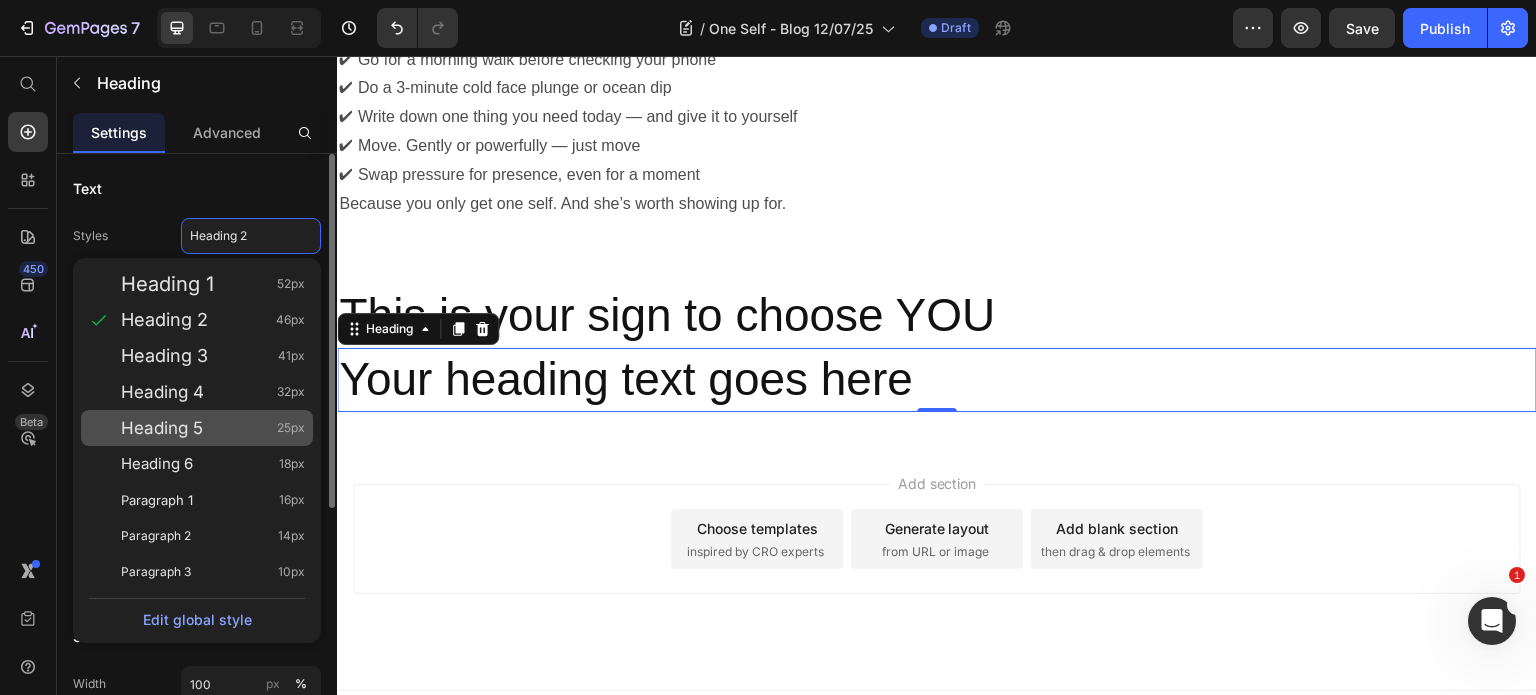 click on "Heading 5 25px" at bounding box center [213, 428] 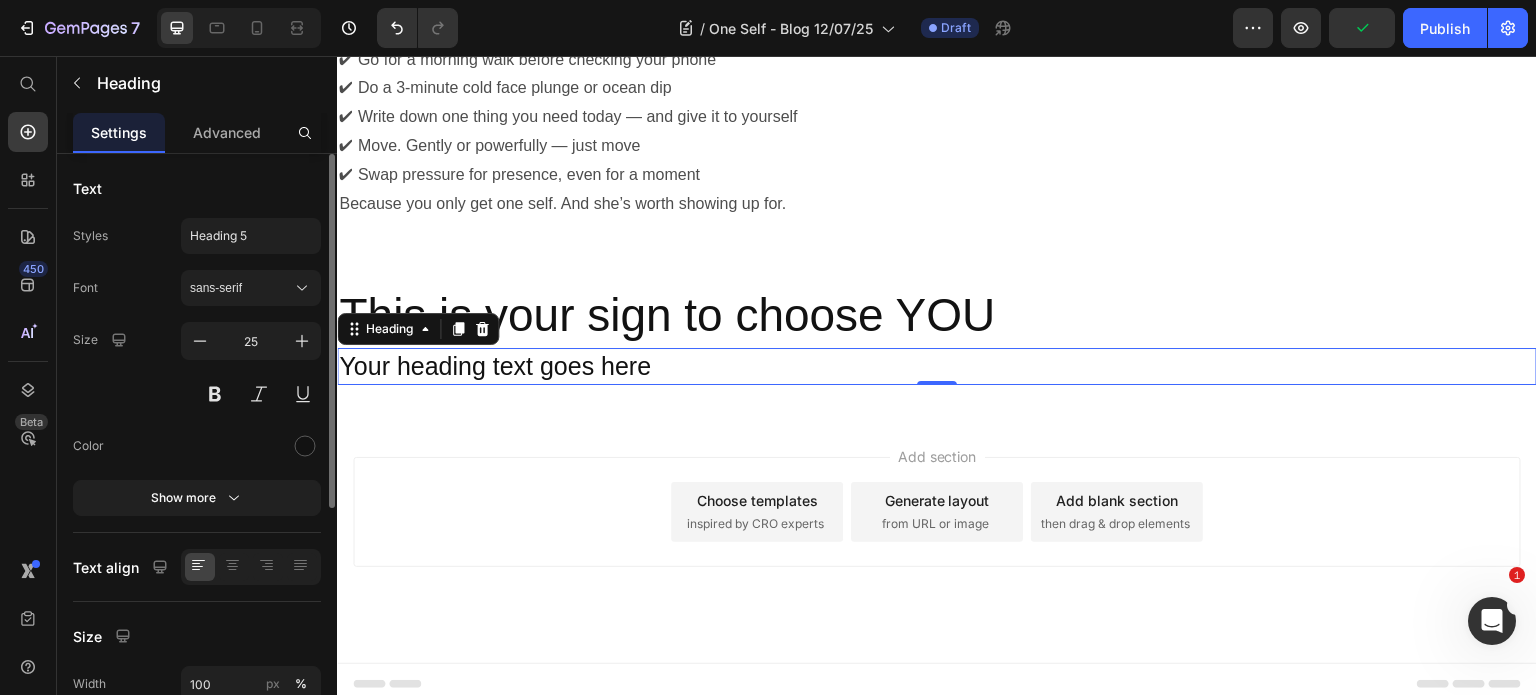click on "Your heading text goes here" at bounding box center [937, 366] 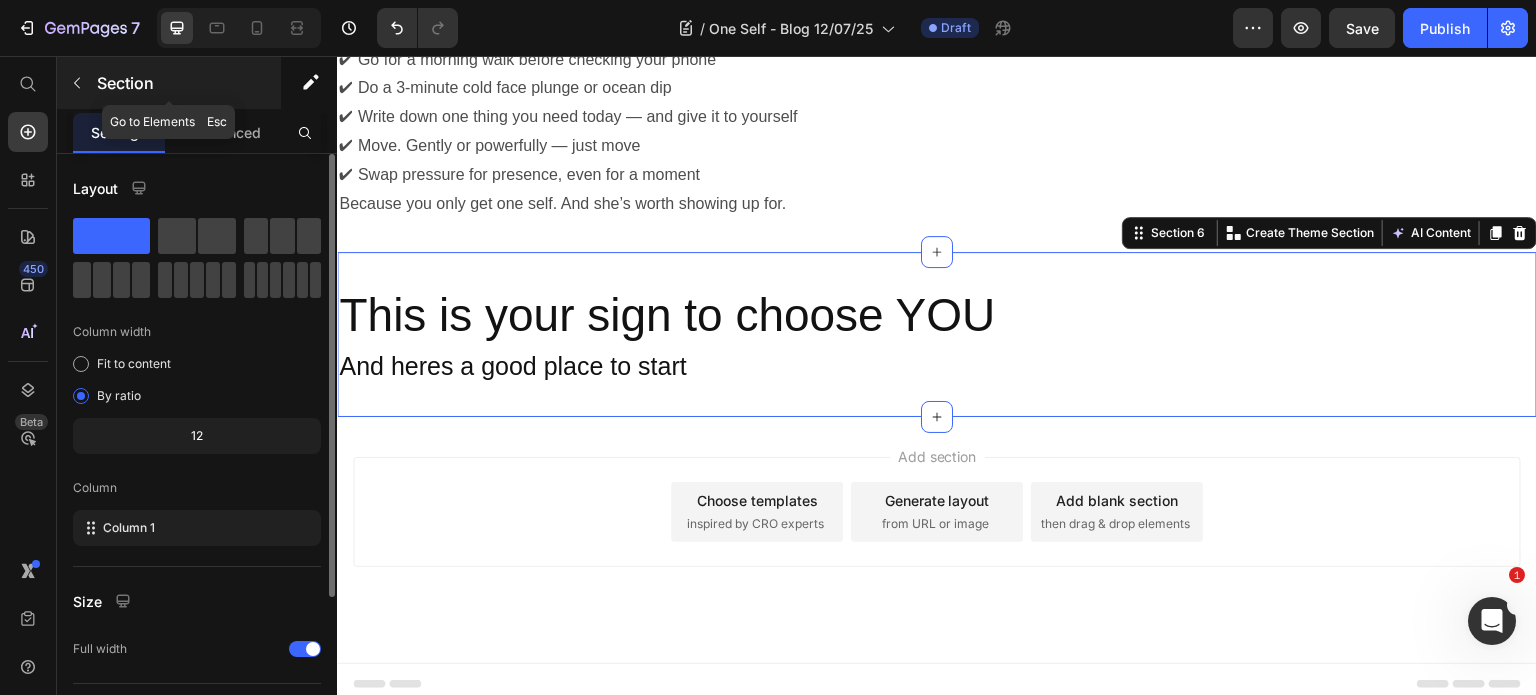 click at bounding box center (77, 83) 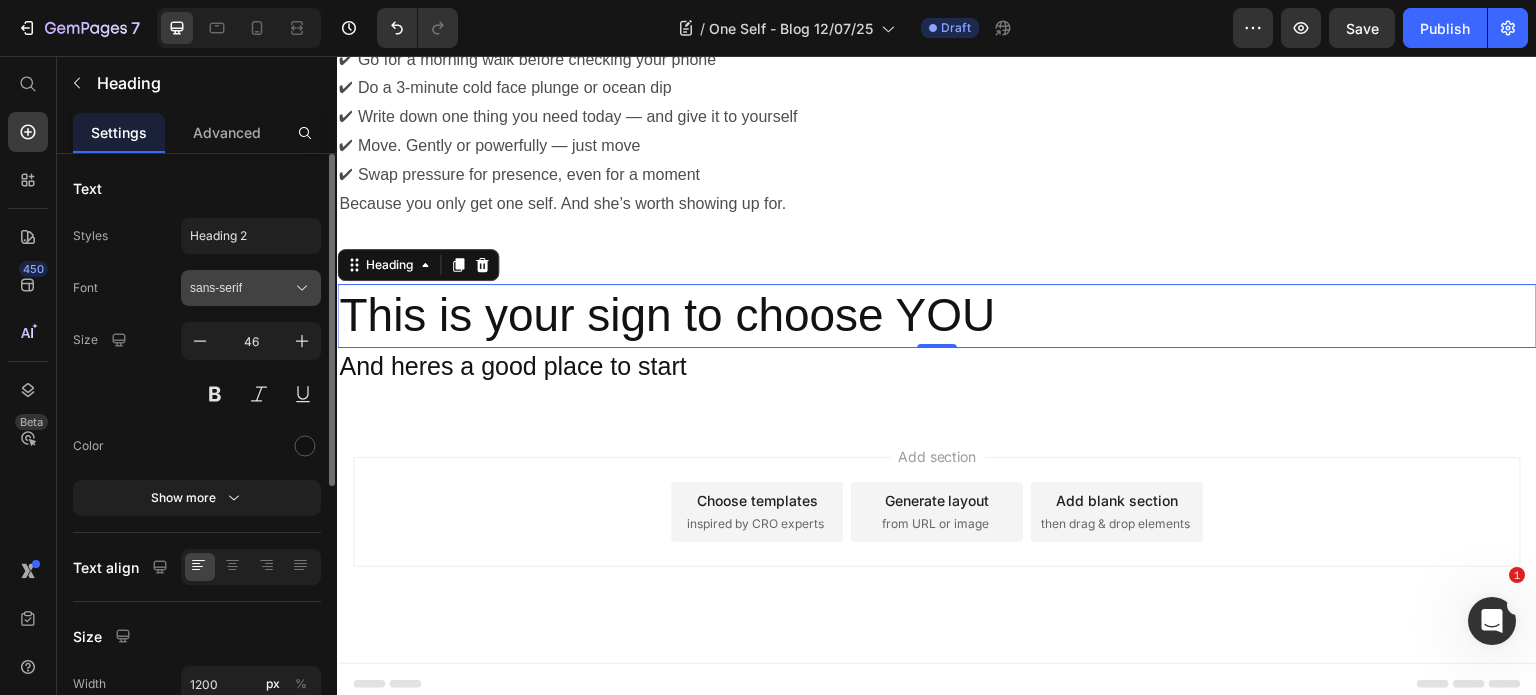 click 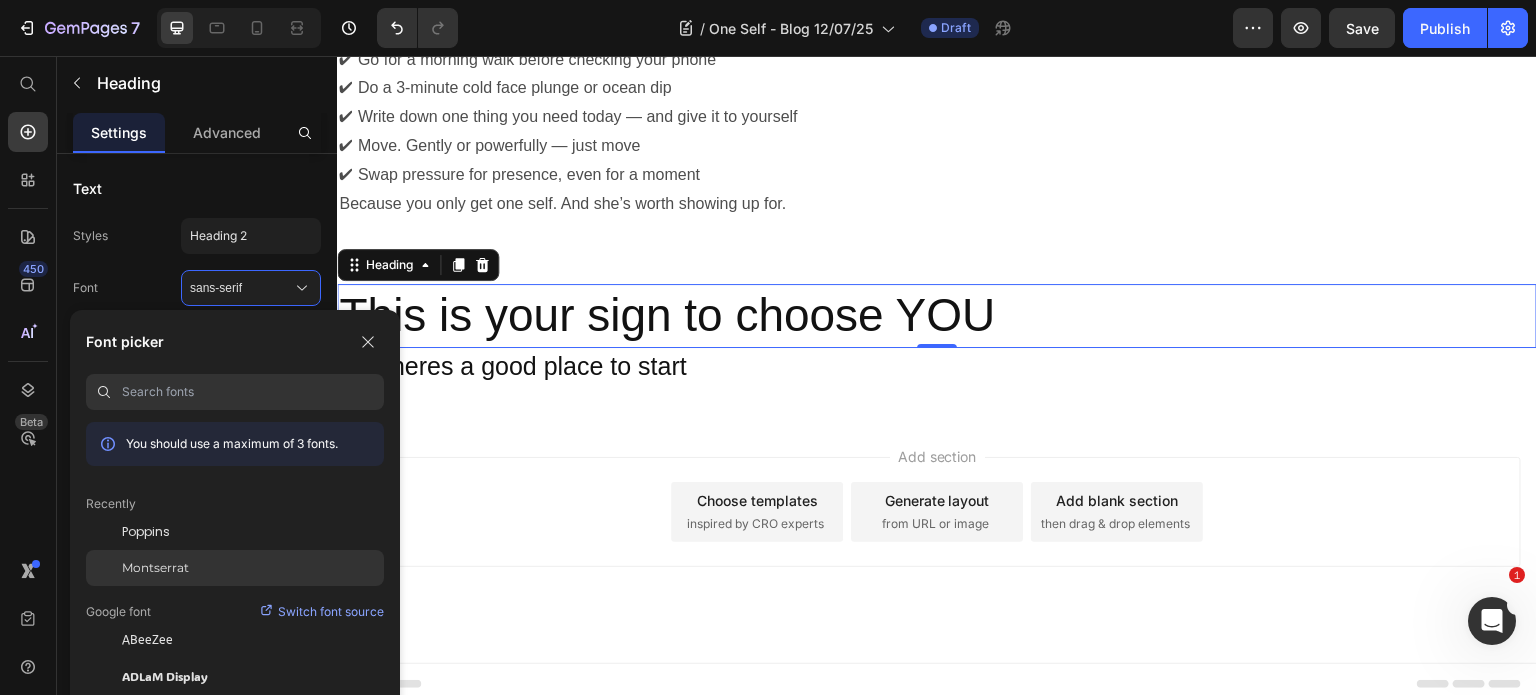 click on "Montserrat" at bounding box center [155, 568] 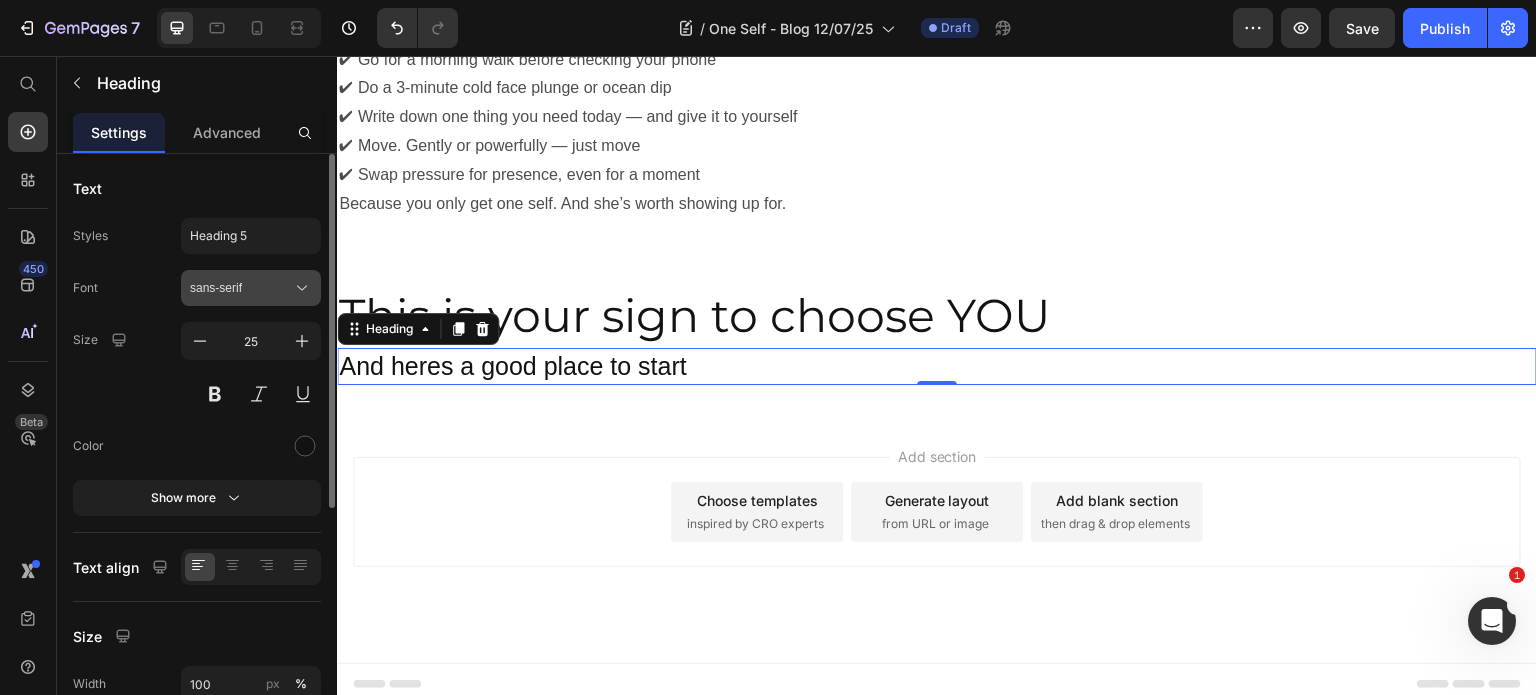 click 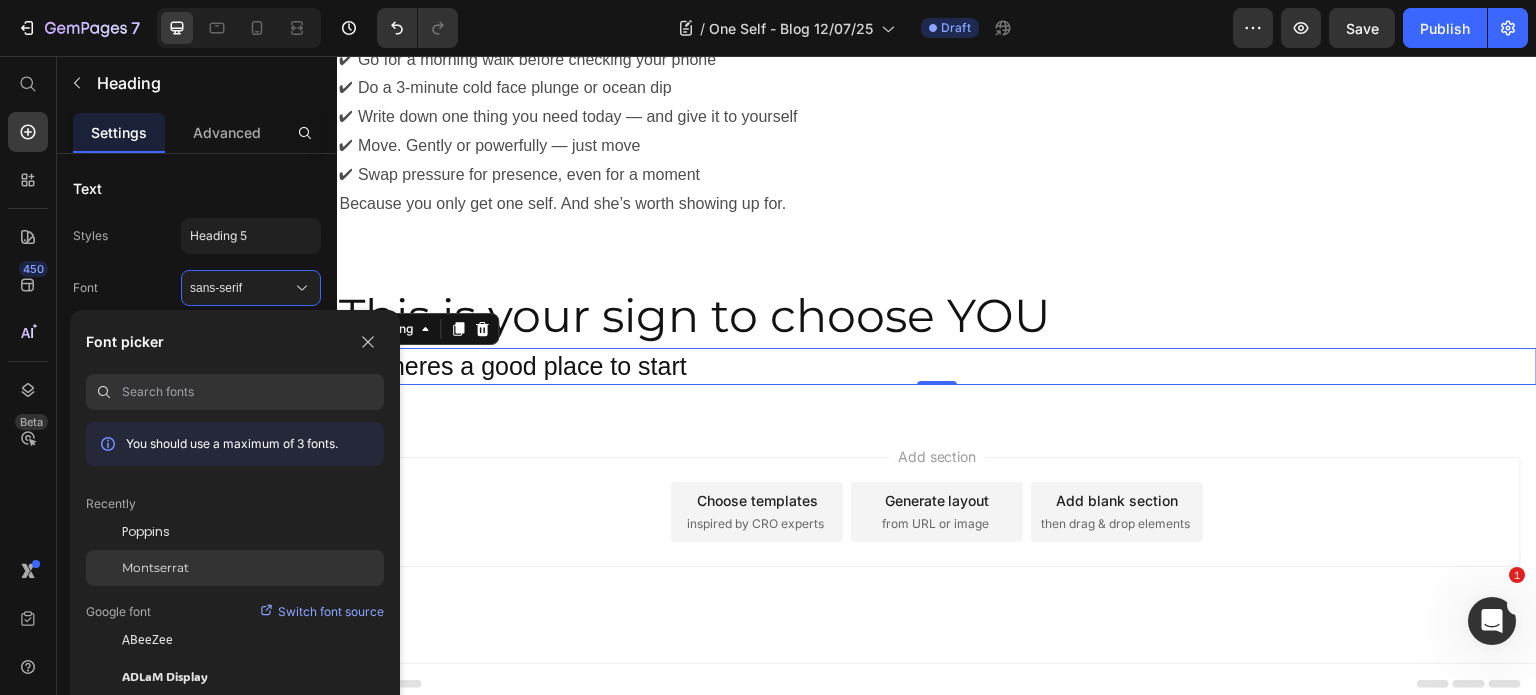 click on "Montserrat" at bounding box center [155, 568] 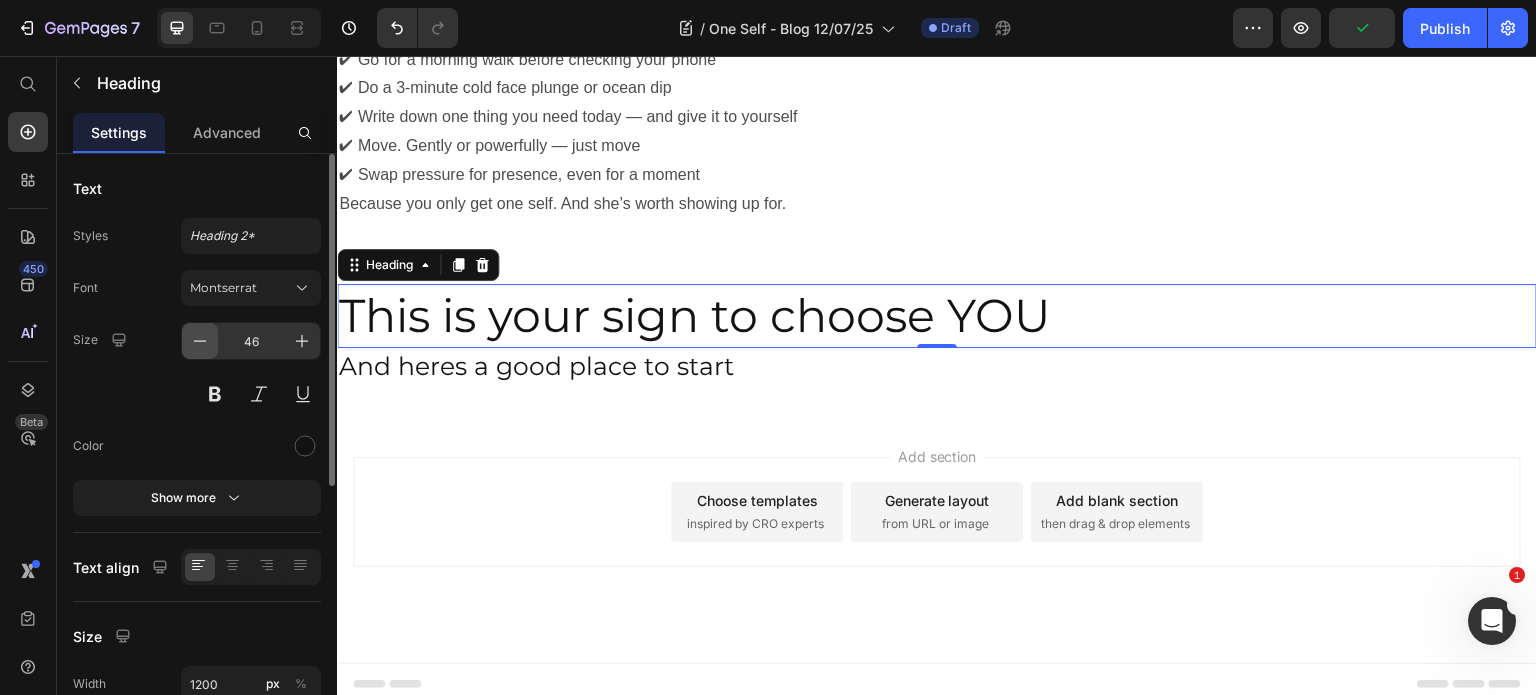 click 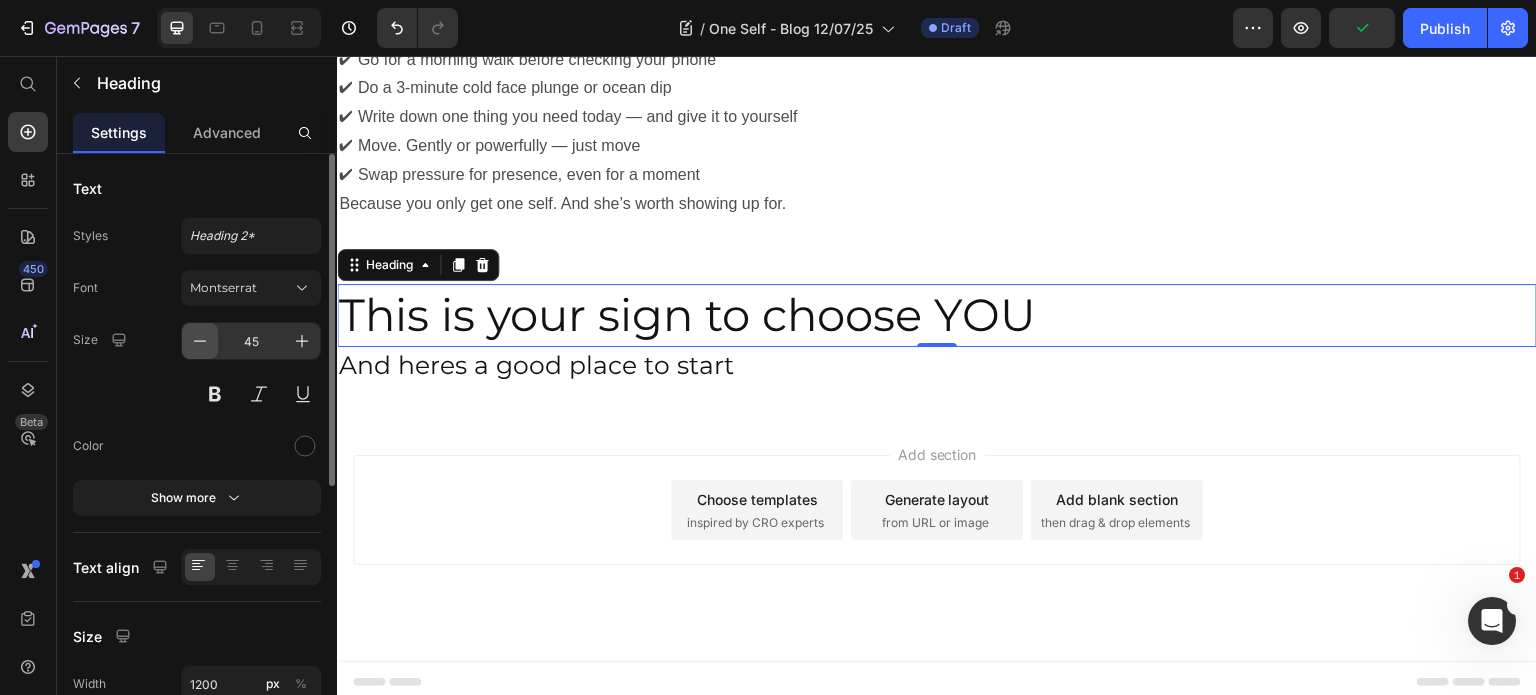 click 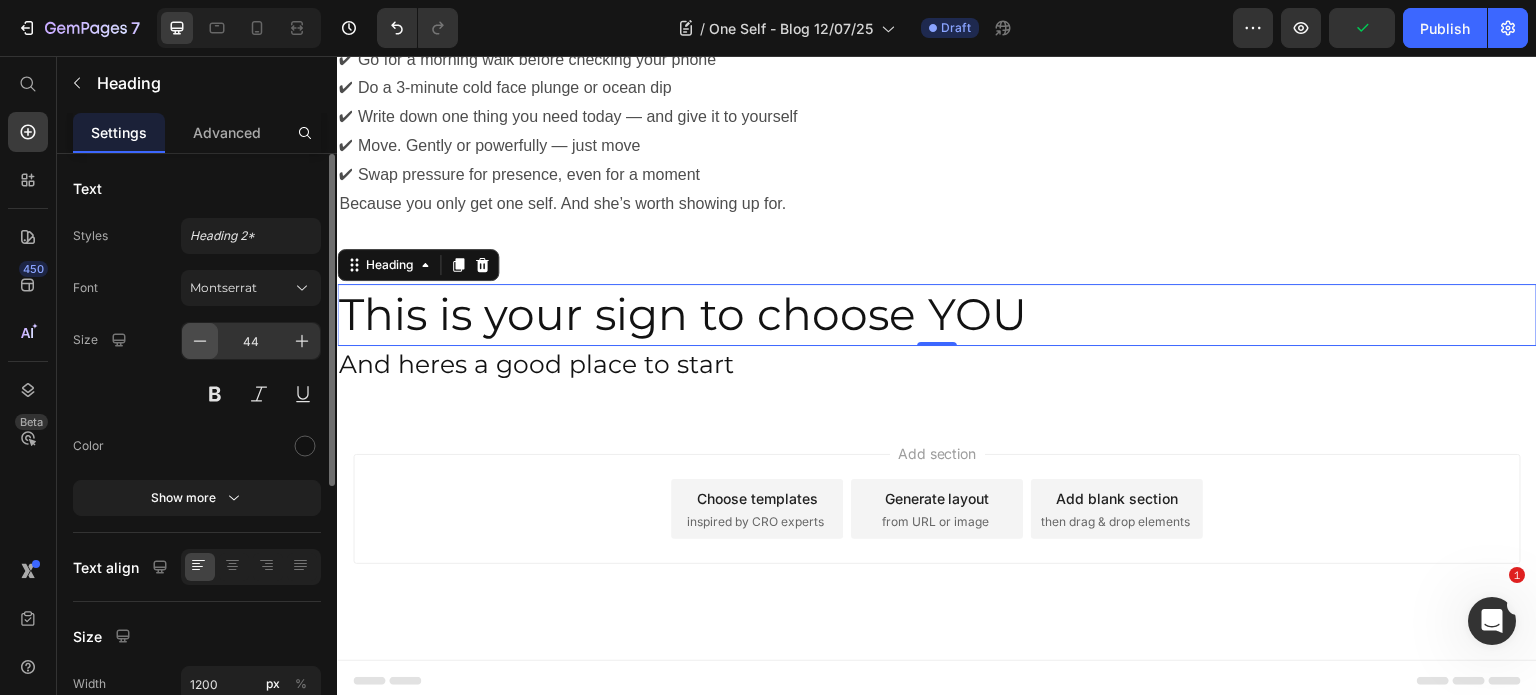 click 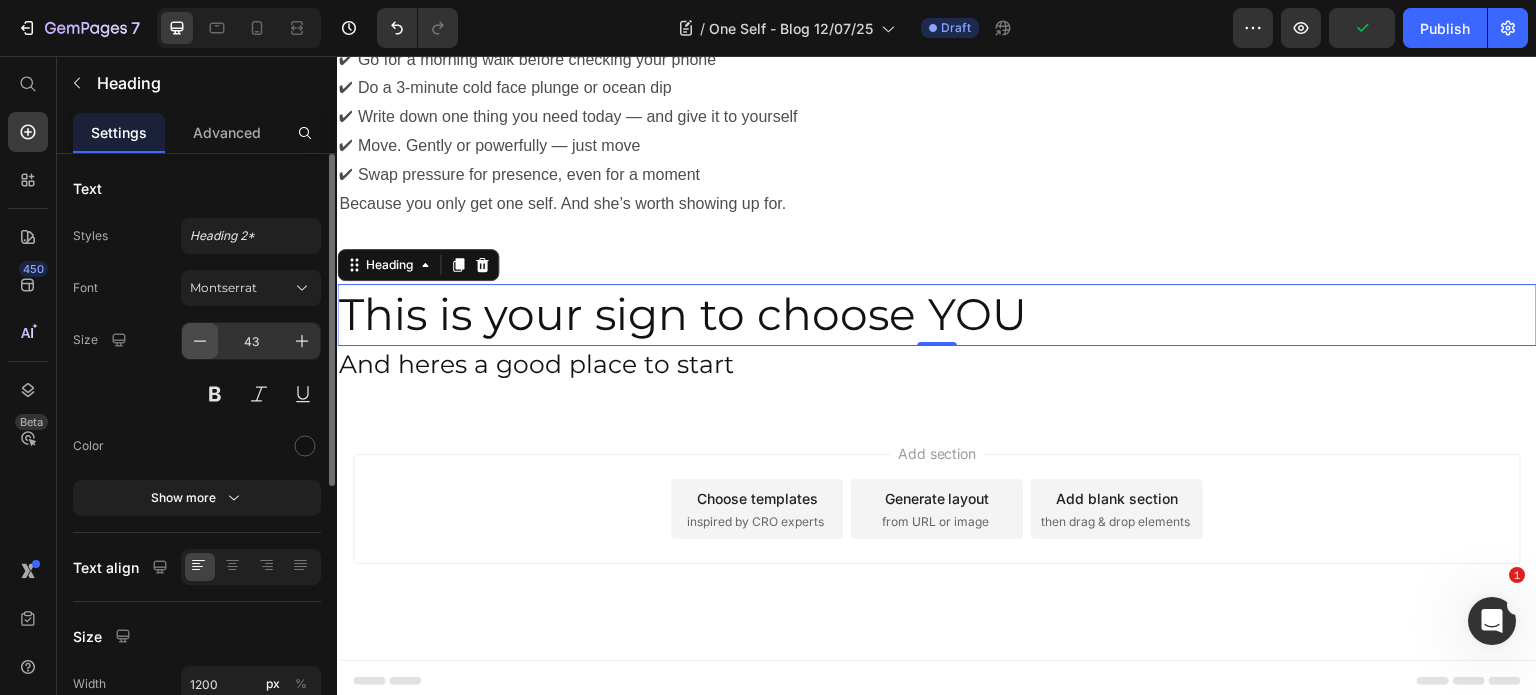 click 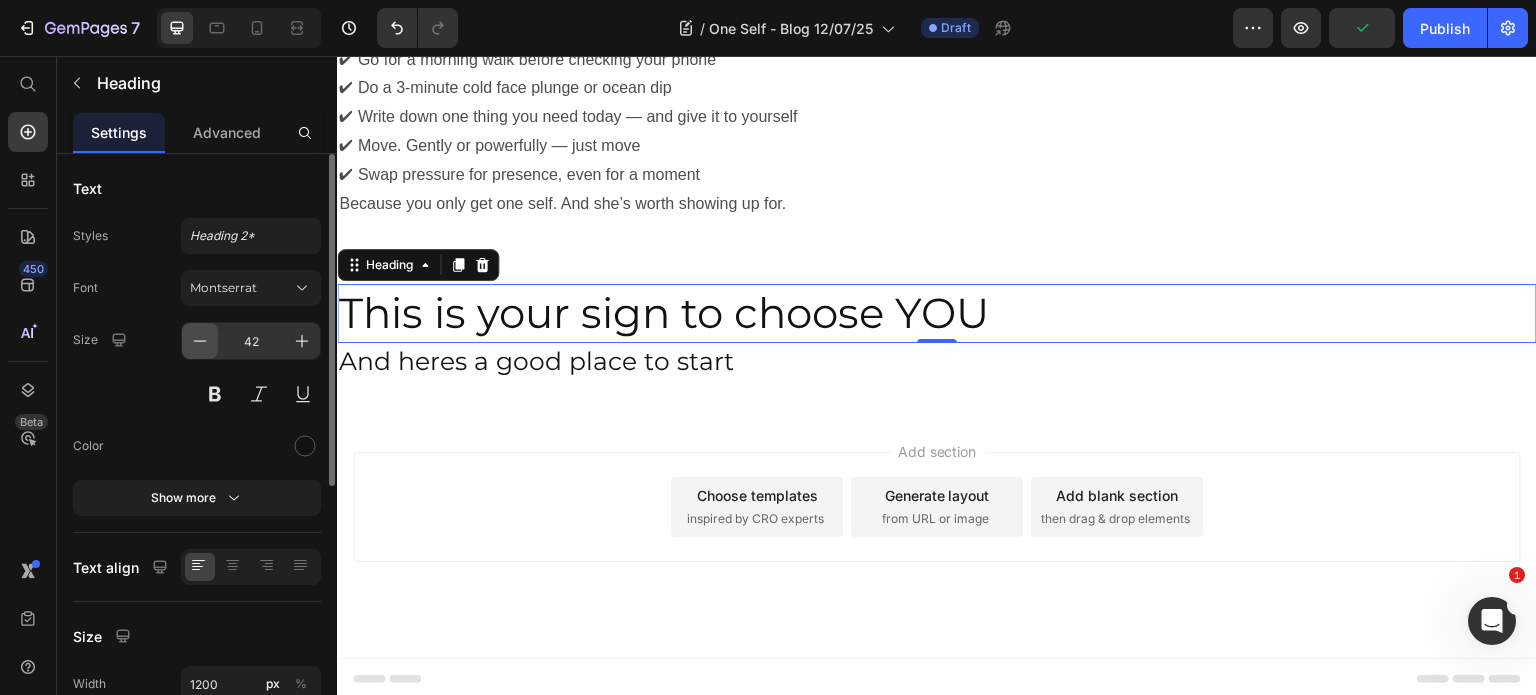 click 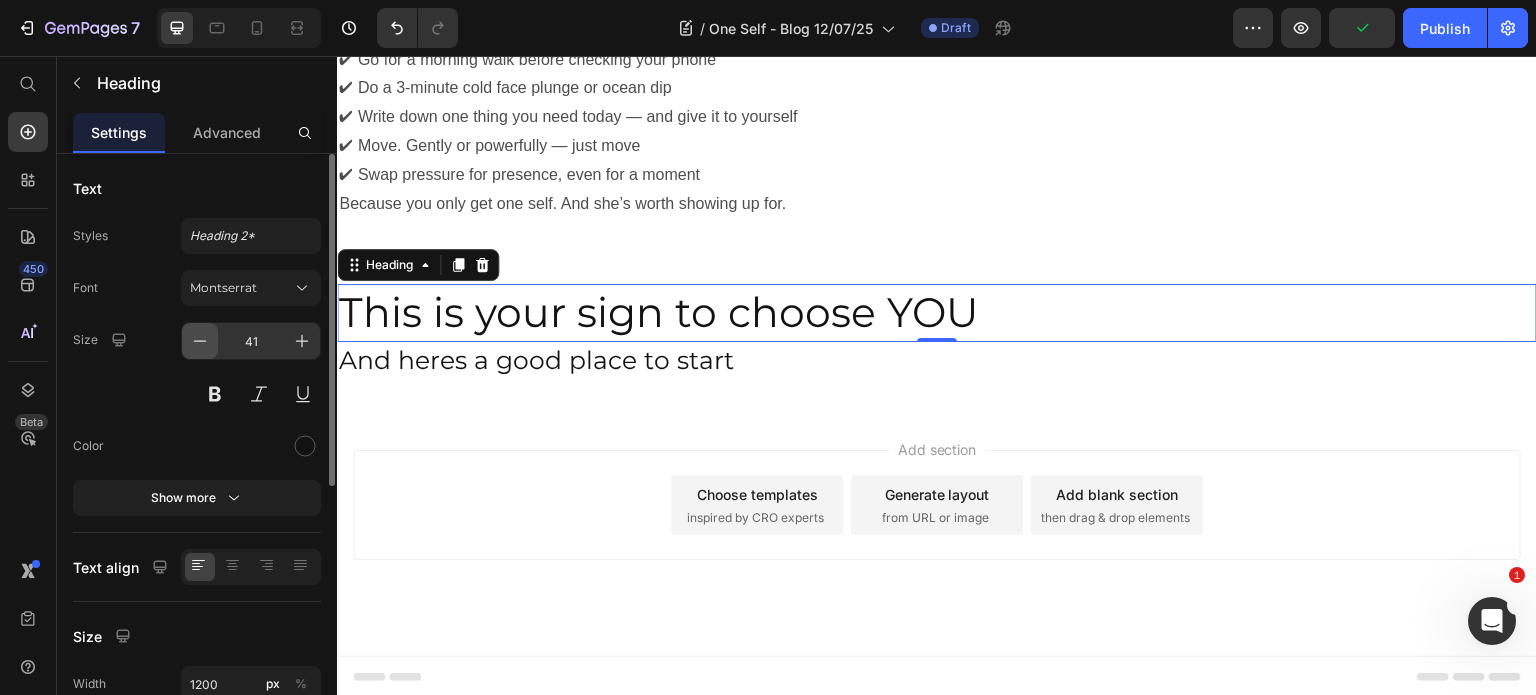 click 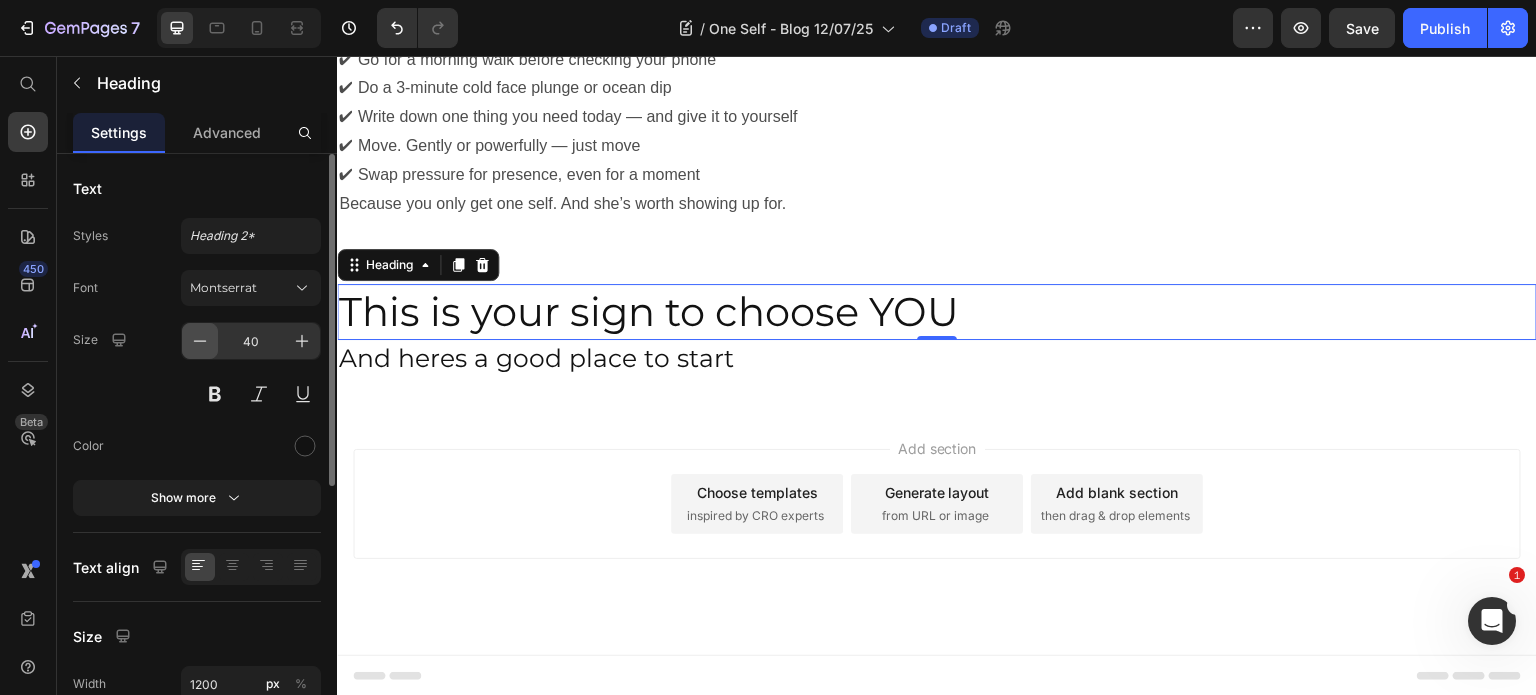 click 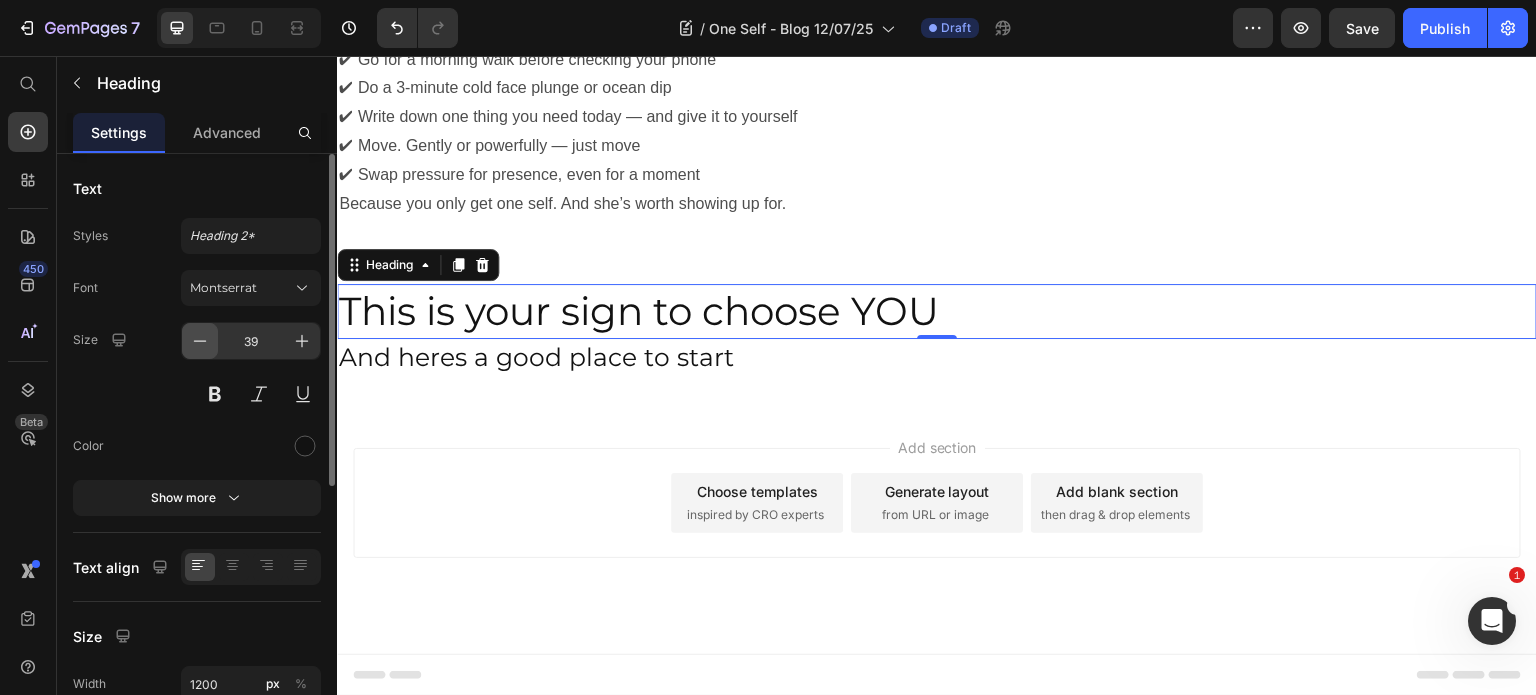 click 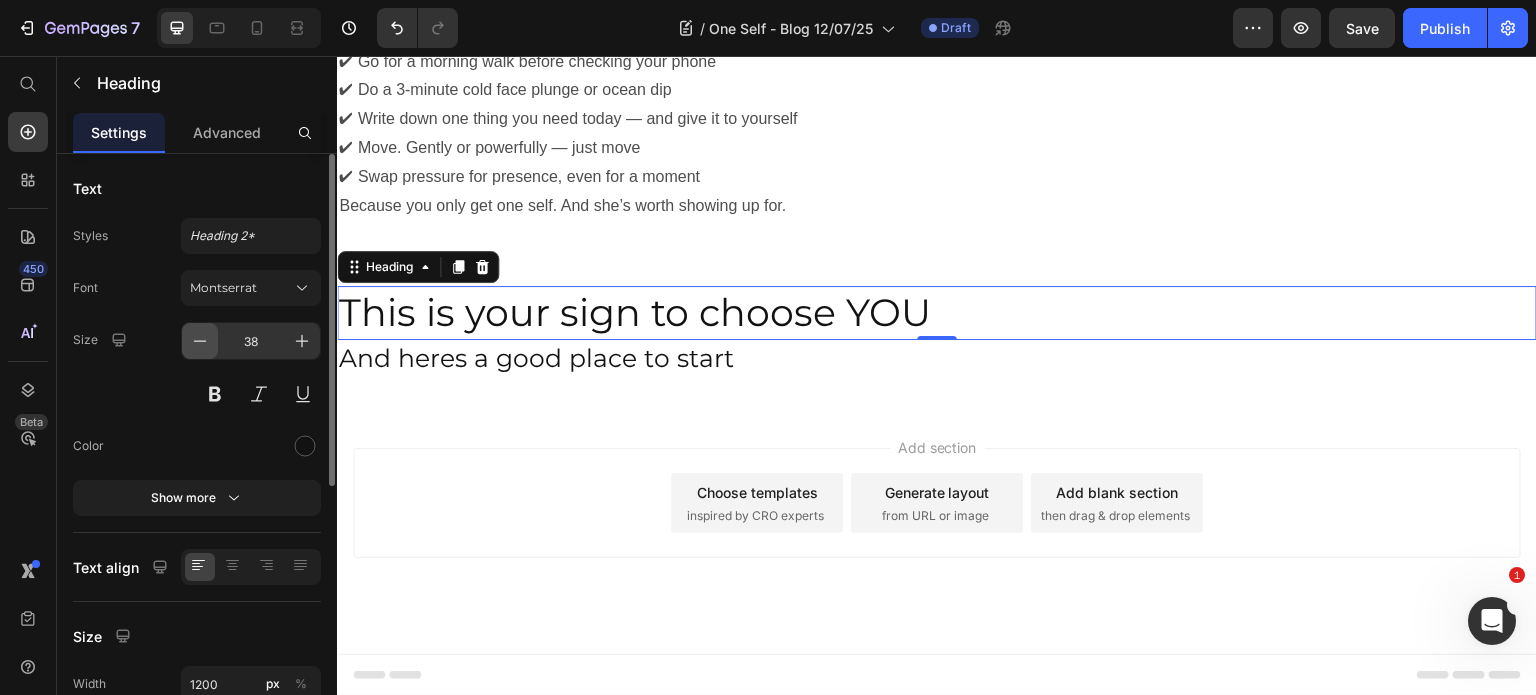 click 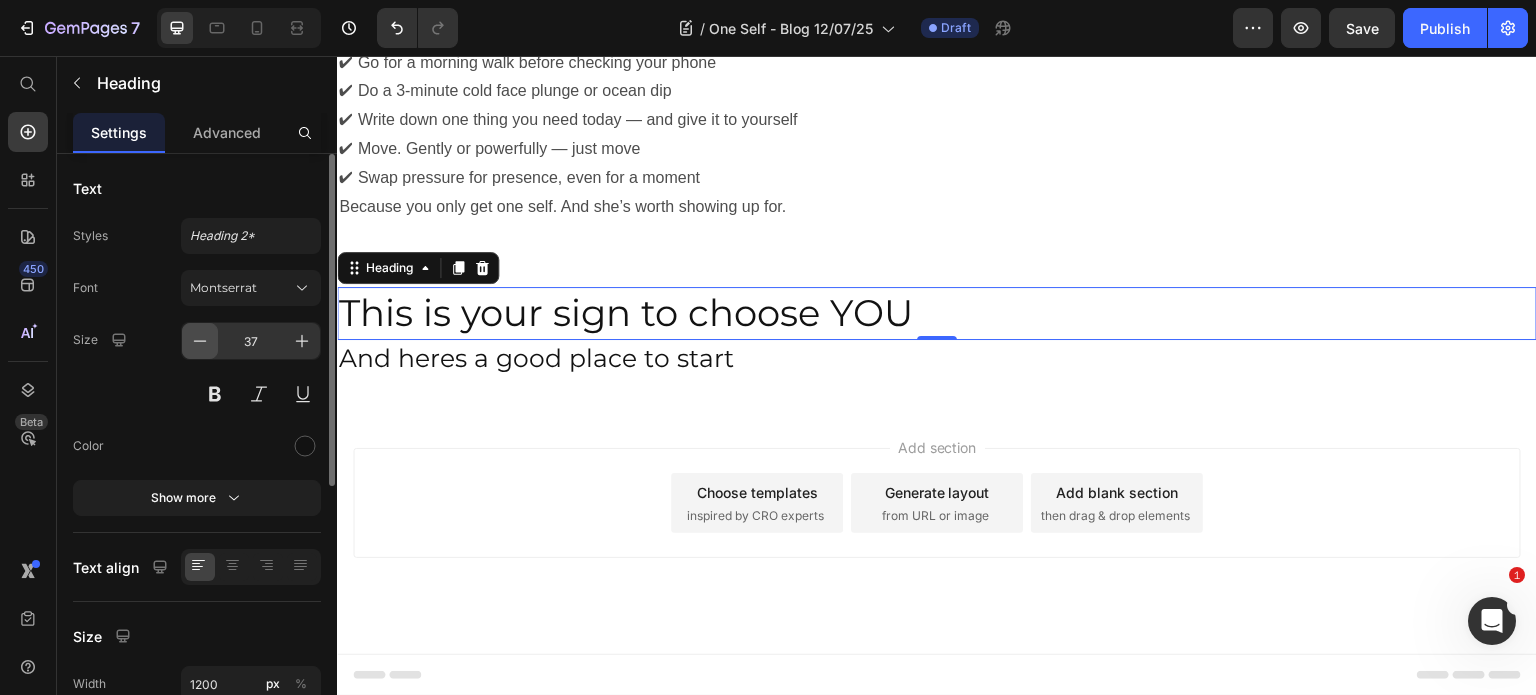 click 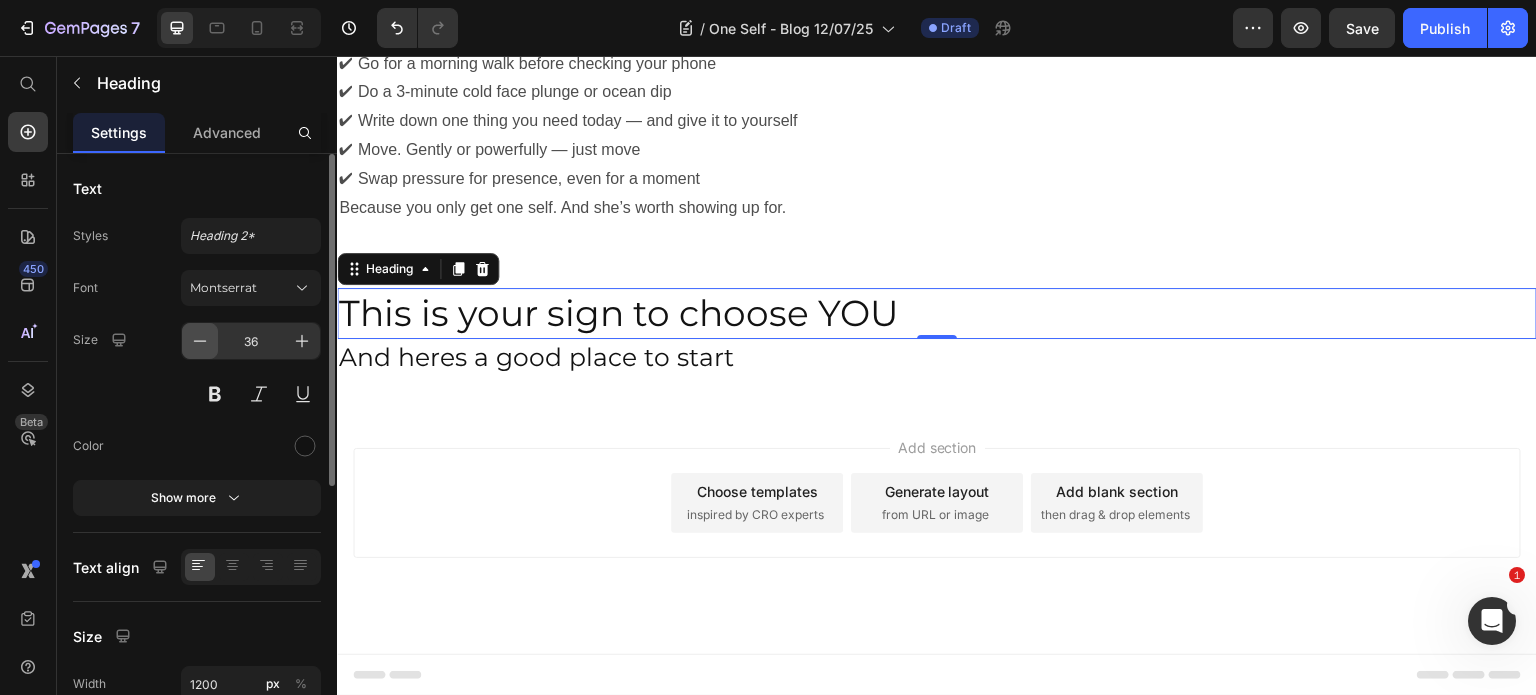 click 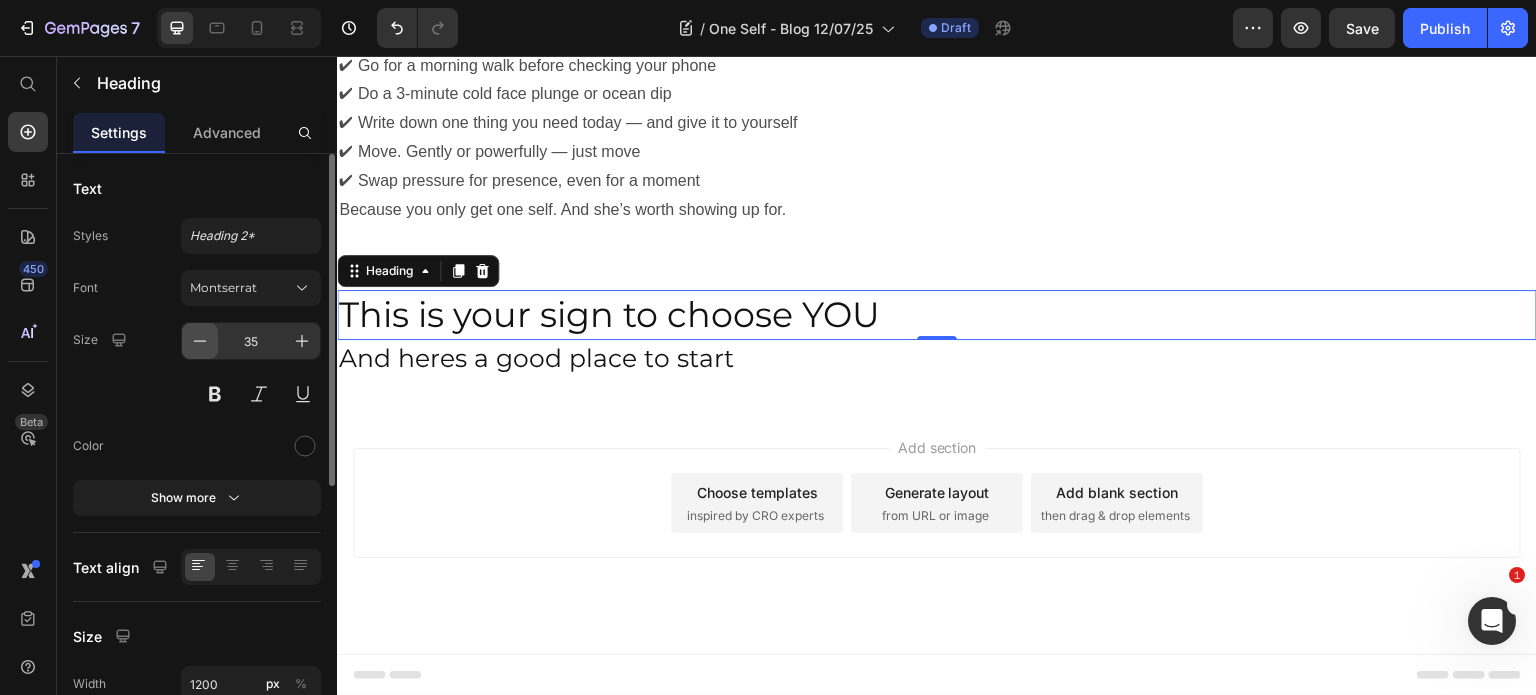 click 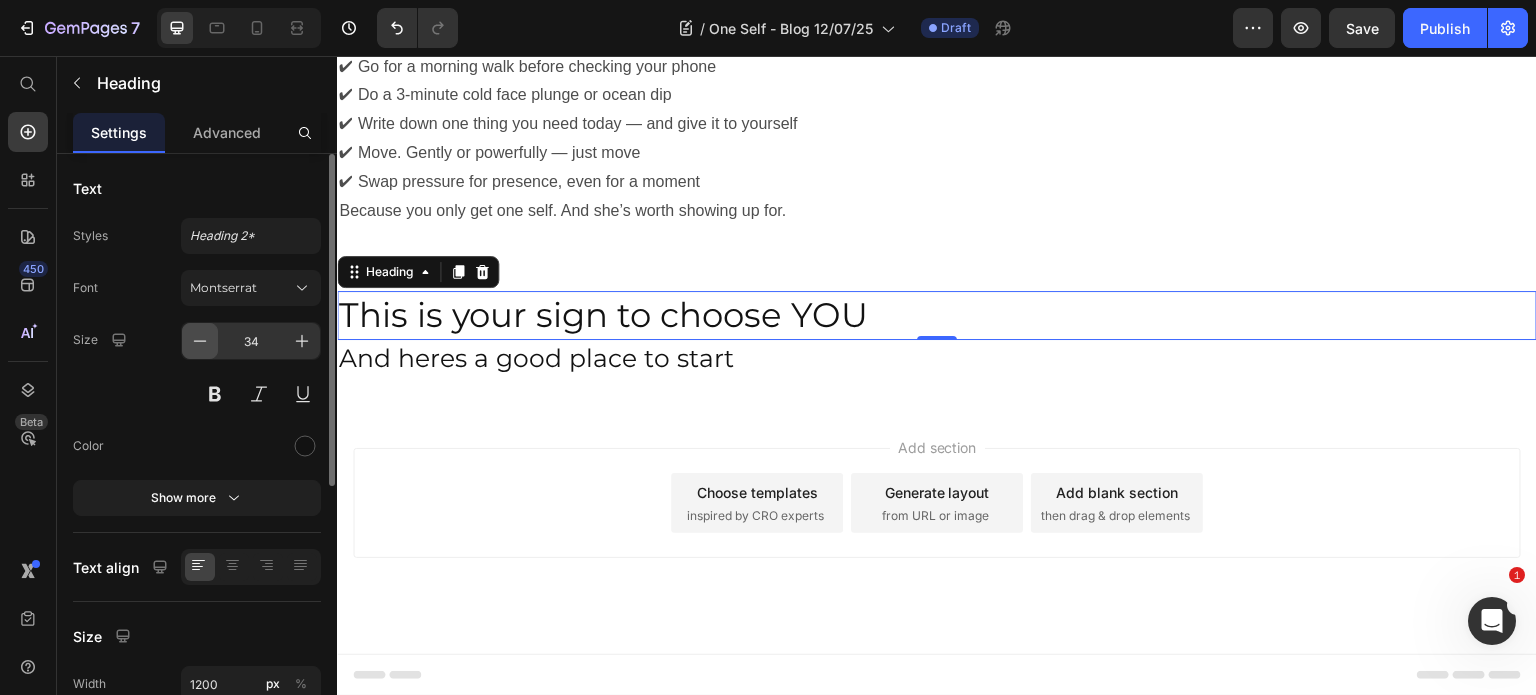 click 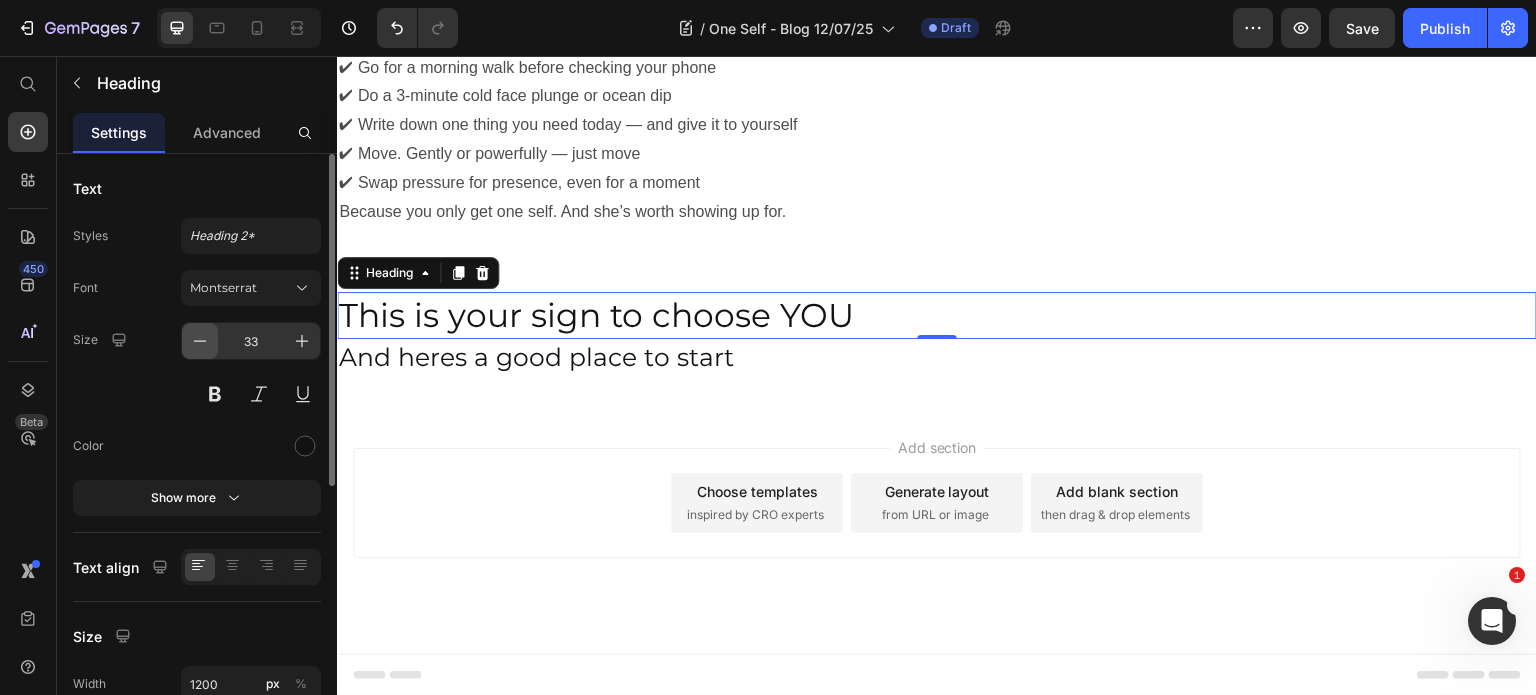 click 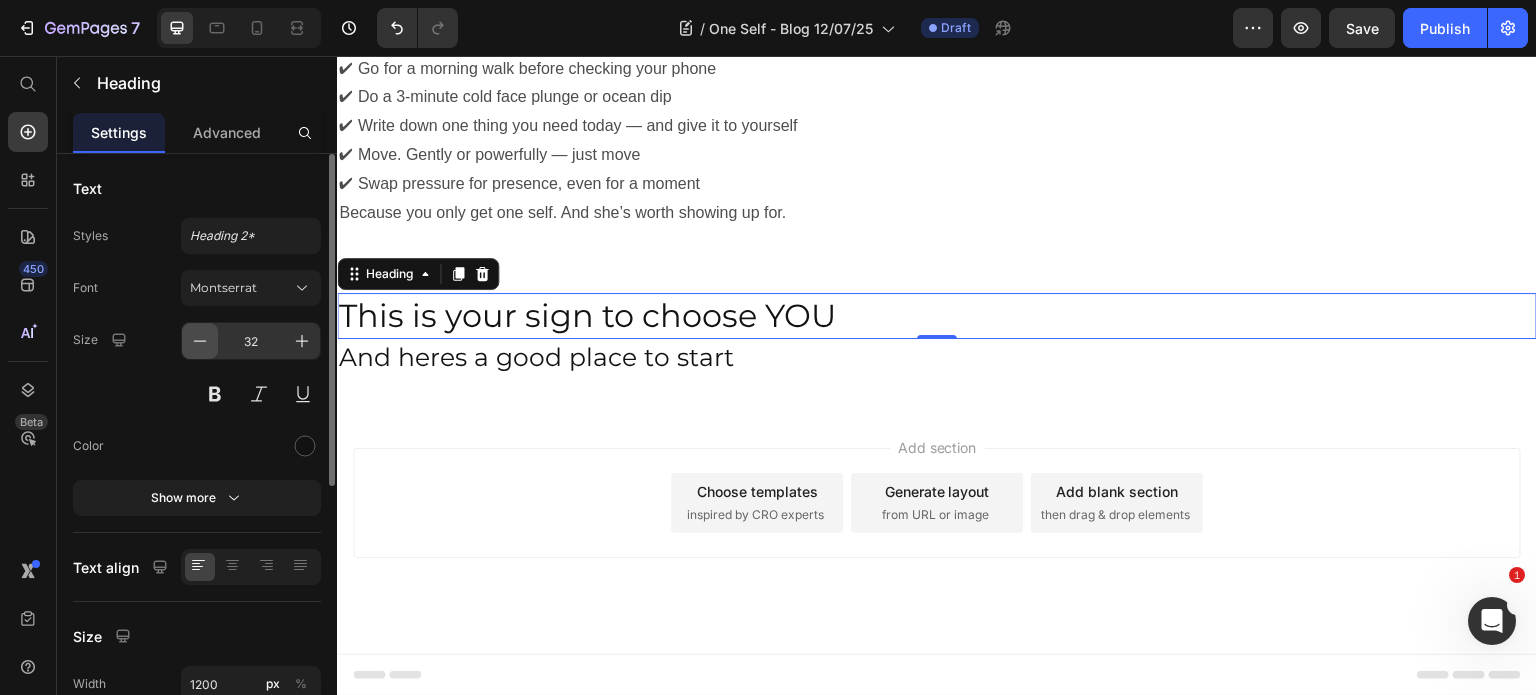 click 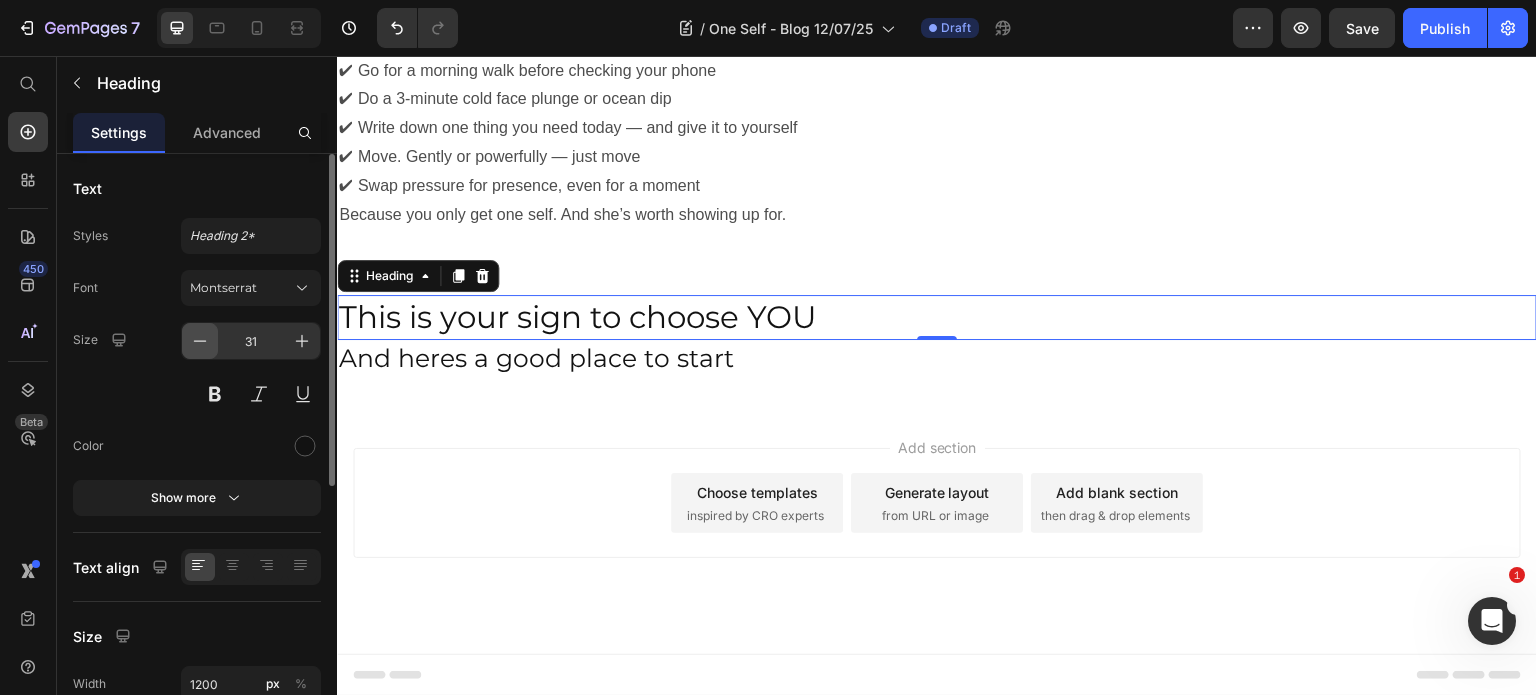 click 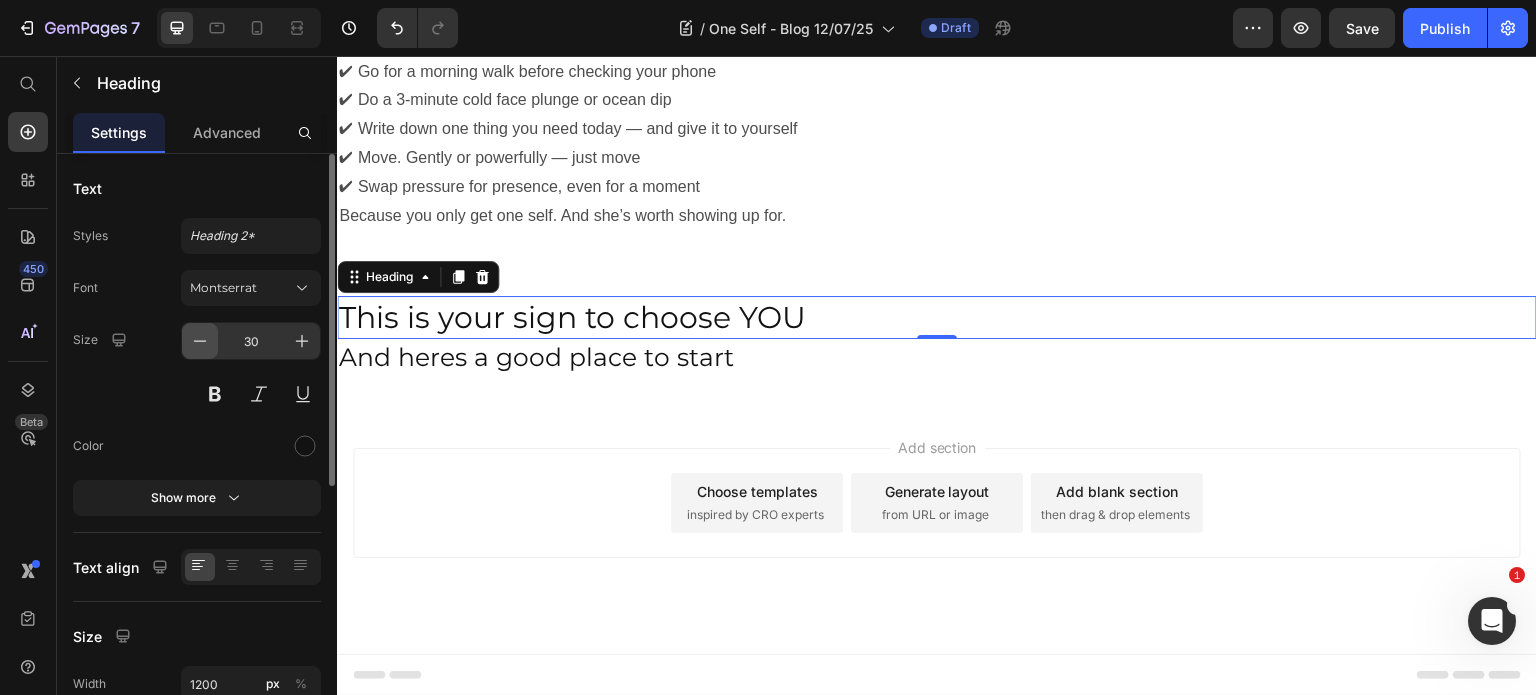 click 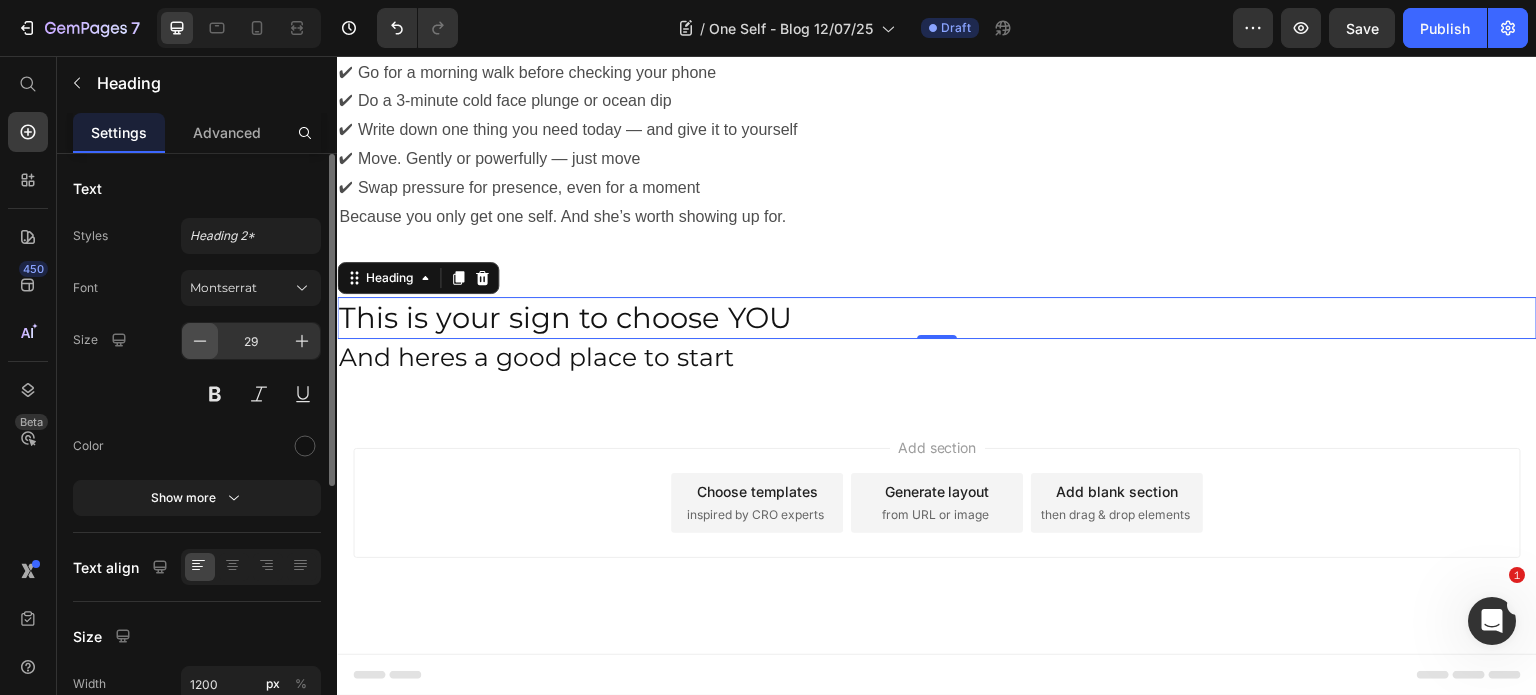 click 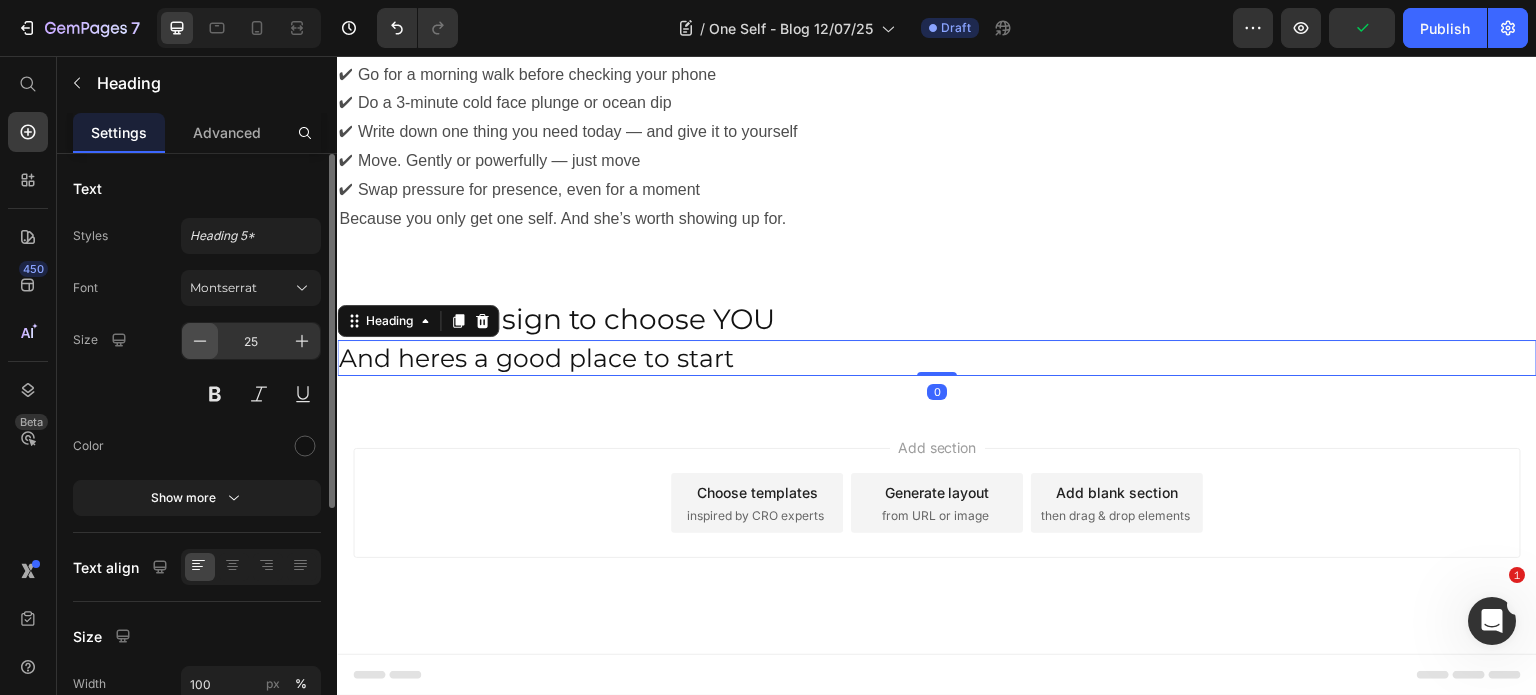 click 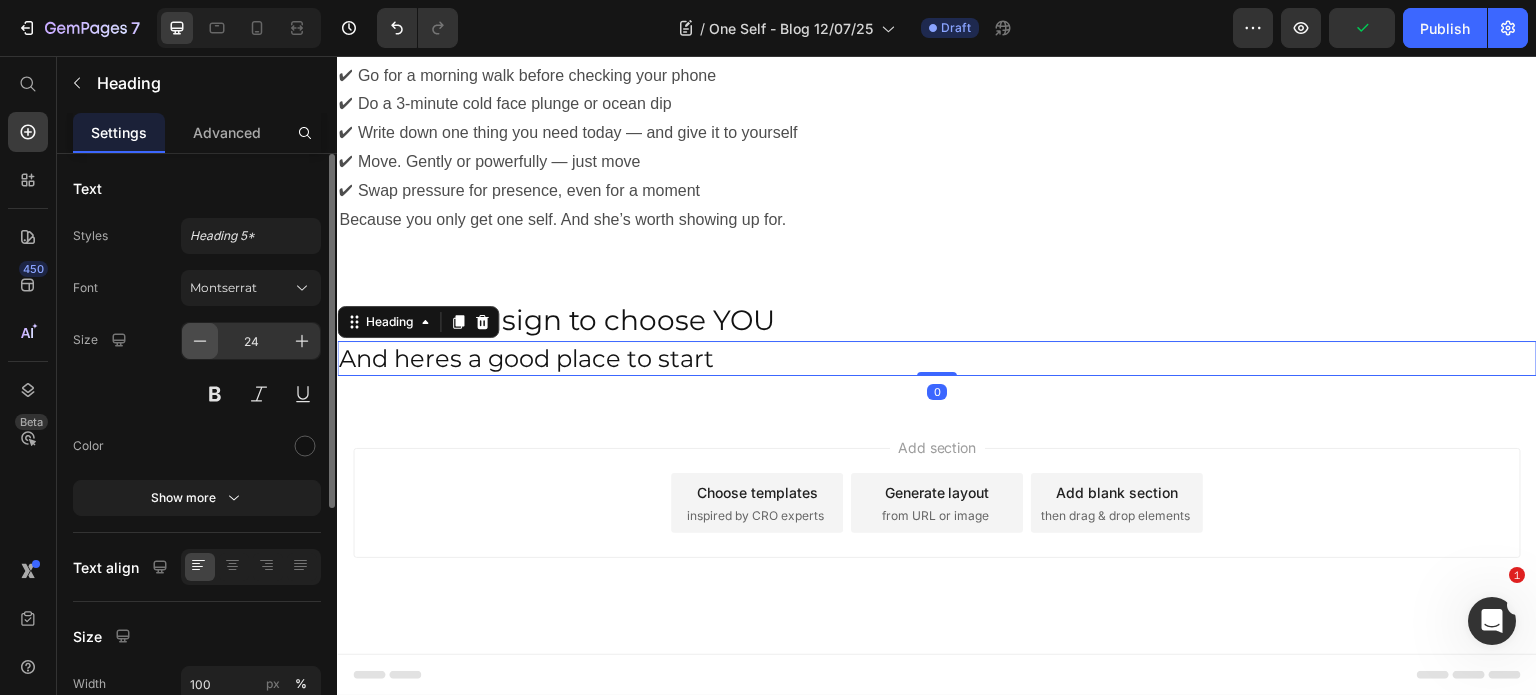 click 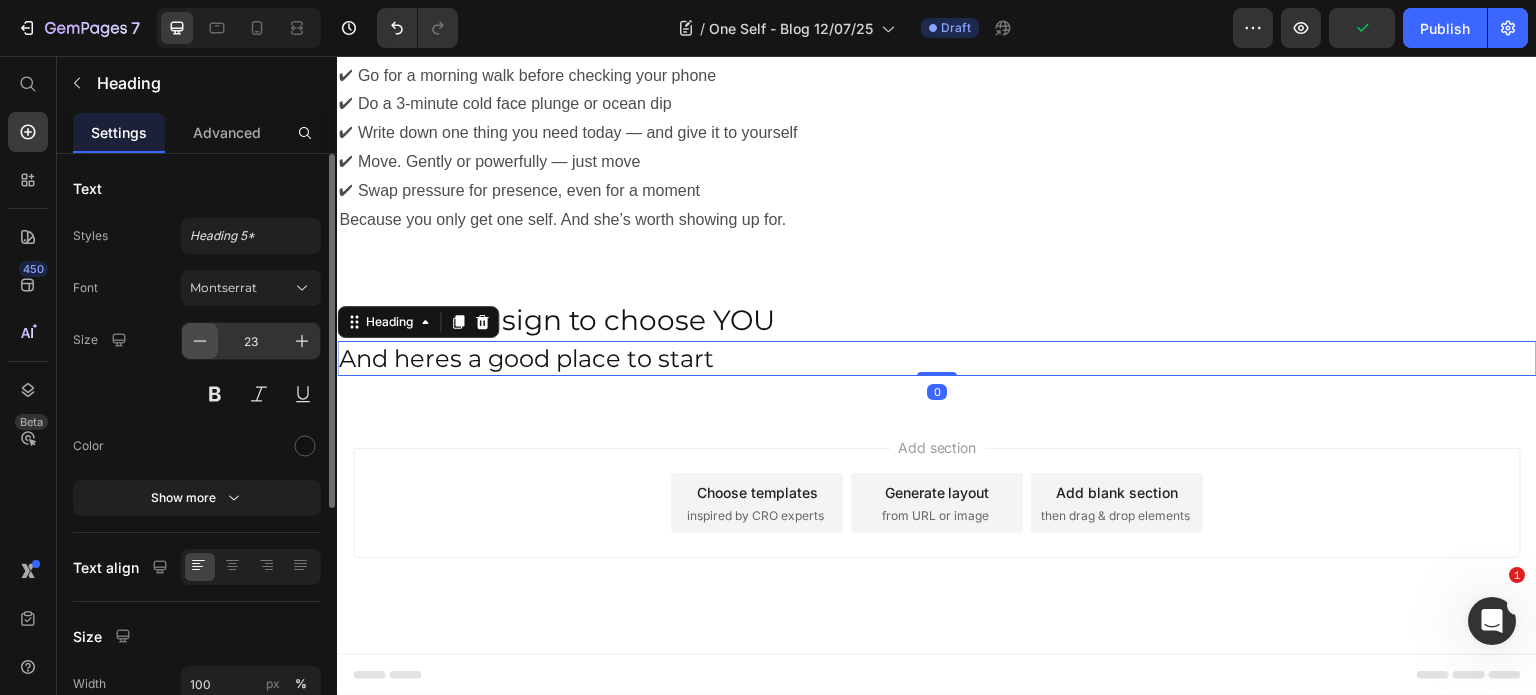 click 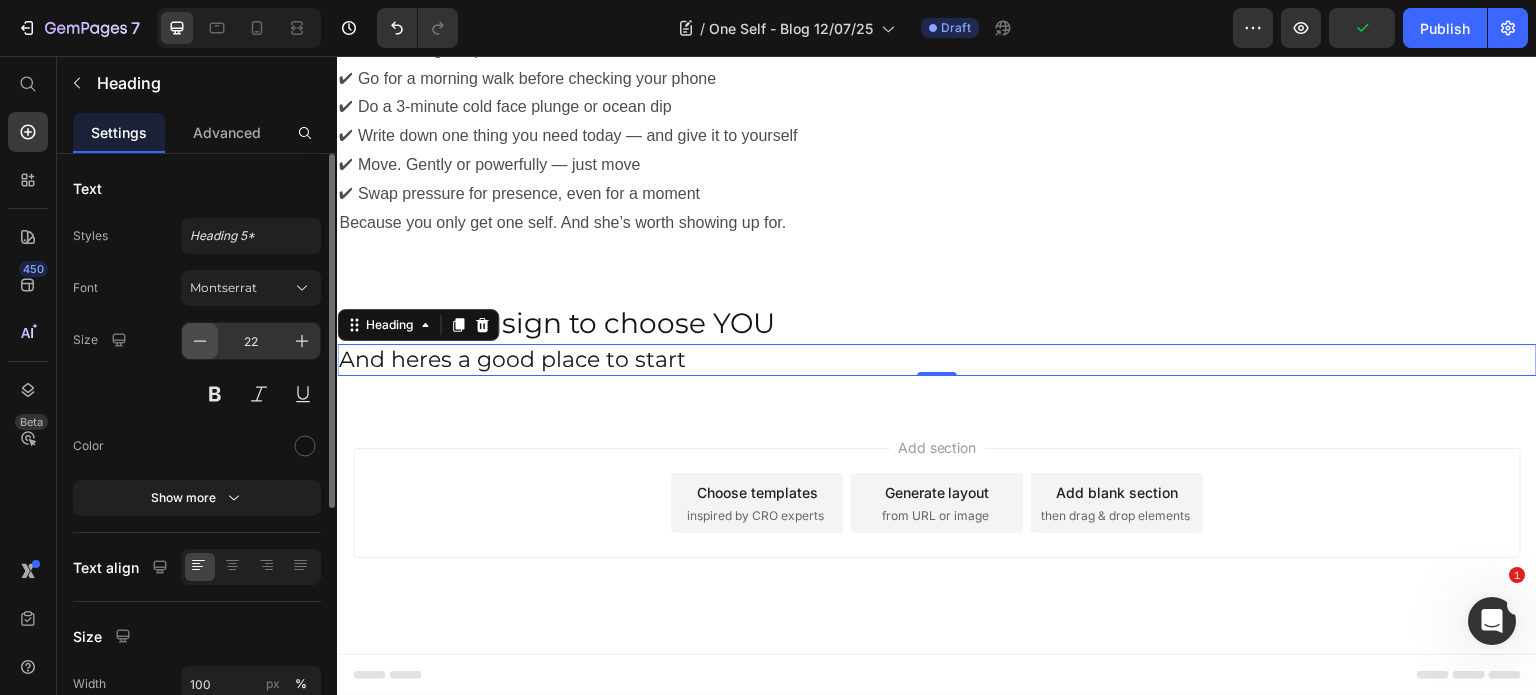 click 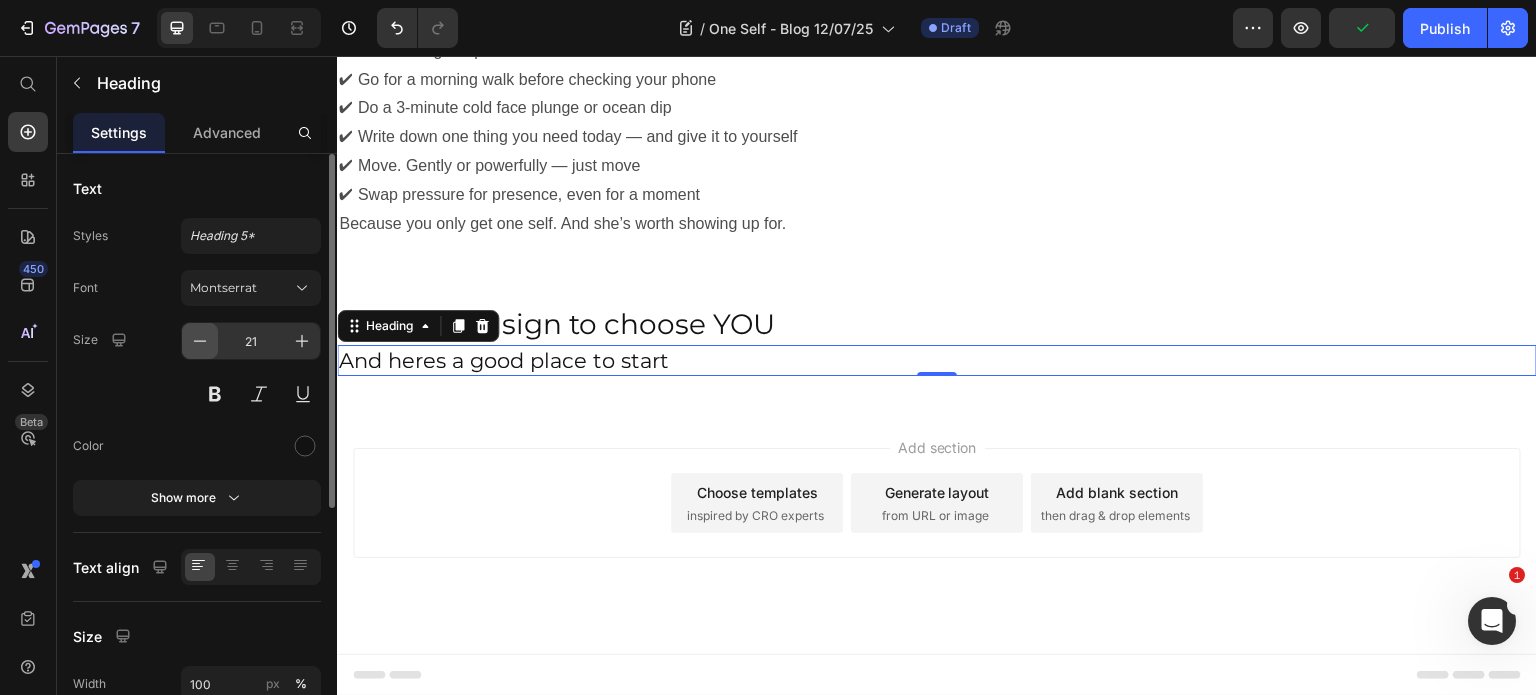 click 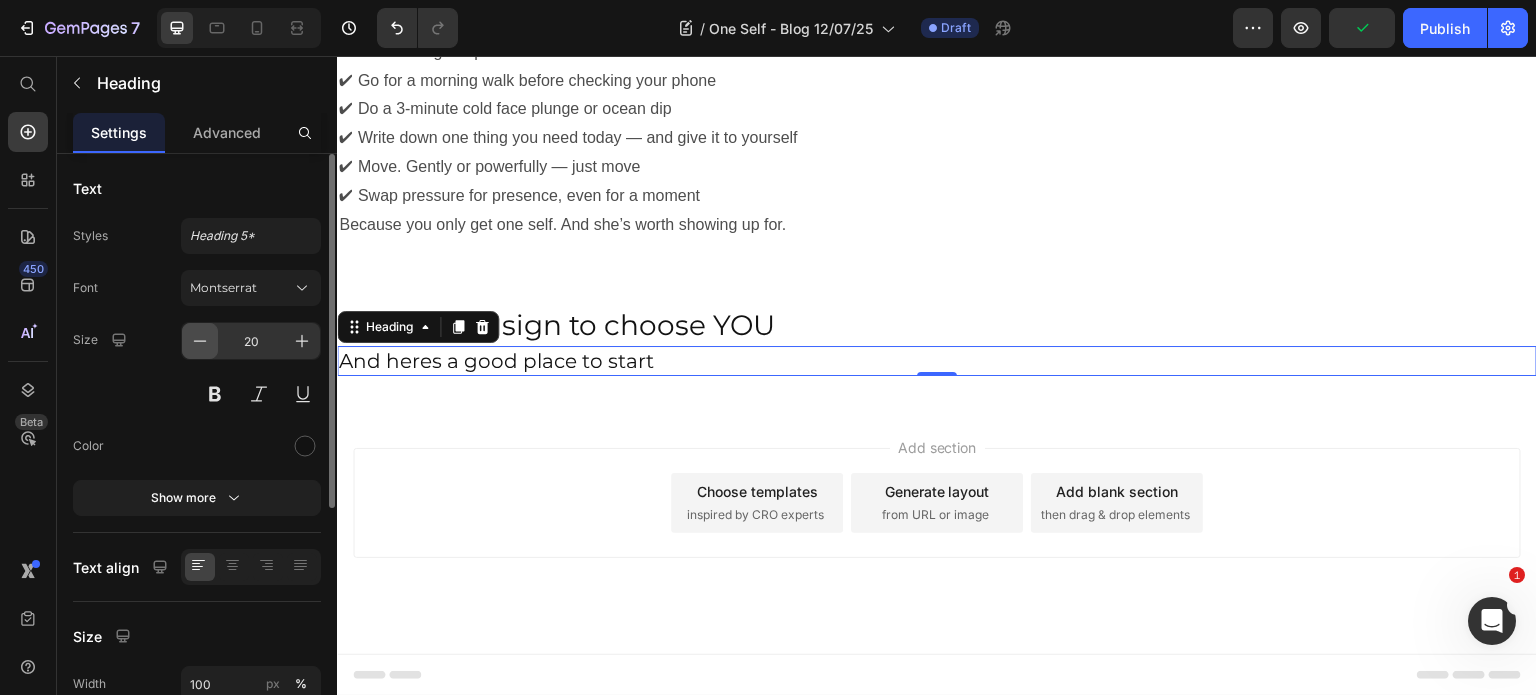click 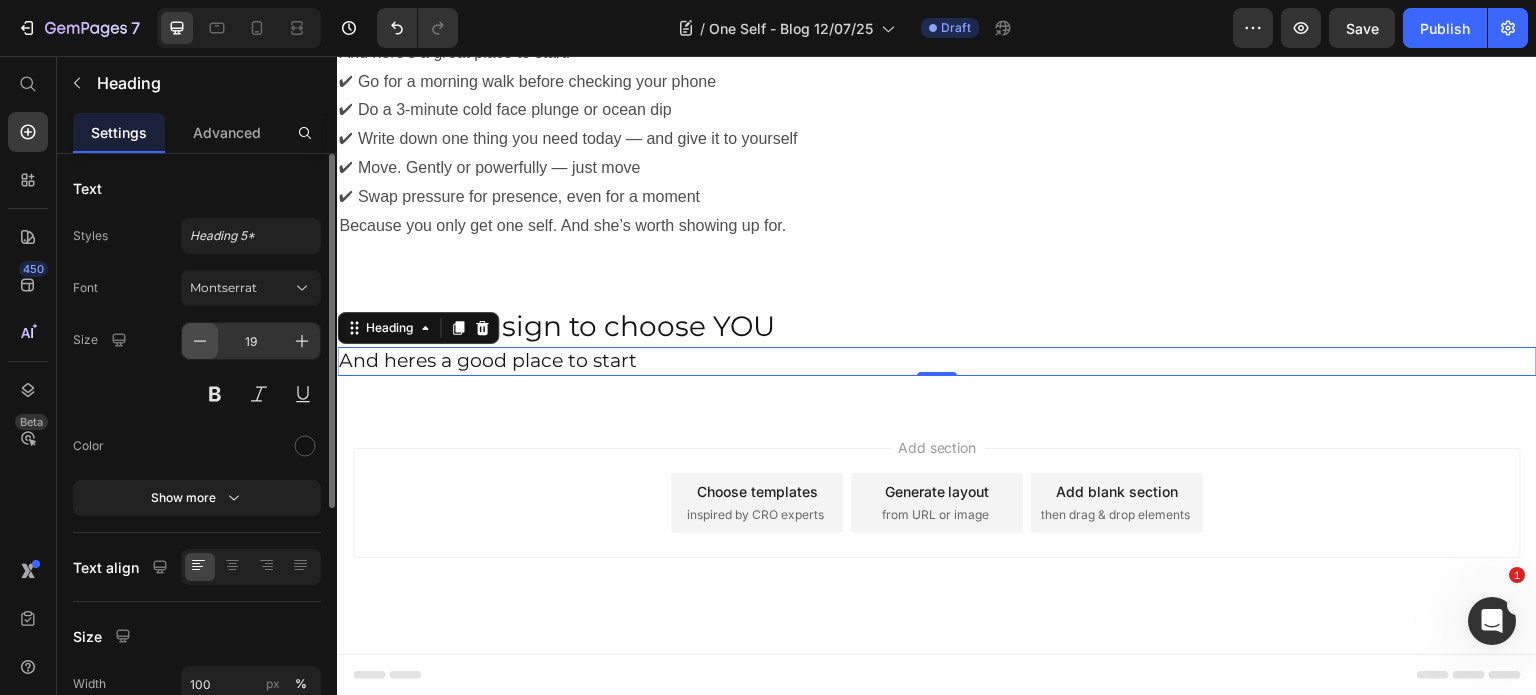 click 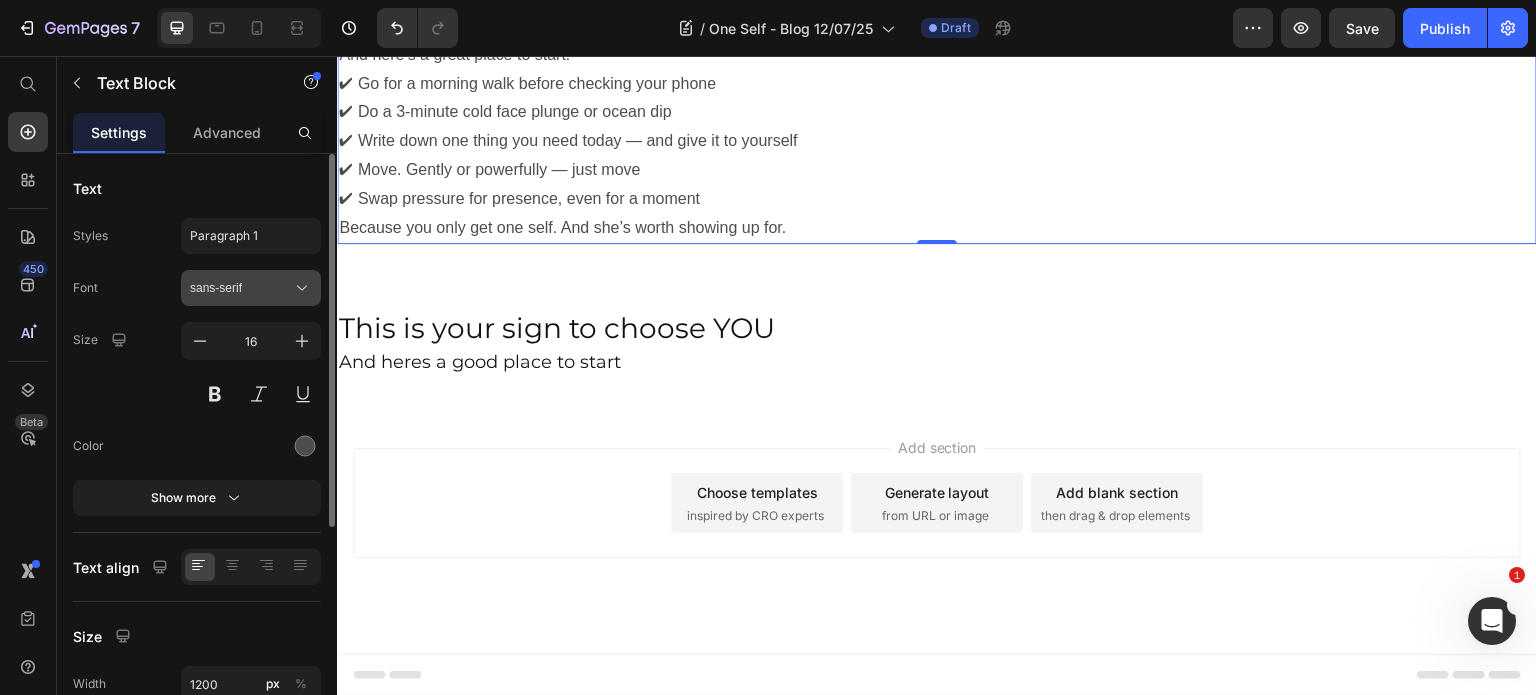 click 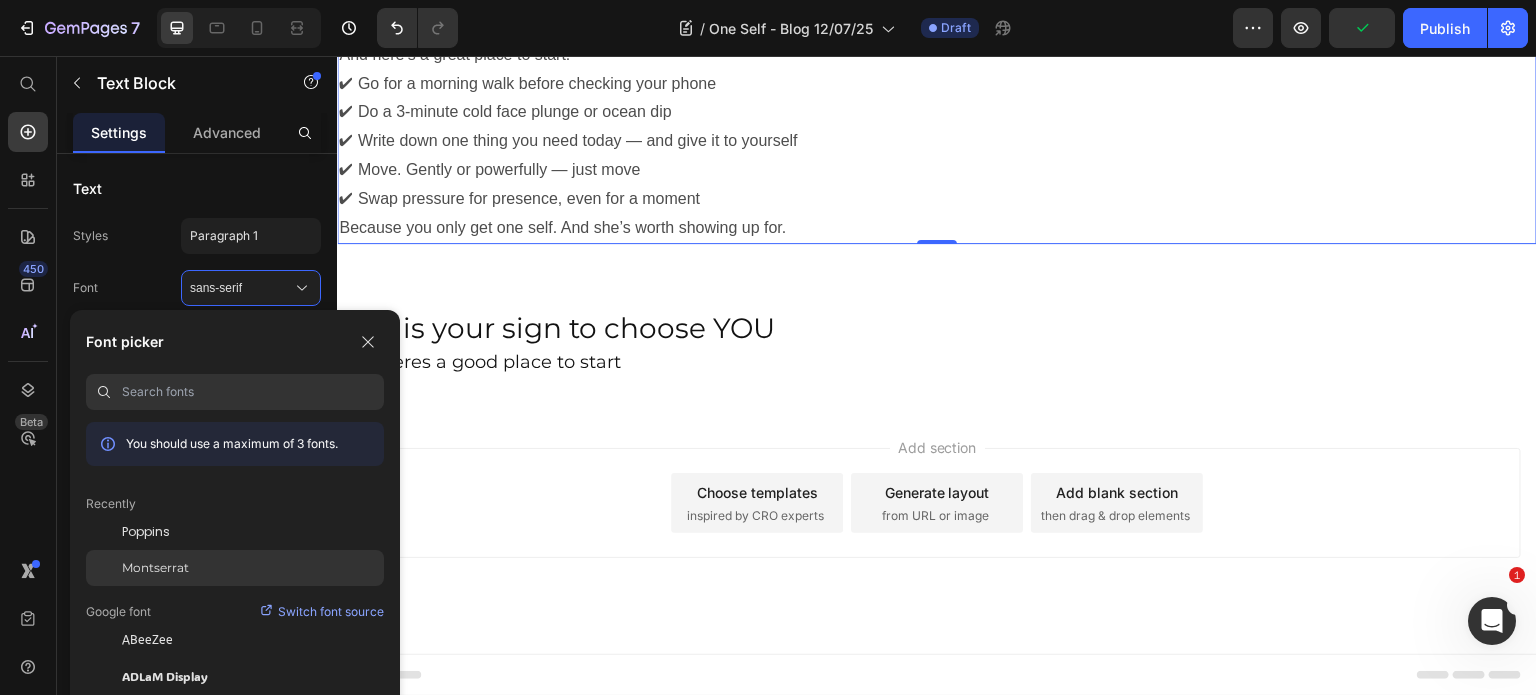 click on "Montserrat" at bounding box center (155, 568) 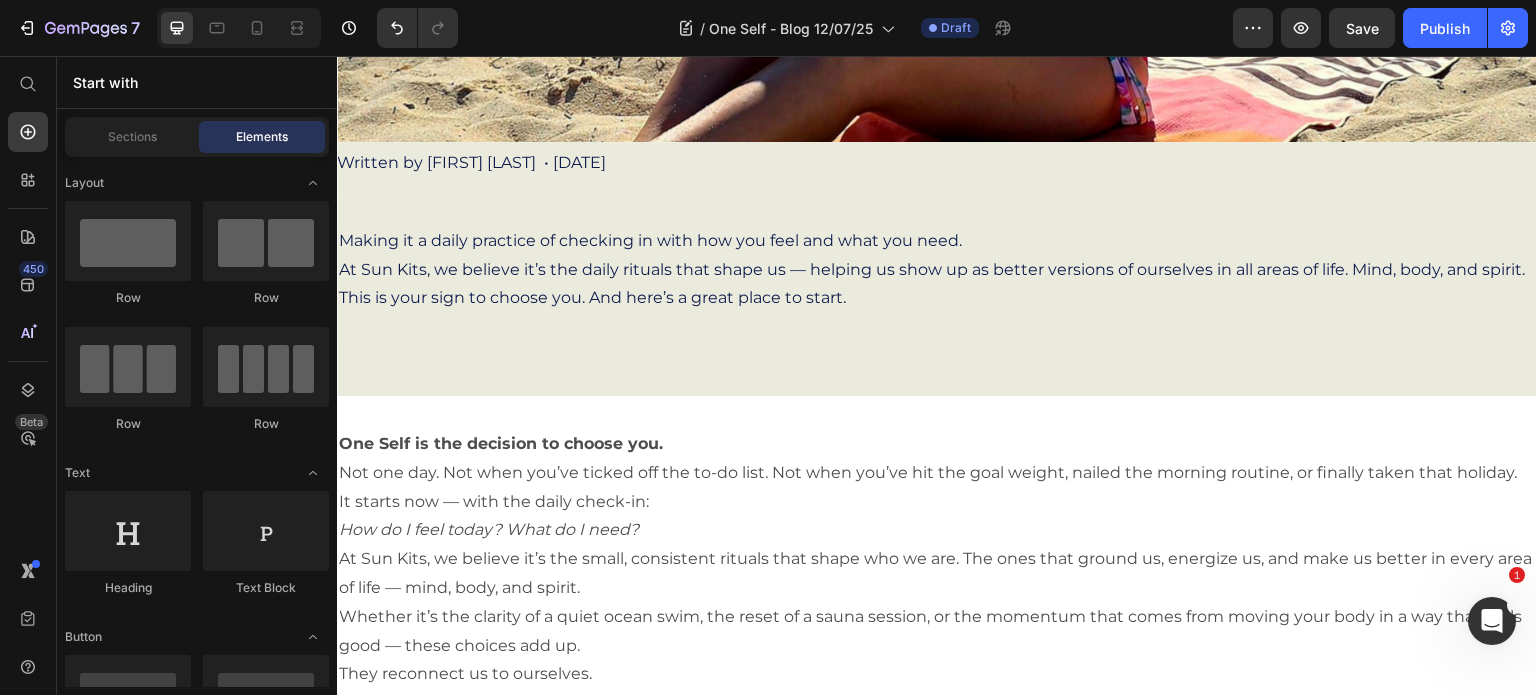 scroll, scrollTop: 535, scrollLeft: 0, axis: vertical 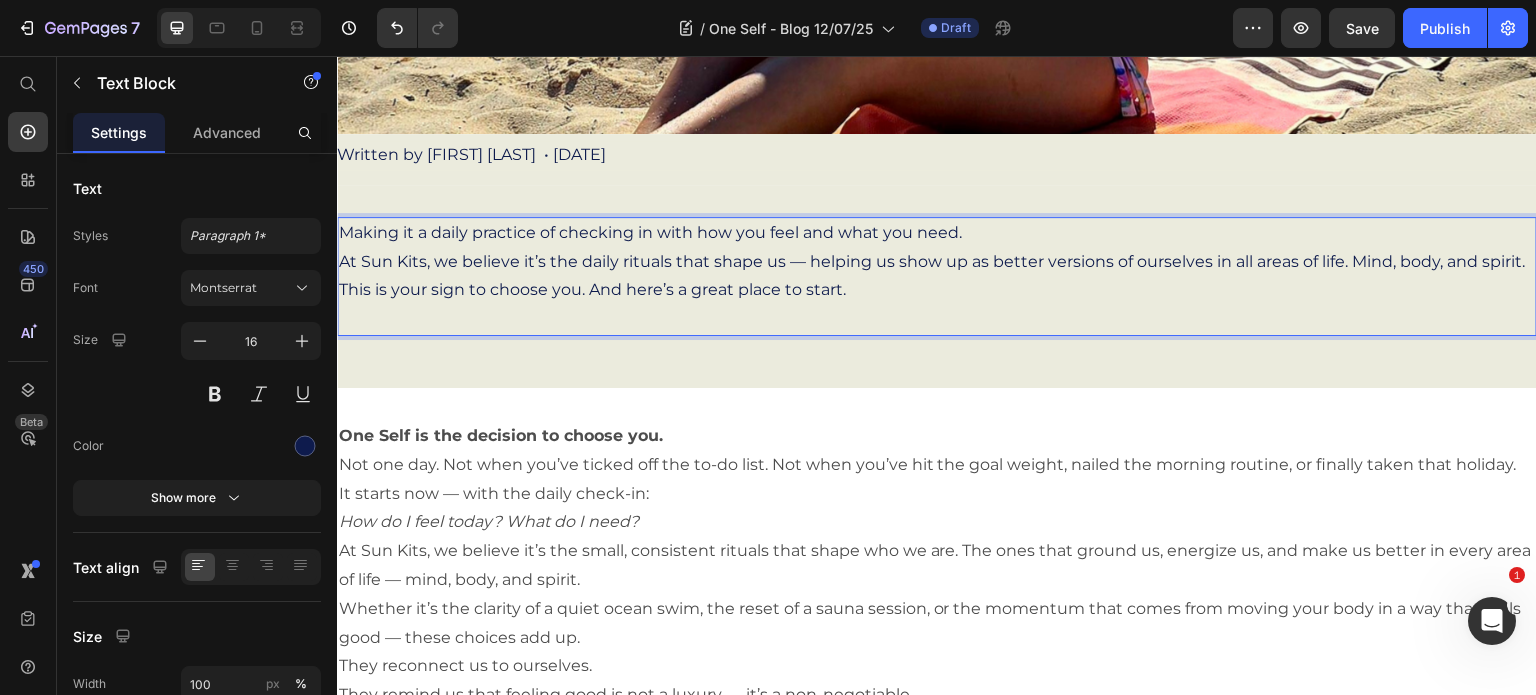 click on "Making it a daily practice of checking in with how you feel and what you need. At Sun Kits, we believe it’s the daily rituals that shape us — helping us show up as better versions of ourselves in all areas of life. Mind, body, and spirit. This is your sign to choose you. And here’s a great place to start." at bounding box center (937, 276) 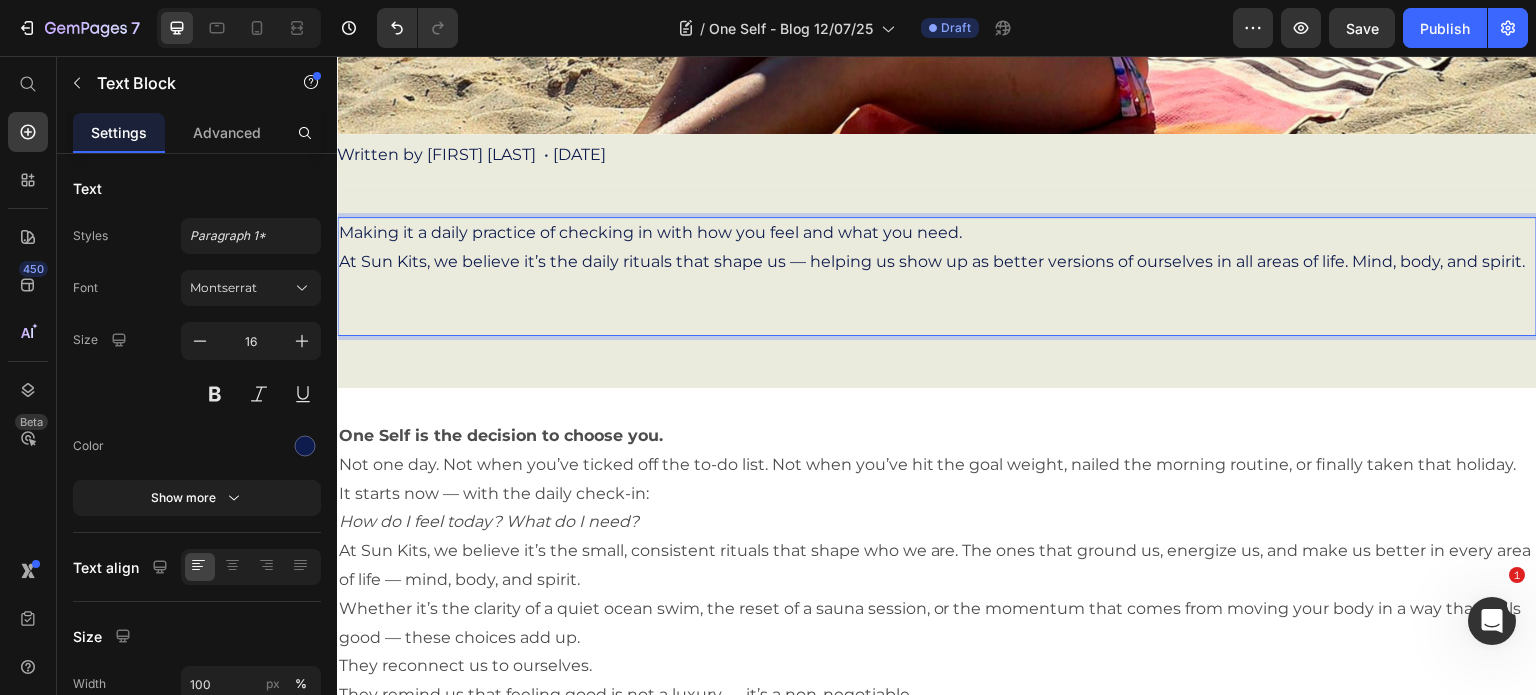 click on "Making it a daily practice of checking in with how you feel and what you need. At Sun Kits, we believe it’s the daily rituals that shape us — helping us show up as better versions of ourselves in all areas of life. Mind, body, and spirit. ⁠⁠⁠⁠⁠⁠⁠" at bounding box center (937, 276) 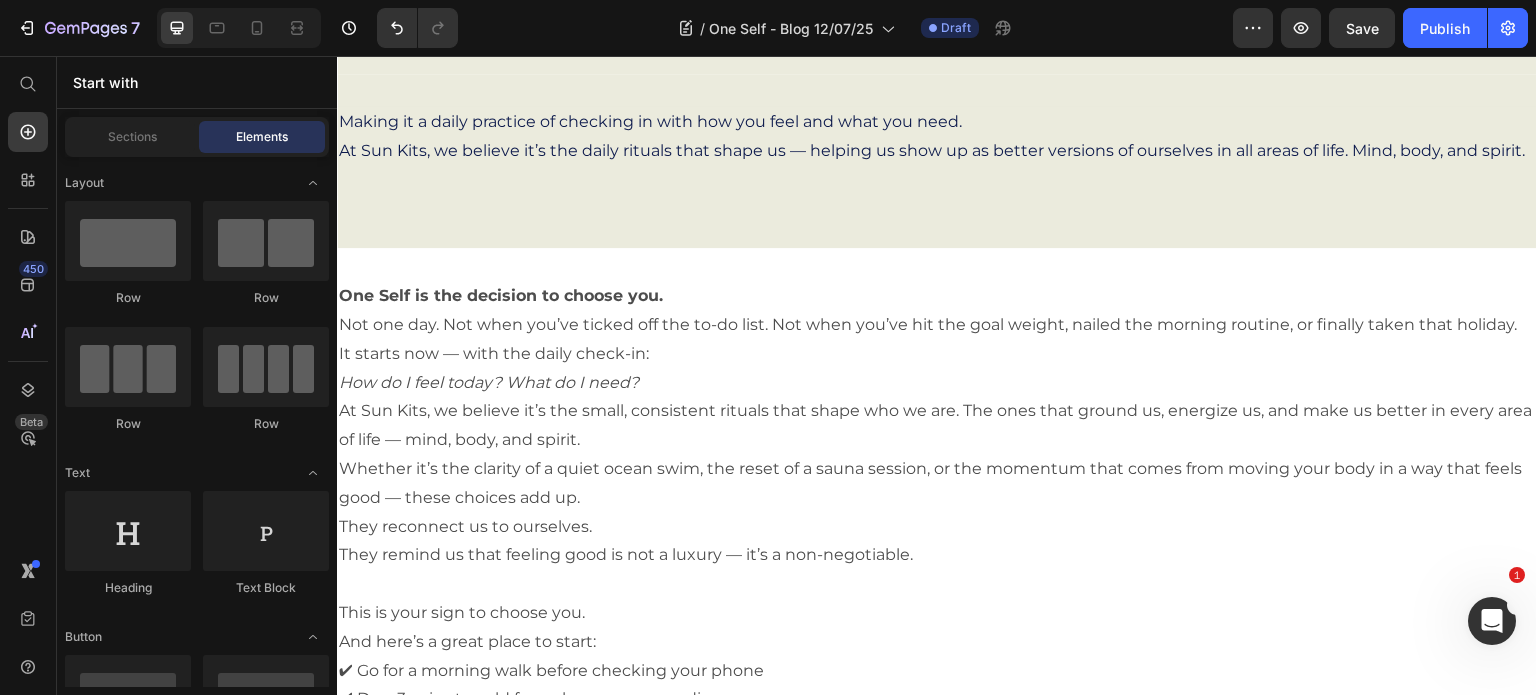 scroll, scrollTop: 652, scrollLeft: 0, axis: vertical 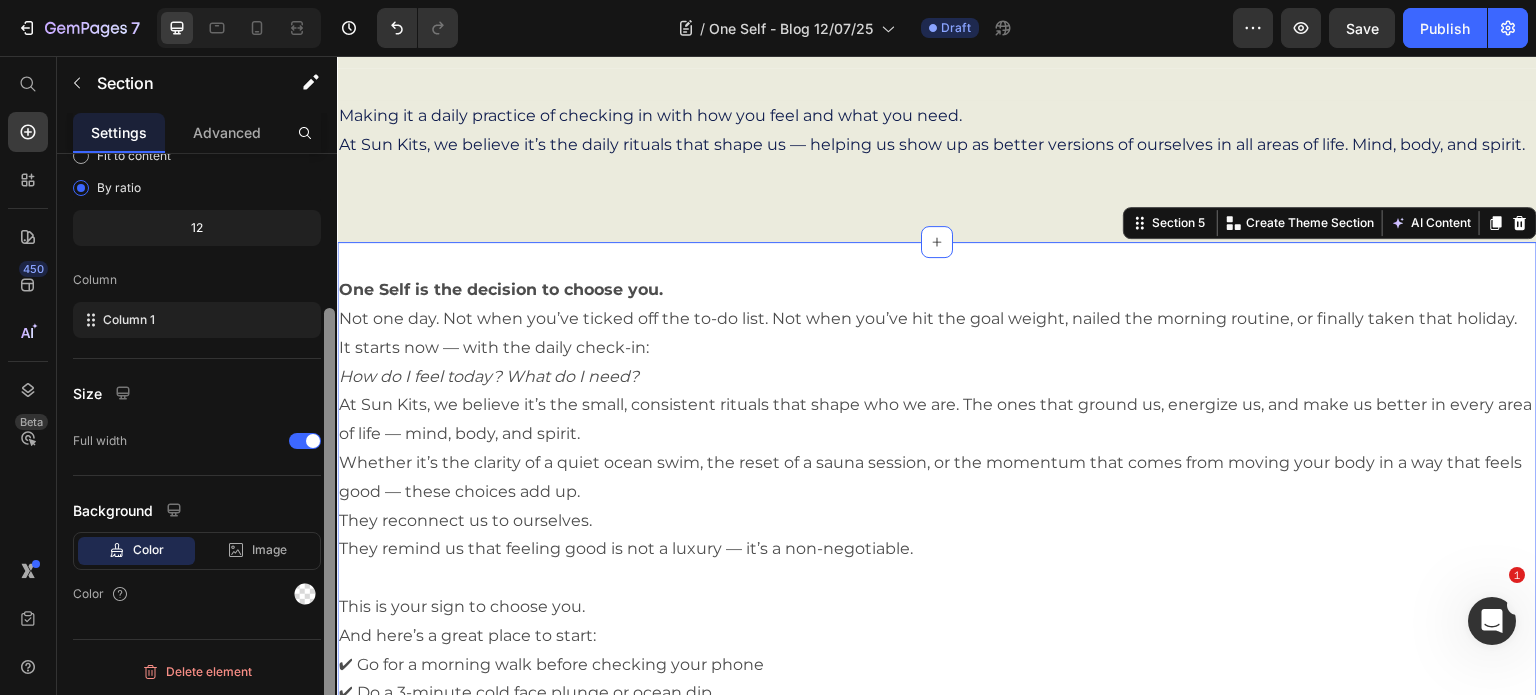 drag, startPoint x: 329, startPoint y: 251, endPoint x: 320, endPoint y: 503, distance: 252.16066 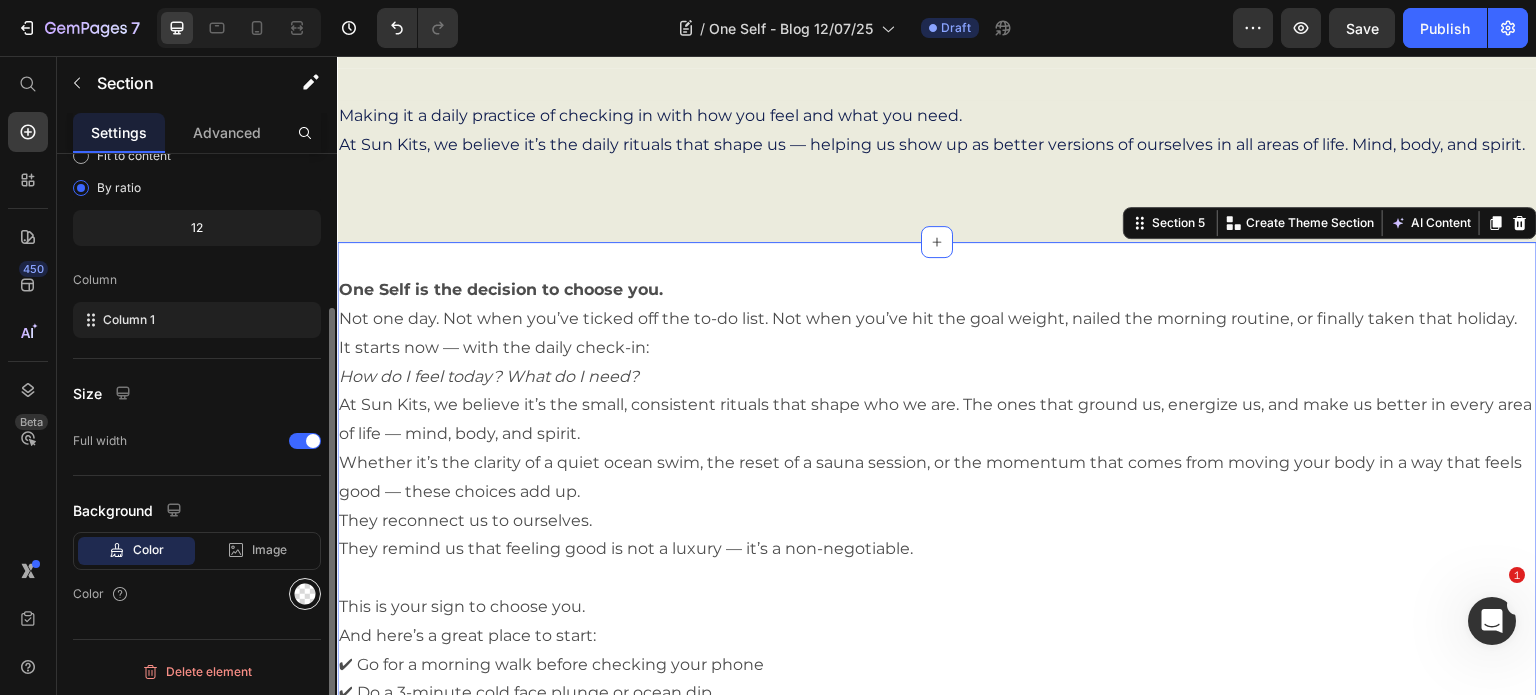 click at bounding box center (305, 594) 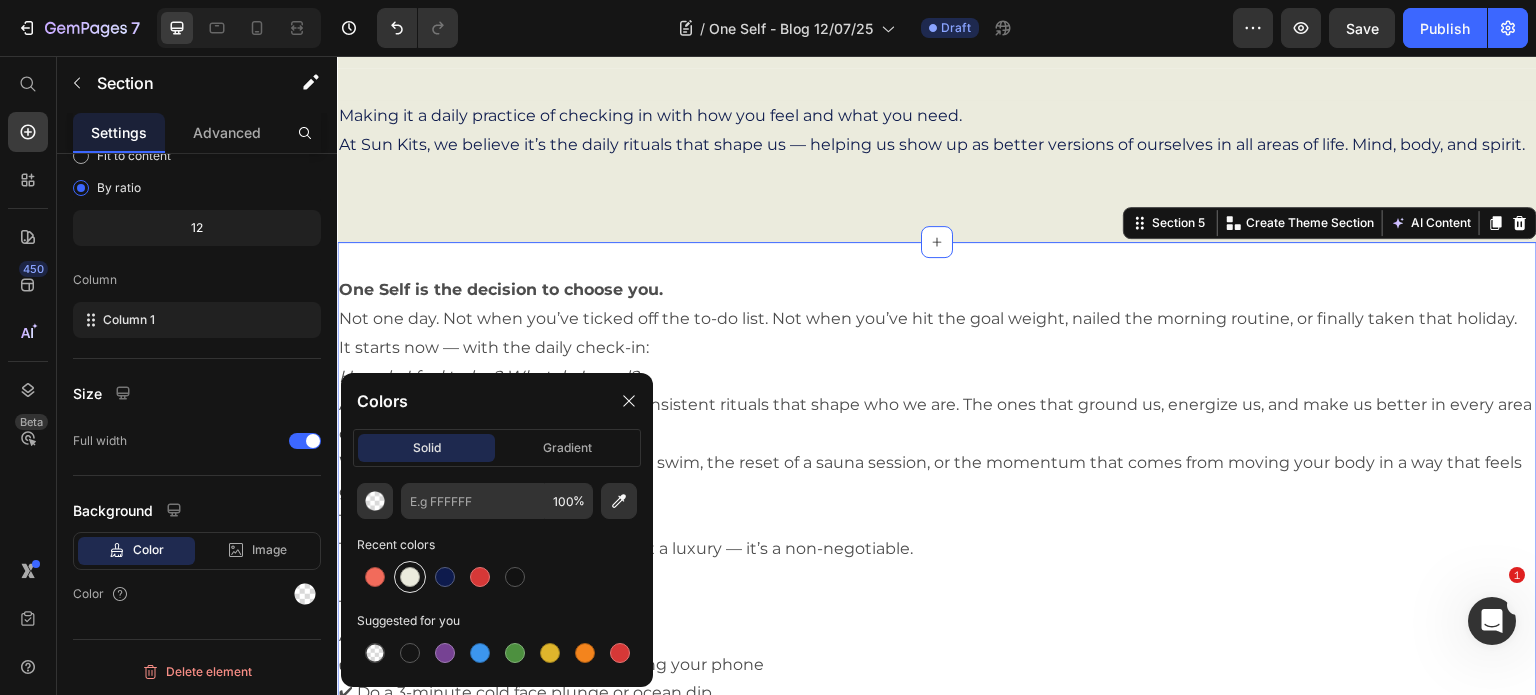 click at bounding box center [410, 577] 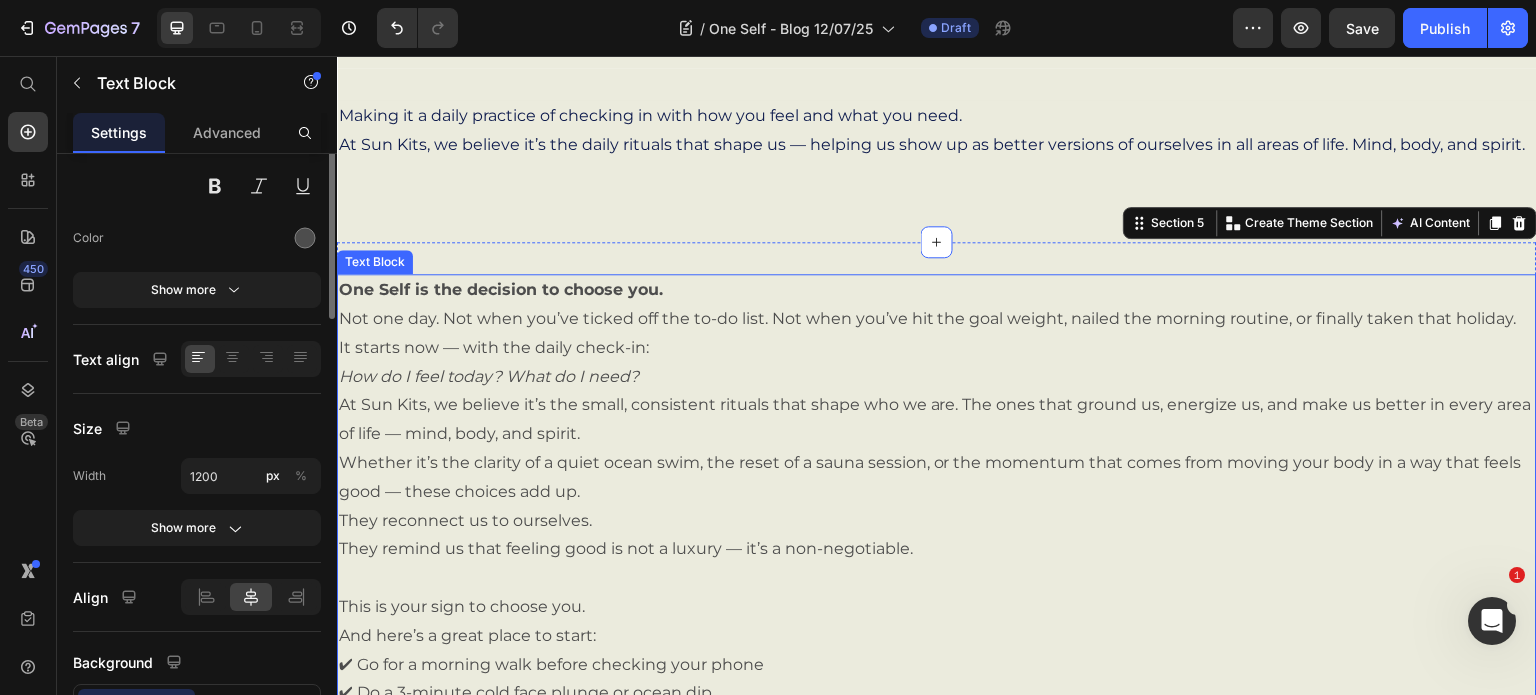 scroll, scrollTop: 0, scrollLeft: 0, axis: both 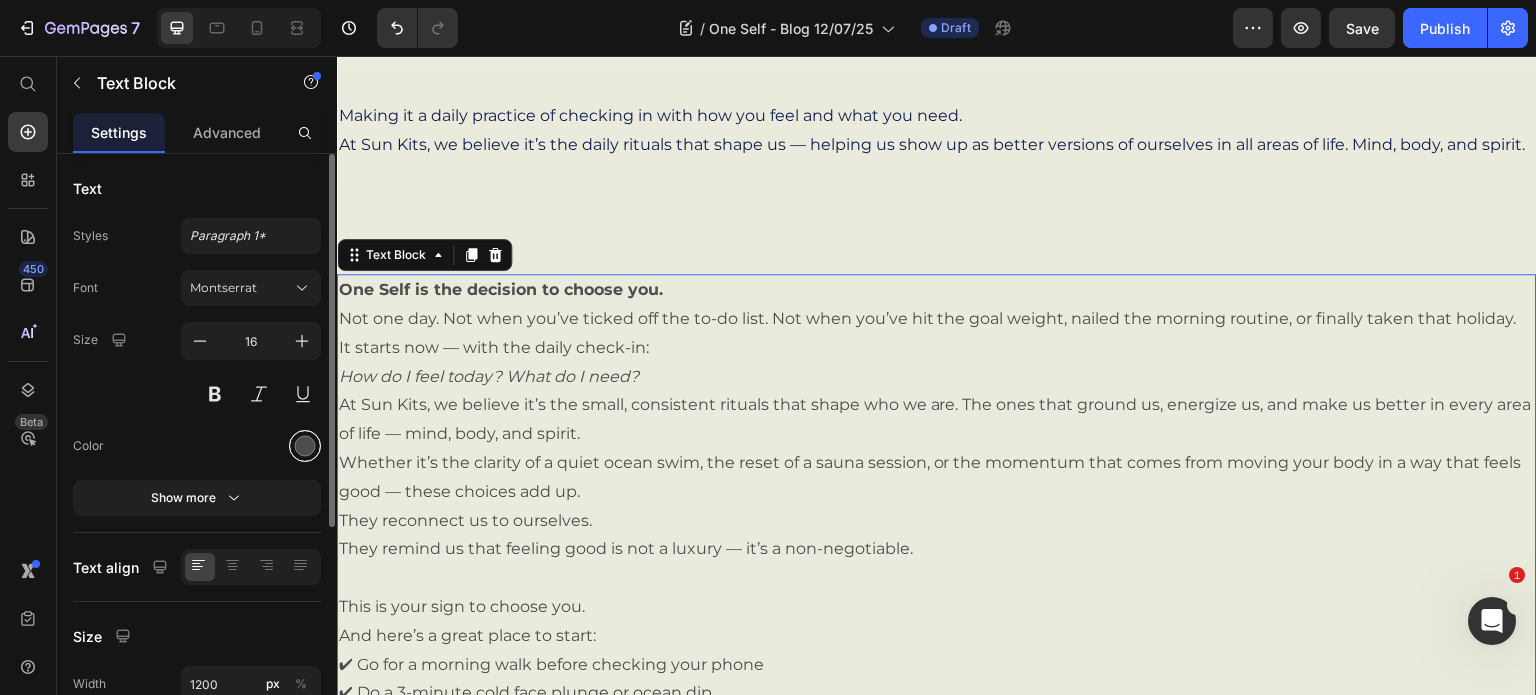click at bounding box center [305, 446] 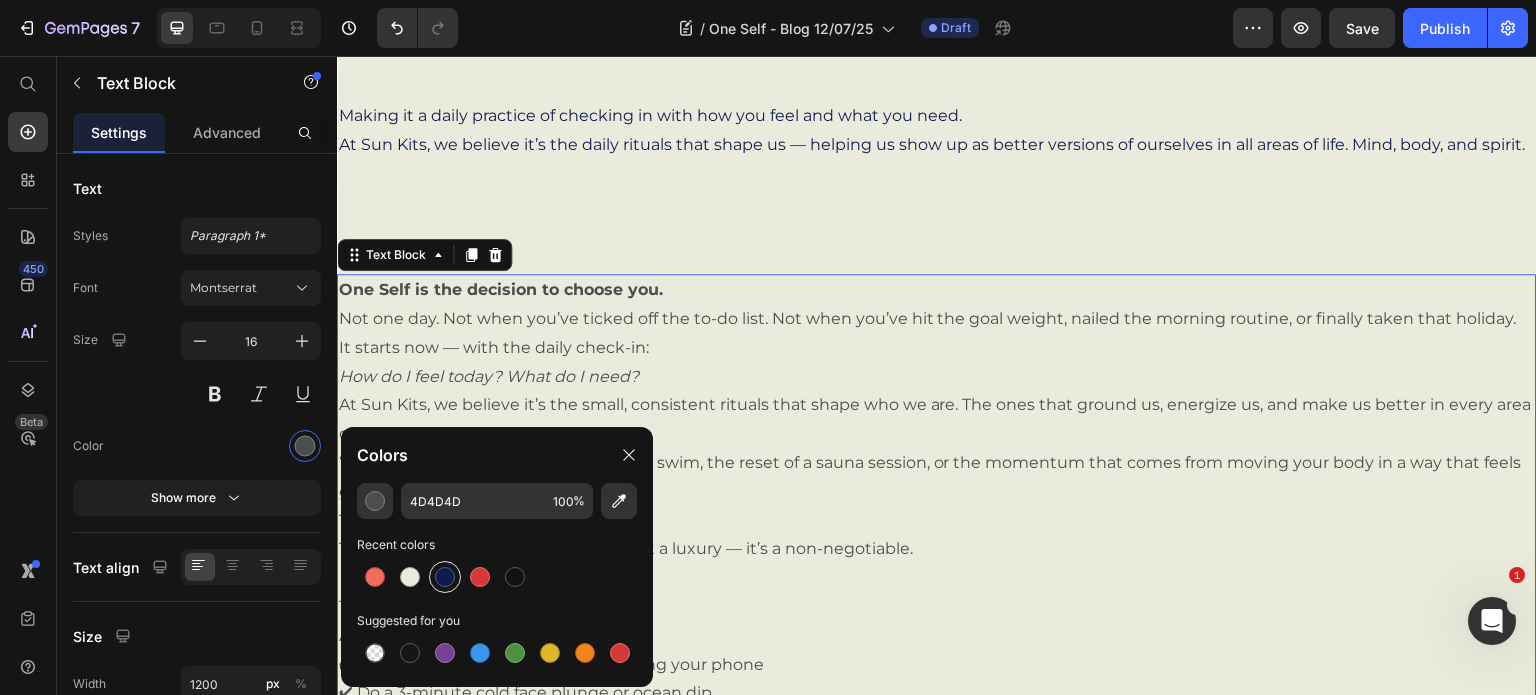 click at bounding box center (445, 577) 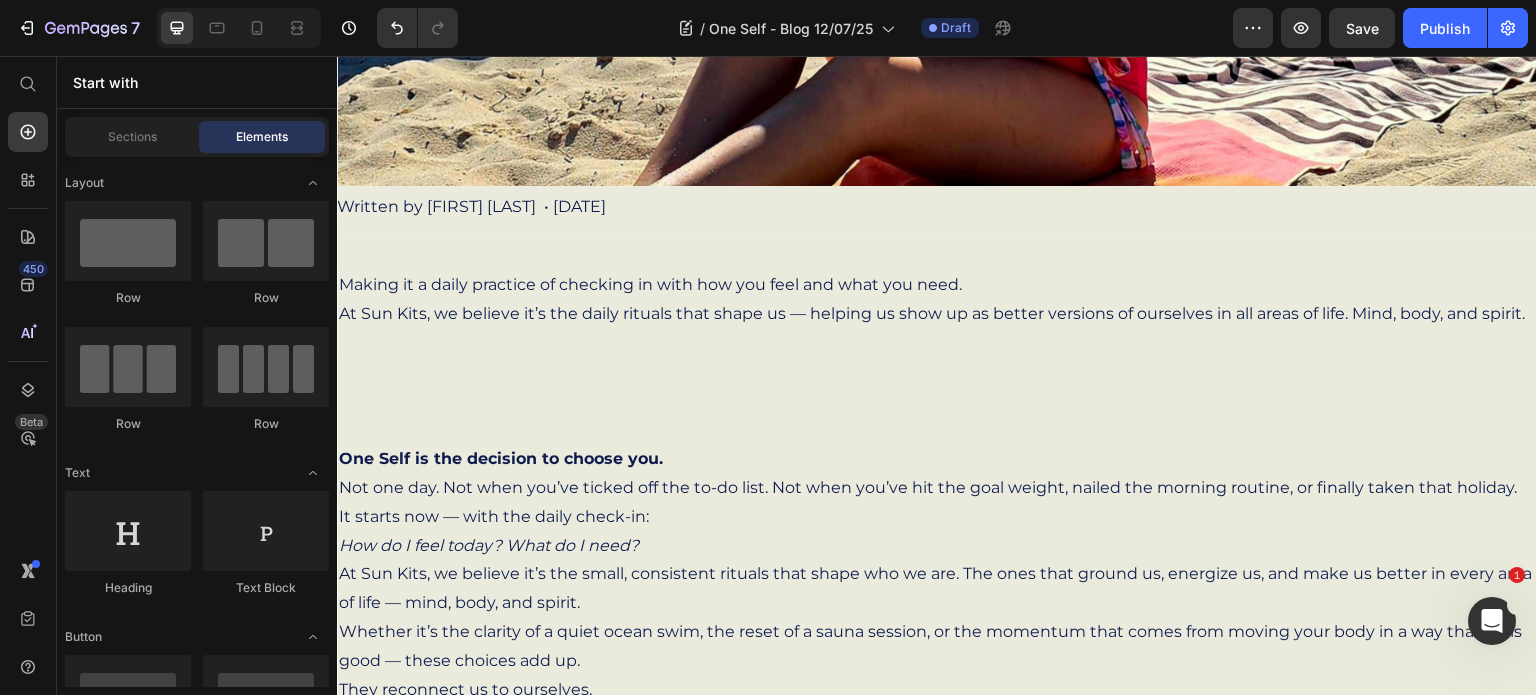 scroll, scrollTop: 485, scrollLeft: 0, axis: vertical 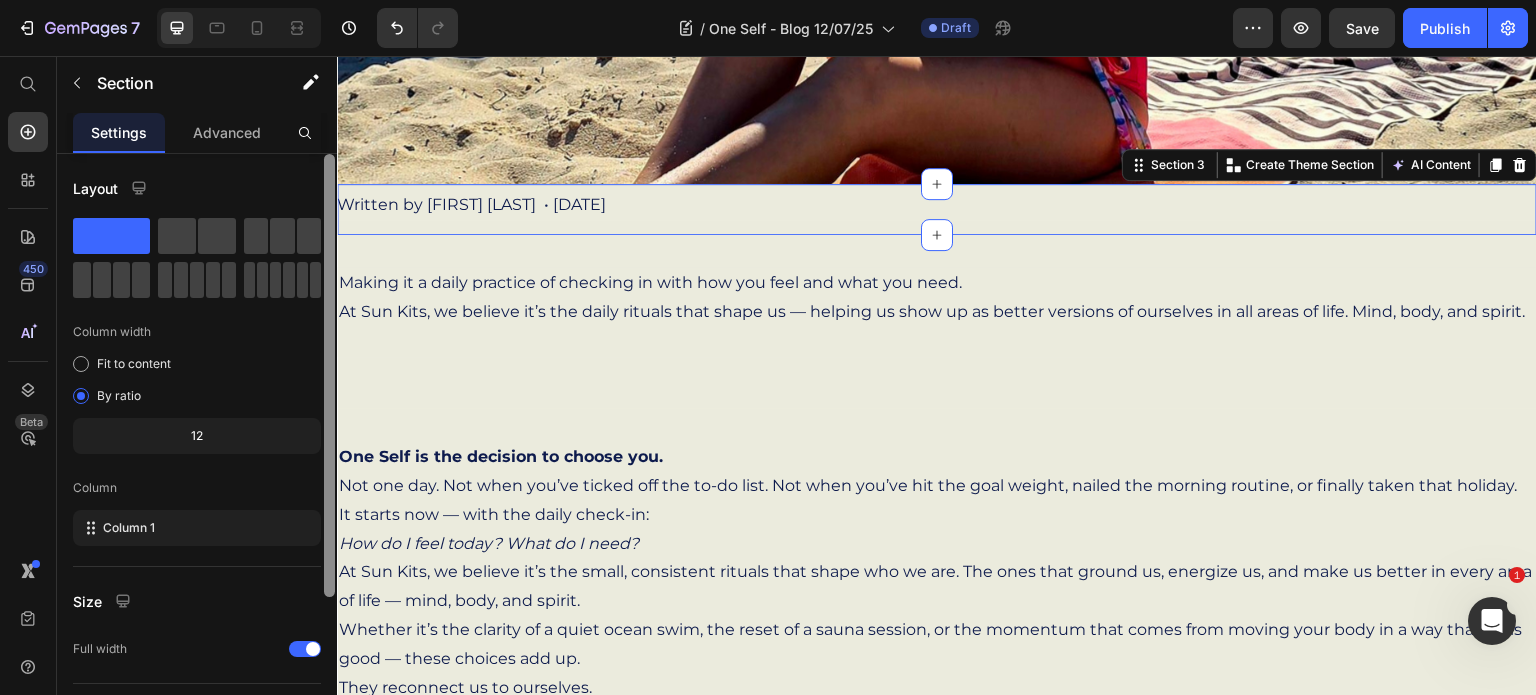 drag, startPoint x: 329, startPoint y: 312, endPoint x: 332, endPoint y: 283, distance: 29.15476 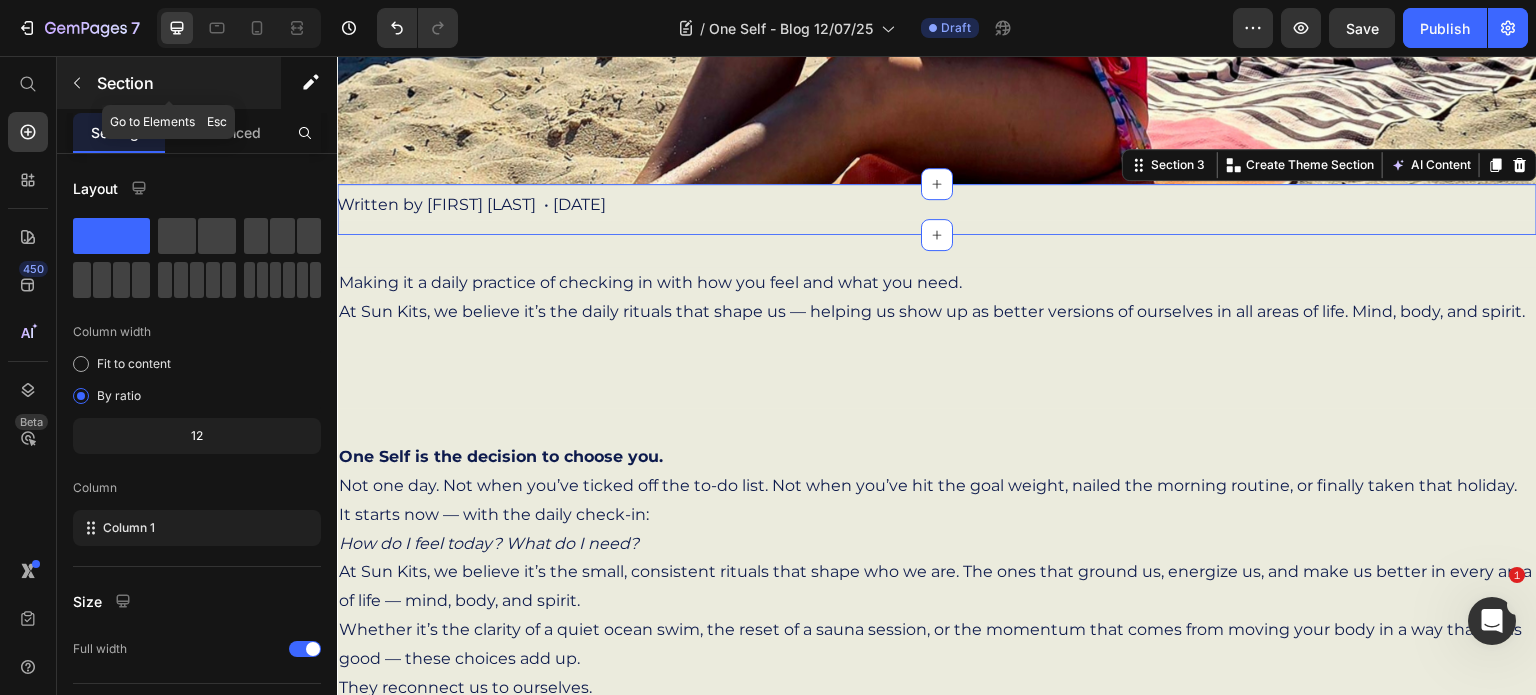 click 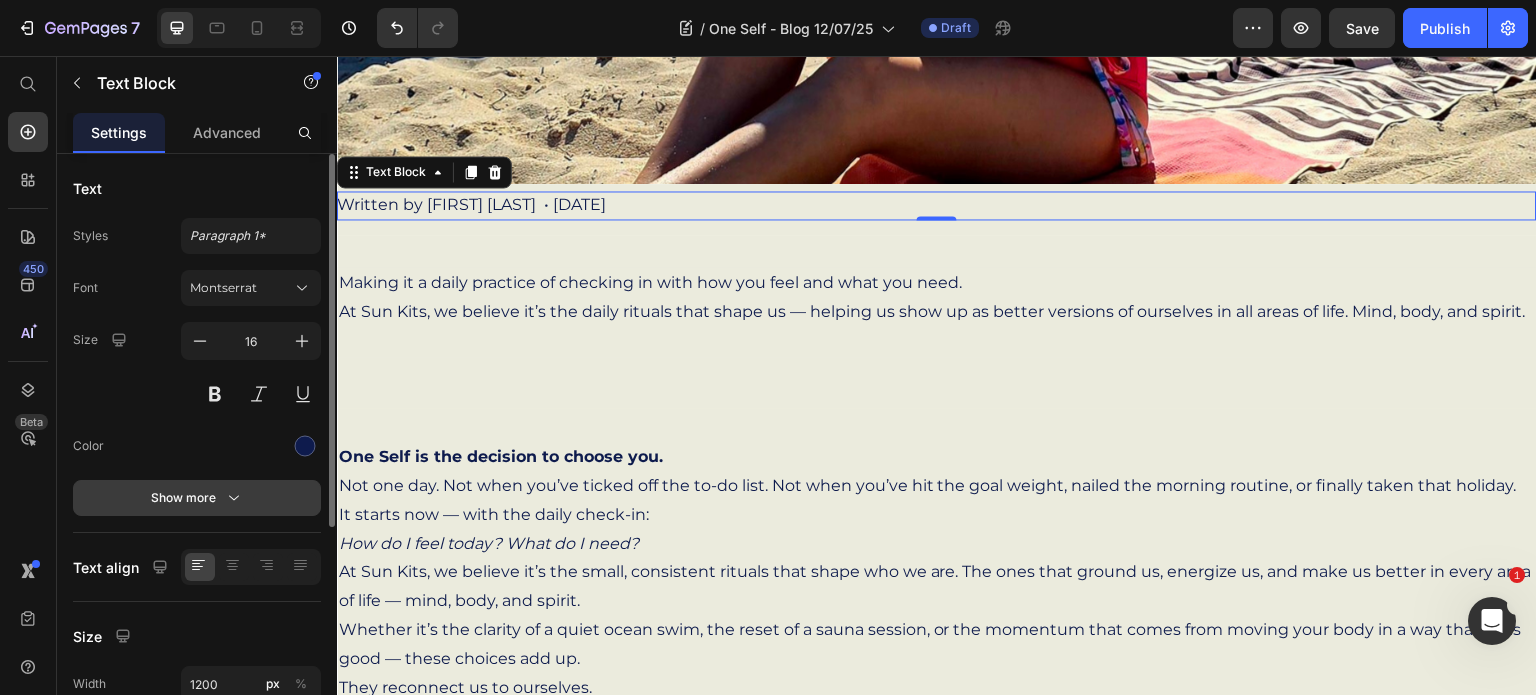 click 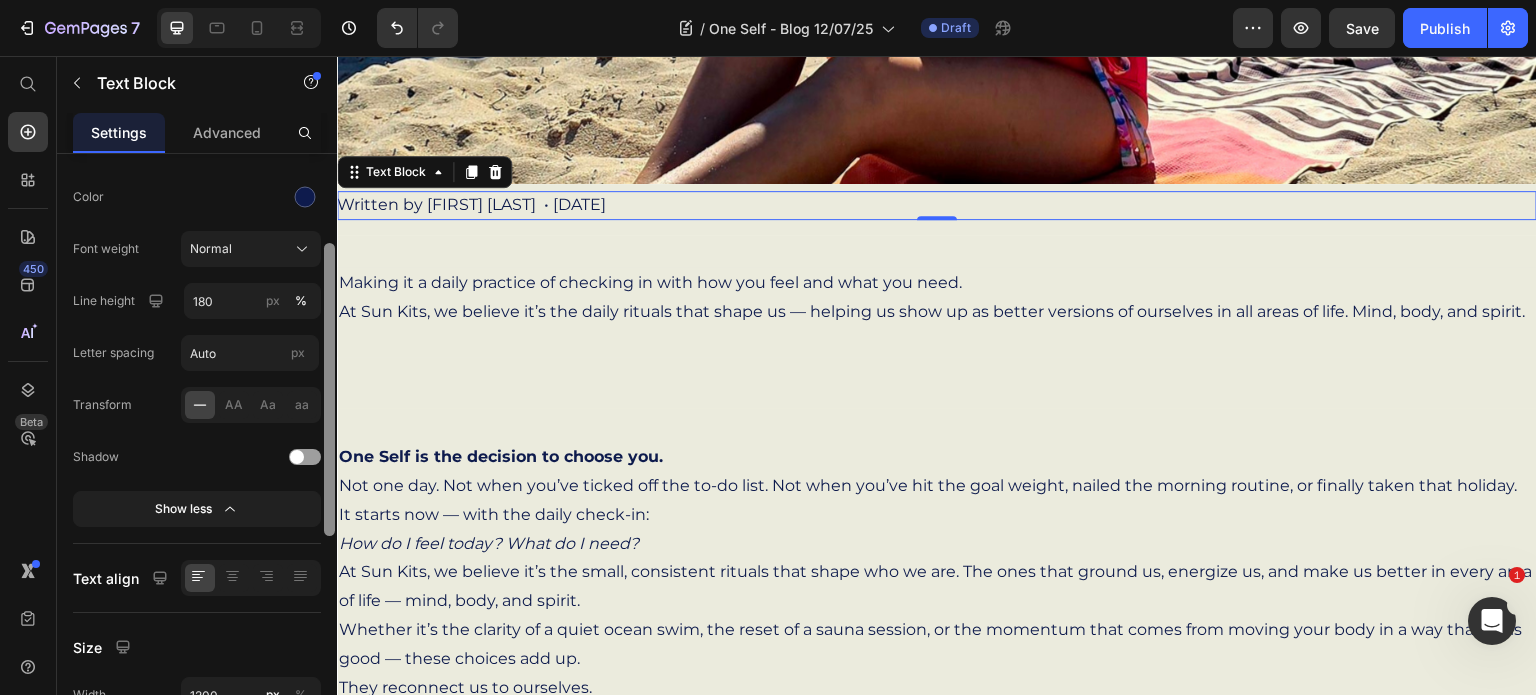 scroll, scrollTop: 256, scrollLeft: 0, axis: vertical 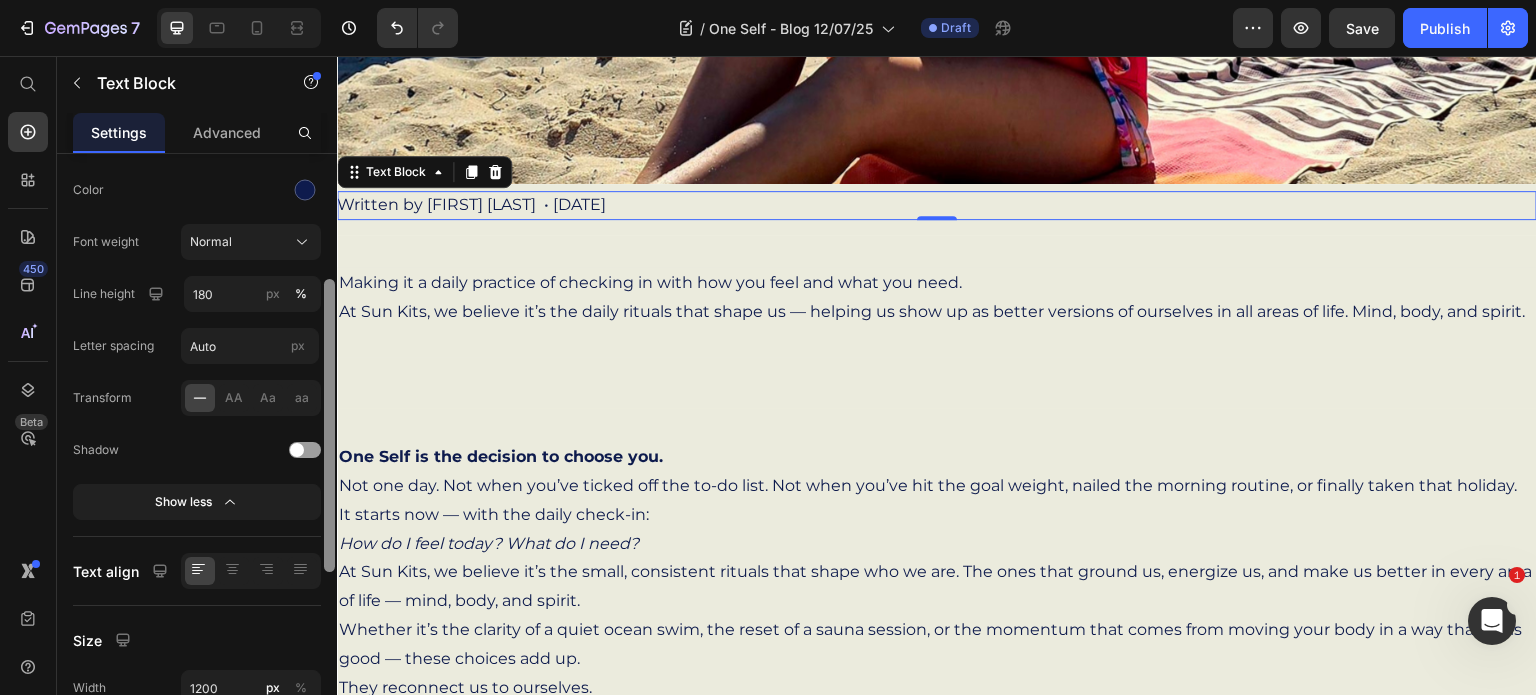 drag, startPoint x: 328, startPoint y: 495, endPoint x: 305, endPoint y: 655, distance: 161.64467 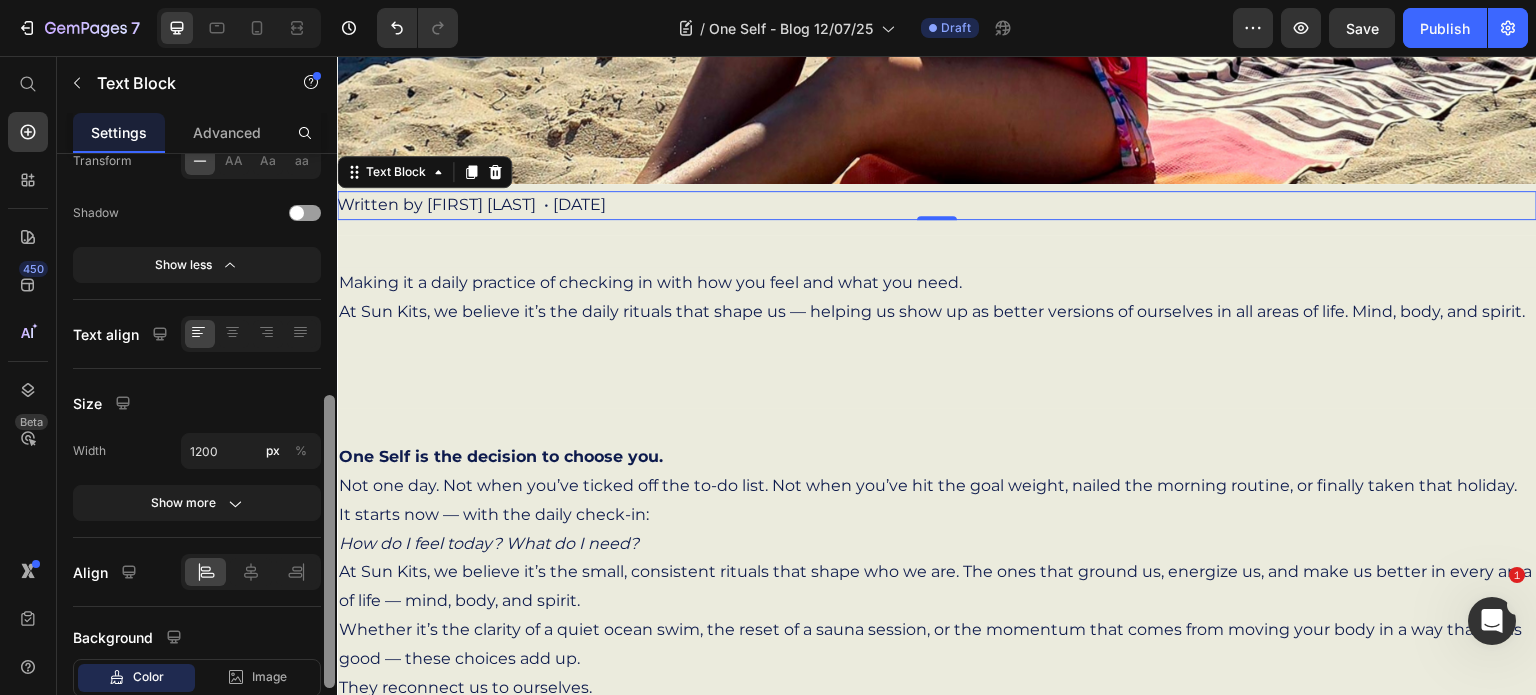 scroll, scrollTop: 497, scrollLeft: 0, axis: vertical 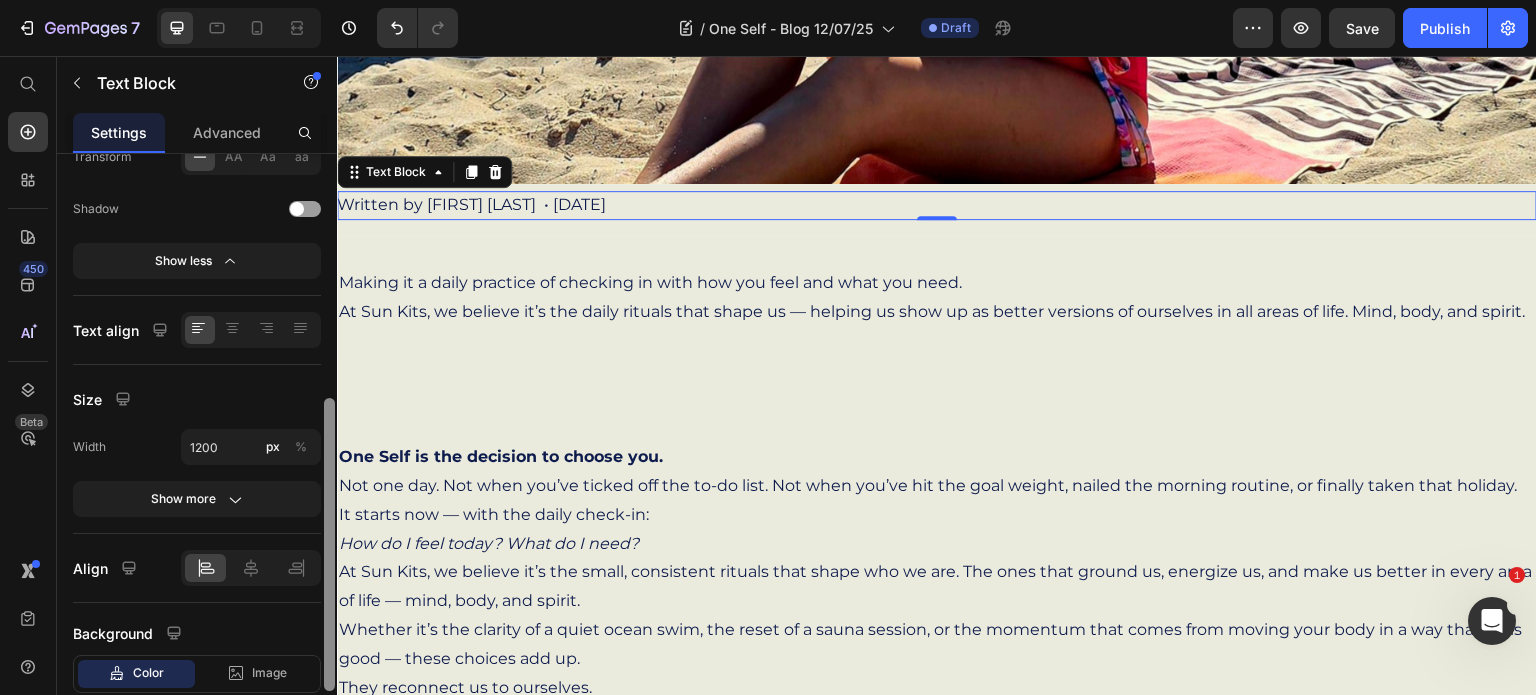drag, startPoint x: 330, startPoint y: 562, endPoint x: 332, endPoint y: 681, distance: 119.01681 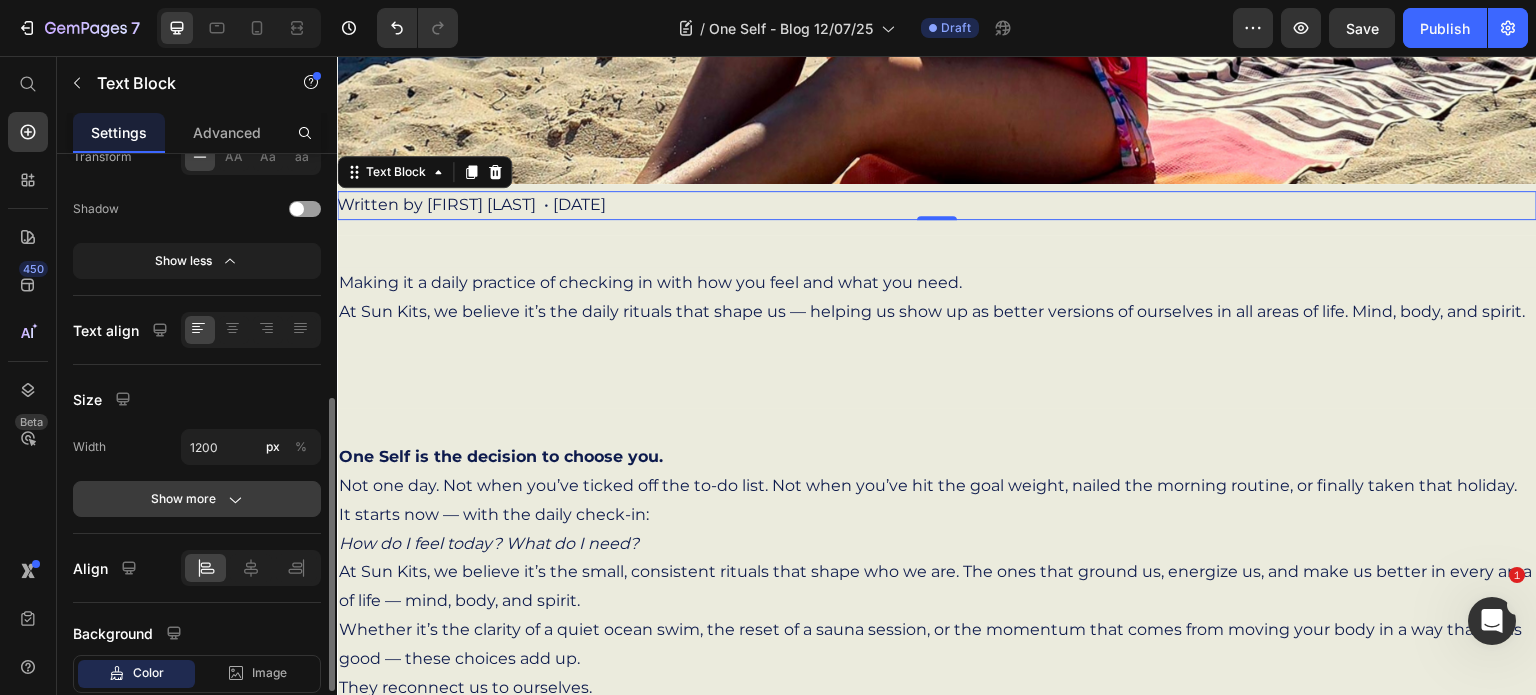 click 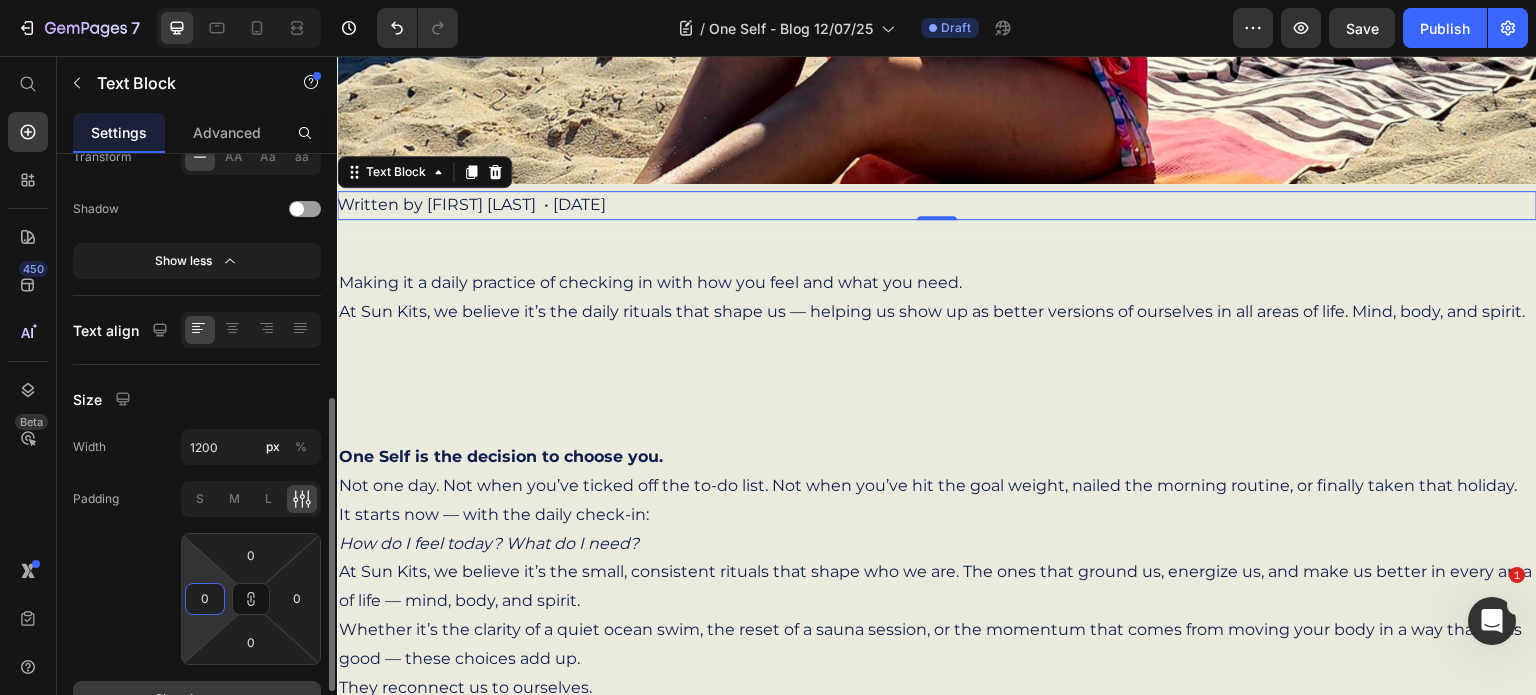 click on "0" at bounding box center [205, 599] 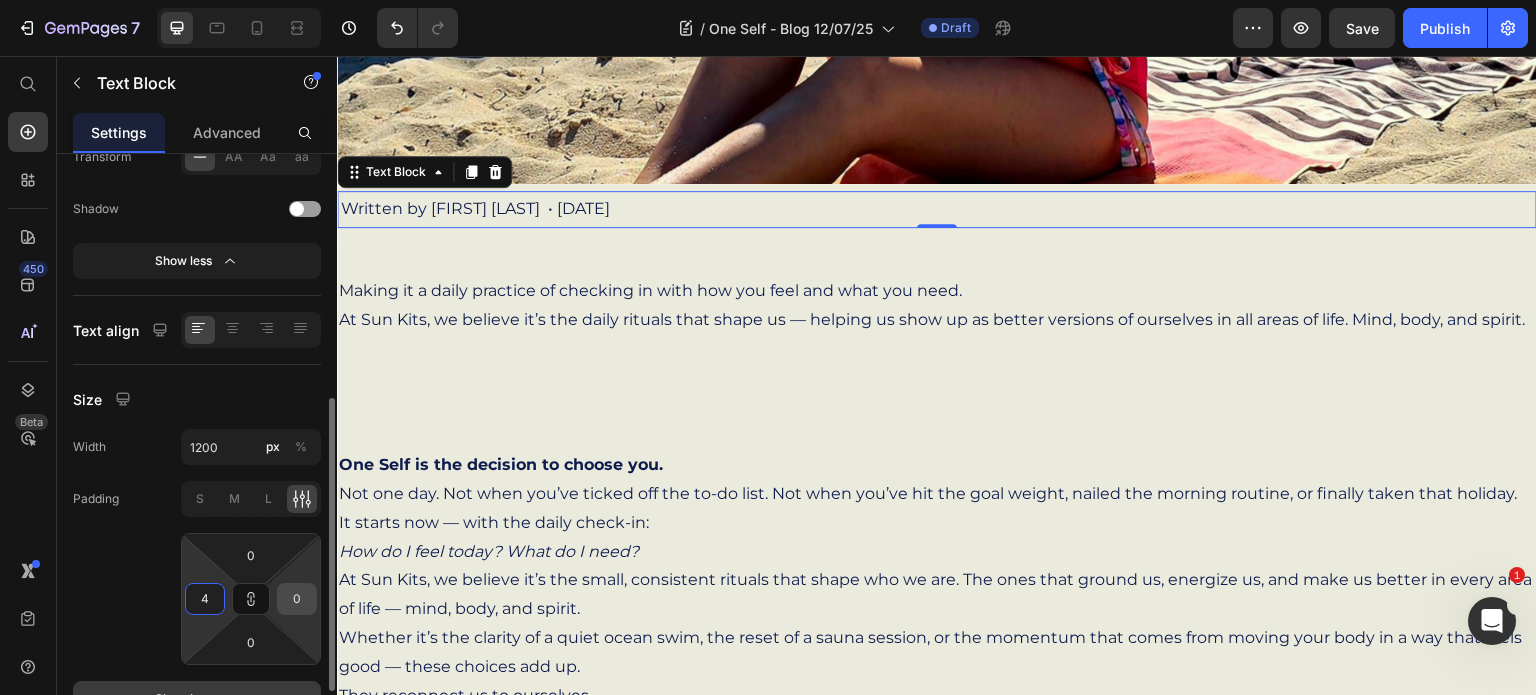 type on "4" 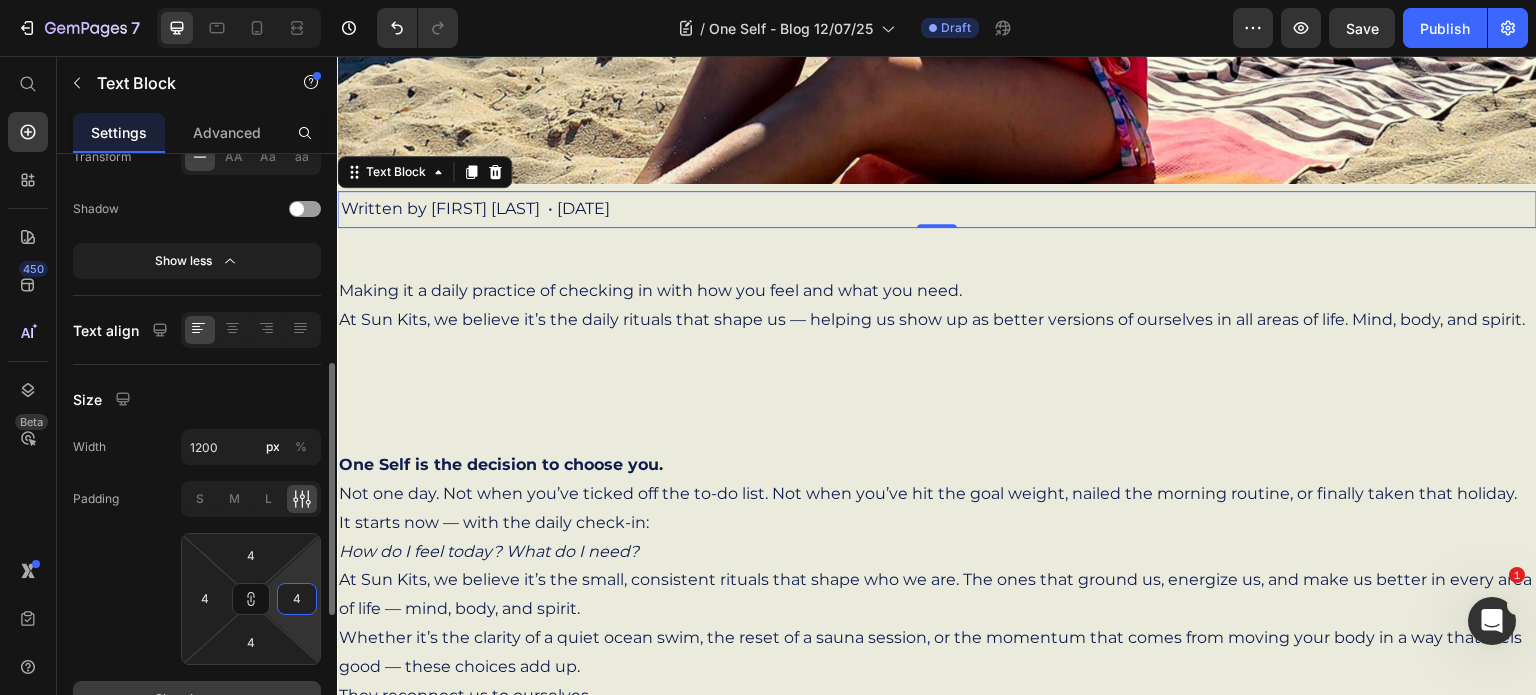 click on "4" at bounding box center [297, 599] 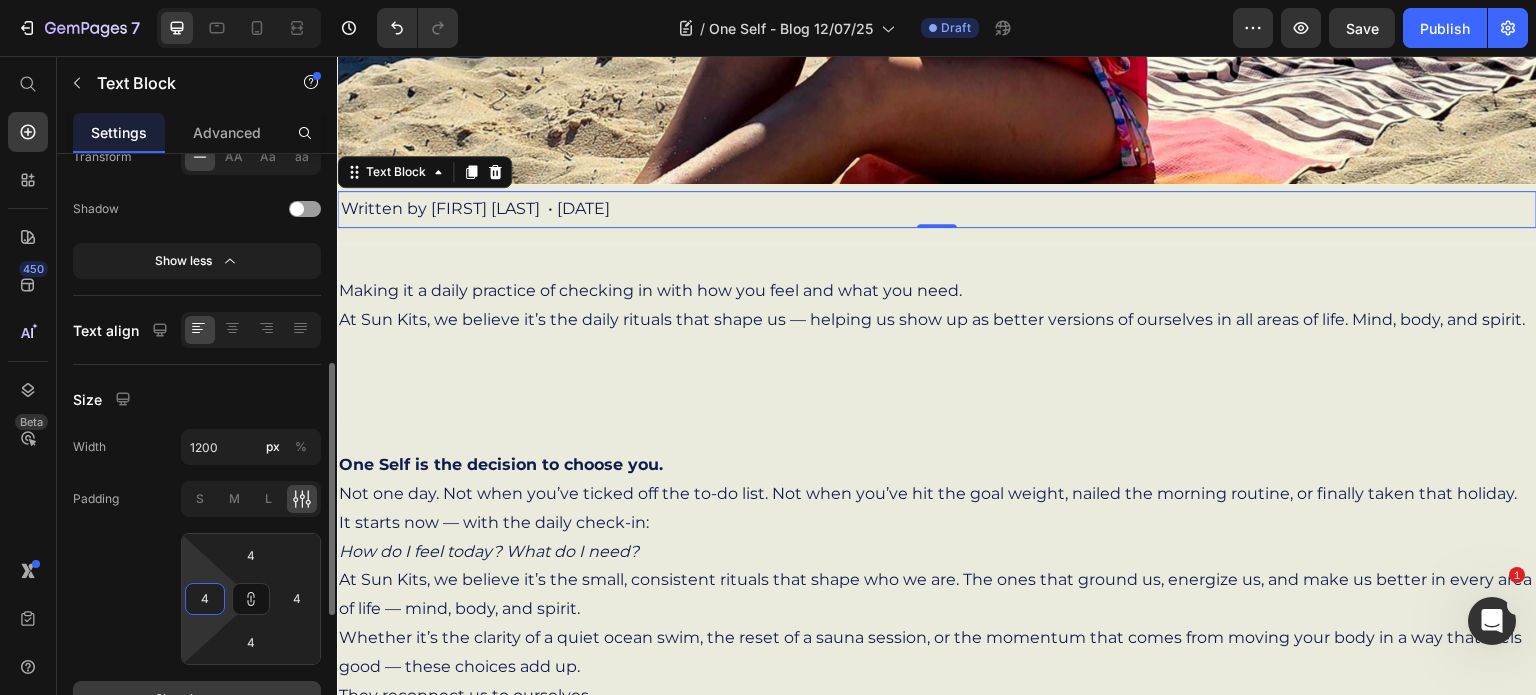 click on "4" at bounding box center (205, 599) 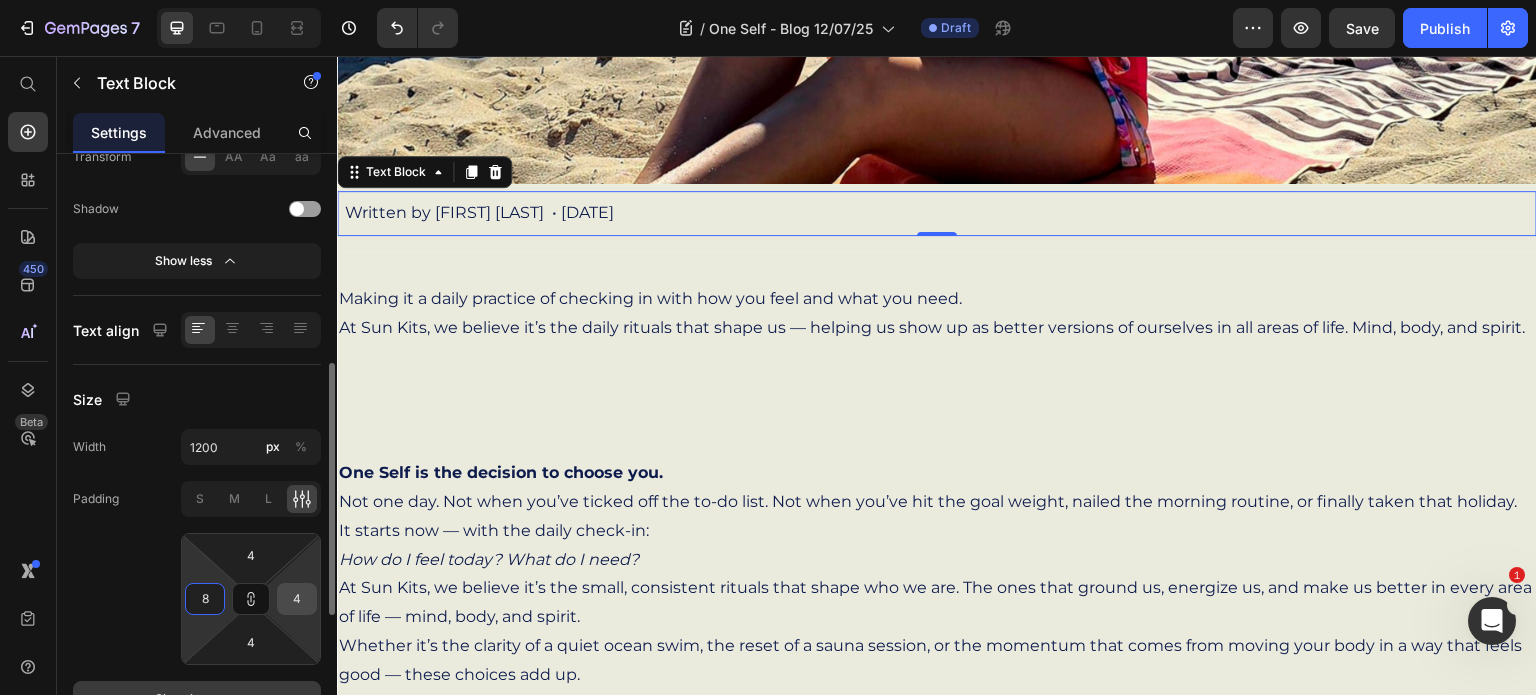 type on "8" 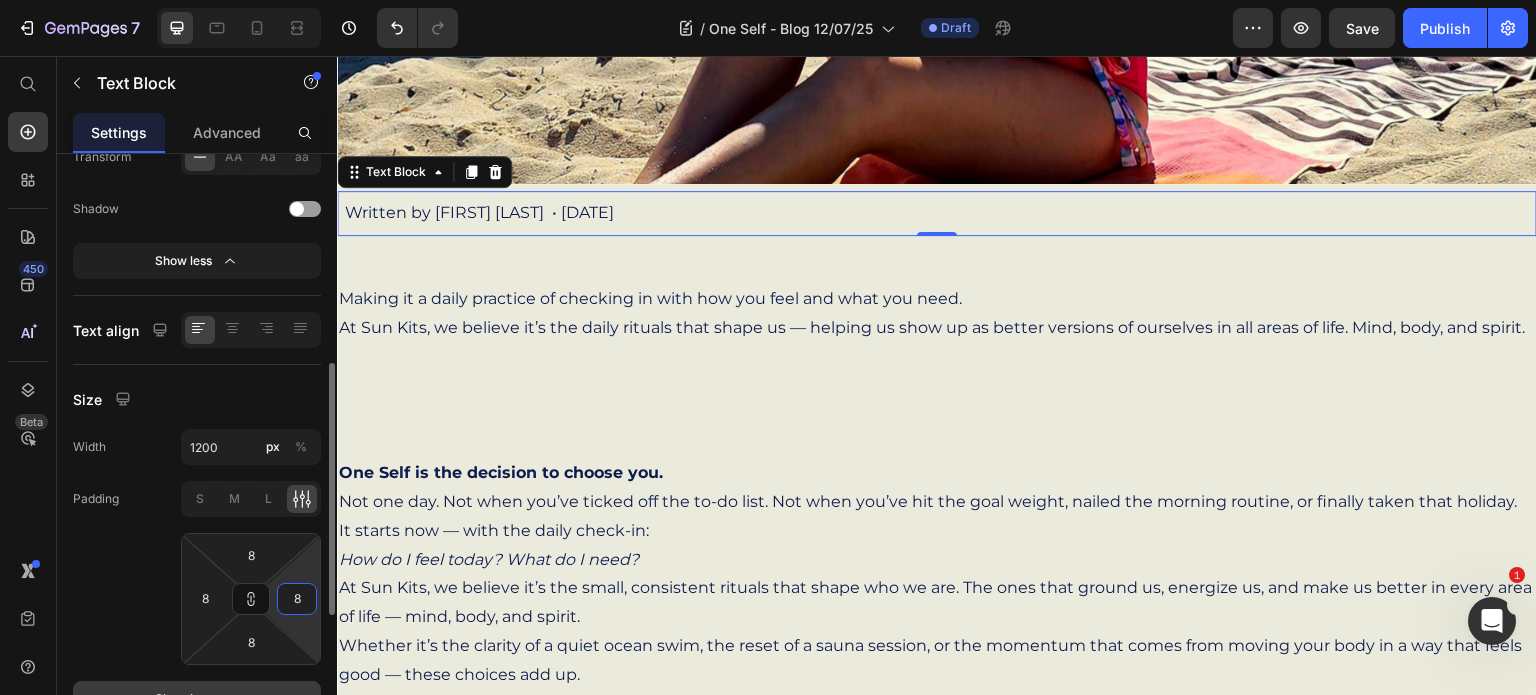 click on "8" at bounding box center [297, 599] 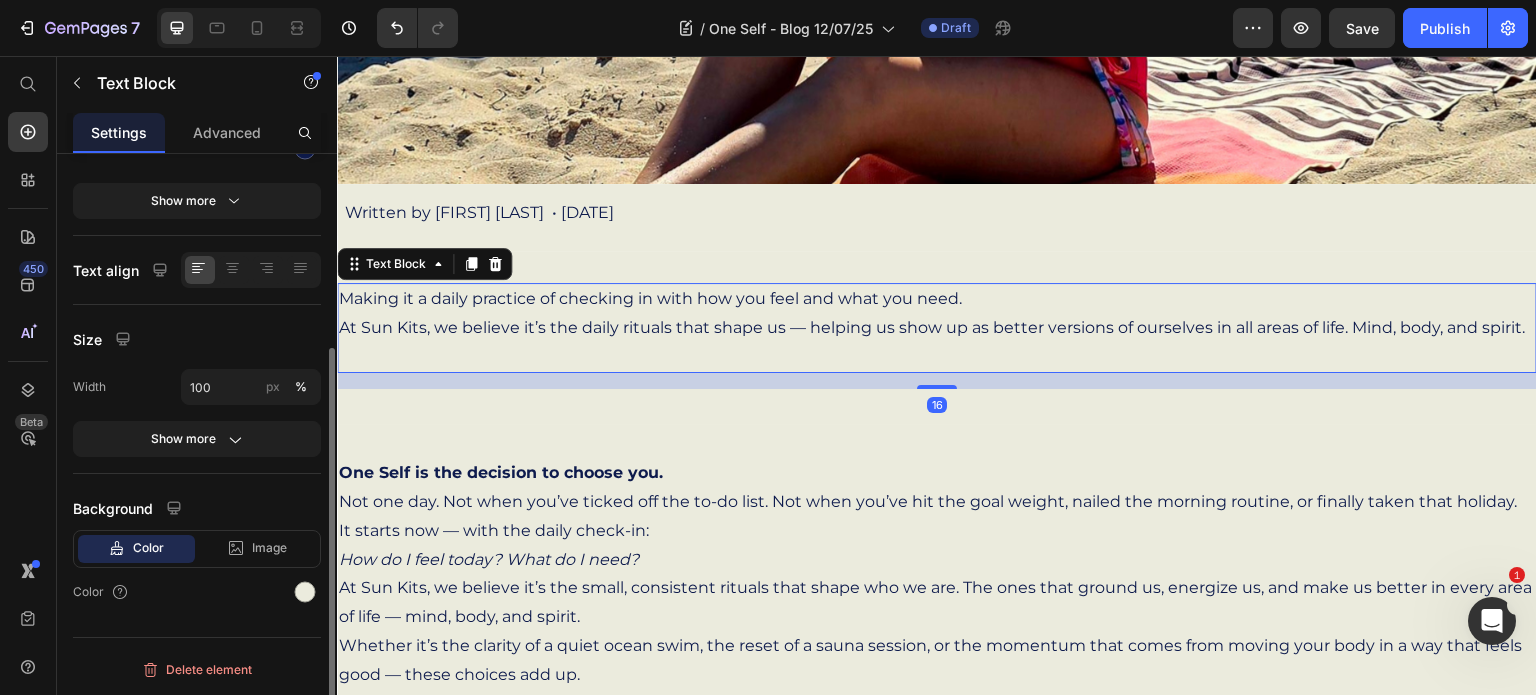 scroll, scrollTop: 294, scrollLeft: 0, axis: vertical 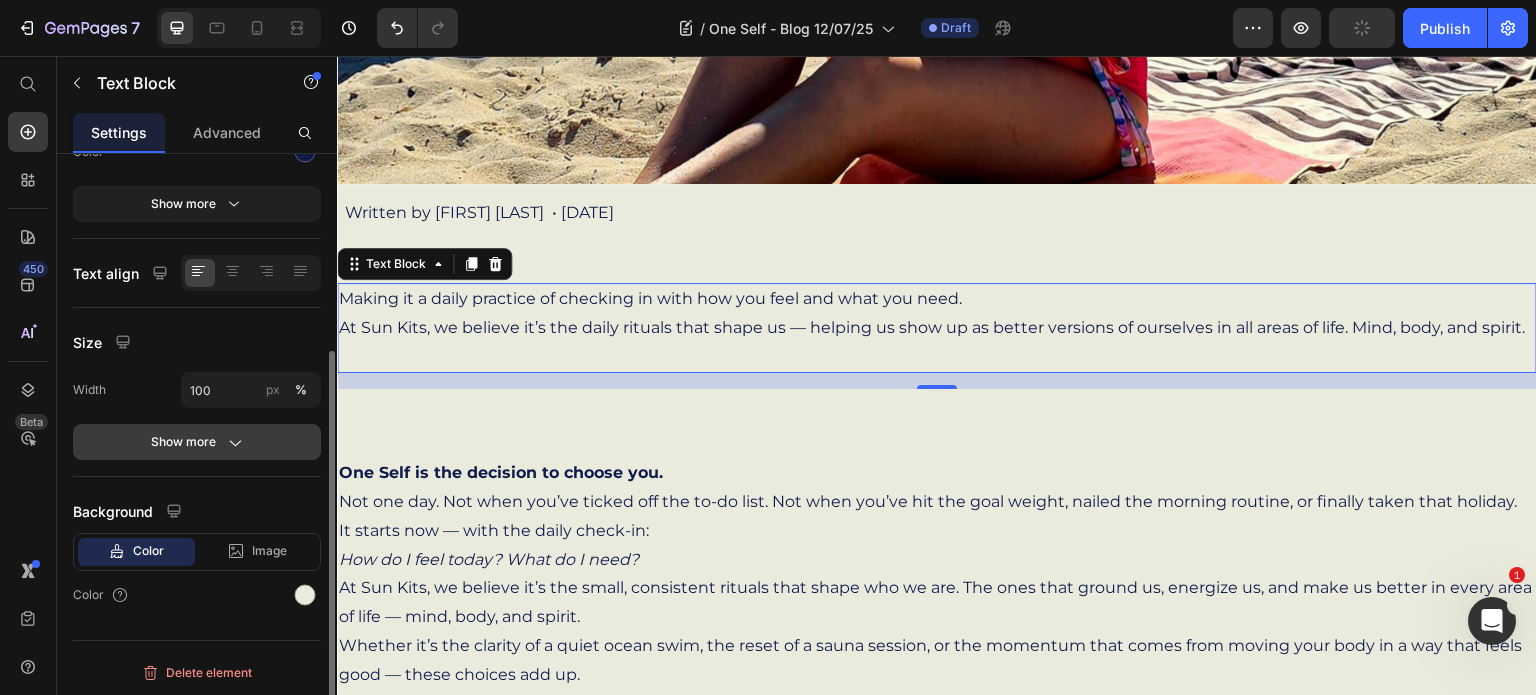 click on "Show more" at bounding box center [197, 442] 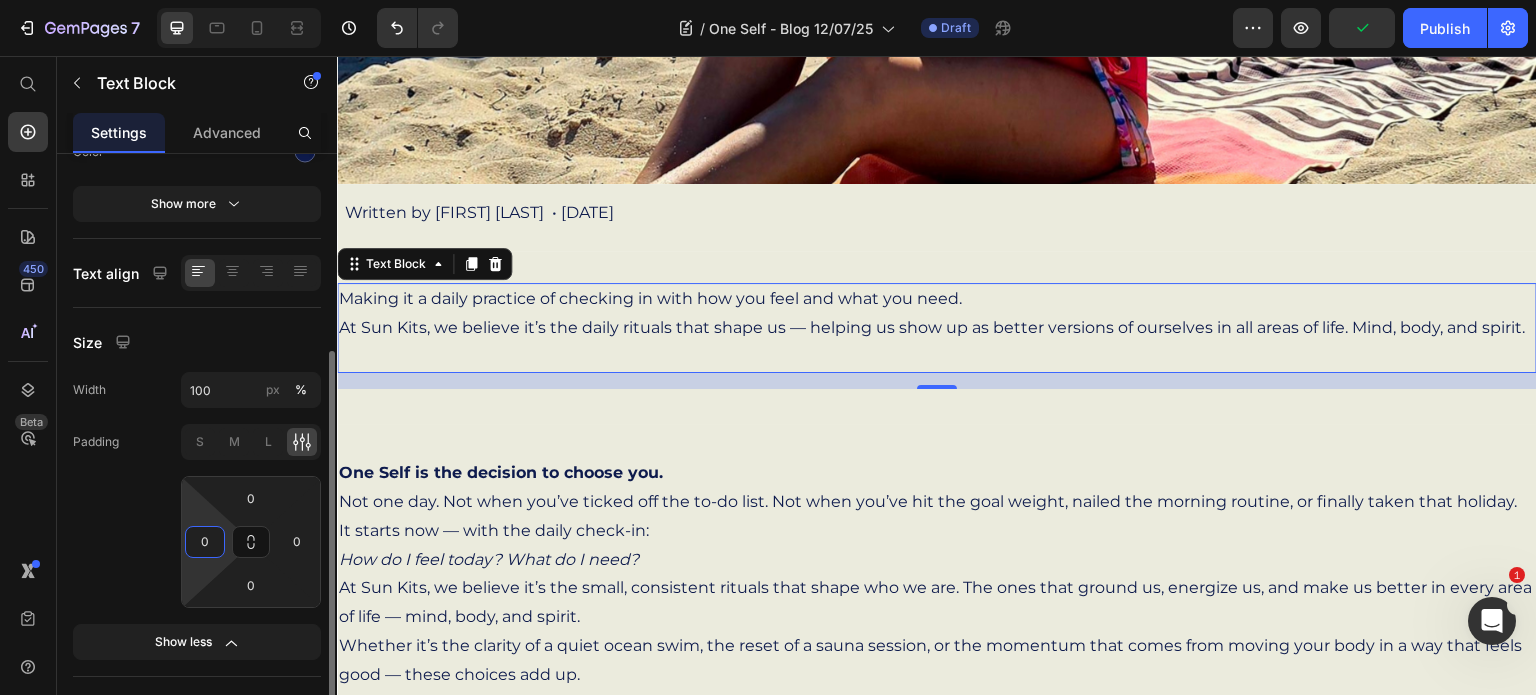 click on "0" at bounding box center (205, 542) 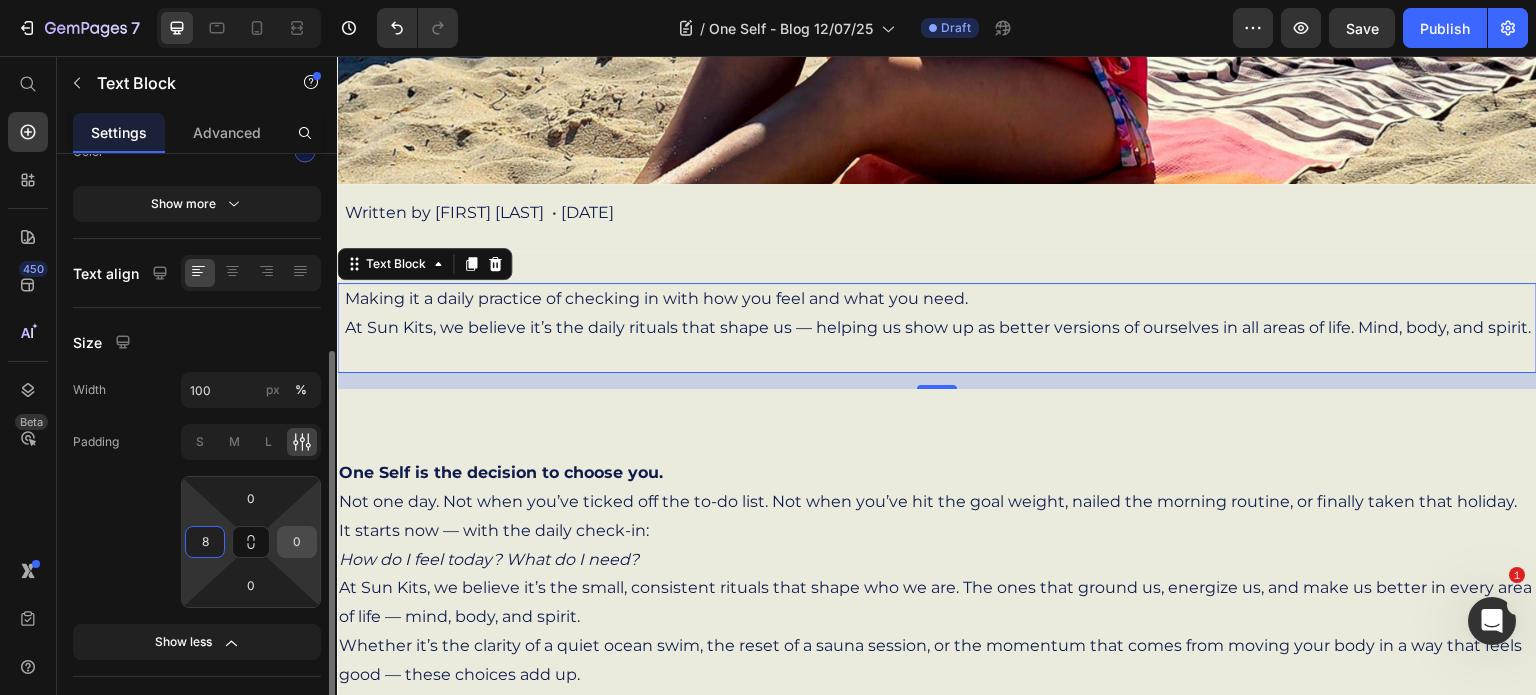 type on "8" 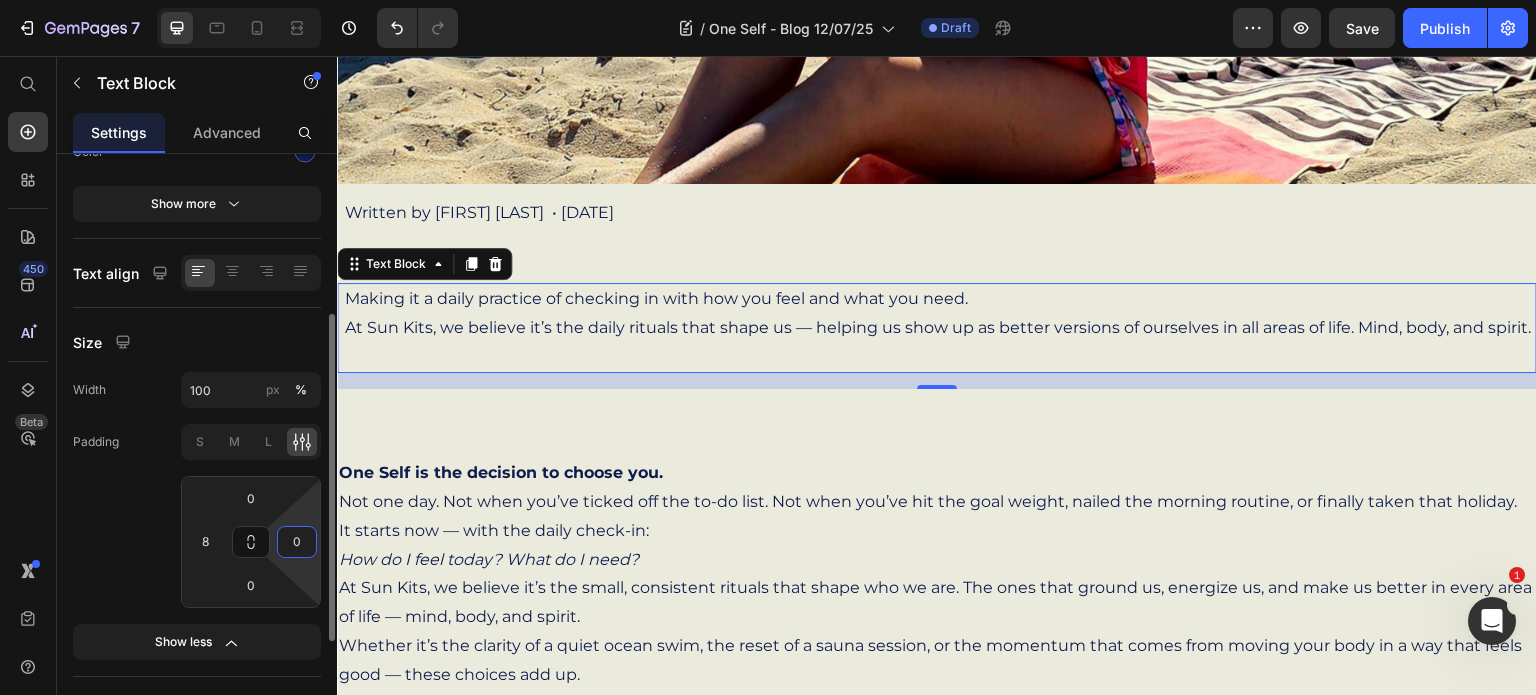 click on "0" at bounding box center [297, 542] 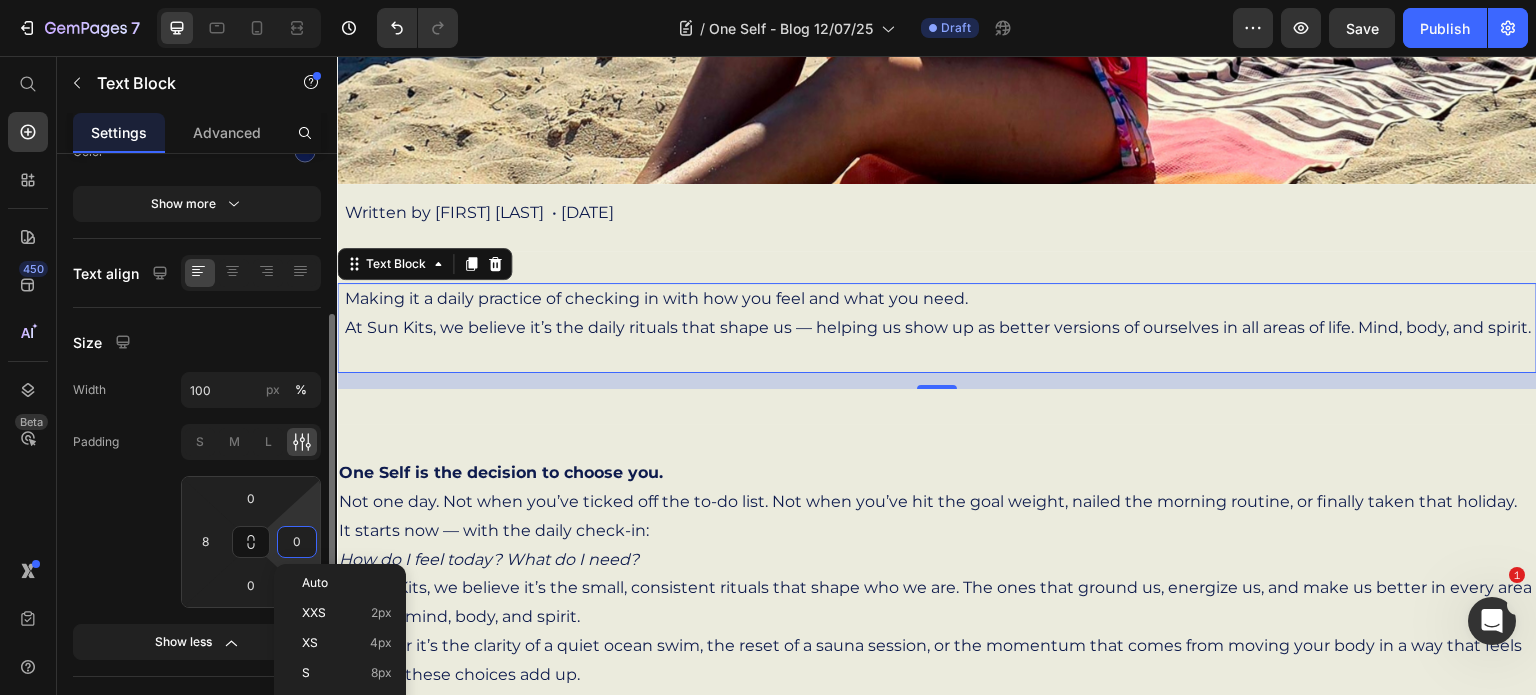 type on "8" 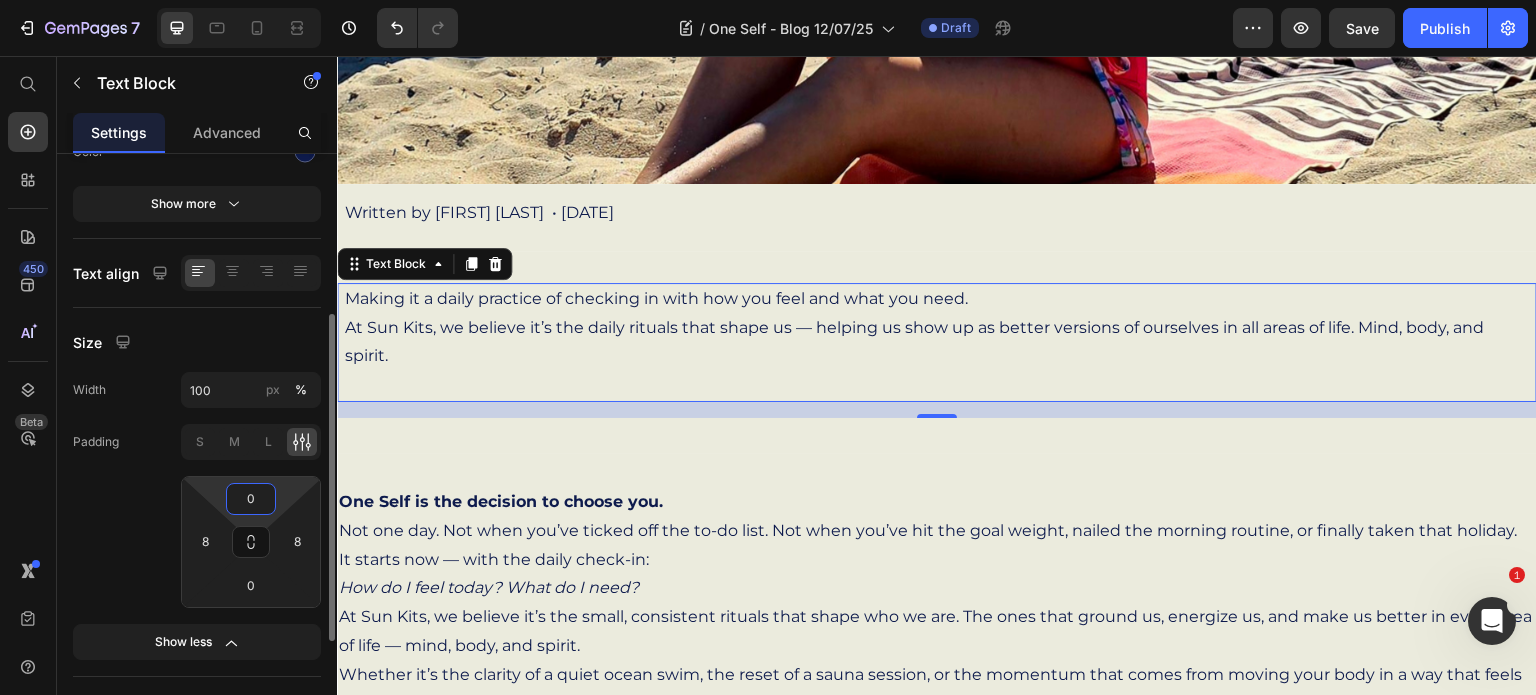 click on "0" at bounding box center [251, 499] 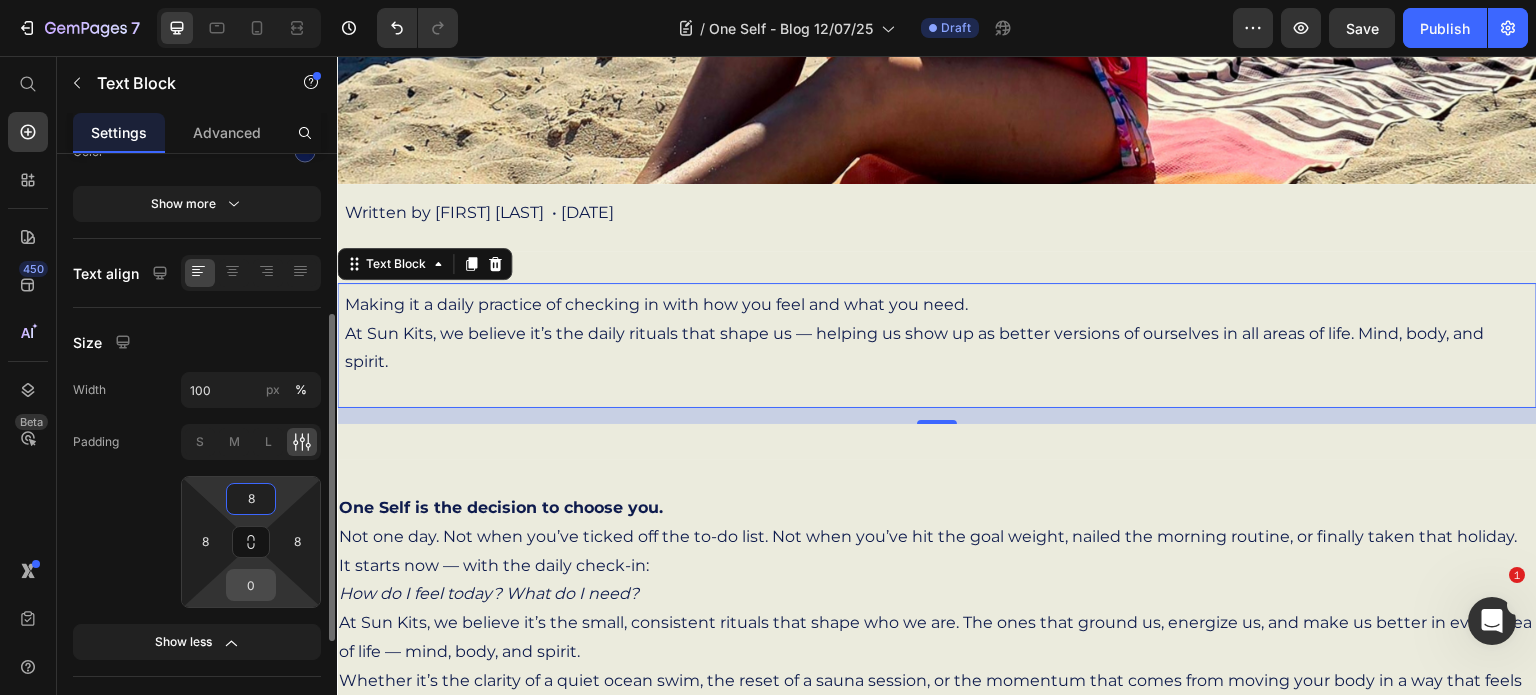 type on "8" 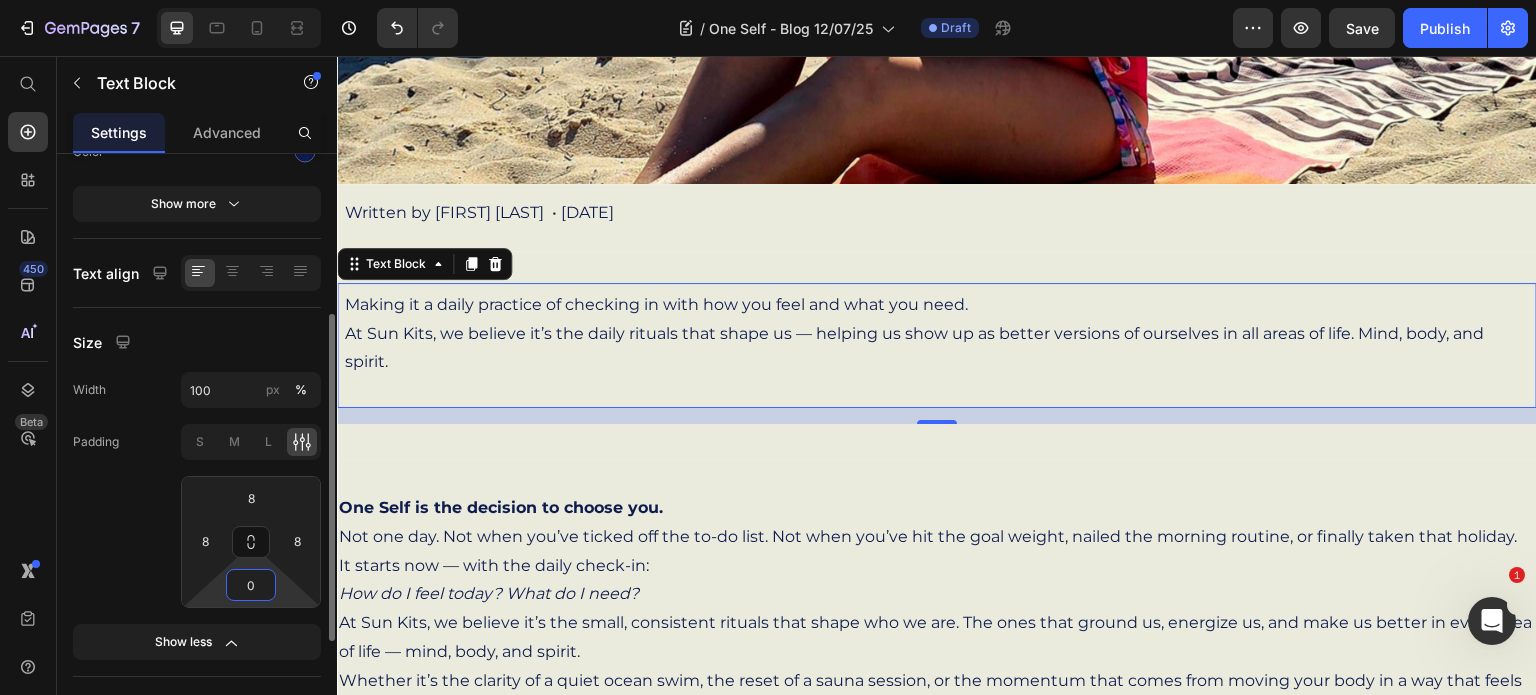 click on "0" at bounding box center (251, 585) 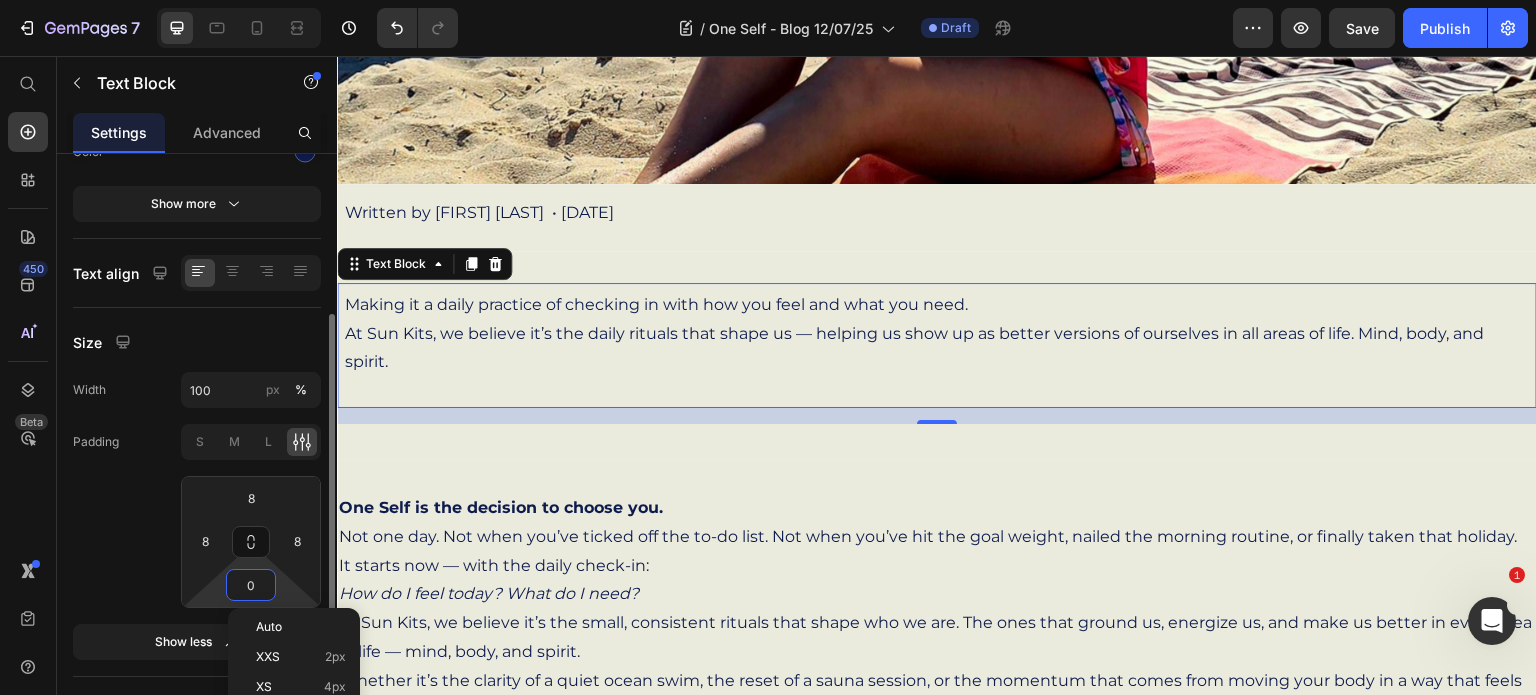 type on "8" 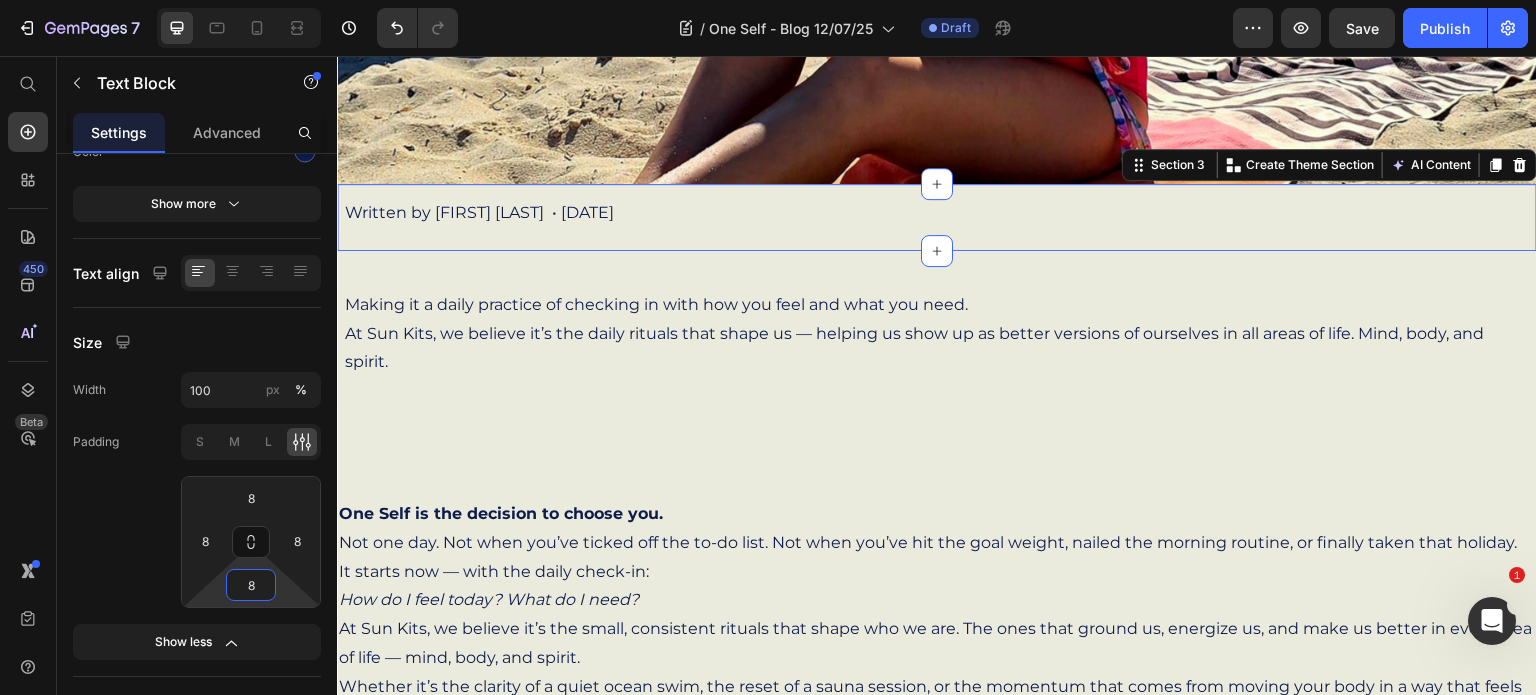 scroll, scrollTop: 0, scrollLeft: 0, axis: both 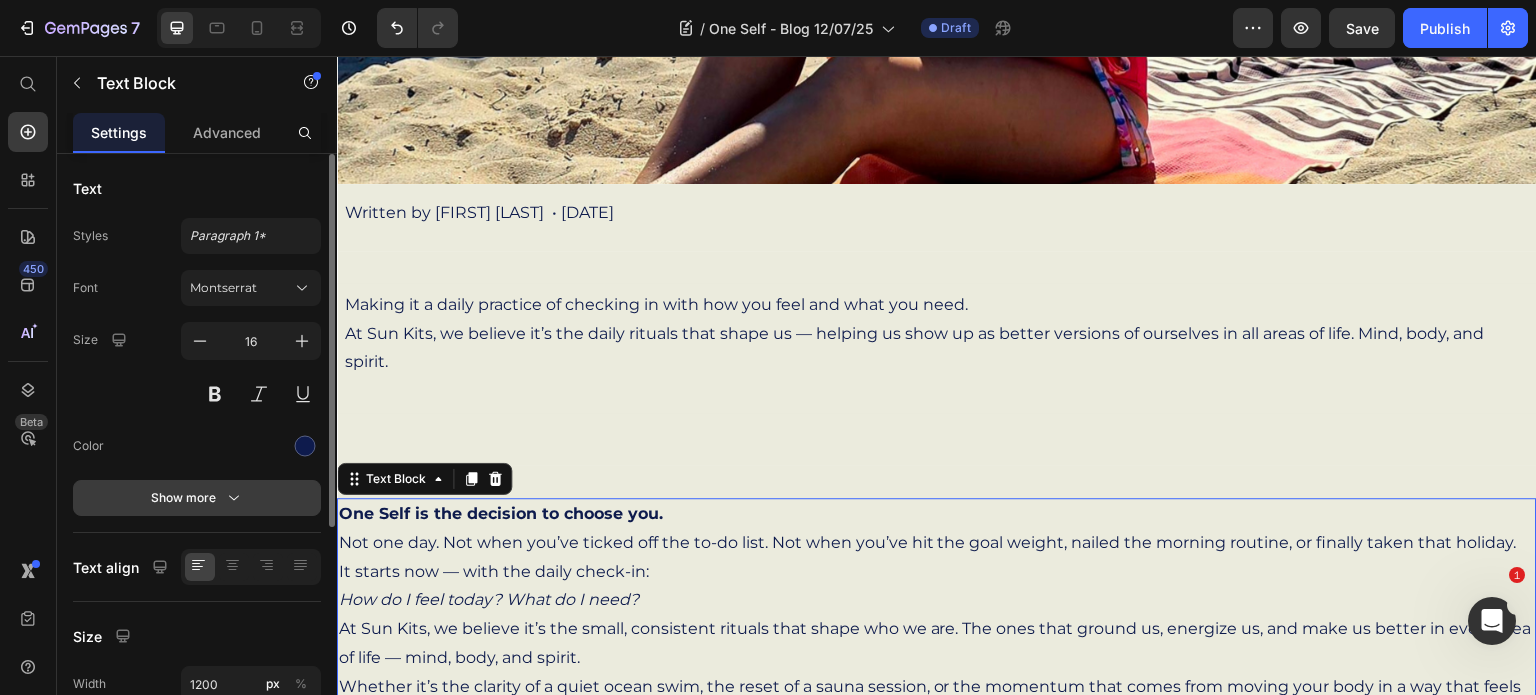 click 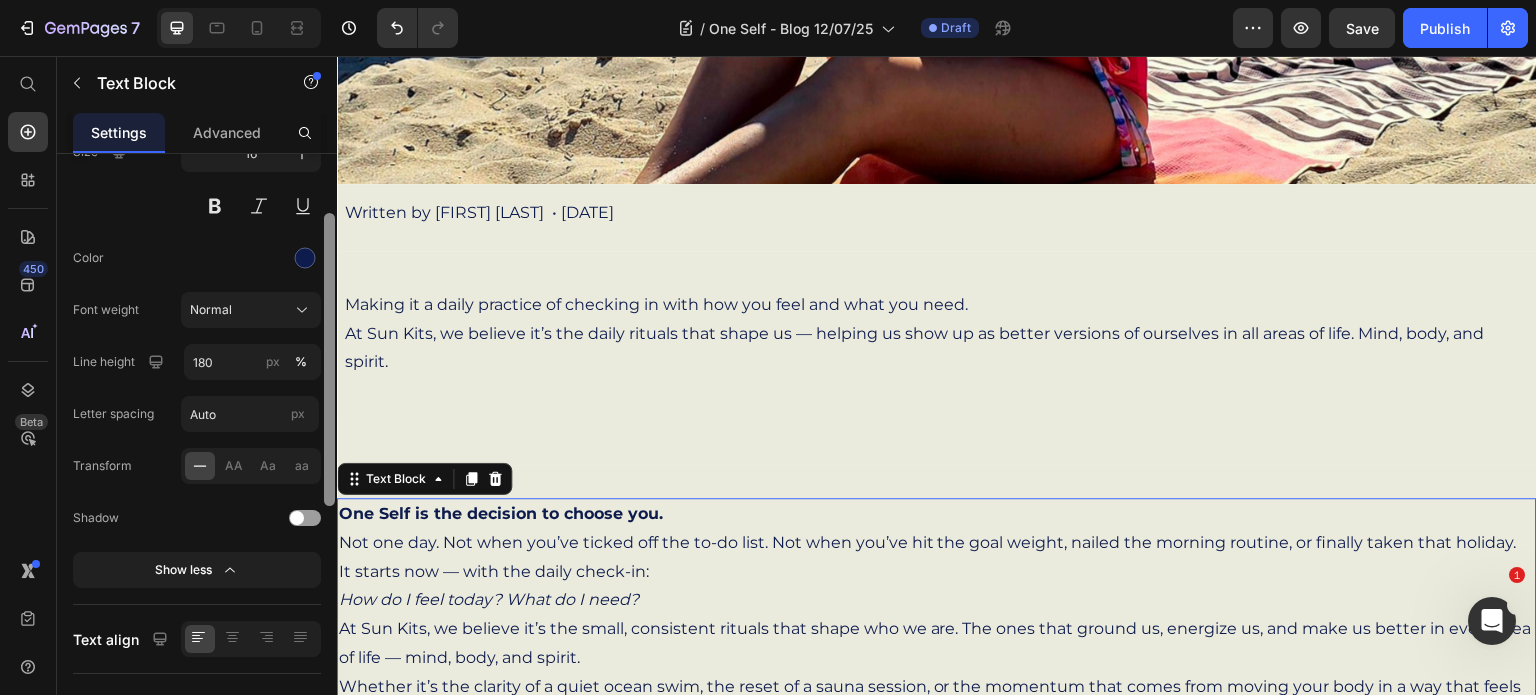 scroll, scrollTop: 196, scrollLeft: 0, axis: vertical 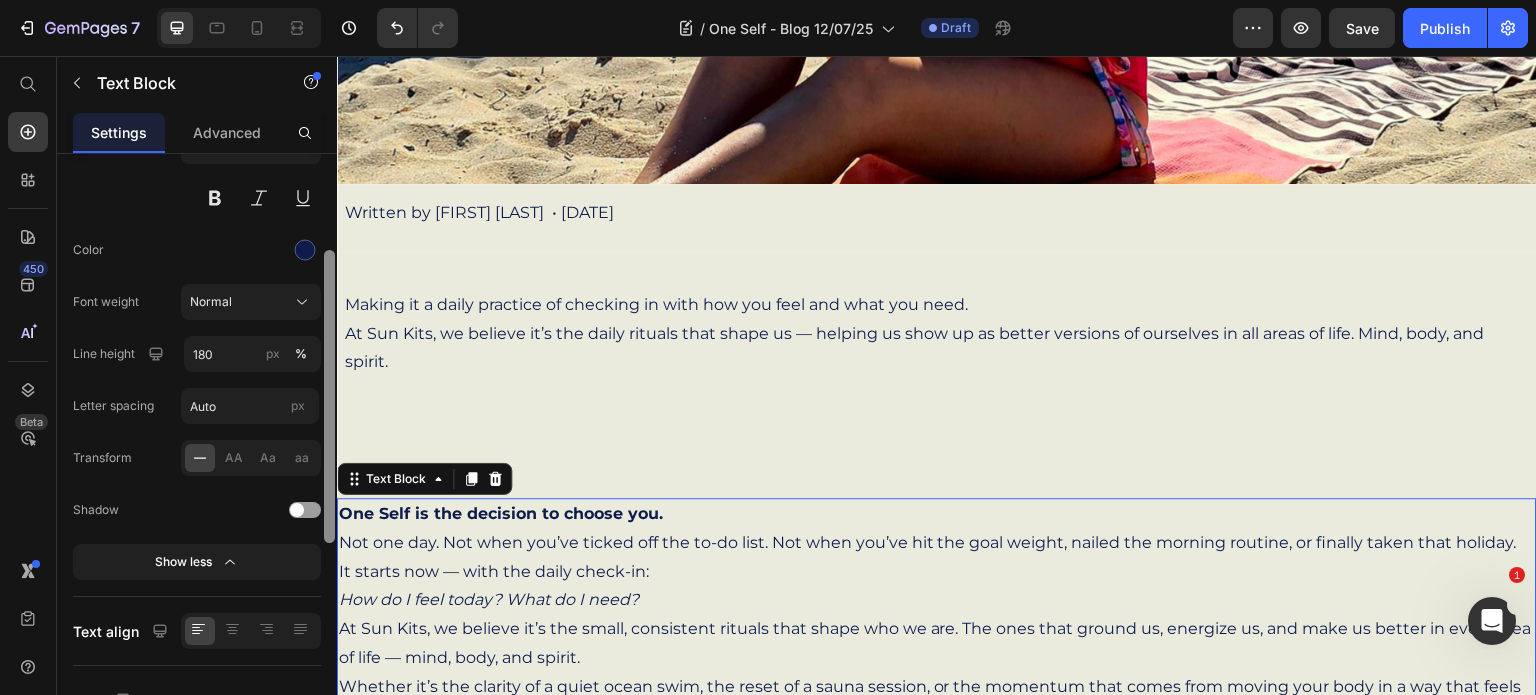 drag, startPoint x: 329, startPoint y: 500, endPoint x: 317, endPoint y: 623, distance: 123.58398 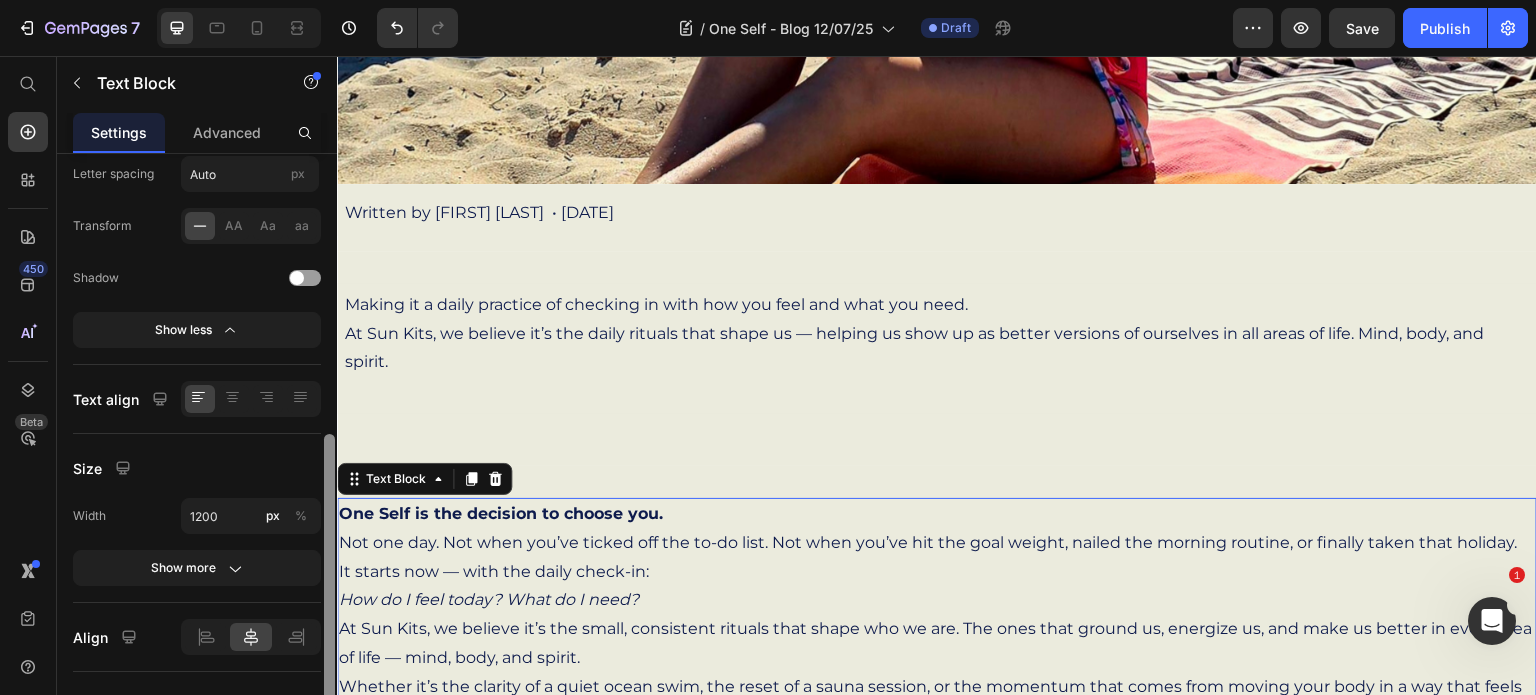 scroll, scrollTop: 497, scrollLeft: 0, axis: vertical 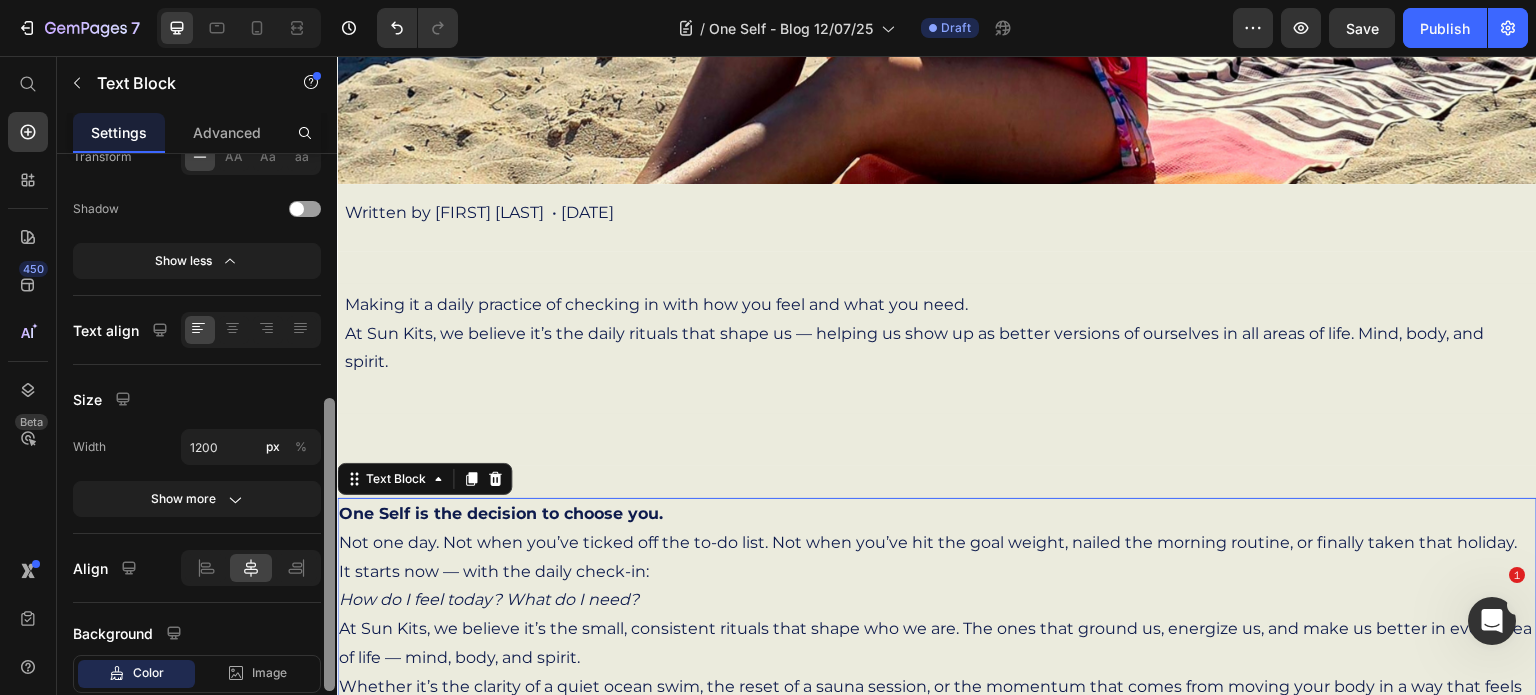 drag, startPoint x: 331, startPoint y: 507, endPoint x: 331, endPoint y: 655, distance: 148 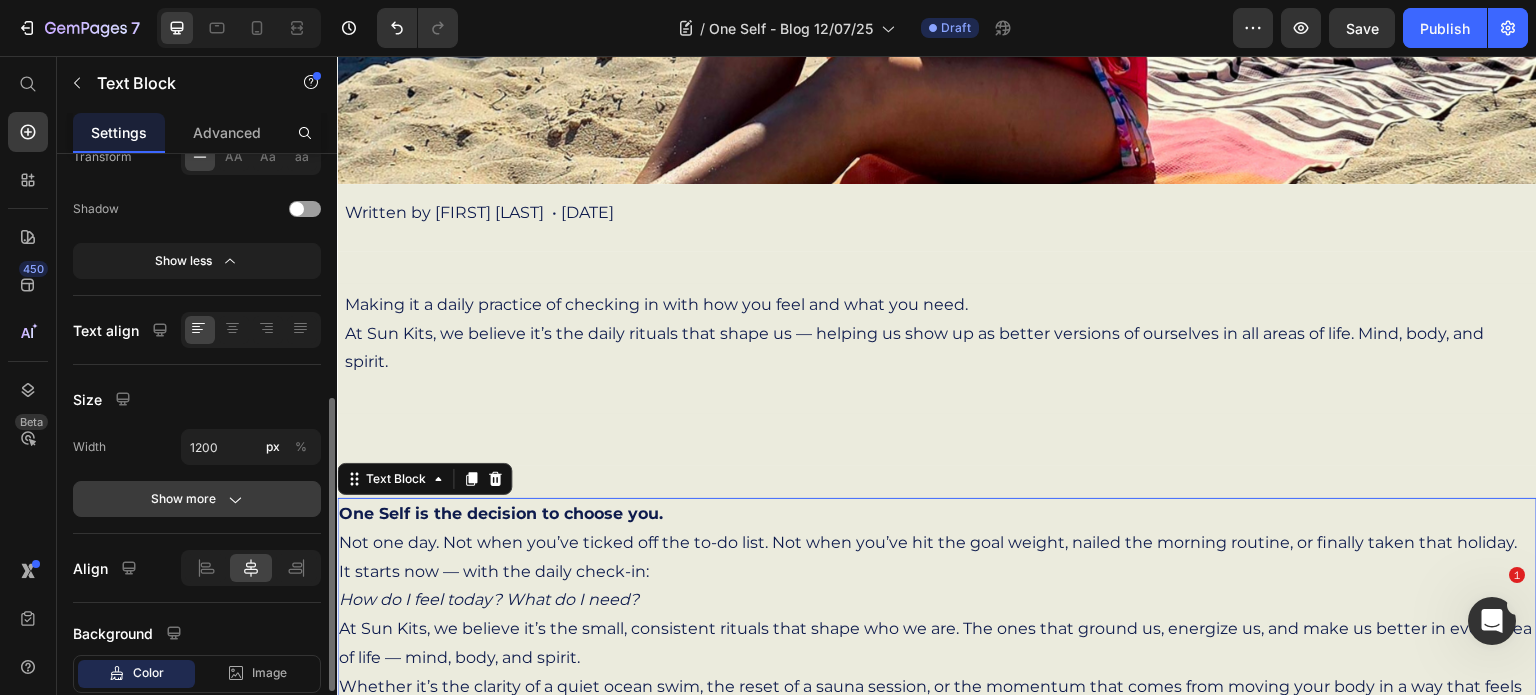 click 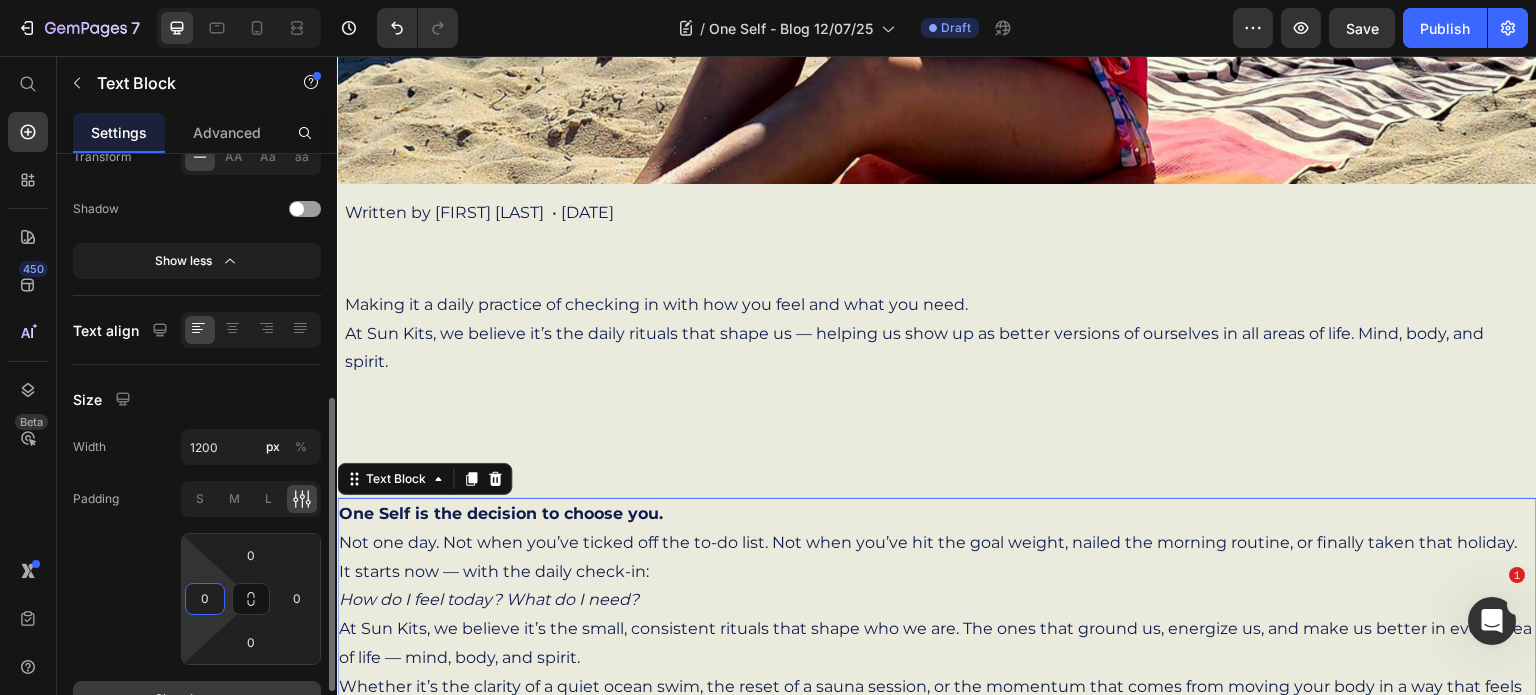 click on "0" at bounding box center (205, 599) 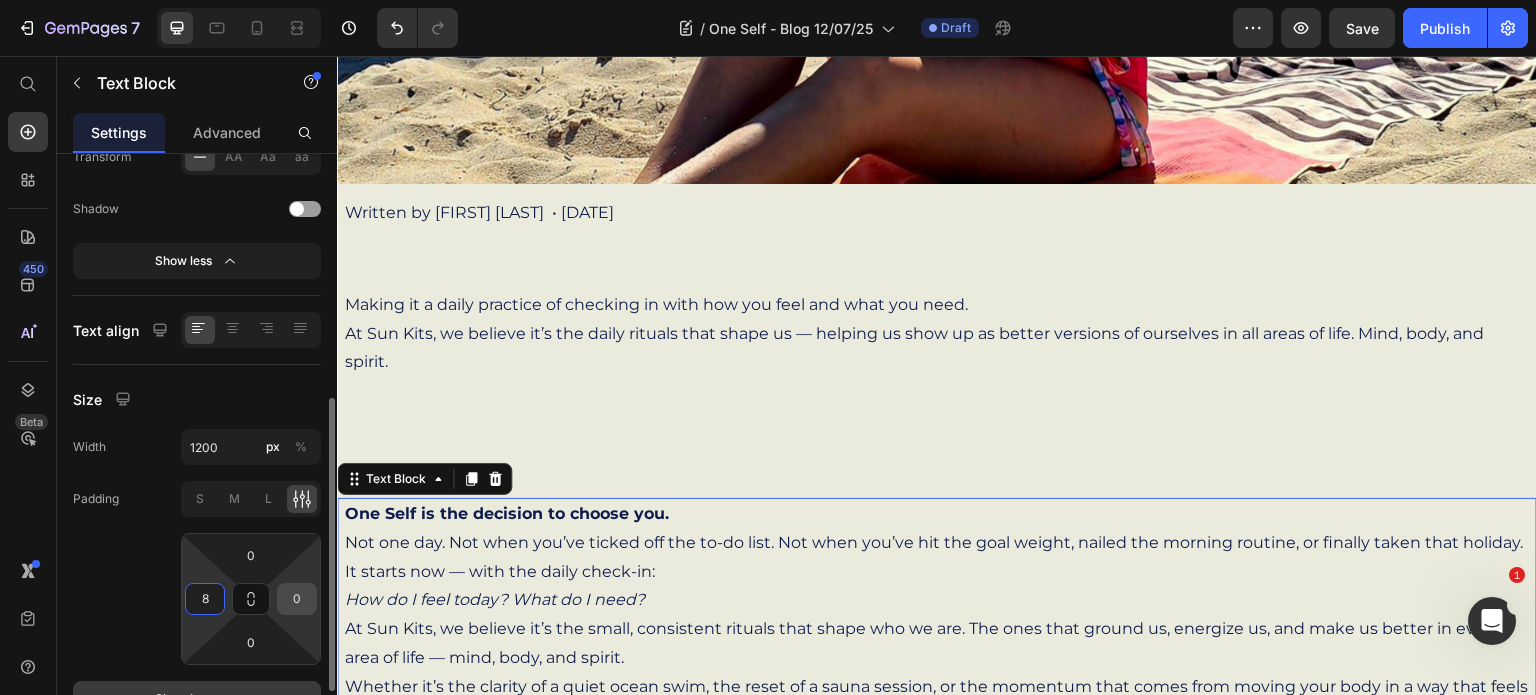 type on "8" 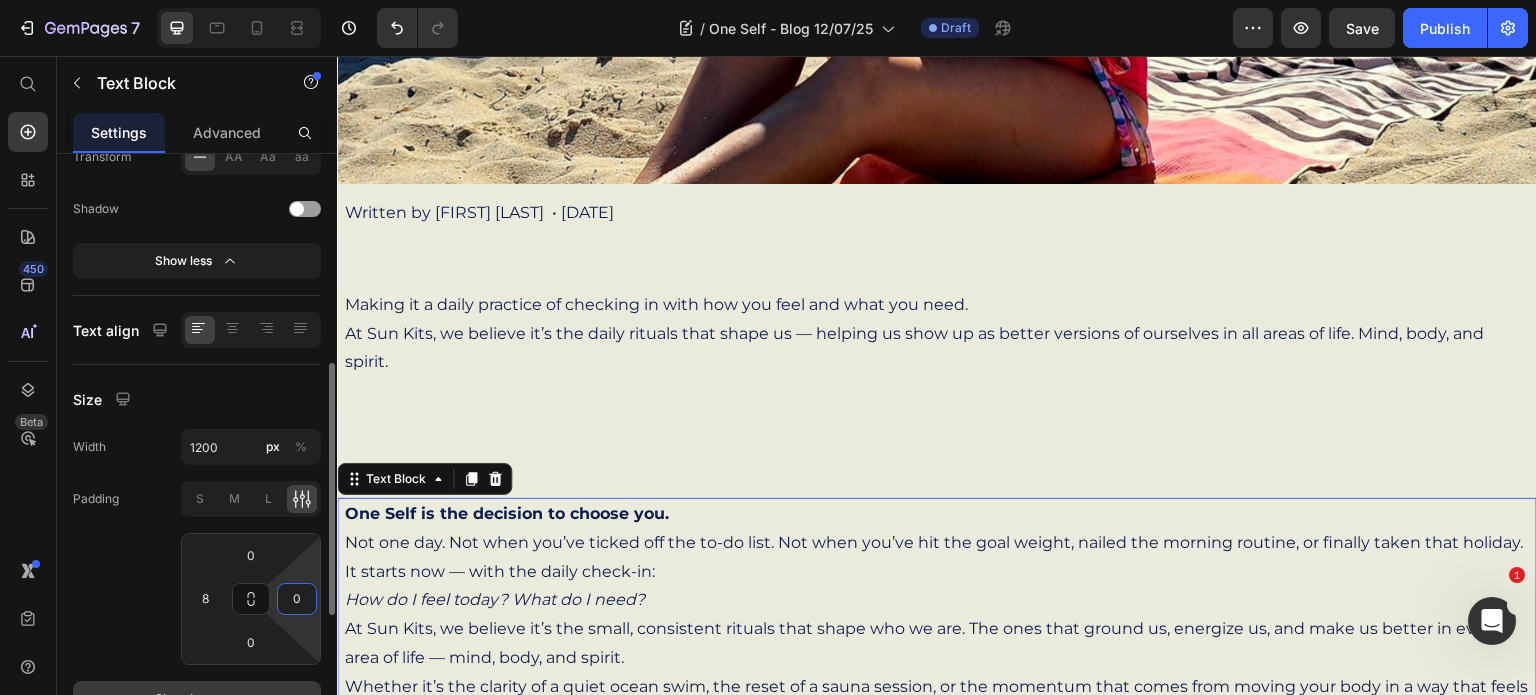 click on "0" at bounding box center (297, 599) 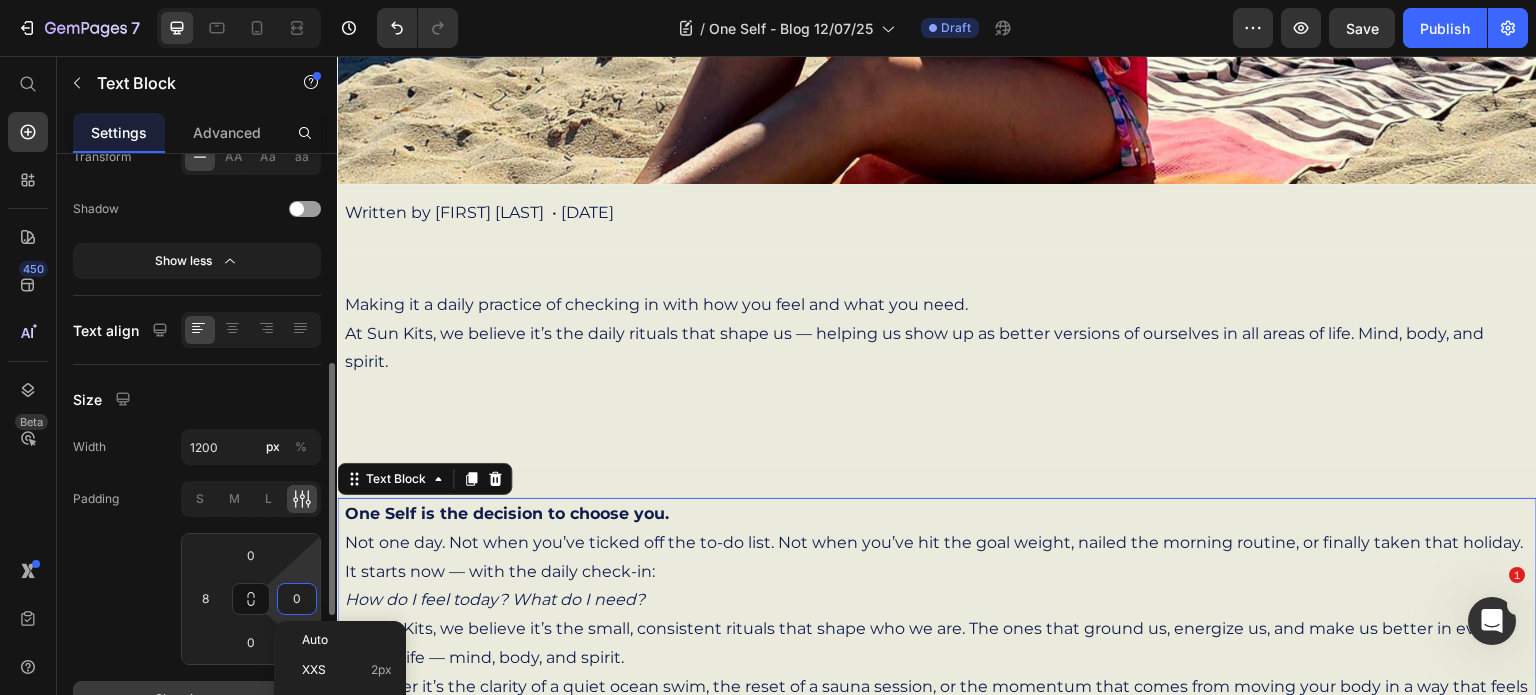 type on "8" 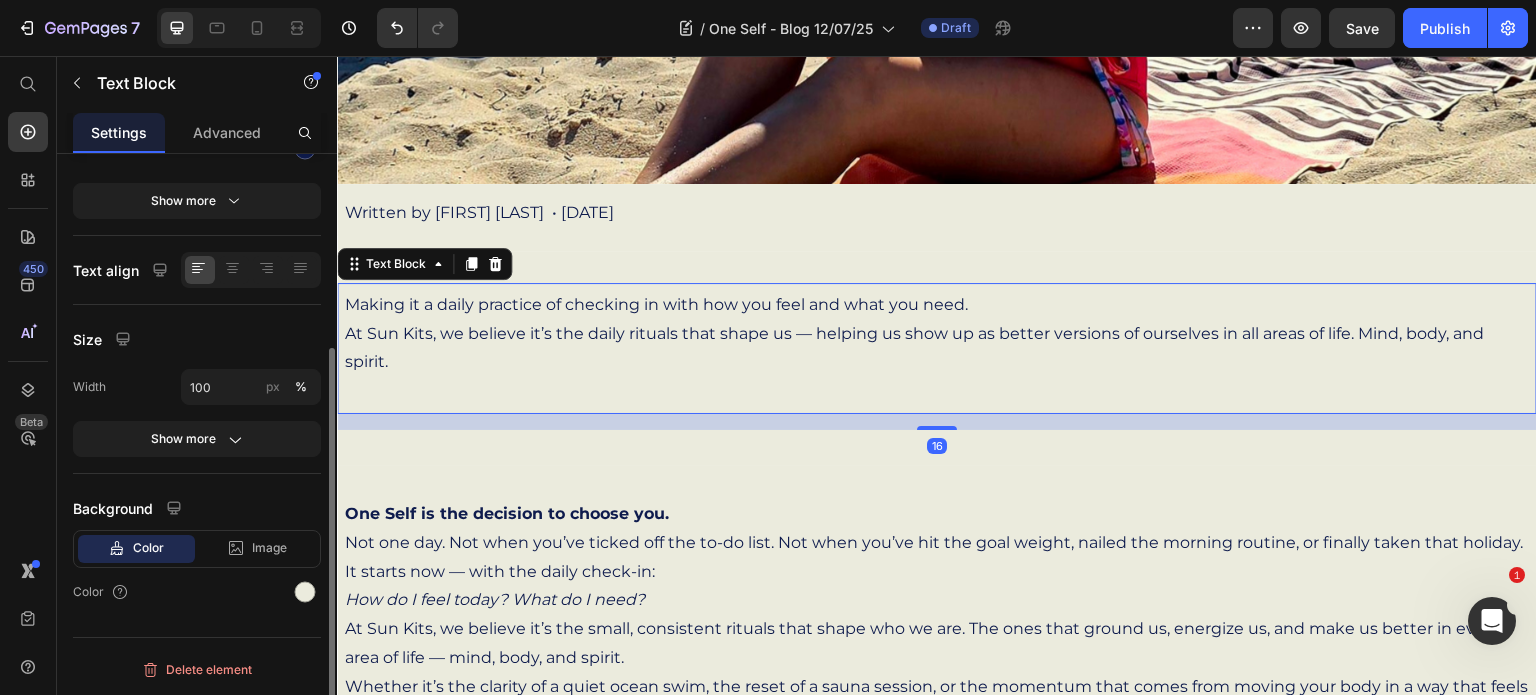 scroll, scrollTop: 294, scrollLeft: 0, axis: vertical 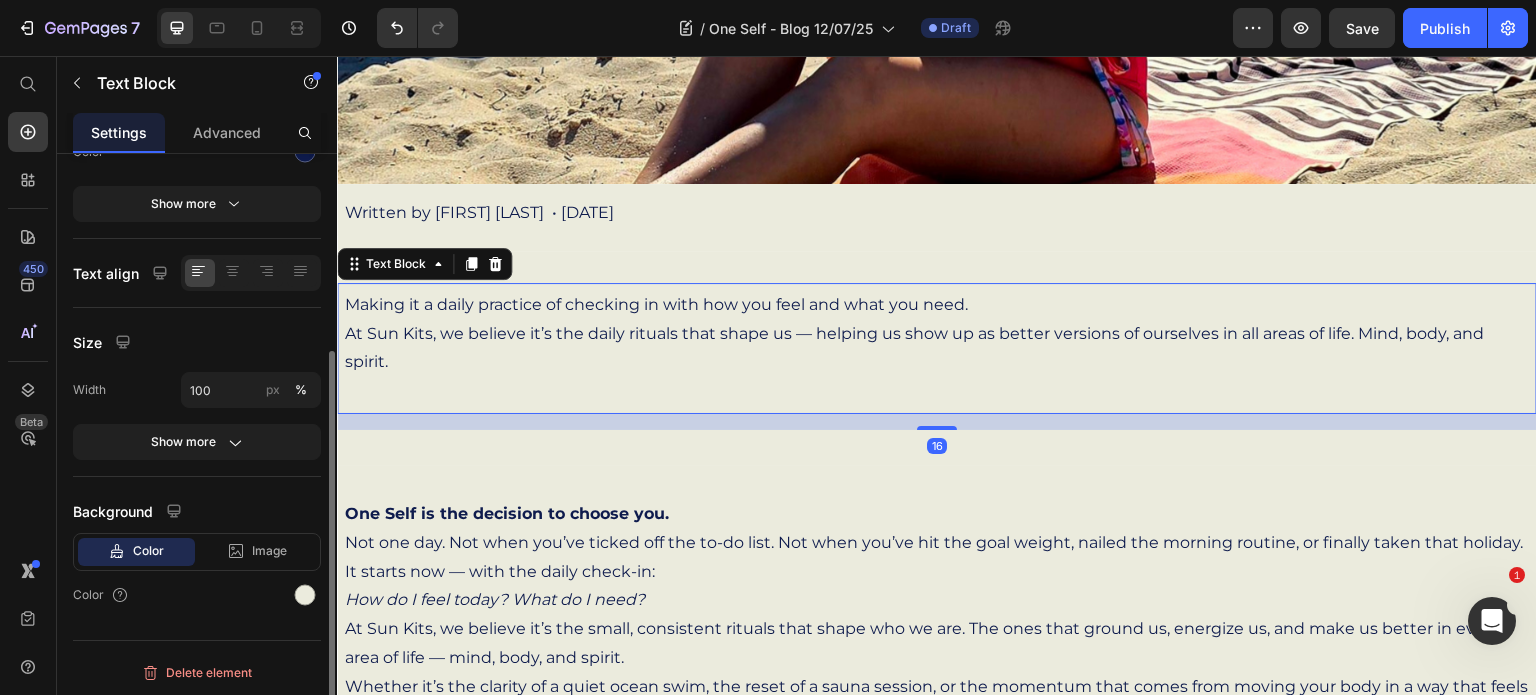 click on "Making it a daily practice of checking in with how you feel and what you need. At Sun Kits, we believe it’s the daily rituals that shape us — helping us show up as better versions of ourselves in all areas of life. Mind, body, and spirit." at bounding box center (937, 348) 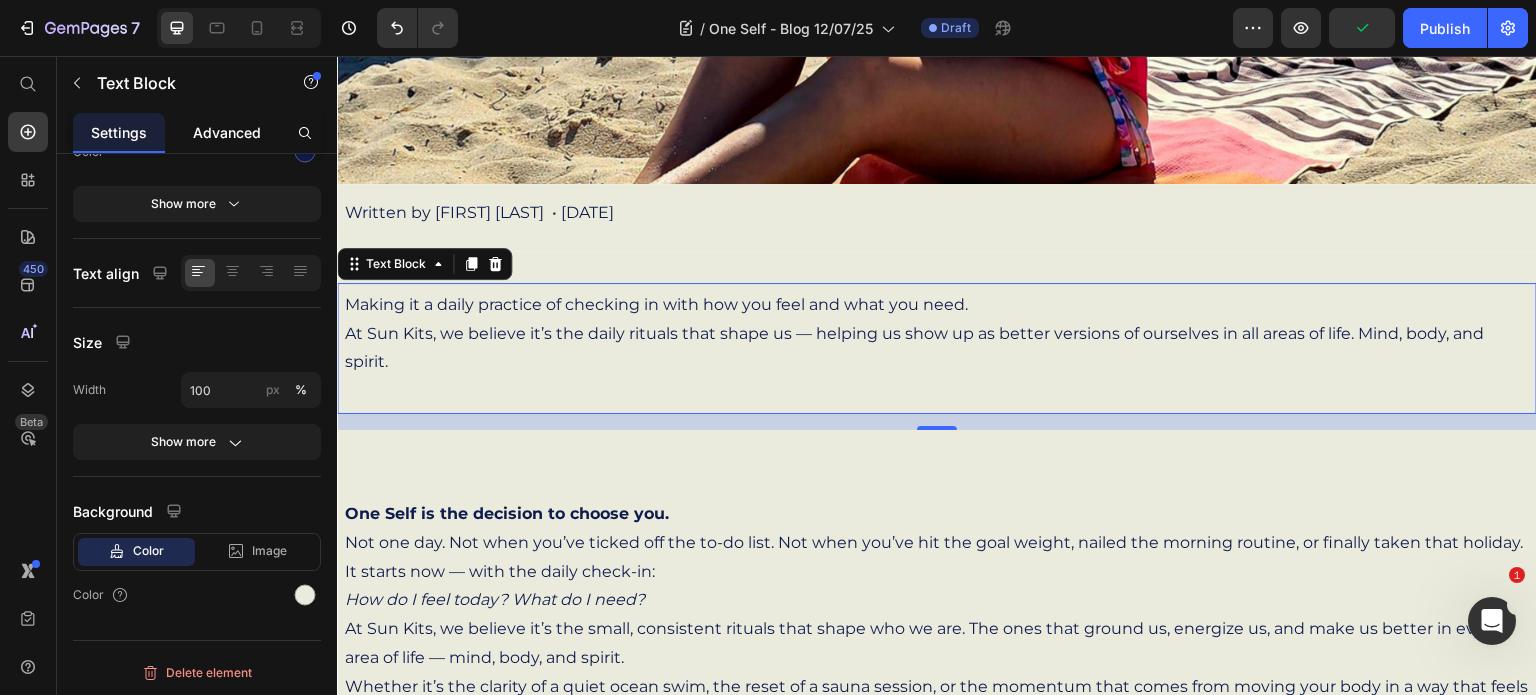 click on "Advanced" at bounding box center [227, 132] 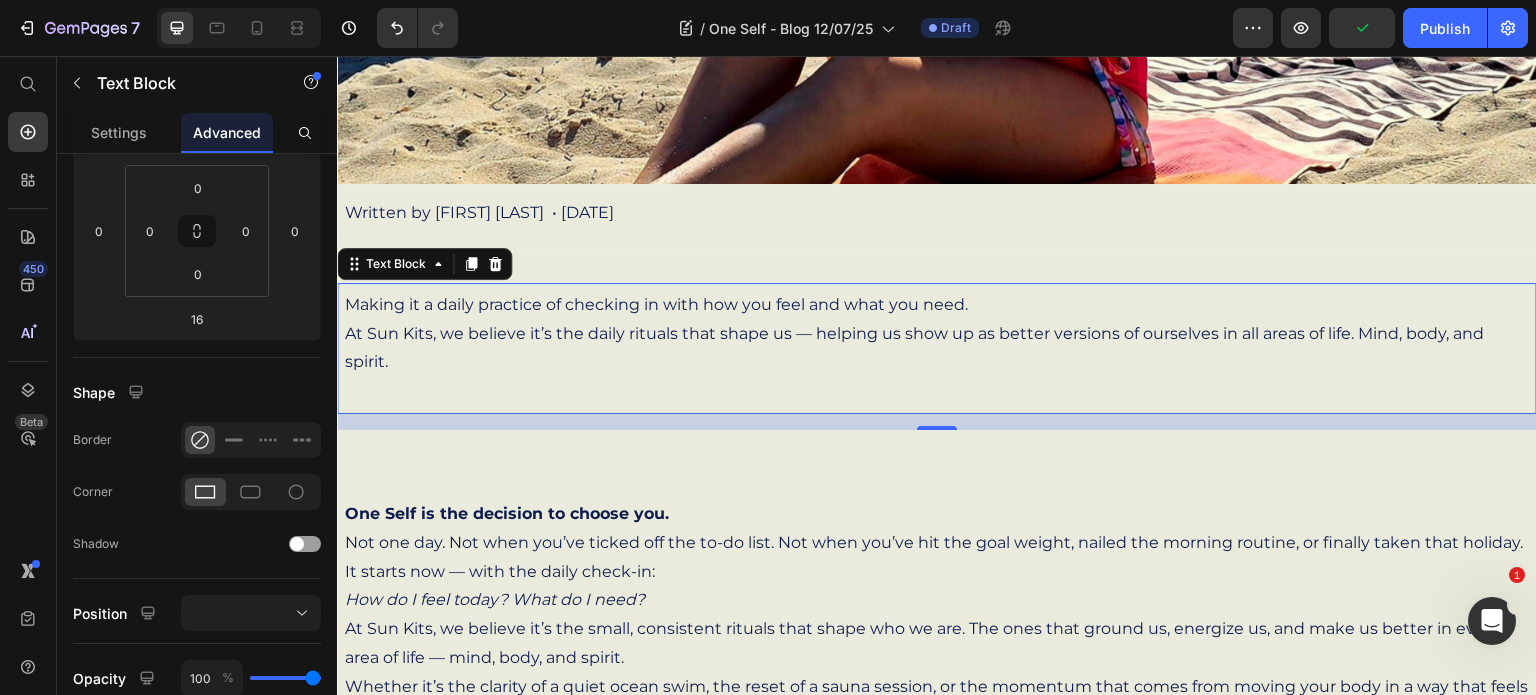 scroll, scrollTop: 0, scrollLeft: 0, axis: both 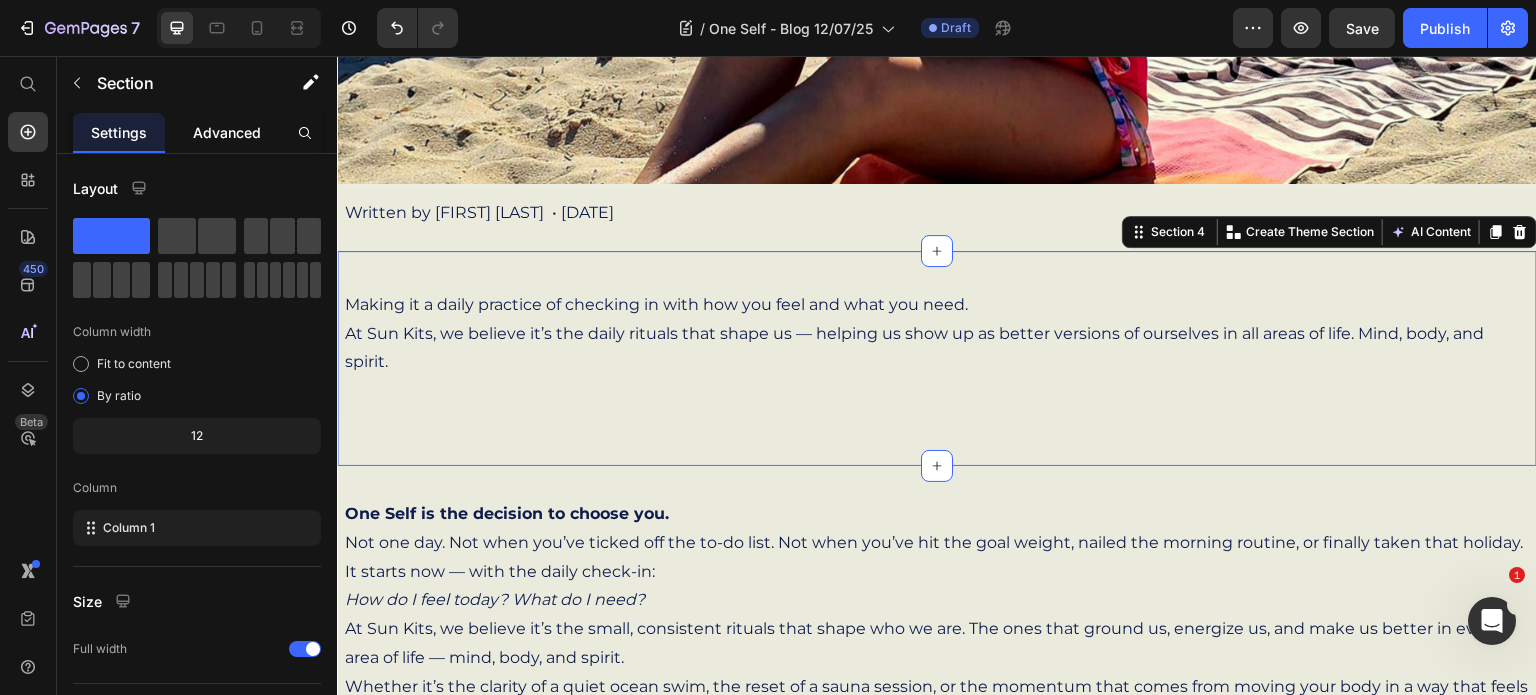 click on "Advanced" at bounding box center [227, 132] 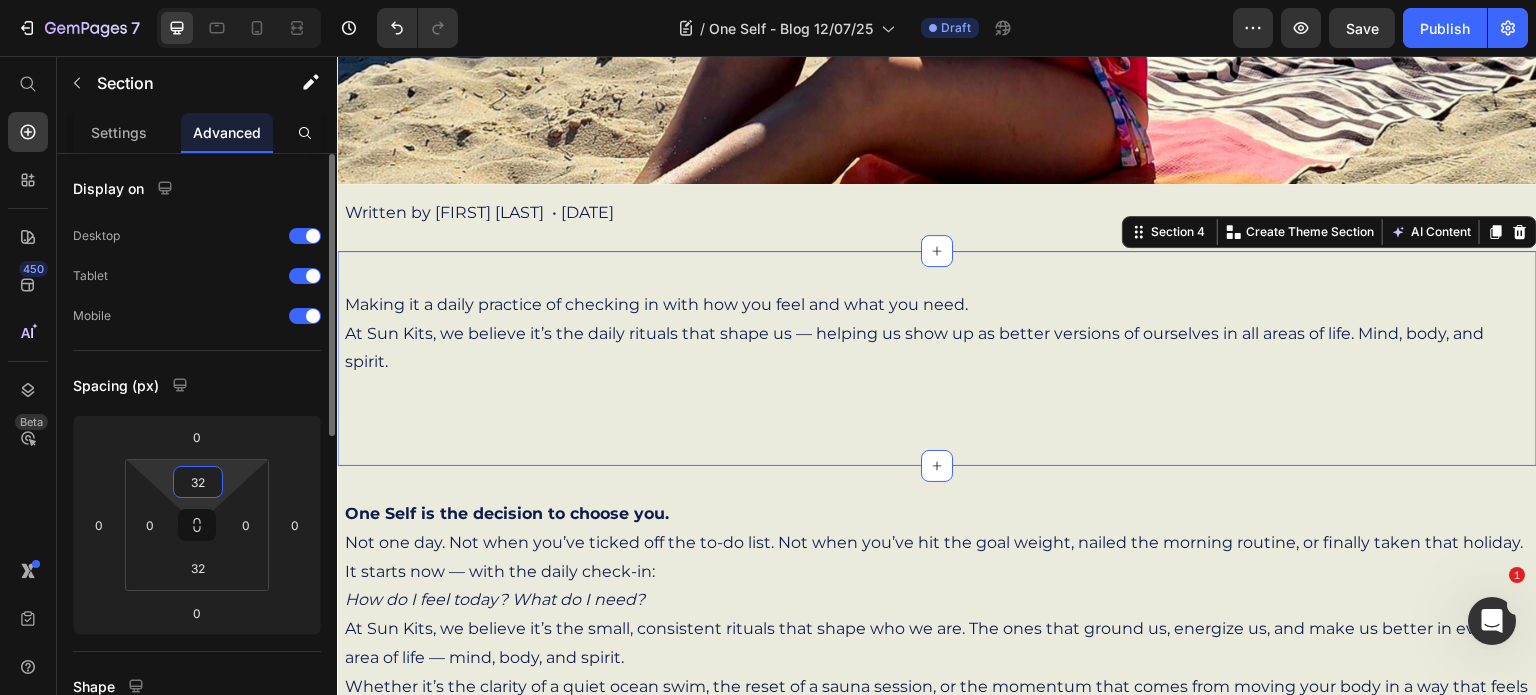 click on "32" at bounding box center [198, 482] 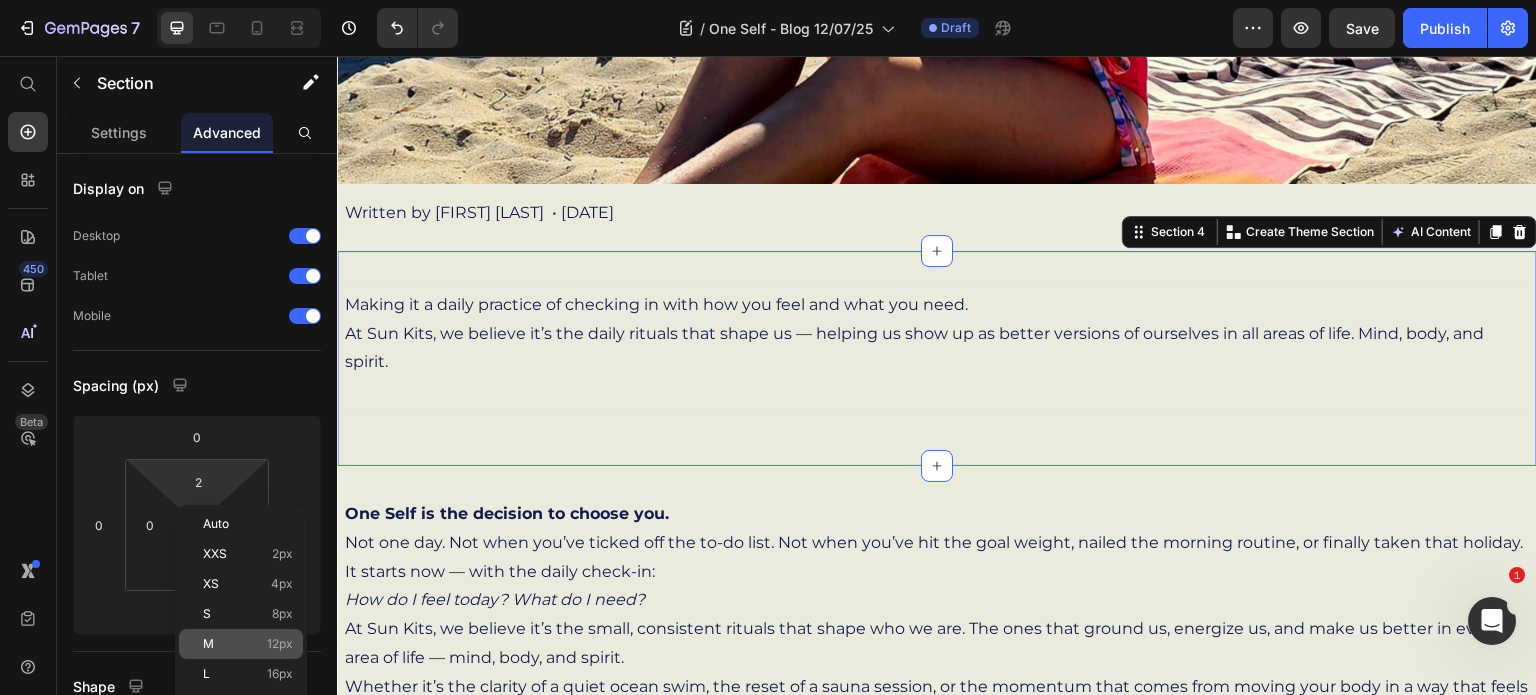 click on "M 12px" 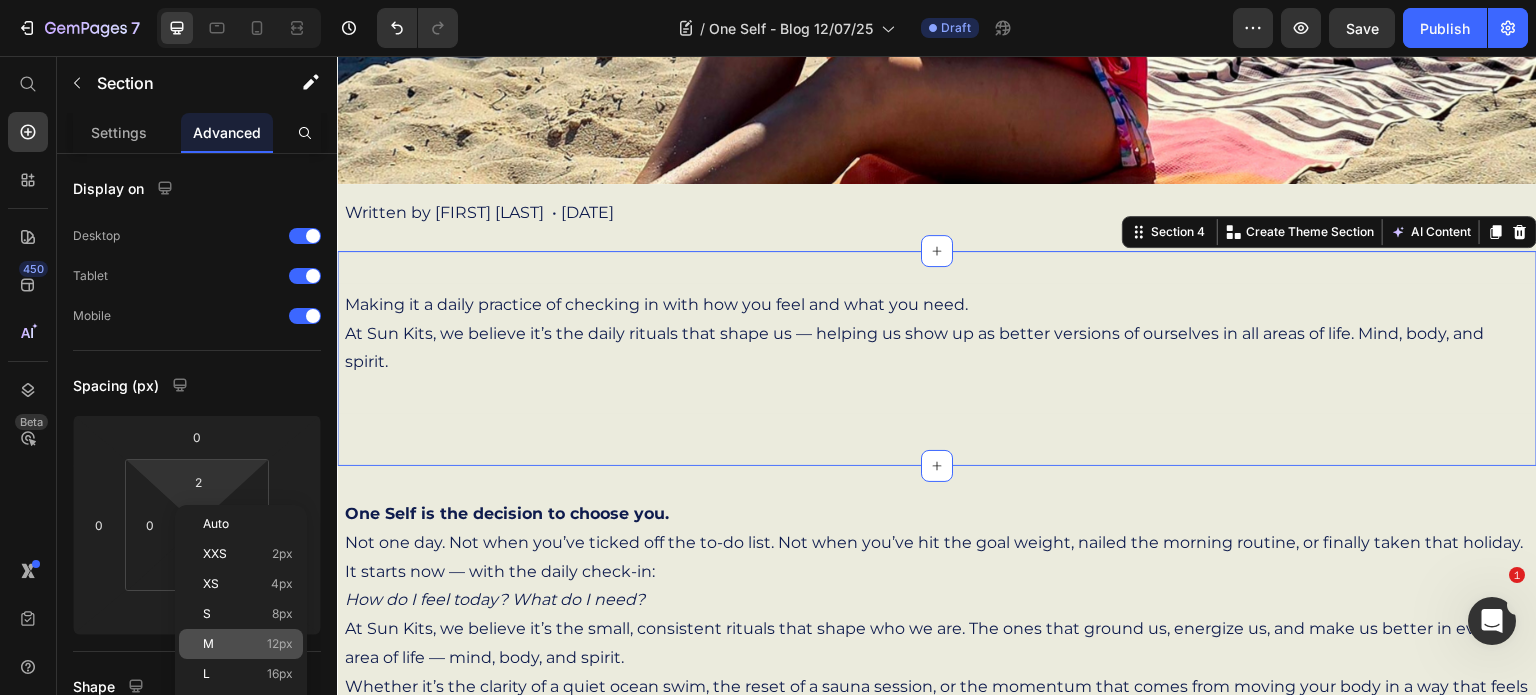 type on "12" 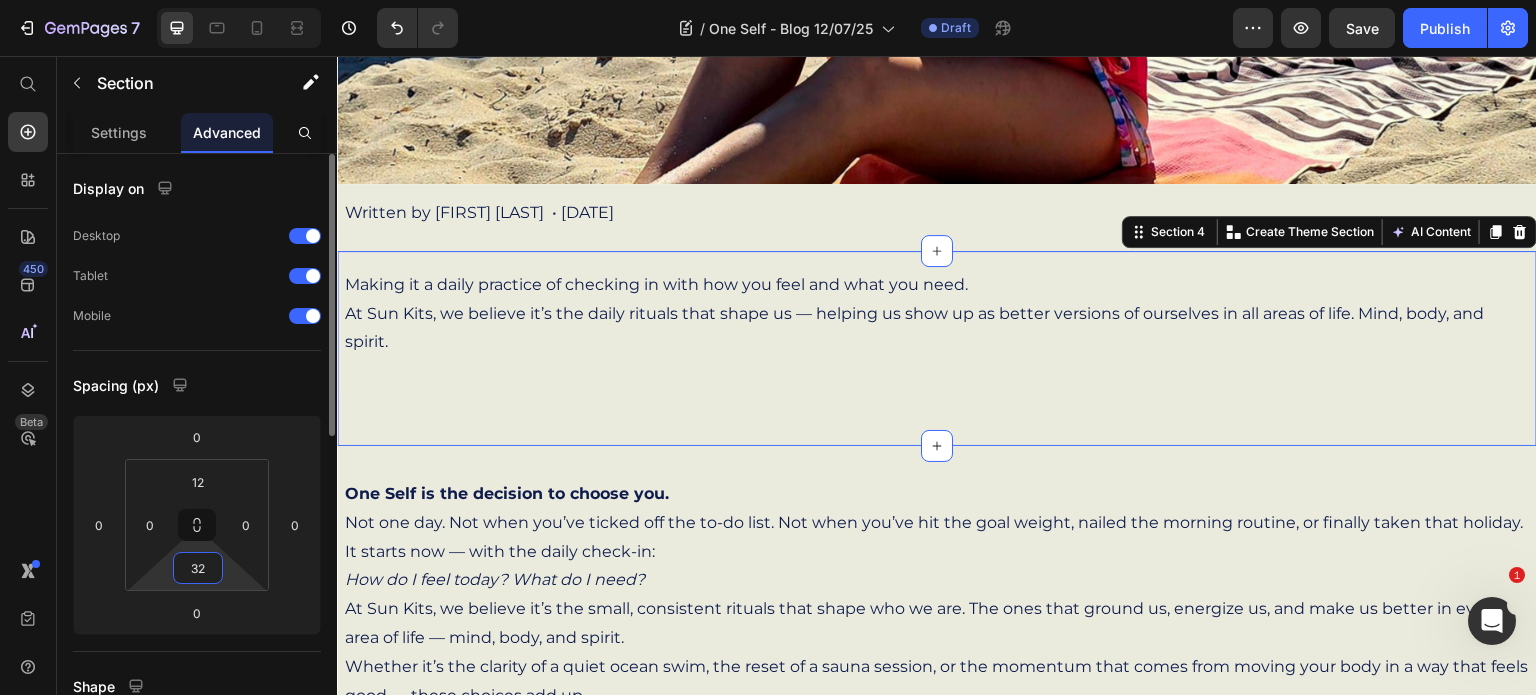 click on "32" at bounding box center [198, 568] 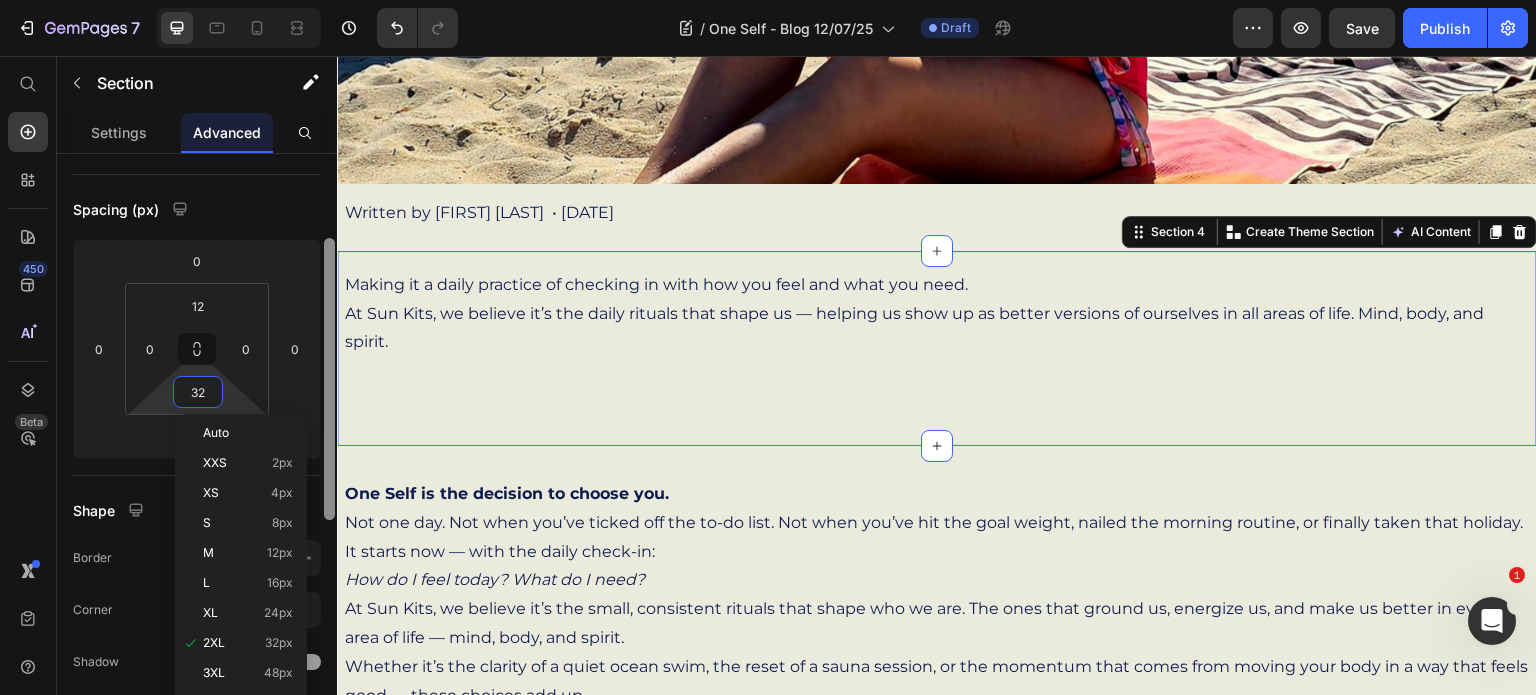 scroll, scrollTop: 180, scrollLeft: 0, axis: vertical 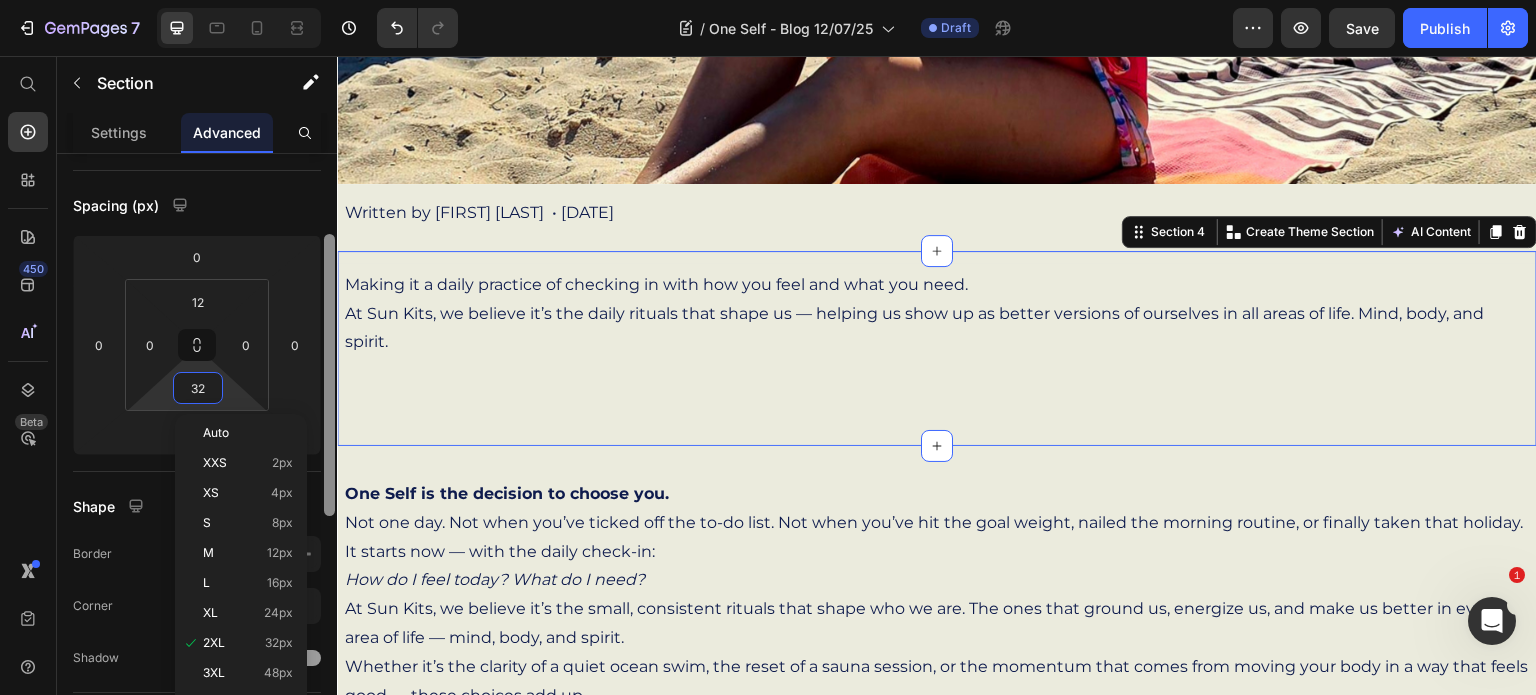 drag, startPoint x: 331, startPoint y: 423, endPoint x: 319, endPoint y: 508, distance: 85.84288 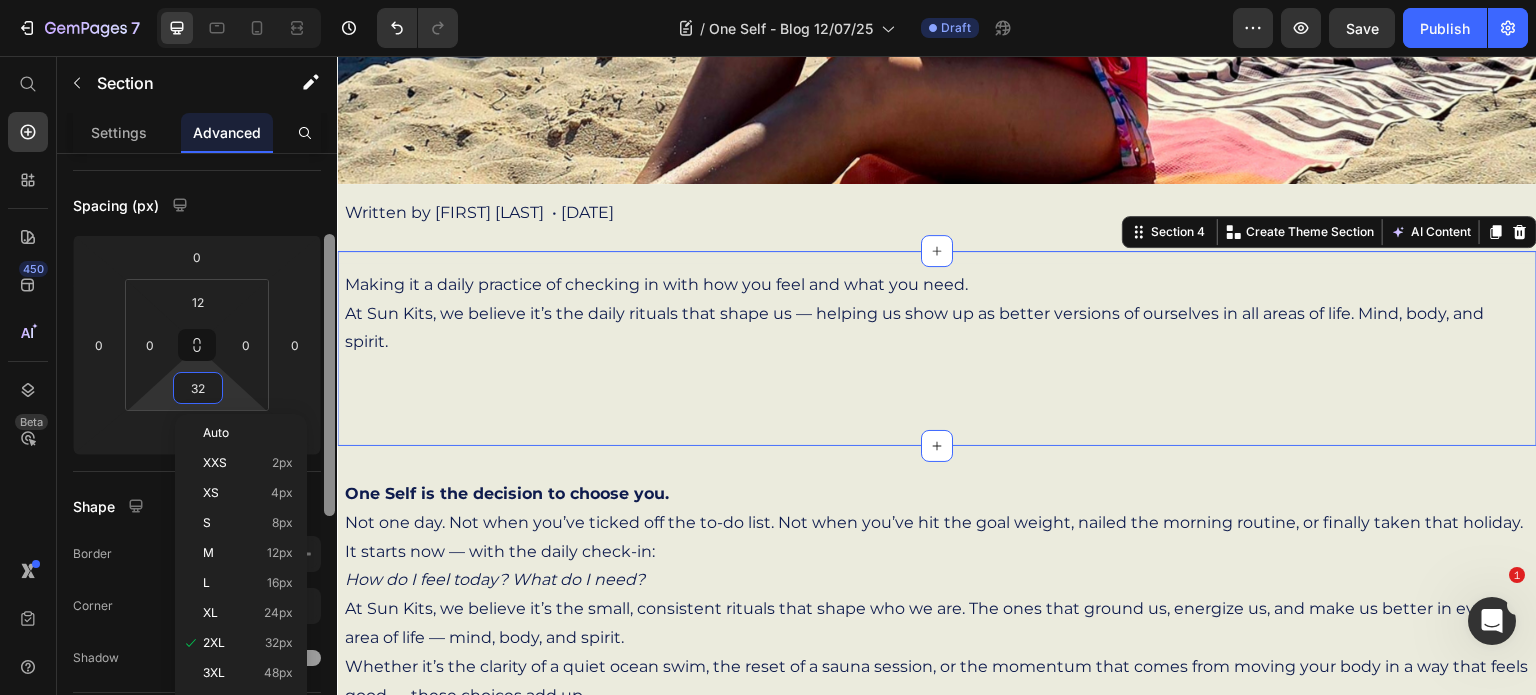 click on "Display on Desktop Tablet Mobile Spacing (px) 0 0 0 0 12 0 32 0 Shape Border Corner Shadow Position Opacity 100 % Animation Interaction Upgrade to Optimize plan  to unlock Interaction & other premium features. CSS class  Delete element" at bounding box center [197, 453] 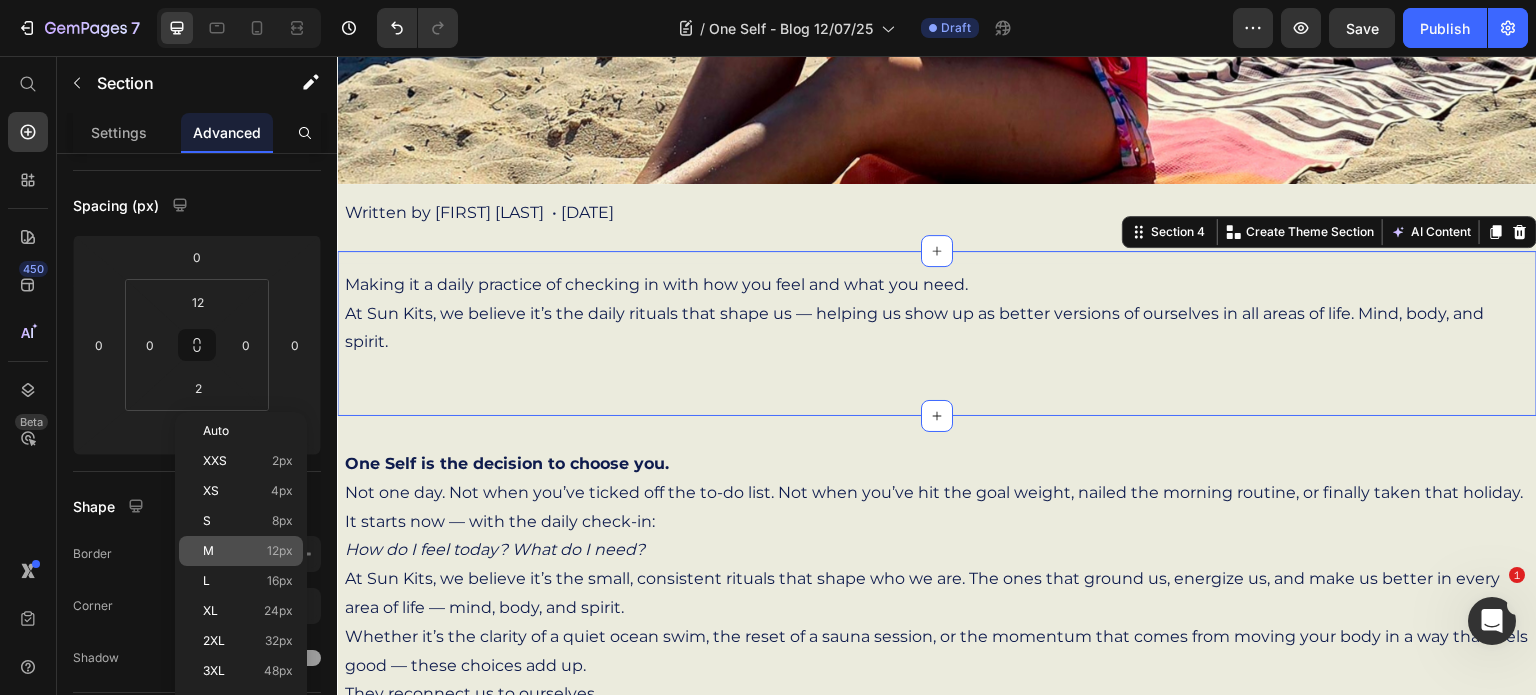 click on "M 12px" at bounding box center [248, 551] 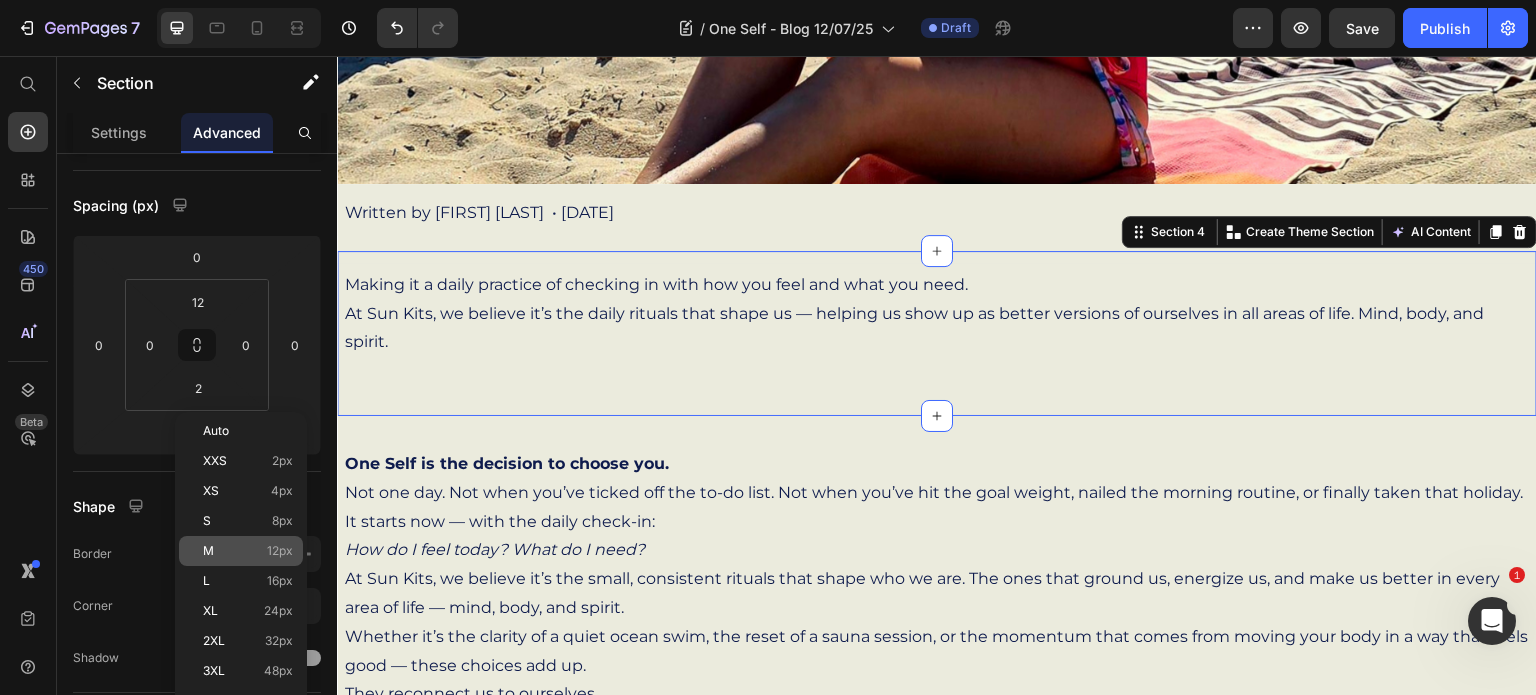 type on "12" 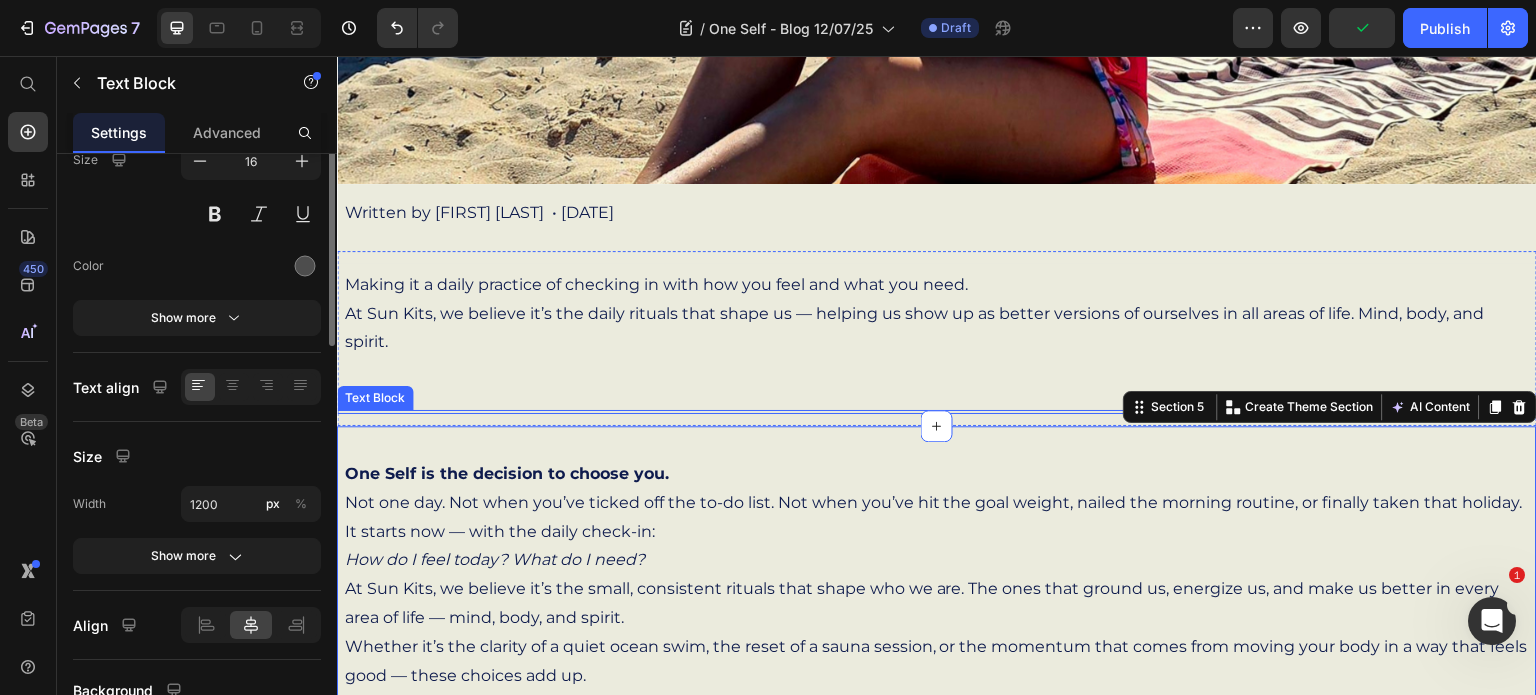 scroll, scrollTop: 0, scrollLeft: 0, axis: both 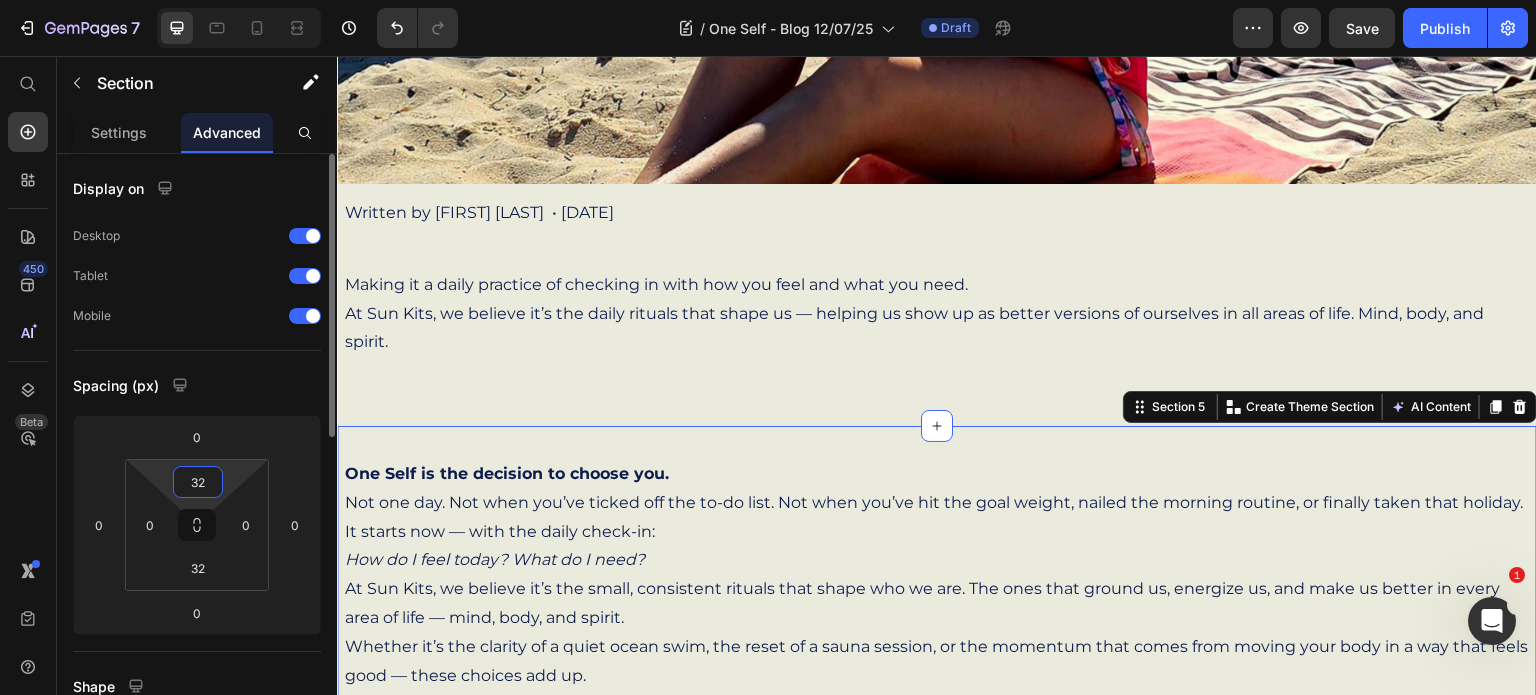 click on "32" at bounding box center (198, 482) 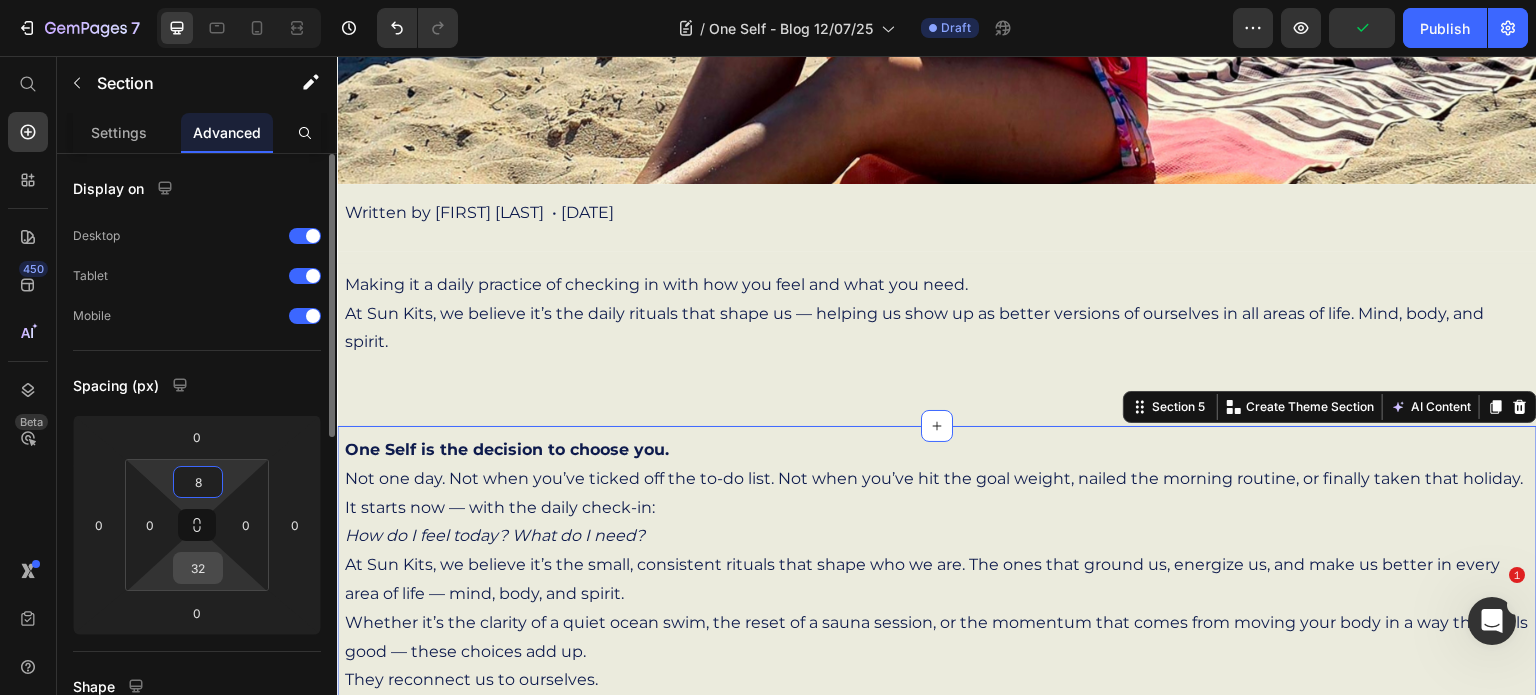 type on "8" 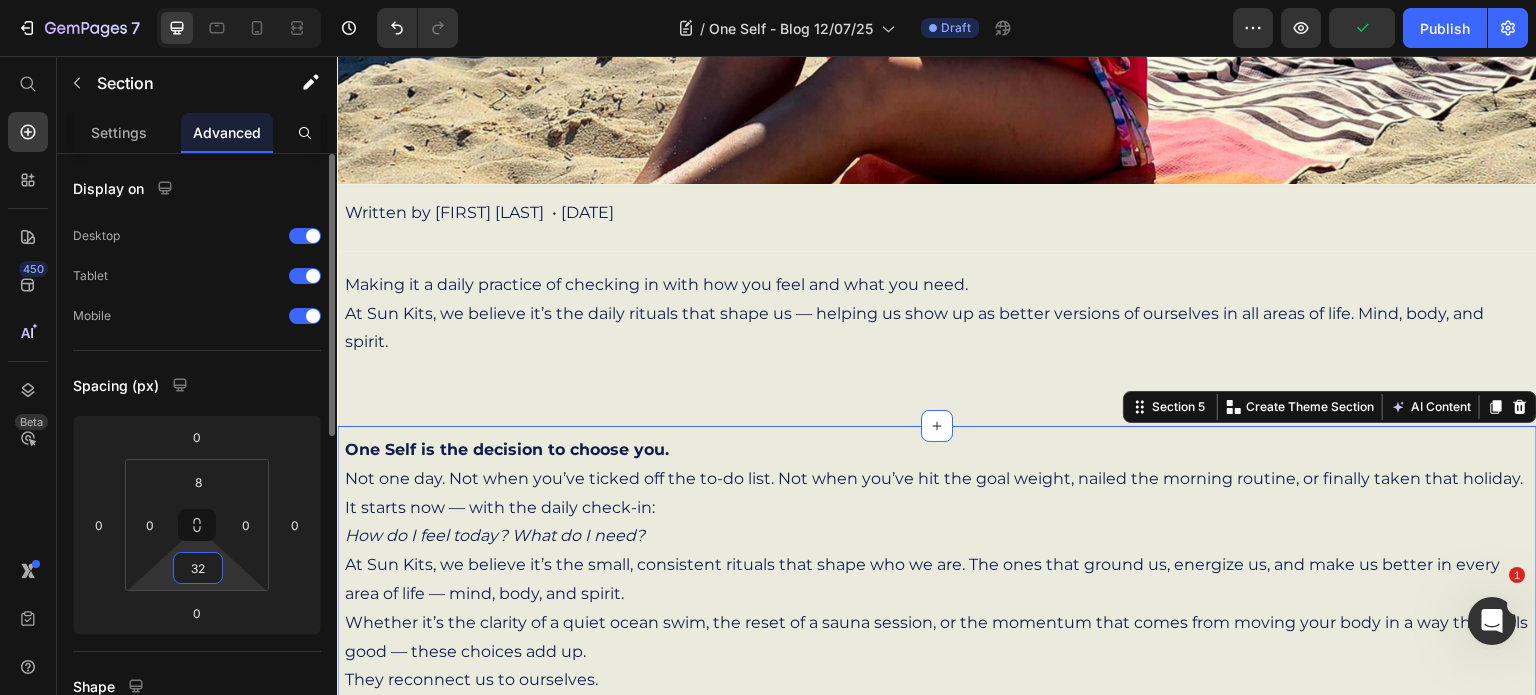 click on "32" at bounding box center (198, 568) 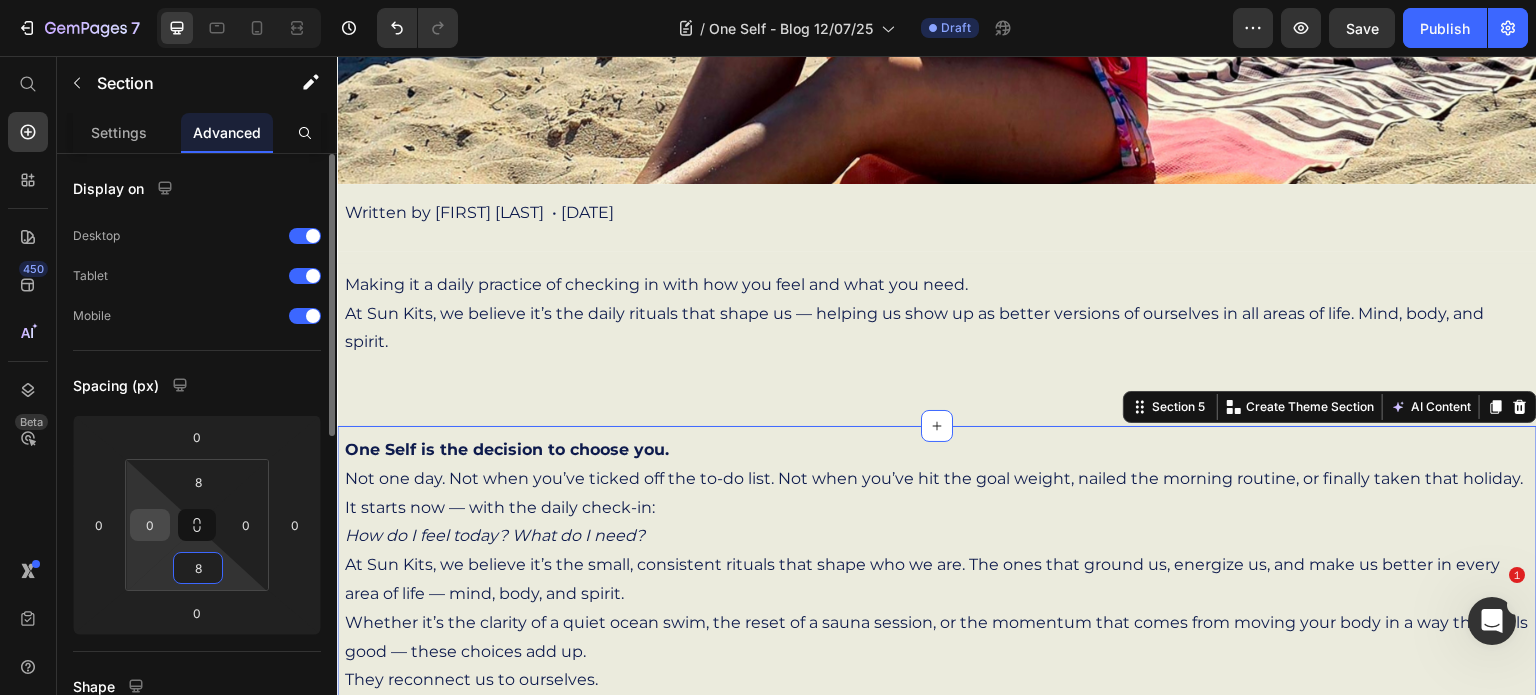 type on "8" 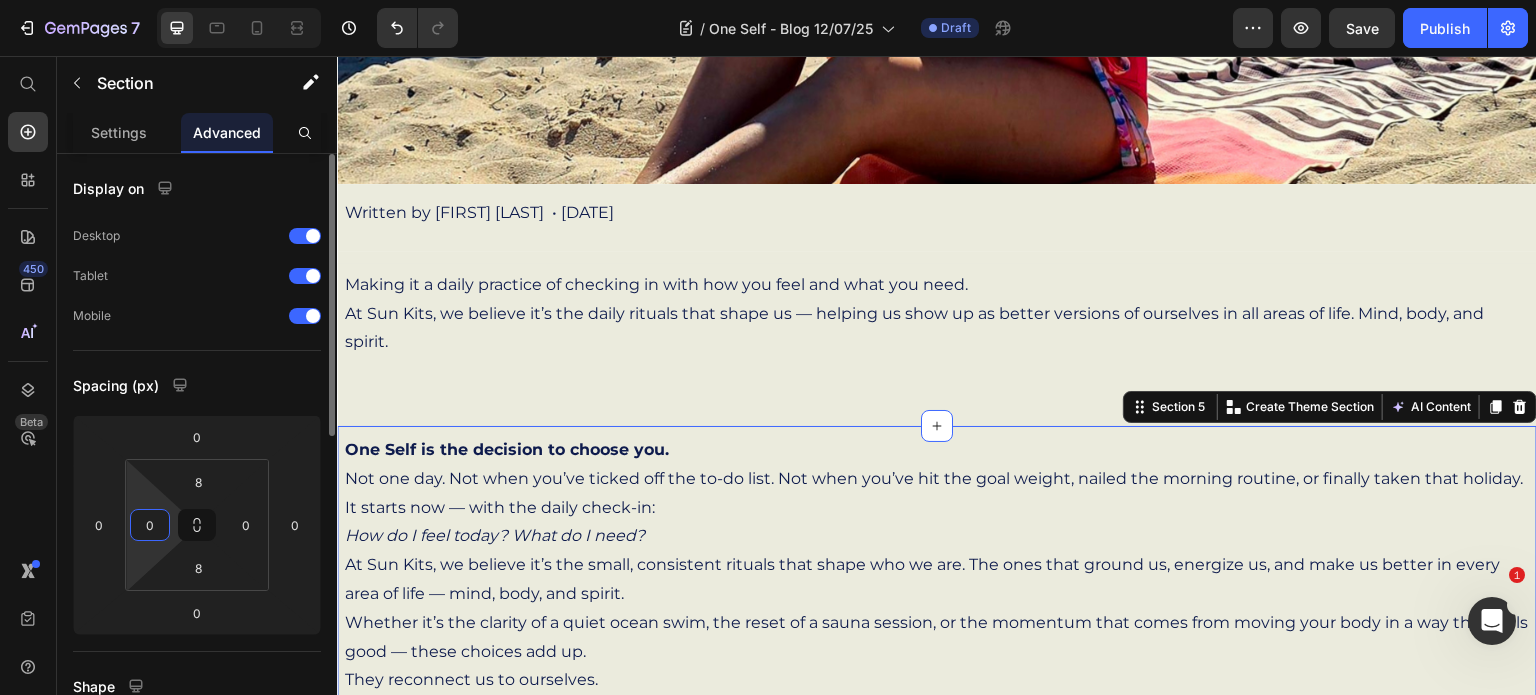 click on "0" at bounding box center [150, 525] 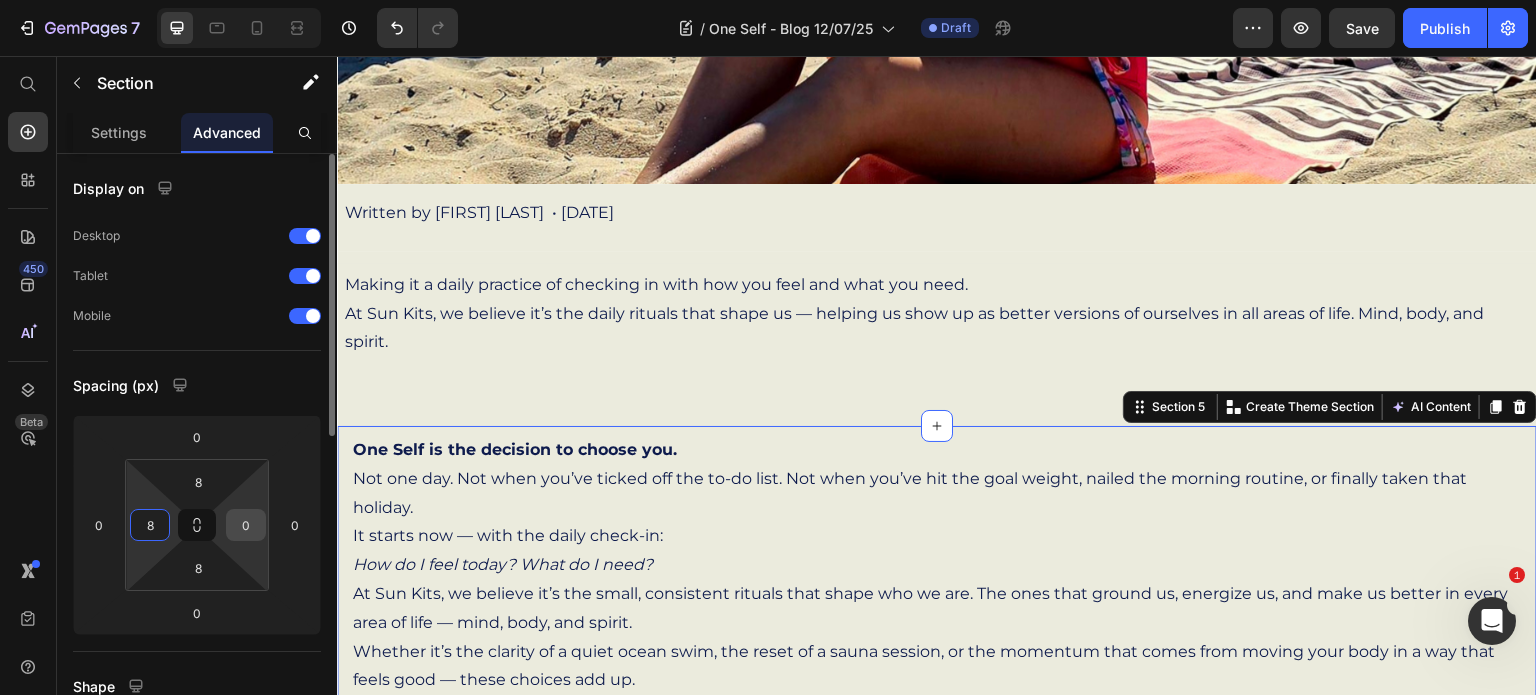 type on "8" 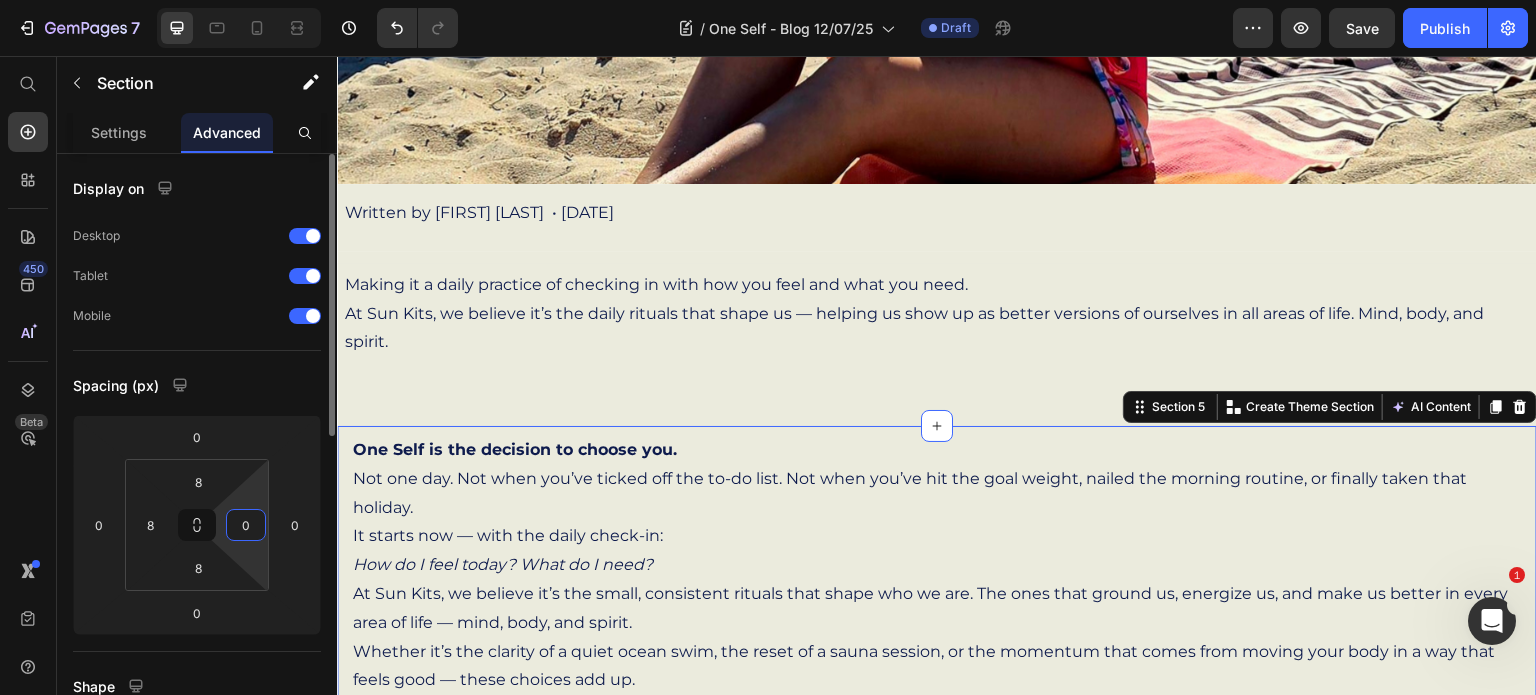 click on "0" at bounding box center (246, 525) 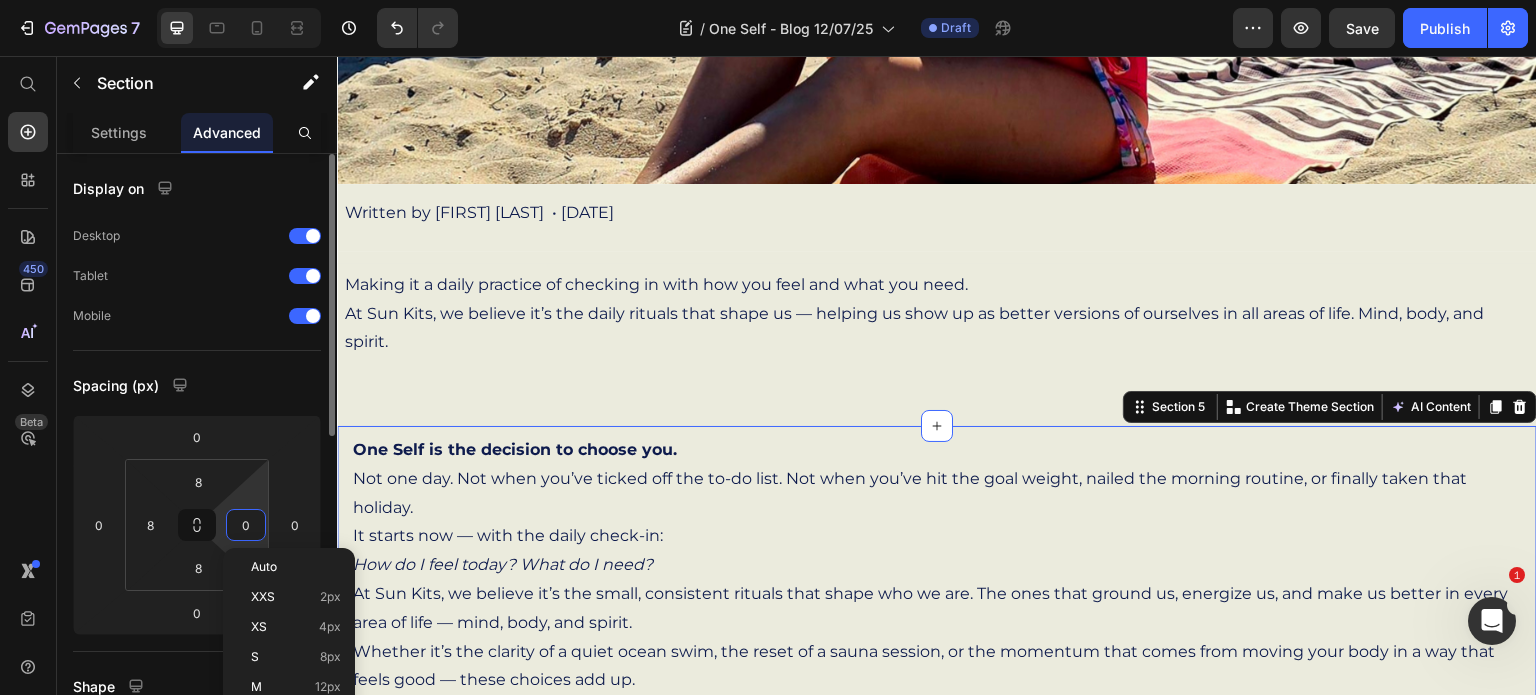 type on "8" 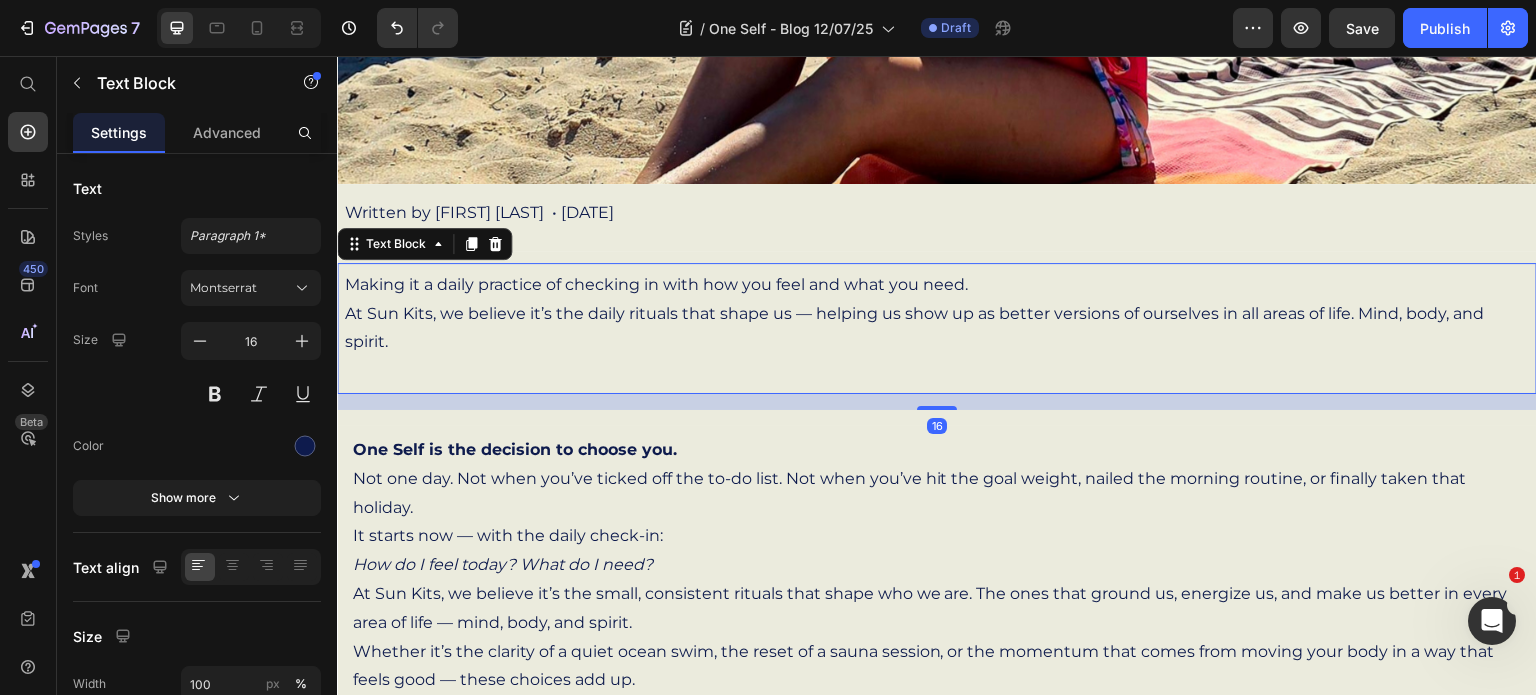click on "Making it a daily practice of checking in with how you feel and what you need. At Sun Kits, we believe it’s the daily rituals that shape us — helping us show up as better versions of ourselves in all areas of life. Mind, body, and spirit." at bounding box center [937, 328] 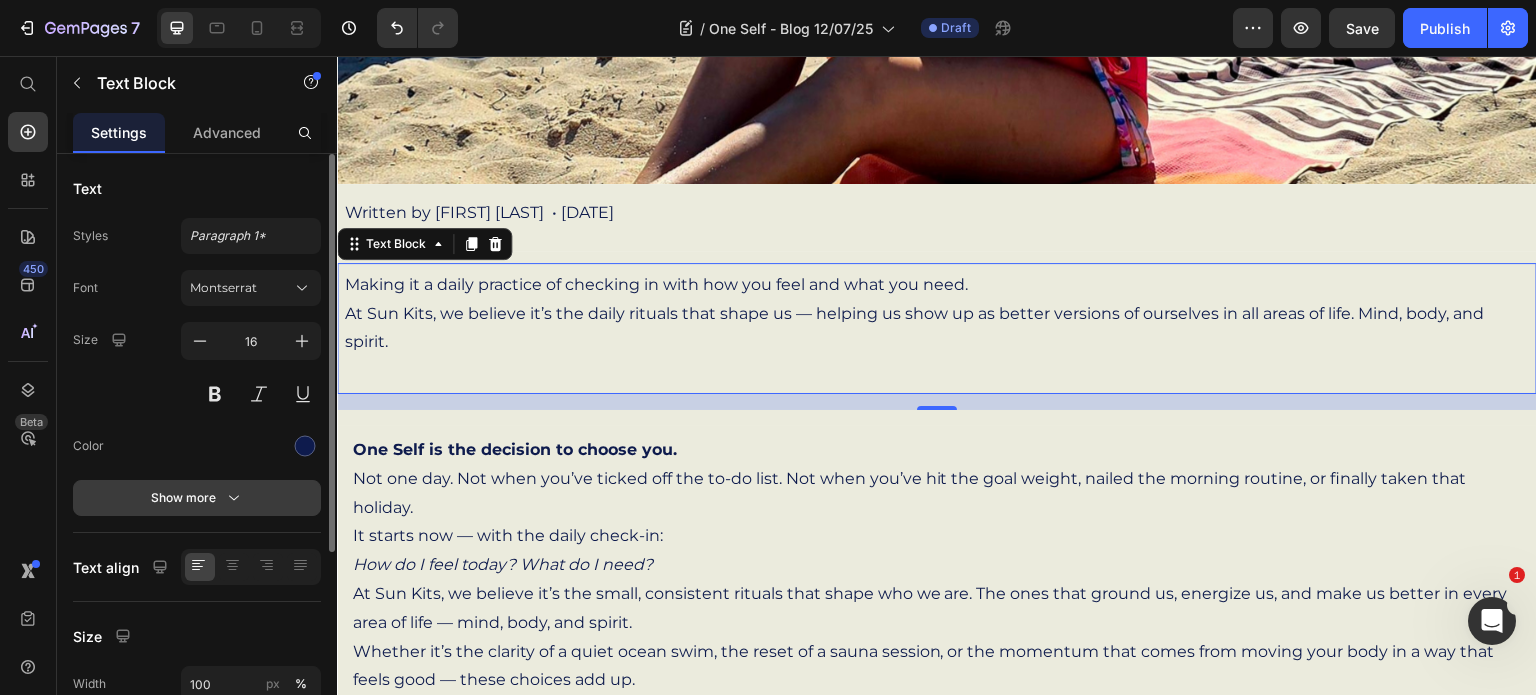 click on "Show more" at bounding box center [197, 498] 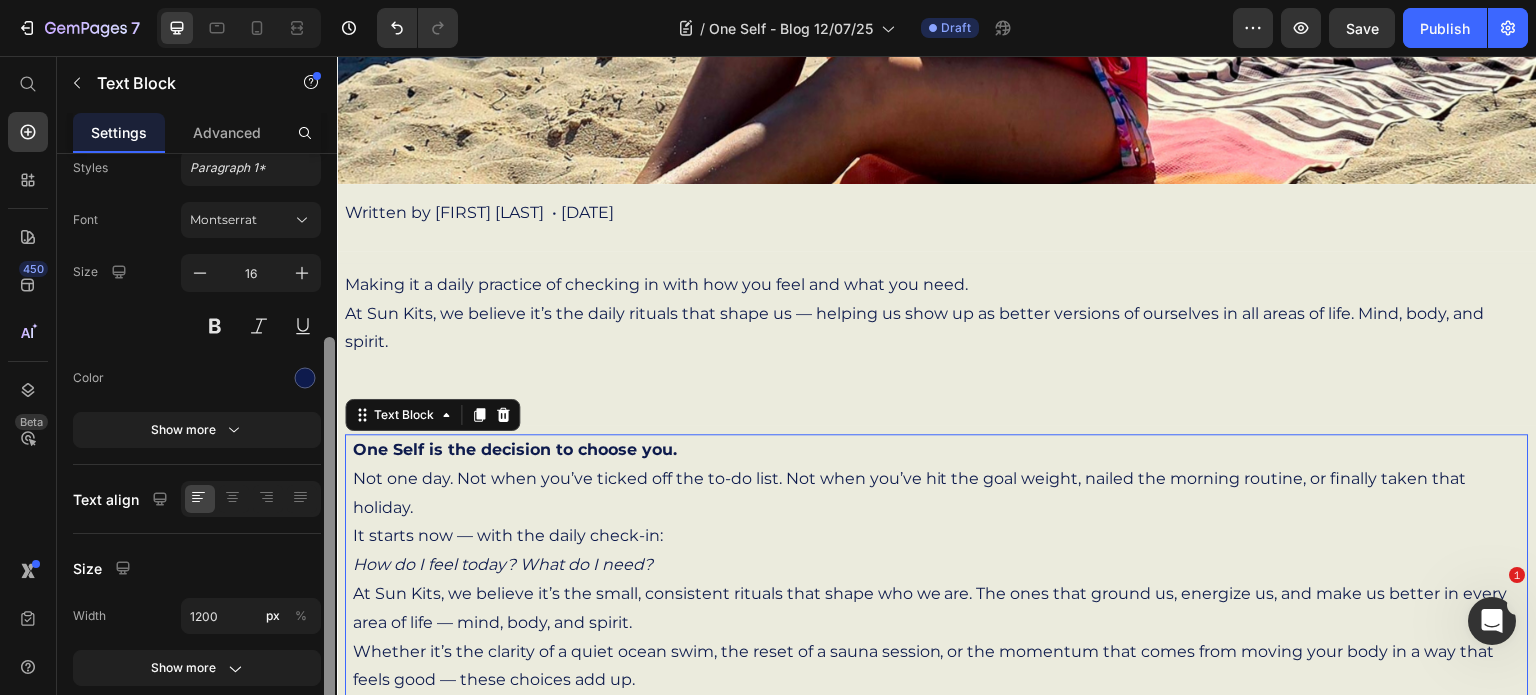 scroll, scrollTop: 192, scrollLeft: 0, axis: vertical 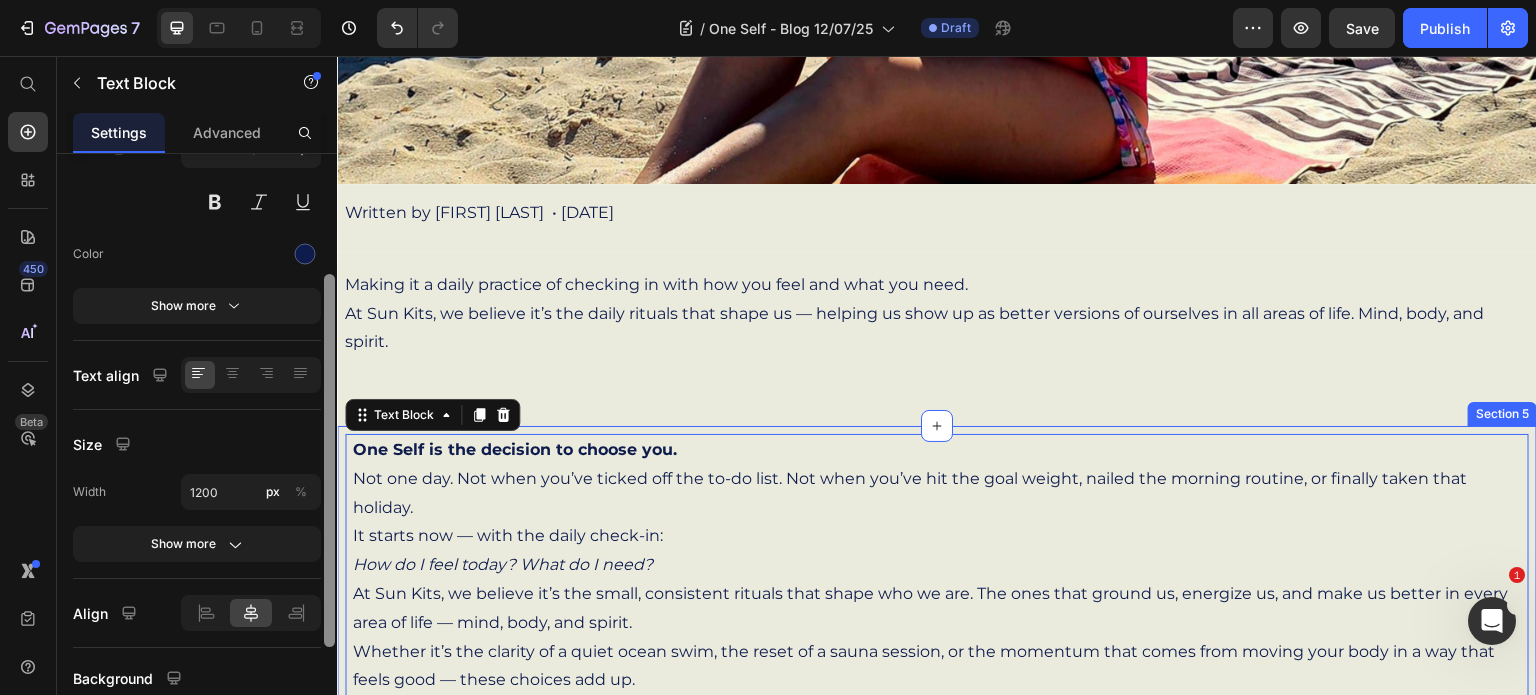 drag, startPoint x: 668, startPoint y: 383, endPoint x: 340, endPoint y: 476, distance: 340.92963 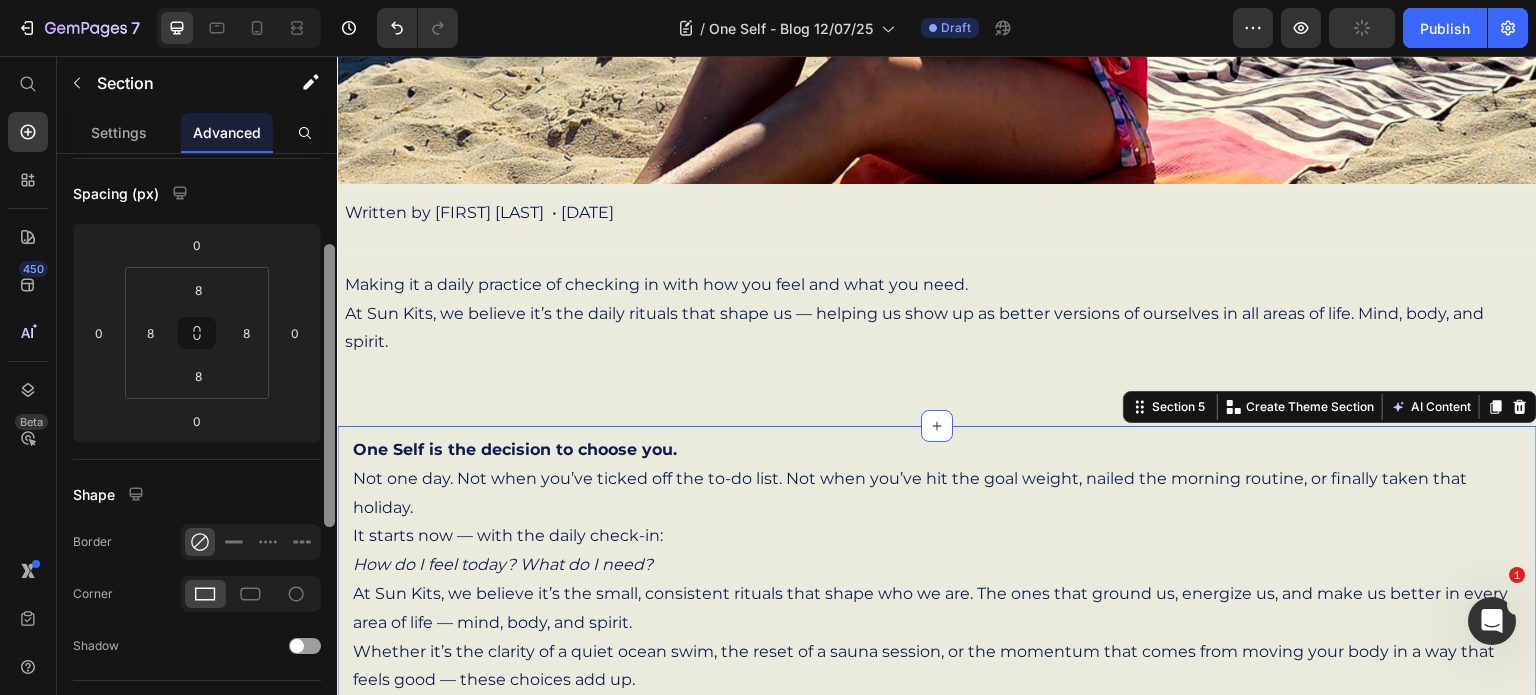 scroll, scrollTop: 0, scrollLeft: 0, axis: both 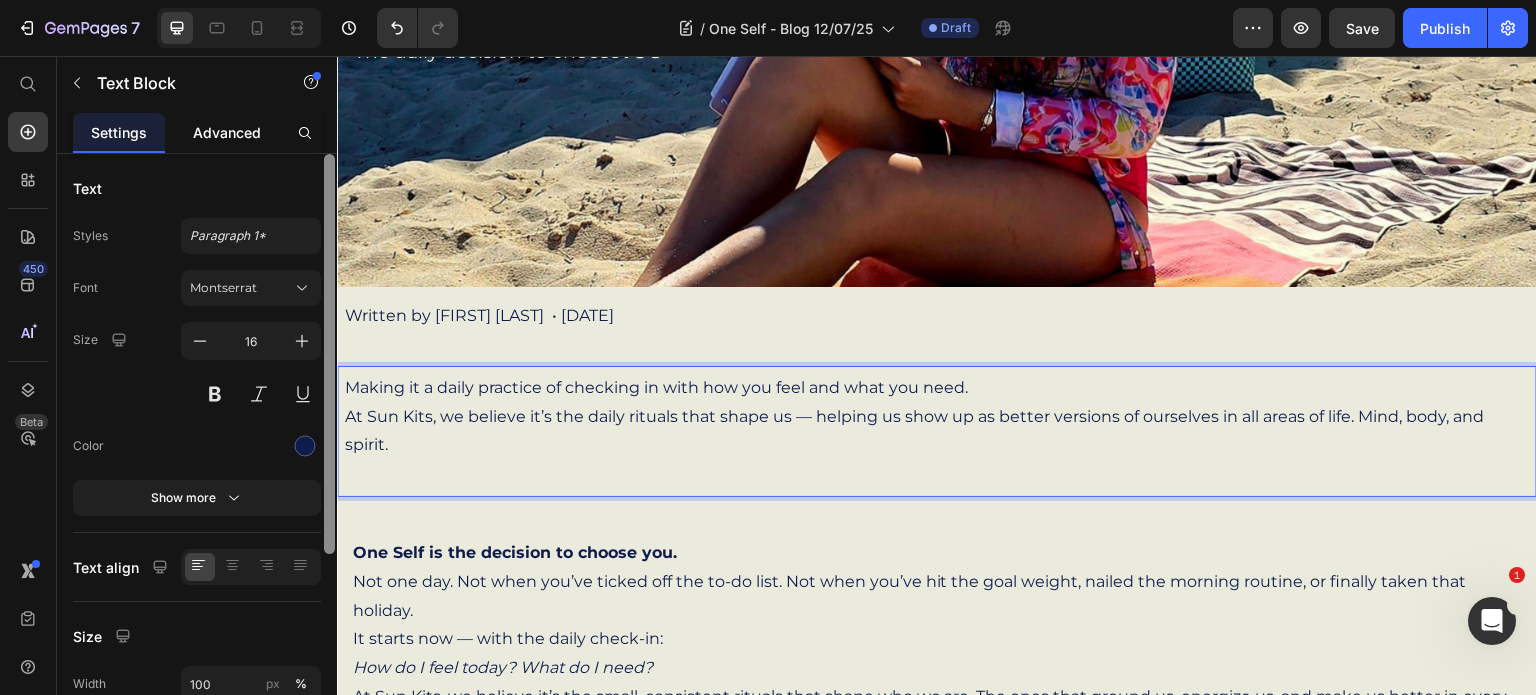 click on "Advanced" at bounding box center (227, 132) 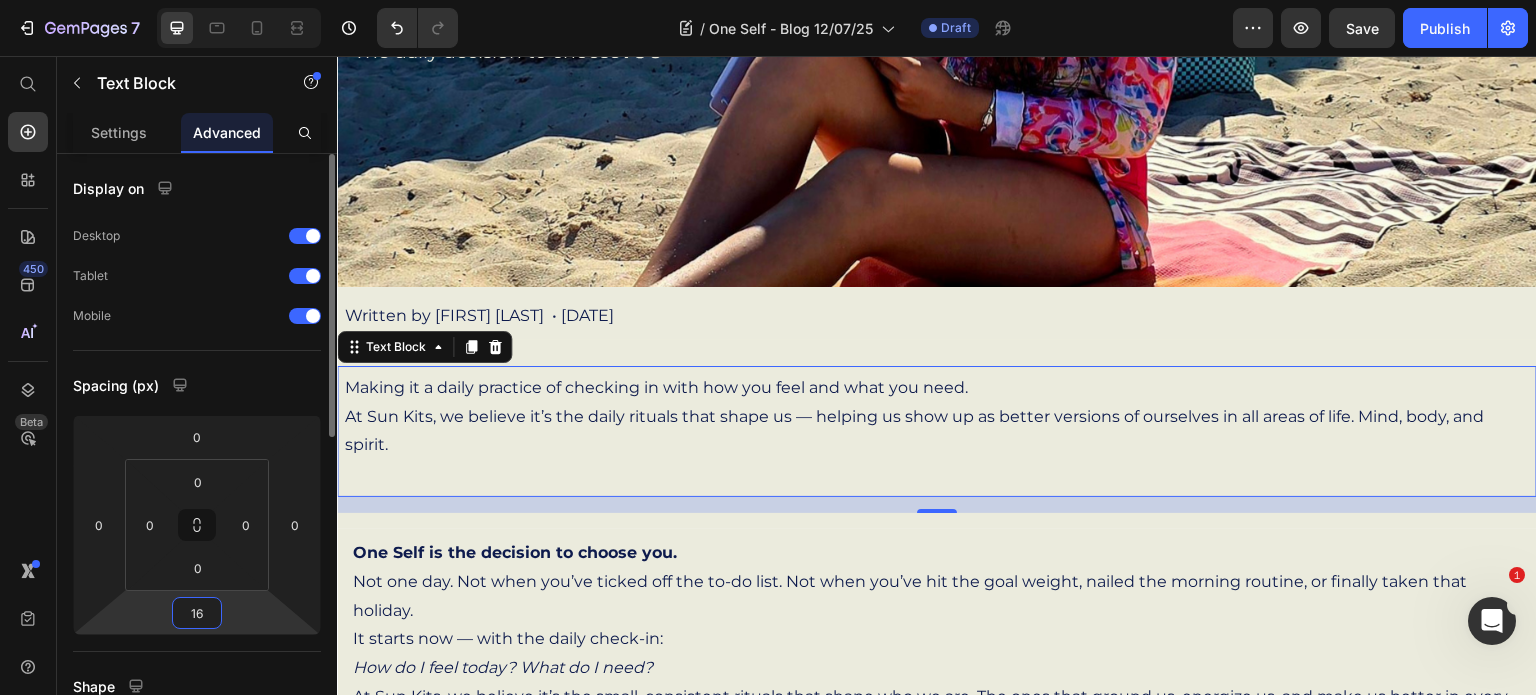 click on "16" at bounding box center (197, 613) 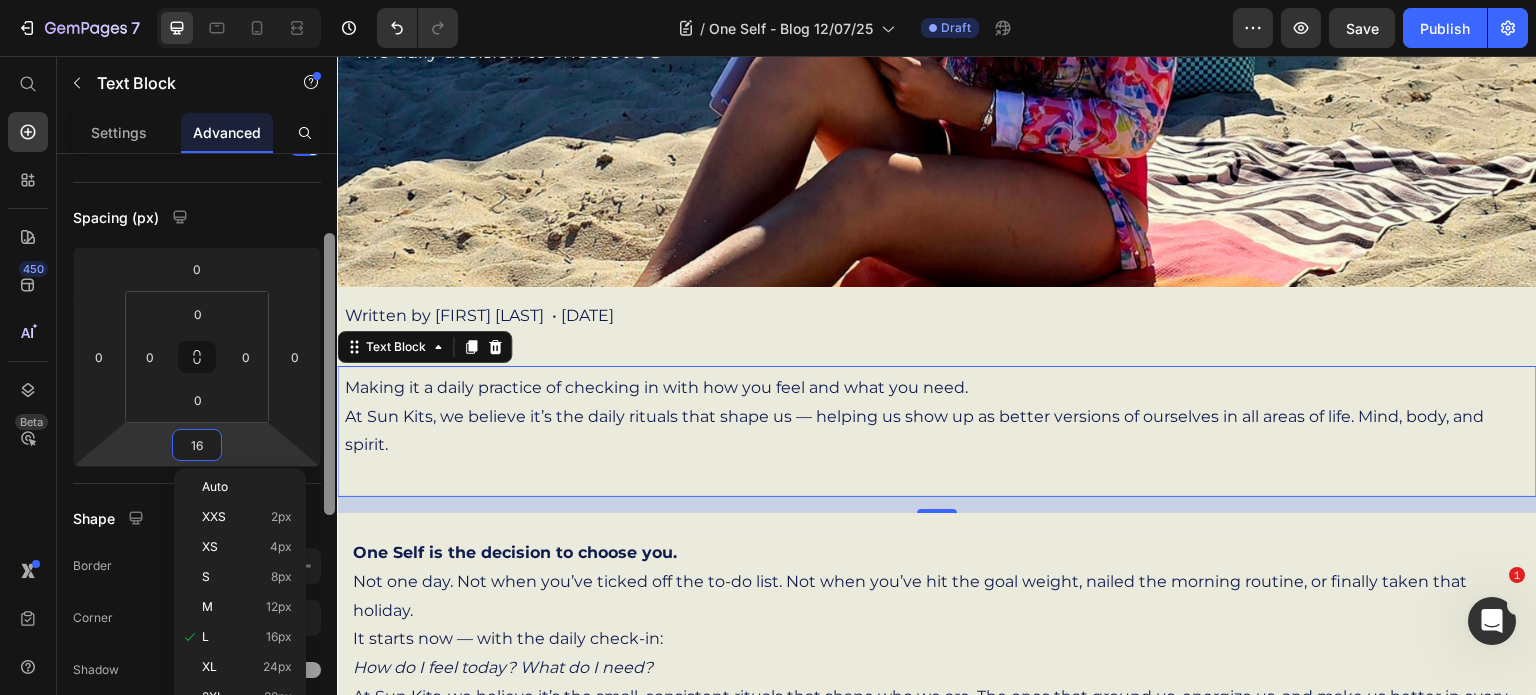 scroll, scrollTop: 208, scrollLeft: 0, axis: vertical 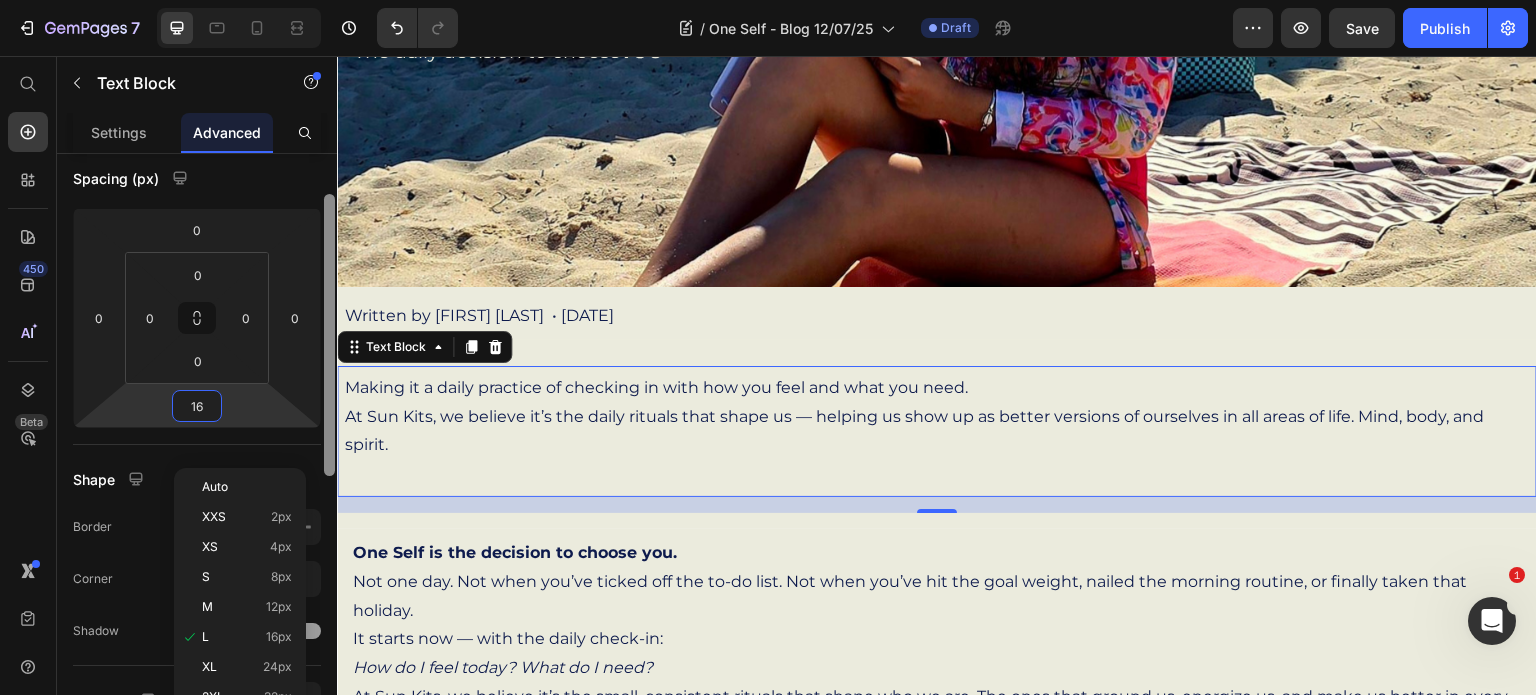 drag, startPoint x: 332, startPoint y: 426, endPoint x: 332, endPoint y: 525, distance: 99 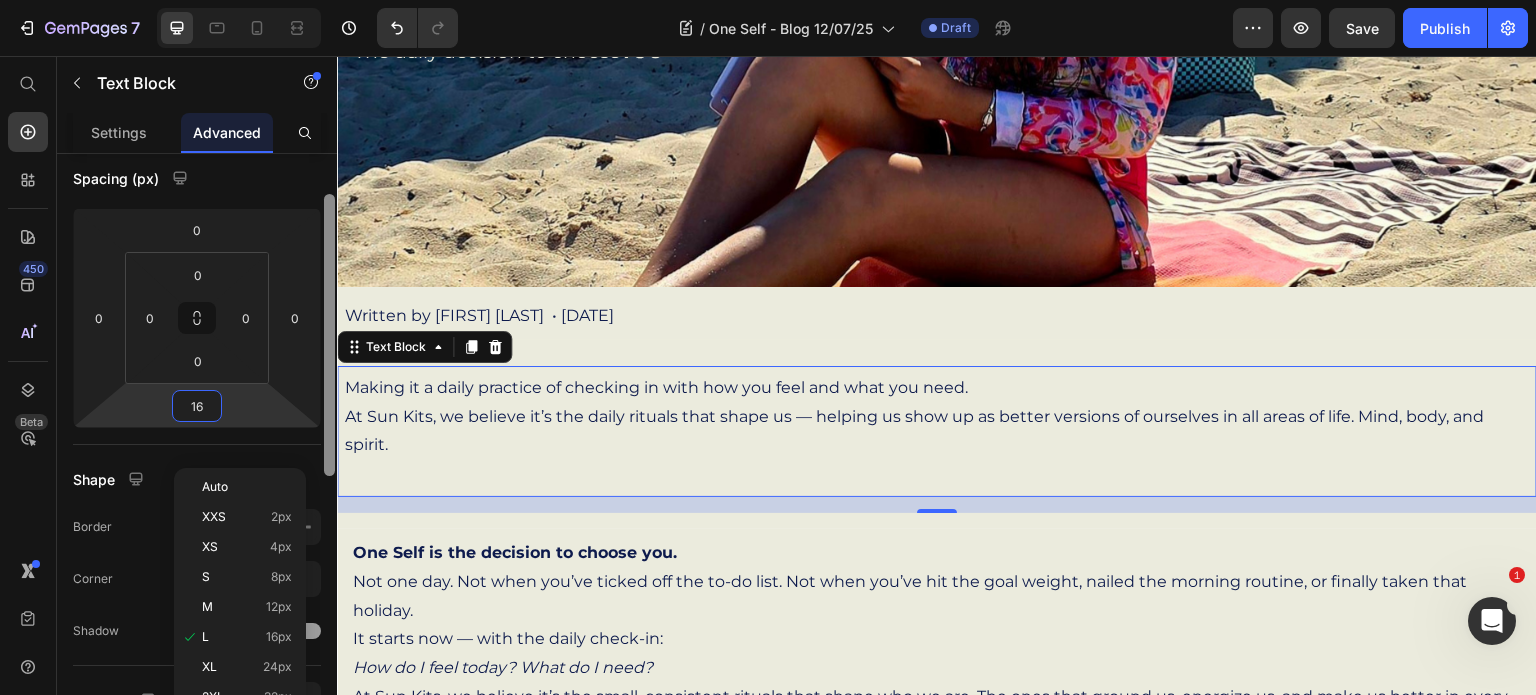 click at bounding box center (329, 335) 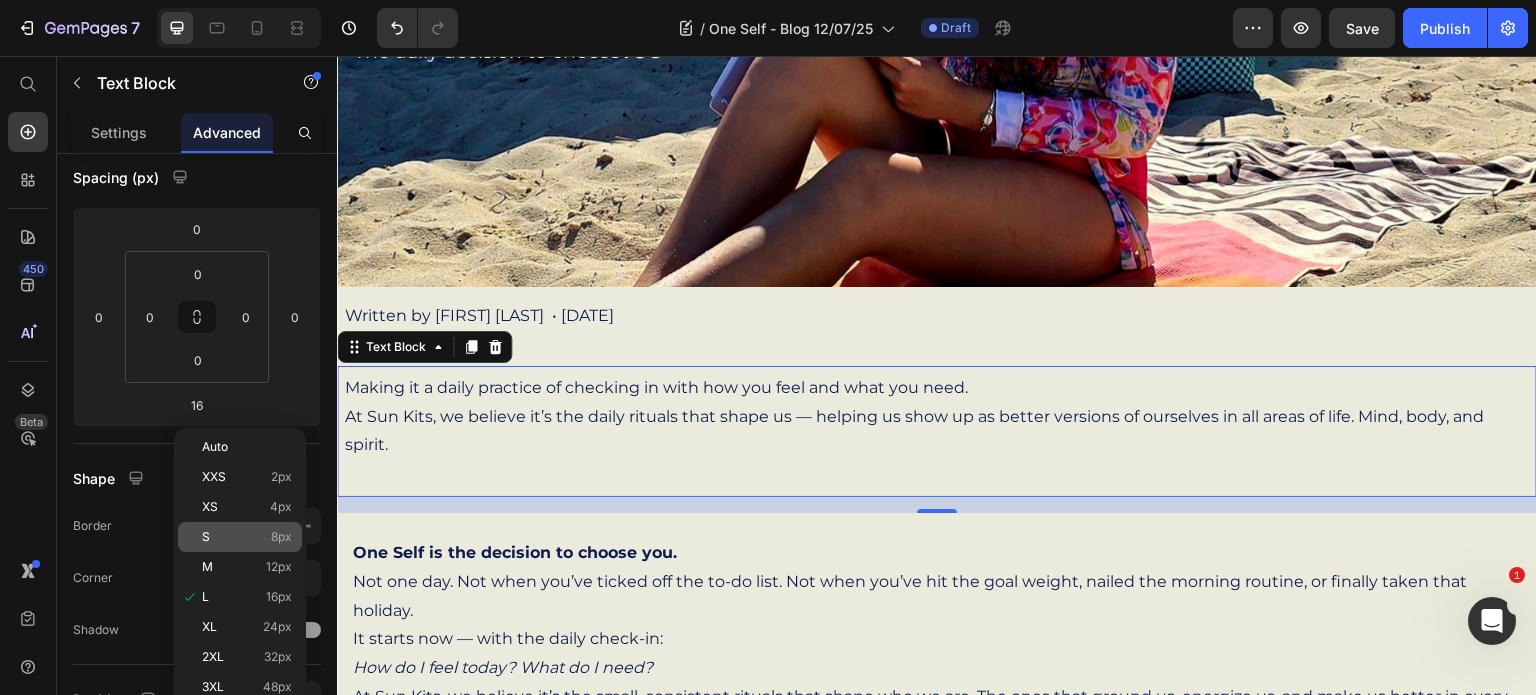 click on "8px" at bounding box center (281, 537) 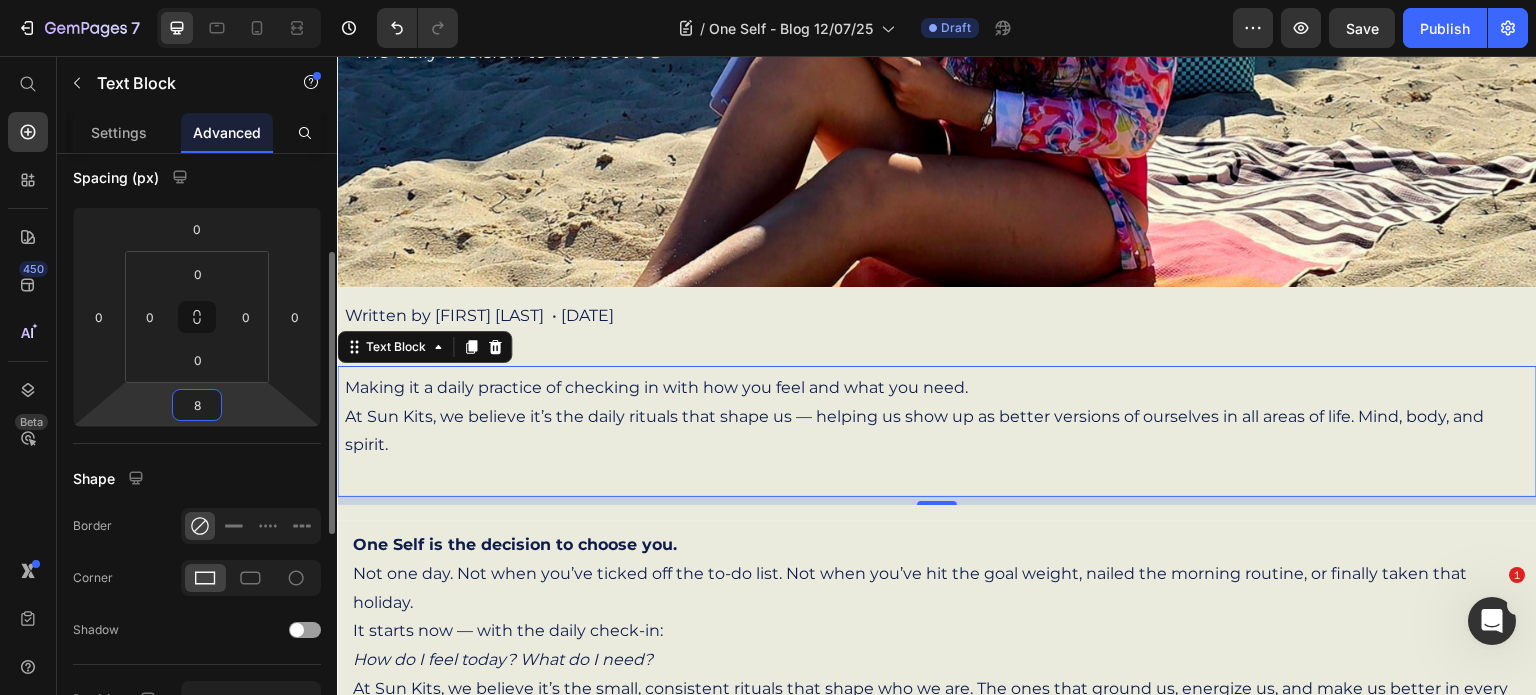 click on "8" at bounding box center (197, 405) 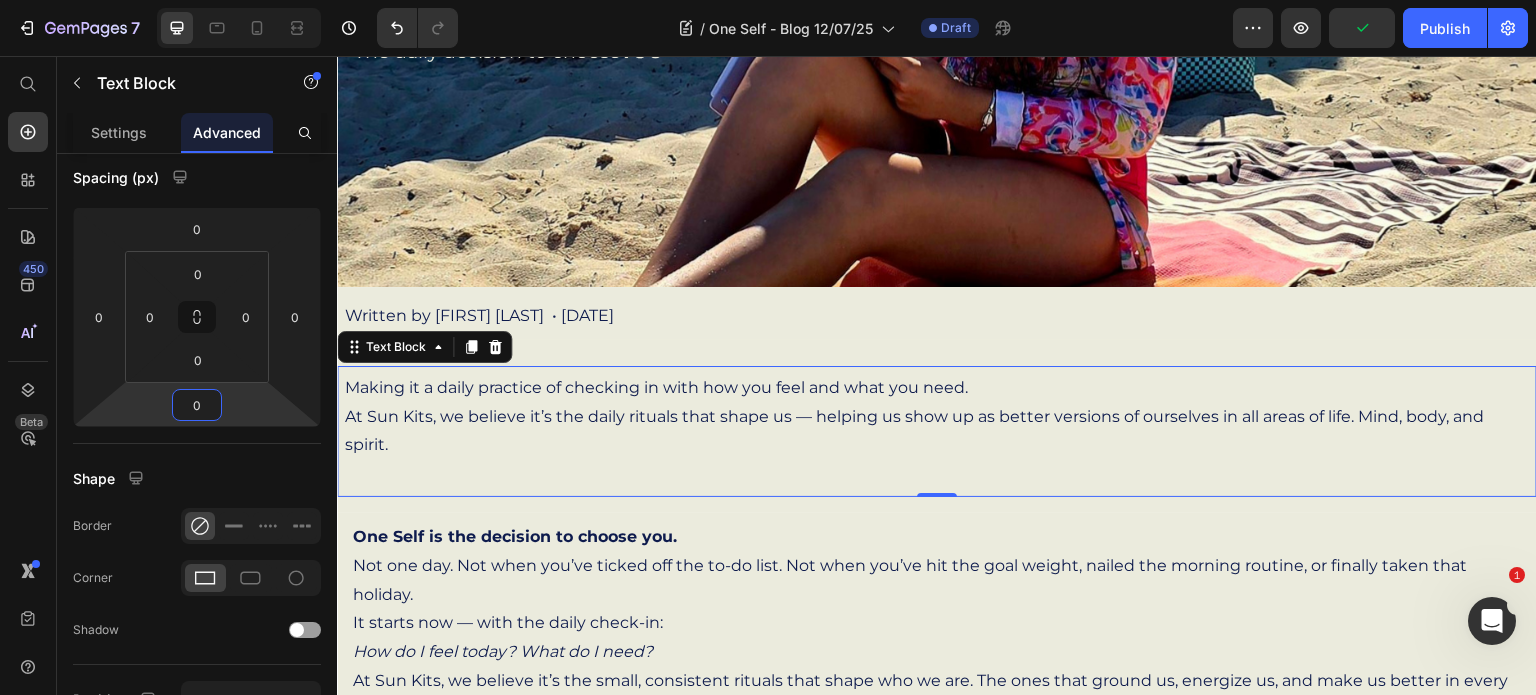 type on "0" 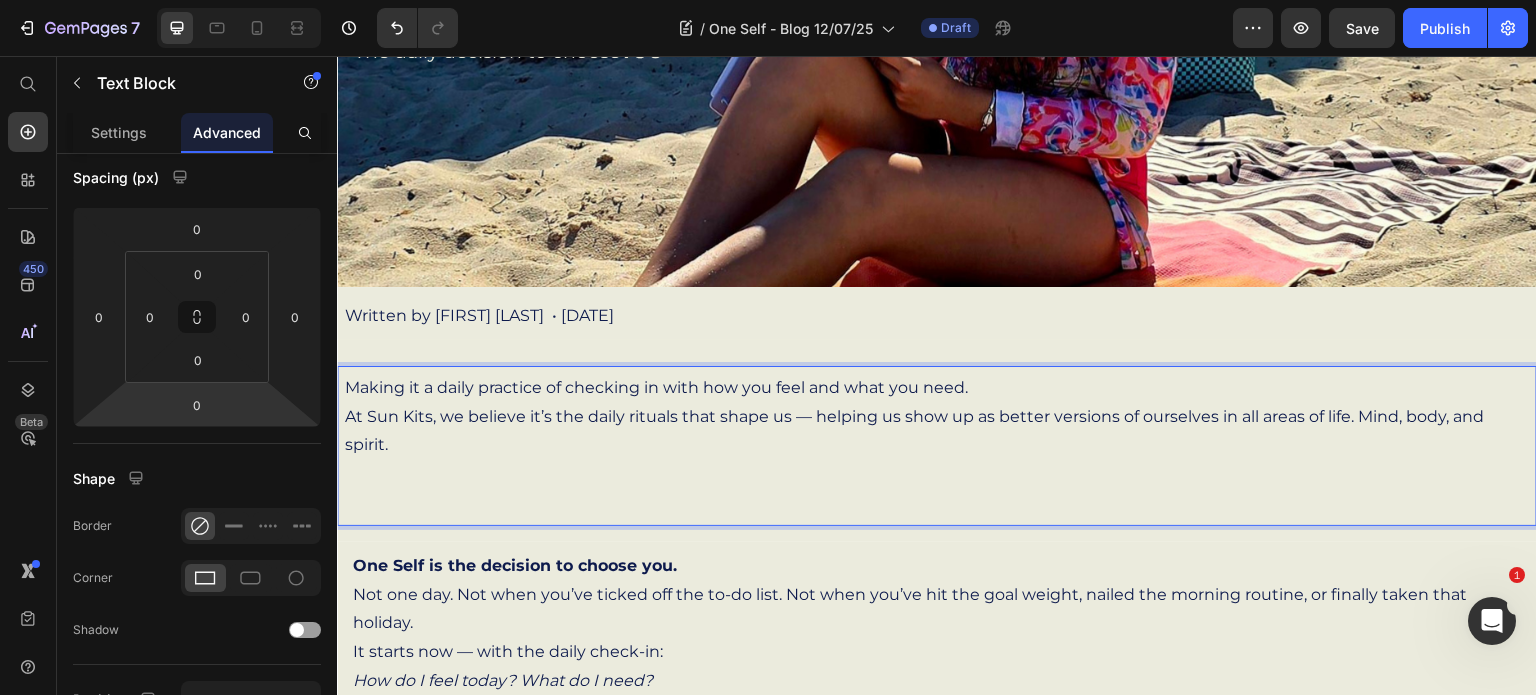 click on "Making it a daily practice of checking in with how you feel and what you need. At Sun Kits, we believe it’s the daily rituals that shape us — helping us show up as better versions of ourselves in all areas of life. Mind, body, and spirit." at bounding box center [937, 446] 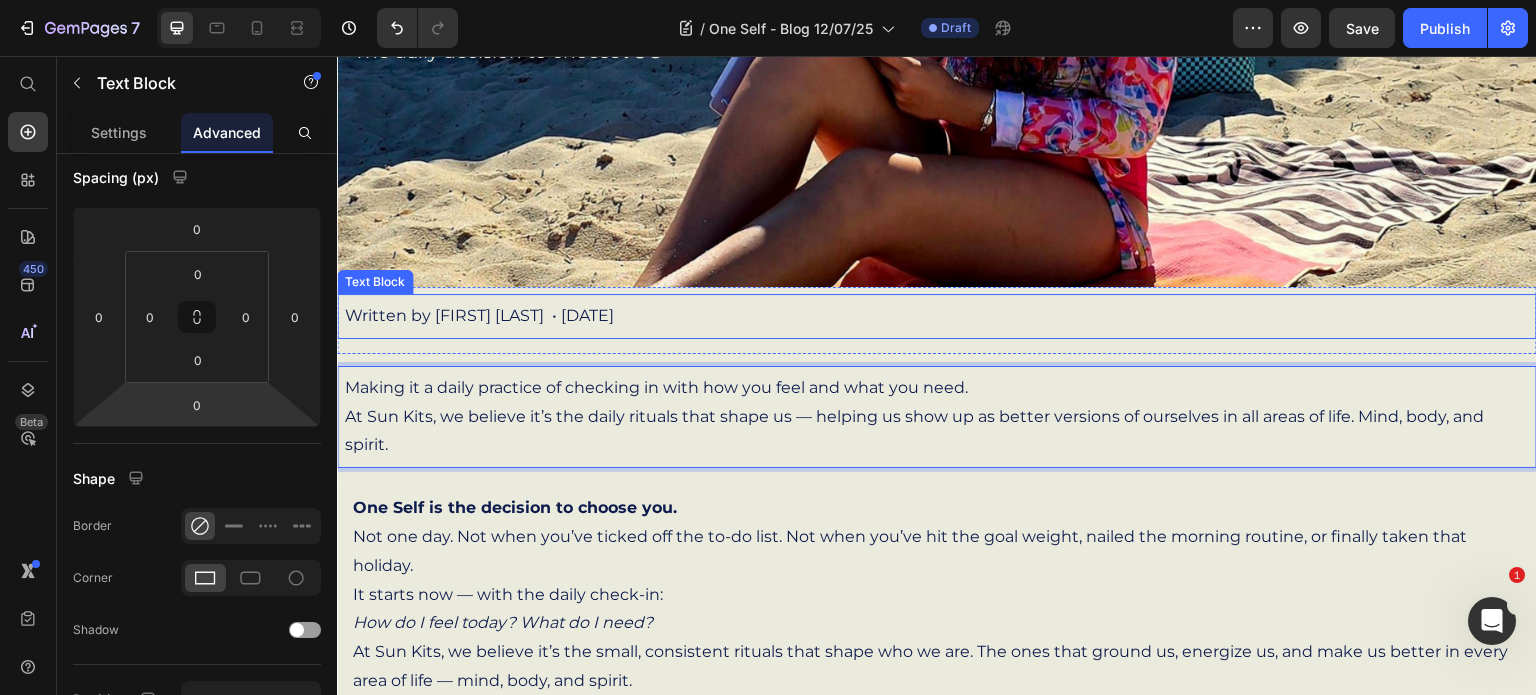scroll, scrollTop: 208, scrollLeft: 0, axis: vertical 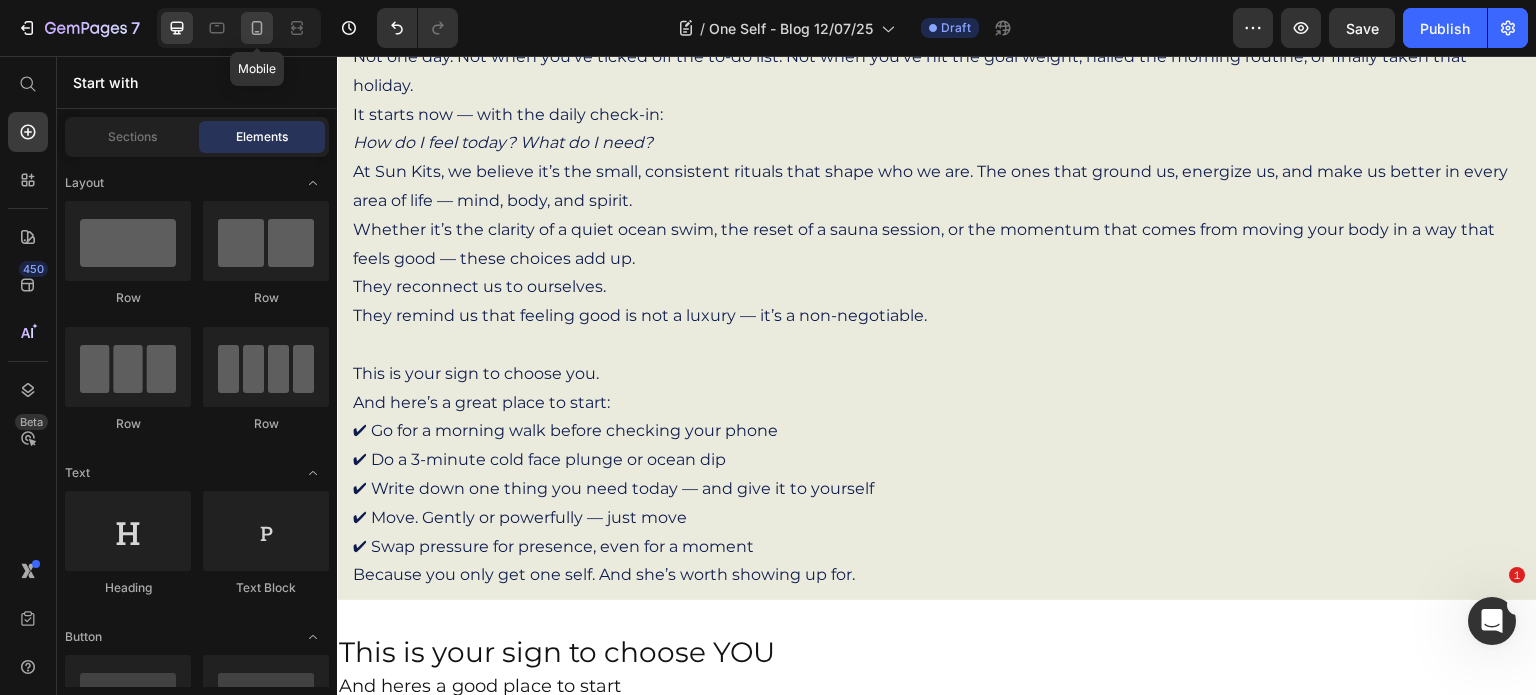 click 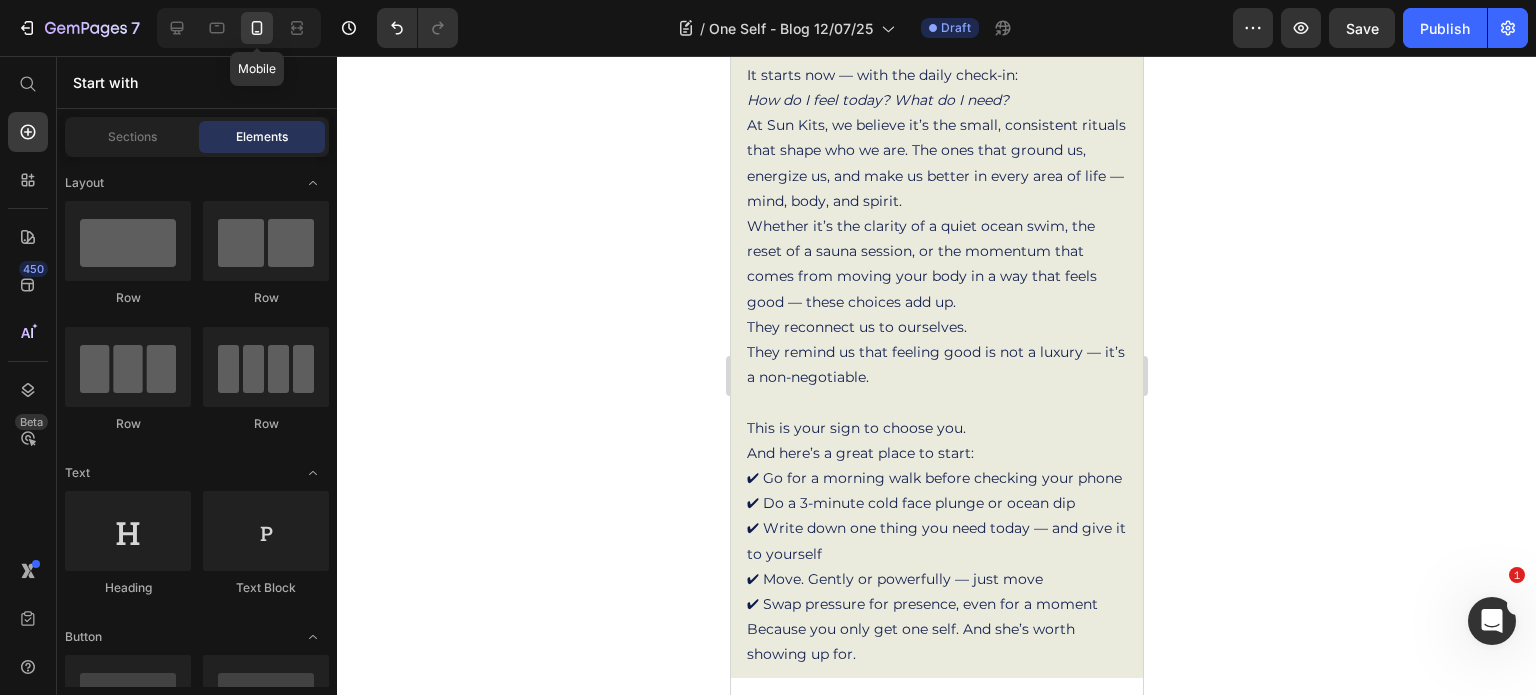 scroll, scrollTop: 647, scrollLeft: 0, axis: vertical 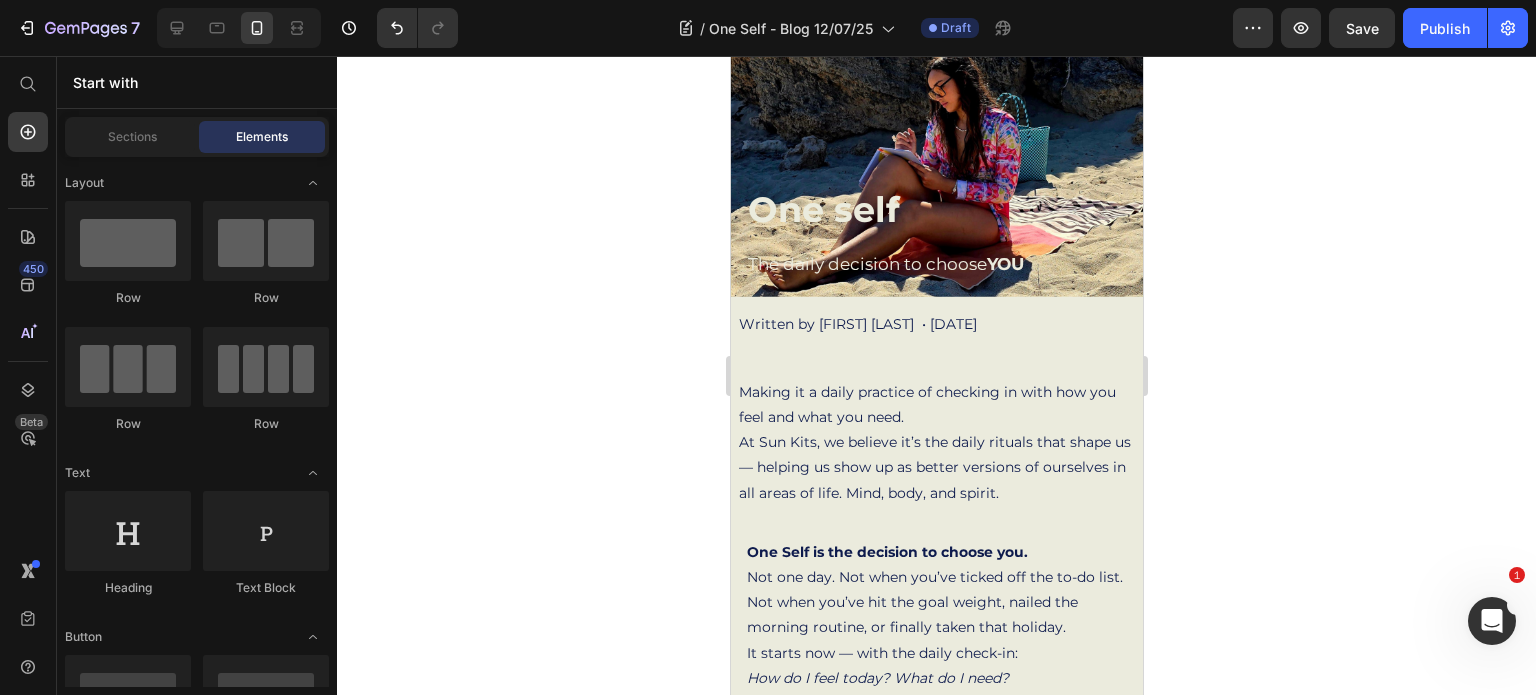 drag, startPoint x: 1132, startPoint y: 351, endPoint x: 1872, endPoint y: 251, distance: 746.7262 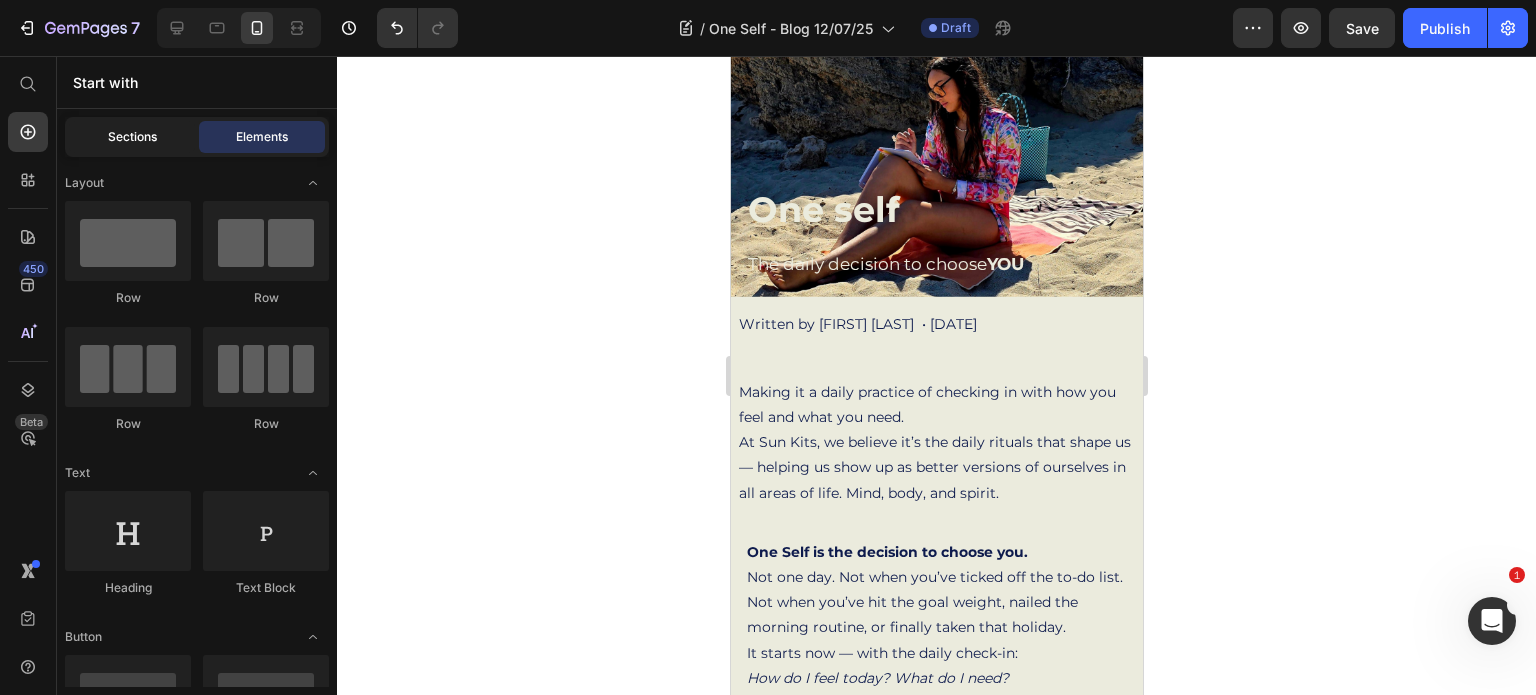 click on "Sections" at bounding box center [132, 137] 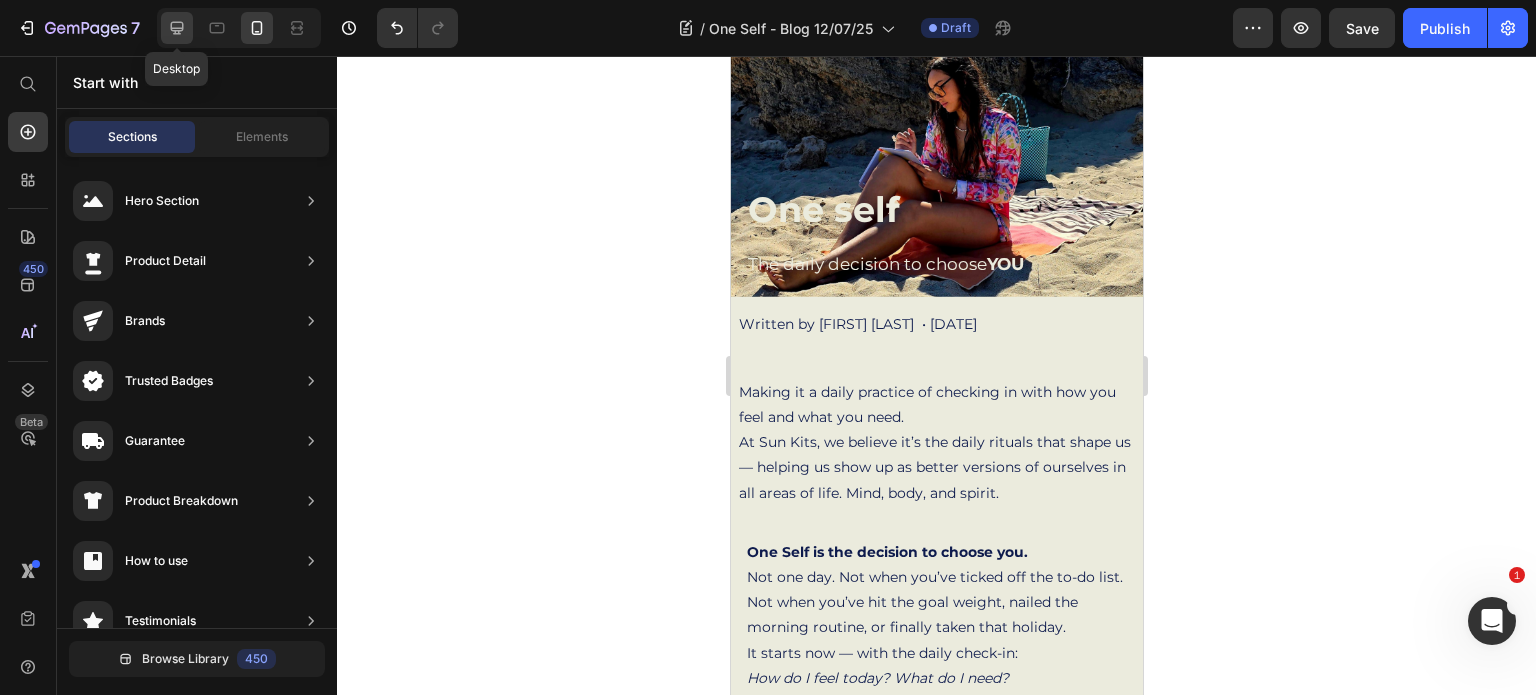 click 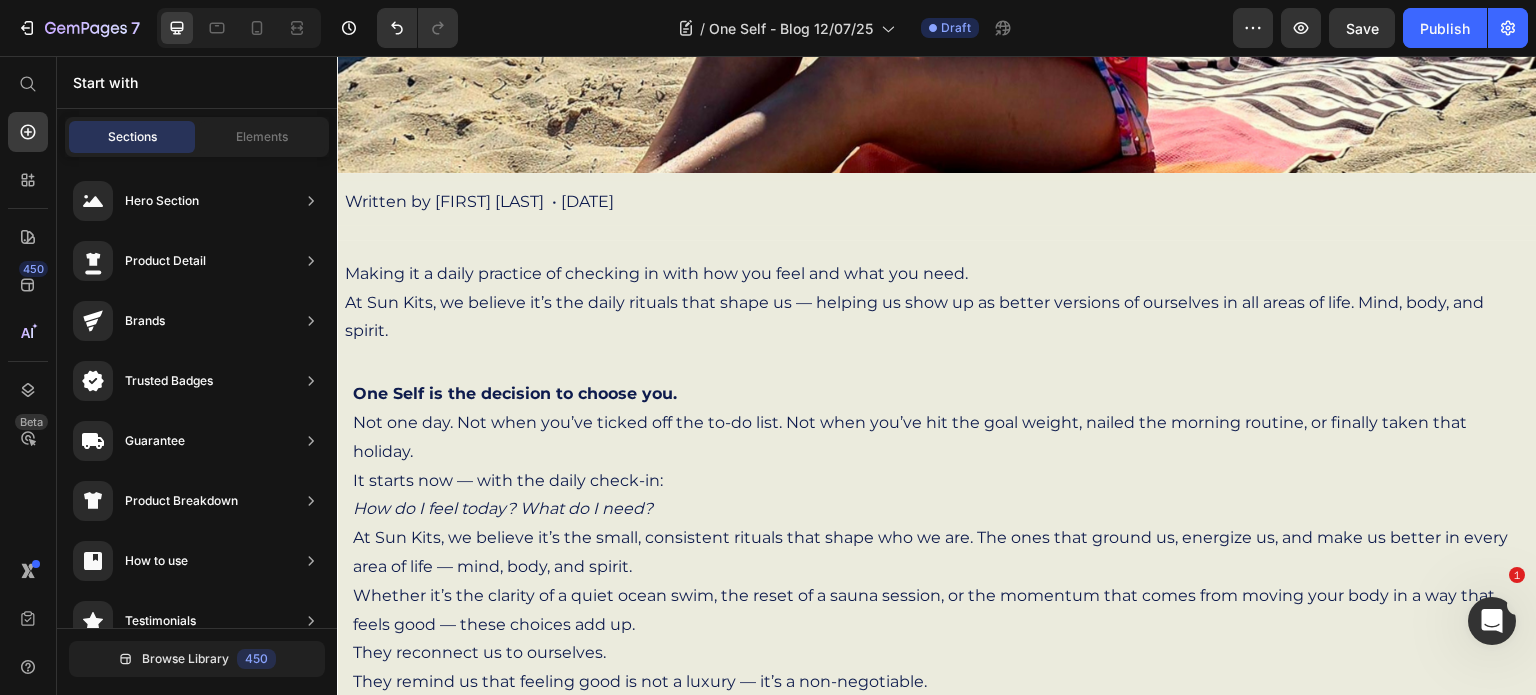 scroll, scrollTop: 501, scrollLeft: 0, axis: vertical 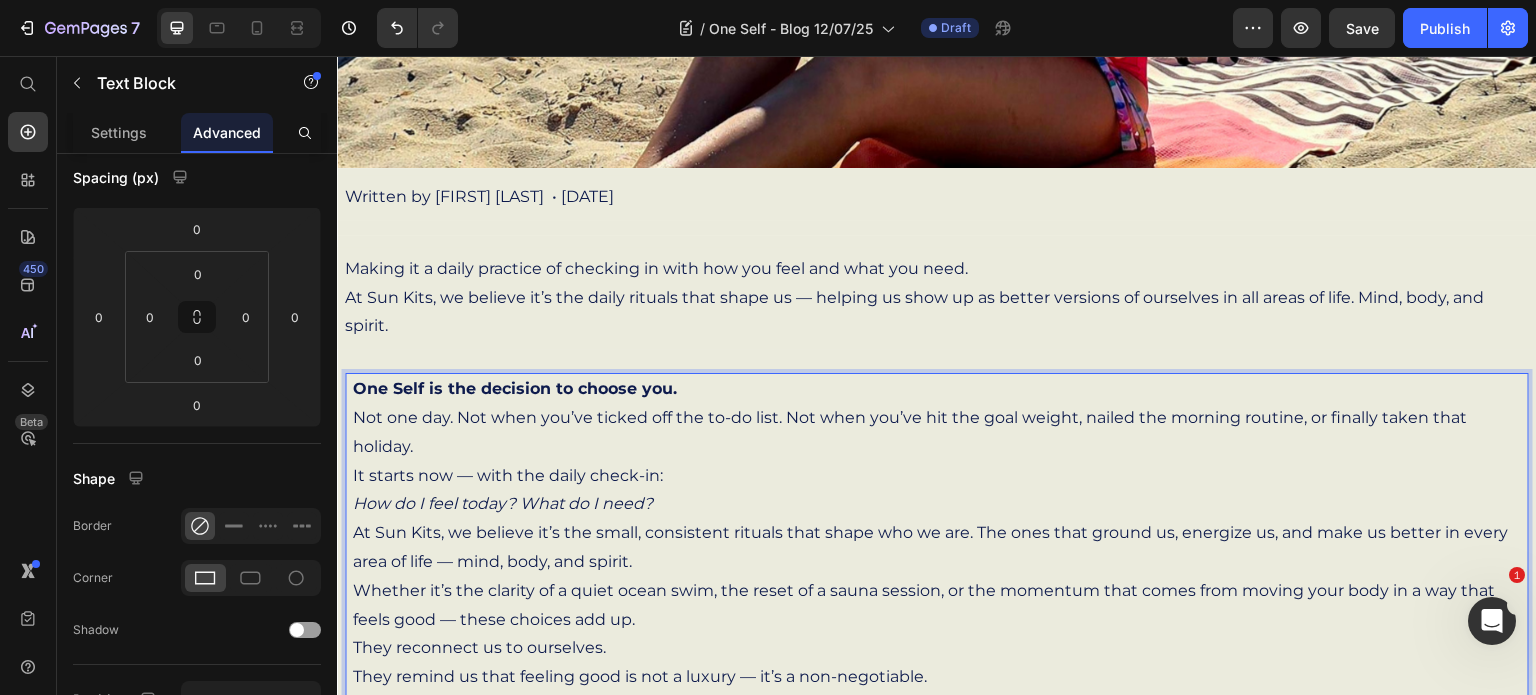 click on "Not one day. Not when you’ve ticked off the to-do list. Not when you’ve hit the goal weight, nailed the morning routine, or finally taken that holiday." at bounding box center (937, 433) 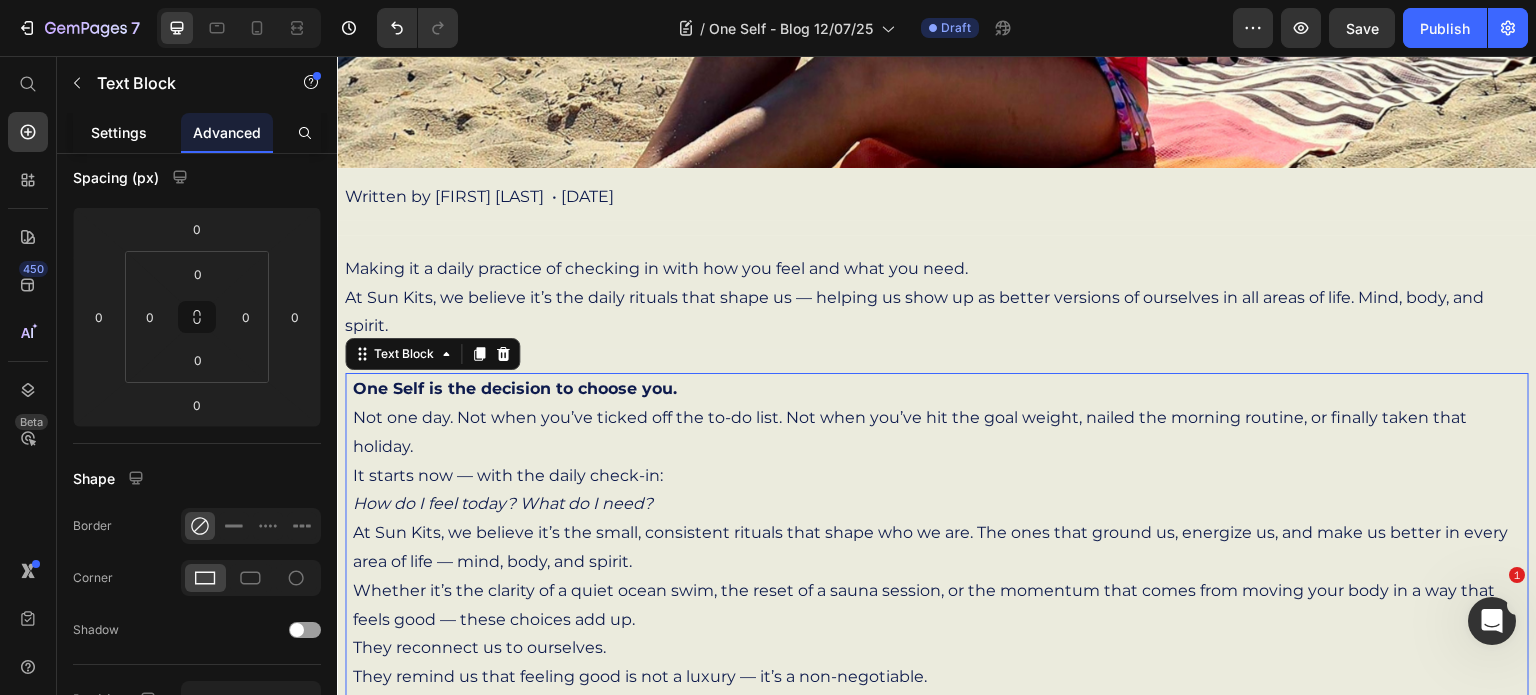 click on "Settings" at bounding box center [119, 132] 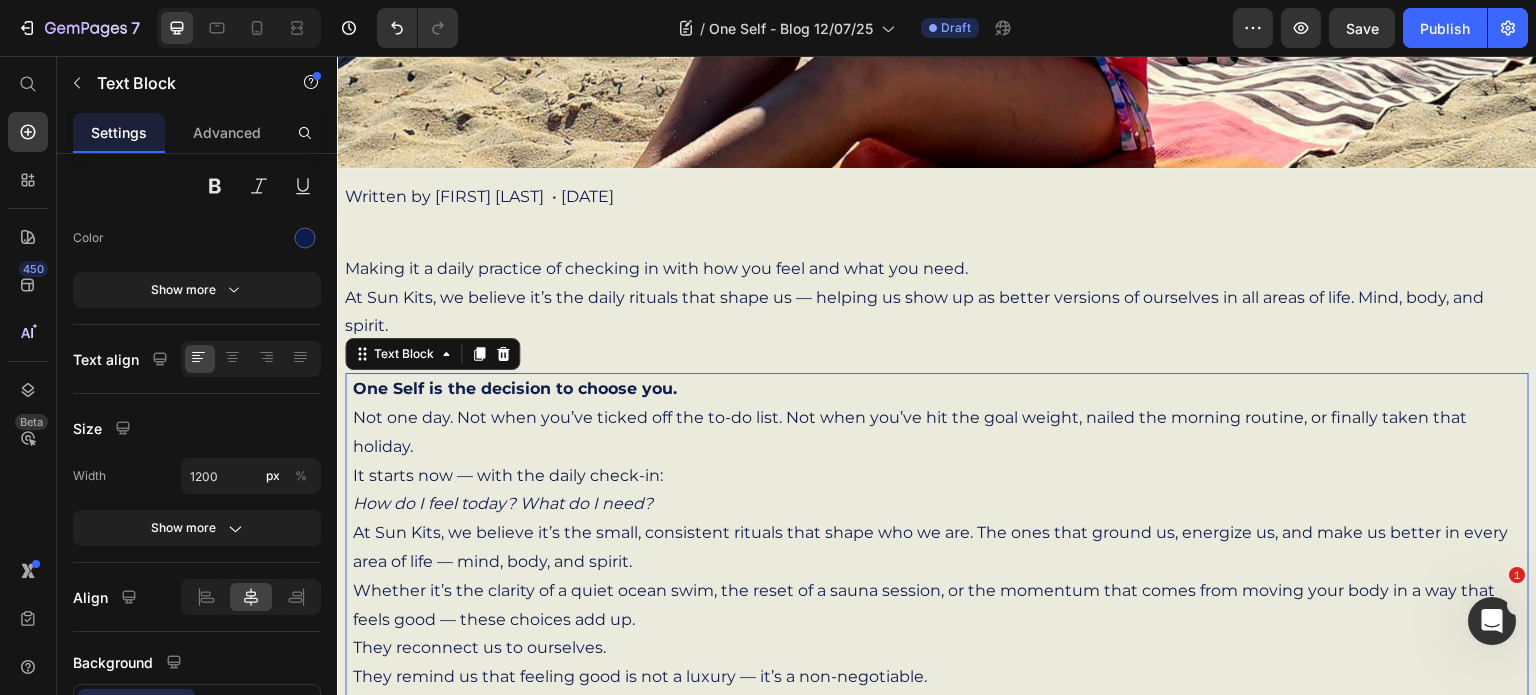 scroll, scrollTop: 0, scrollLeft: 0, axis: both 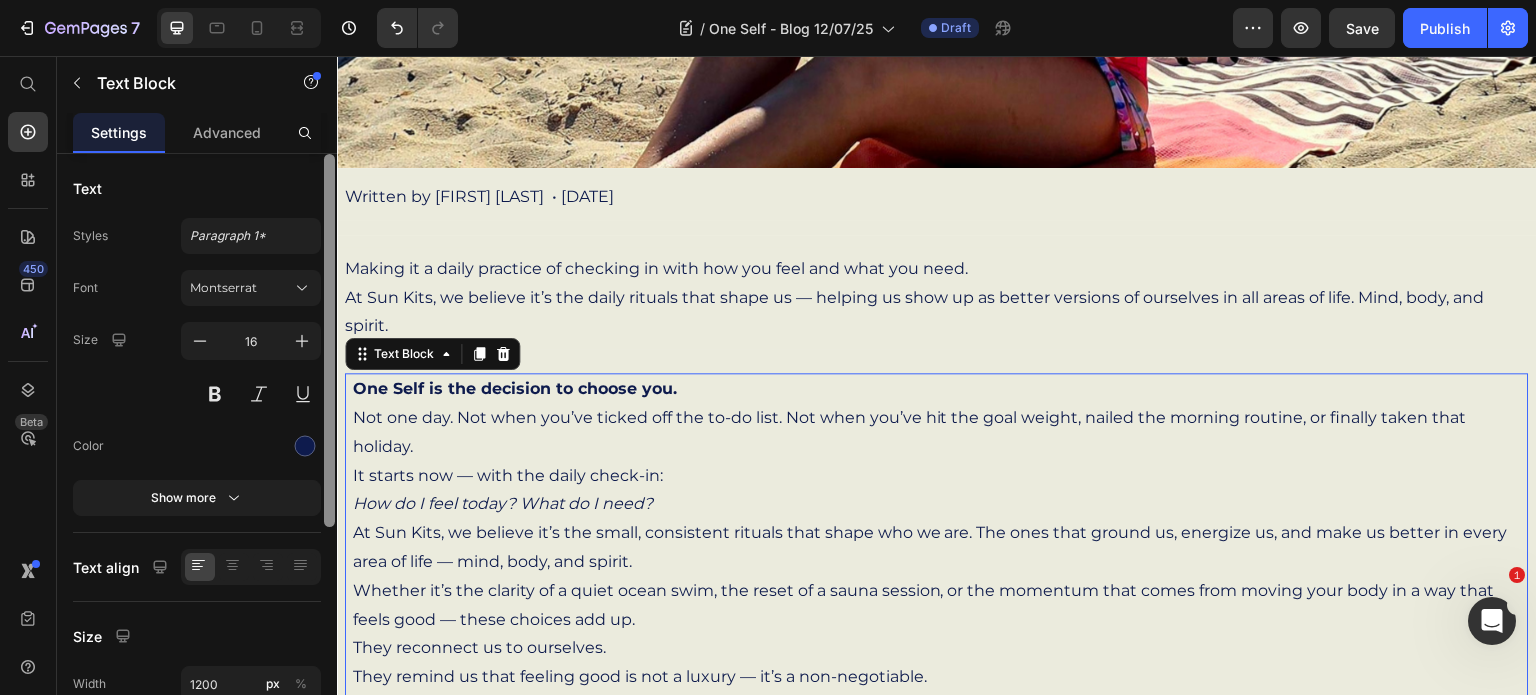 drag, startPoint x: 329, startPoint y: 206, endPoint x: 307, endPoint y: 206, distance: 22 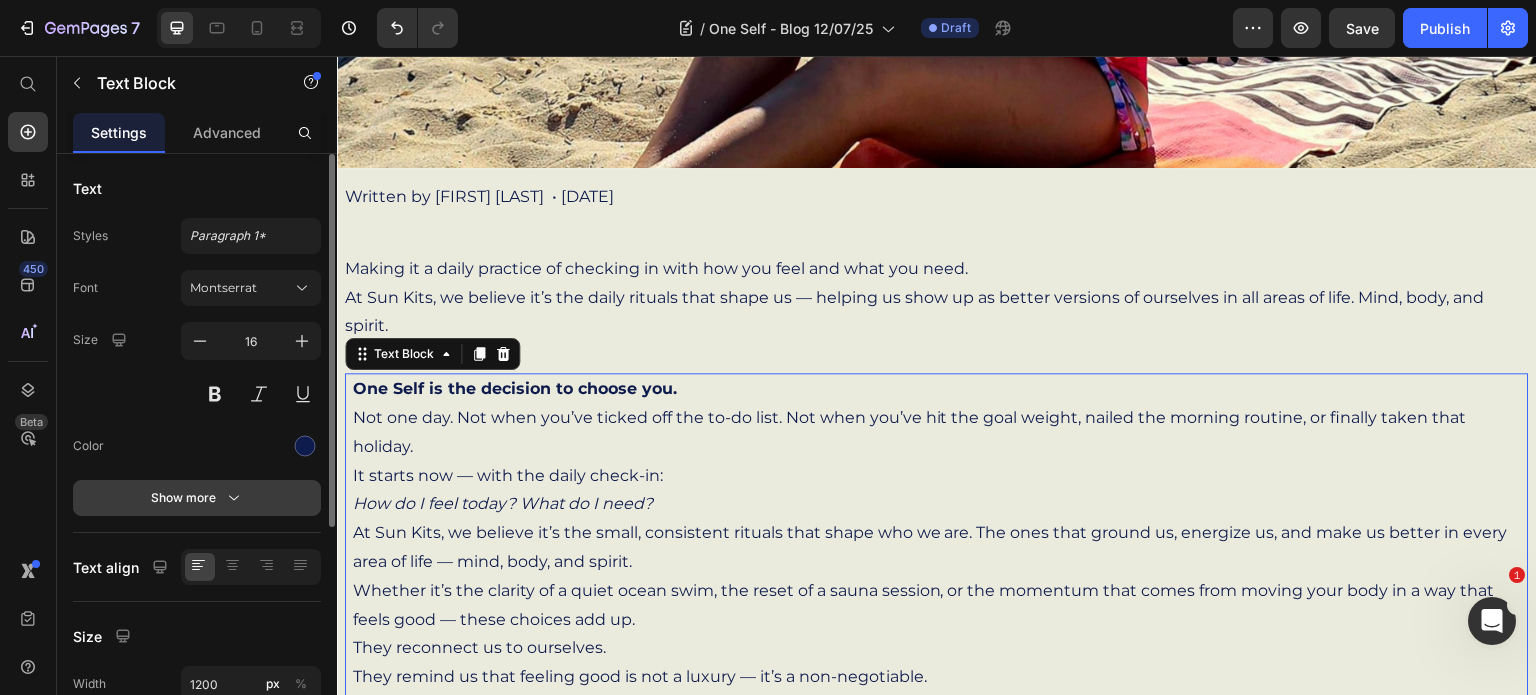 click 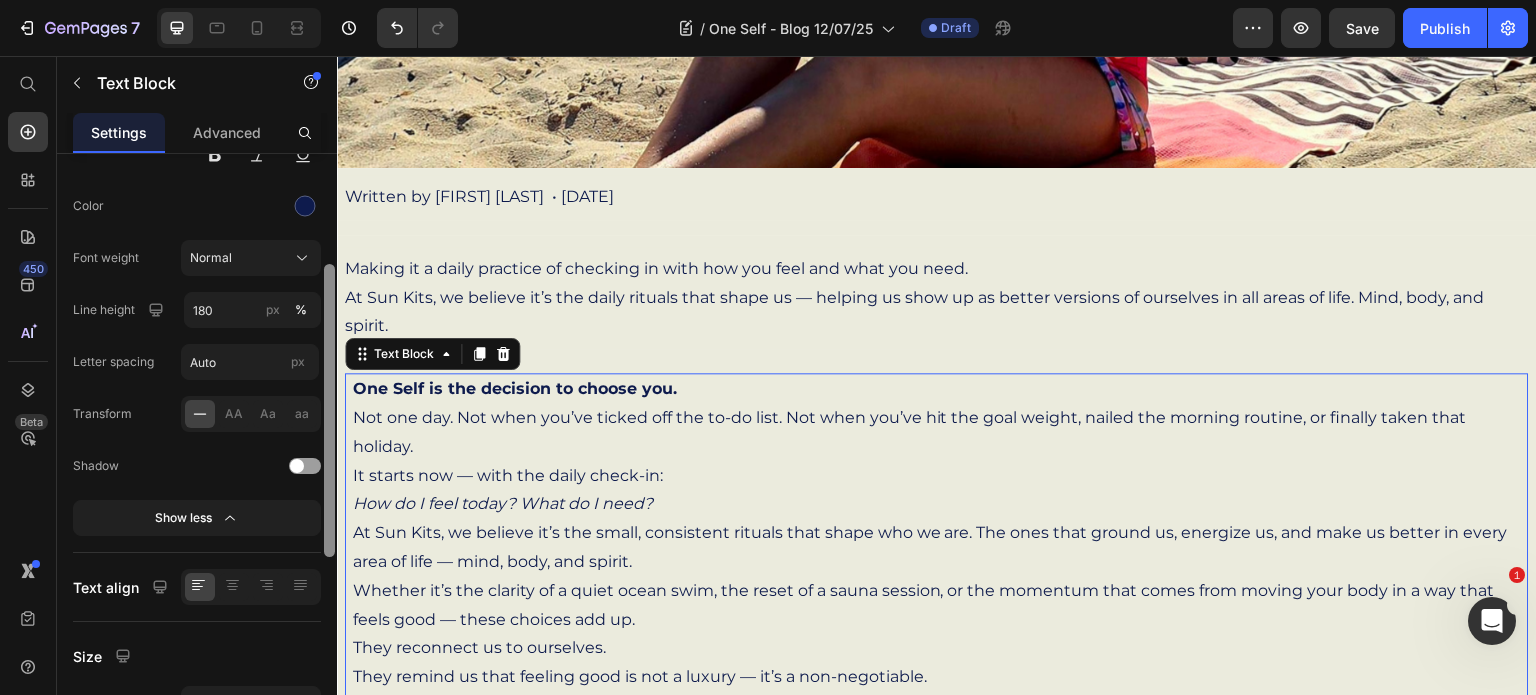 scroll, scrollTop: 254, scrollLeft: 0, axis: vertical 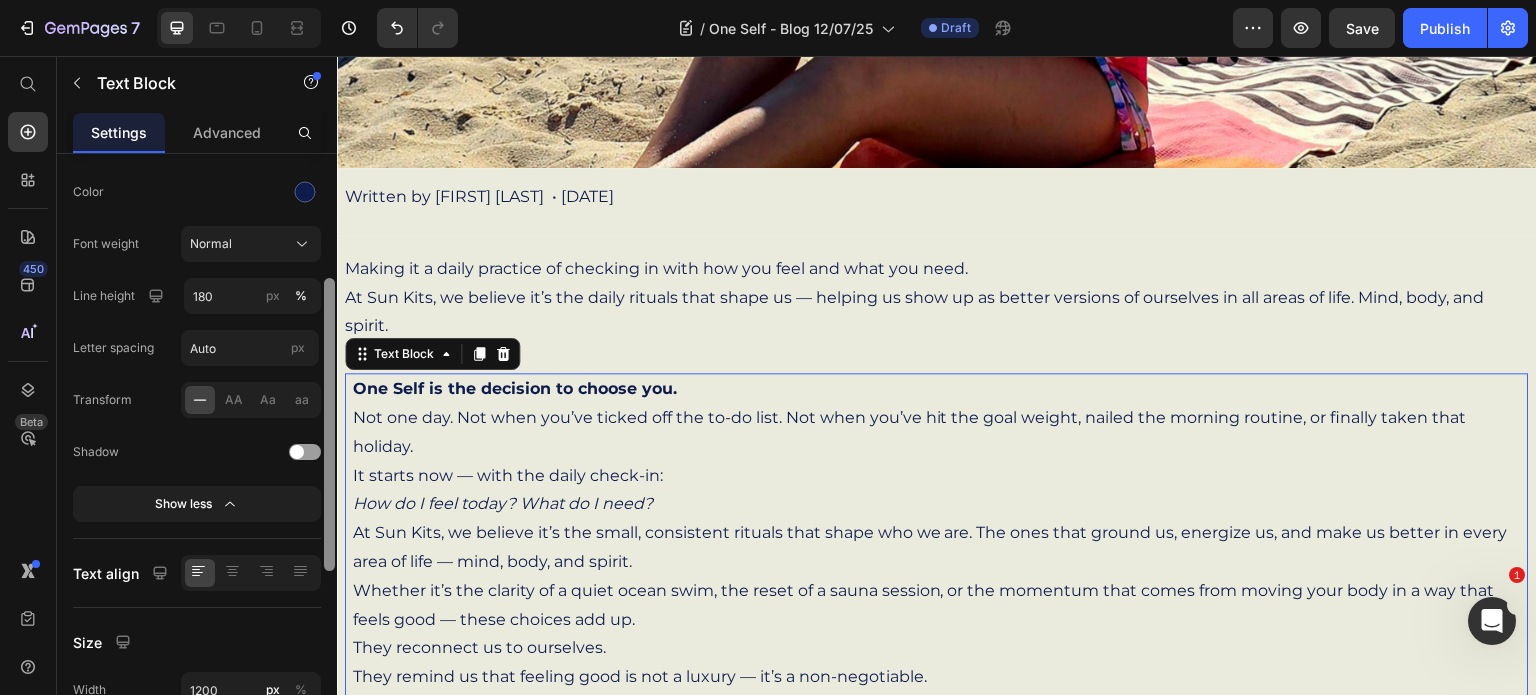 drag, startPoint x: 332, startPoint y: 460, endPoint x: 333, endPoint y: 619, distance: 159.00314 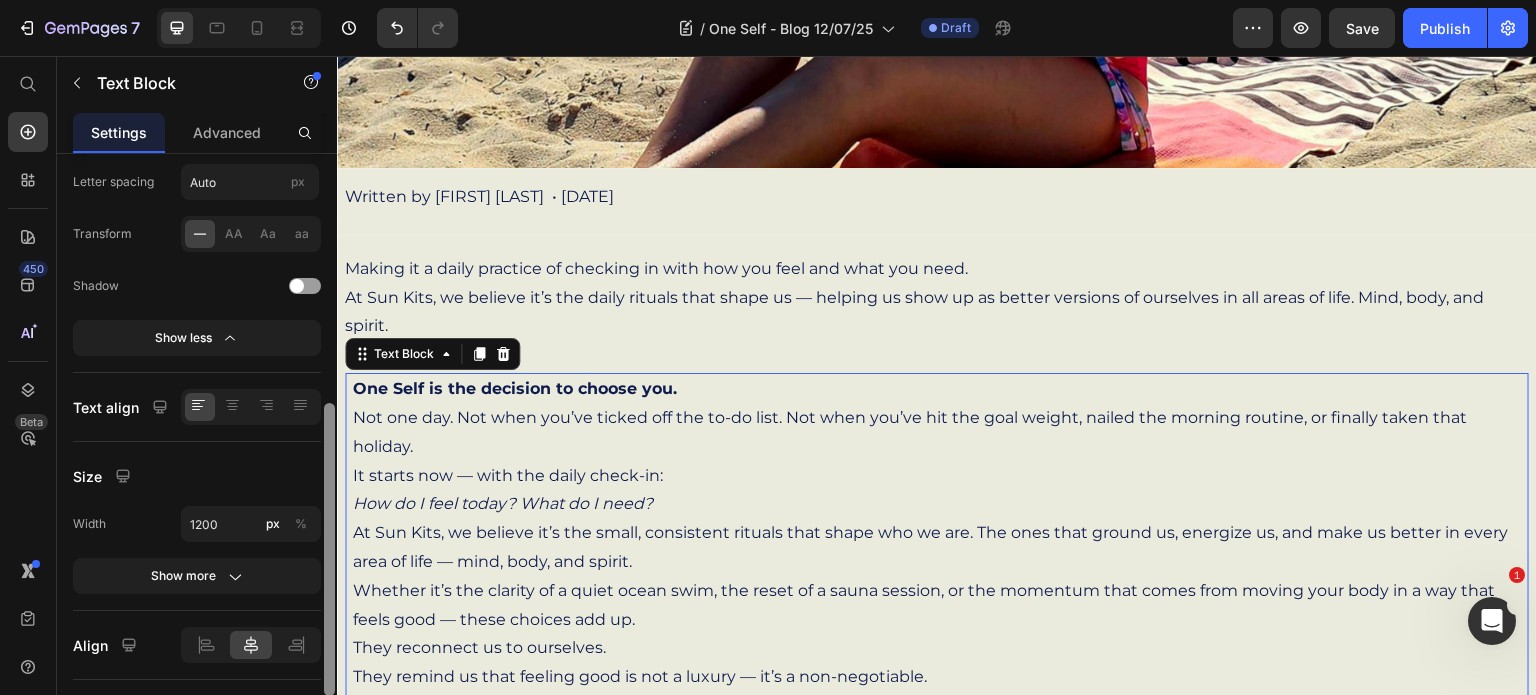 scroll, scrollTop: 473, scrollLeft: 0, axis: vertical 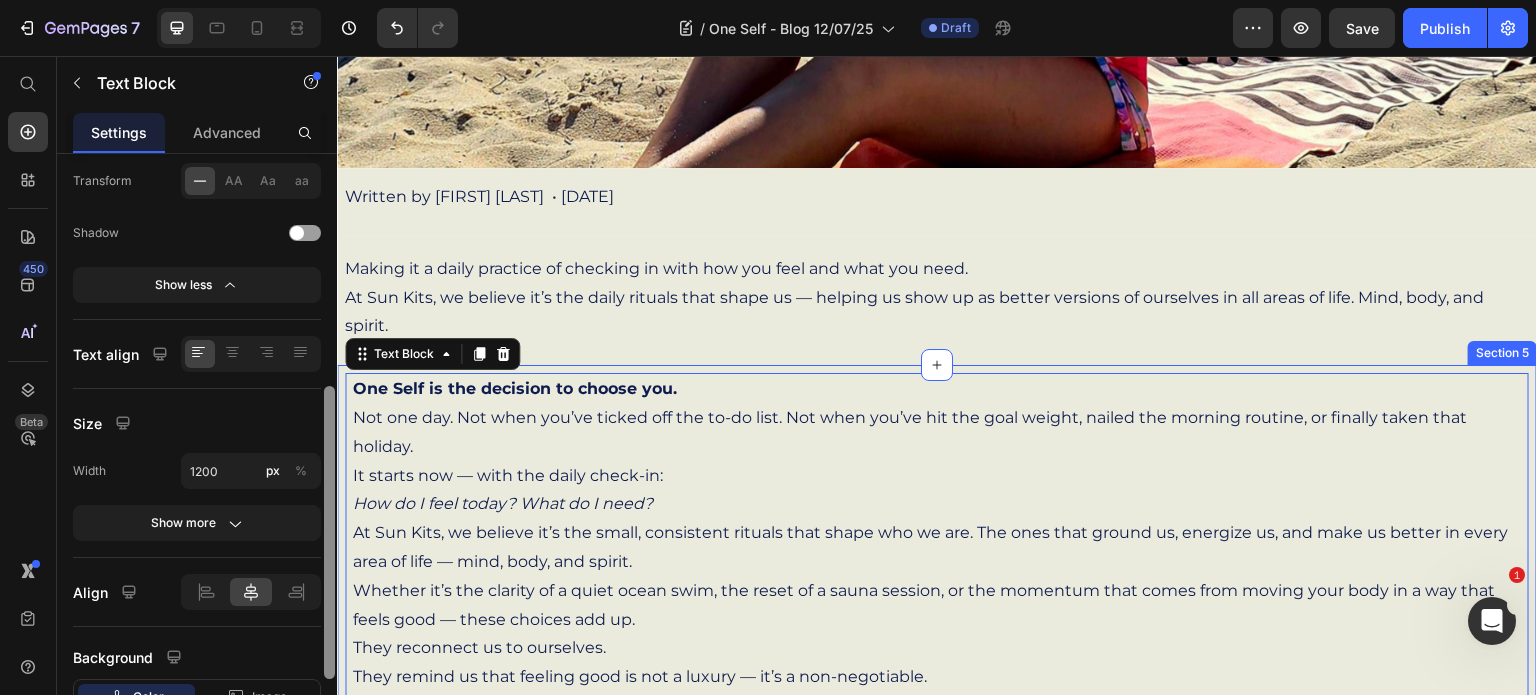drag, startPoint x: 664, startPoint y: 604, endPoint x: 337, endPoint y: 678, distance: 335.26855 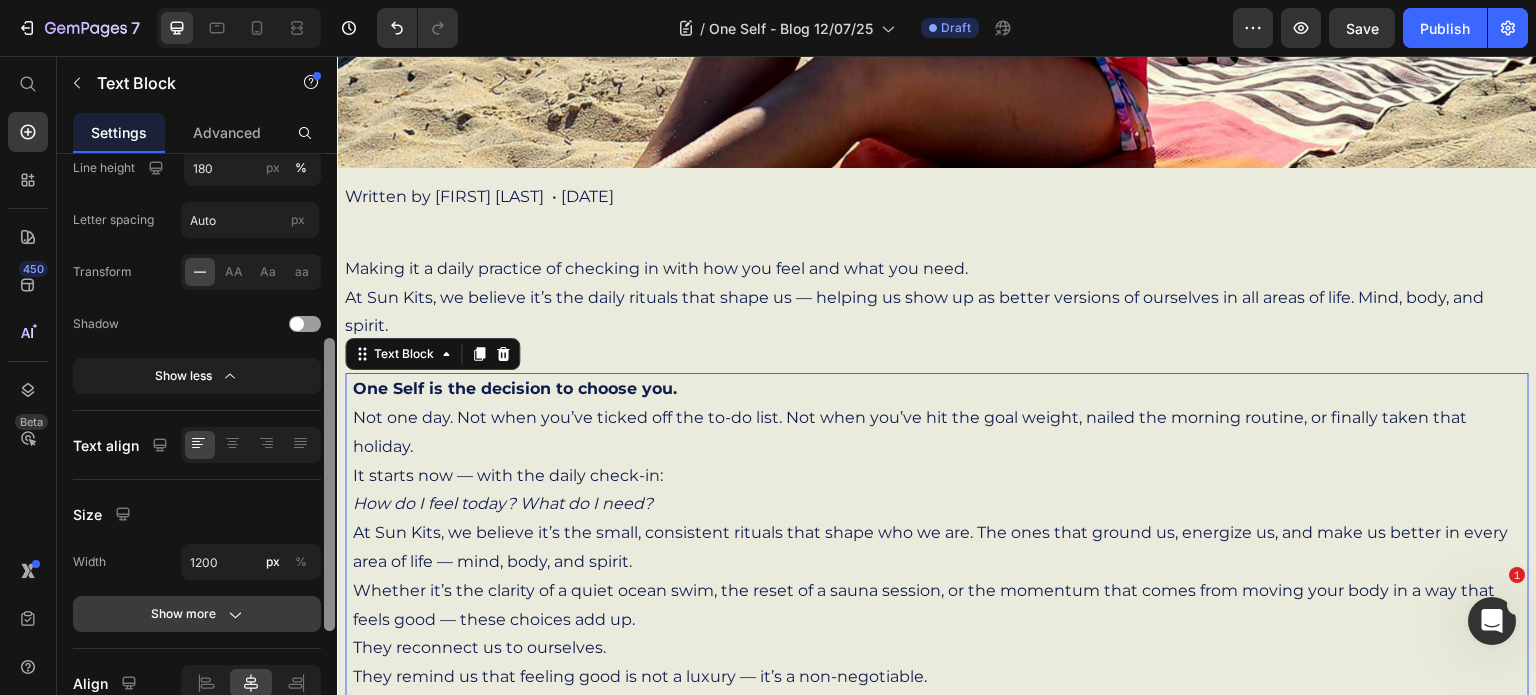 scroll, scrollTop: 380, scrollLeft: 0, axis: vertical 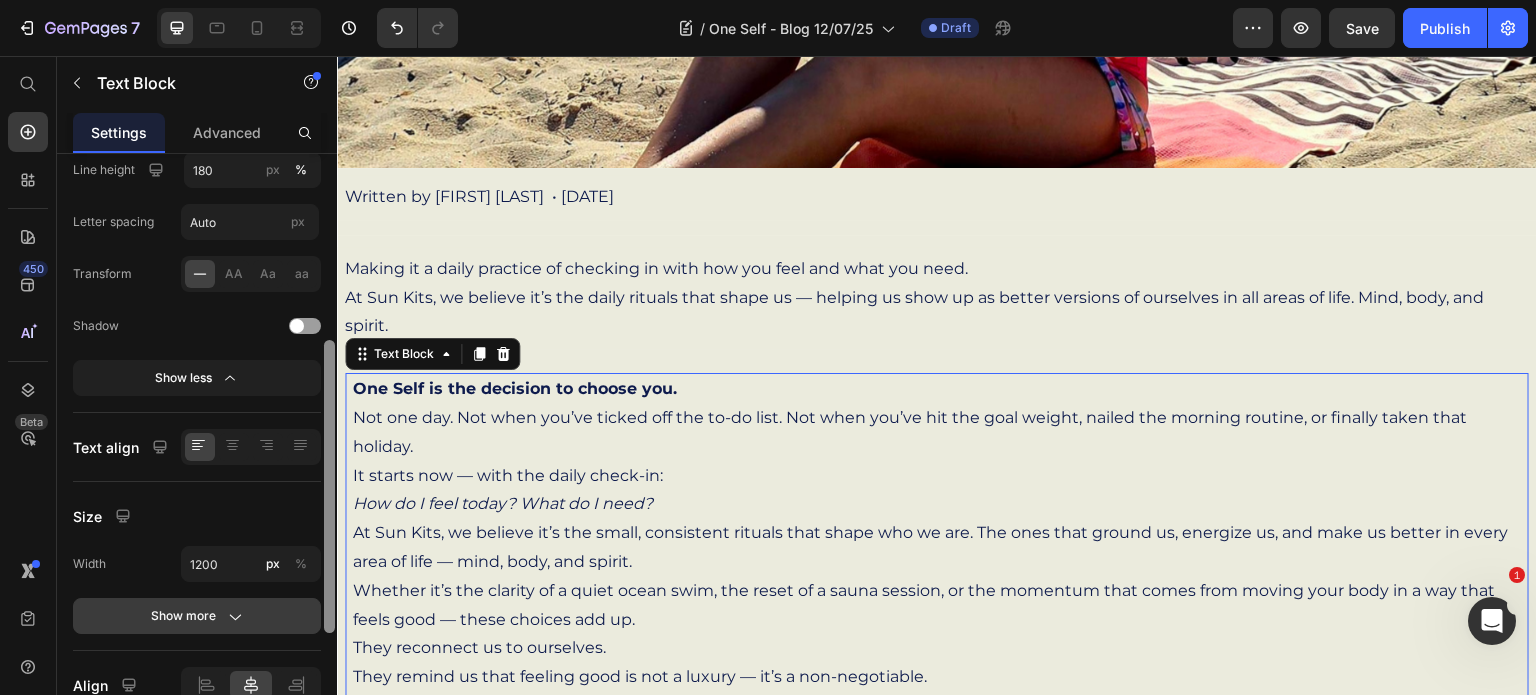 click 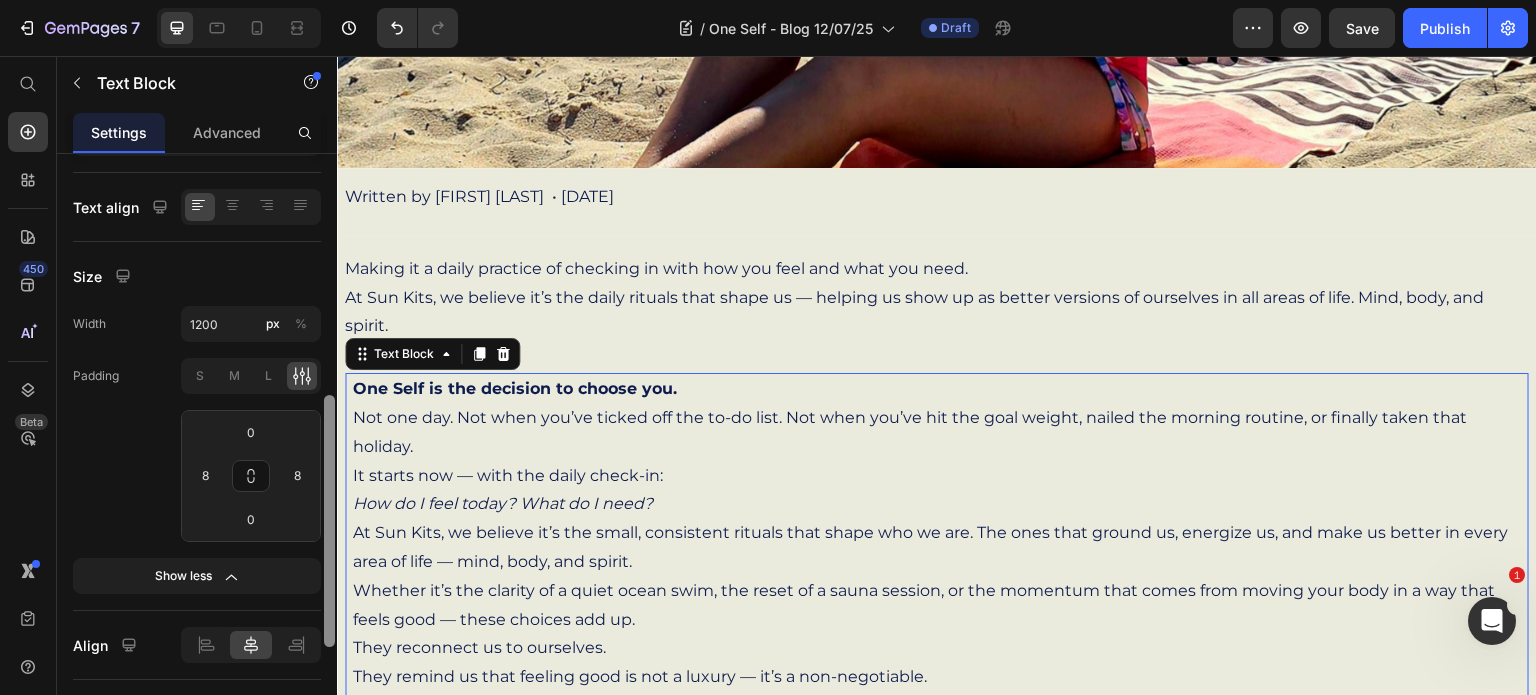 scroll, scrollTop: 622, scrollLeft: 0, axis: vertical 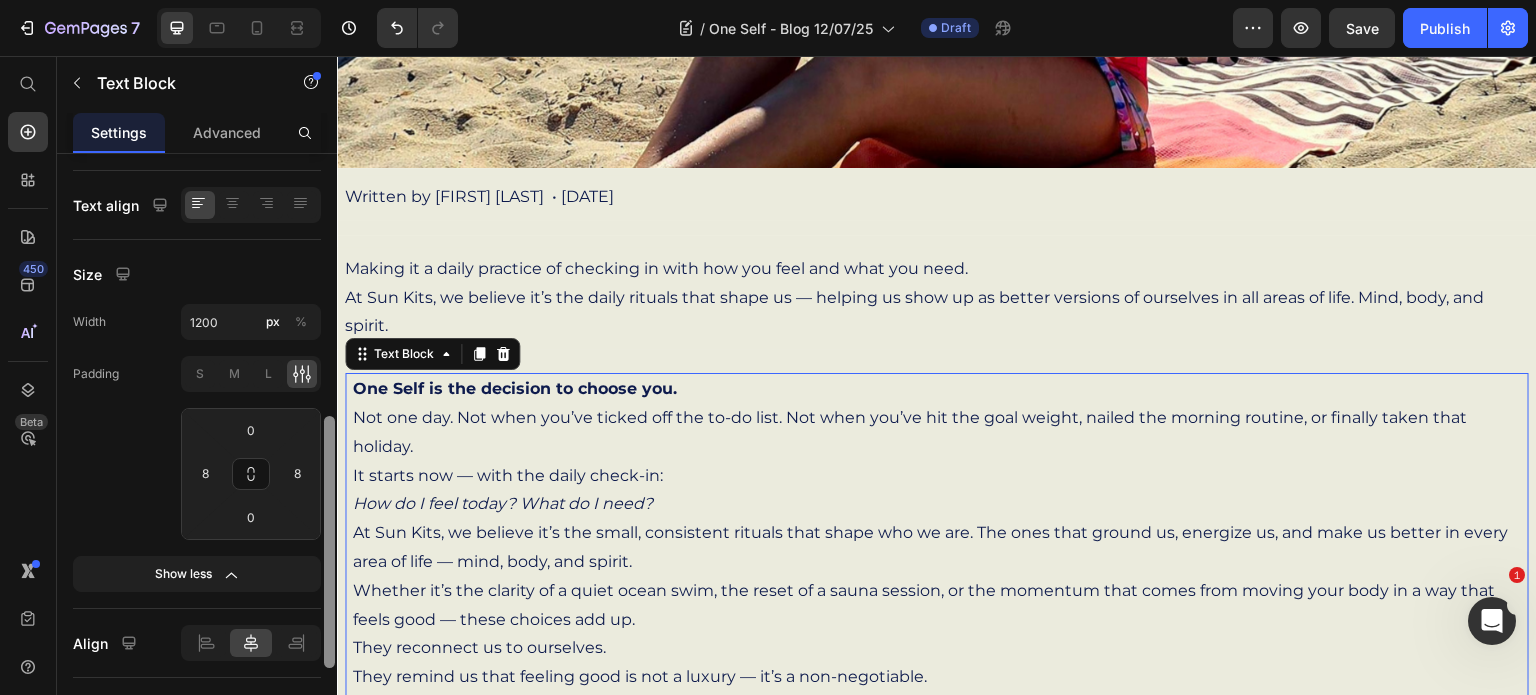 drag, startPoint x: 329, startPoint y: 574, endPoint x: 326, endPoint y: 693, distance: 119.03781 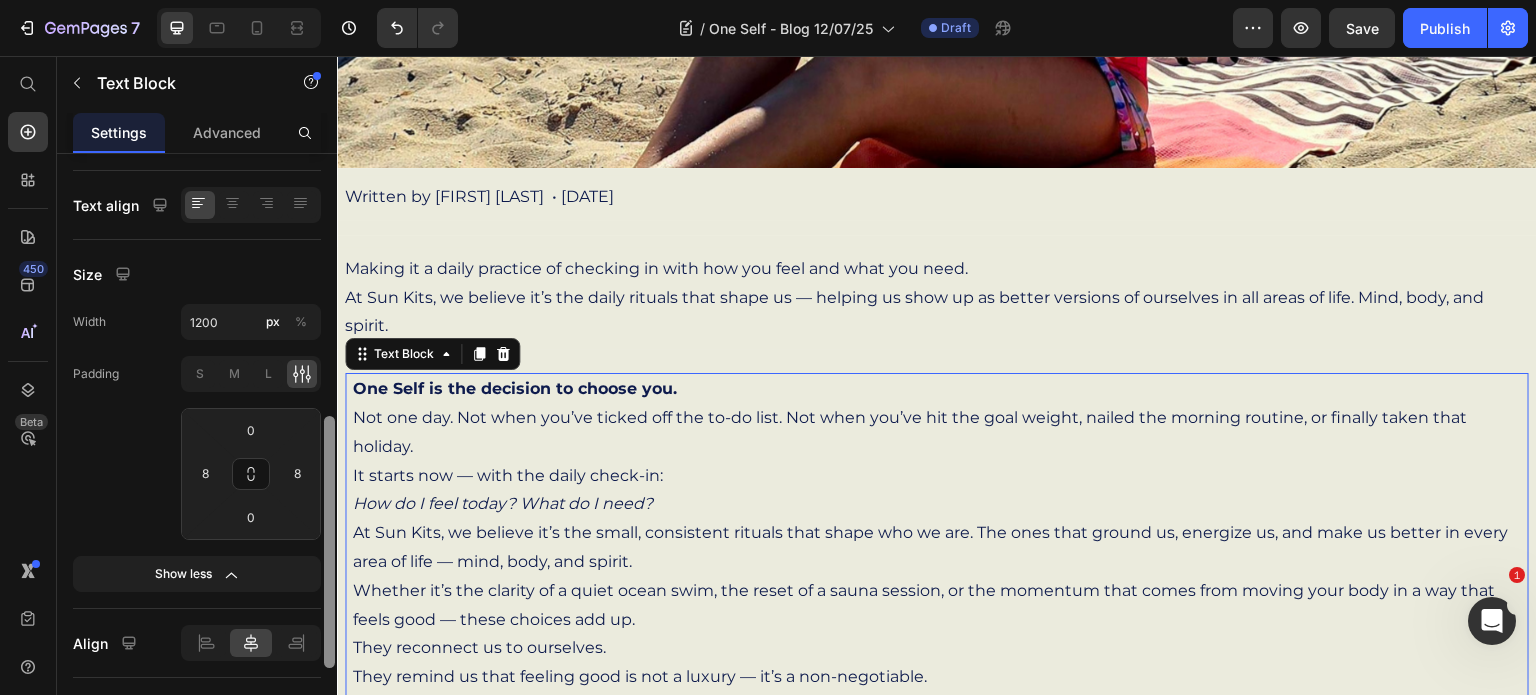 click at bounding box center [329, 453] 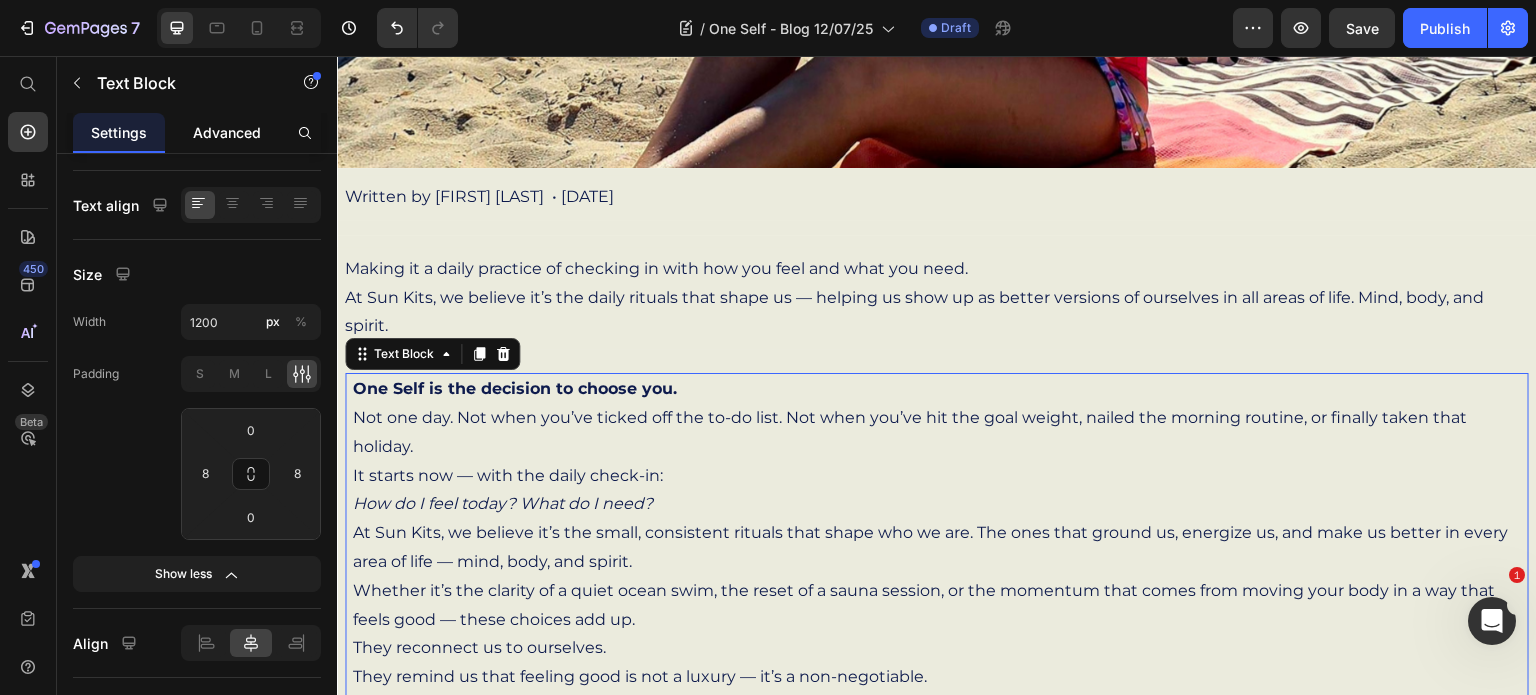 click on "Advanced" at bounding box center [227, 132] 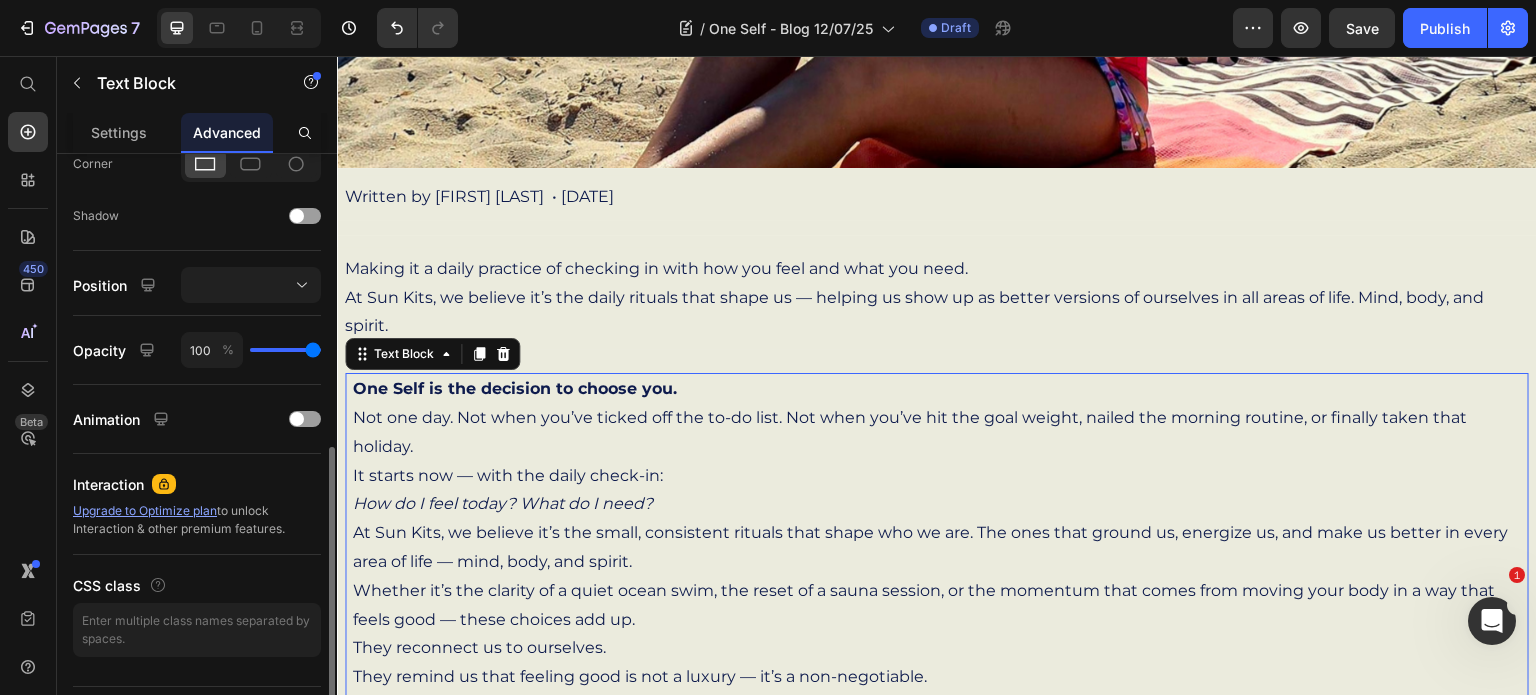 scroll, scrollTop: 0, scrollLeft: 0, axis: both 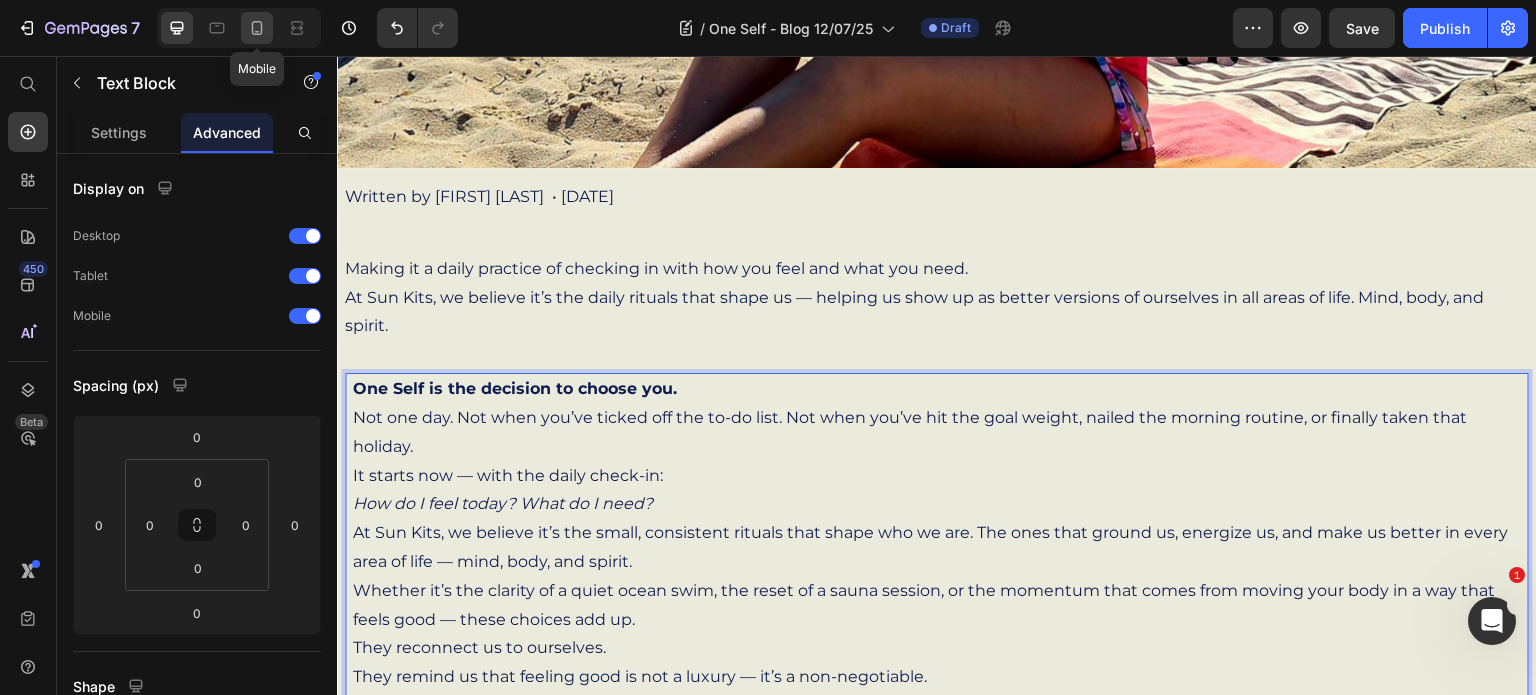 click 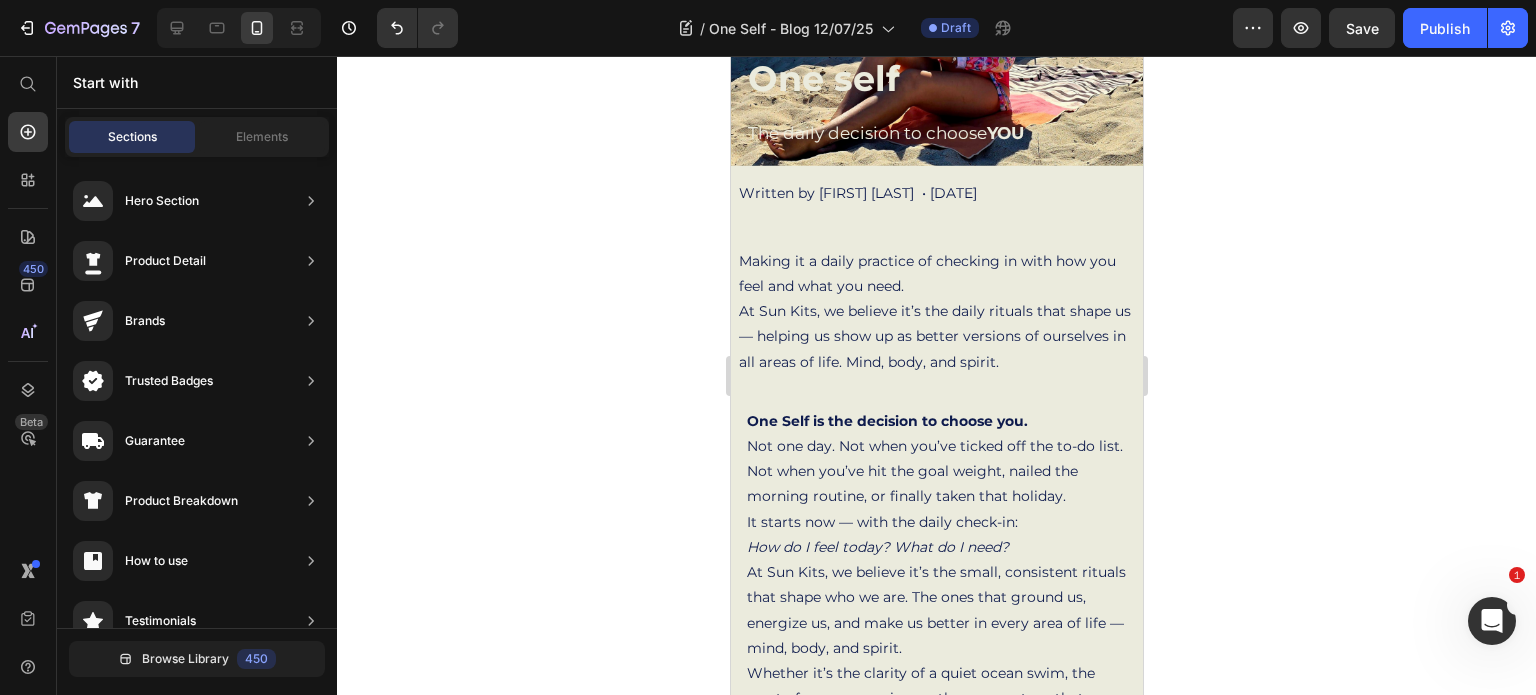 scroll, scrollTop: 232, scrollLeft: 0, axis: vertical 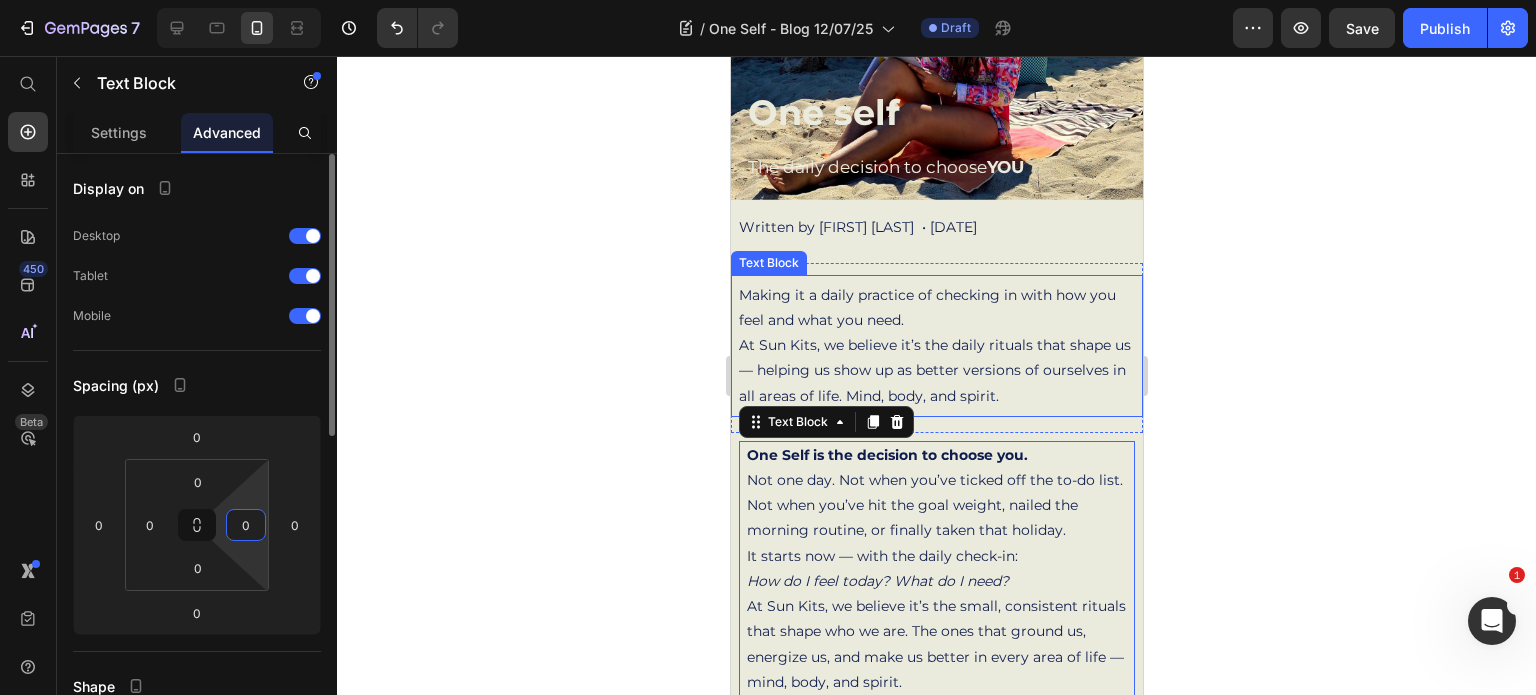 click on "0" at bounding box center [246, 525] 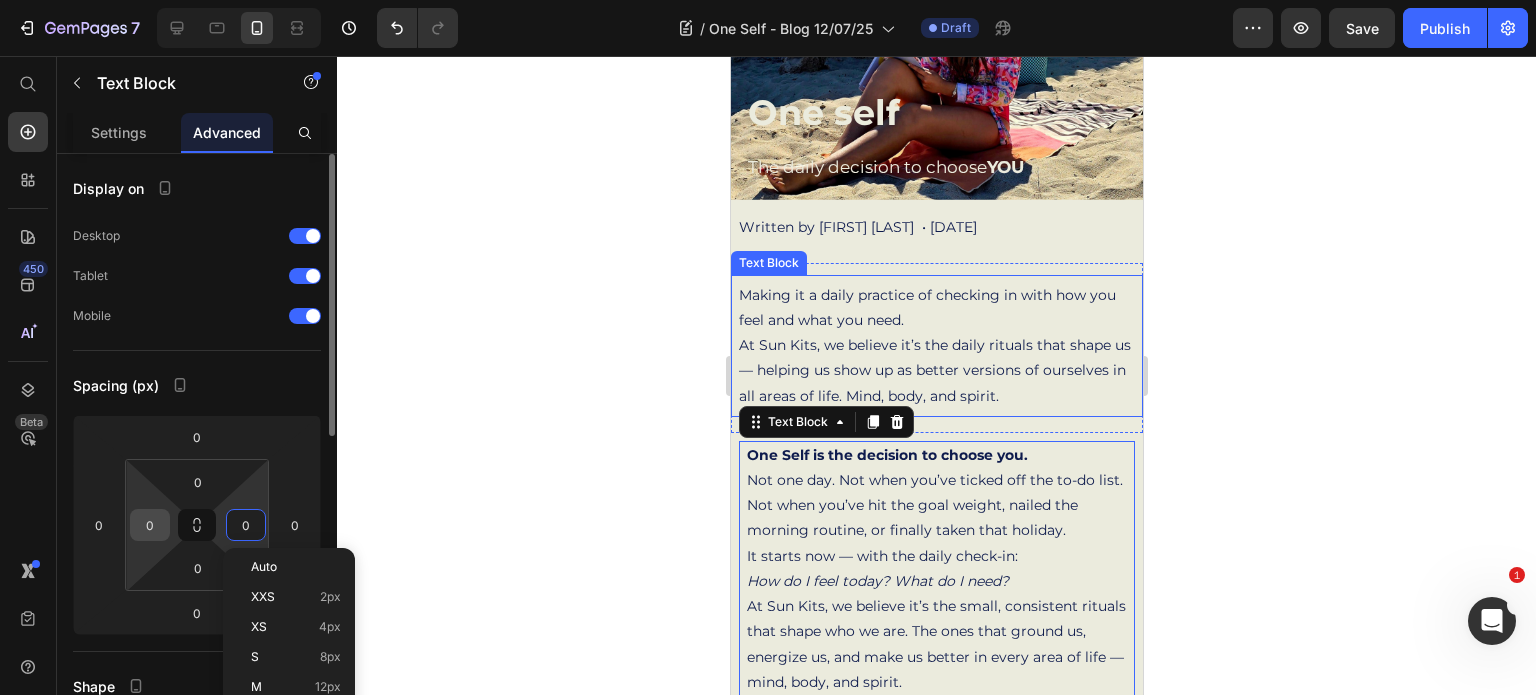 click on "0" at bounding box center [150, 525] 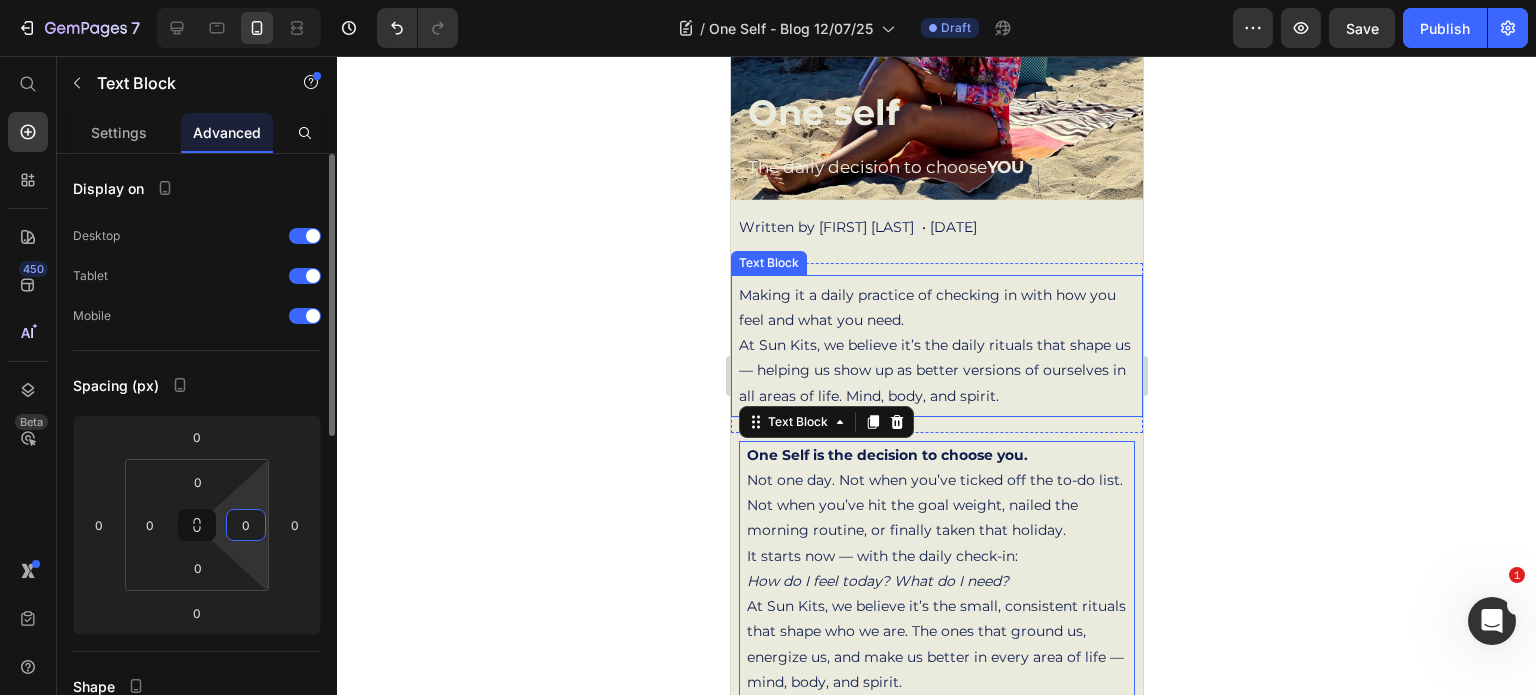click on "0" at bounding box center (246, 525) 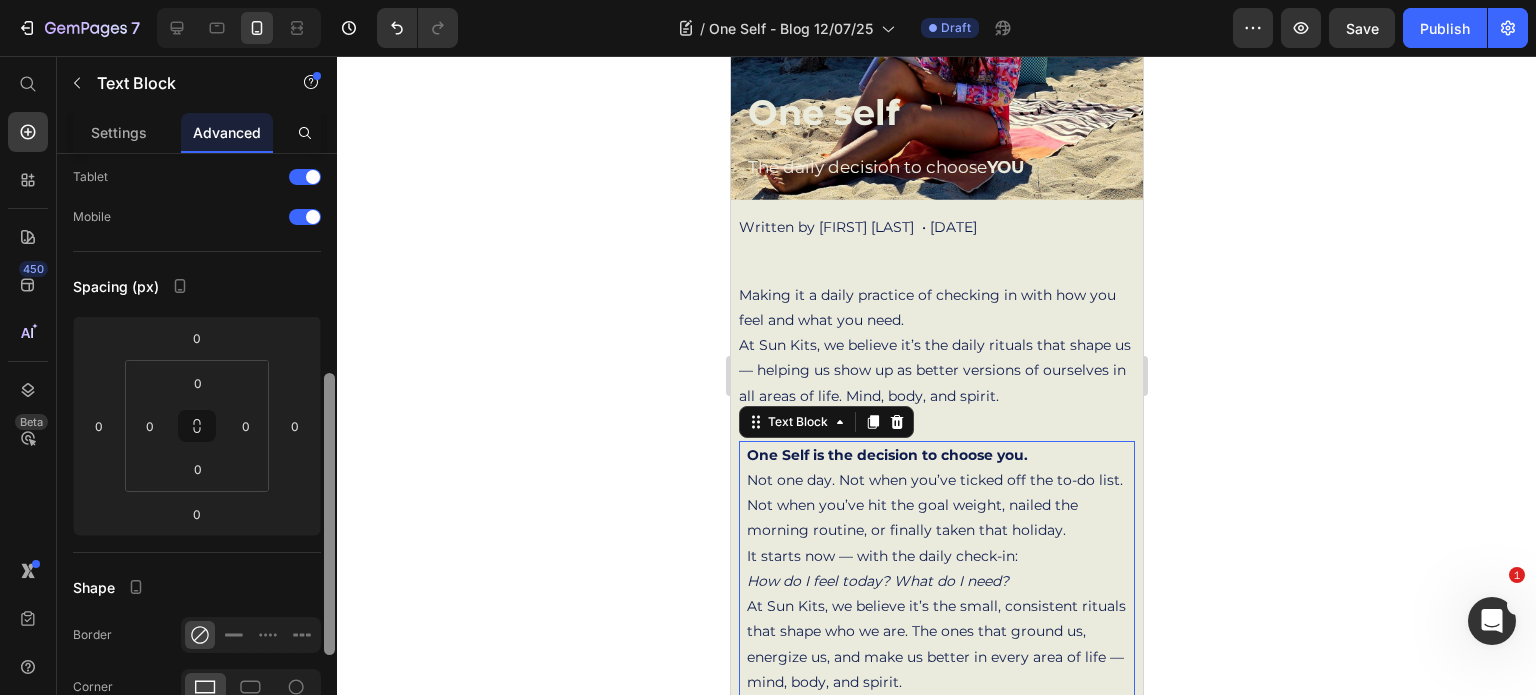 scroll, scrollTop: 0, scrollLeft: 0, axis: both 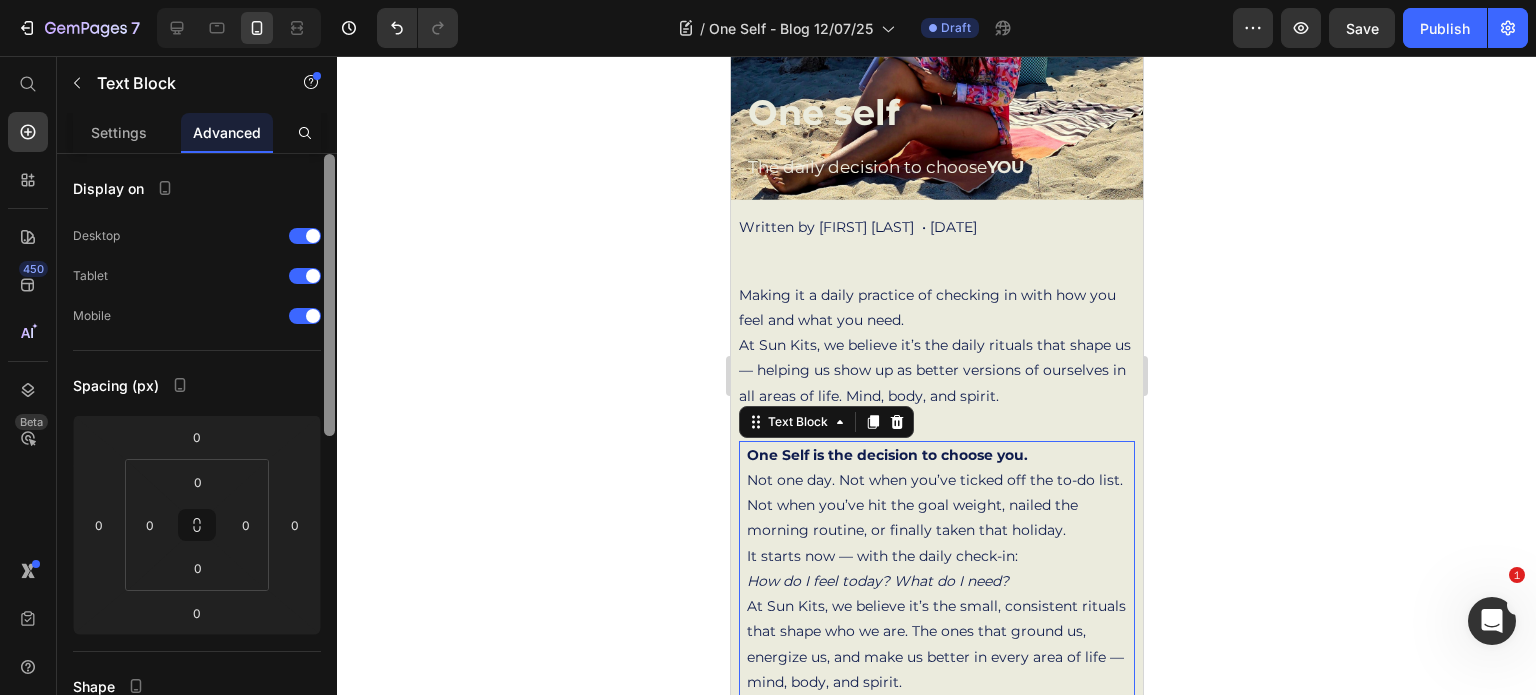 drag, startPoint x: 328, startPoint y: 417, endPoint x: 427, endPoint y: 315, distance: 142.14429 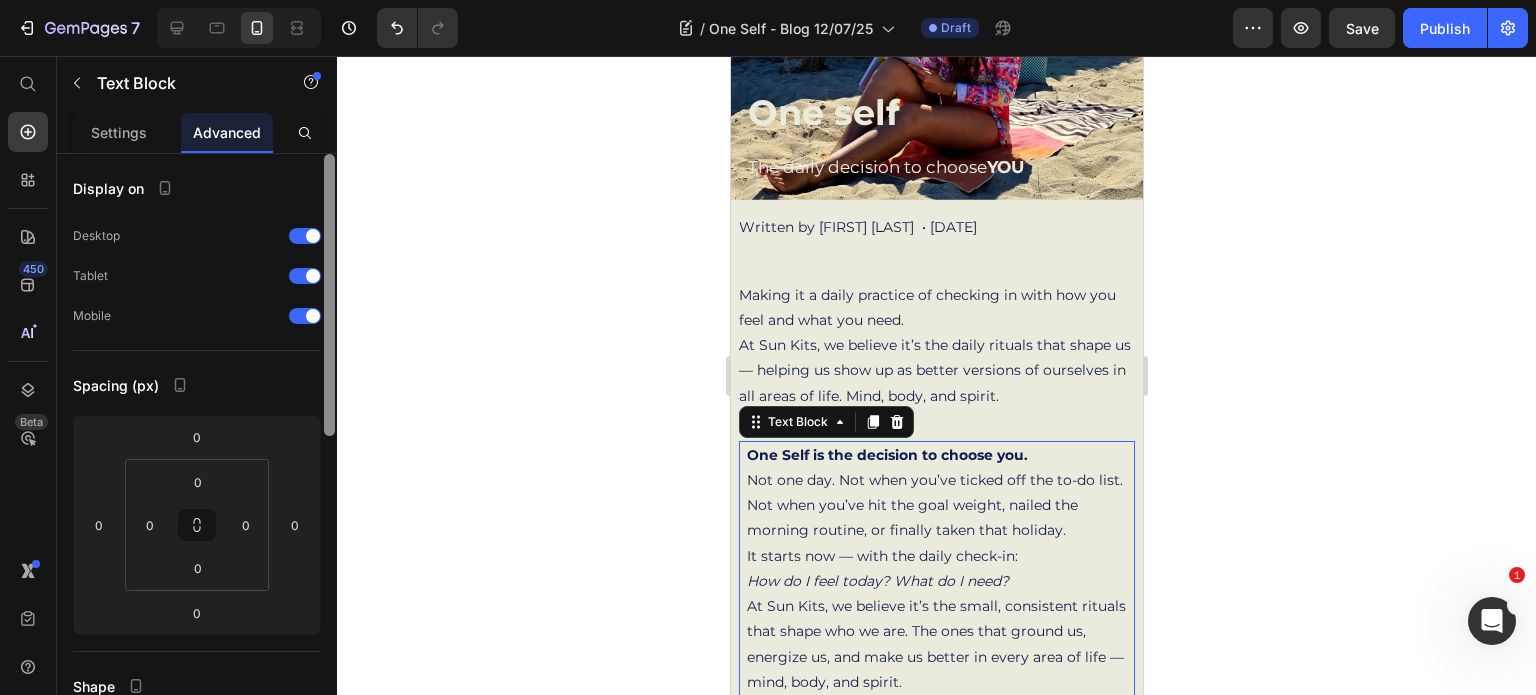 click on "7  Version history  /  One Self - Blog 12/07/25 Draft Preview  Save   Publish  450 Beta Start with Sections Elements Hero Section Product Detail Brands Trusted Badges Guarantee Product Breakdown How to use Testimonials Compare Bundle FAQs Social Proof Brand Story Product List Collection Blog List Contact Sticky Add to Cart Custom Footer Browse Library 450 Layout
Row
Row
Row
Row Text
Heading
Text Block Button
Button
Button
Sticky Back to top Media
Image
Image" 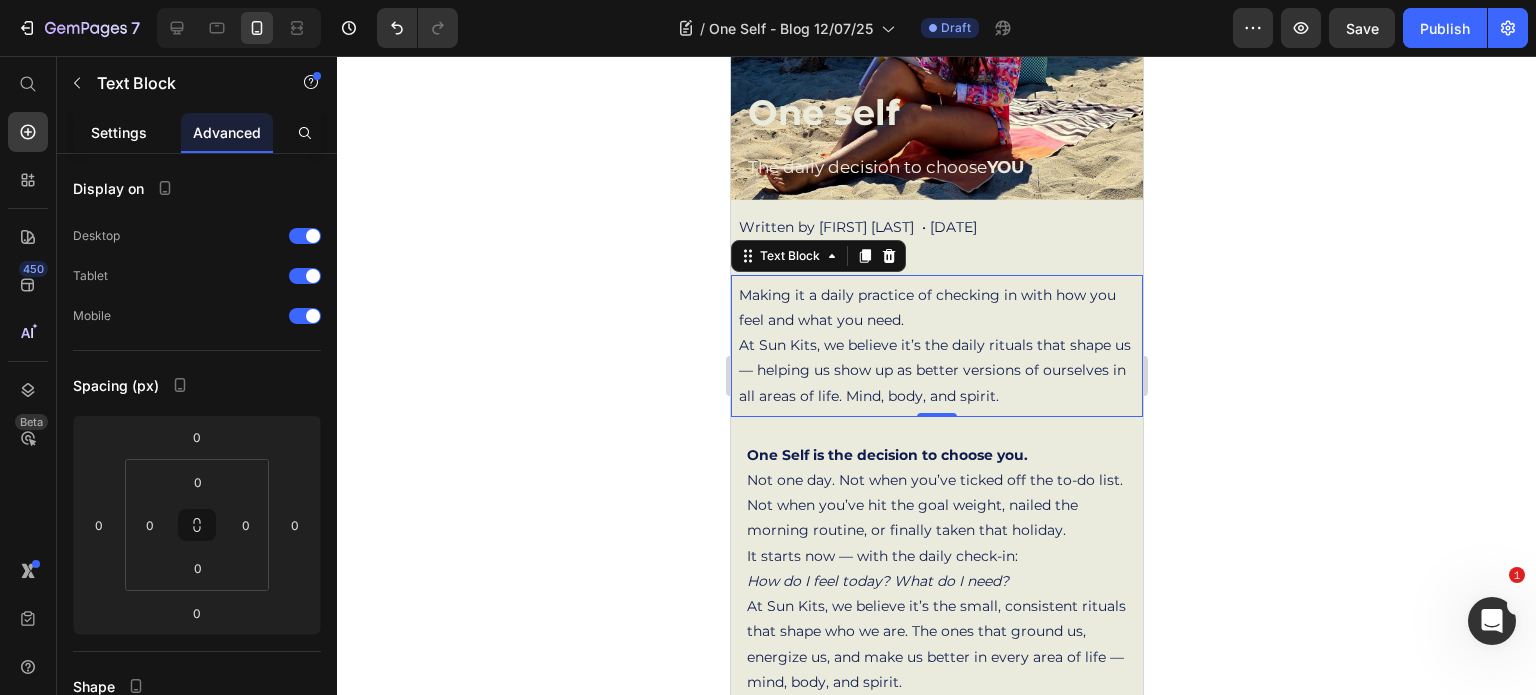 click on "Settings" 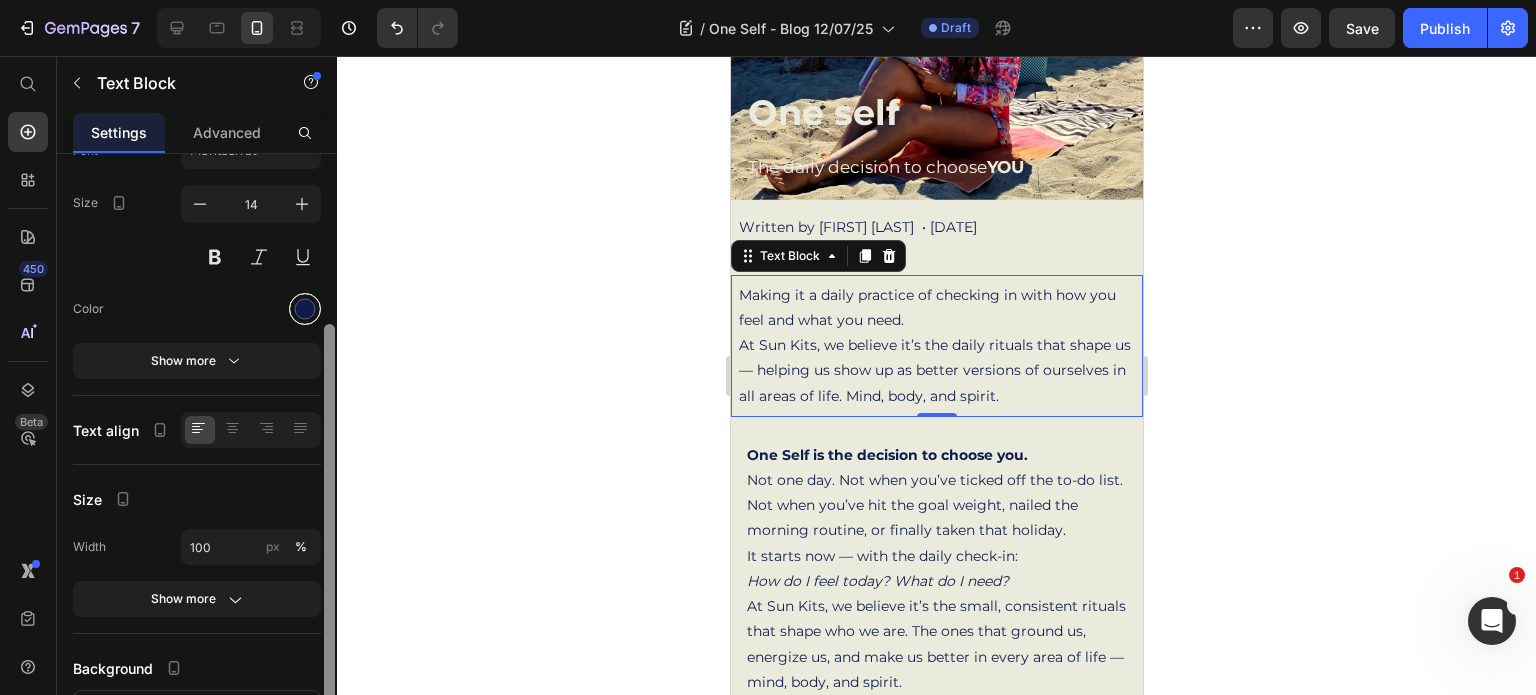scroll, scrollTop: 131, scrollLeft: 0, axis: vertical 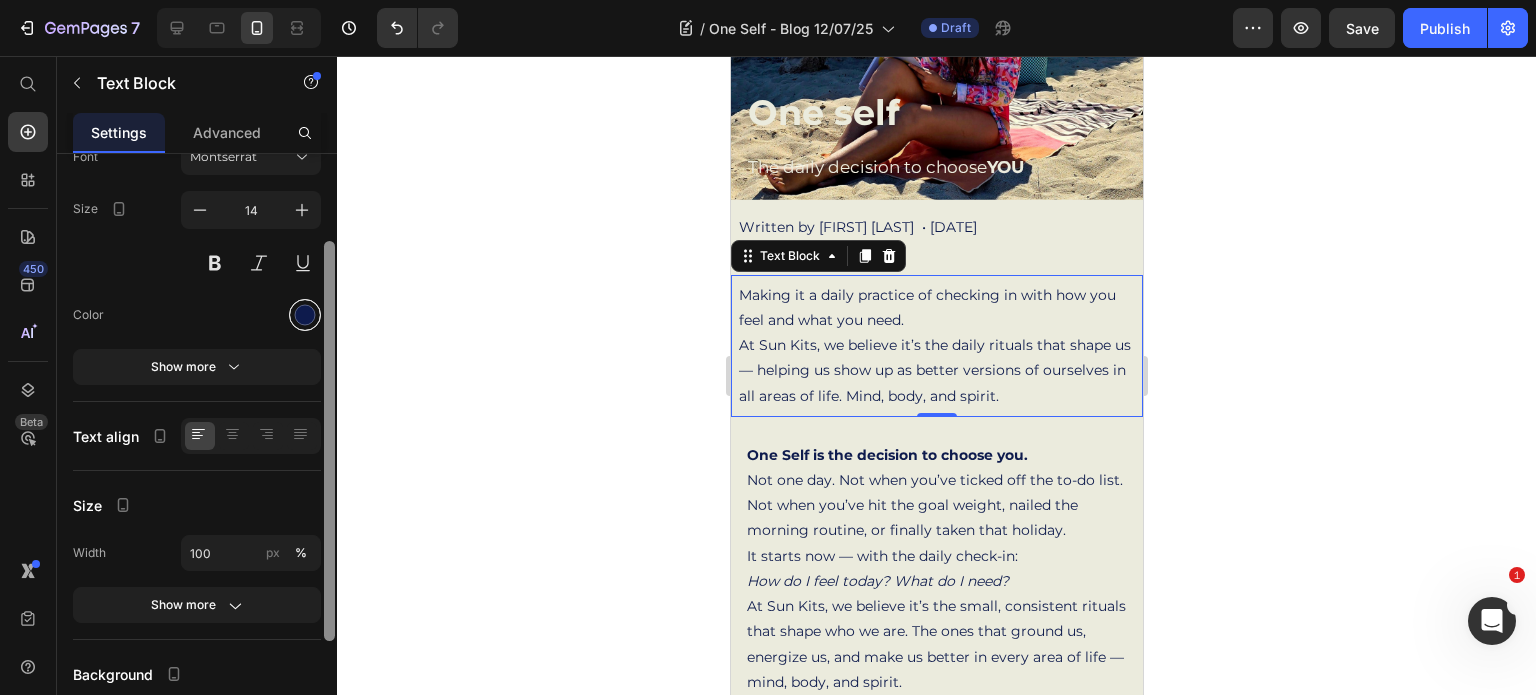 drag, startPoint x: 327, startPoint y: 211, endPoint x: 300, endPoint y: 299, distance: 92.0489 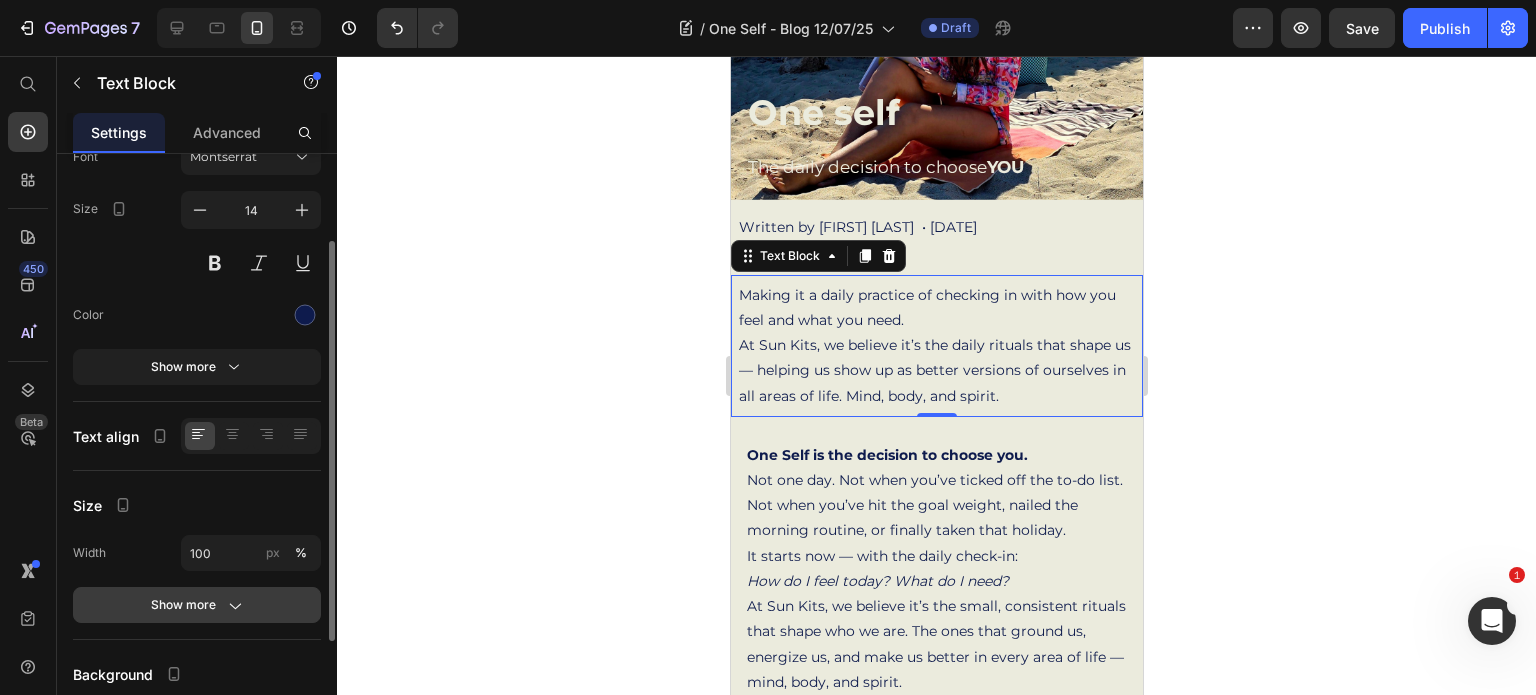 click 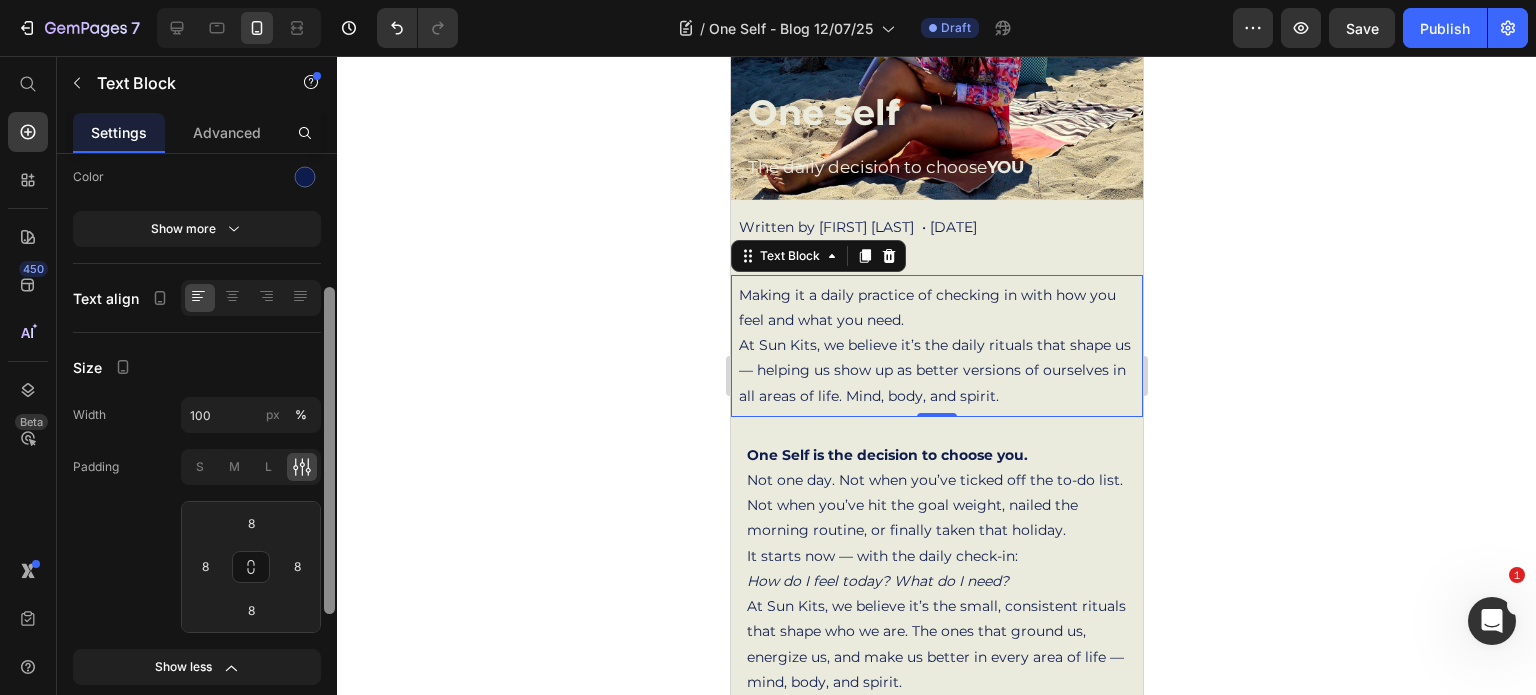 scroll, scrollTop: 272, scrollLeft: 0, axis: vertical 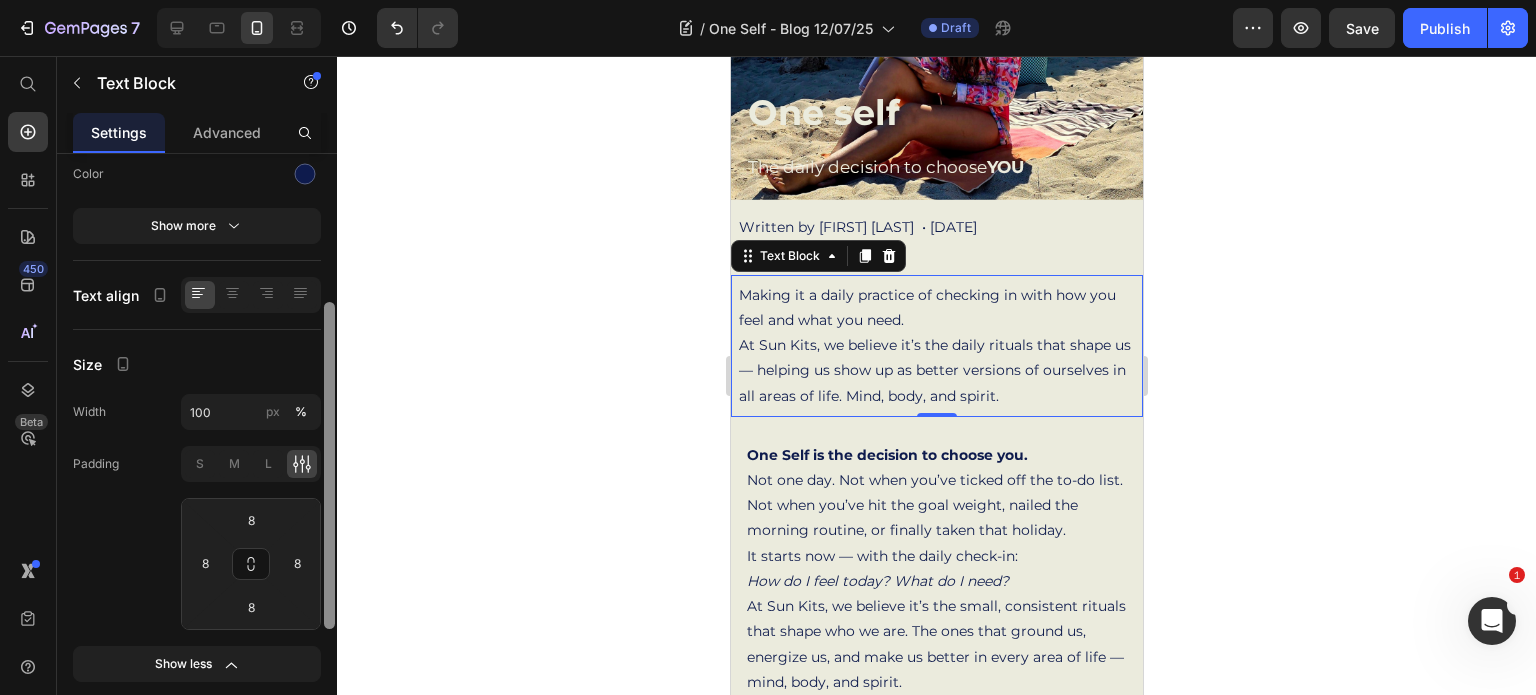 drag, startPoint x: 334, startPoint y: 524, endPoint x: 337, endPoint y: 619, distance: 95.047356 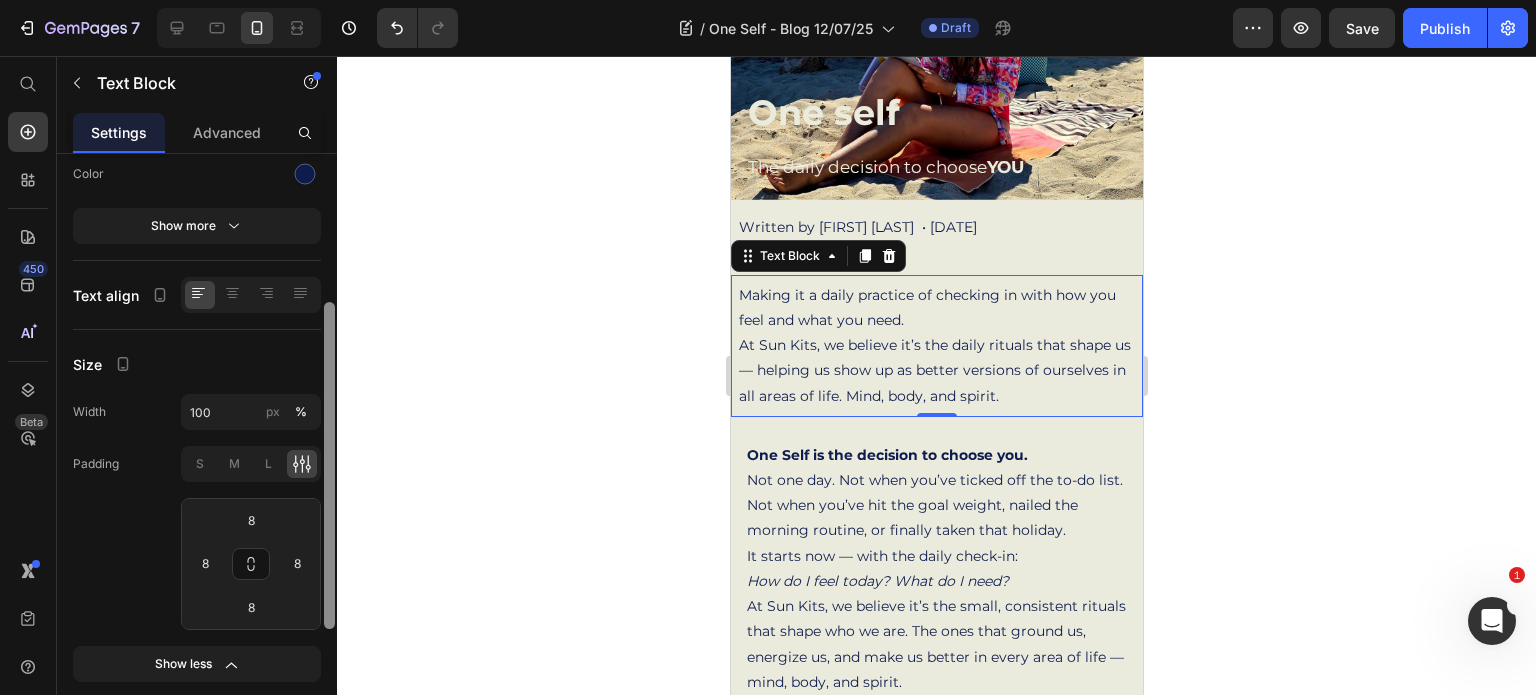click on "7  Version history  /  One Self - Blog 12/07/25 Draft Preview  Save   Publish  450 Beta Start with Sections Elements Hero Section Product Detail Brands Trusted Badges Guarantee Product Breakdown How to use Testimonials Compare Bundle FAQs Social Proof Brand Story Product List Collection Blog List Contact Sticky Add to Cart Custom Footer Browse Library 450 Layout
Row
Row
Row
Row Text
Heading
Text Block Button
Button
Button
Sticky Back to top Media
Image
Image" 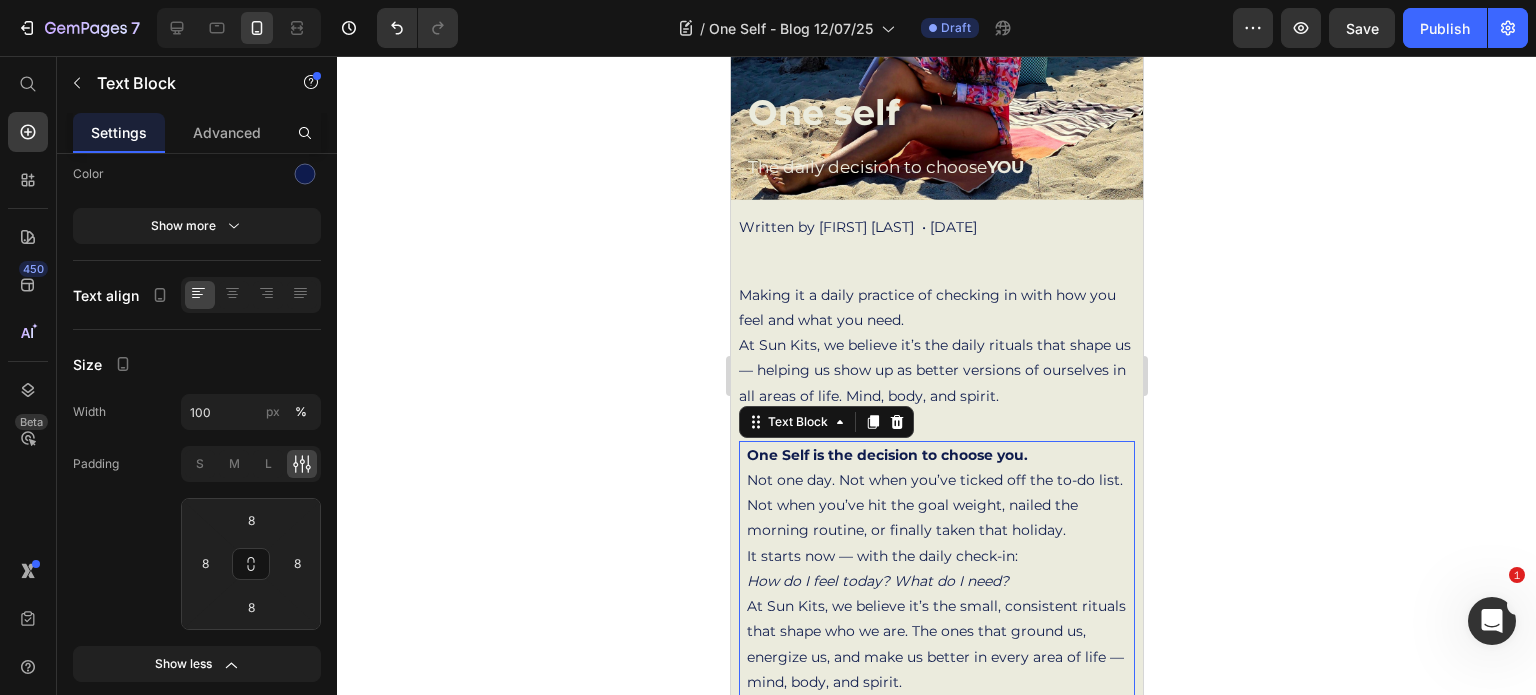 scroll, scrollTop: 272, scrollLeft: 0, axis: vertical 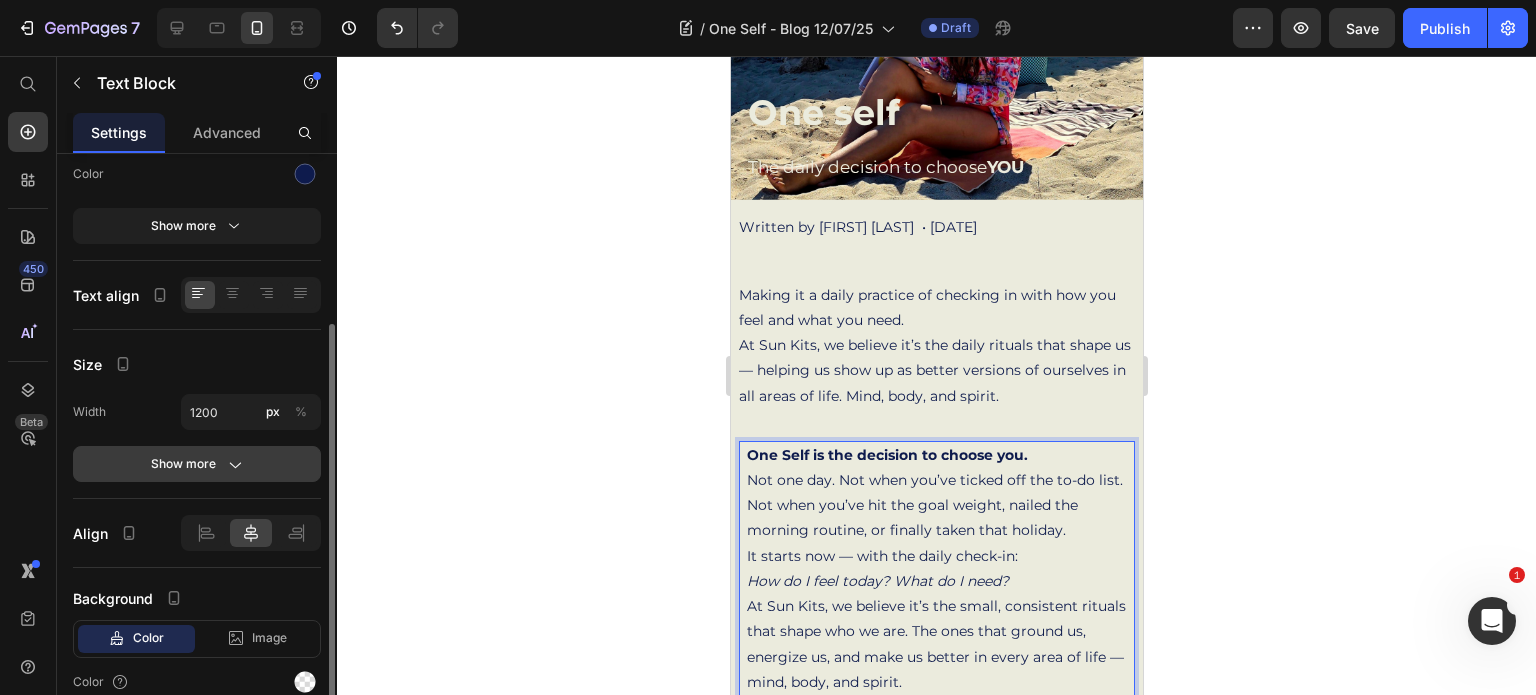 click 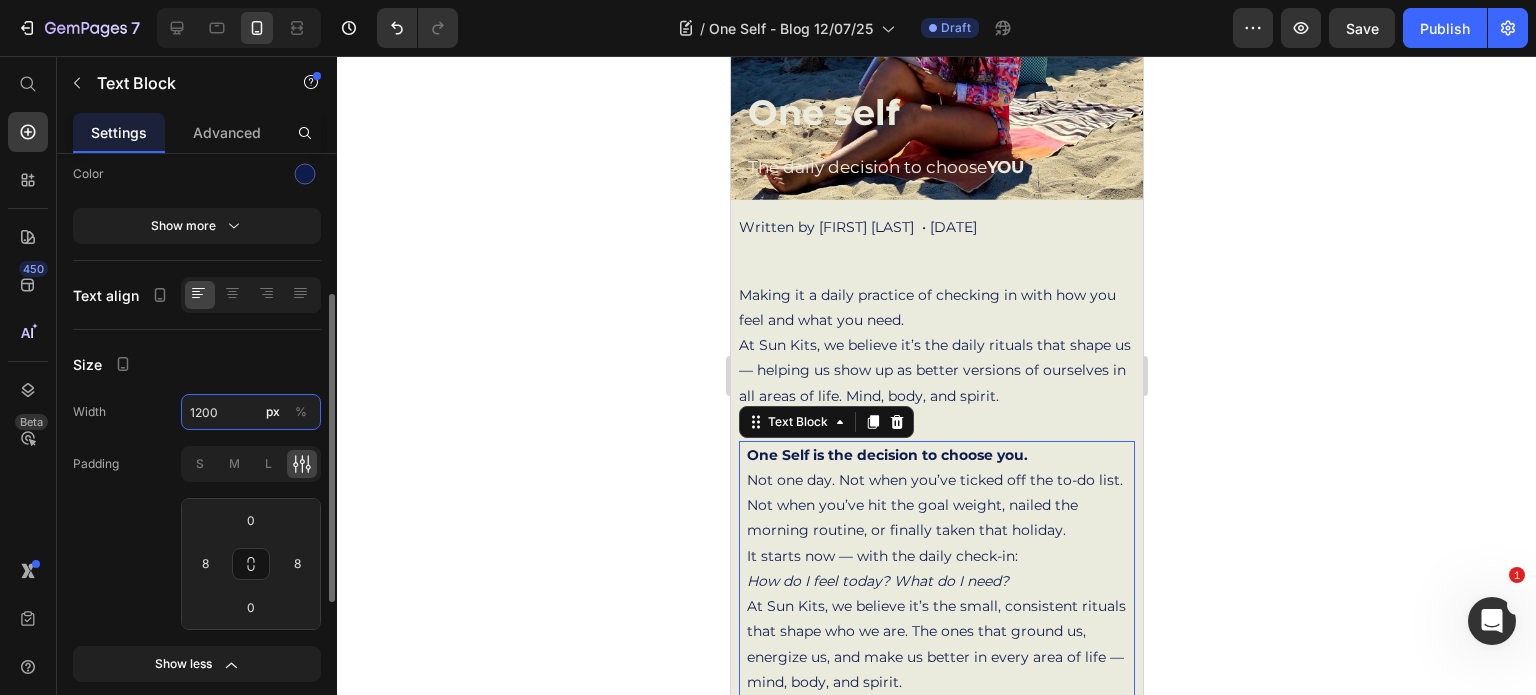 click on "1200" at bounding box center (251, 412) 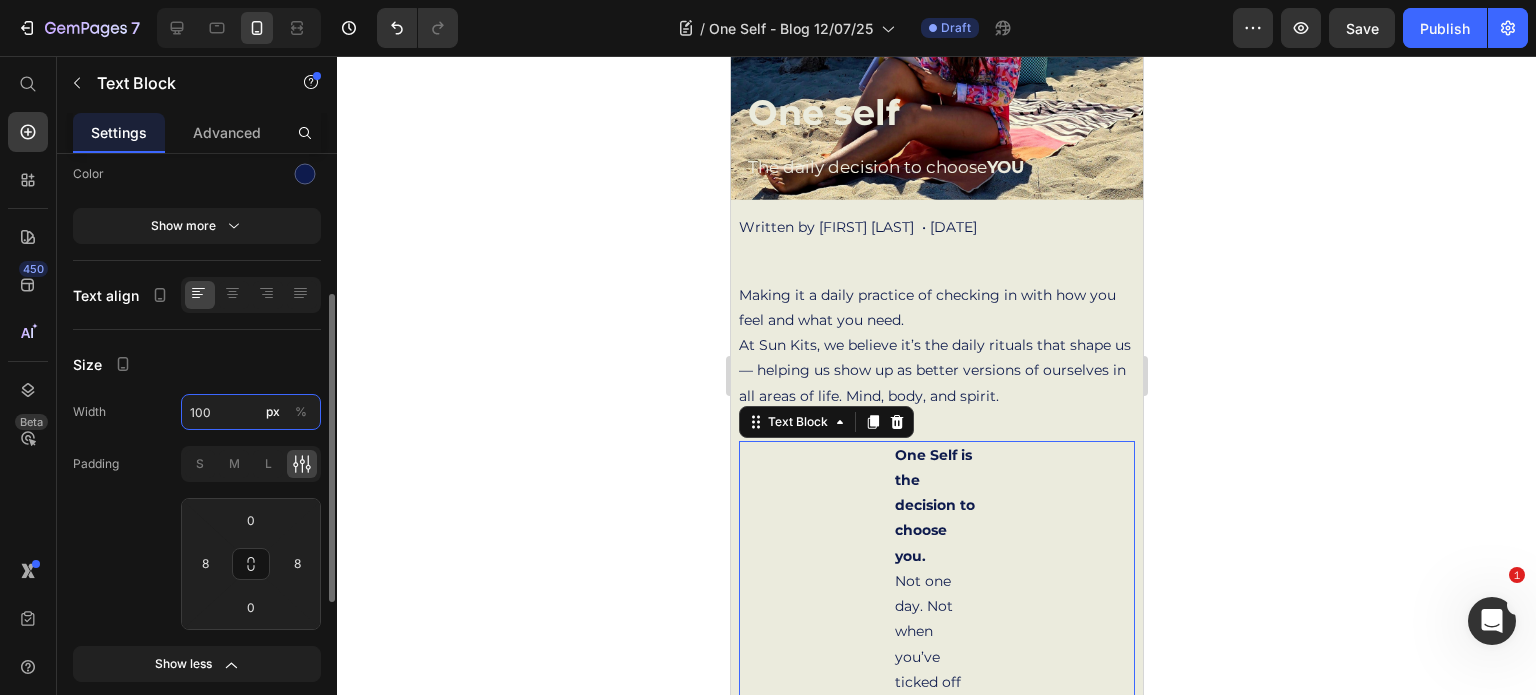 type on "100" 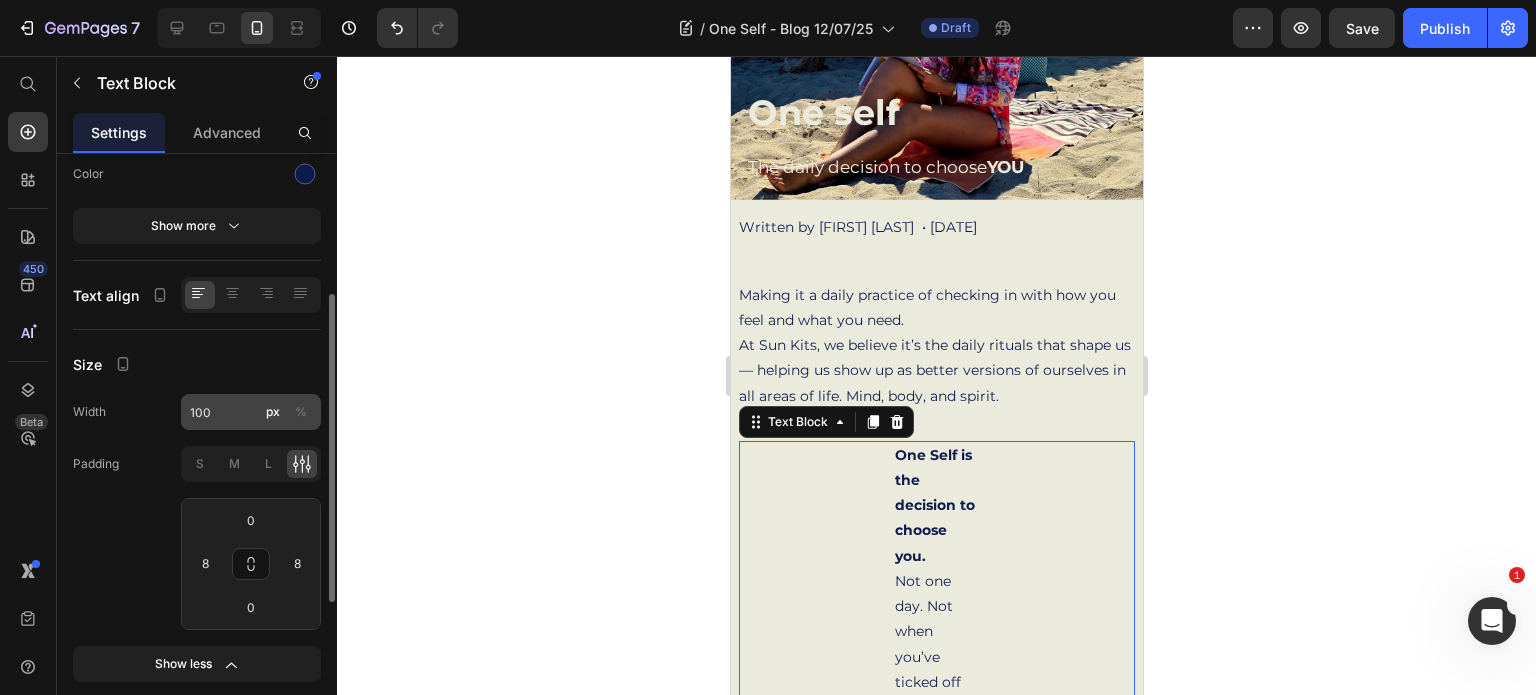click on "%" at bounding box center [301, 412] 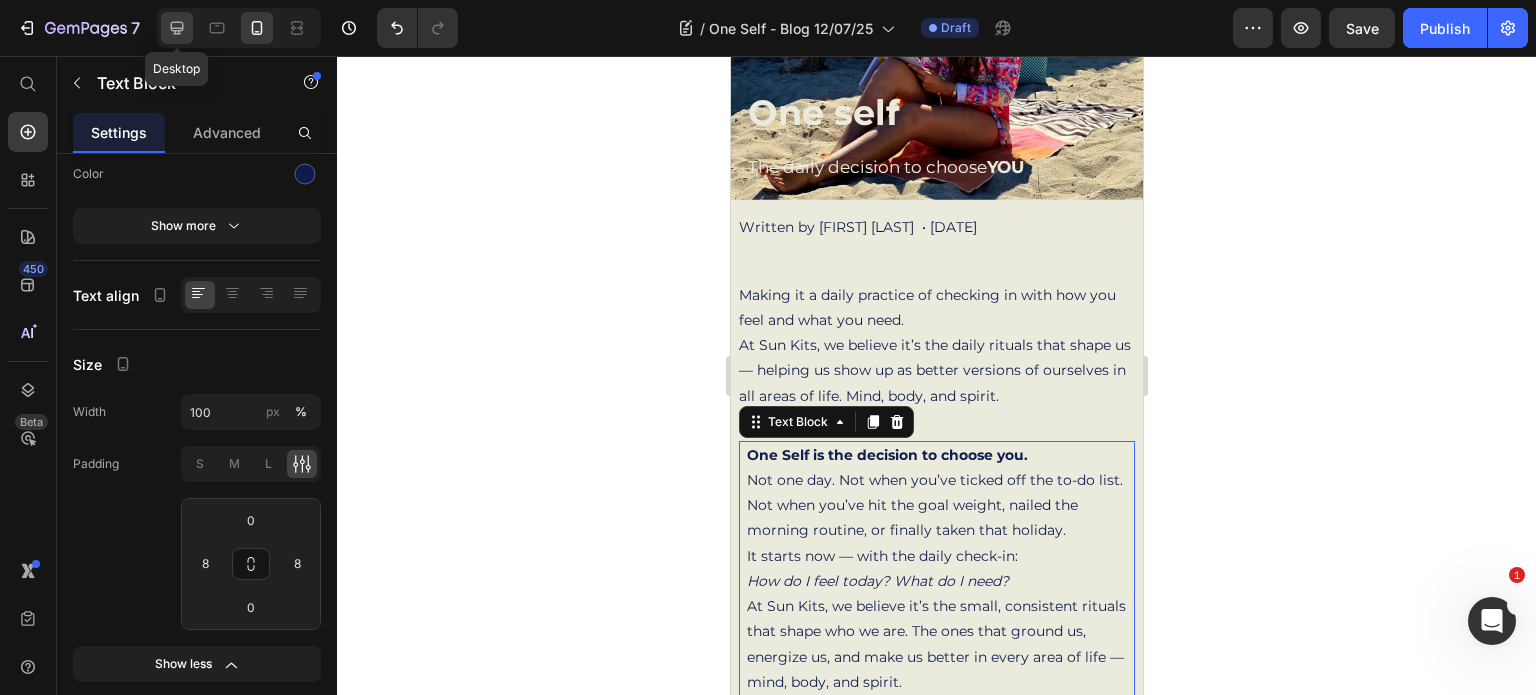 click 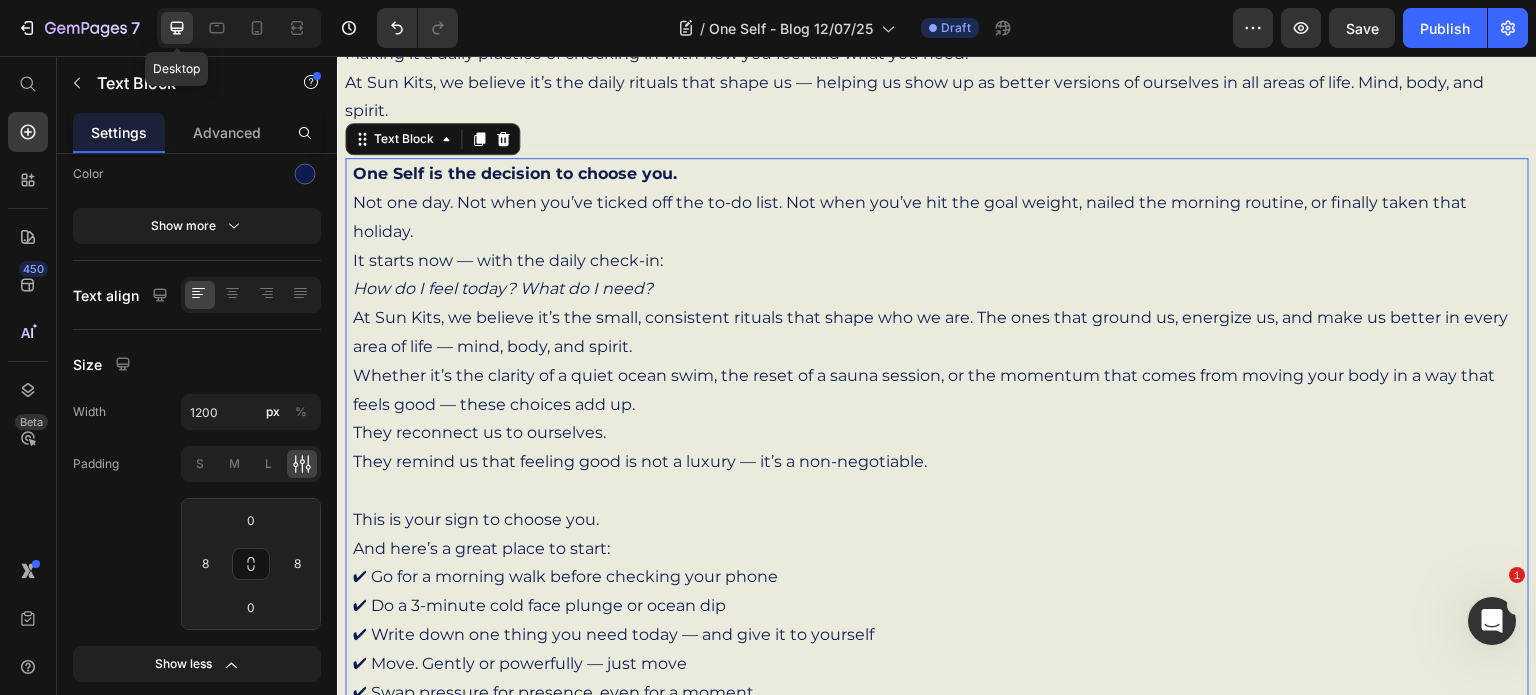 scroll, scrollTop: 747, scrollLeft: 0, axis: vertical 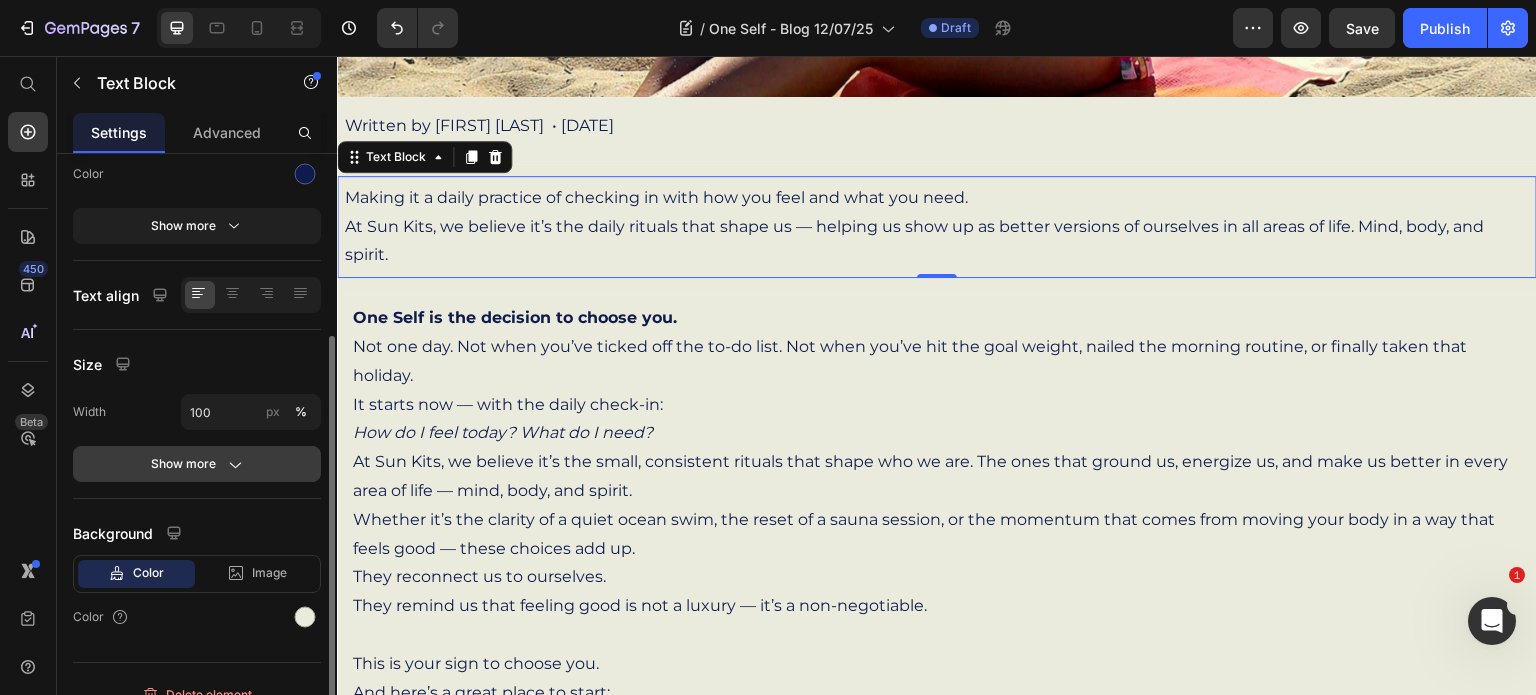 click 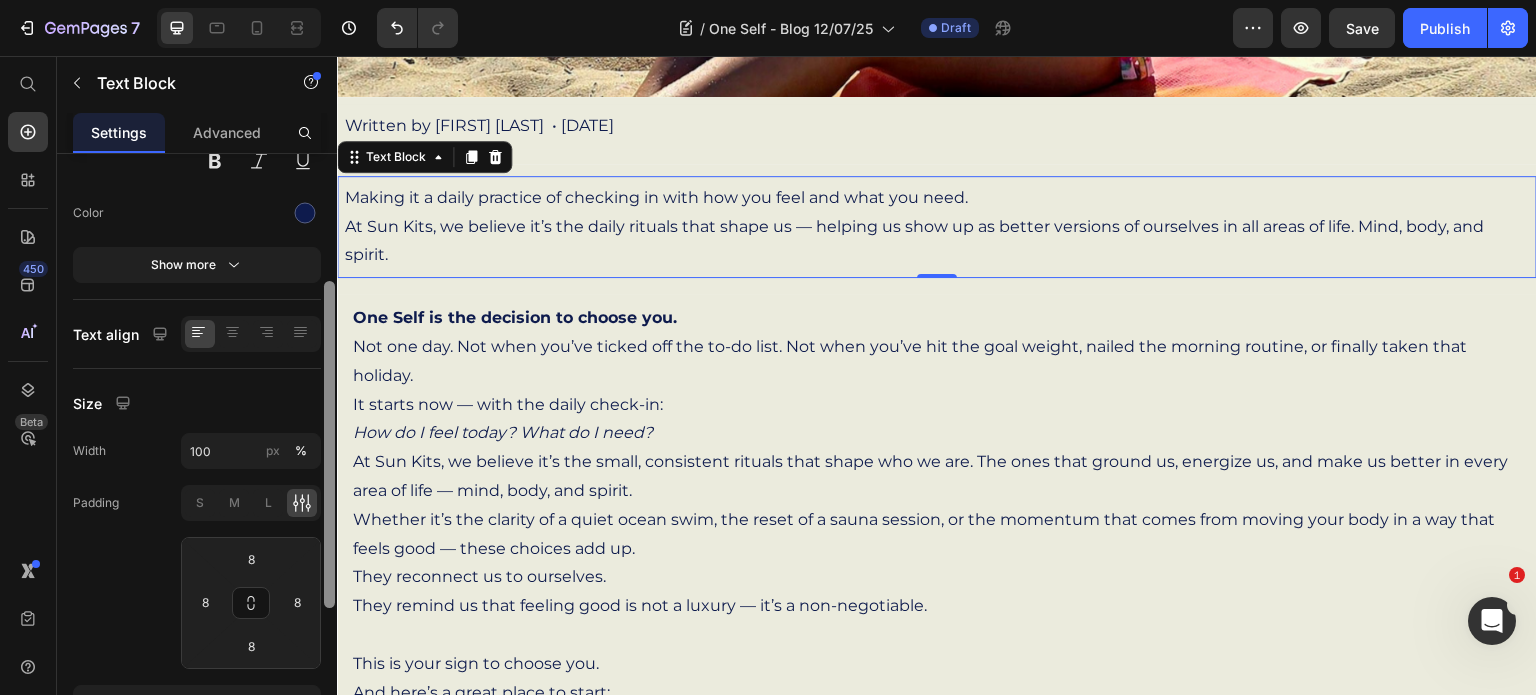 scroll, scrollTop: 189, scrollLeft: 0, axis: vertical 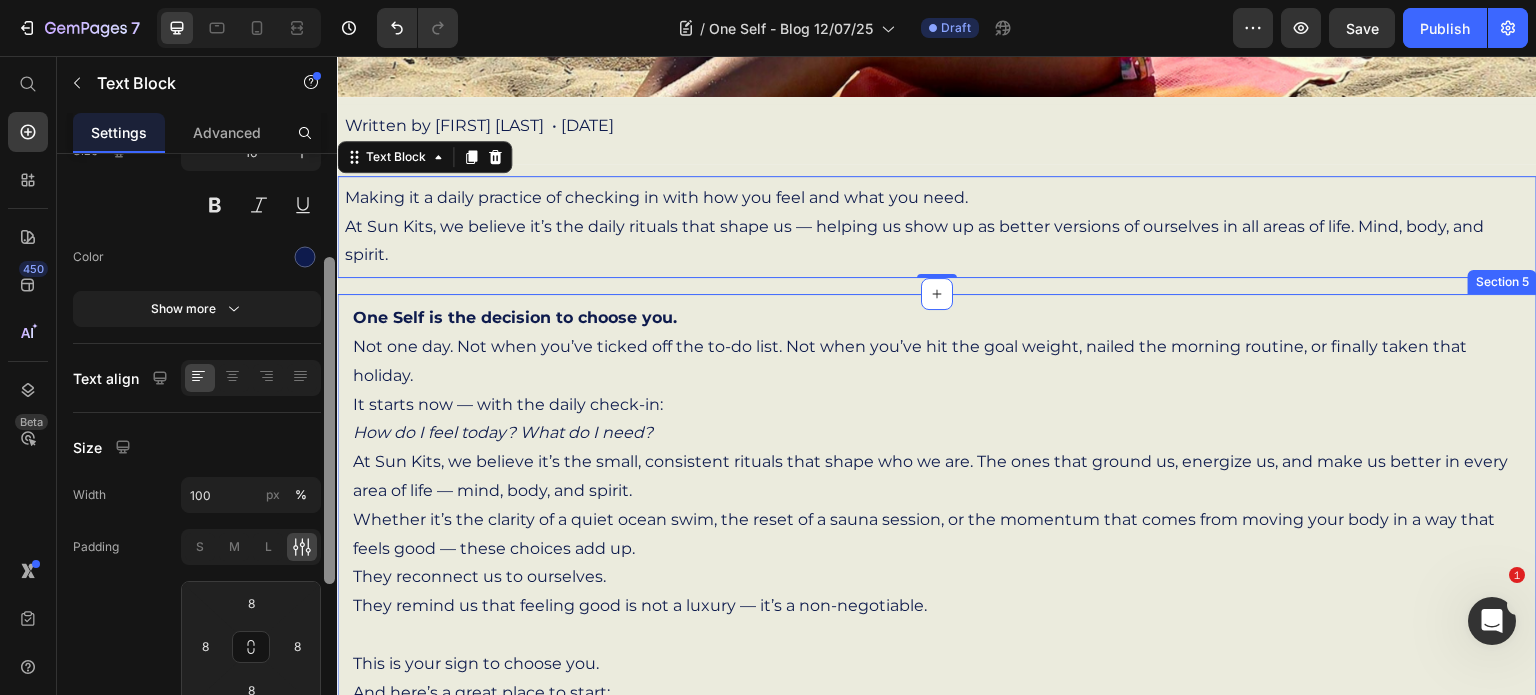 drag, startPoint x: 671, startPoint y: 376, endPoint x: 340, endPoint y: 436, distance: 336.3941 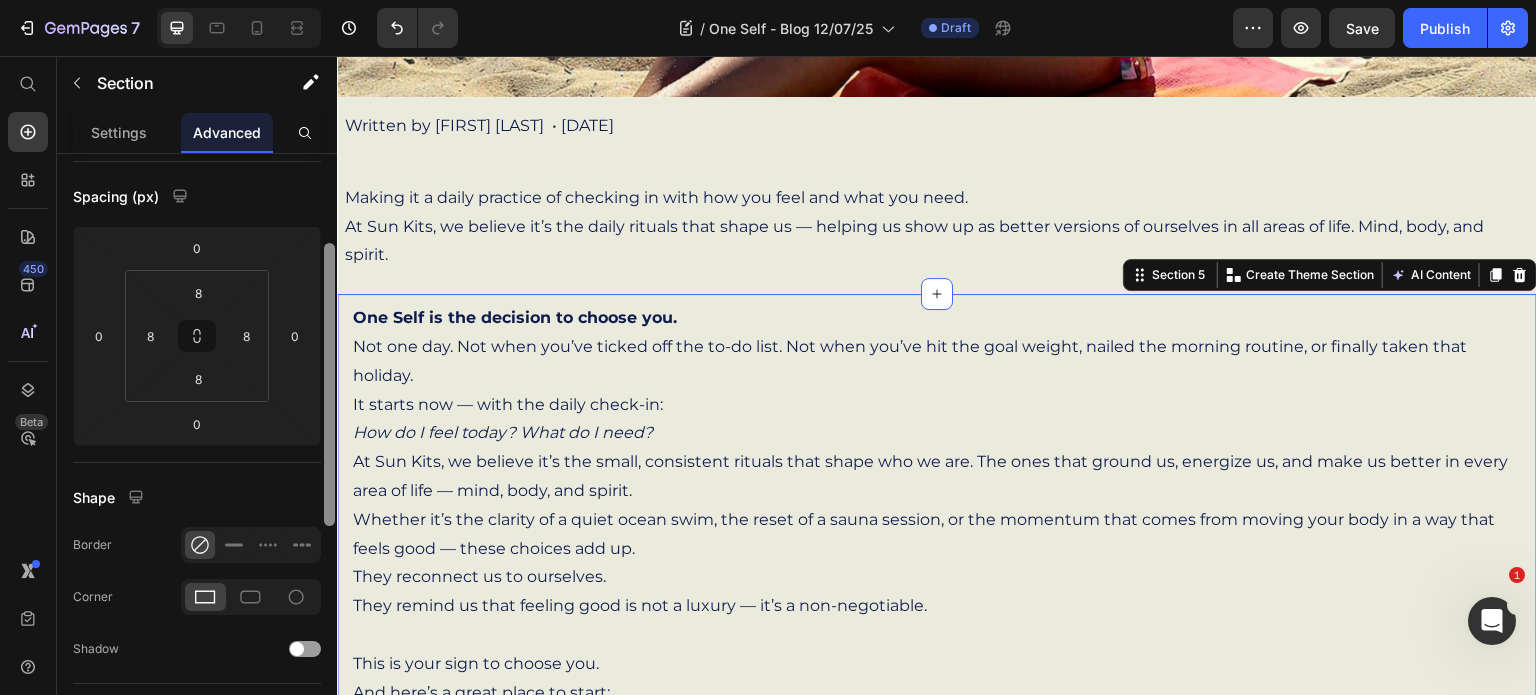 scroll, scrollTop: 0, scrollLeft: 0, axis: both 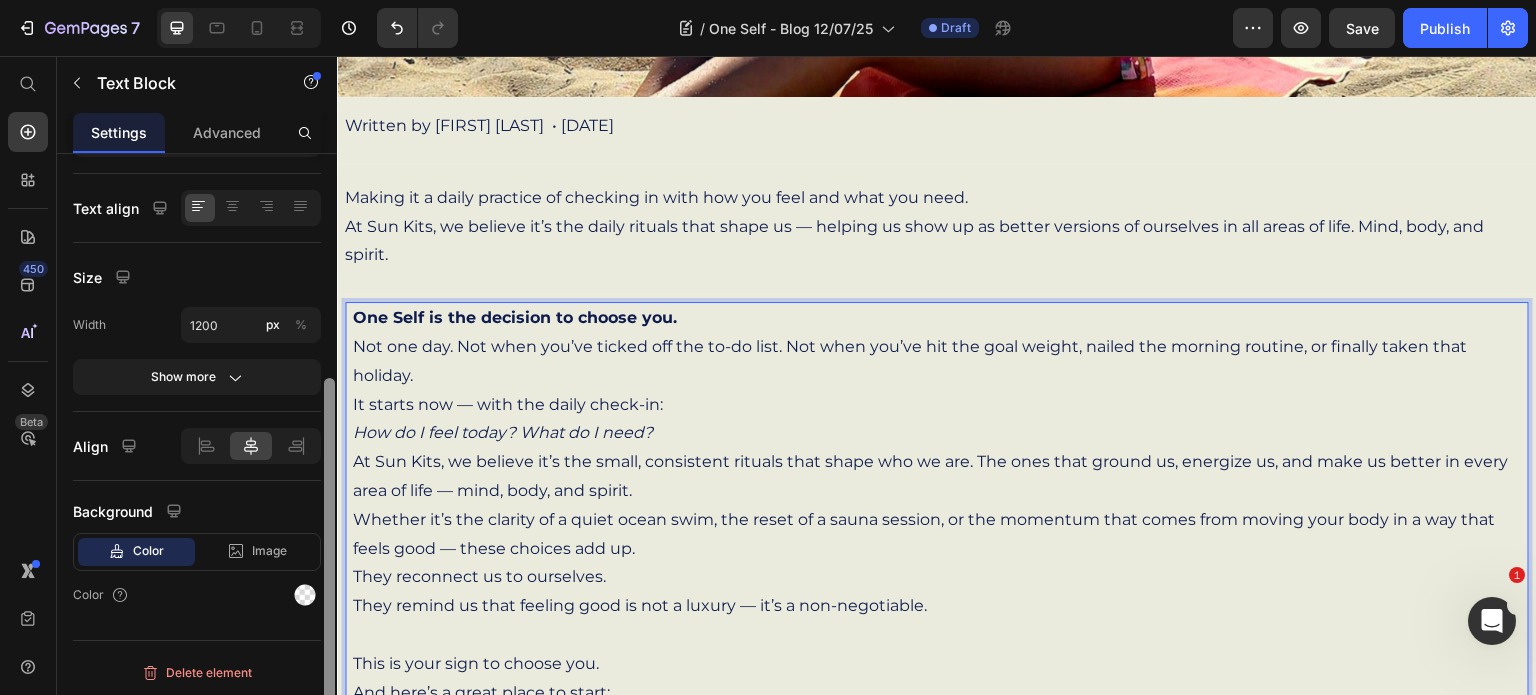 click on "Not one day. Not when you’ve ticked off the to-do list. Not when you’ve hit the goal weight, nailed the morning routine, or finally taken that holiday." at bounding box center (937, 362) 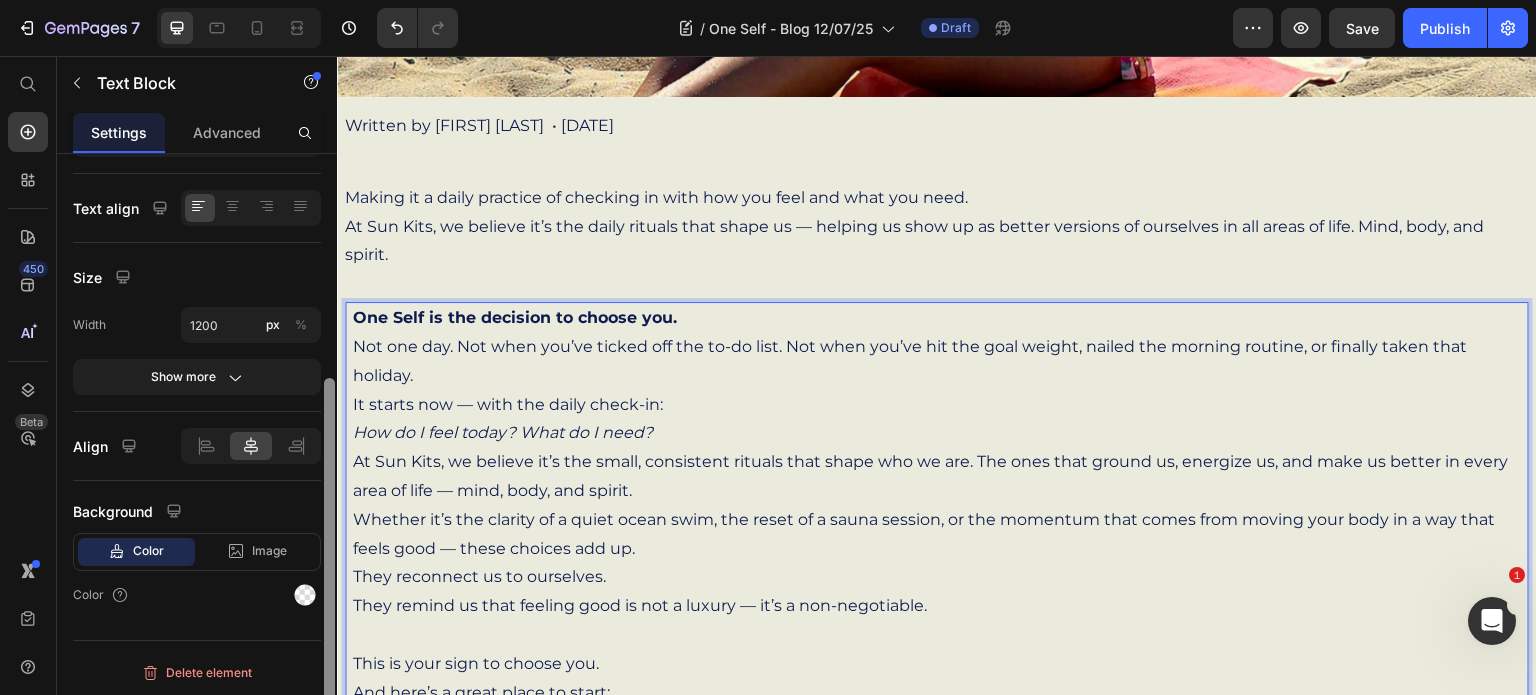 click on "One Self is the decision to choose you." at bounding box center (515, 317) 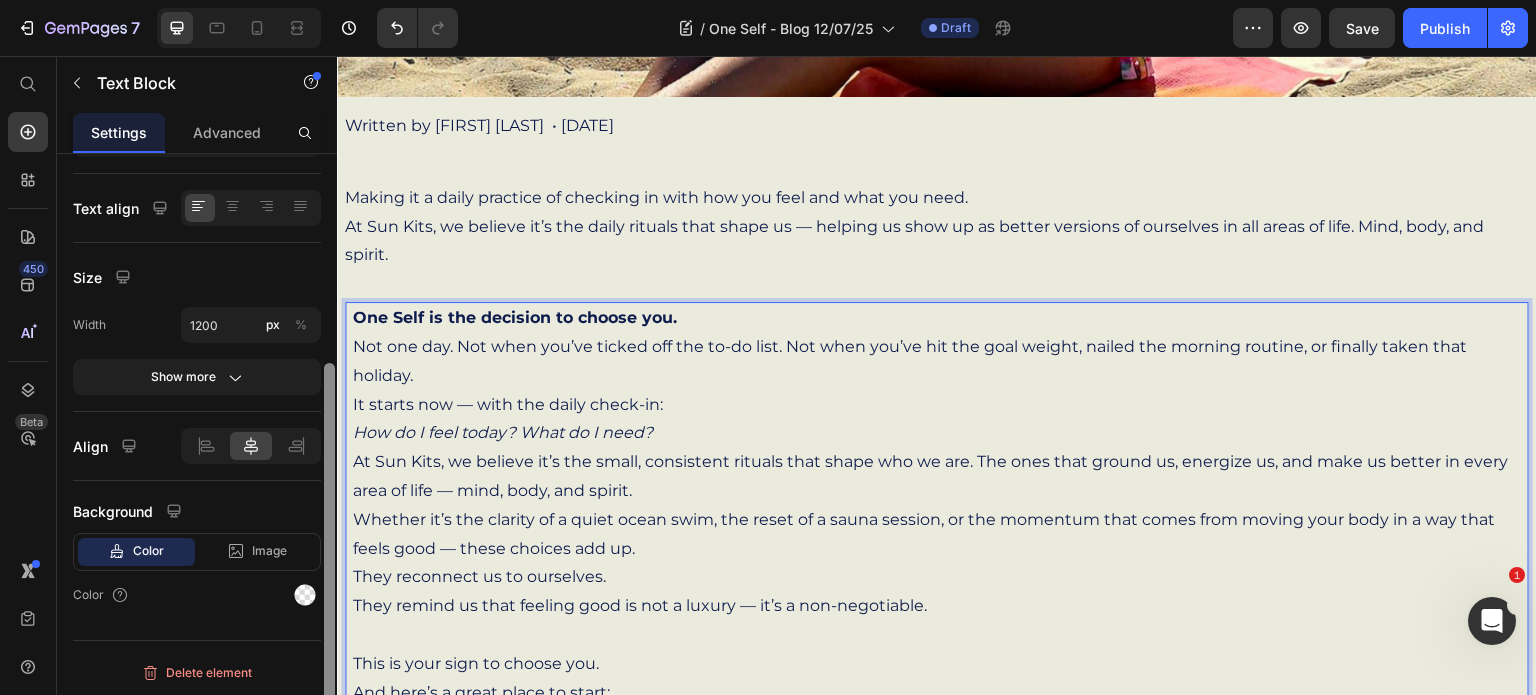 scroll, scrollTop: 359, scrollLeft: 0, axis: vertical 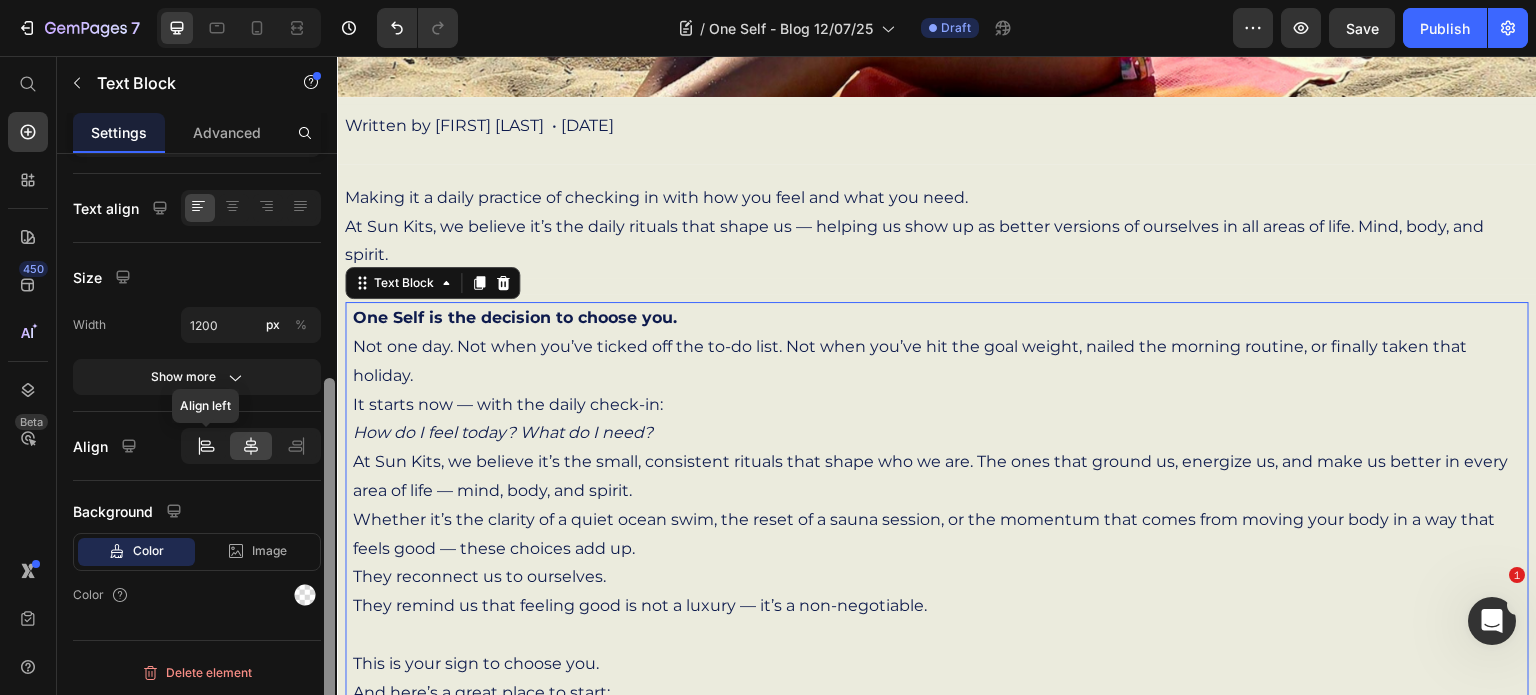 click 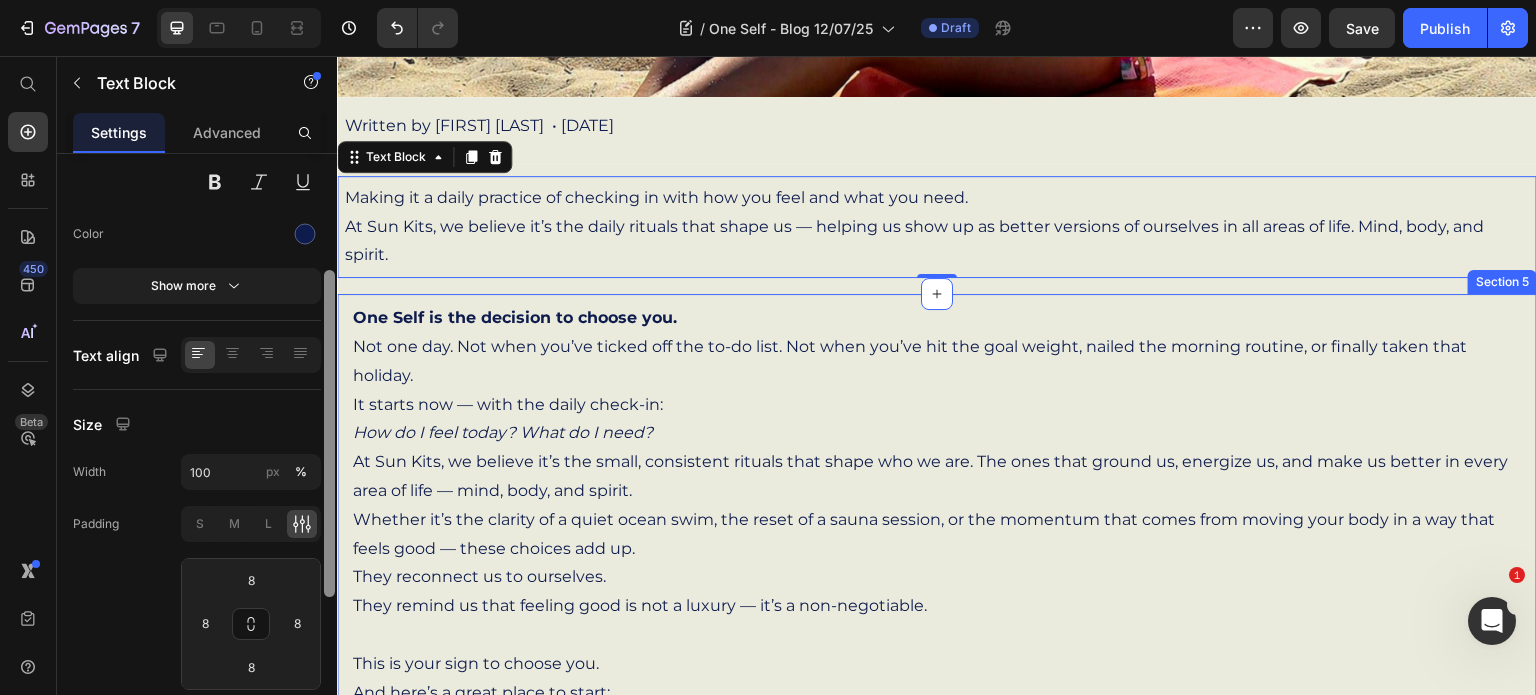 scroll, scrollTop: 494, scrollLeft: 0, axis: vertical 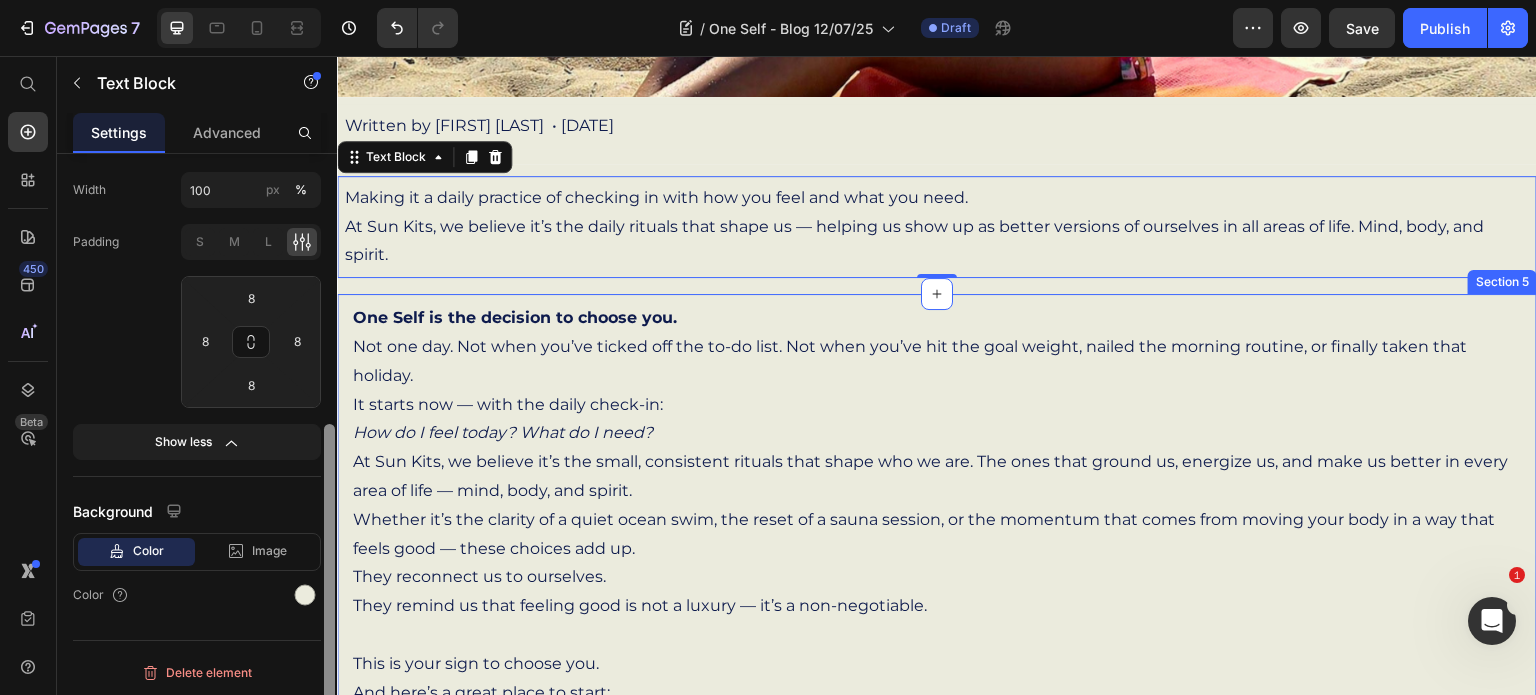drag, startPoint x: 666, startPoint y: 449, endPoint x: 337, endPoint y: 621, distance: 371.2479 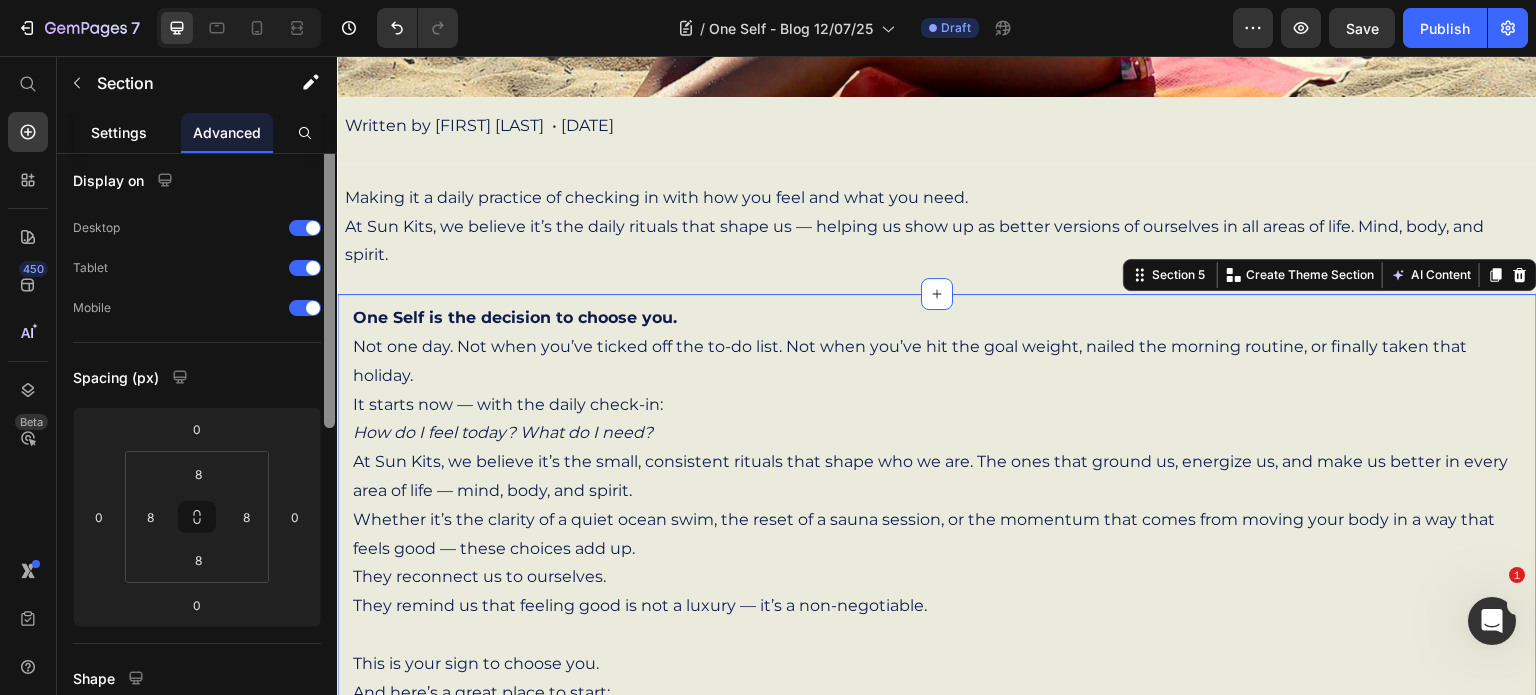 scroll, scrollTop: 0, scrollLeft: 0, axis: both 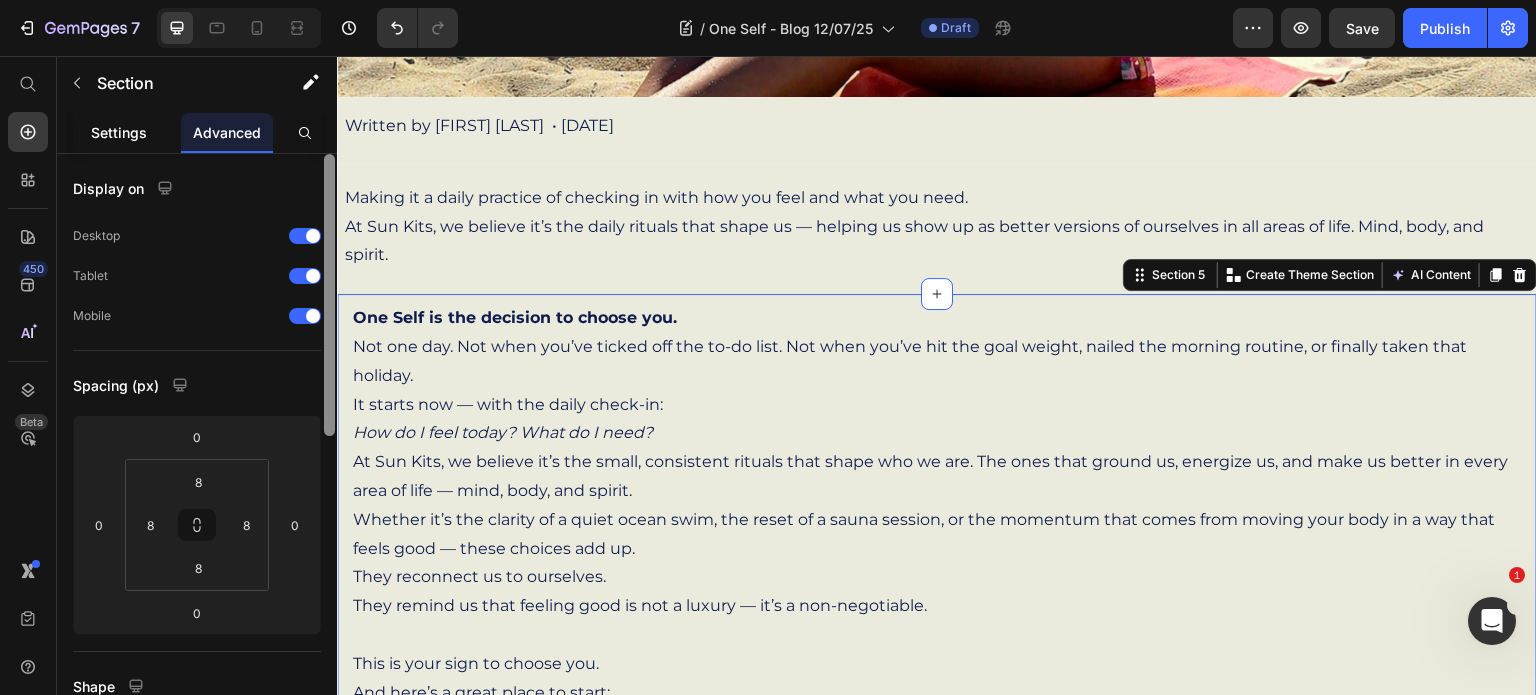 click on "Settings" 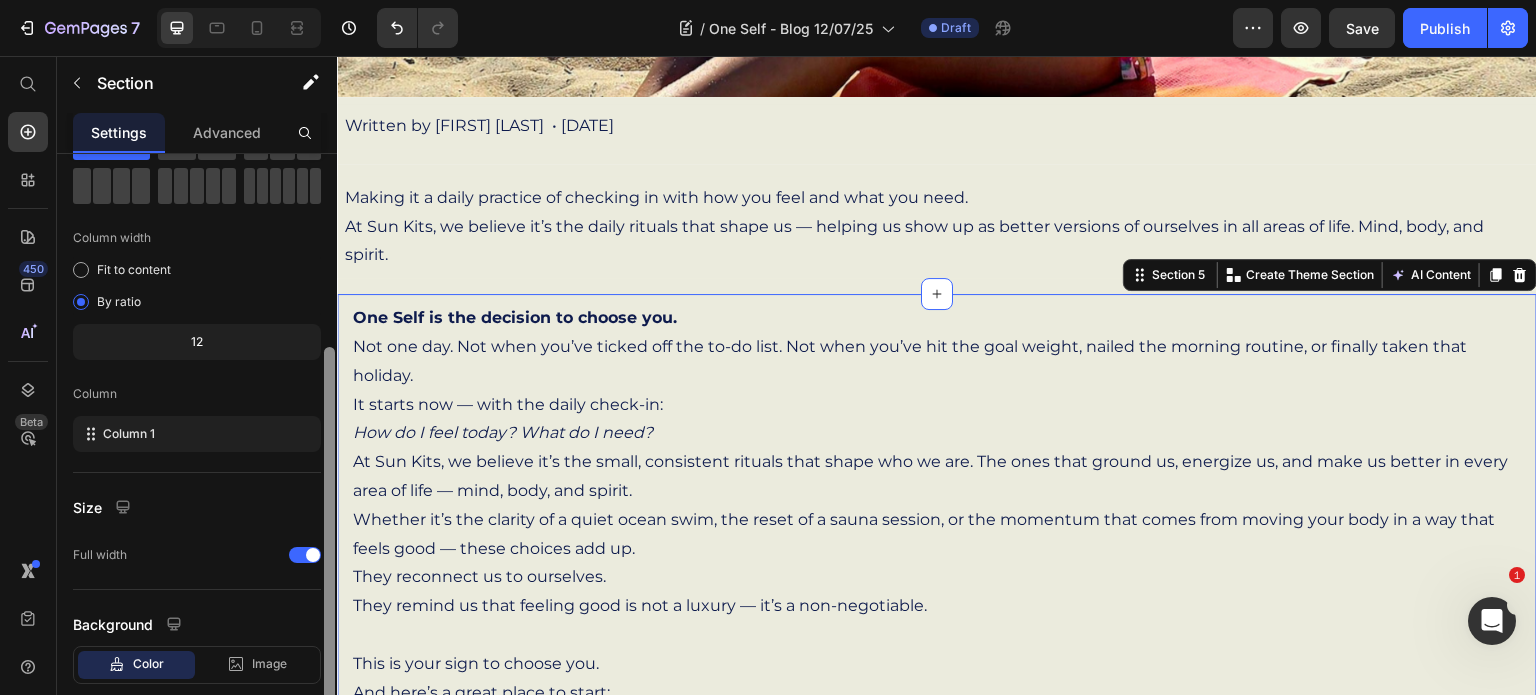 scroll, scrollTop: 208, scrollLeft: 0, axis: vertical 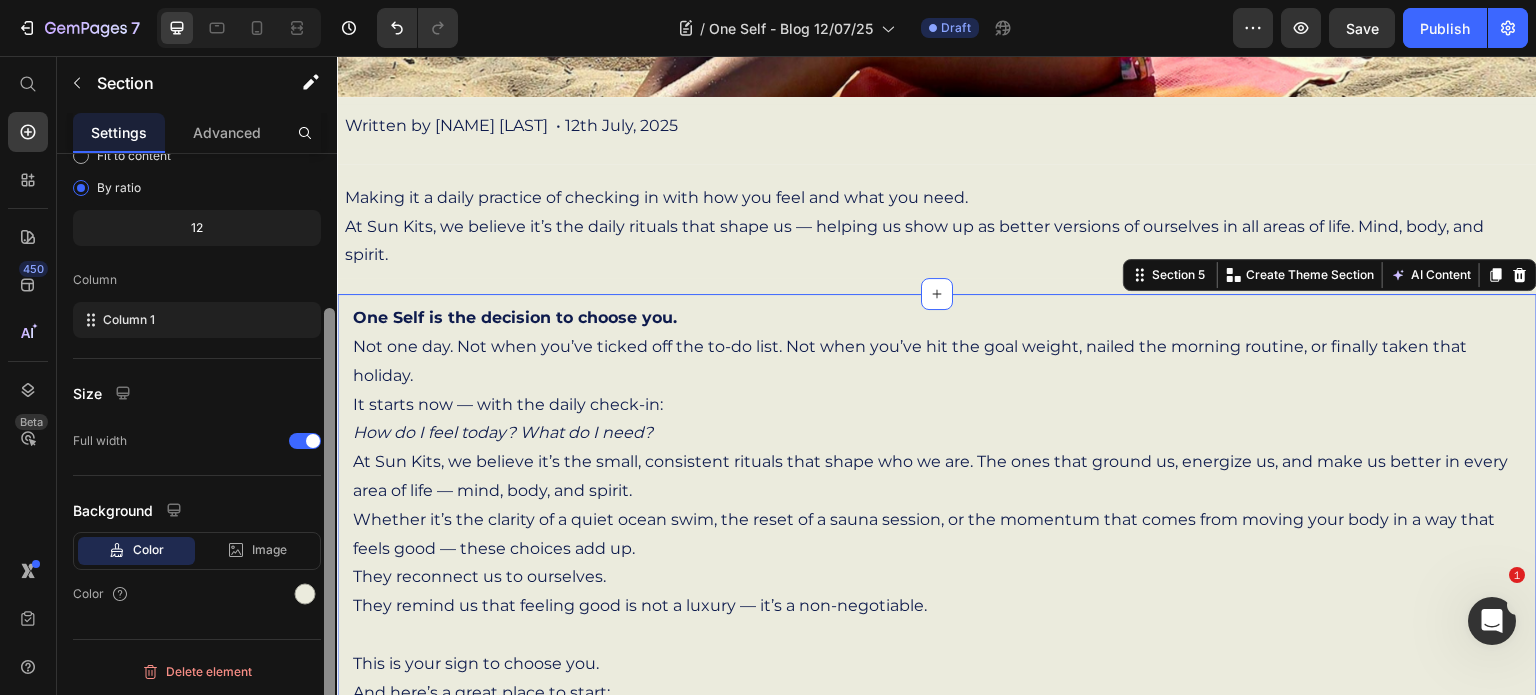 drag, startPoint x: 328, startPoint y: 265, endPoint x: 328, endPoint y: 475, distance: 210 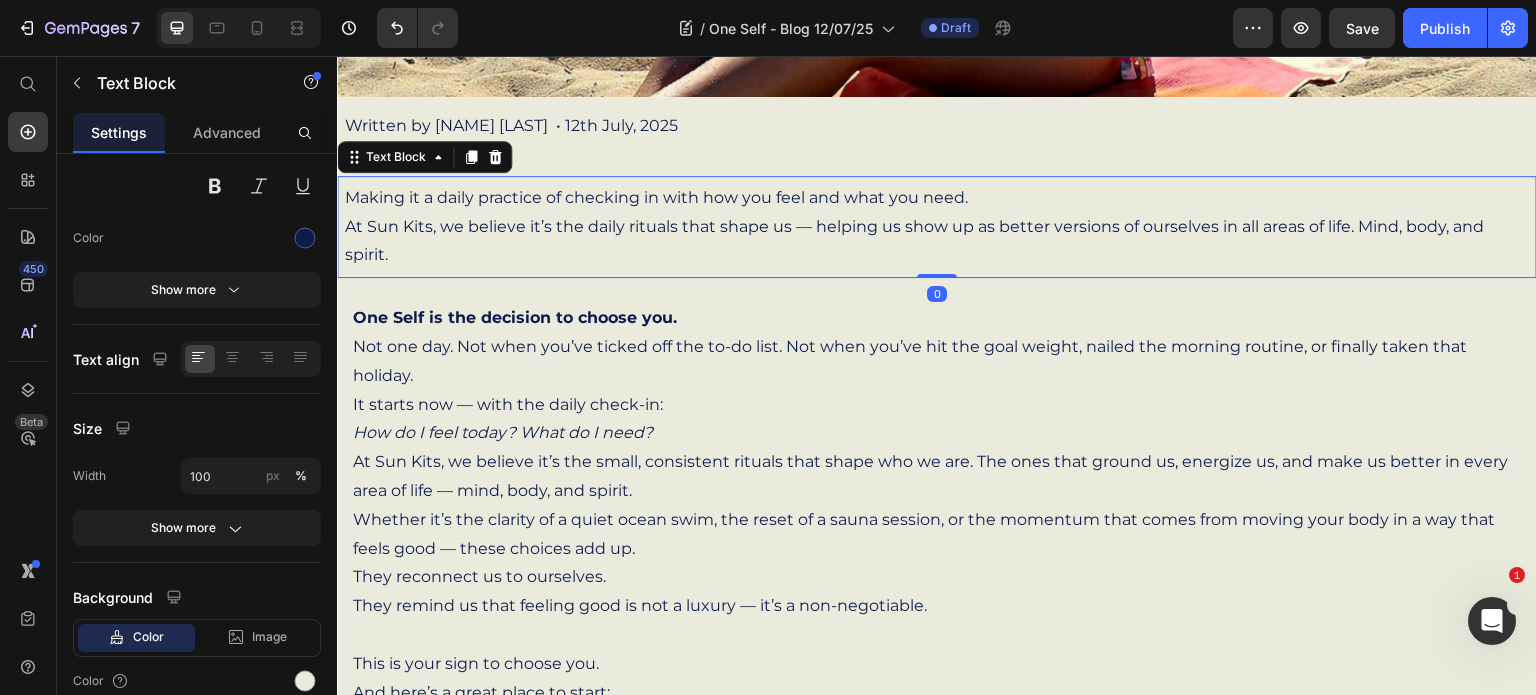 scroll, scrollTop: 0, scrollLeft: 0, axis: both 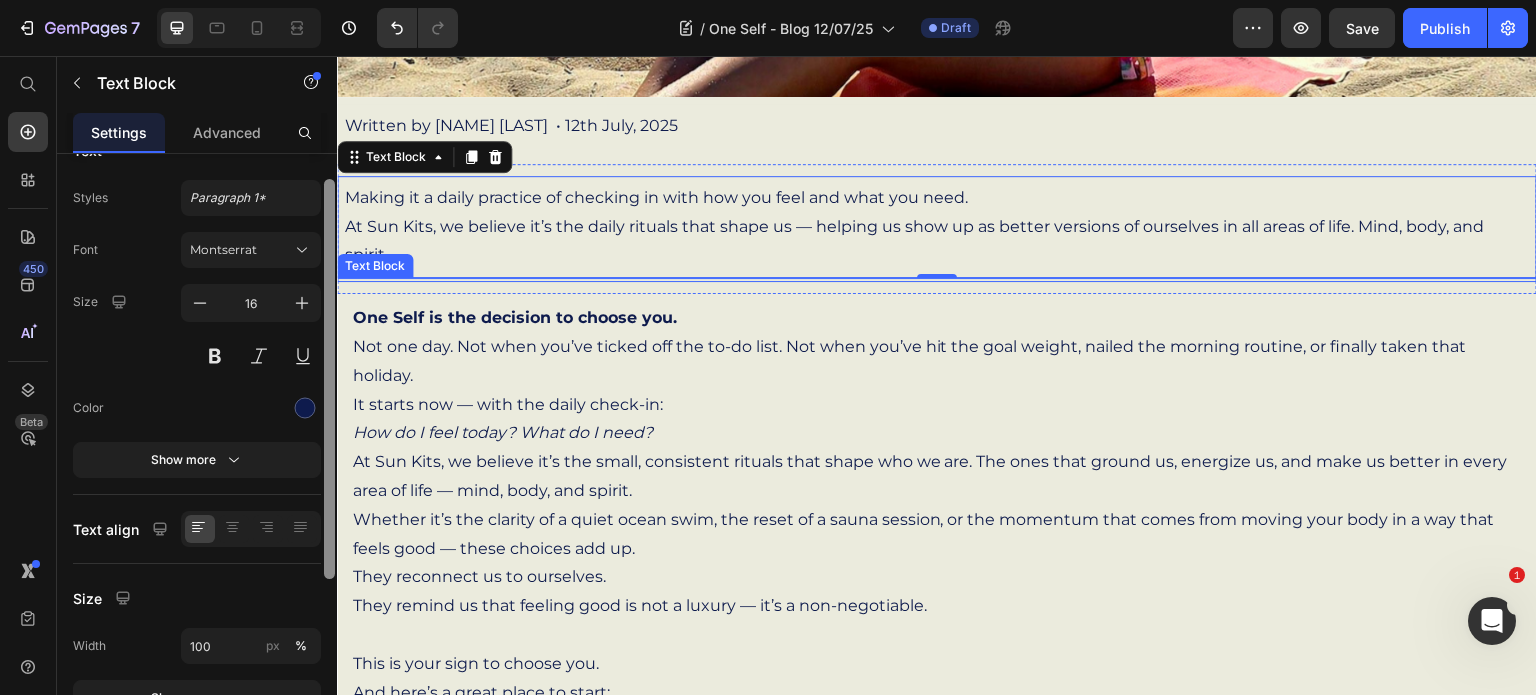 drag, startPoint x: 666, startPoint y: 341, endPoint x: 342, endPoint y: 262, distance: 333.49213 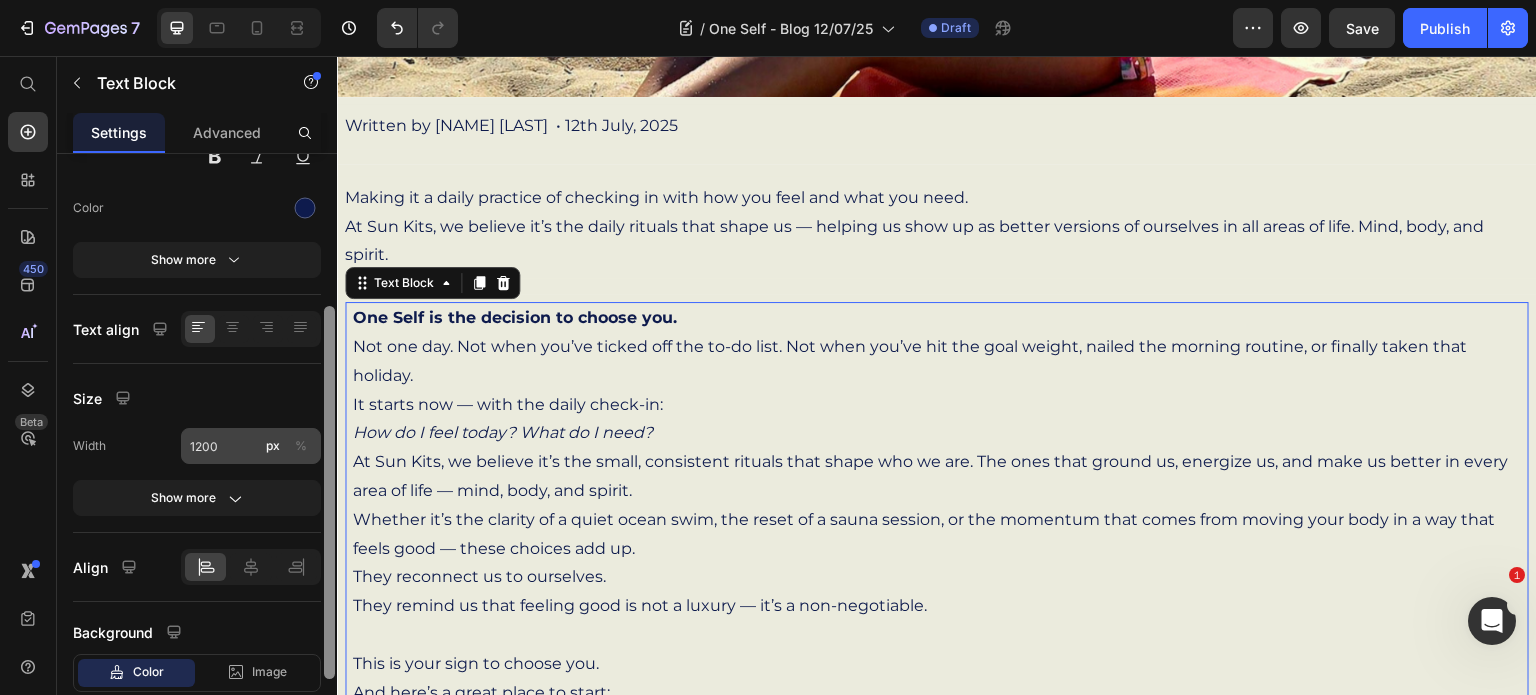 scroll, scrollTop: 240, scrollLeft: 0, axis: vertical 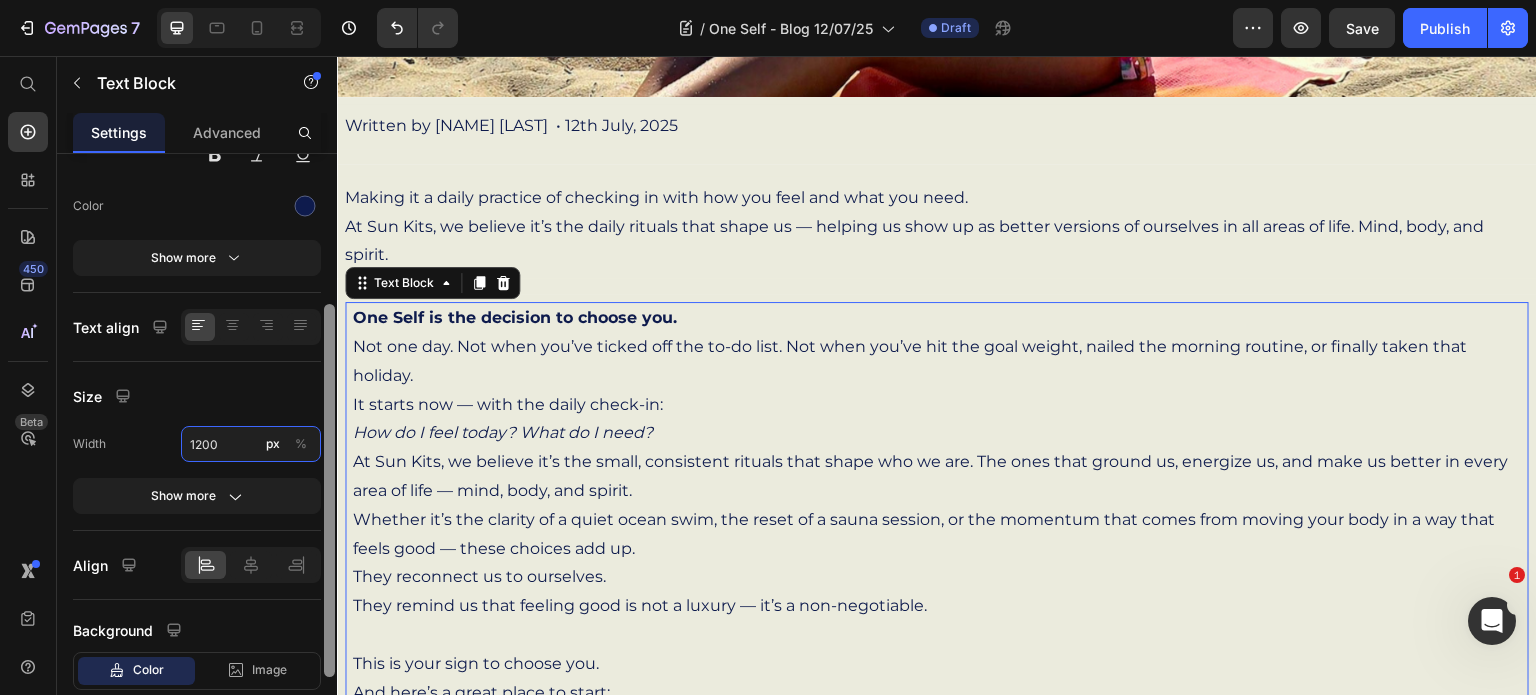 click on "1200" at bounding box center [251, 444] 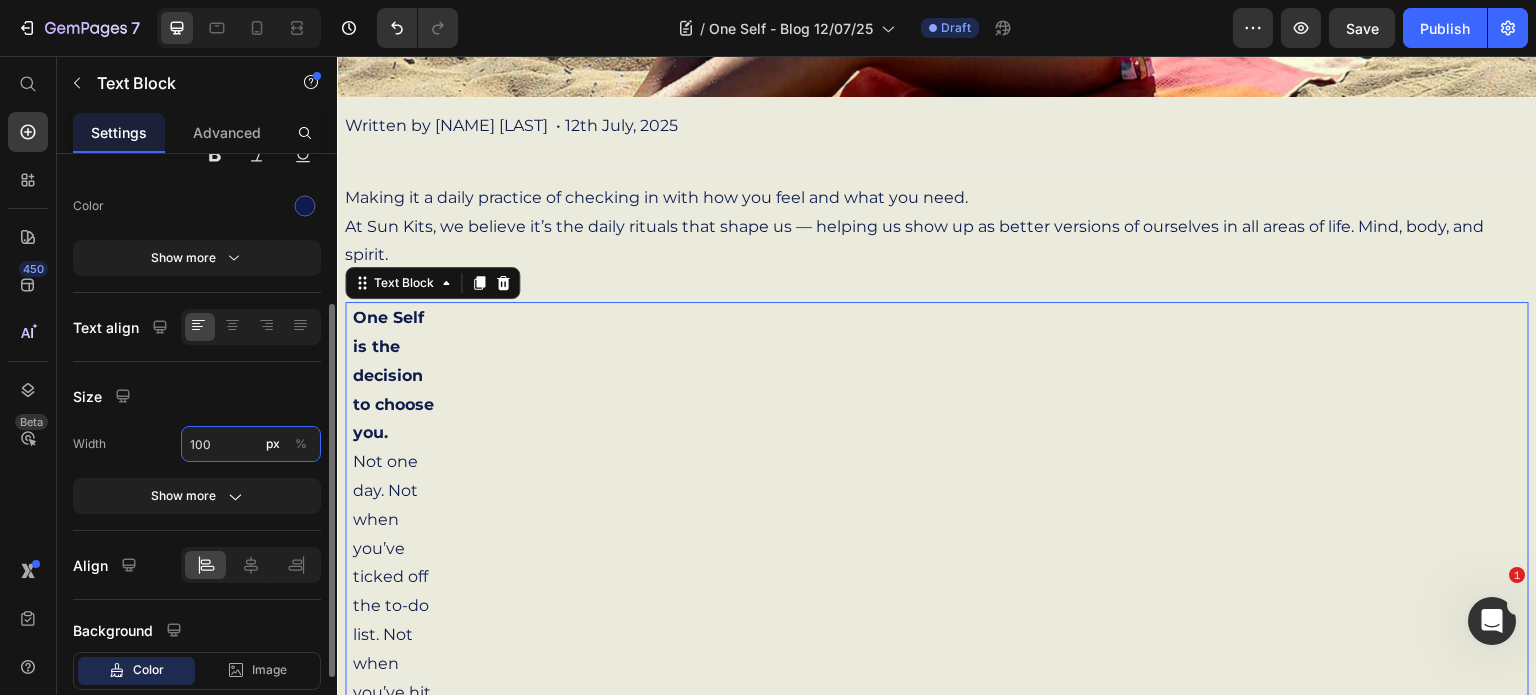 type on "100" 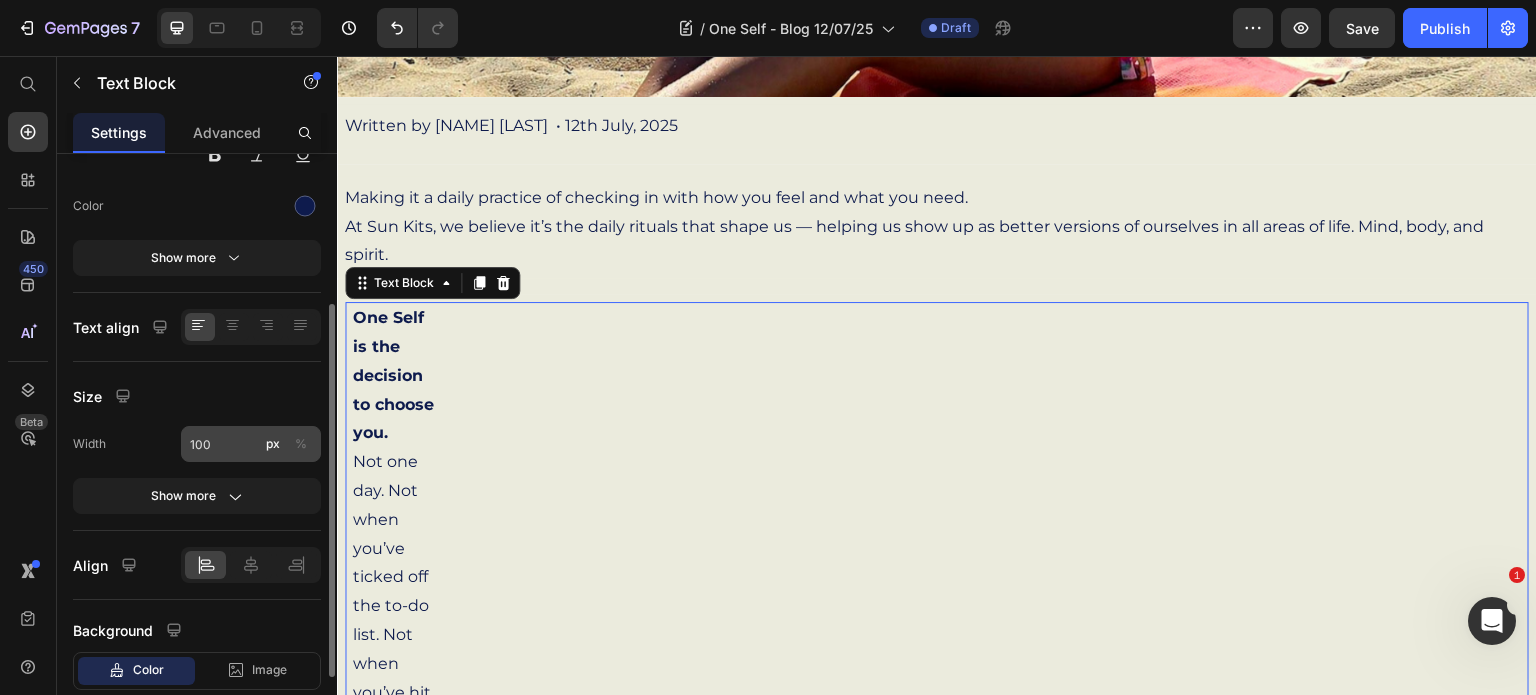 click on "%" at bounding box center (301, 444) 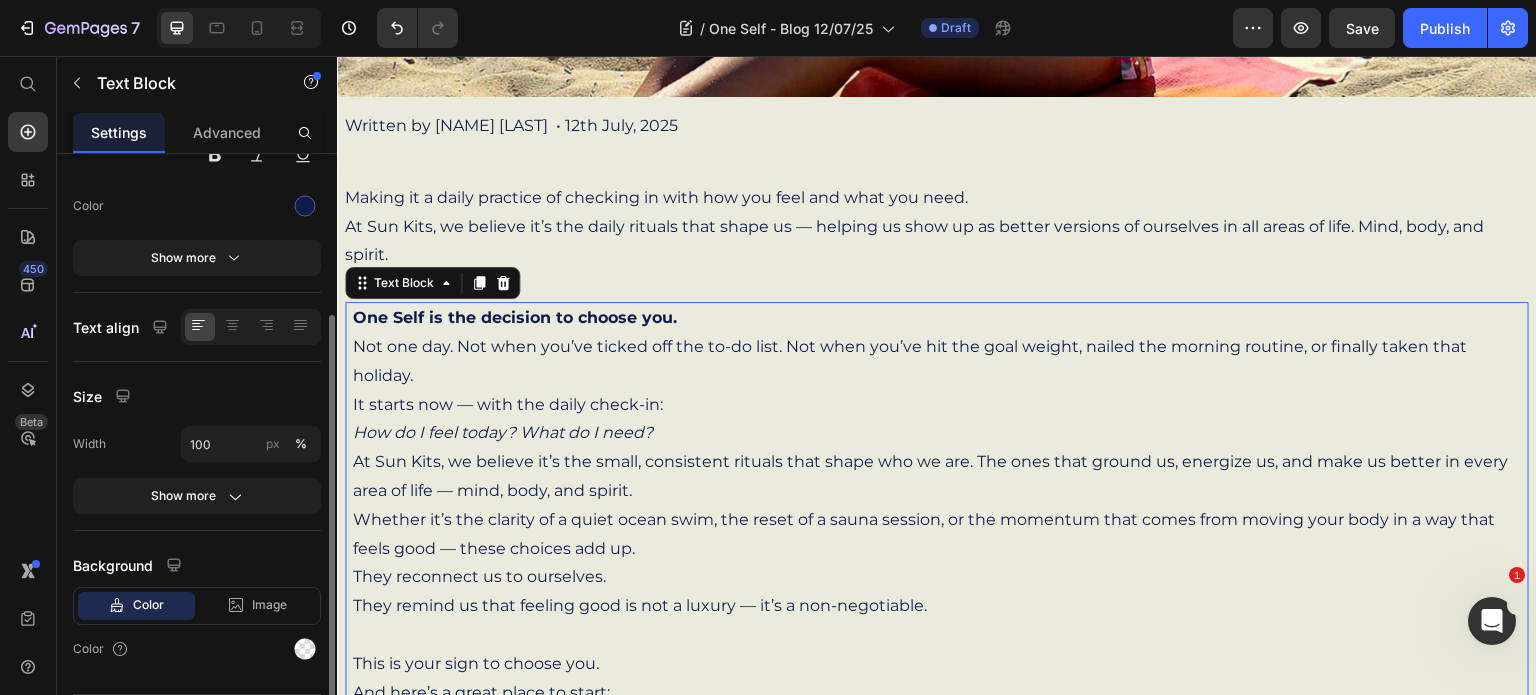 click on "Background" at bounding box center [197, 565] 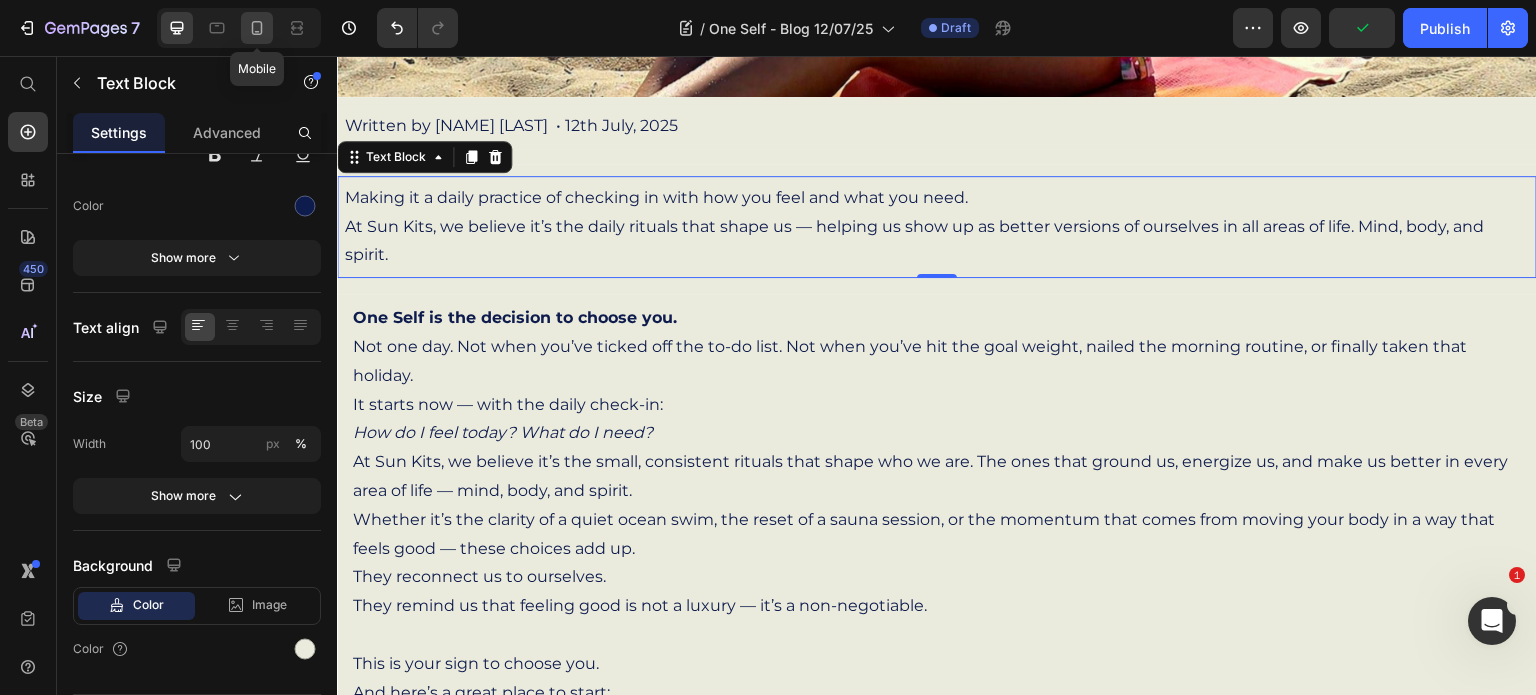 click 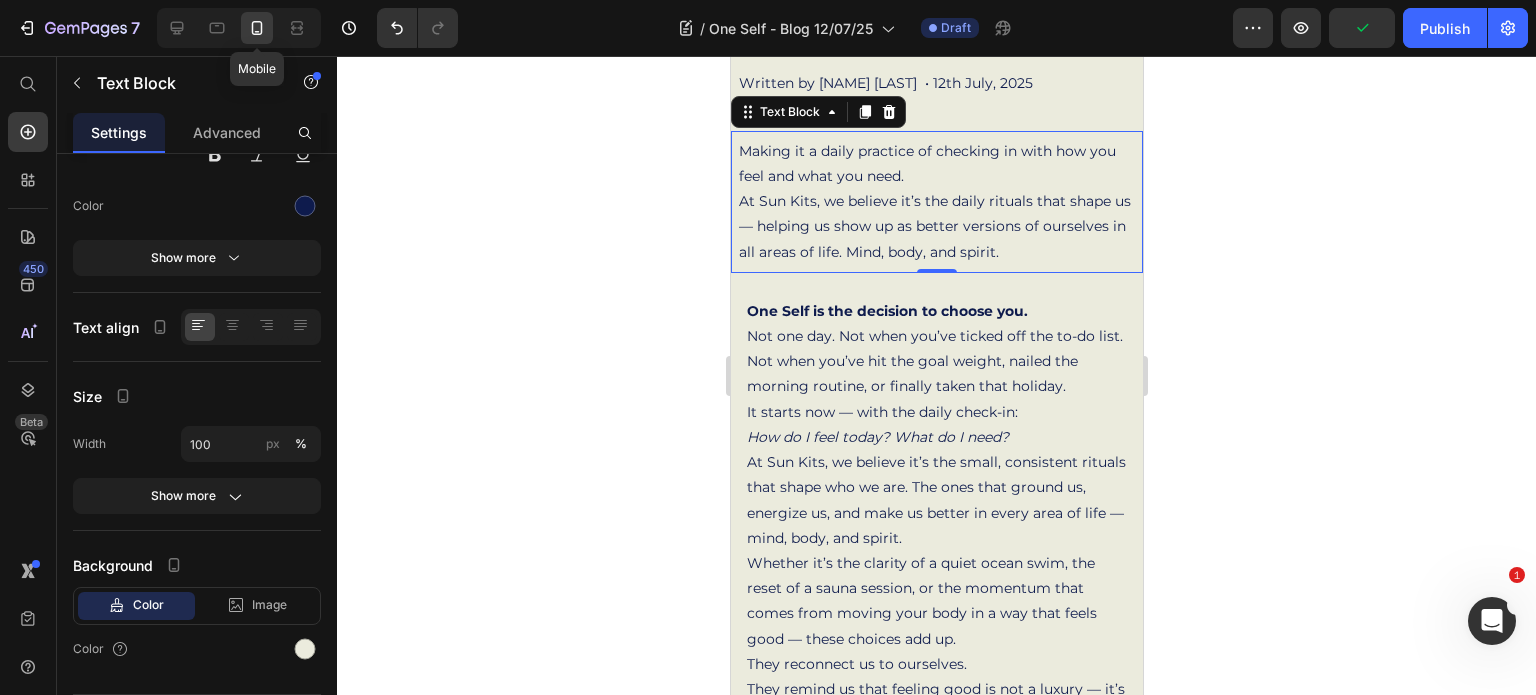 scroll, scrollTop: 370, scrollLeft: 0, axis: vertical 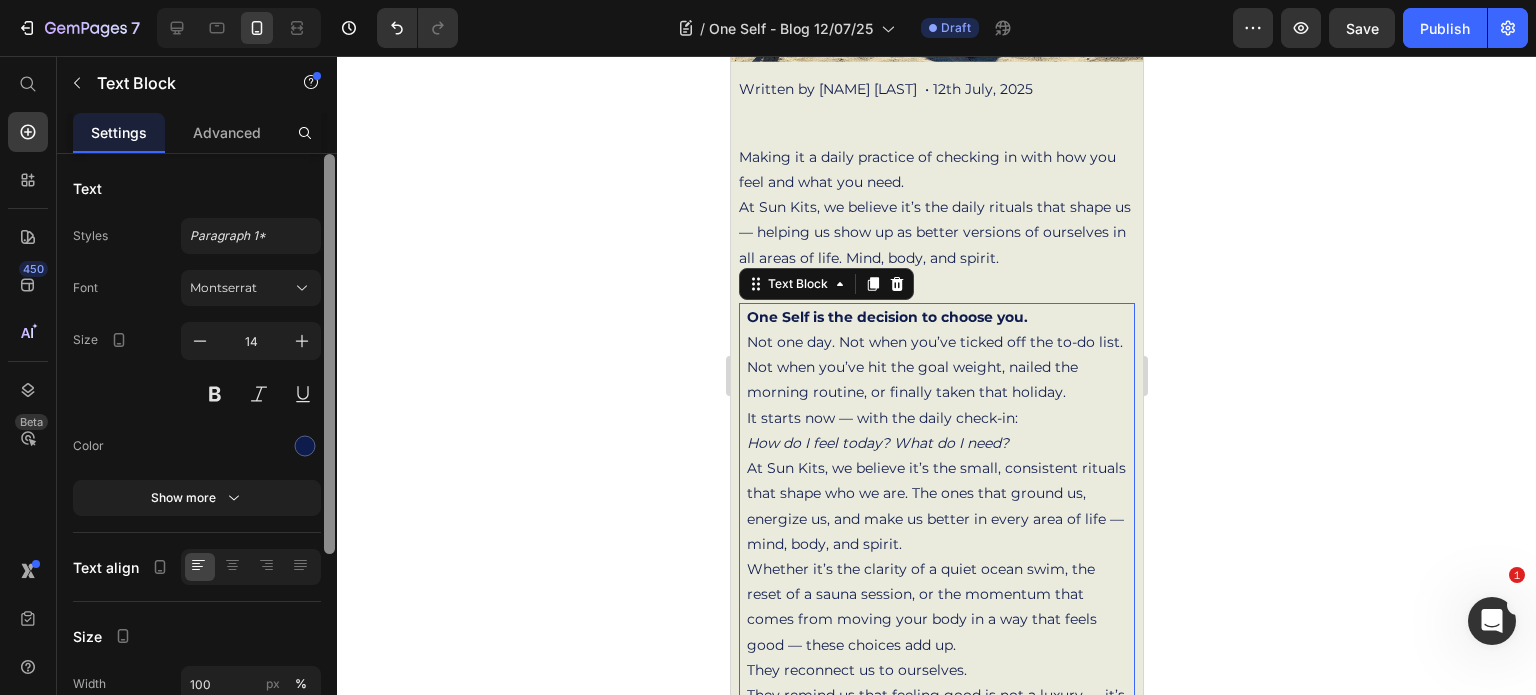 drag, startPoint x: 331, startPoint y: 339, endPoint x: 328, endPoint y: 151, distance: 188.02394 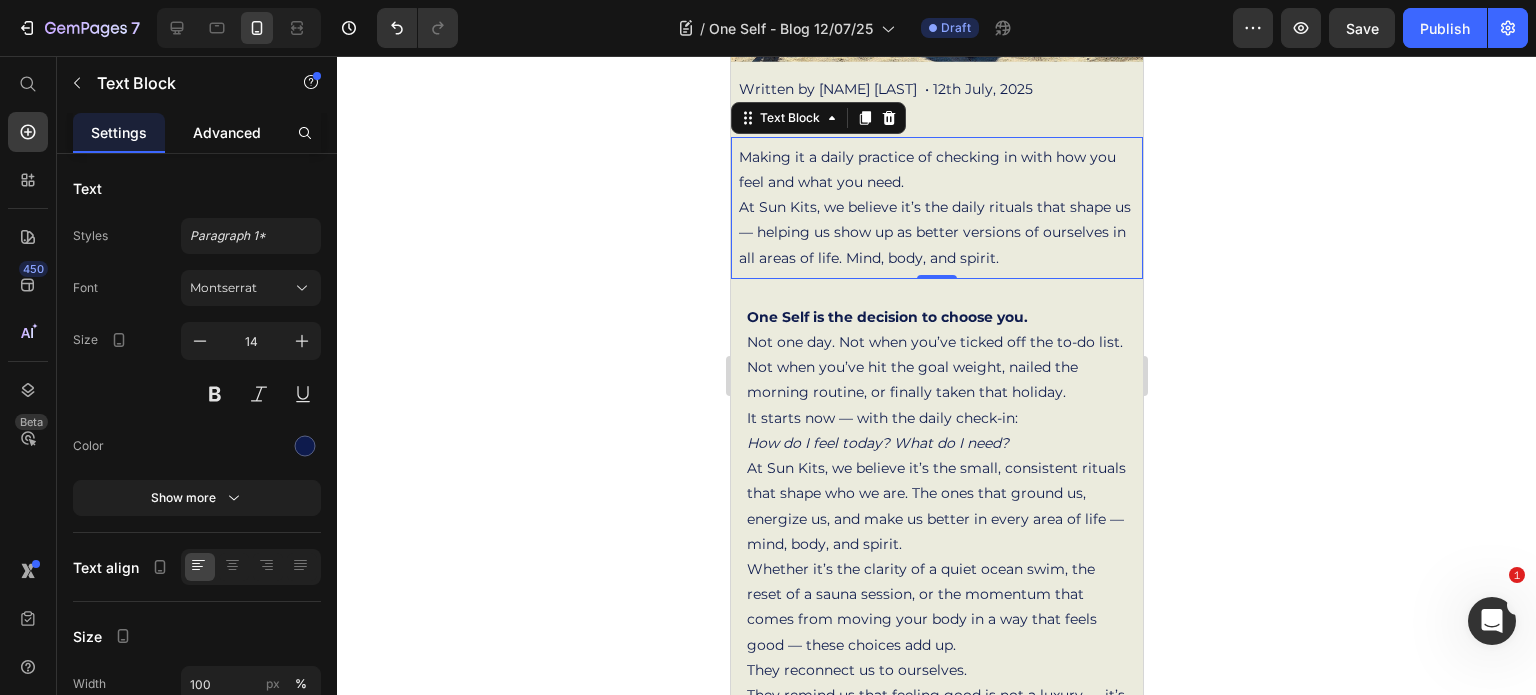 click on "Advanced" at bounding box center [227, 132] 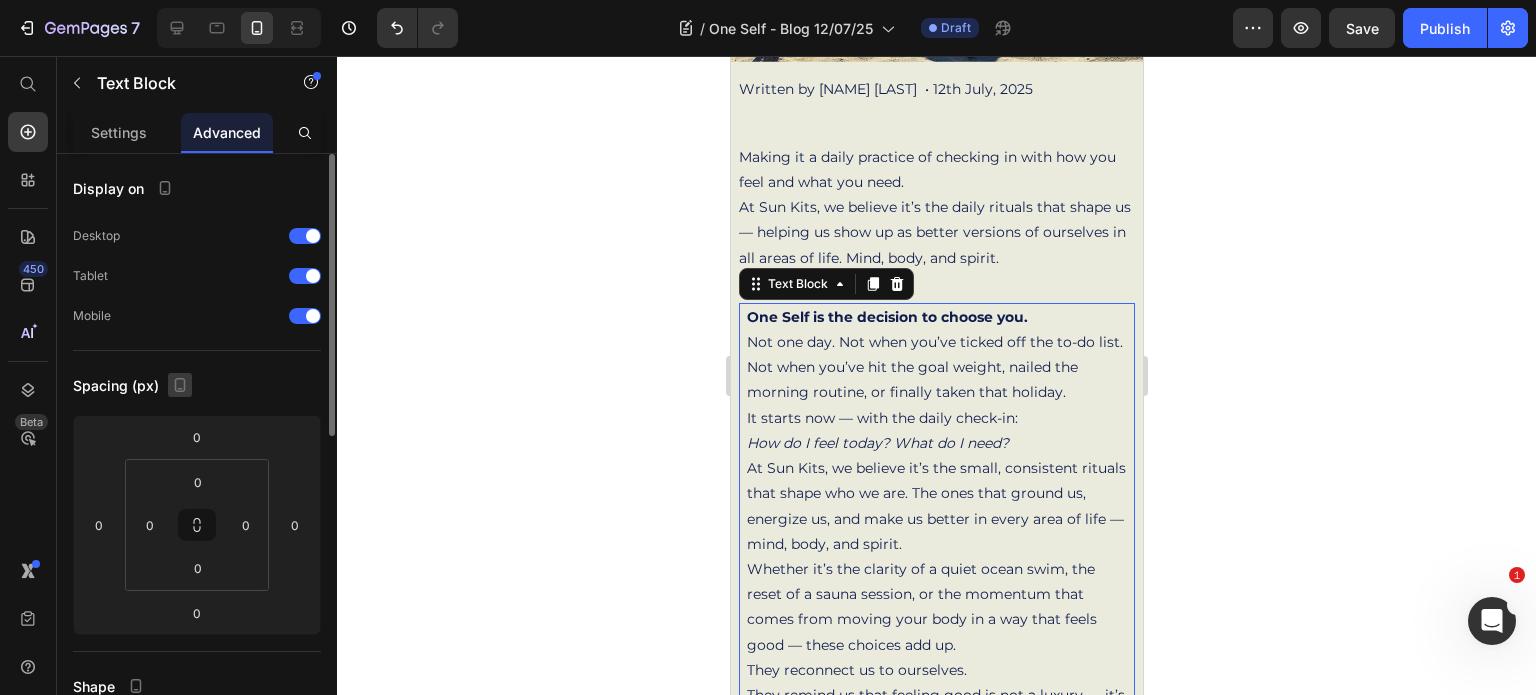 click 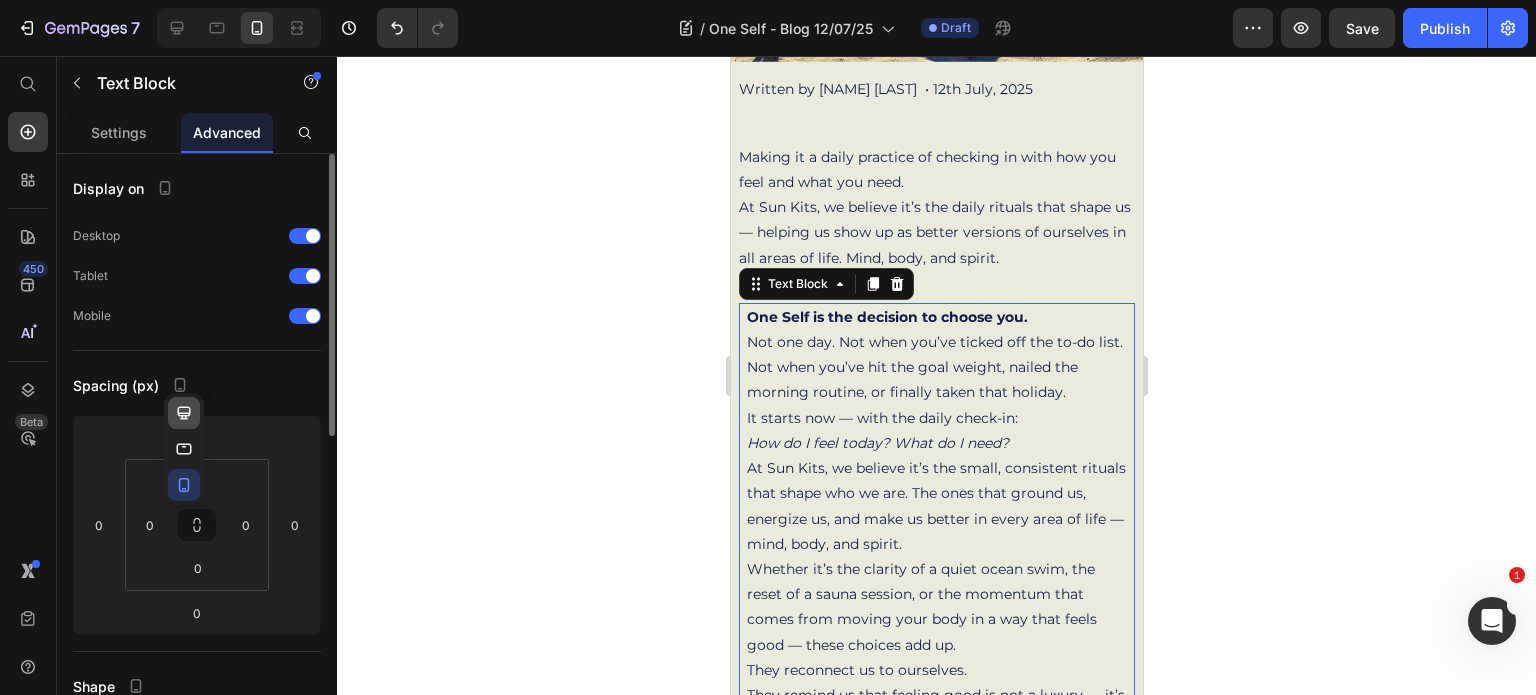 click 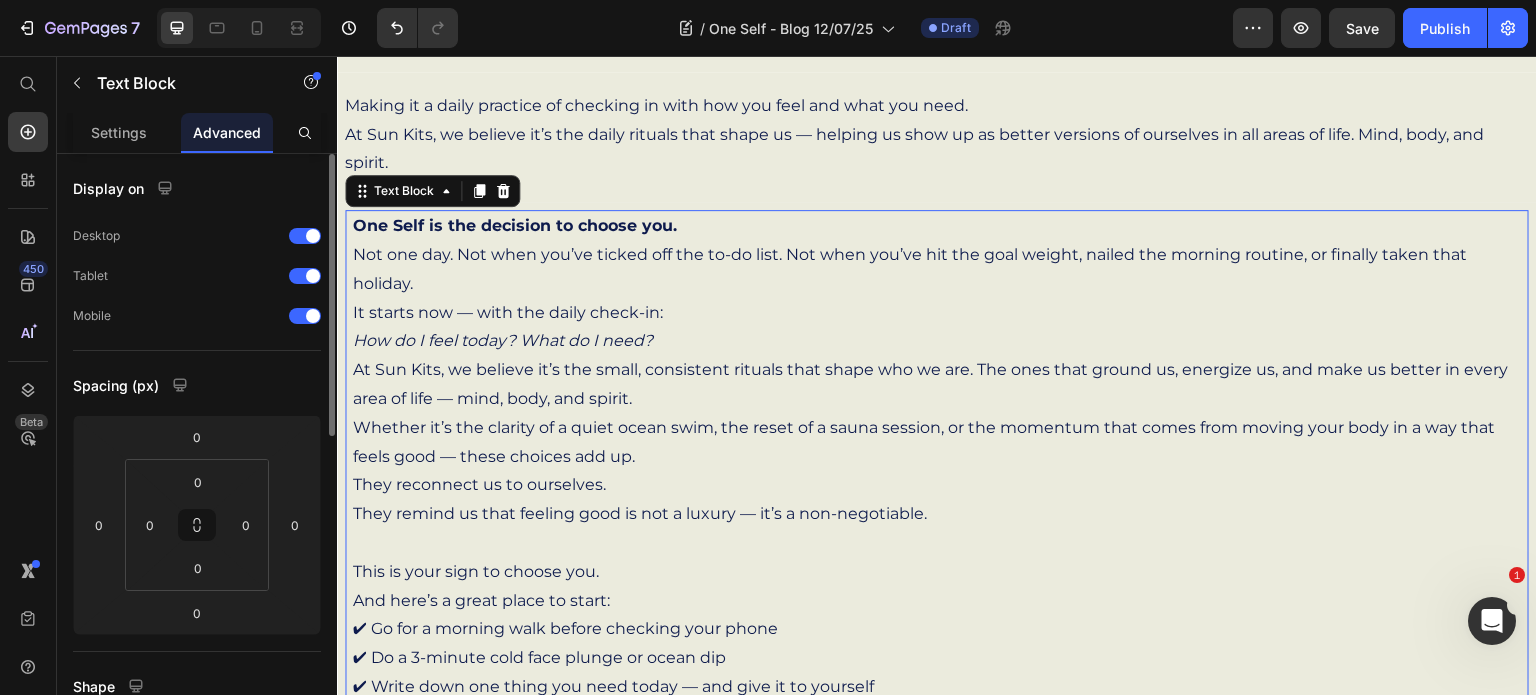 scroll, scrollTop: 747, scrollLeft: 0, axis: vertical 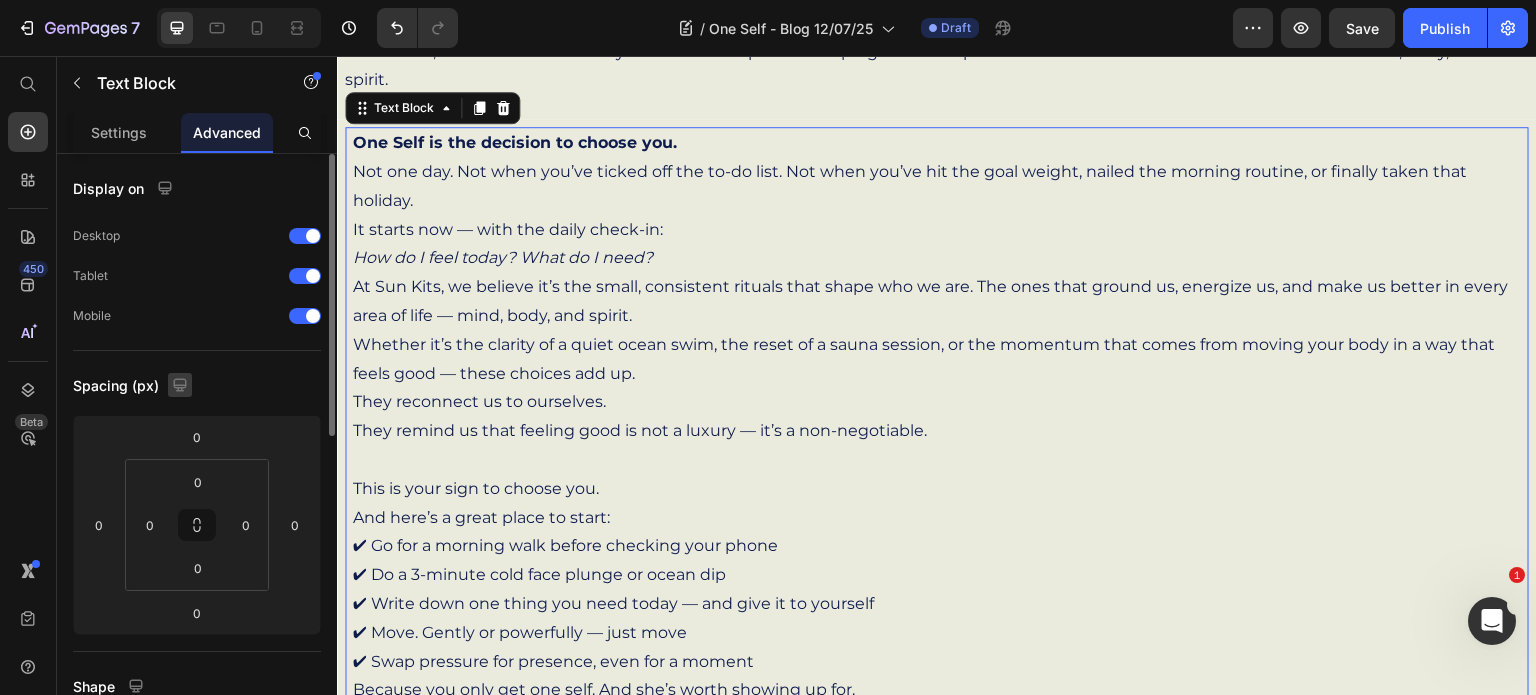 click 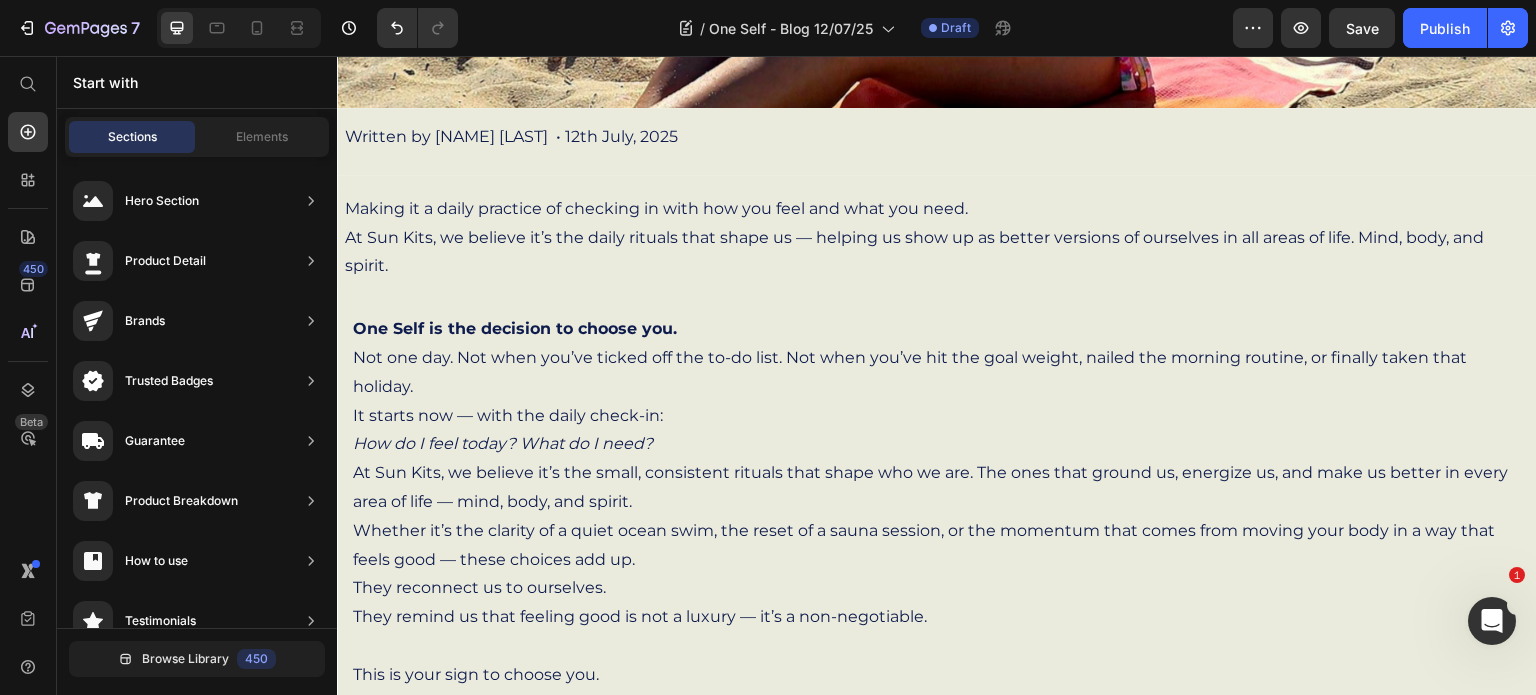 scroll, scrollTop: 393, scrollLeft: 0, axis: vertical 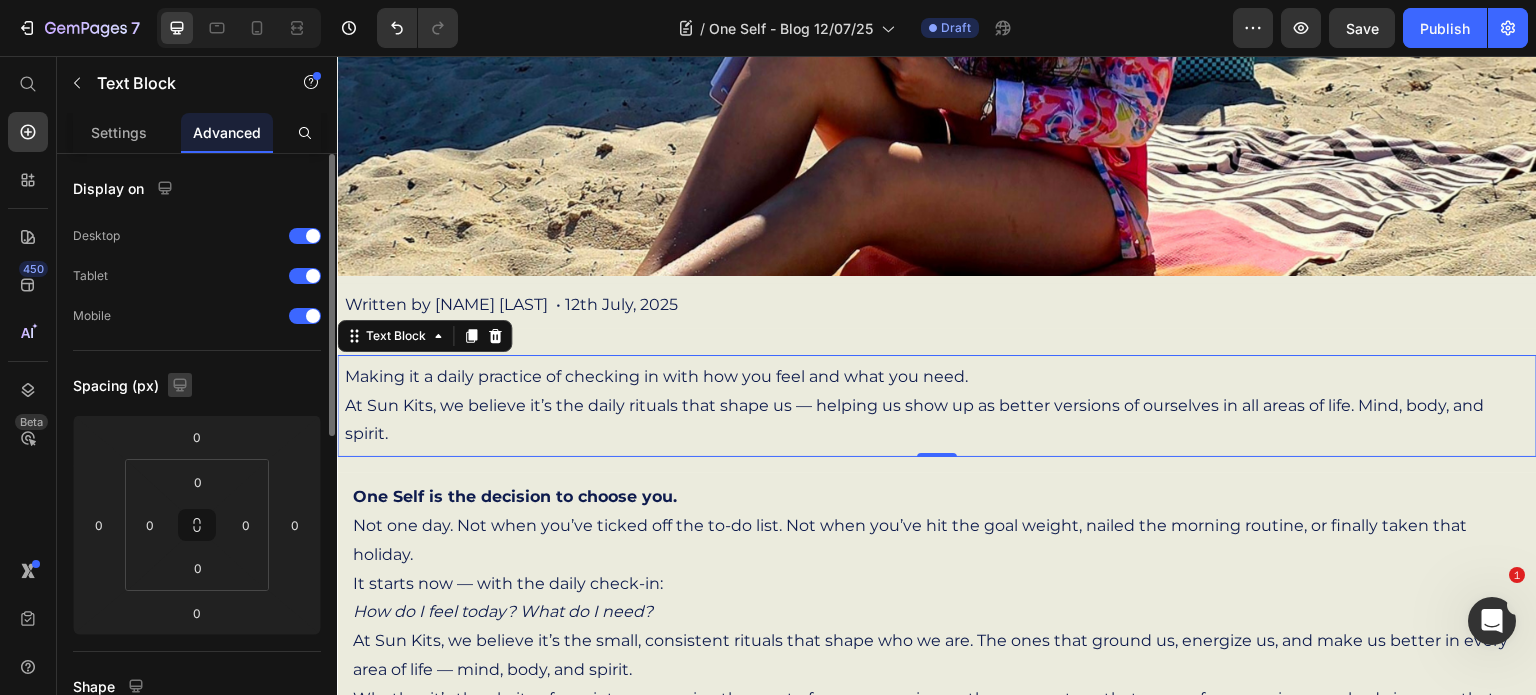click 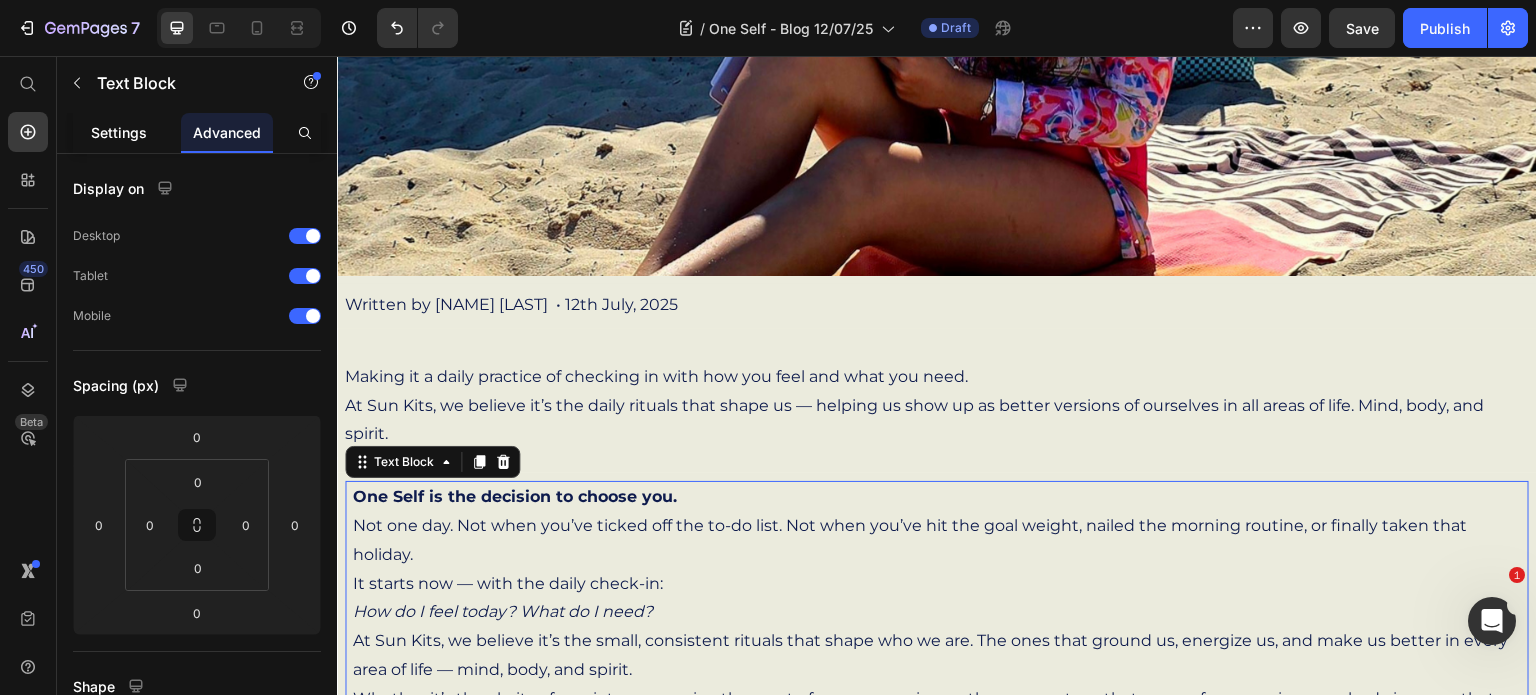 click on "Settings" at bounding box center (119, 132) 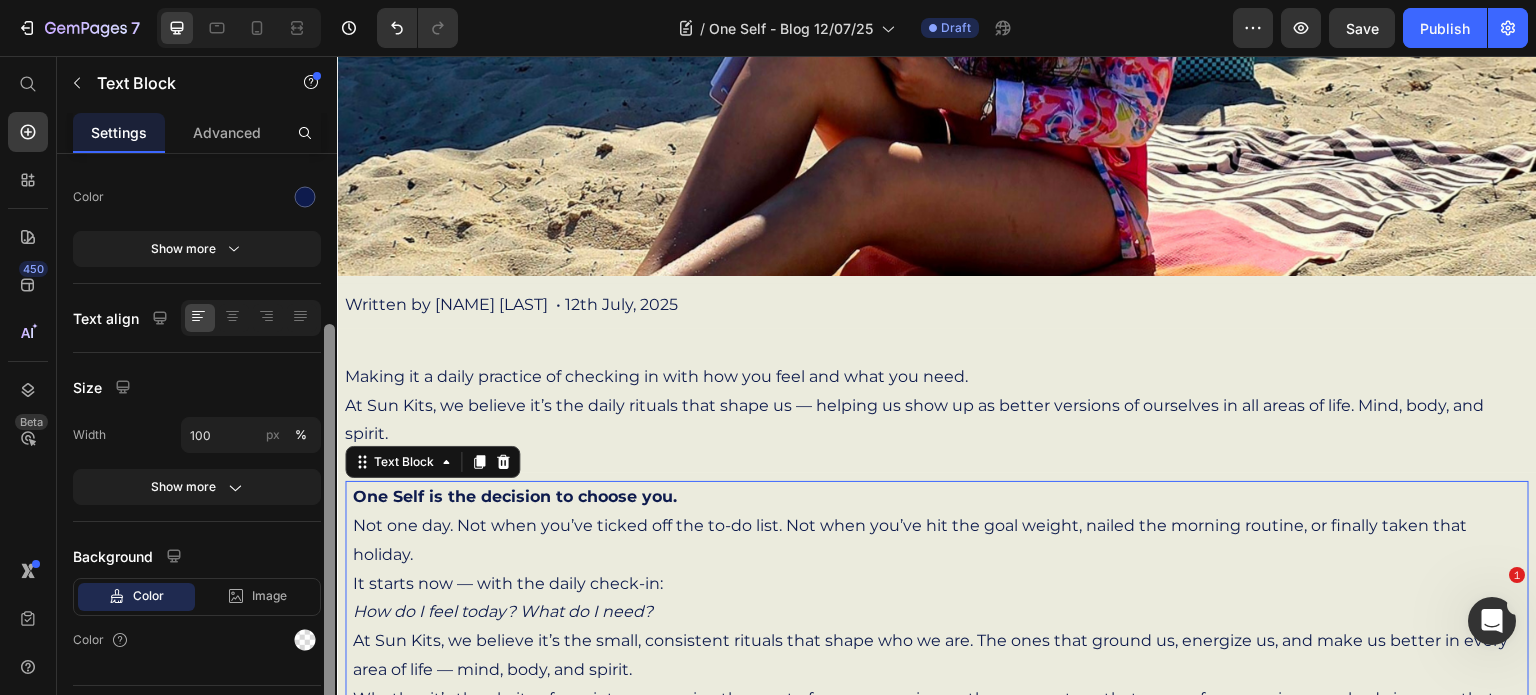 scroll, scrollTop: 246, scrollLeft: 0, axis: vertical 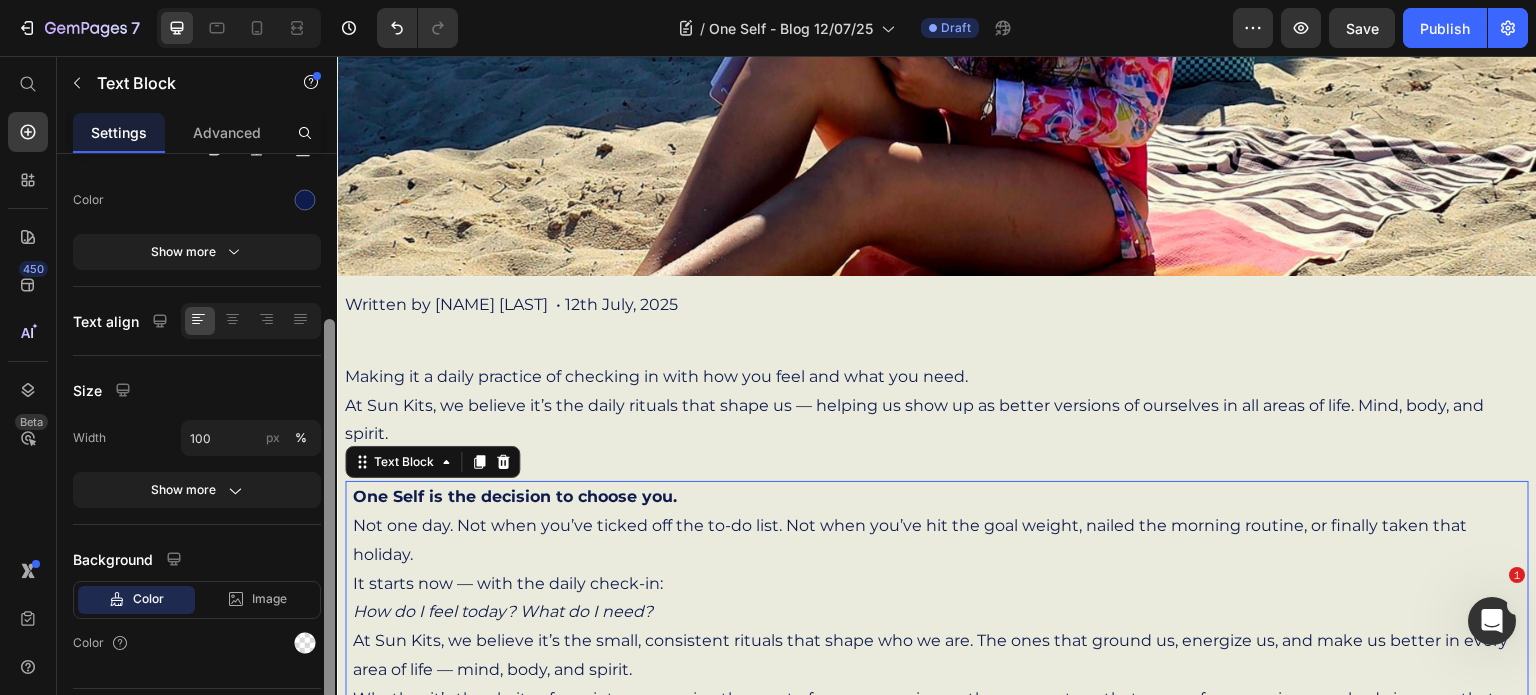 drag, startPoint x: 327, startPoint y: 247, endPoint x: 309, endPoint y: 412, distance: 165.97891 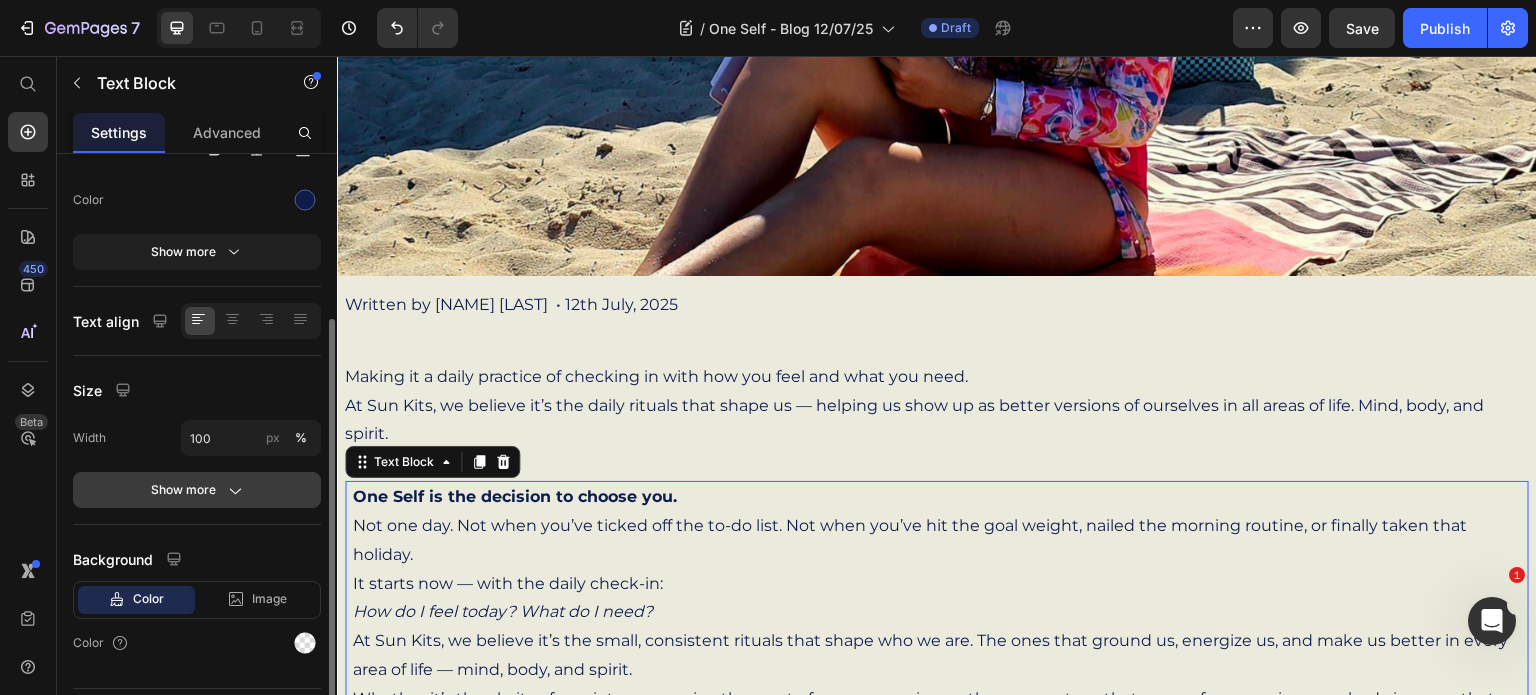 click 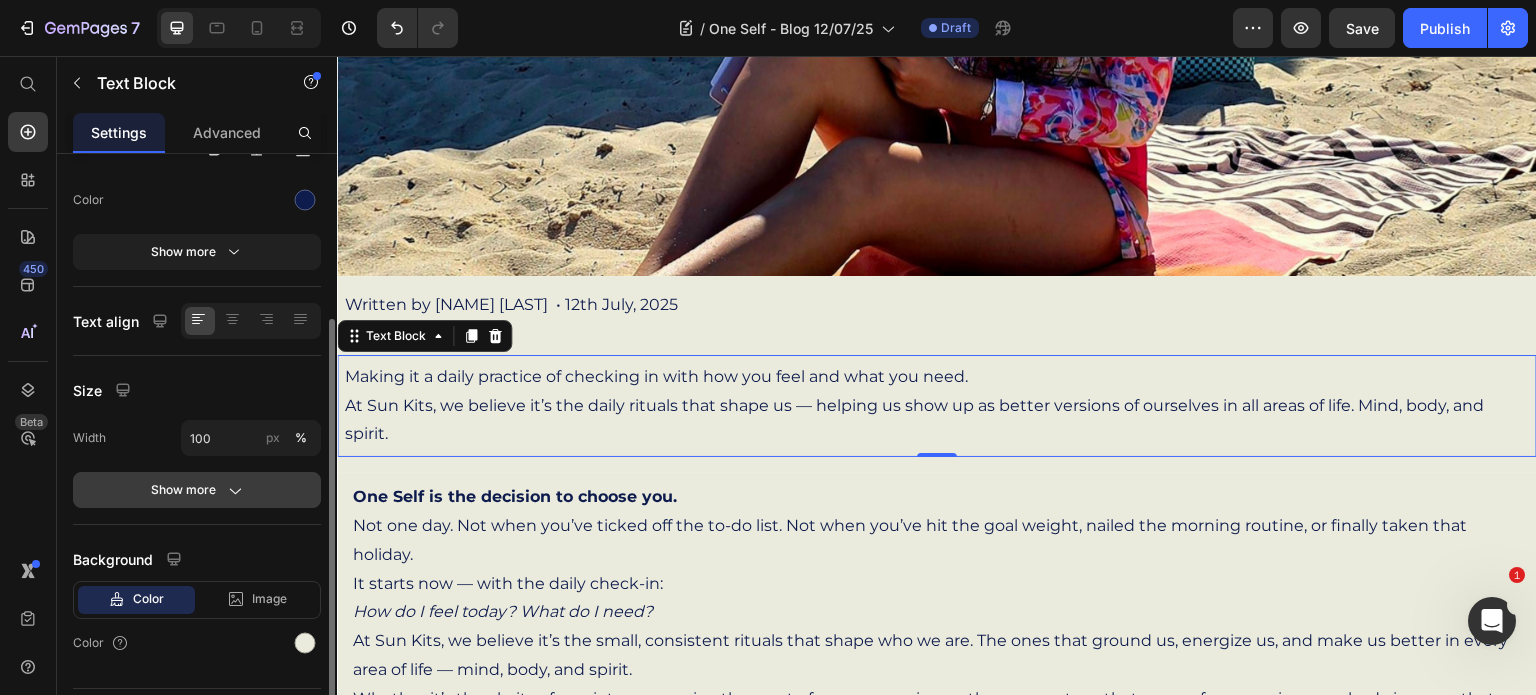 click 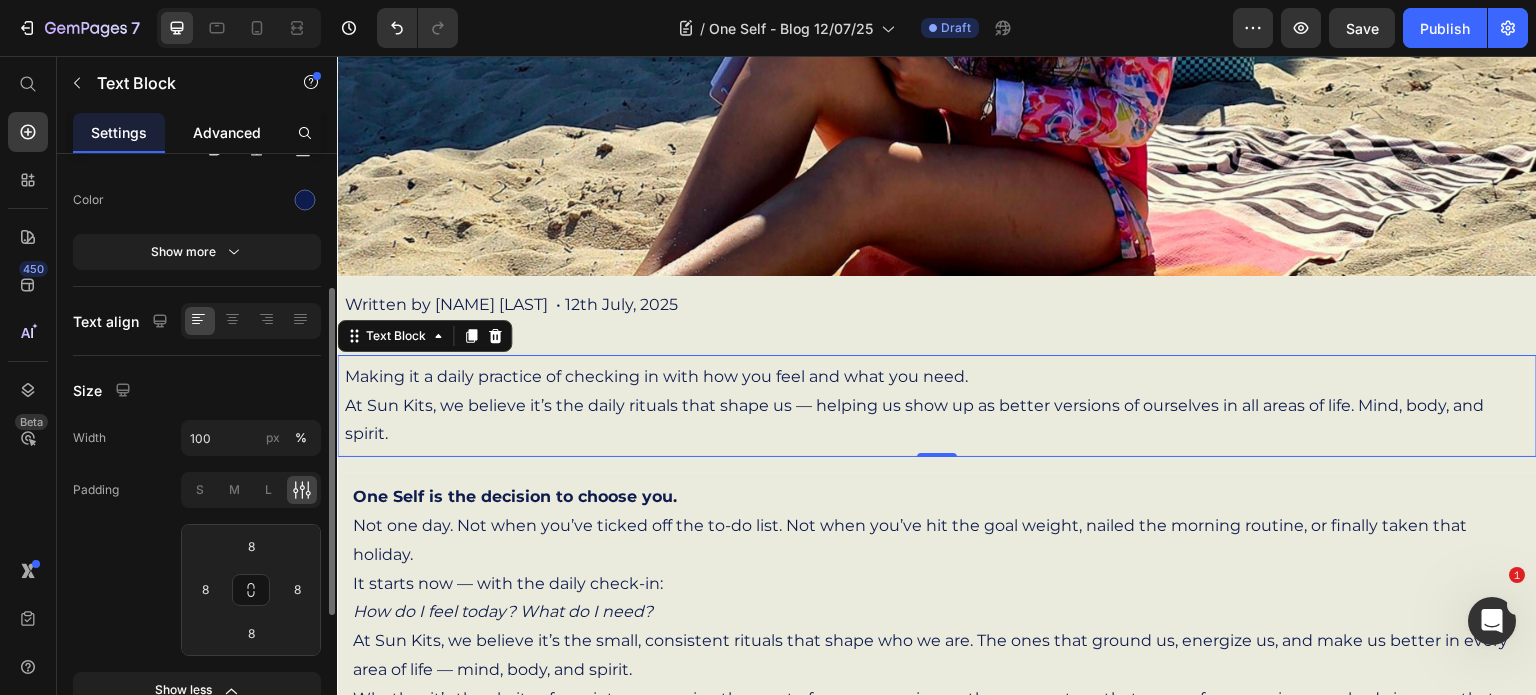 click on "Advanced" 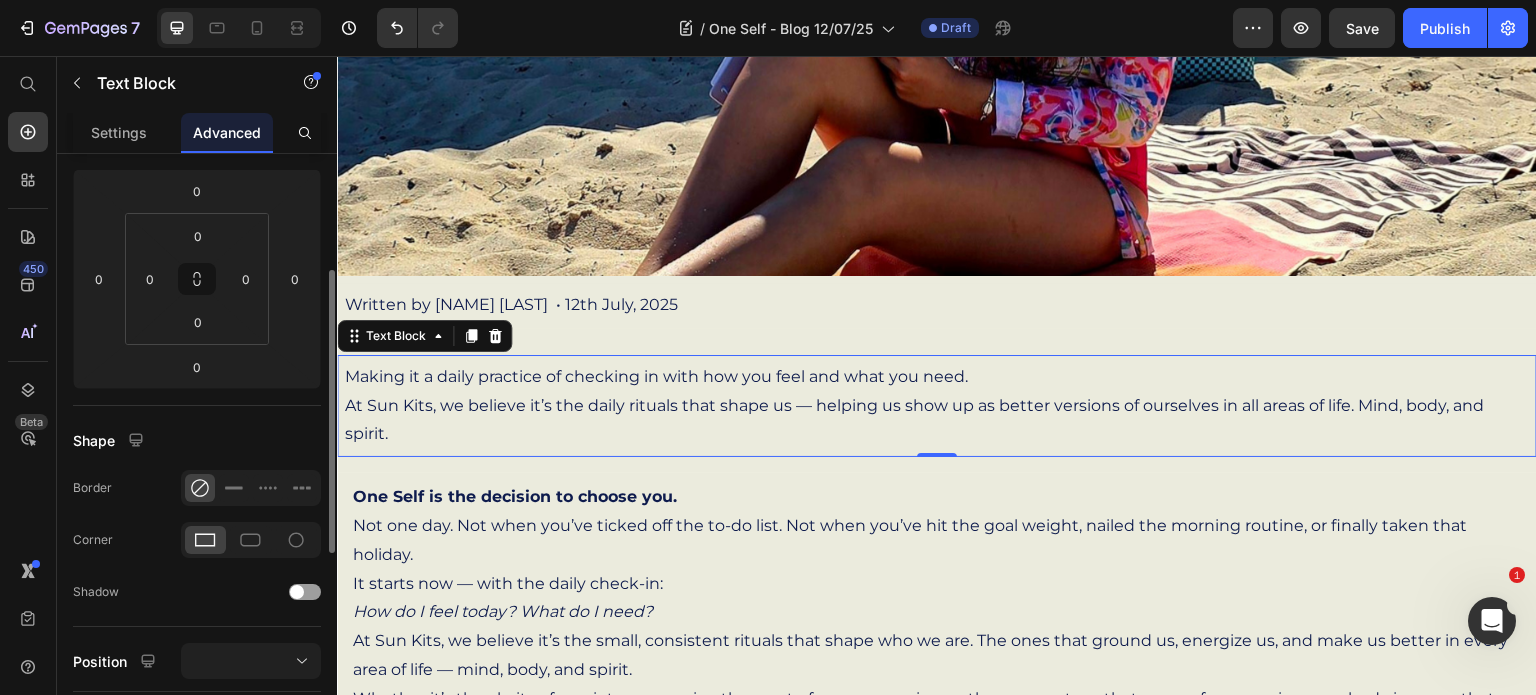 scroll, scrollTop: 0, scrollLeft: 0, axis: both 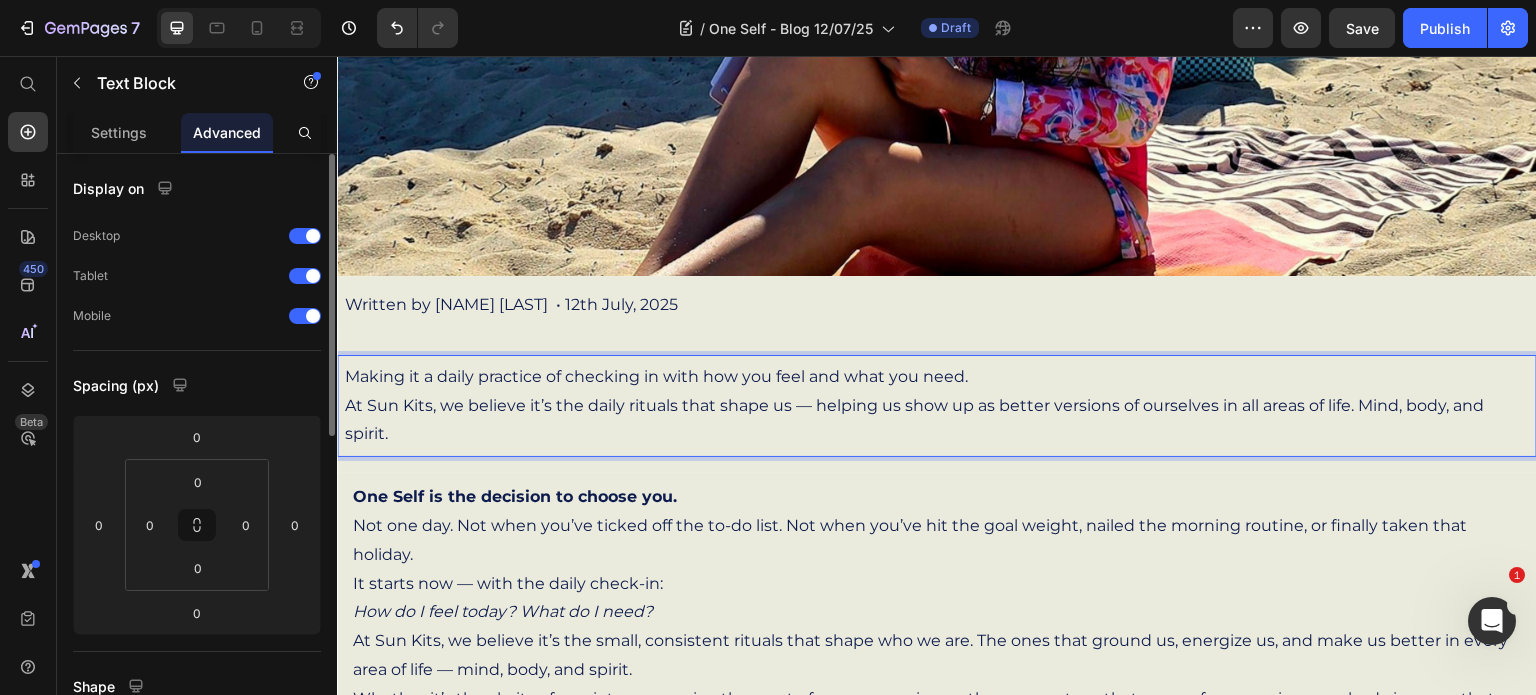 click on "Making it a daily practice of checking in with how you feel and what you need. At Sun Kits, we believe it’s the daily rituals that shape us — helping us show up as better versions of ourselves in all areas of life. Mind, body, and spirit." at bounding box center [937, 406] 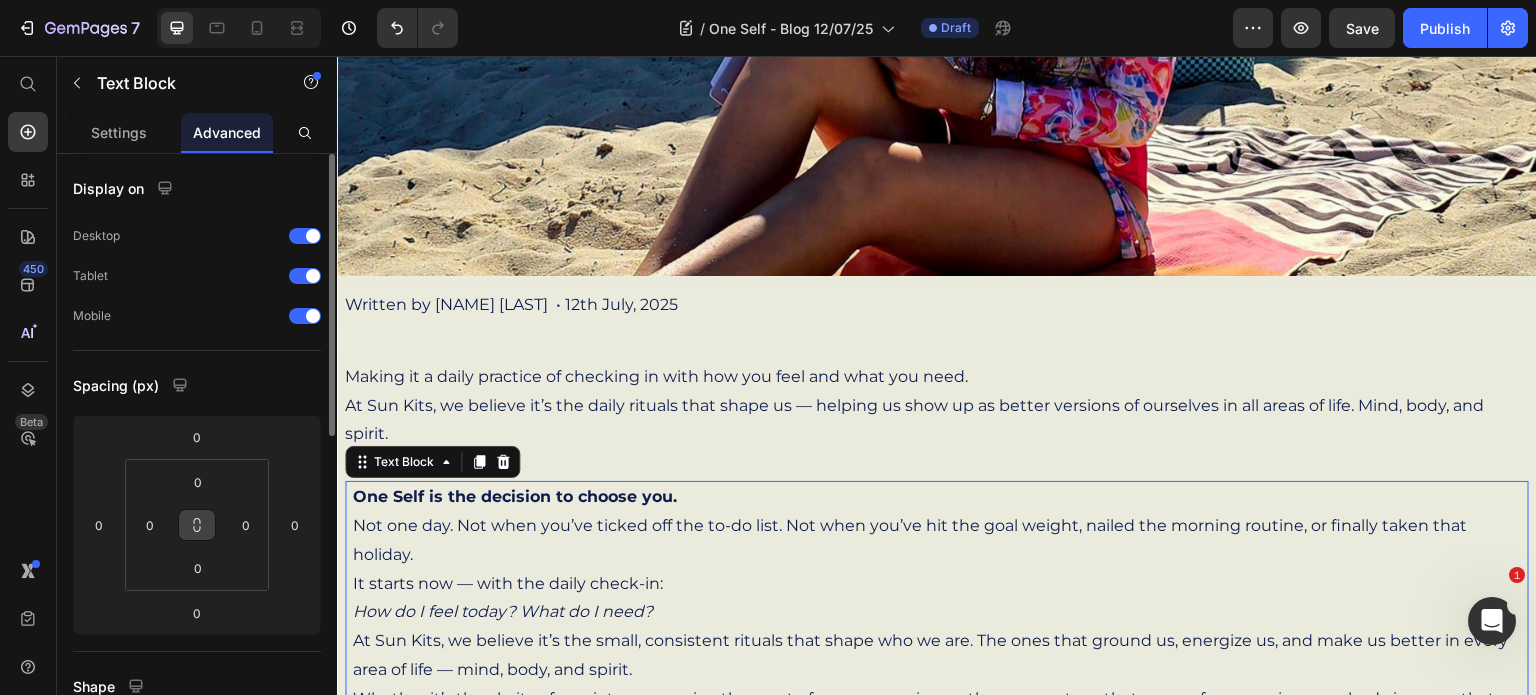 click at bounding box center (197, 525) 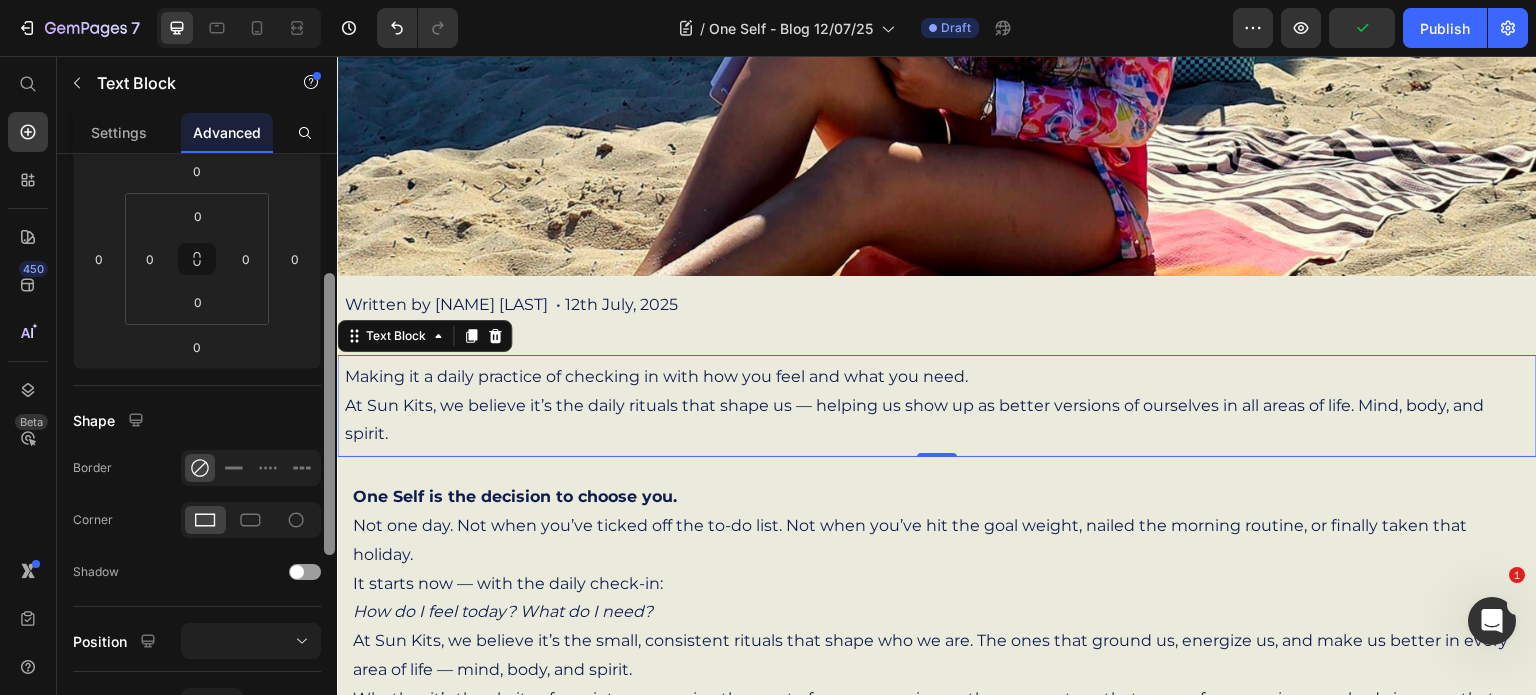 scroll, scrollTop: 262, scrollLeft: 0, axis: vertical 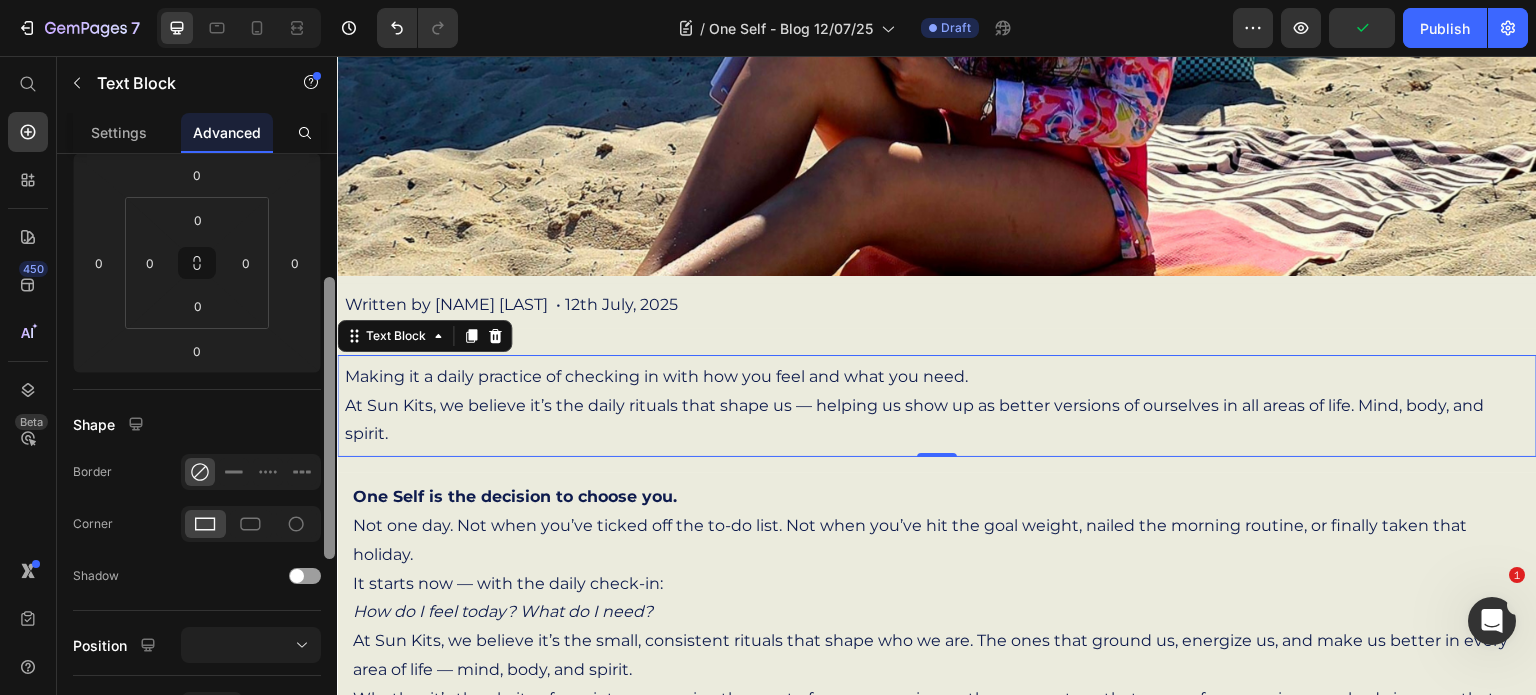 drag, startPoint x: 326, startPoint y: 260, endPoint x: 307, endPoint y: 384, distance: 125.4472 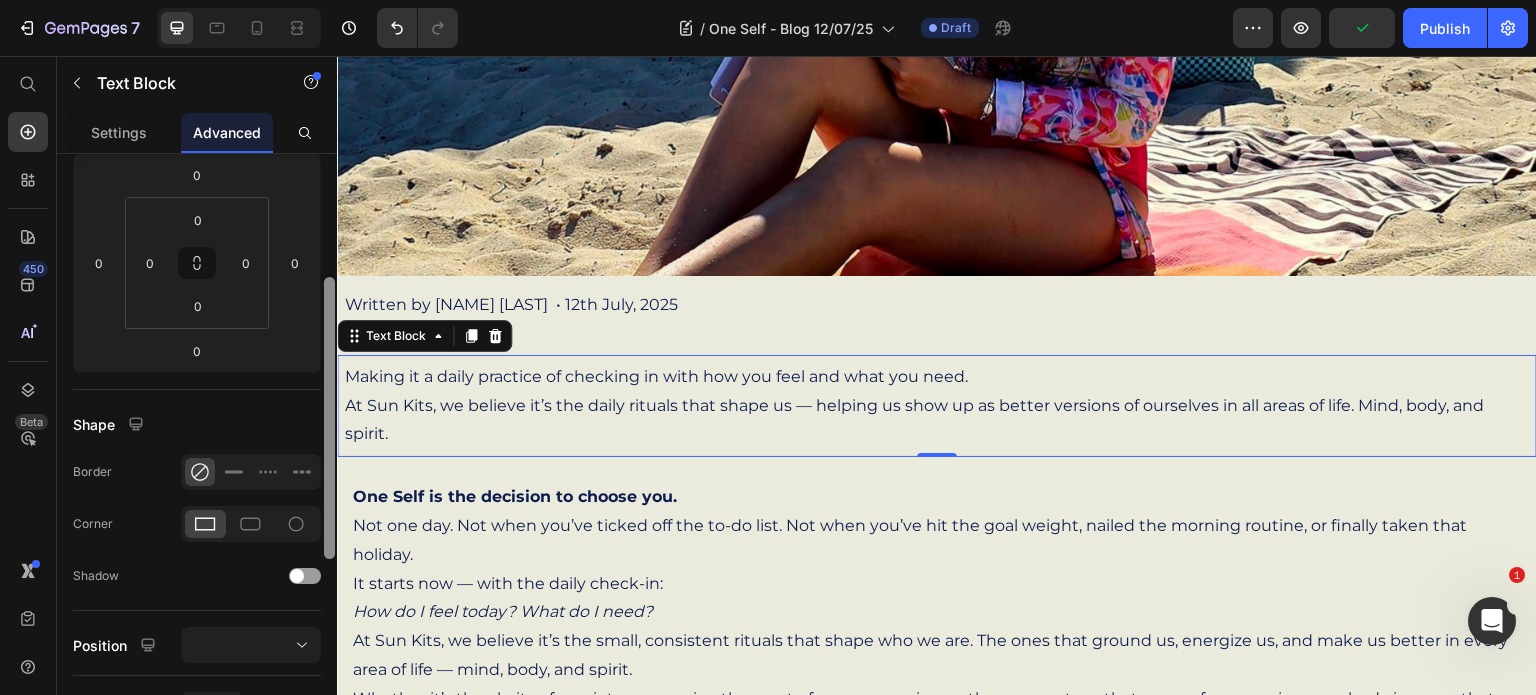 click on "Display on Desktop Tablet Mobile Spacing (px) 0 0 0 0 0 0 0 0 Shape Border Corner Shadow Position Opacity 100 % Animation Interaction Upgrade to Optimize plan  to unlock Interaction & other premium features. CSS class  Delete element" at bounding box center (197, 453) 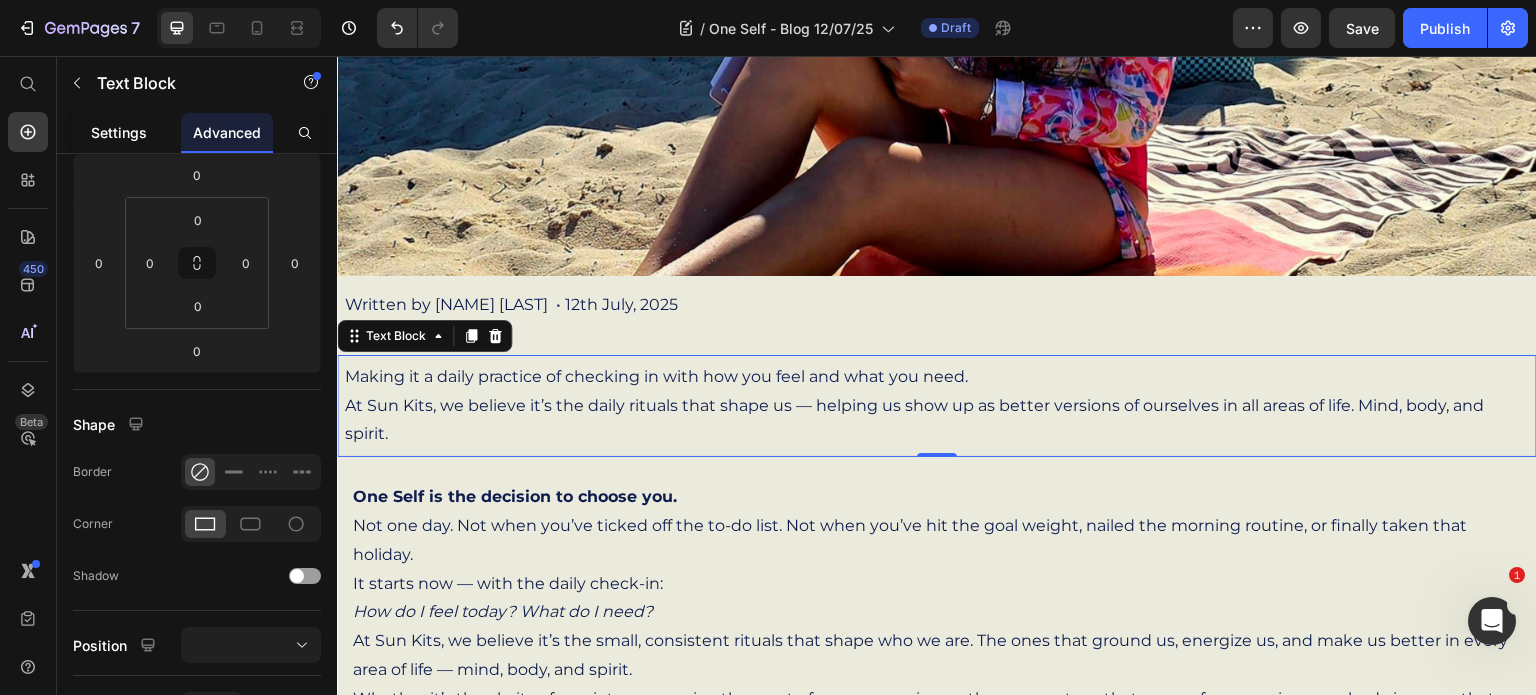 click on "Settings" at bounding box center (119, 132) 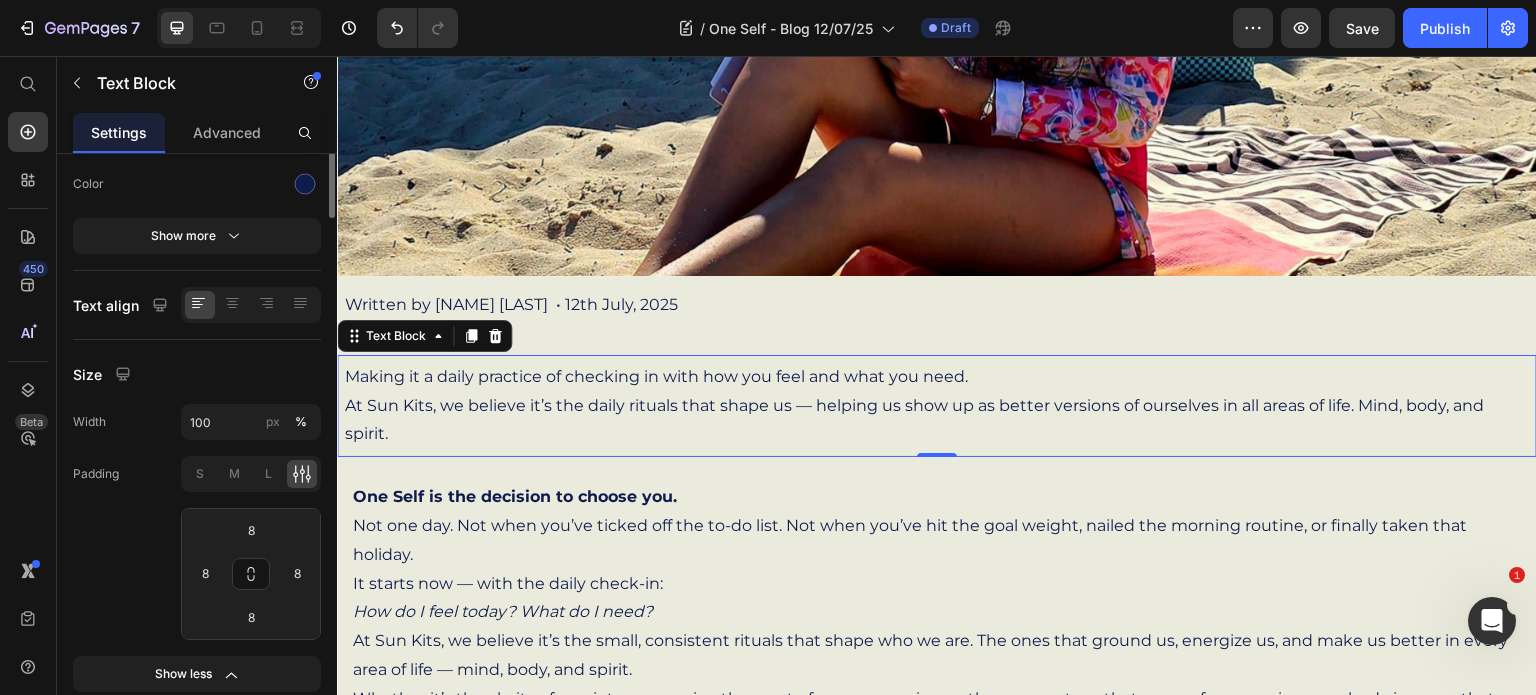 scroll, scrollTop: 0, scrollLeft: 0, axis: both 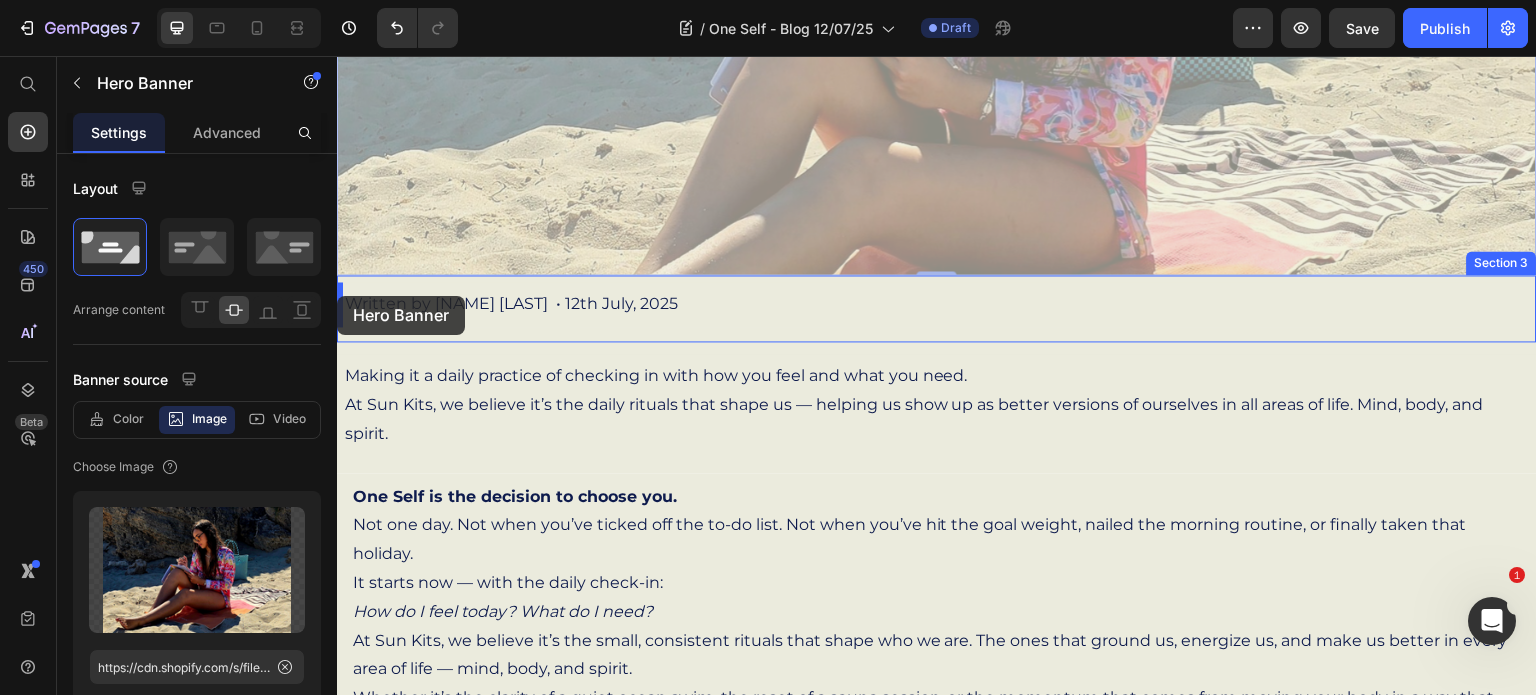 drag, startPoint x: 337, startPoint y: 266, endPoint x: 337, endPoint y: 296, distance: 30 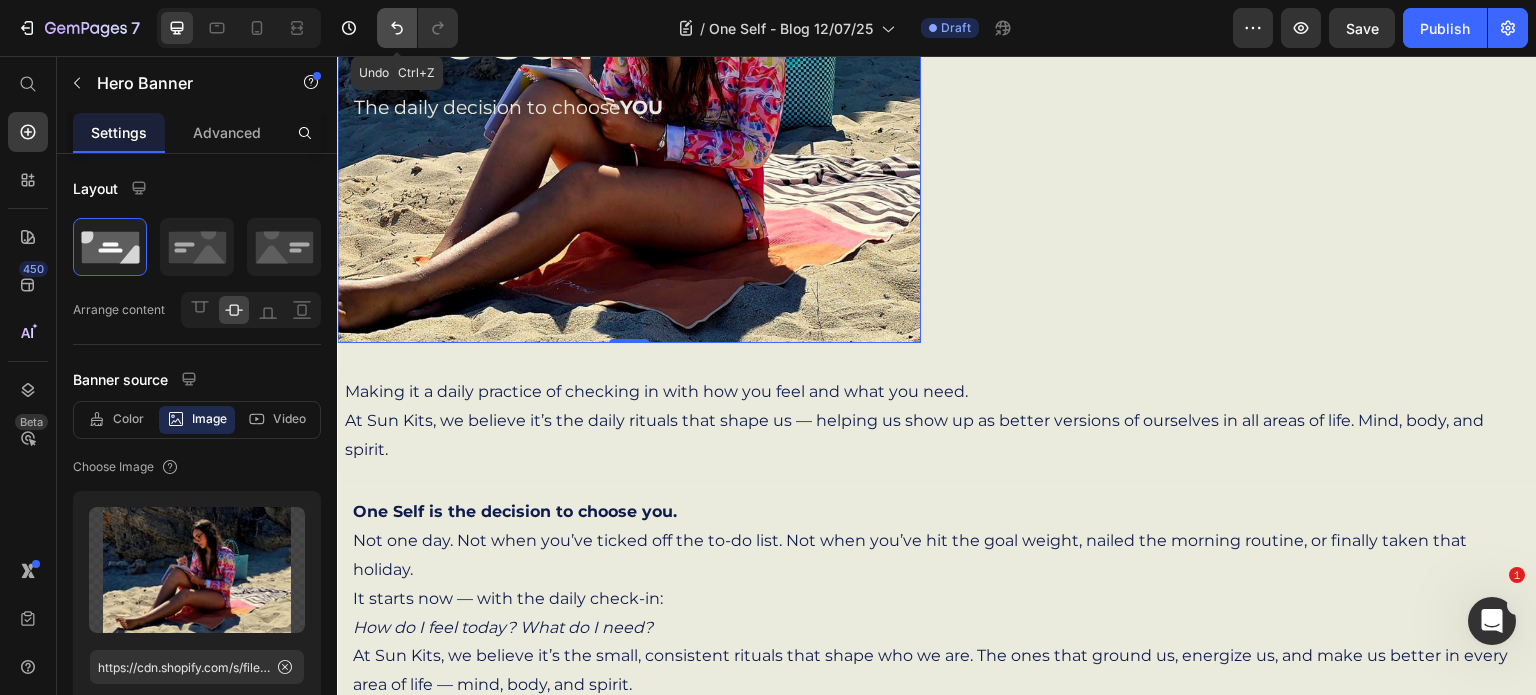 click 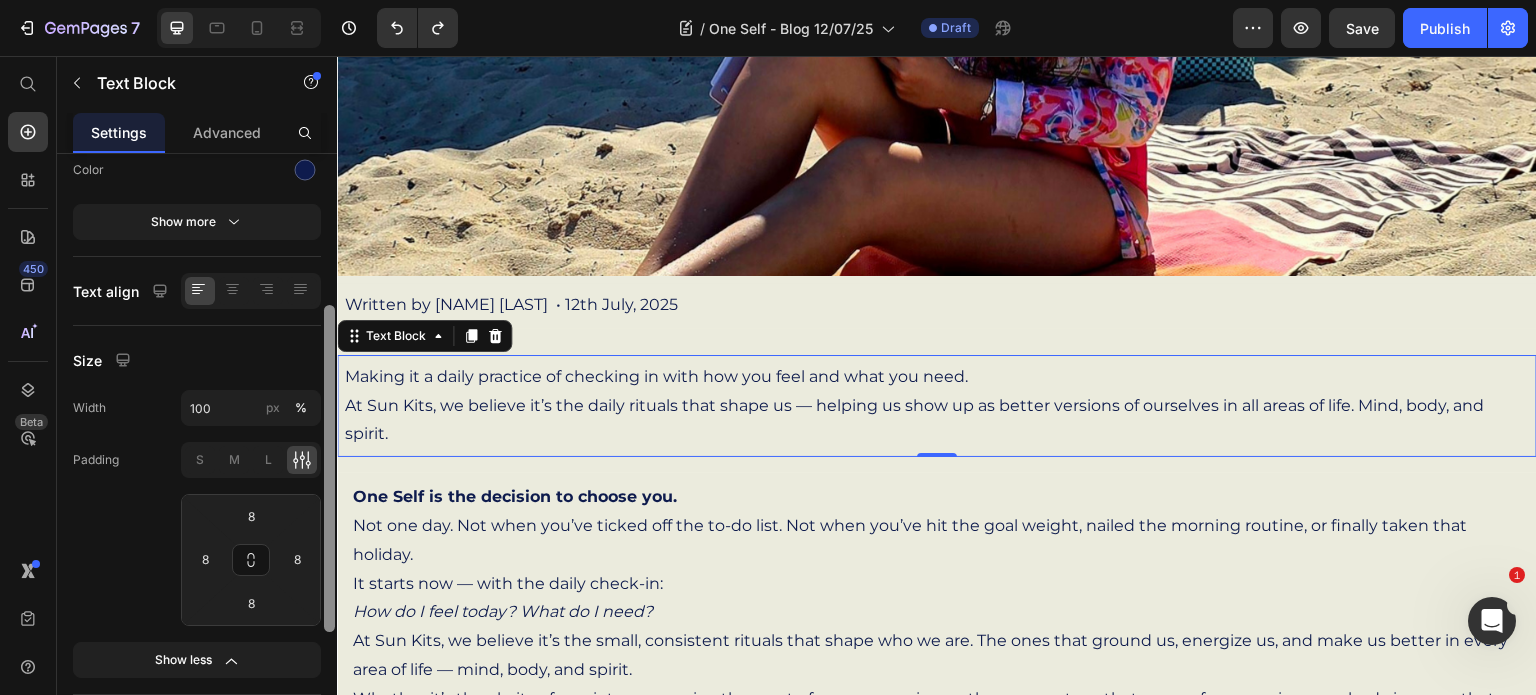 scroll, scrollTop: 281, scrollLeft: 0, axis: vertical 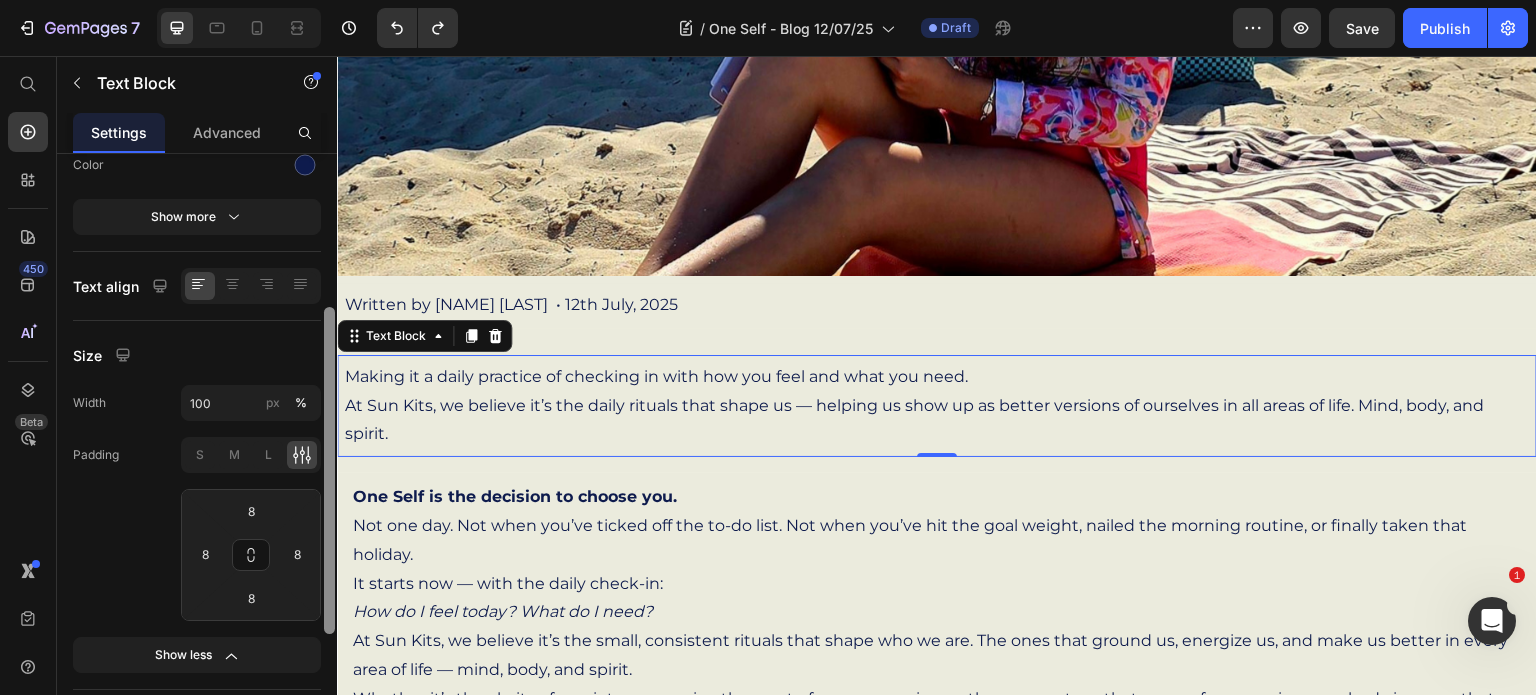 drag, startPoint x: 328, startPoint y: 244, endPoint x: 330, endPoint y: 398, distance: 154.01299 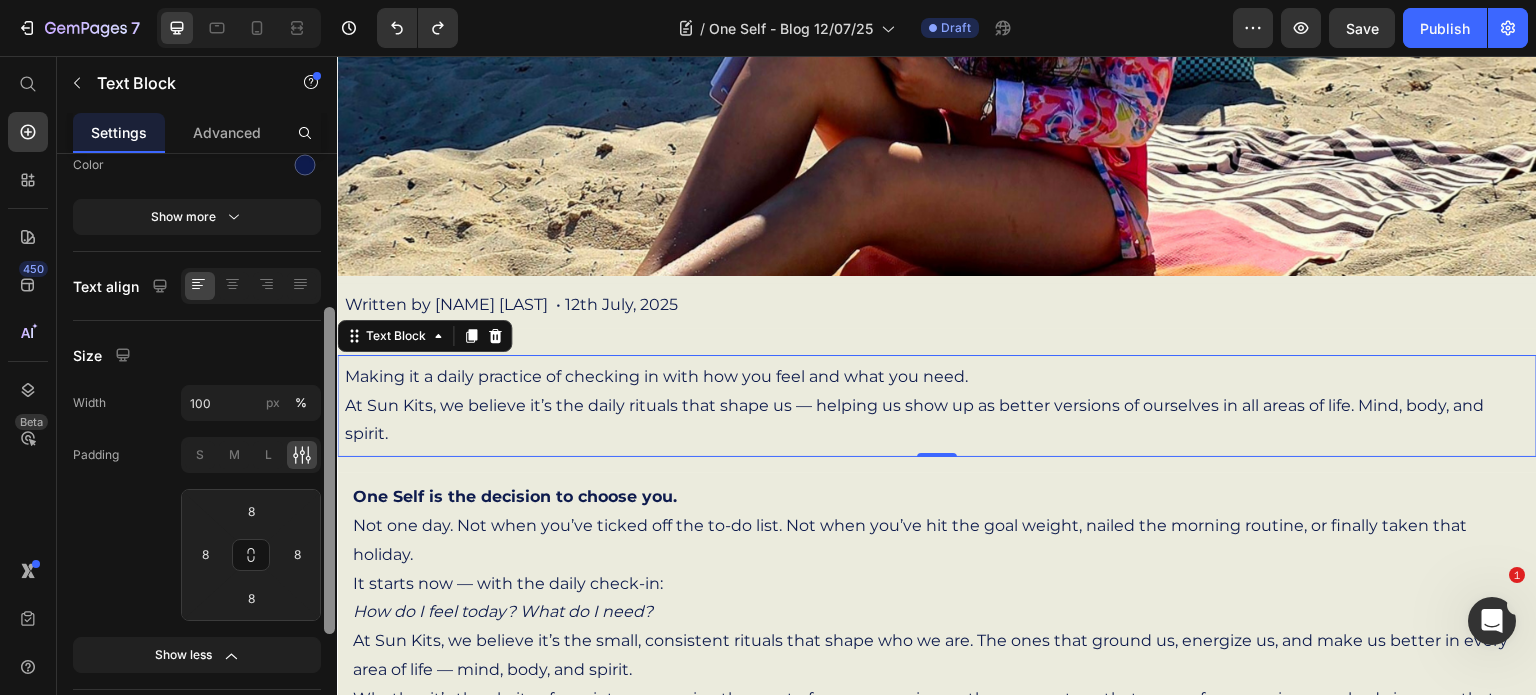 click at bounding box center (329, 470) 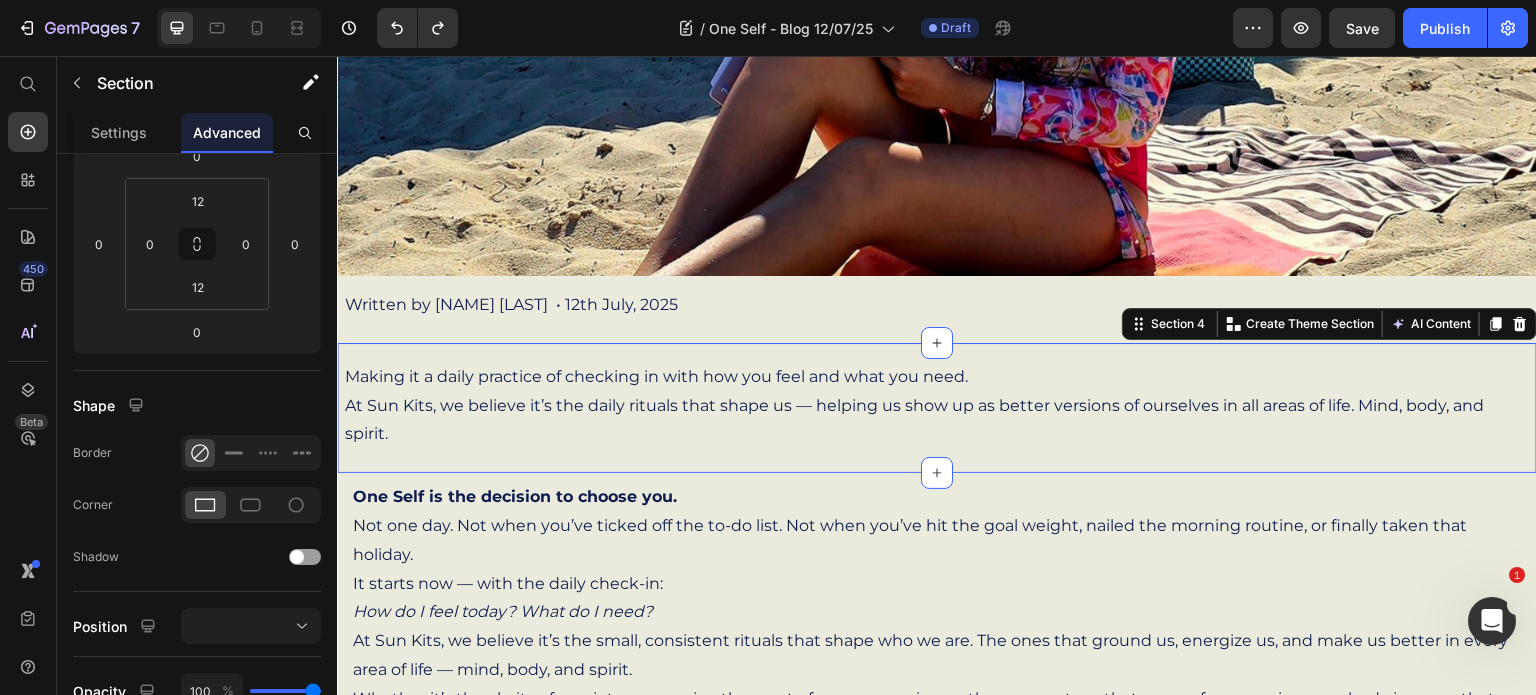 scroll, scrollTop: 0, scrollLeft: 0, axis: both 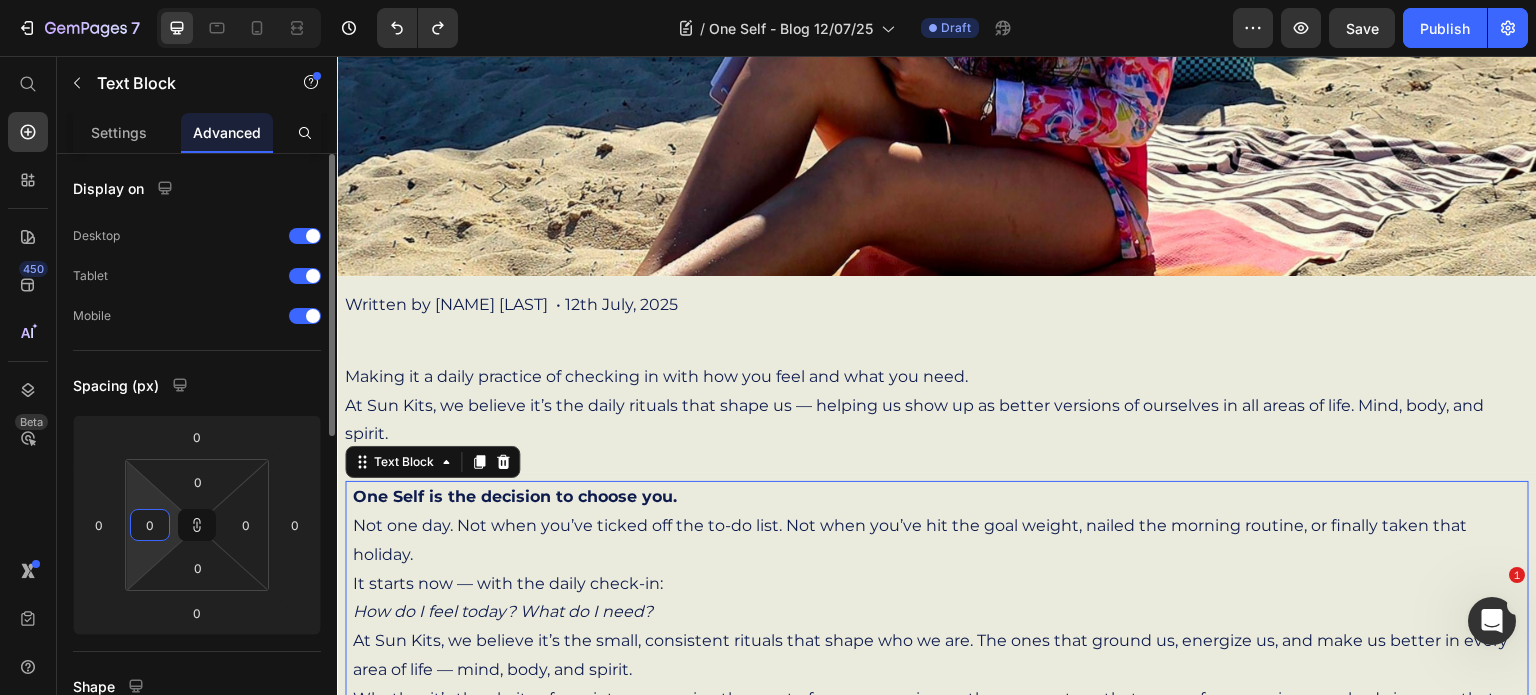 click on "0" at bounding box center (150, 525) 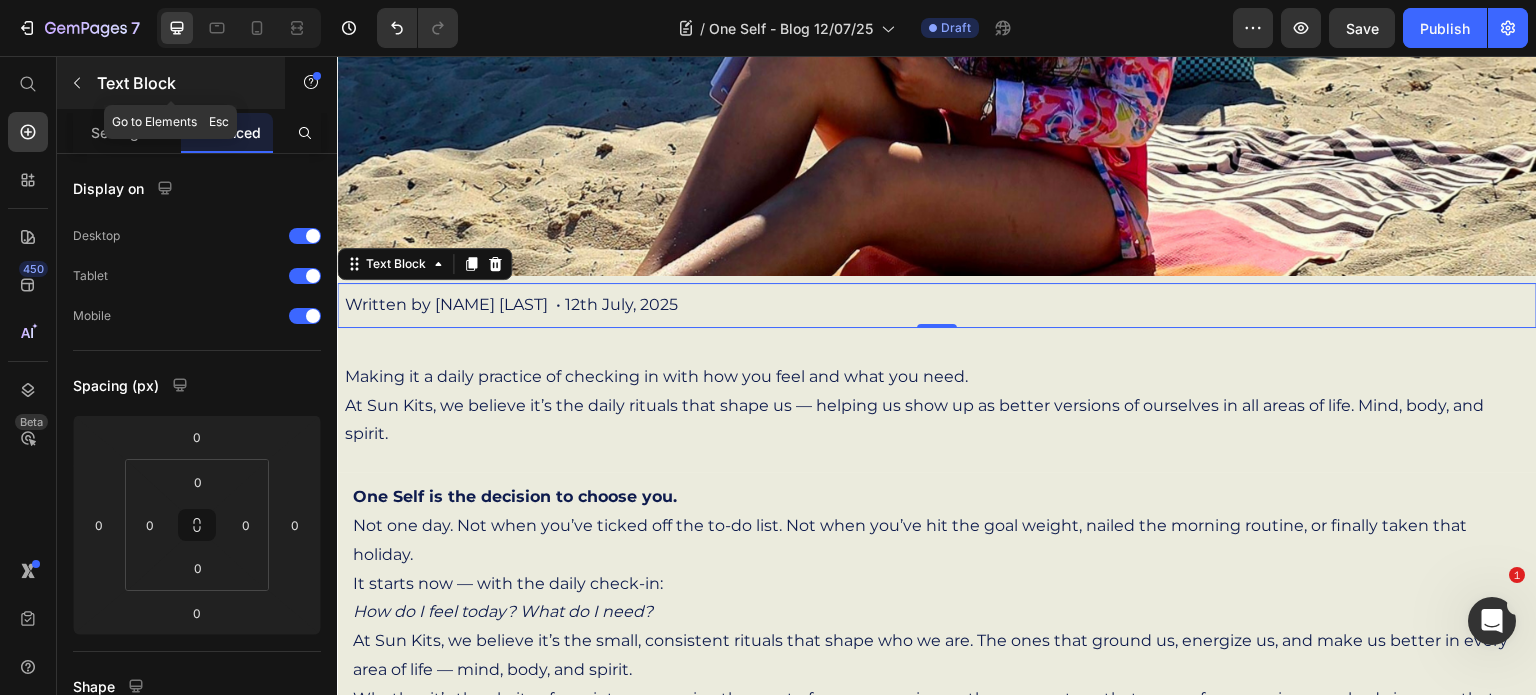 click on "Text Block" at bounding box center [182, 83] 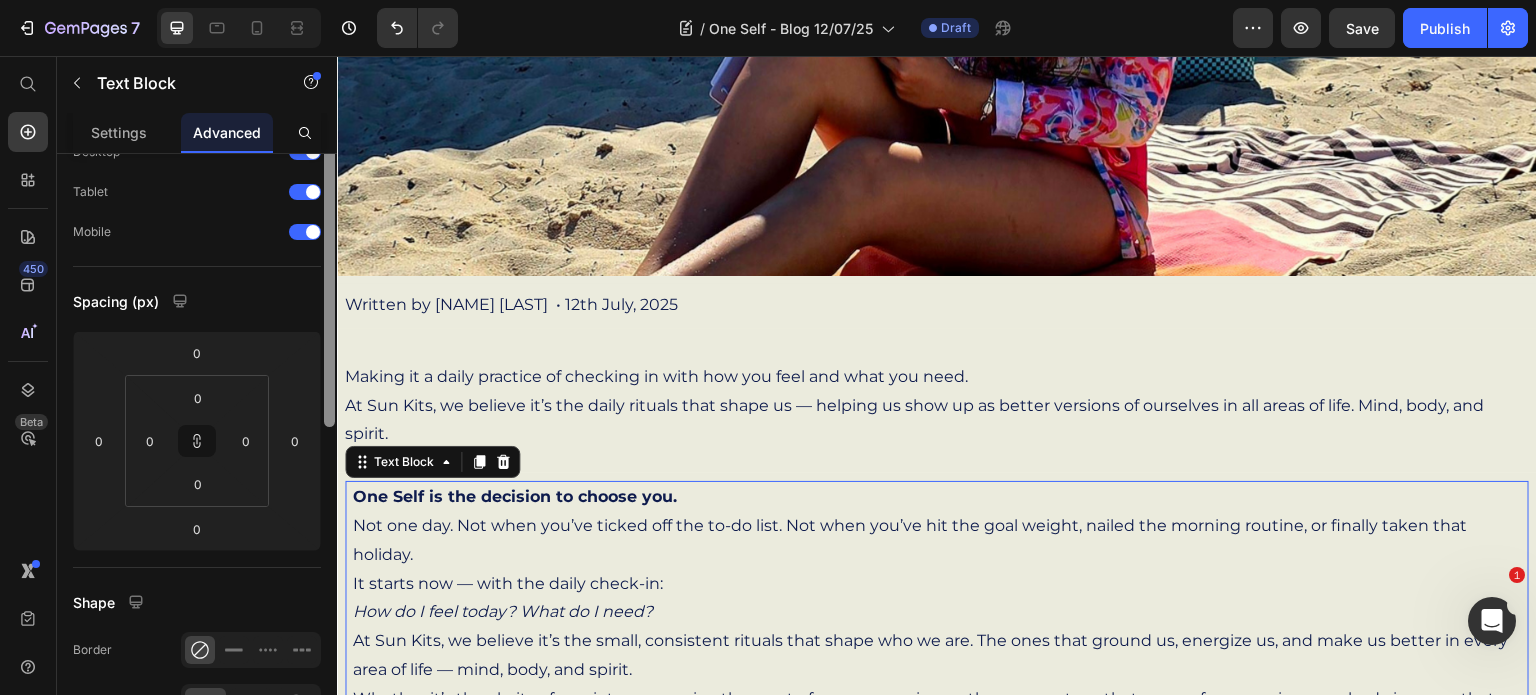scroll, scrollTop: 156, scrollLeft: 0, axis: vertical 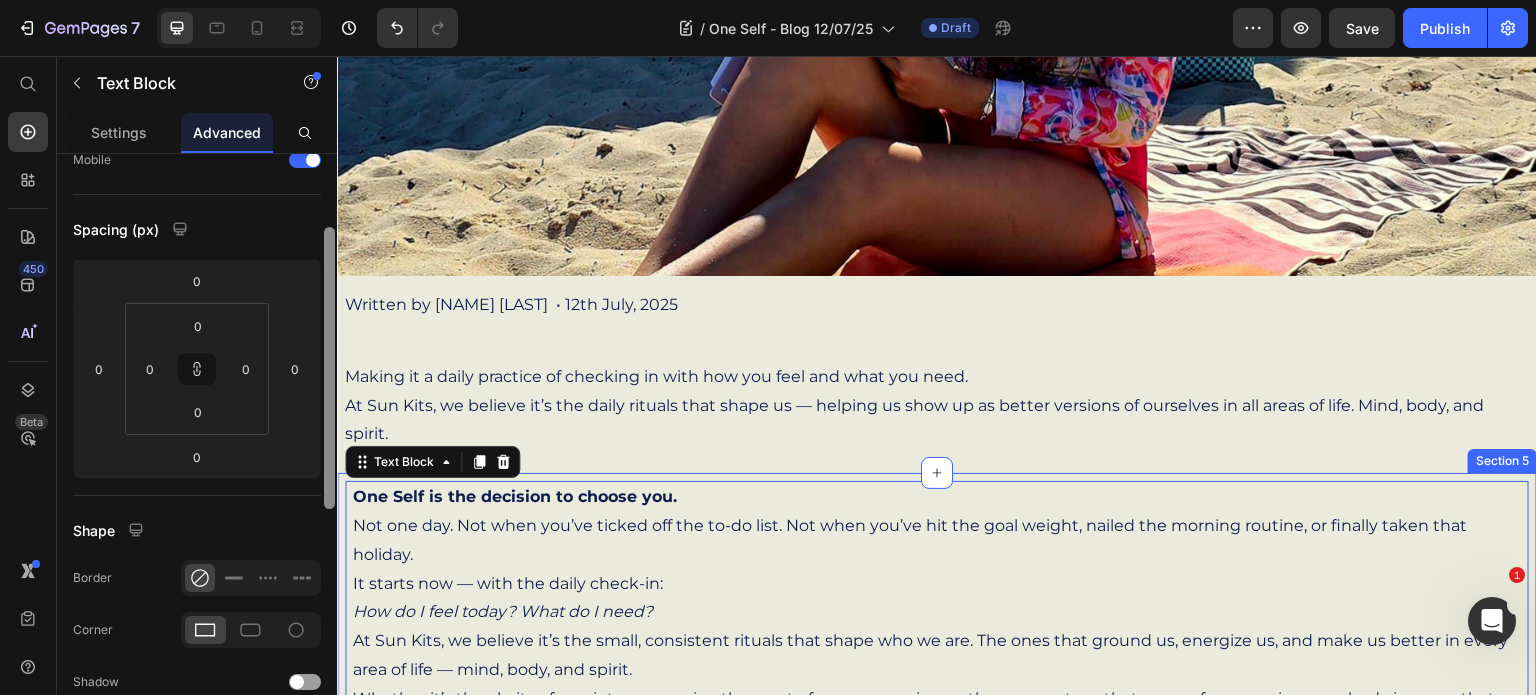 drag, startPoint x: 661, startPoint y: 474, endPoint x: 342, endPoint y: 521, distance: 322.4438 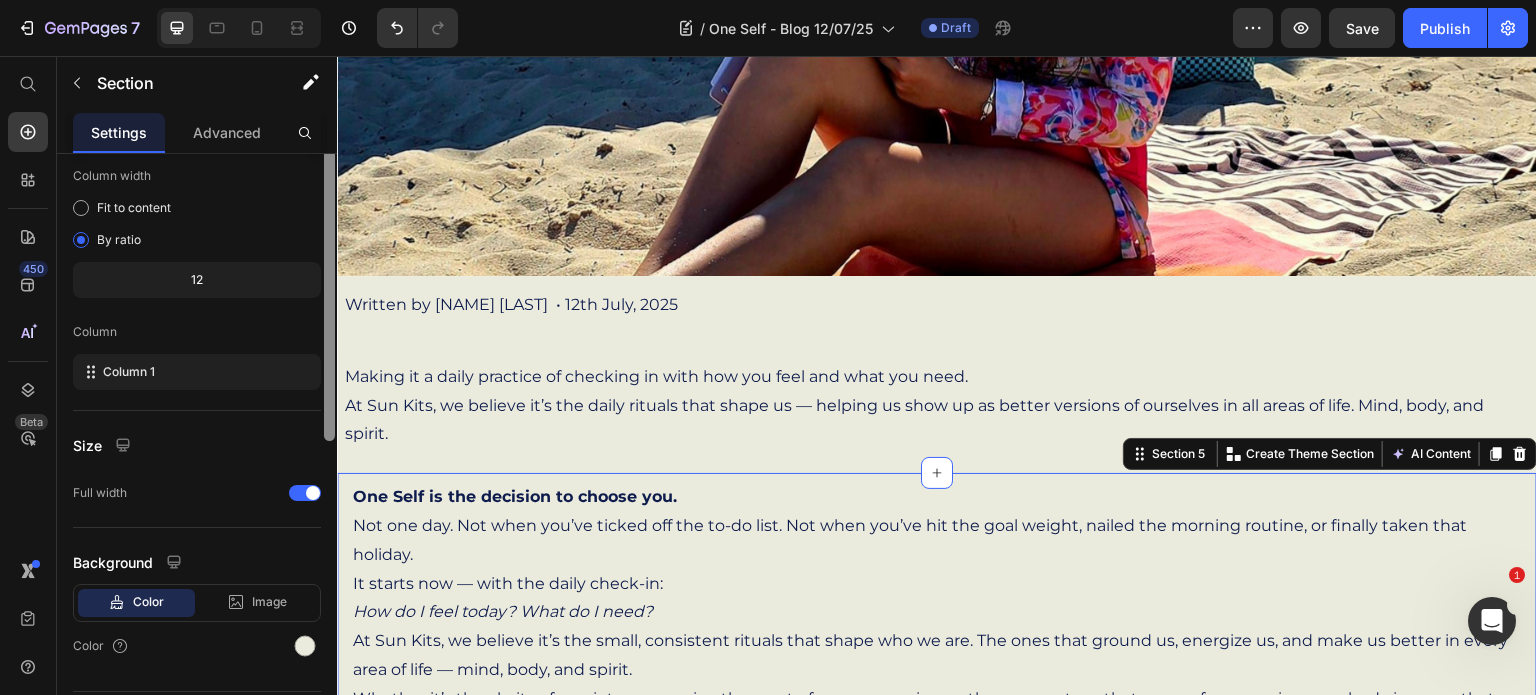 scroll, scrollTop: 0, scrollLeft: 0, axis: both 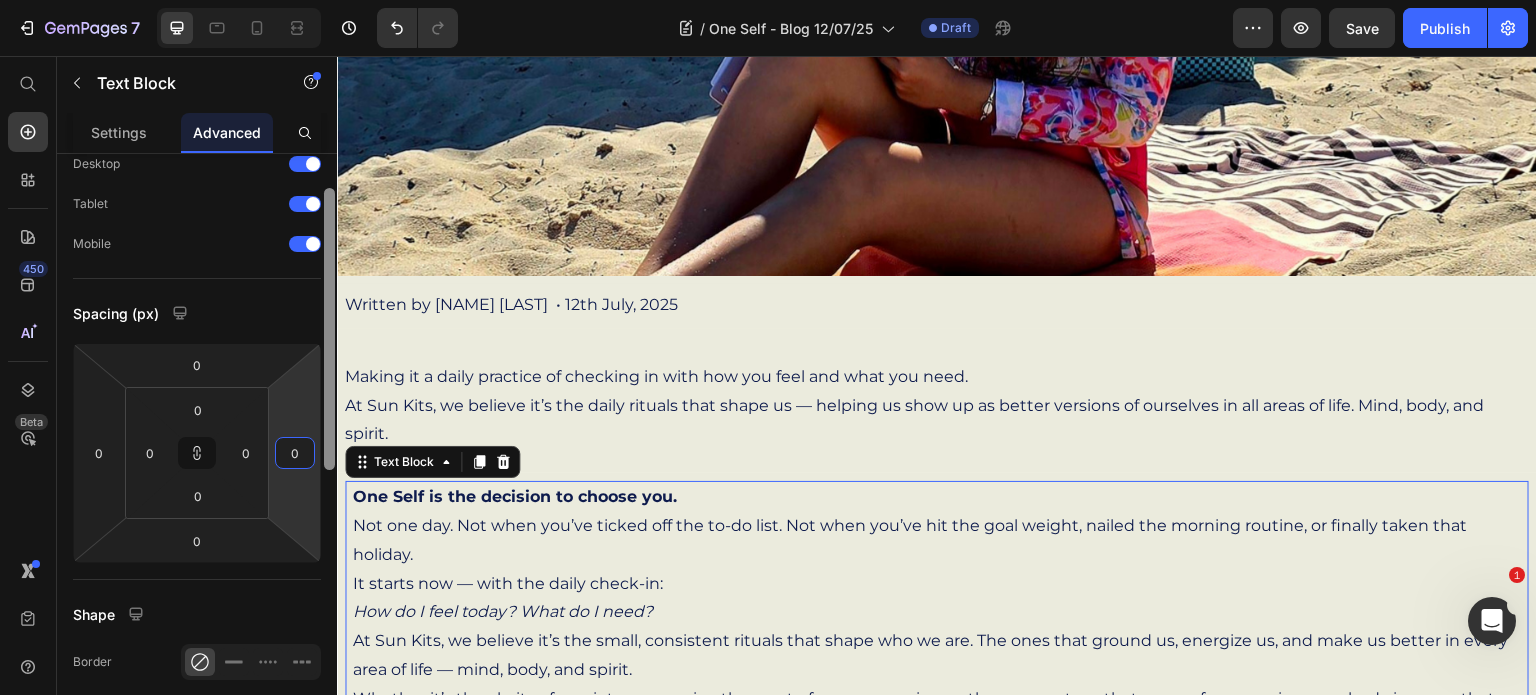 click on "0" at bounding box center (295, 453) 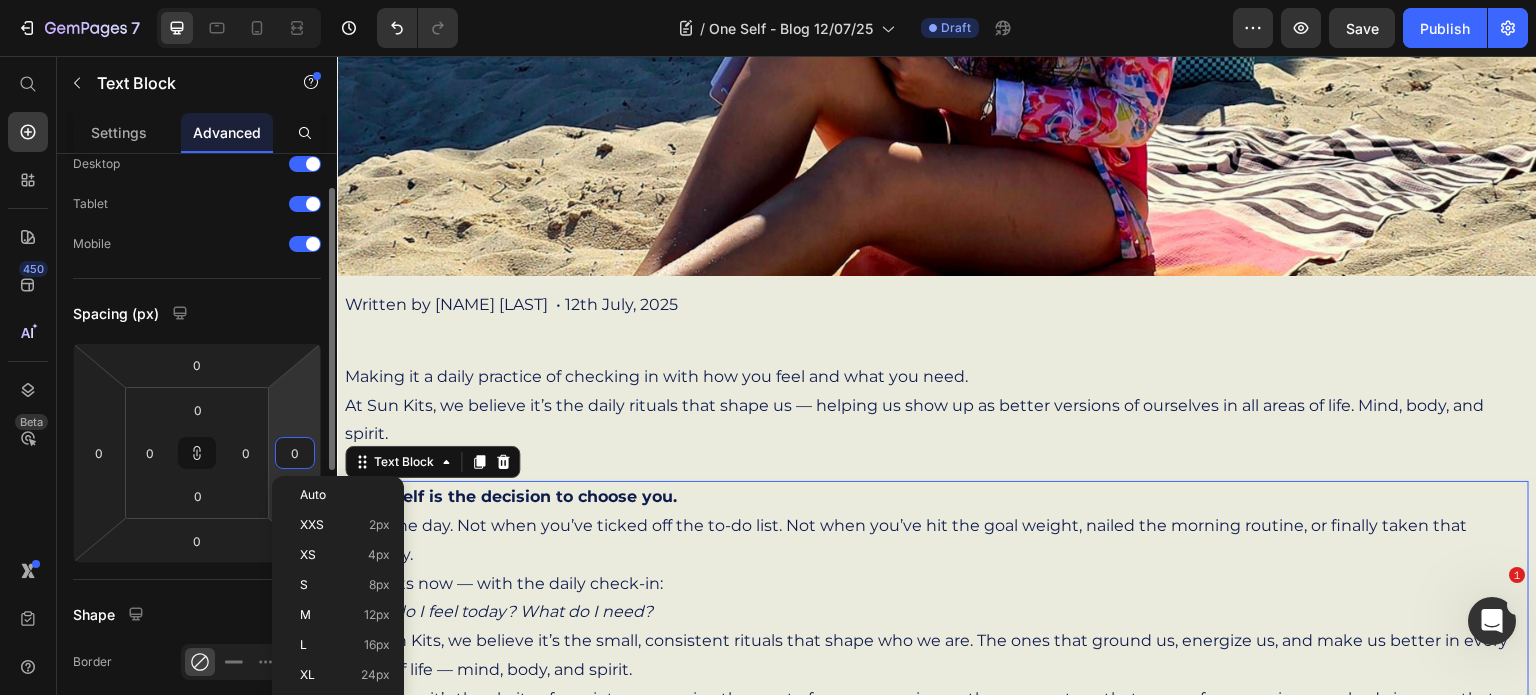click on "0" at bounding box center [295, 453] 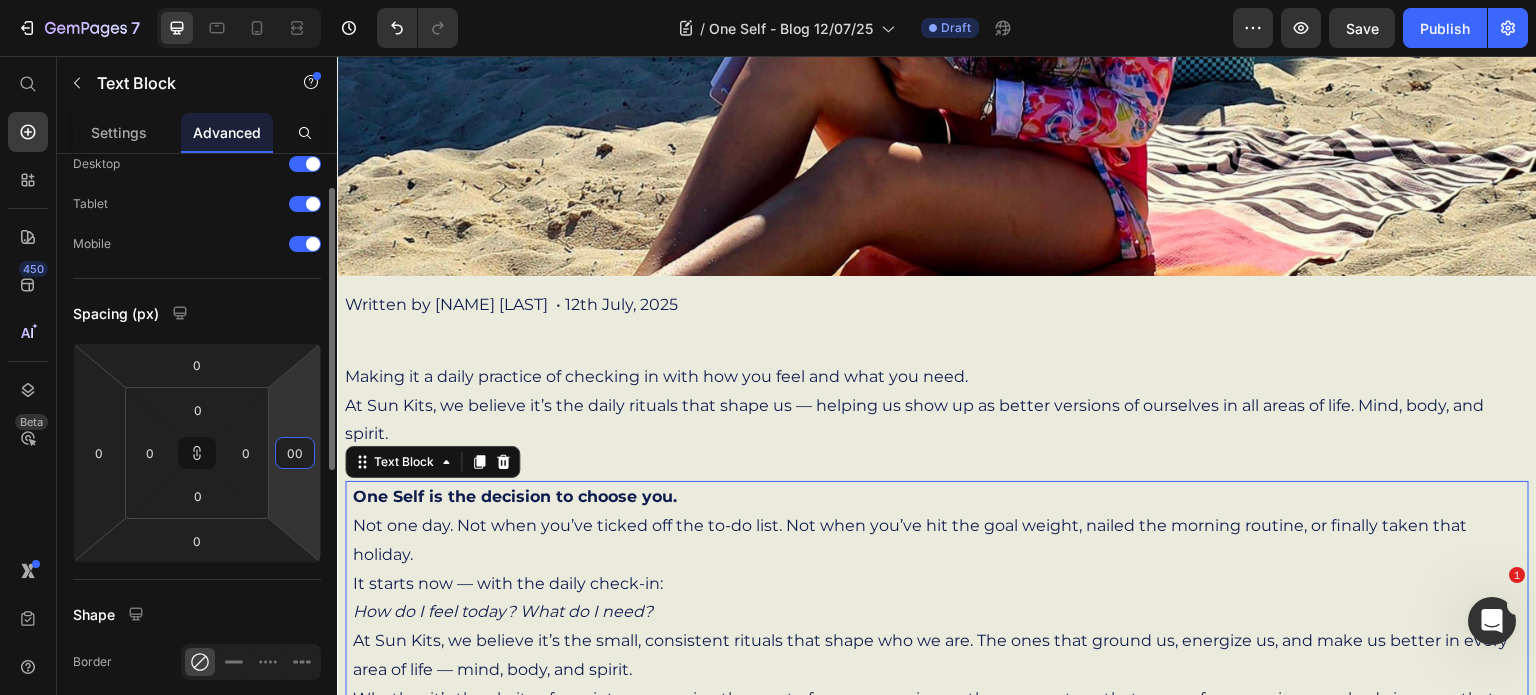 type on "0" 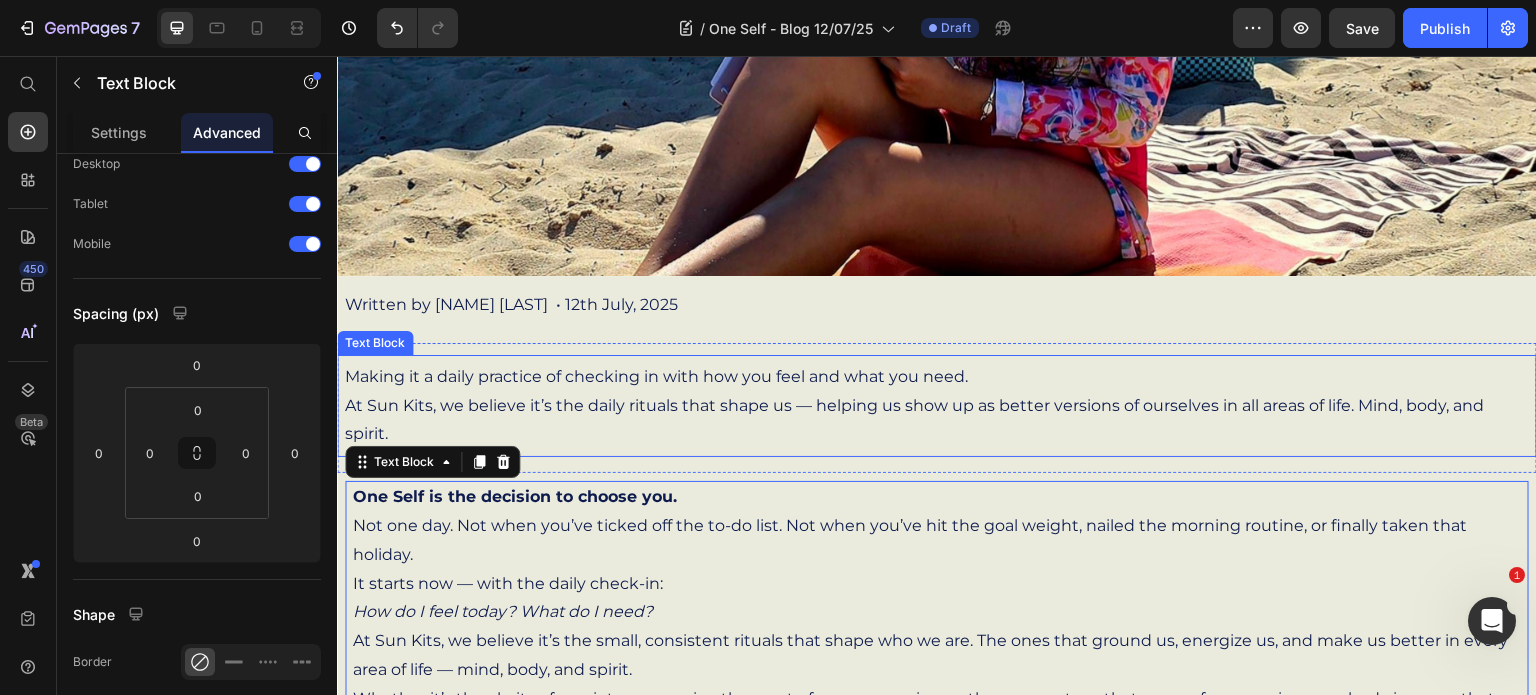 click on "Making it a daily practice of checking in with how you feel and what you need. At Sun Kits, we believe it’s the daily rituals that shape us — helping us show up as better versions of ourselves in all areas of life. Mind, body, and spirit." at bounding box center (937, 406) 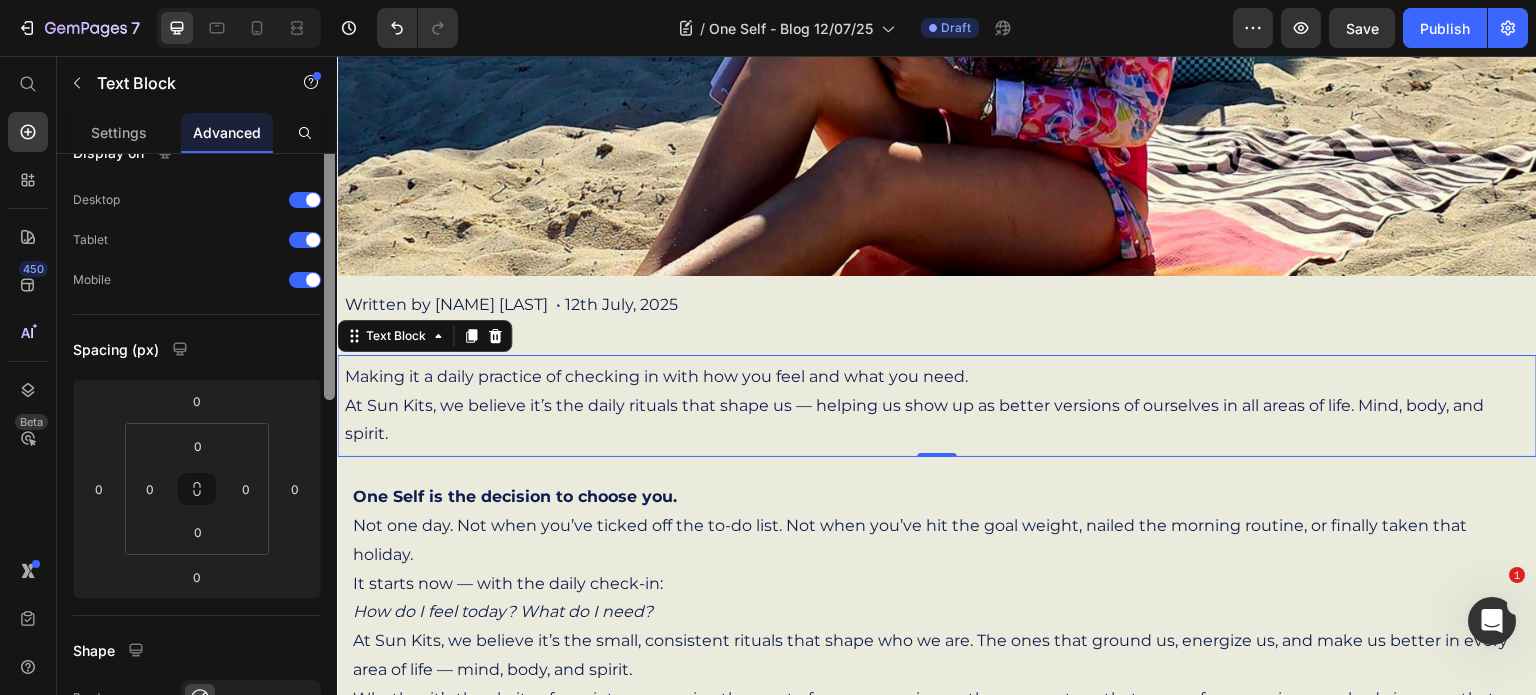 scroll, scrollTop: 101, scrollLeft: 0, axis: vertical 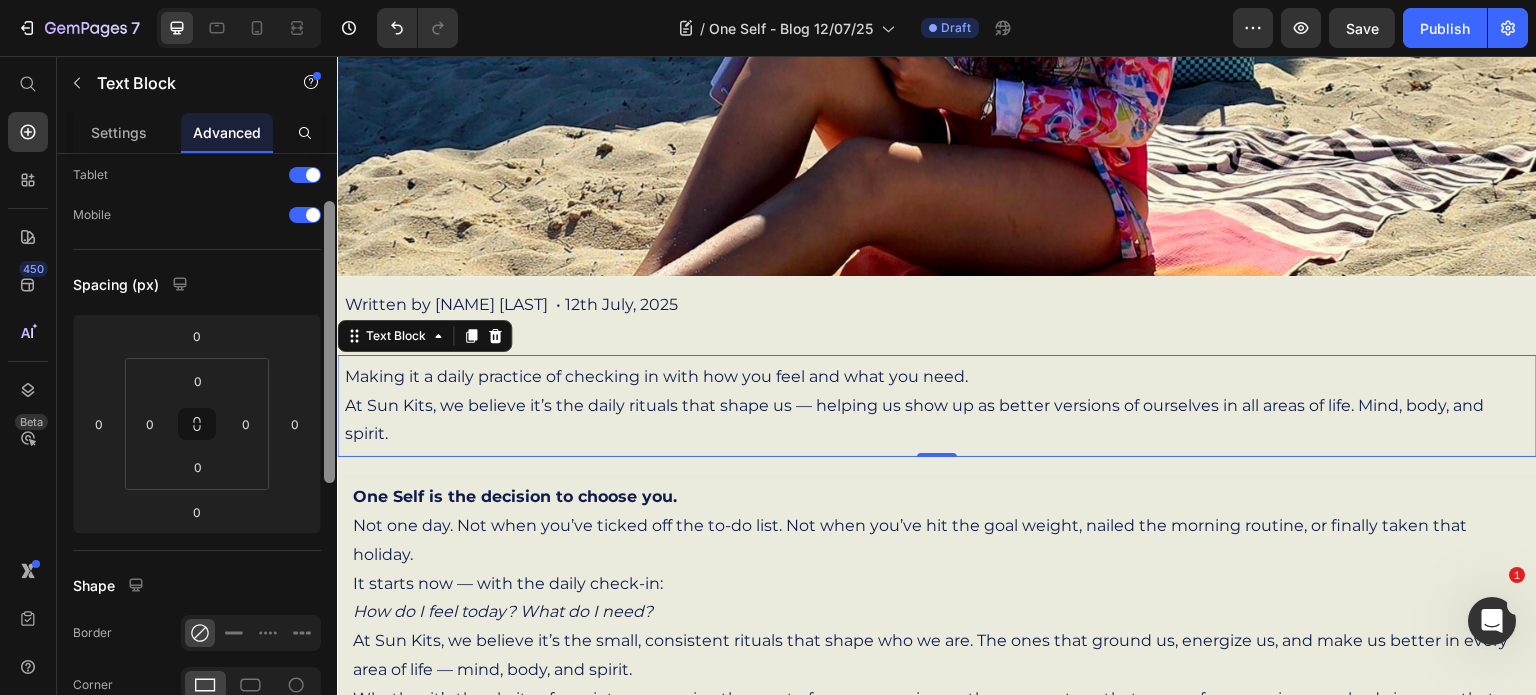 drag, startPoint x: 665, startPoint y: 344, endPoint x: 341, endPoint y: 344, distance: 324 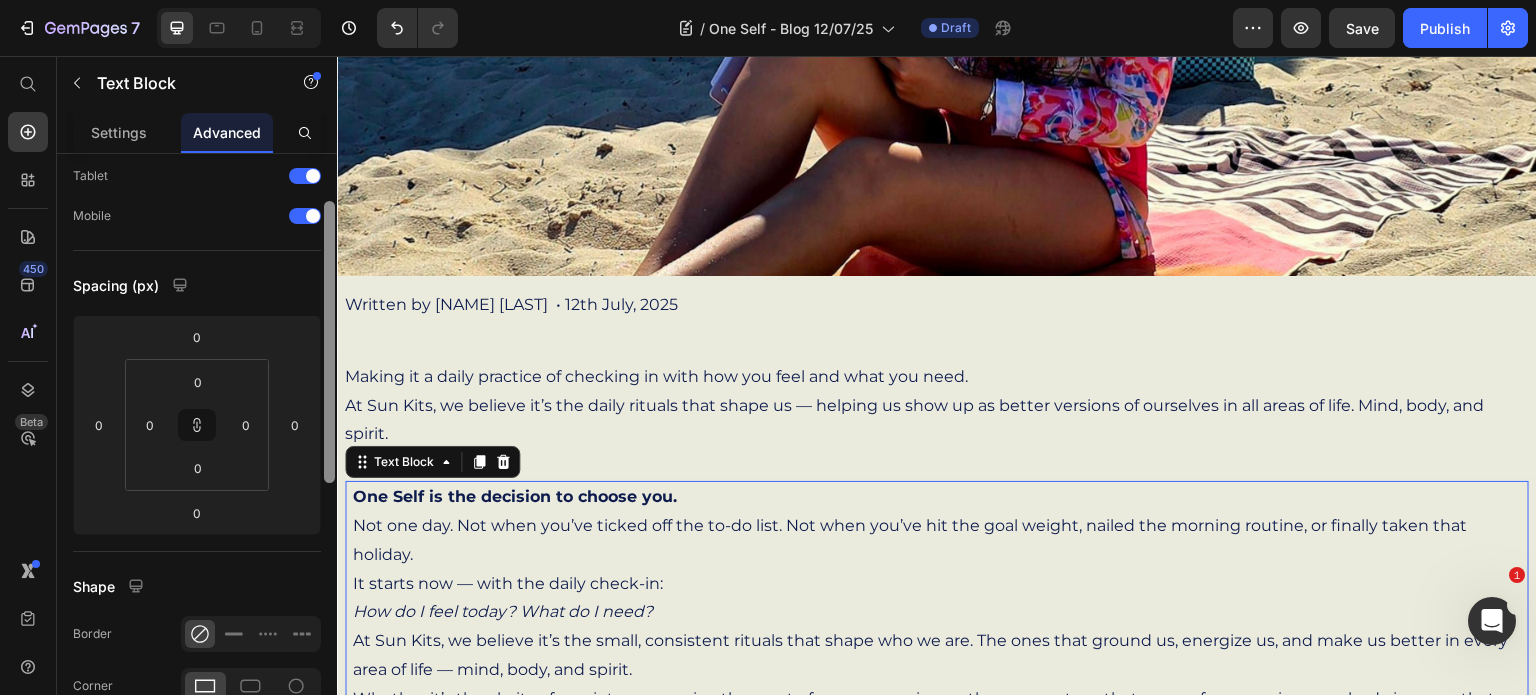 scroll, scrollTop: 404, scrollLeft: 0, axis: vertical 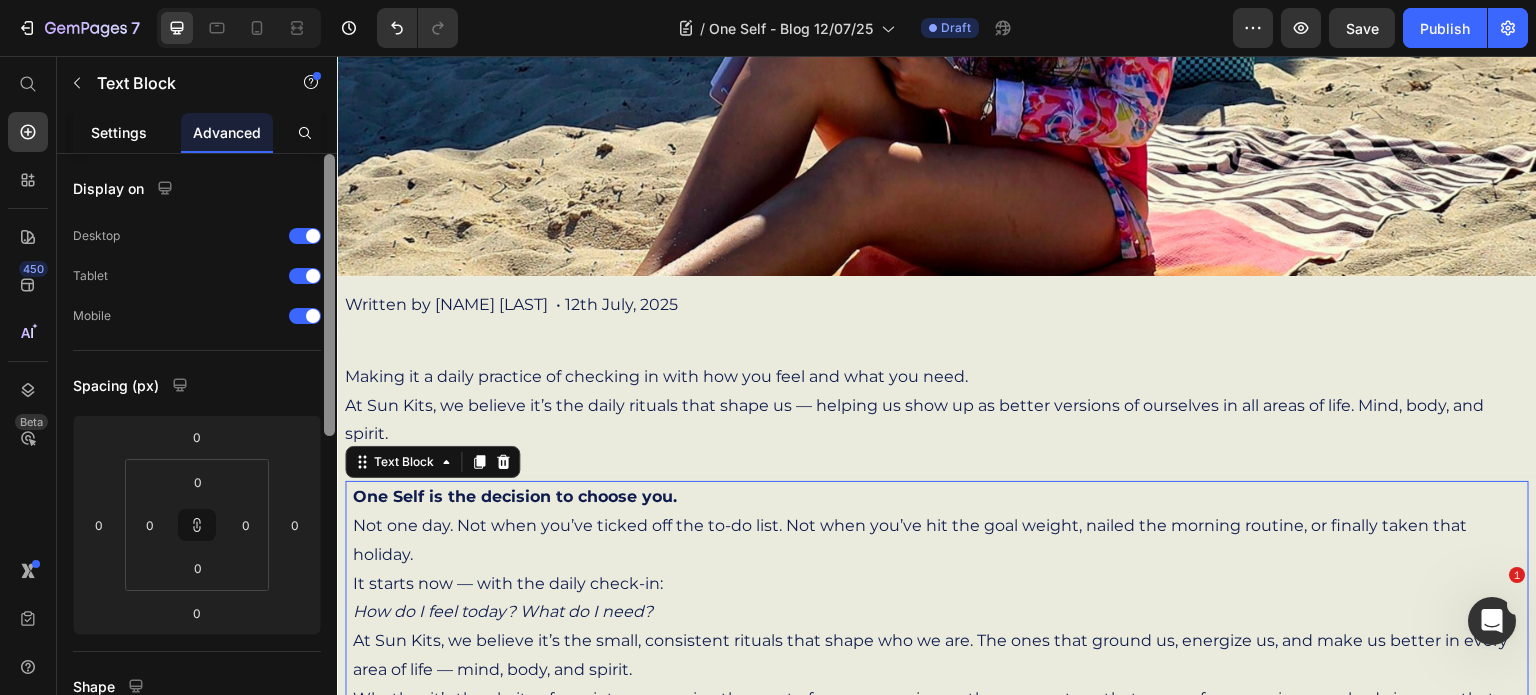 click on "Settings" at bounding box center [119, 132] 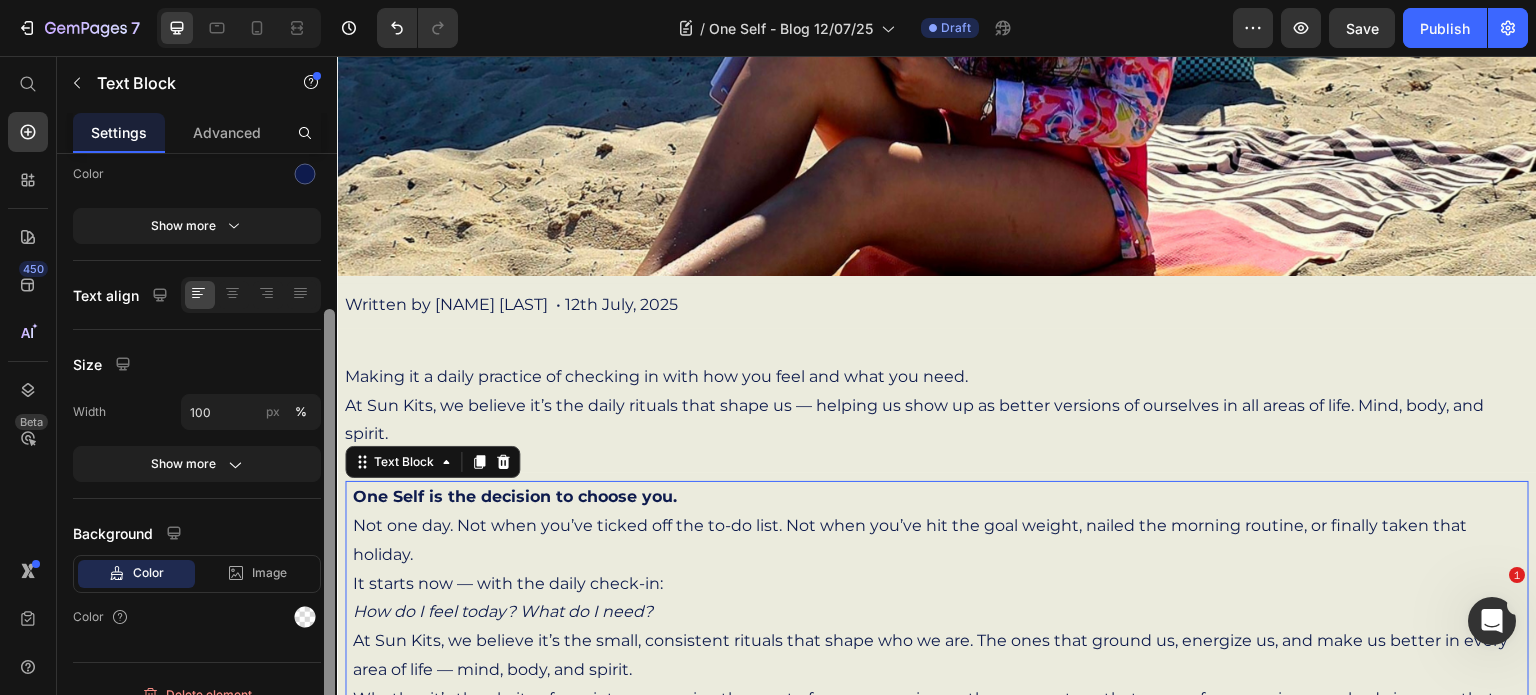 scroll, scrollTop: 294, scrollLeft: 0, axis: vertical 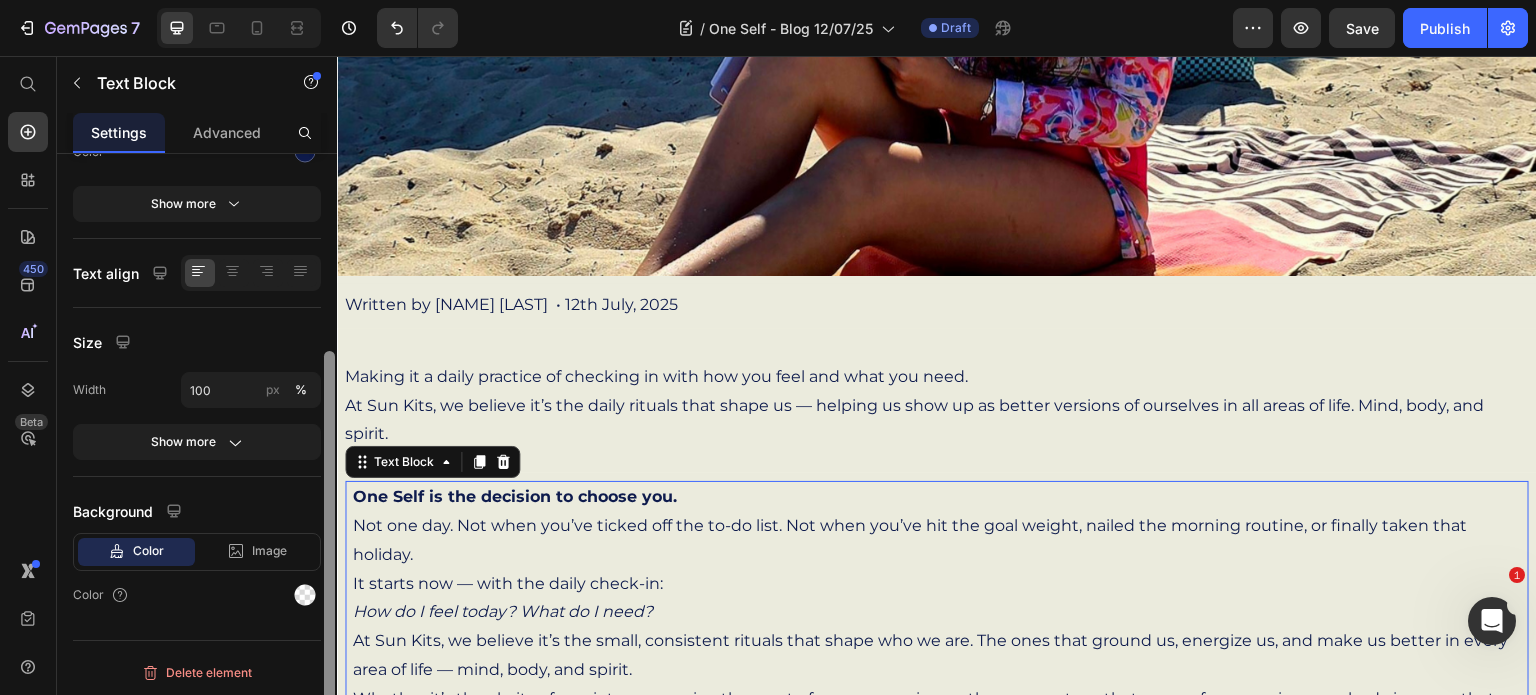 drag, startPoint x: 332, startPoint y: 238, endPoint x: 335, endPoint y: 546, distance: 308.01462 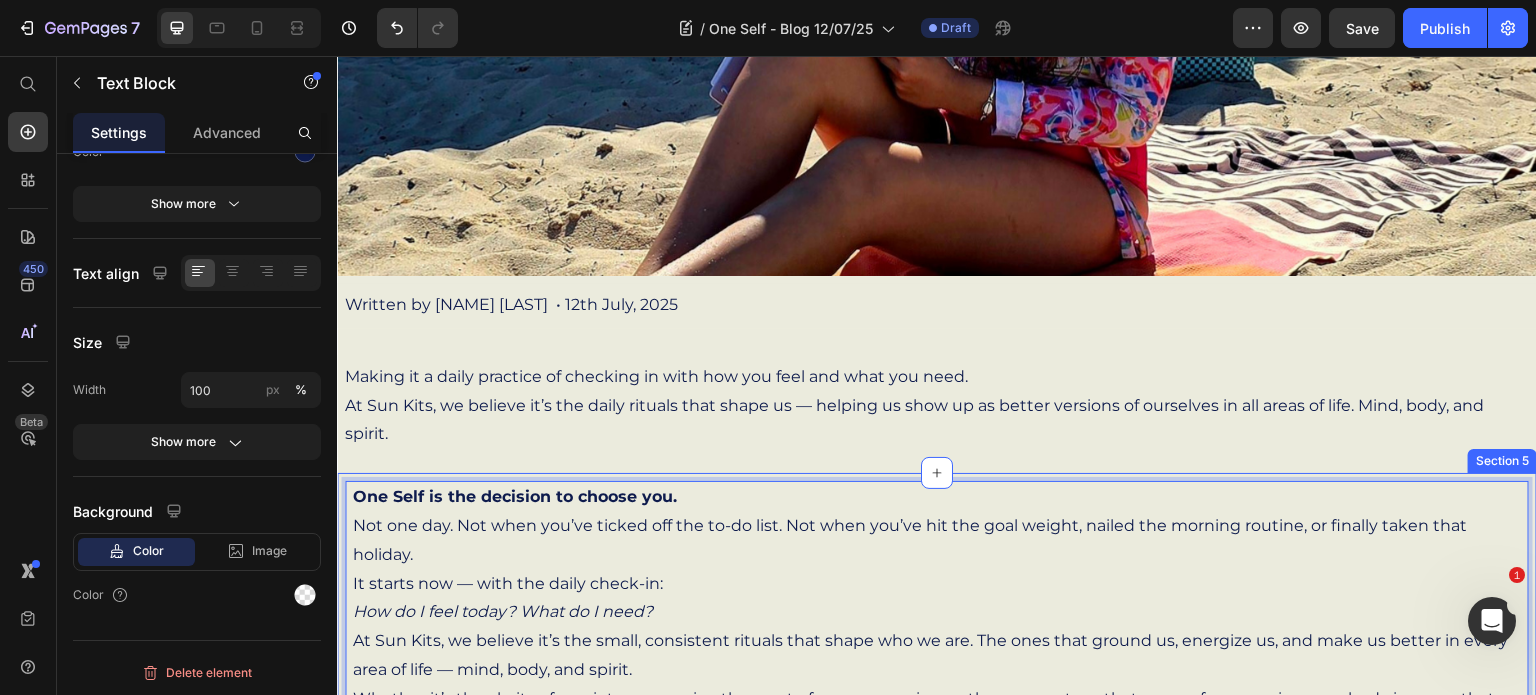 click on "One Self is the decision to choose you. Not one day. Not when you’ve ticked off the to-do list. Not when you’ve hit the goal weight, nailed the morning routine, or finally taken that holiday. It starts now — with the daily check-in: How do I feel today? What do I need? At Sun Kits, we believe it’s the small, consistent rituals that shape who we are. The ones that ground us, energize us, and make us better in every area of life — mind, body, and spirit. Whether it’s the clarity of a quiet ocean swim, the reset of a sauna session, or the momentum that comes from moving your body in a way that feels good — these choices add up. They reconnect us to ourselves. They remind us that feeling good is not a luxury — it’s a non-negotiable. This is your sign to choose you. And here’s a great place to start: ✔ Go for a morning walk before checking your phone ✔ Do a 3-minute cold face plunge or ocean dip ✔ Write down one thing you need today — and give it to yourself" at bounding box center (937, 771) 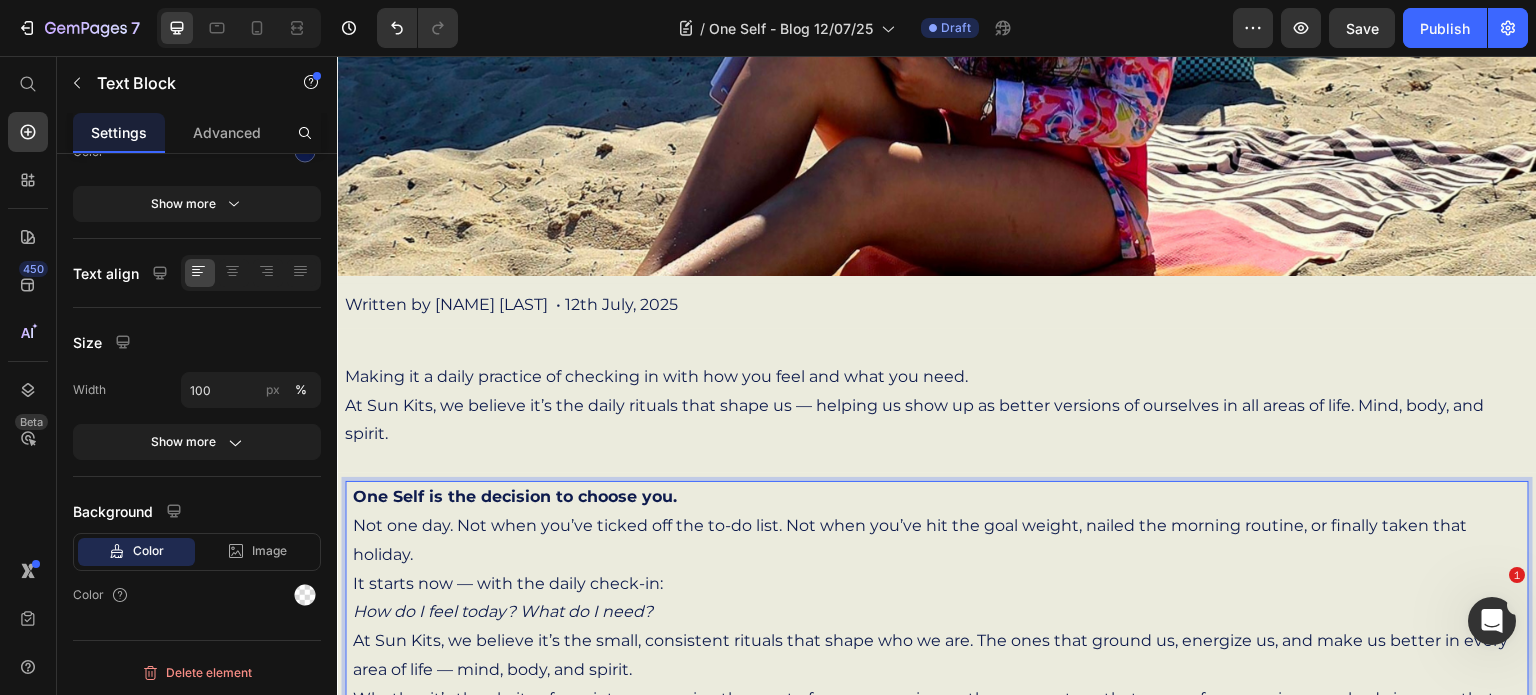 click on "One Self is the decision to choose you." at bounding box center [515, 496] 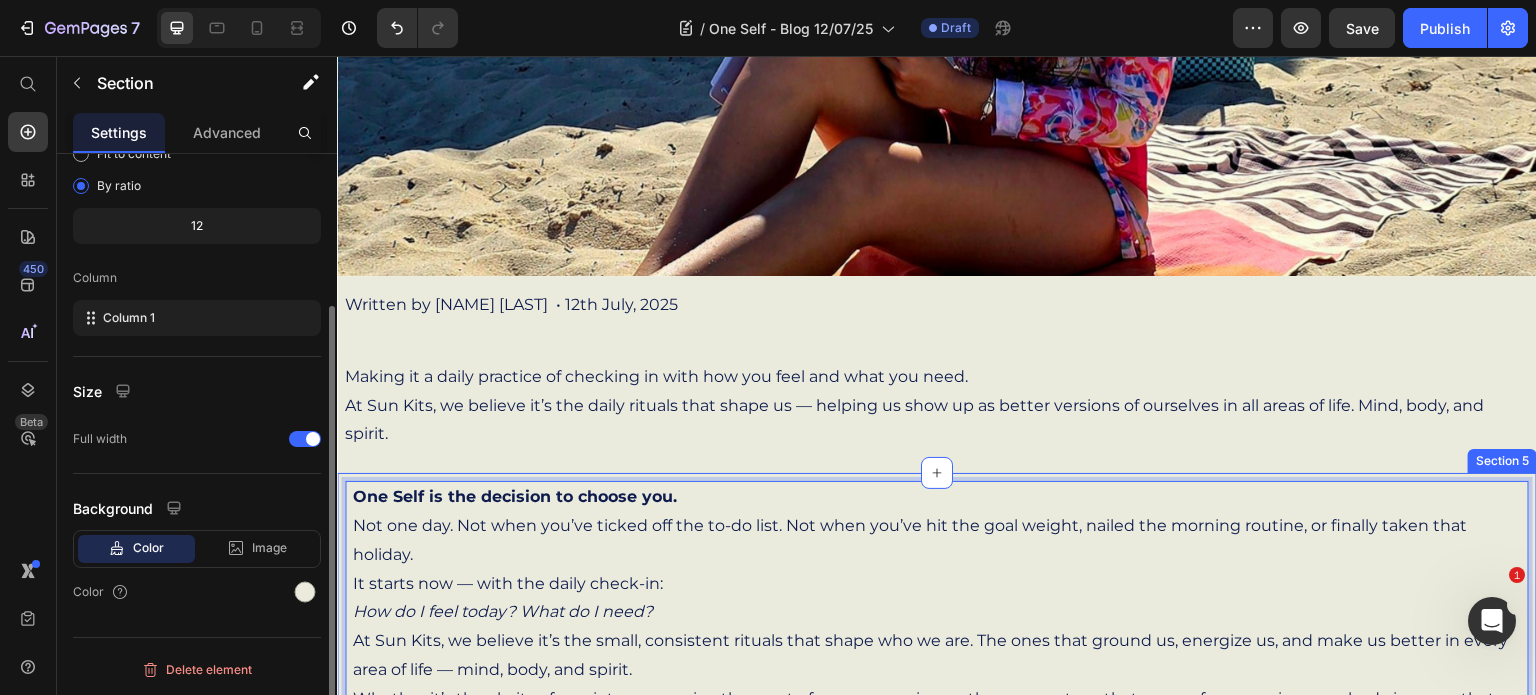scroll, scrollTop: 0, scrollLeft: 0, axis: both 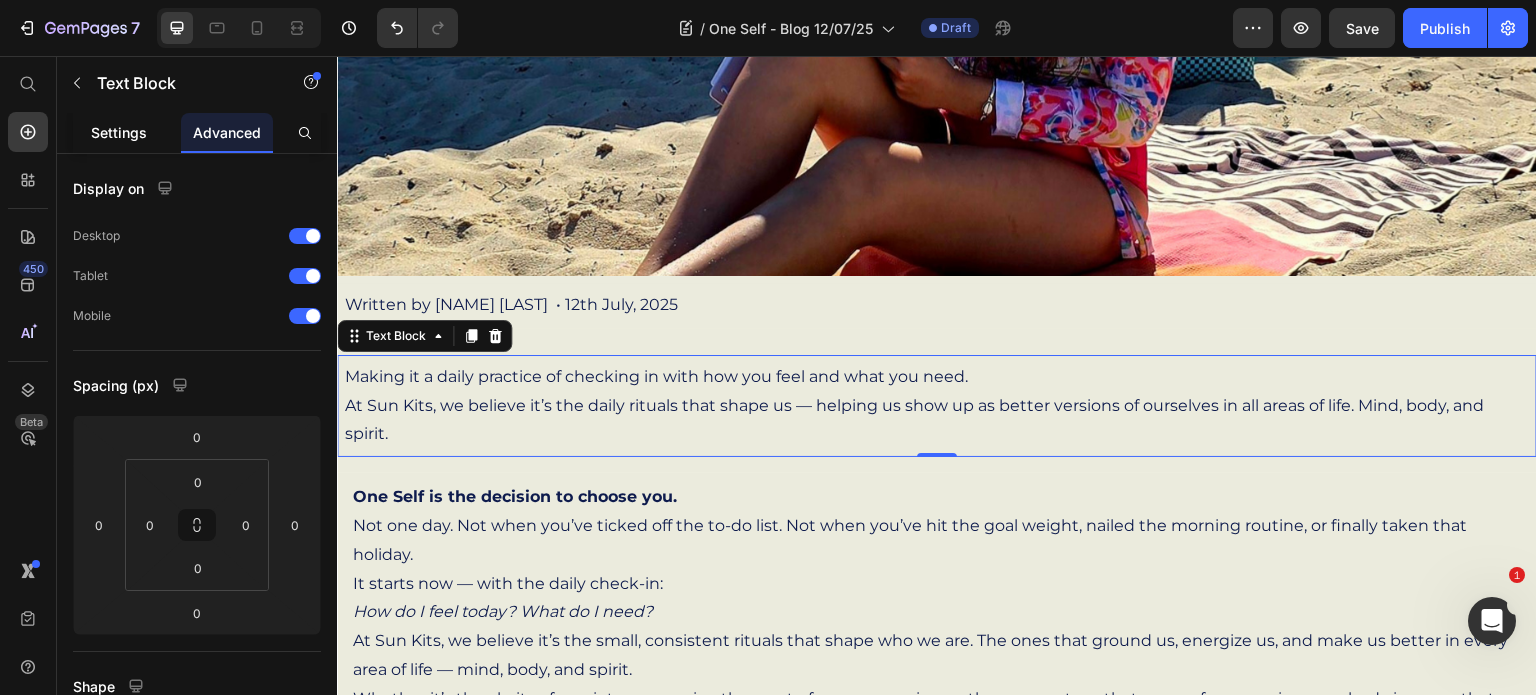 click on "Settings" at bounding box center (119, 132) 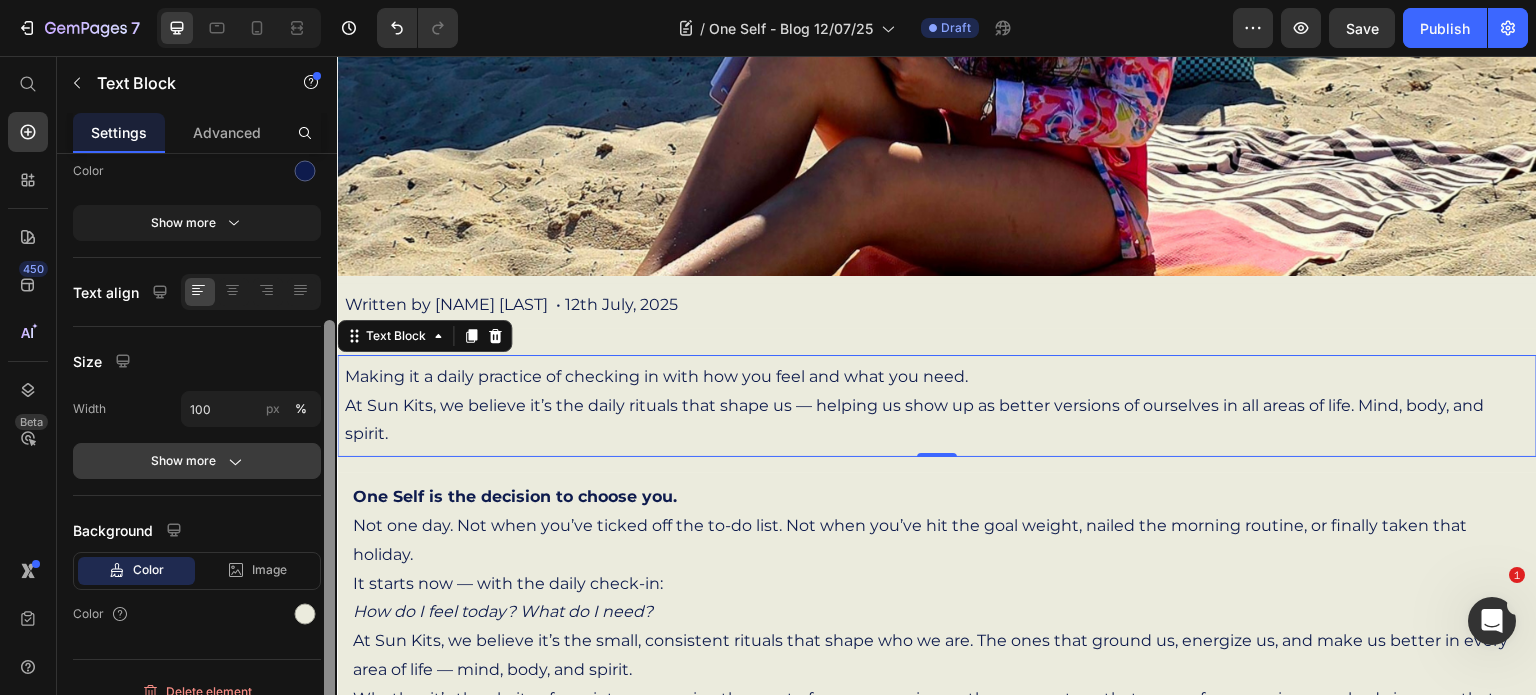 scroll, scrollTop: 294, scrollLeft: 0, axis: vertical 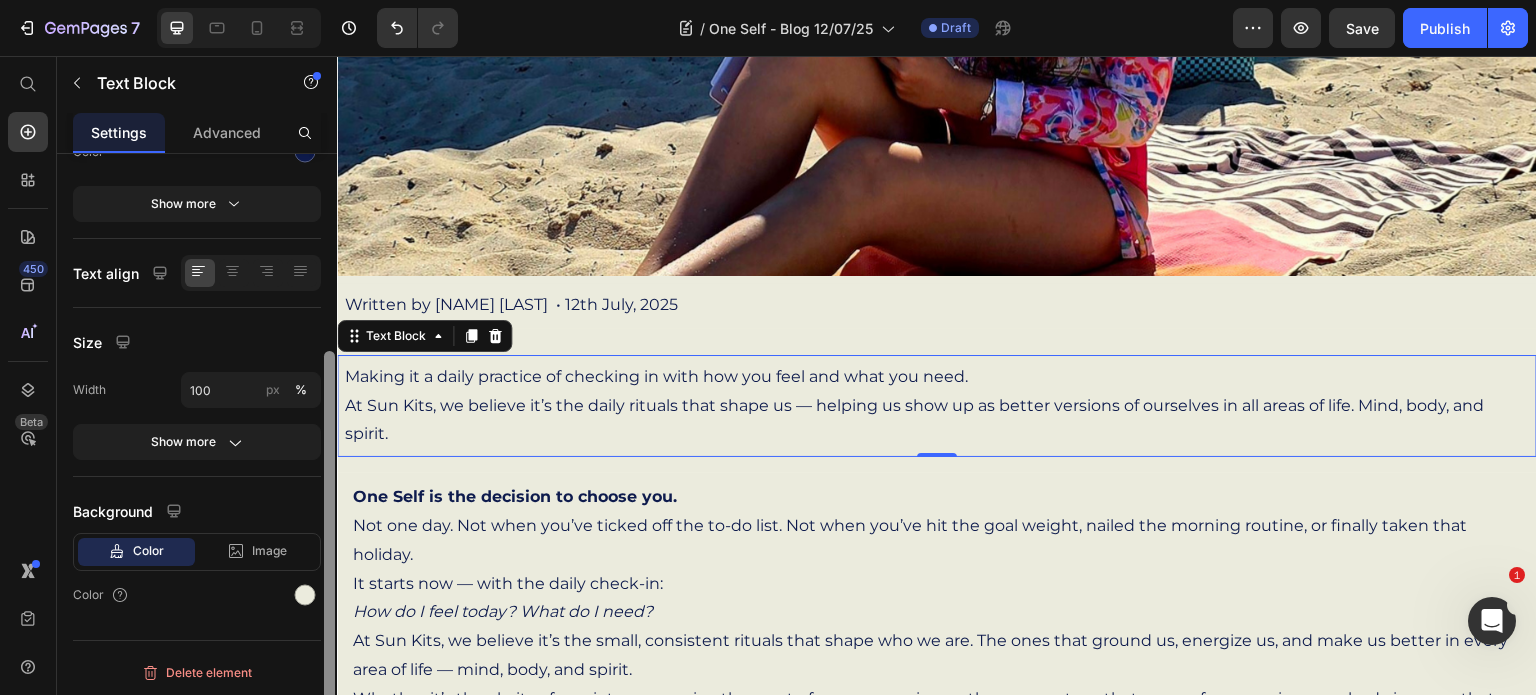 drag, startPoint x: 329, startPoint y: 212, endPoint x: 313, endPoint y: 459, distance: 247.51767 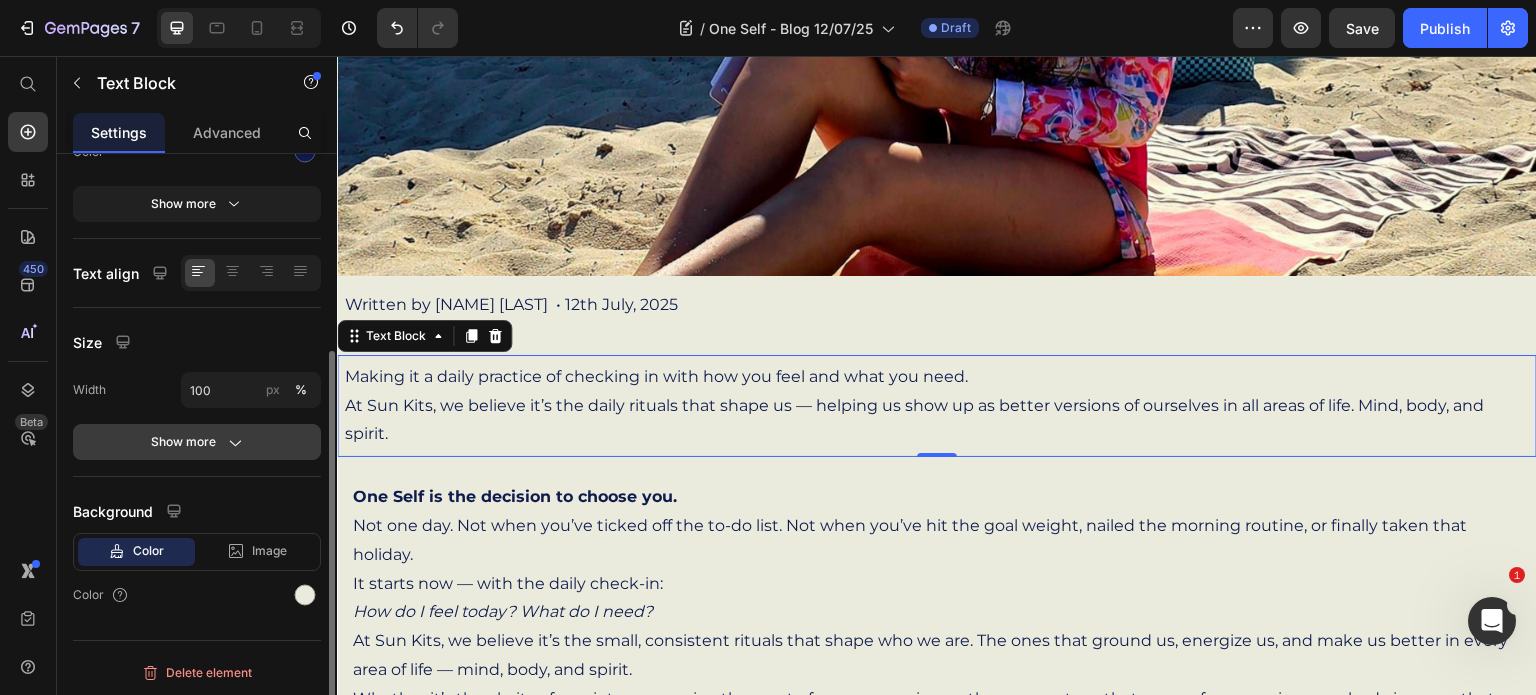 click 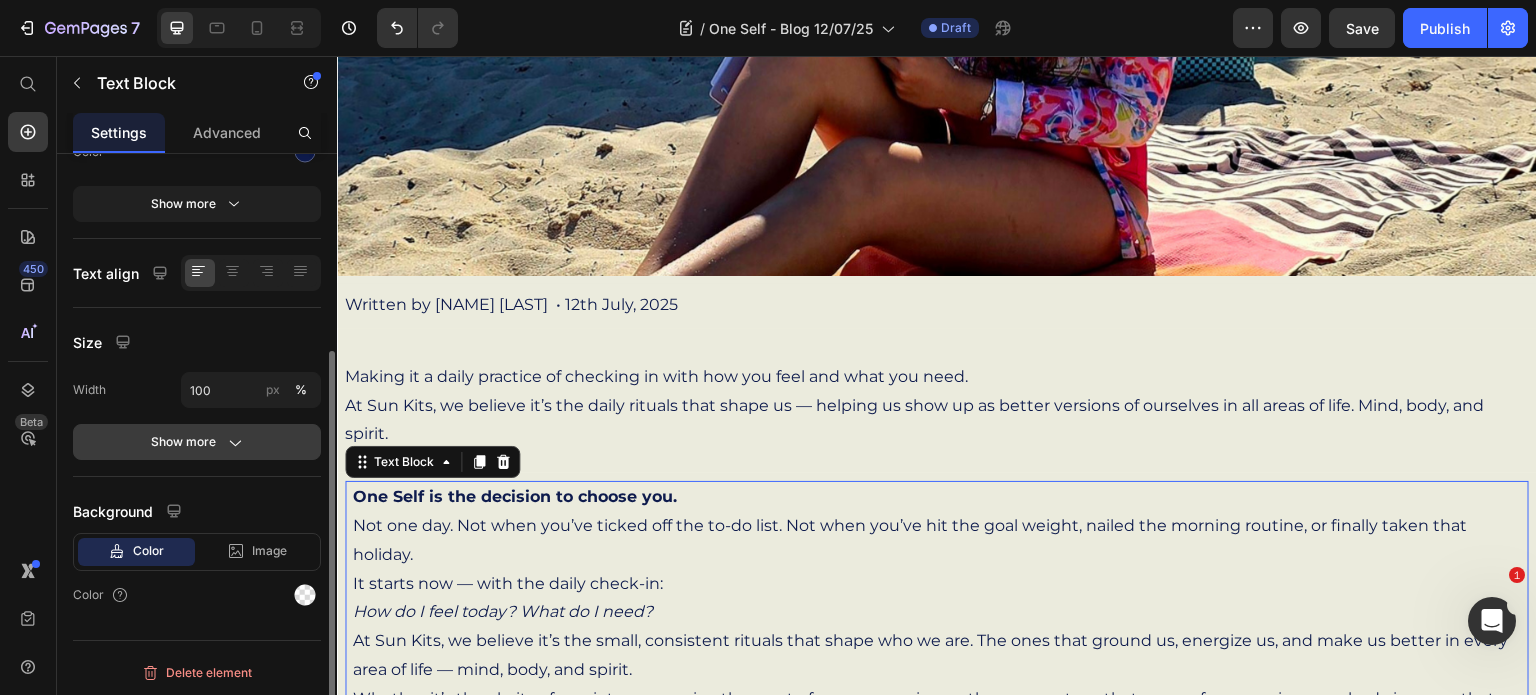 click on "Show more" at bounding box center (197, 442) 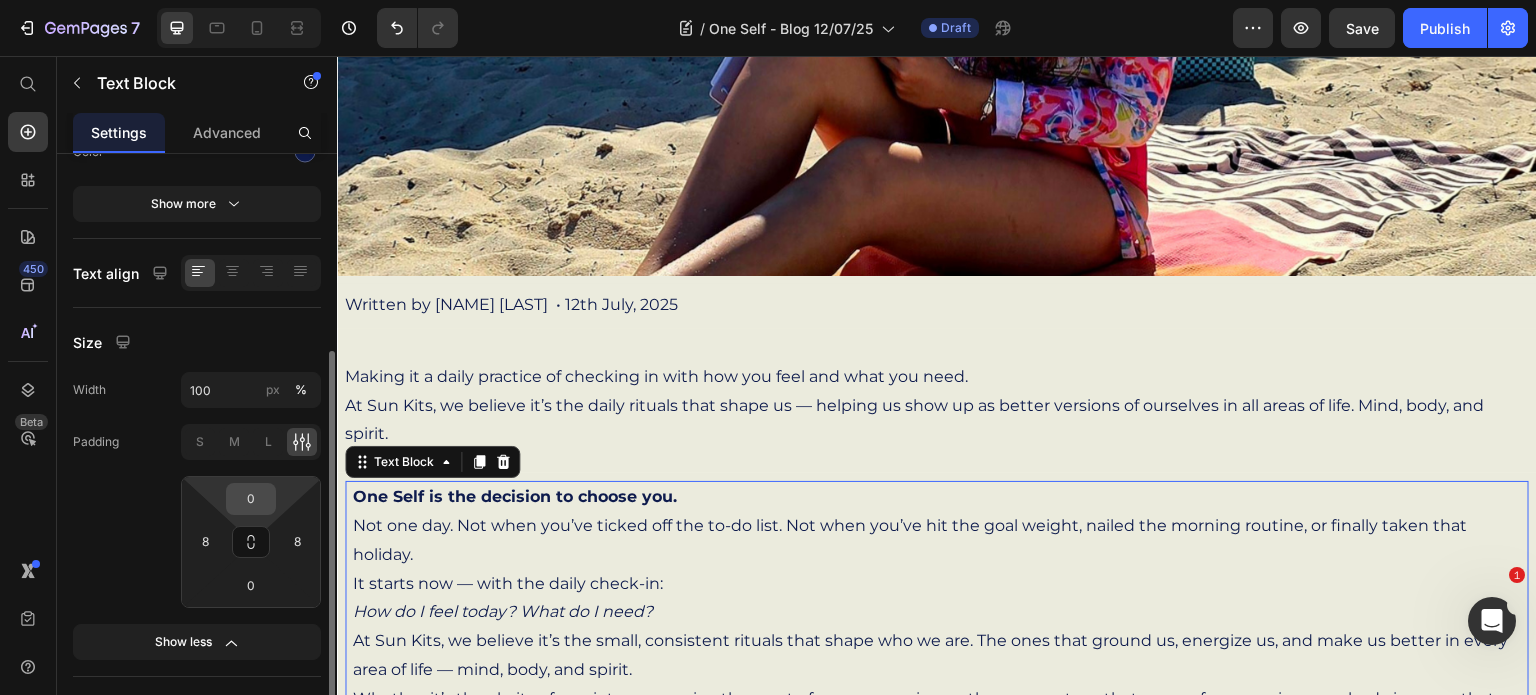 click on "0" at bounding box center [251, 499] 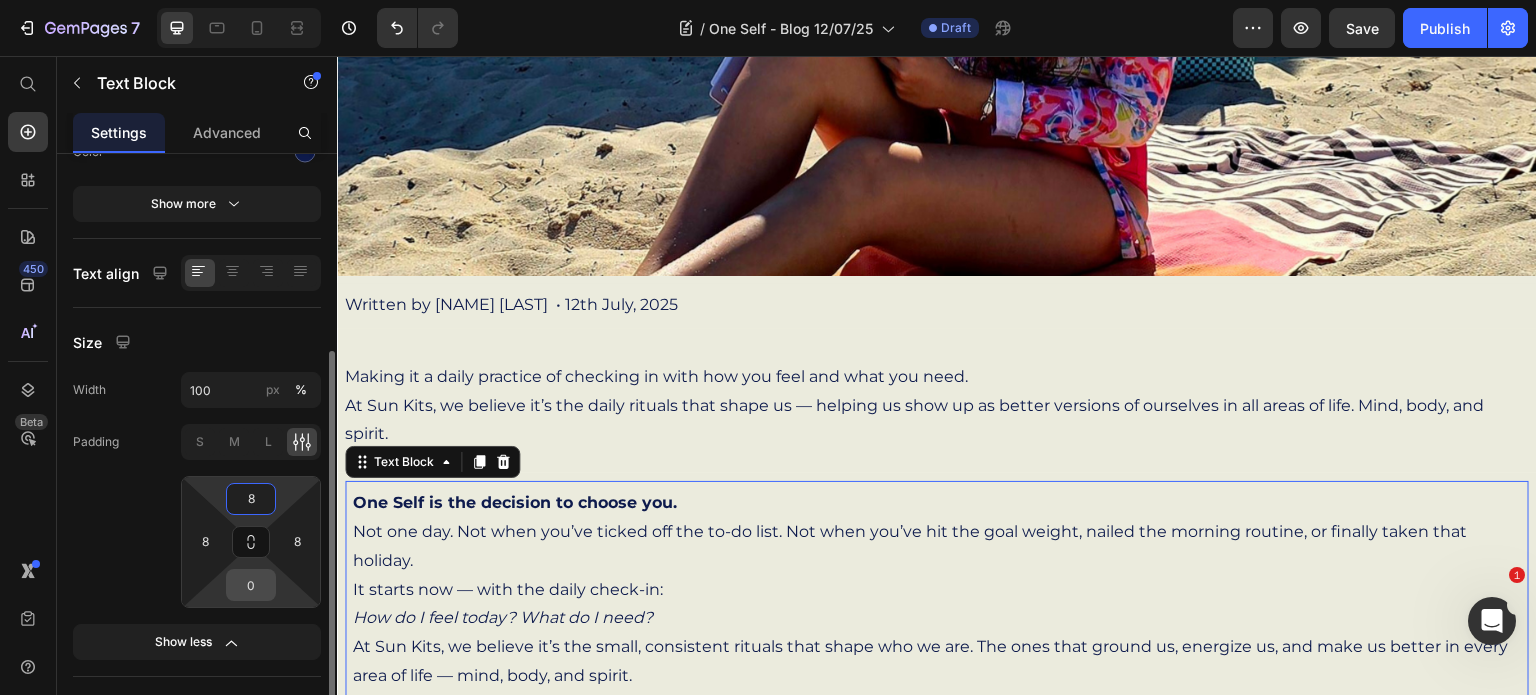 type on "8" 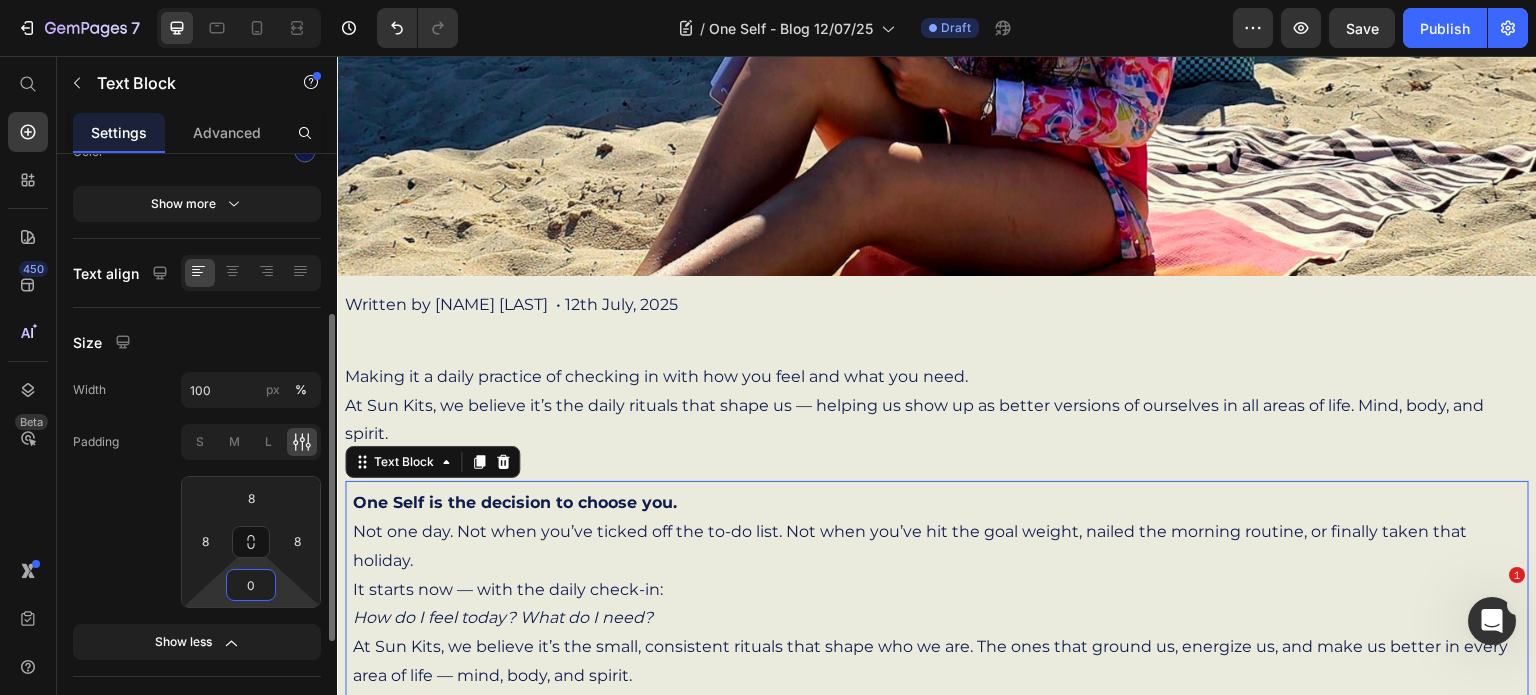 click on "0" at bounding box center [251, 585] 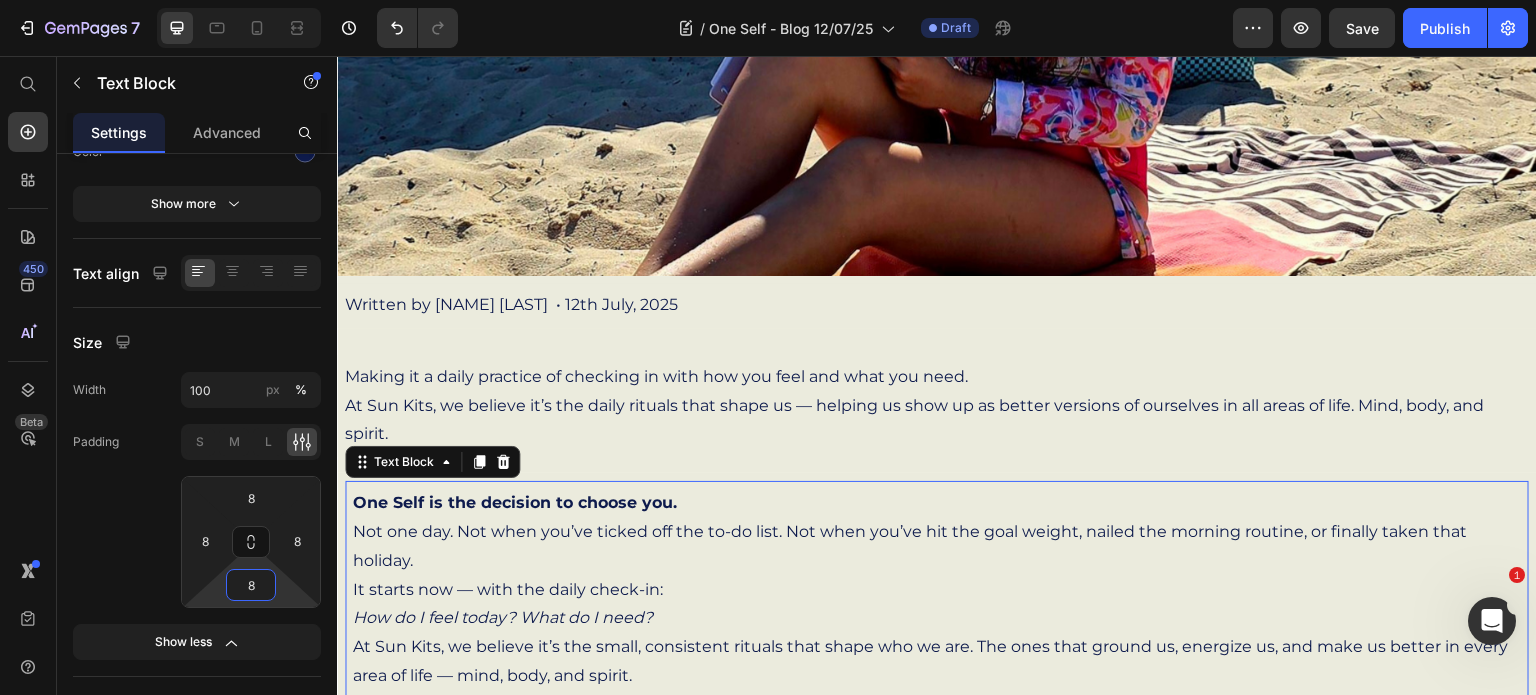 type on "8" 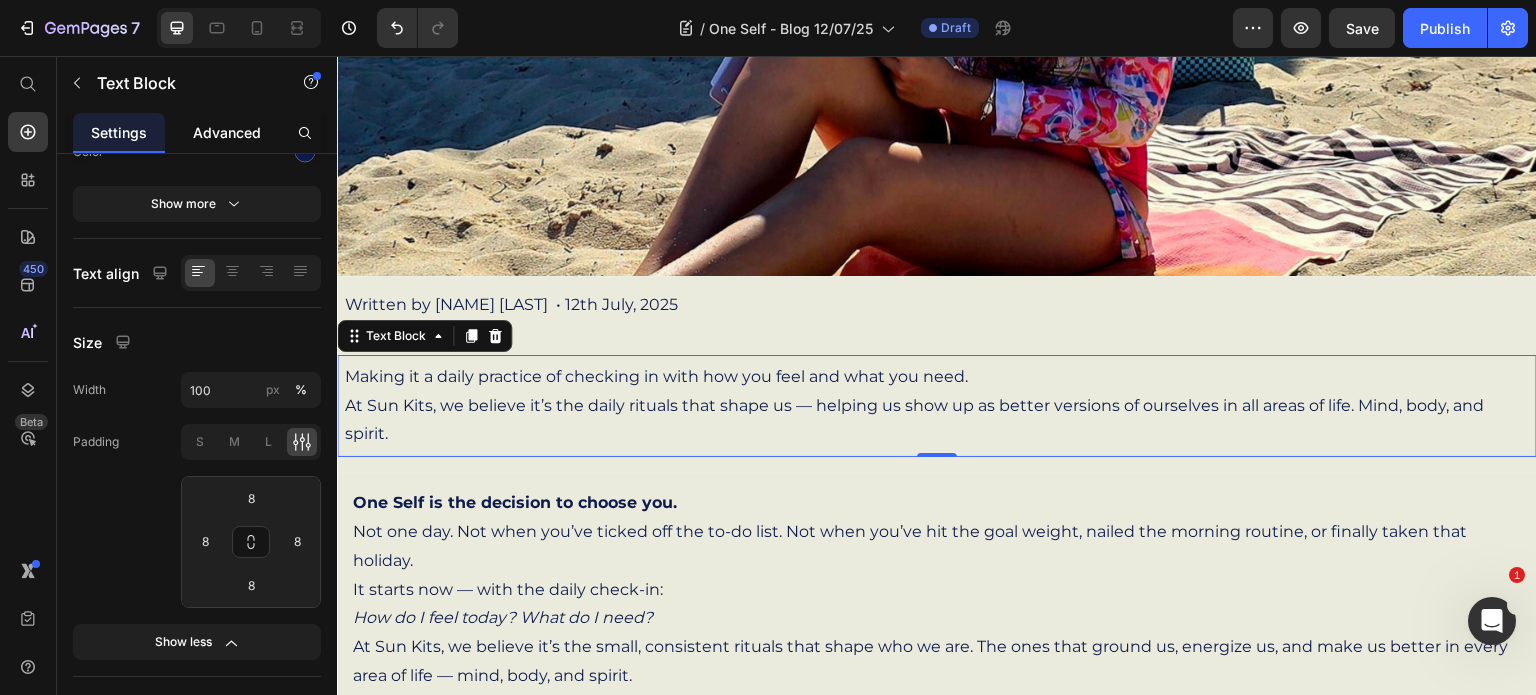 click on "Advanced" at bounding box center [227, 132] 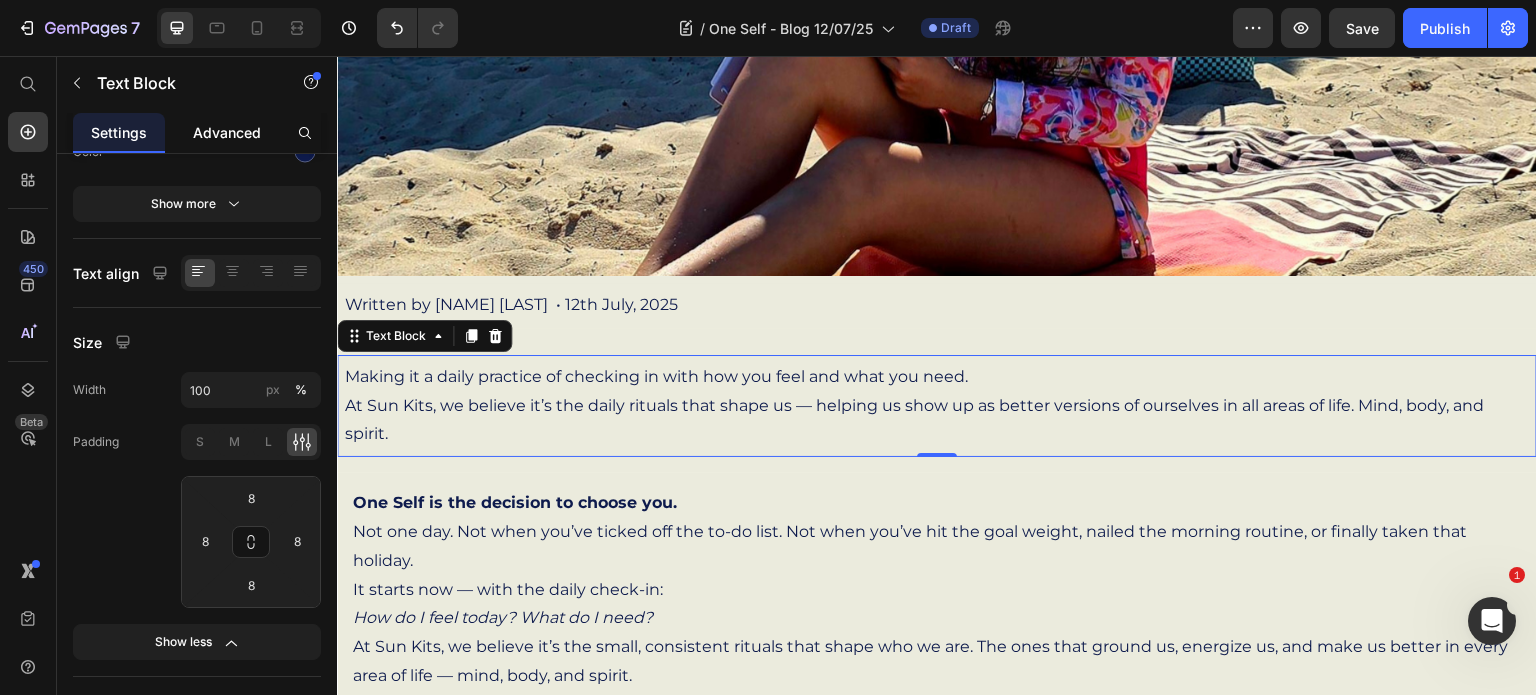 scroll, scrollTop: 0, scrollLeft: 0, axis: both 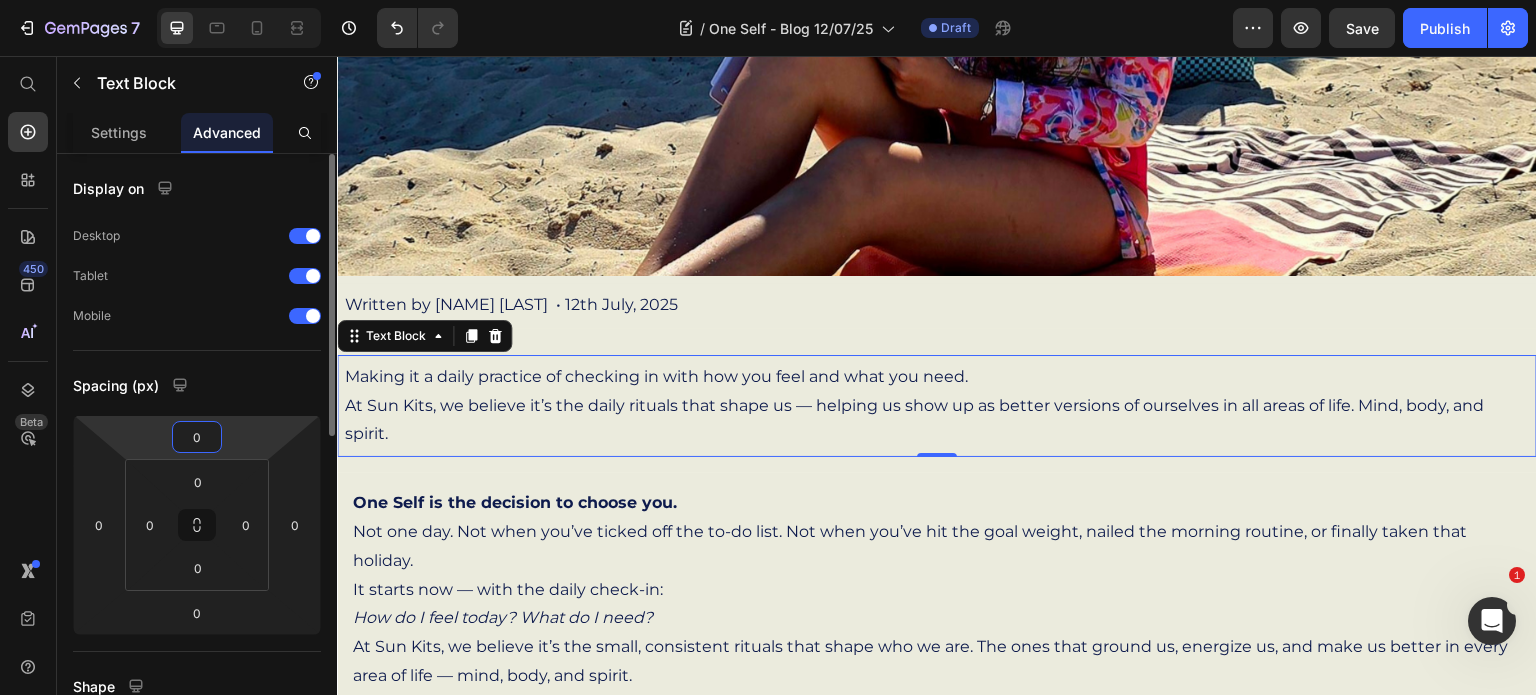 click on "0" at bounding box center (197, 437) 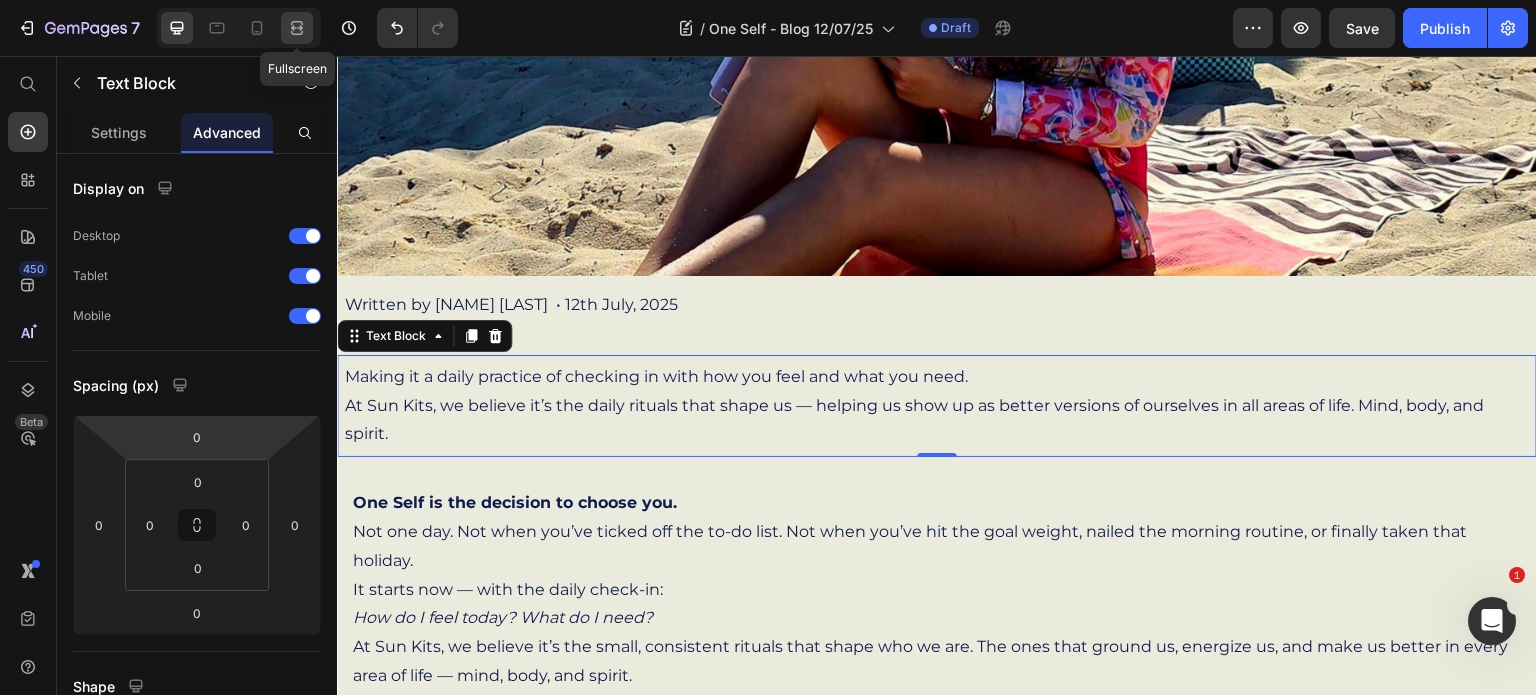 click 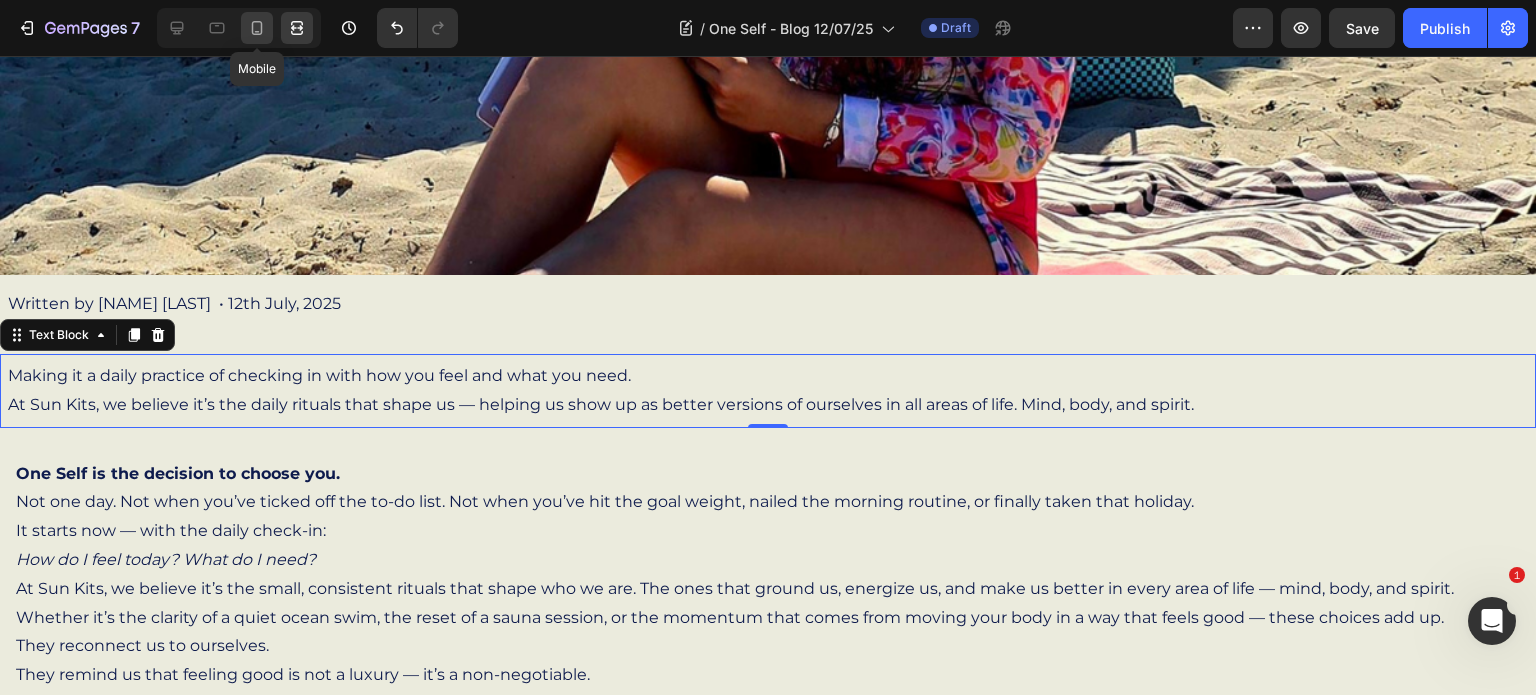 click 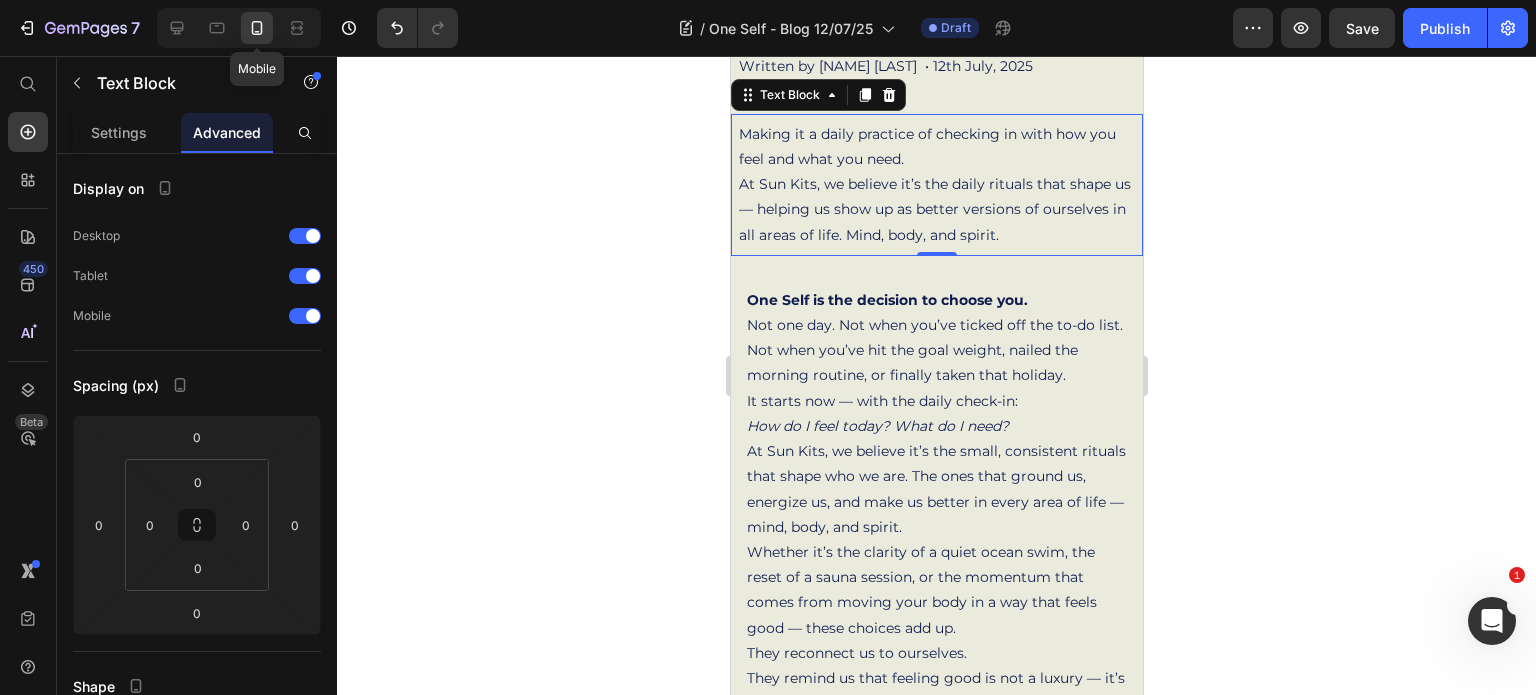 scroll, scrollTop: 370, scrollLeft: 0, axis: vertical 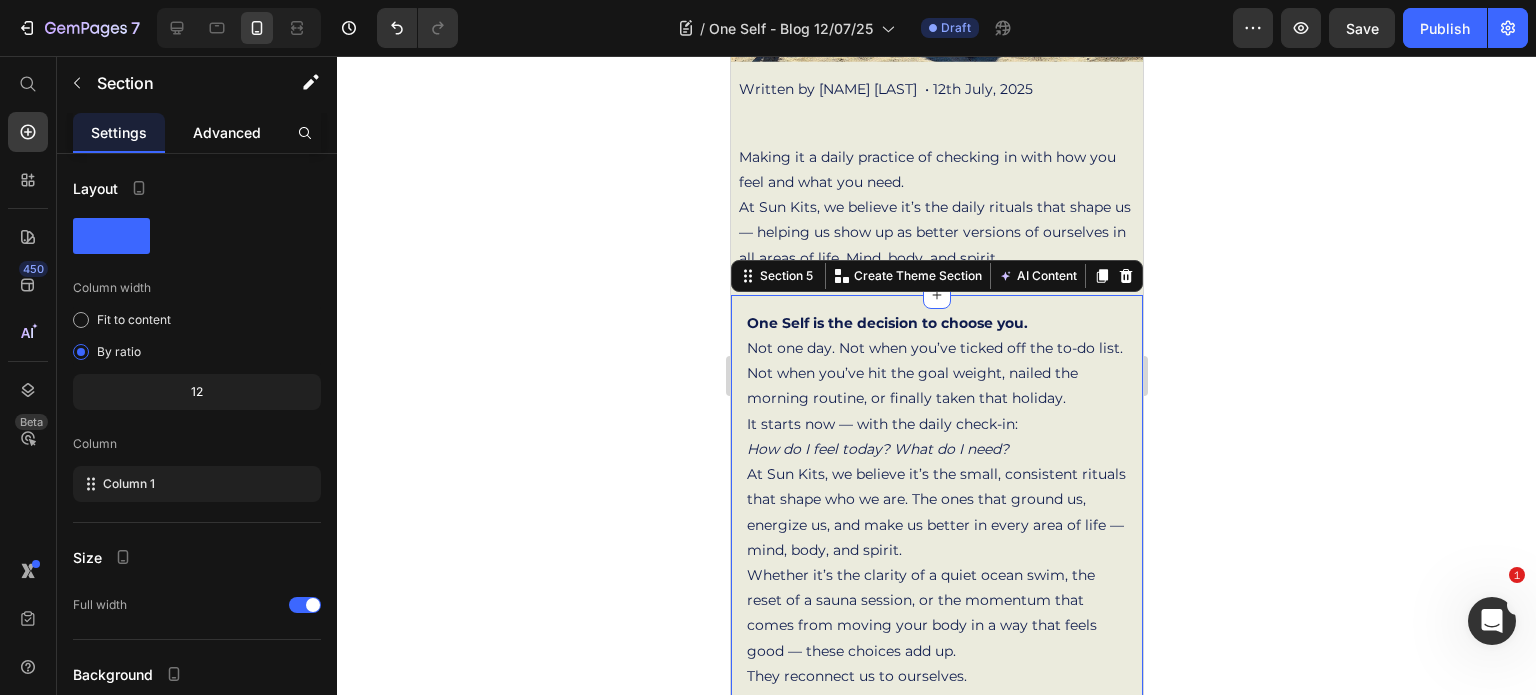 click on "Advanced" at bounding box center [227, 132] 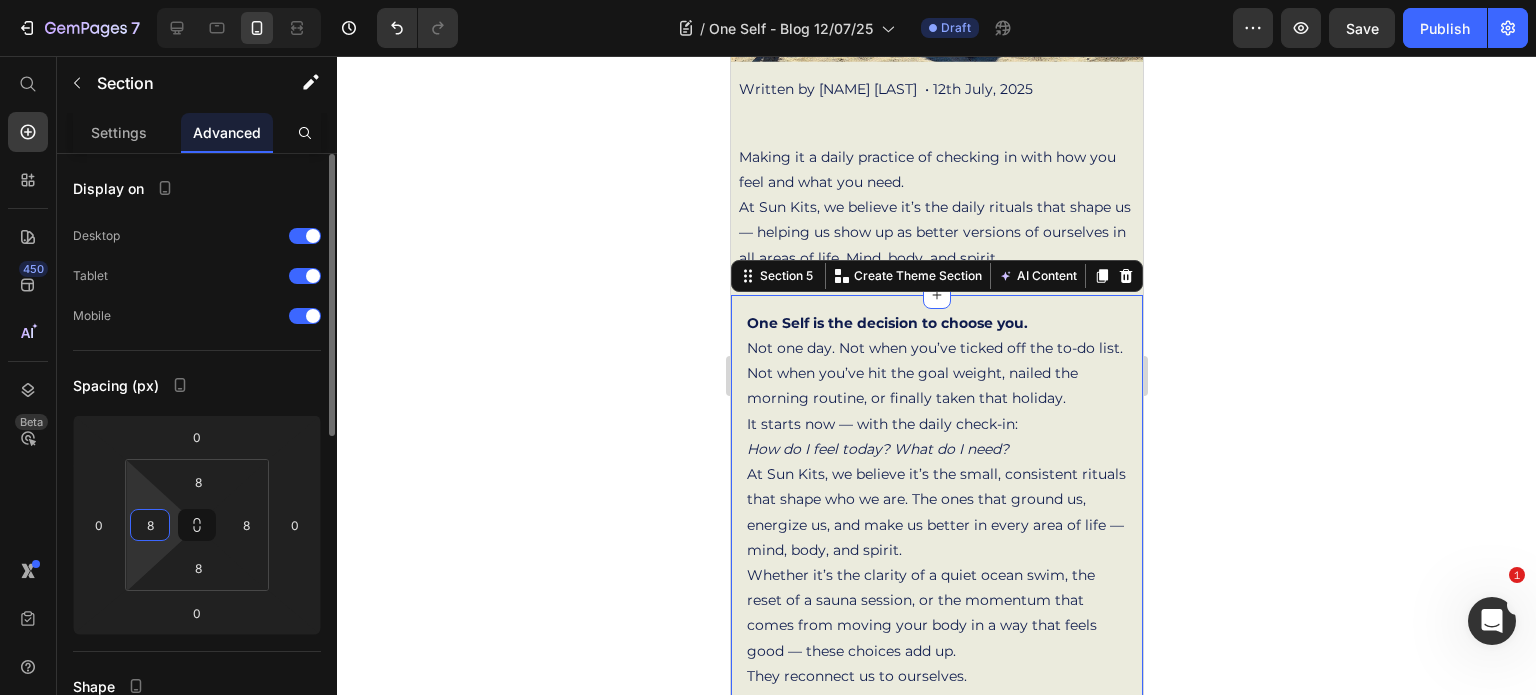 click on "8" at bounding box center [150, 525] 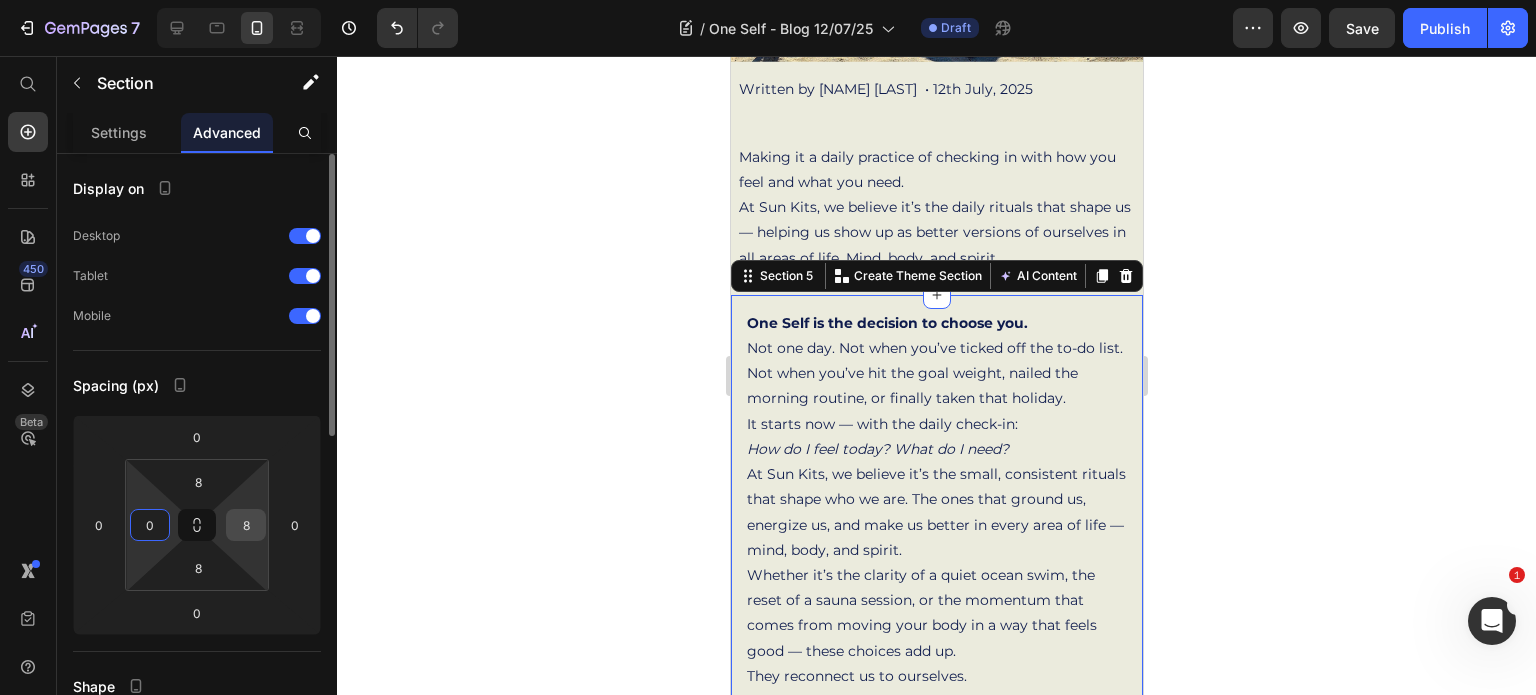 type on "0" 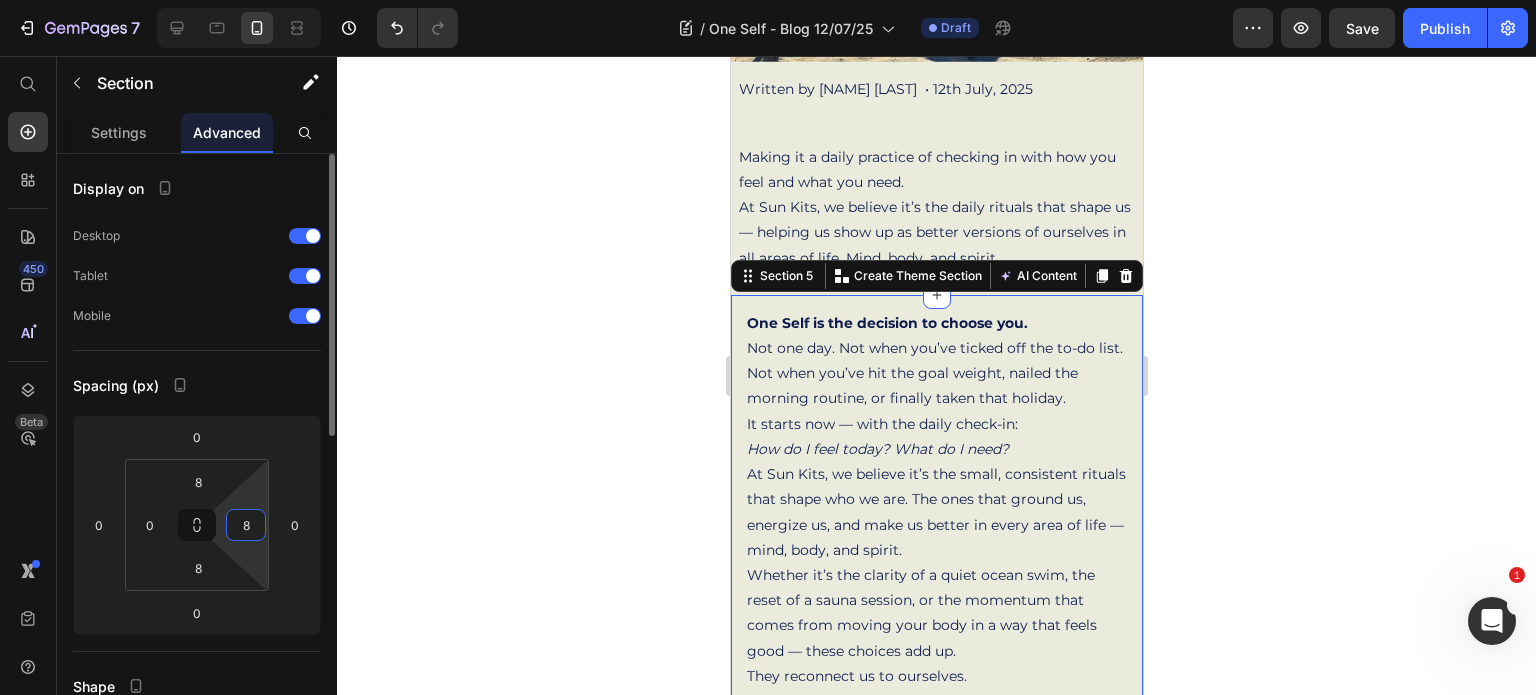 click on "8" at bounding box center [246, 525] 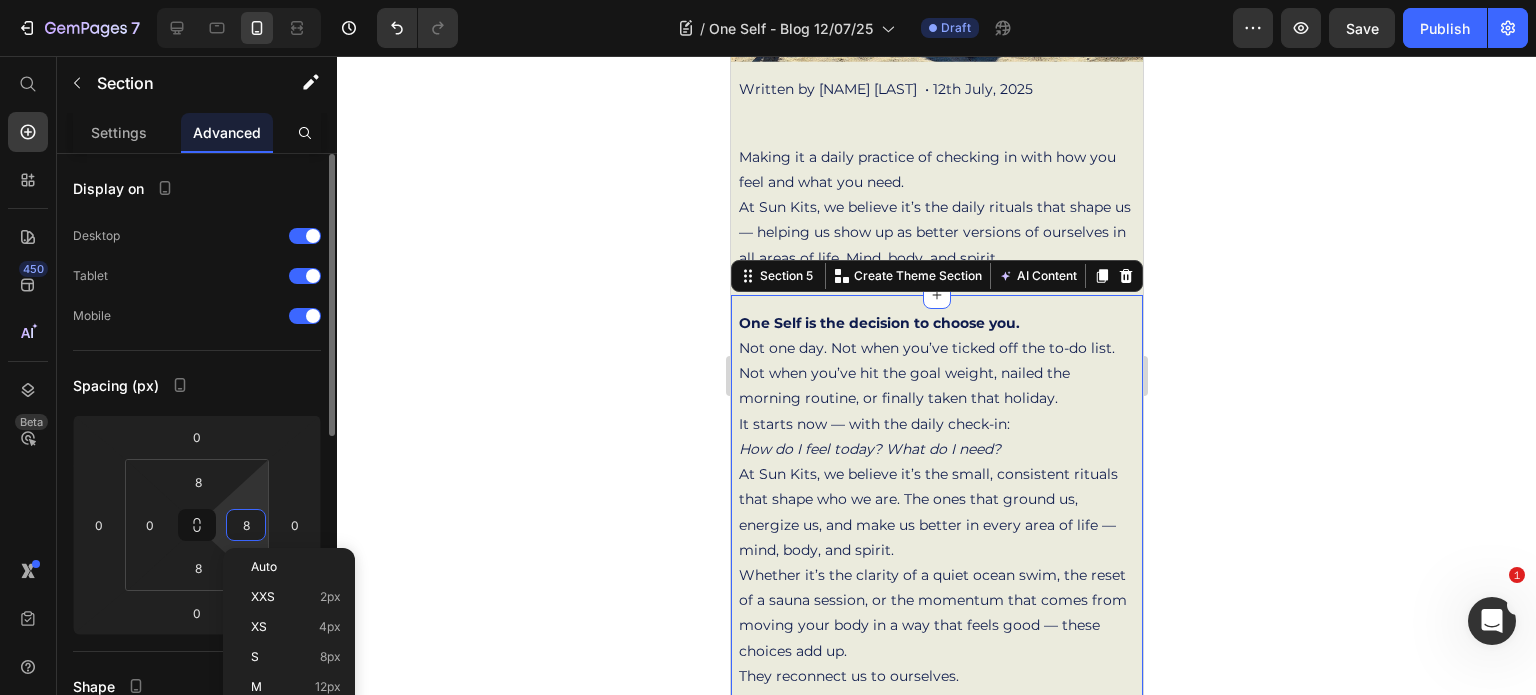 type on "0" 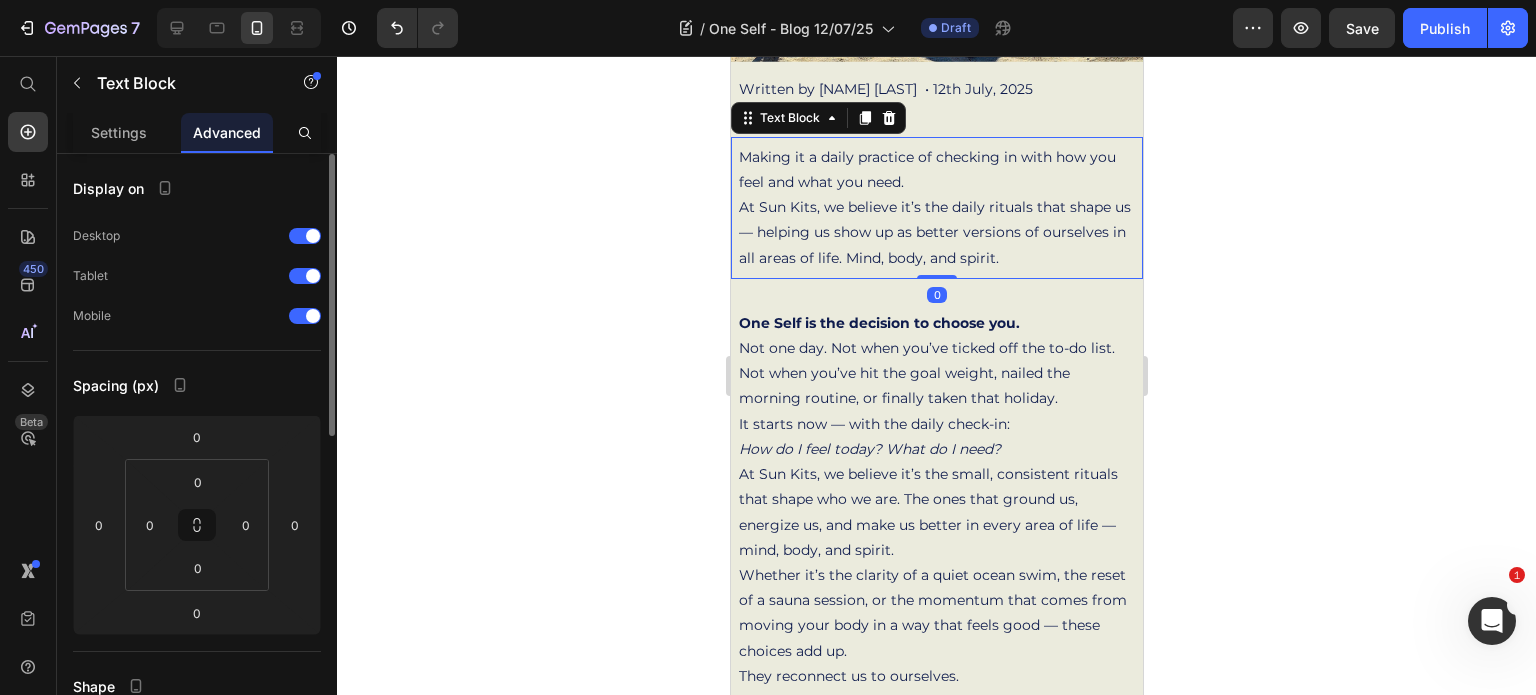 click on "Making it a daily practice of checking in with how you feel and what you need. At Sun Kits, we believe it’s the daily rituals that shape us — helping us show up as better versions of ourselves in all areas of life. Mind, body, and spirit." at bounding box center (936, 208) 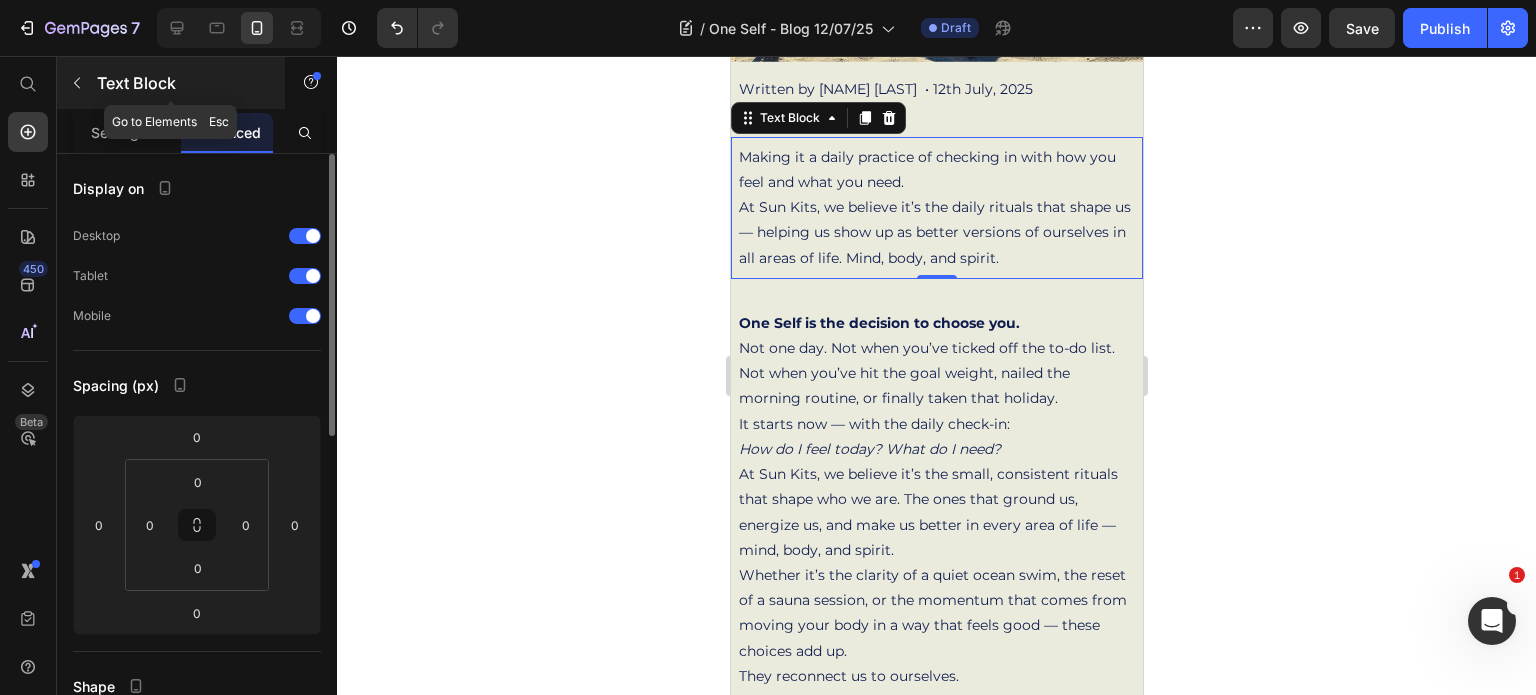 click 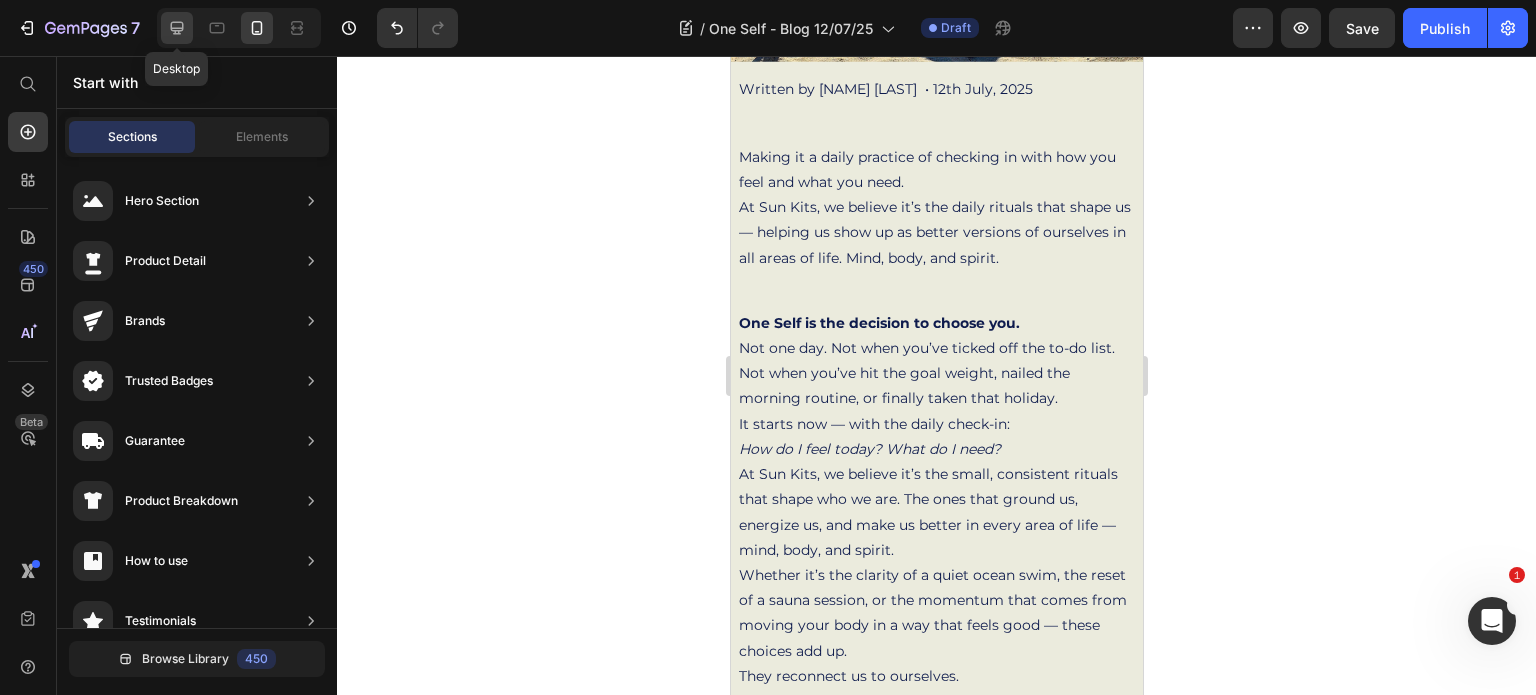 click 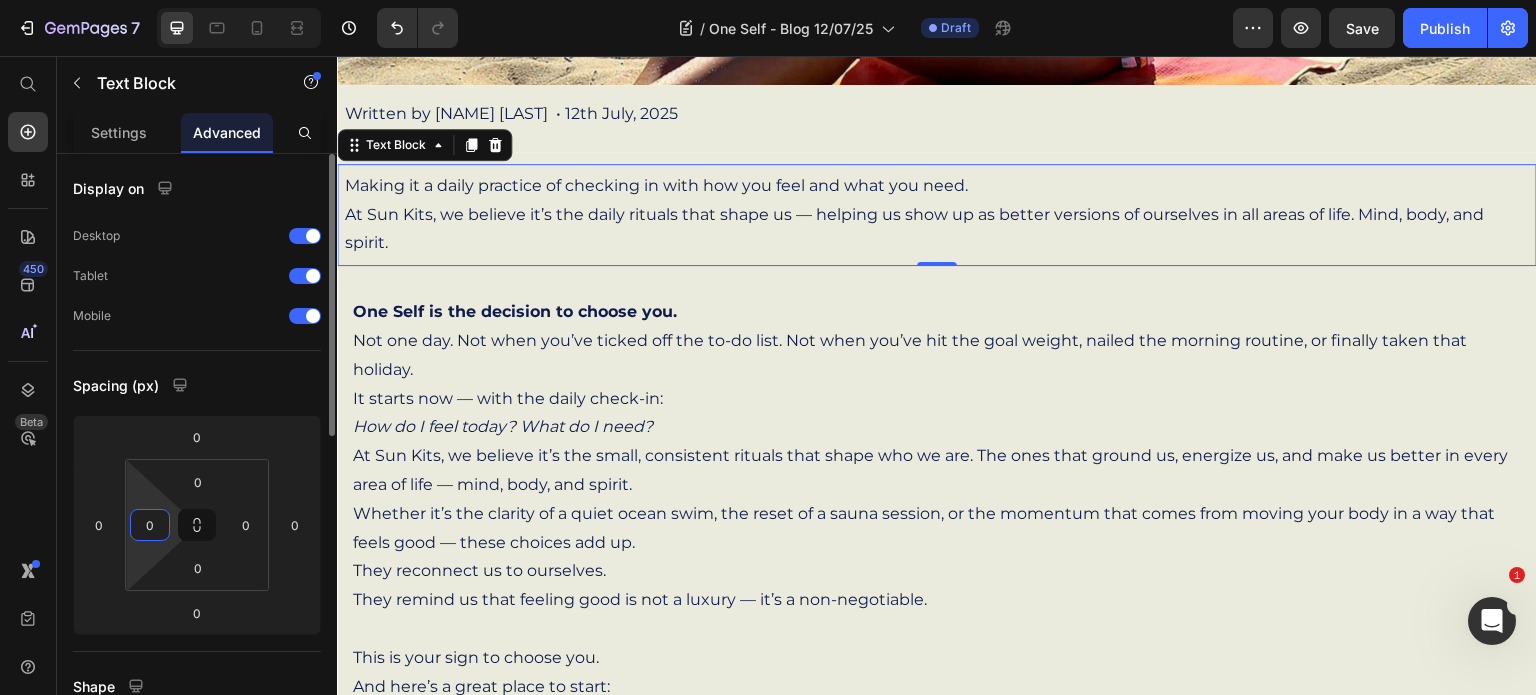 click on "0" at bounding box center [150, 525] 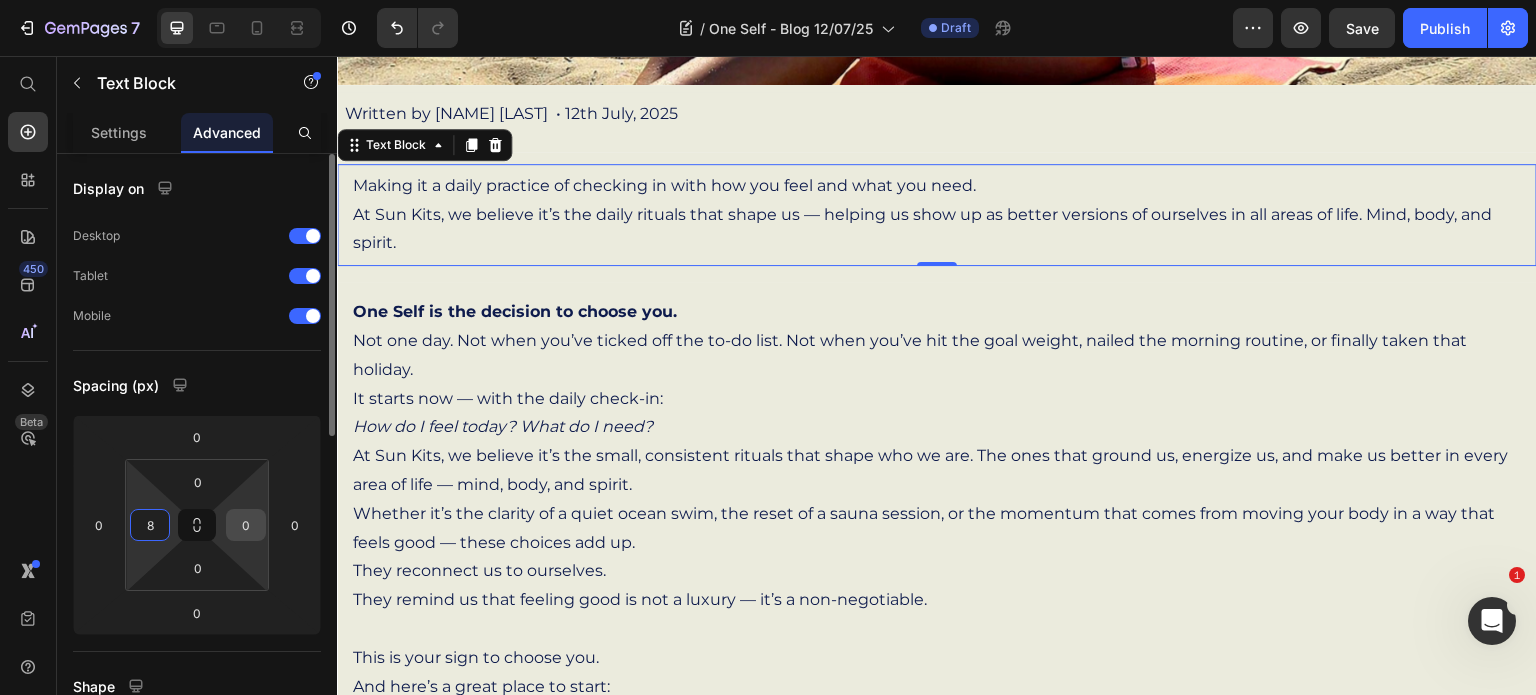 type on "8" 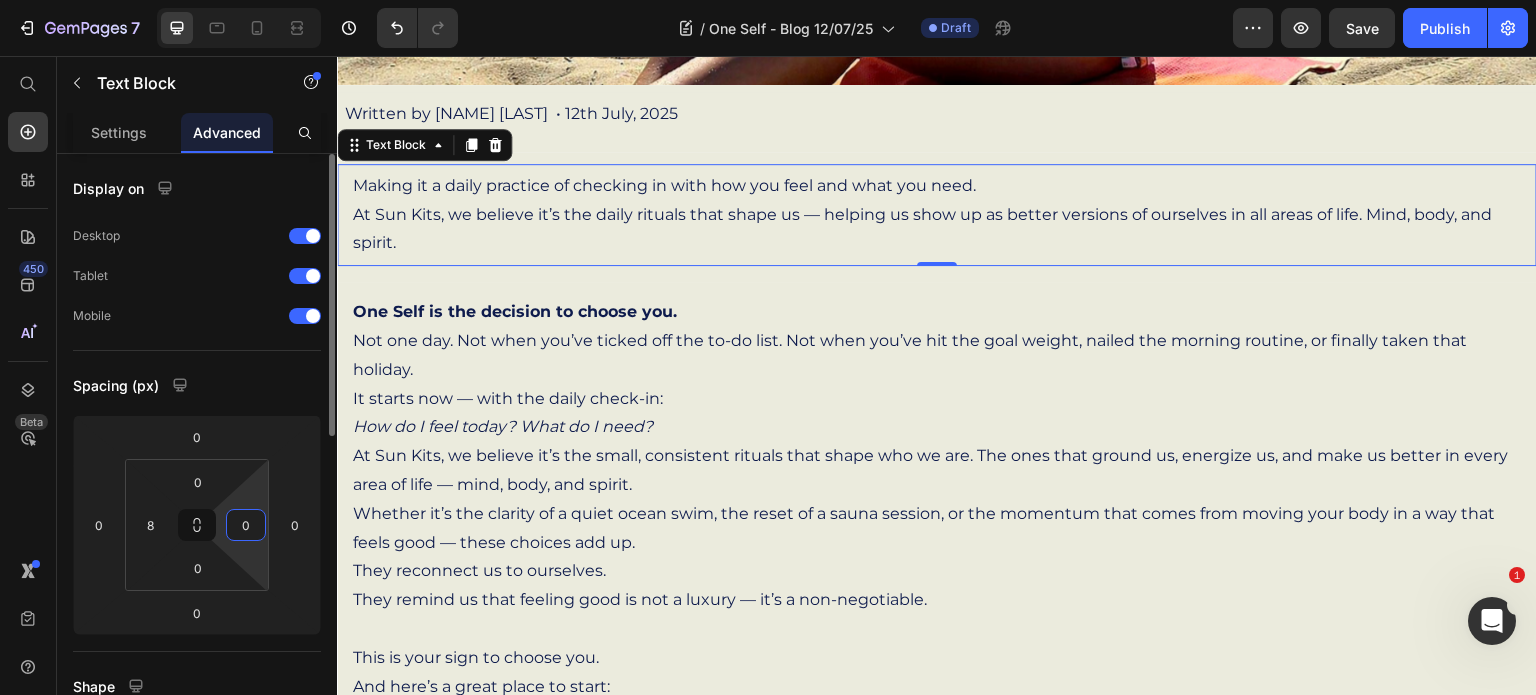 click on "0" at bounding box center [246, 525] 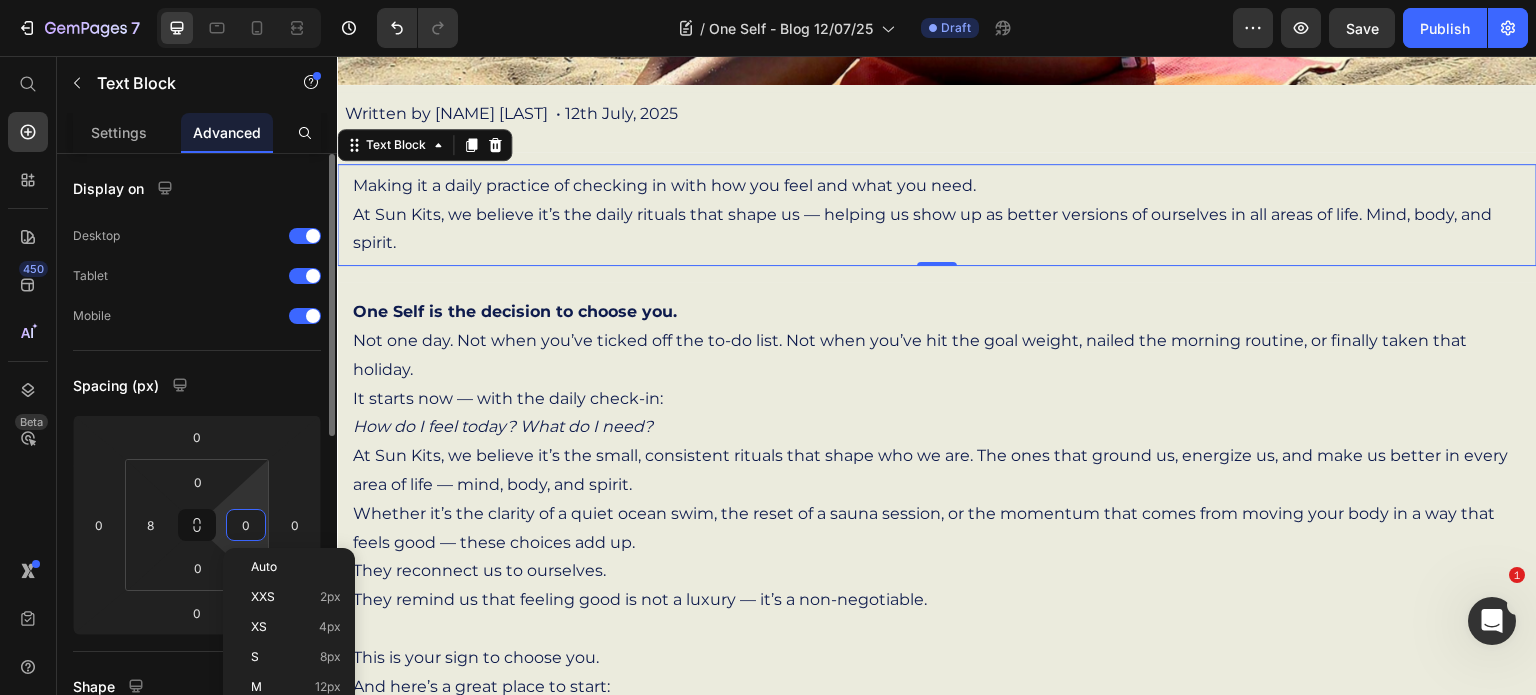 type on "8" 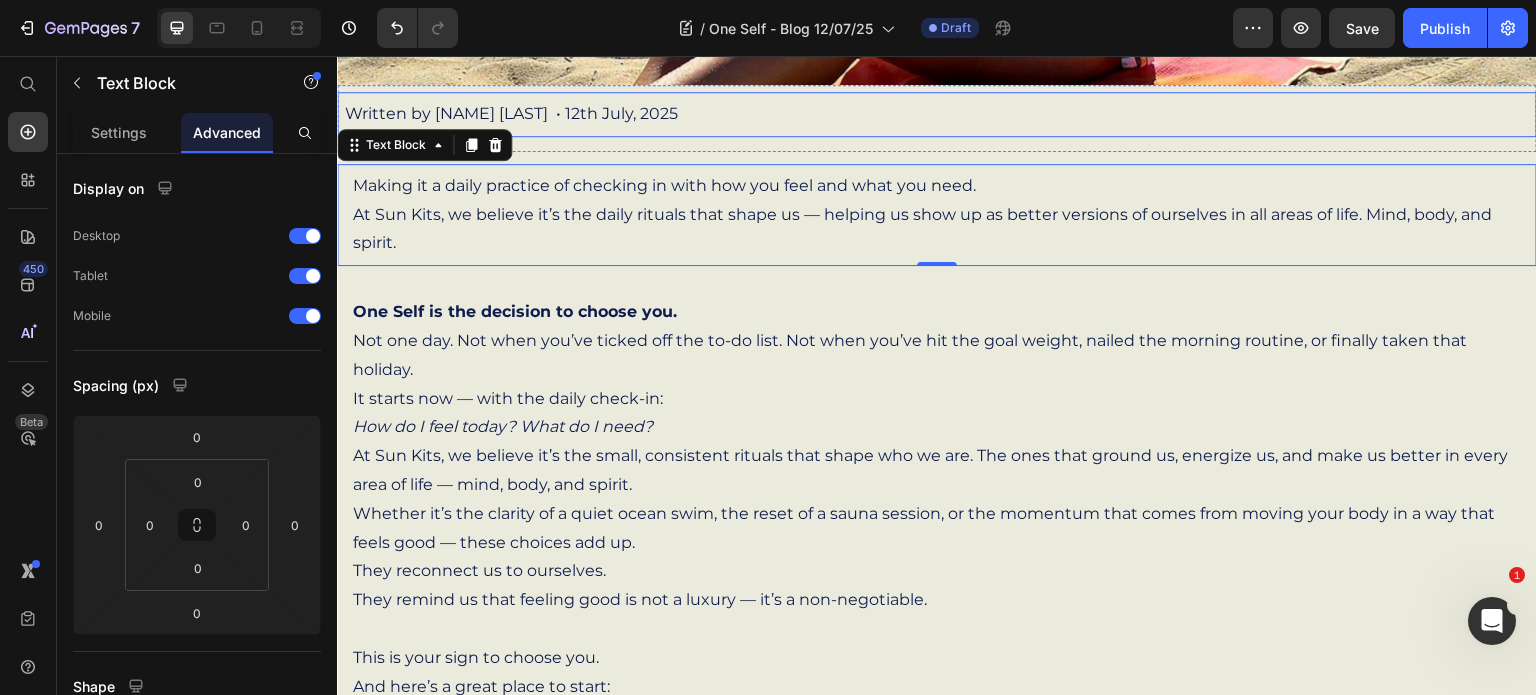 click on "Written by [NAME] [LAST]  • 12th July, 2025" at bounding box center (937, 114) 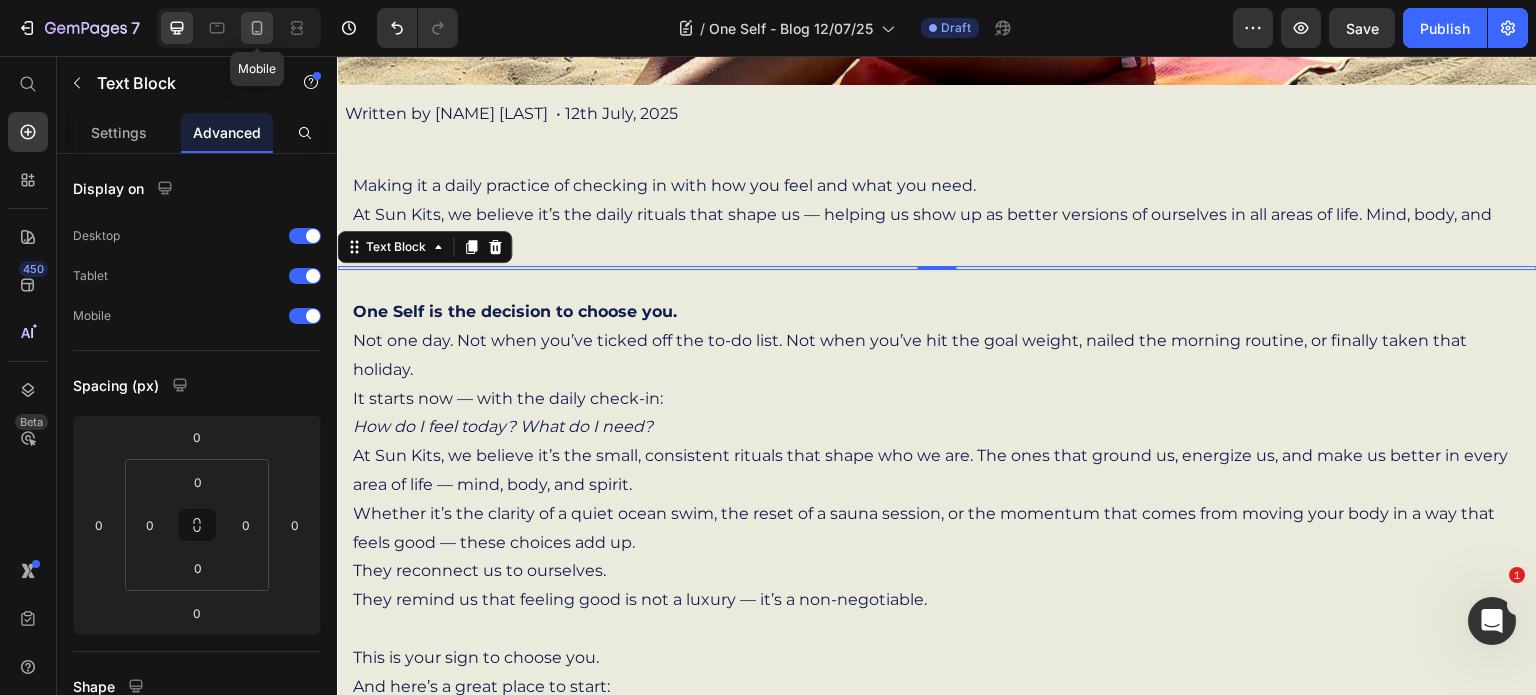 click 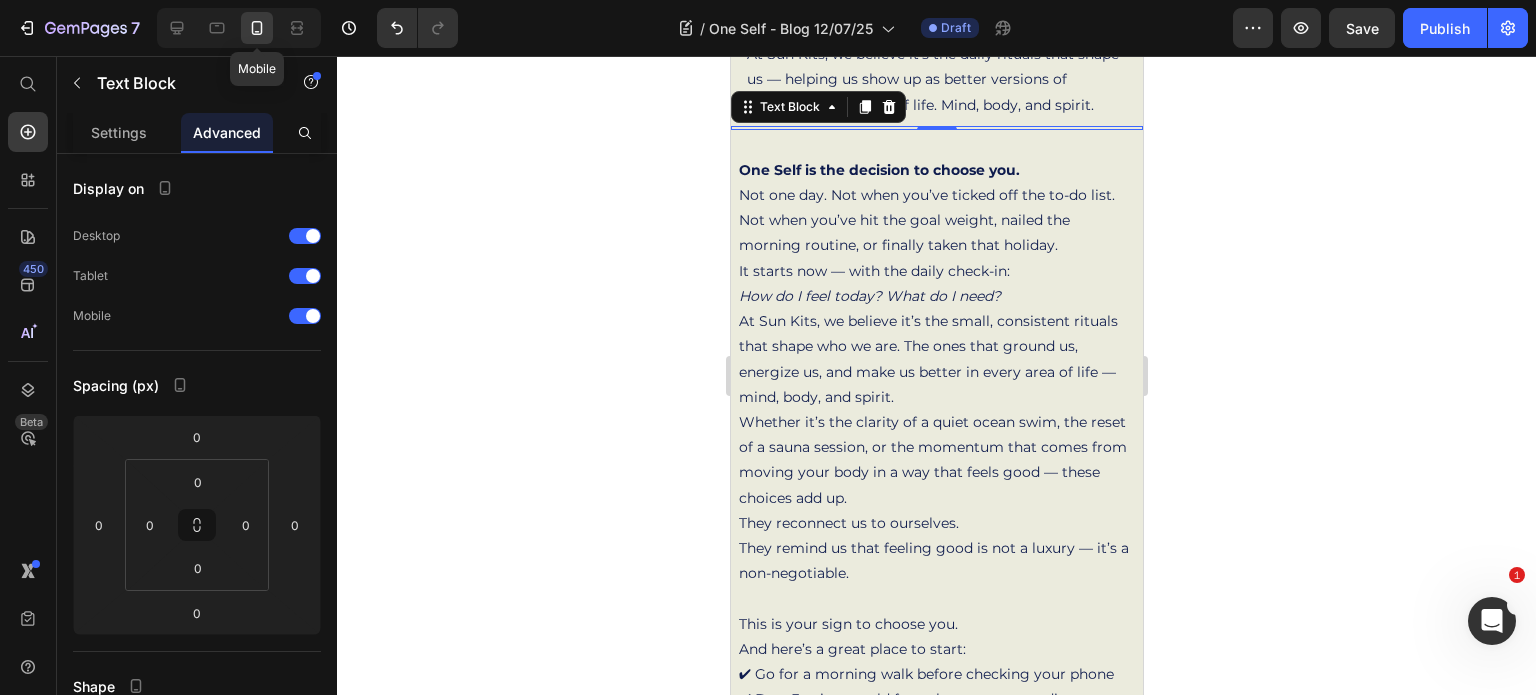 scroll, scrollTop: 512, scrollLeft: 0, axis: vertical 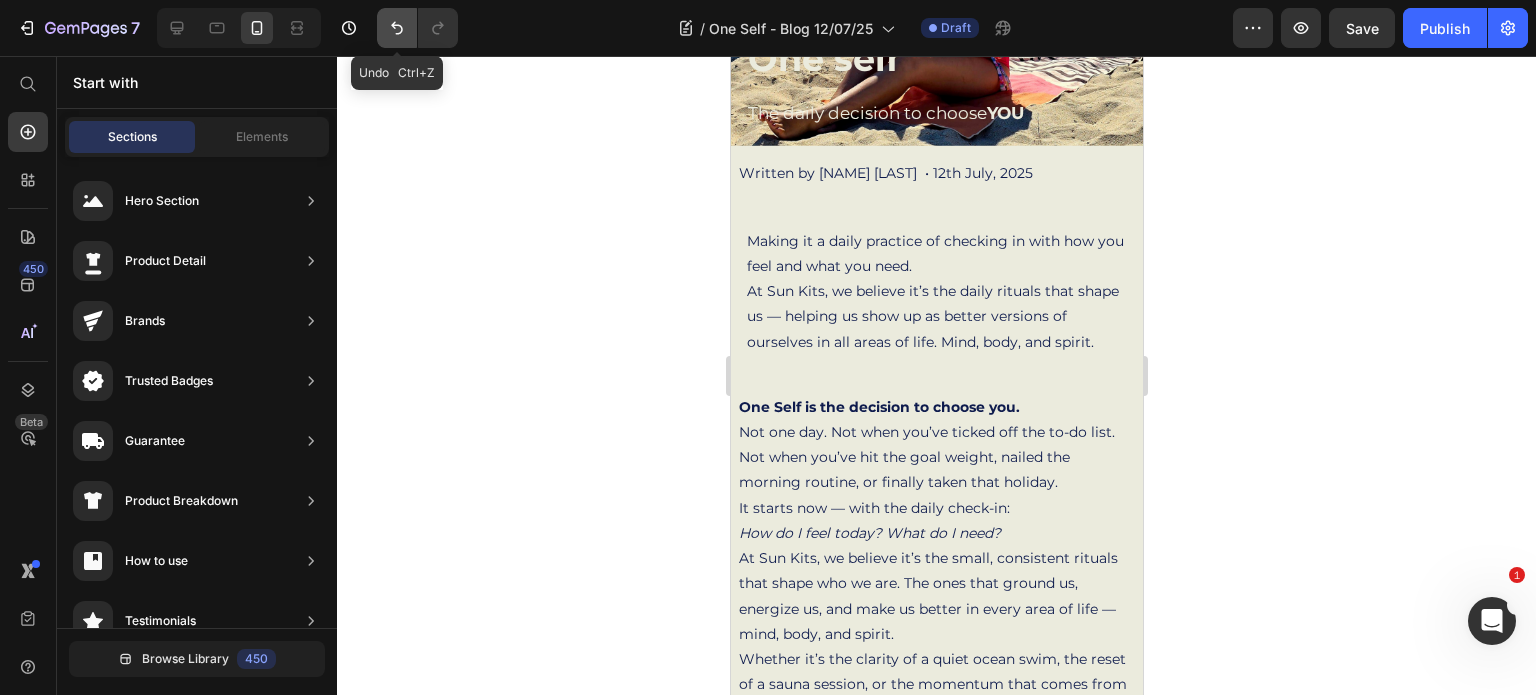 click 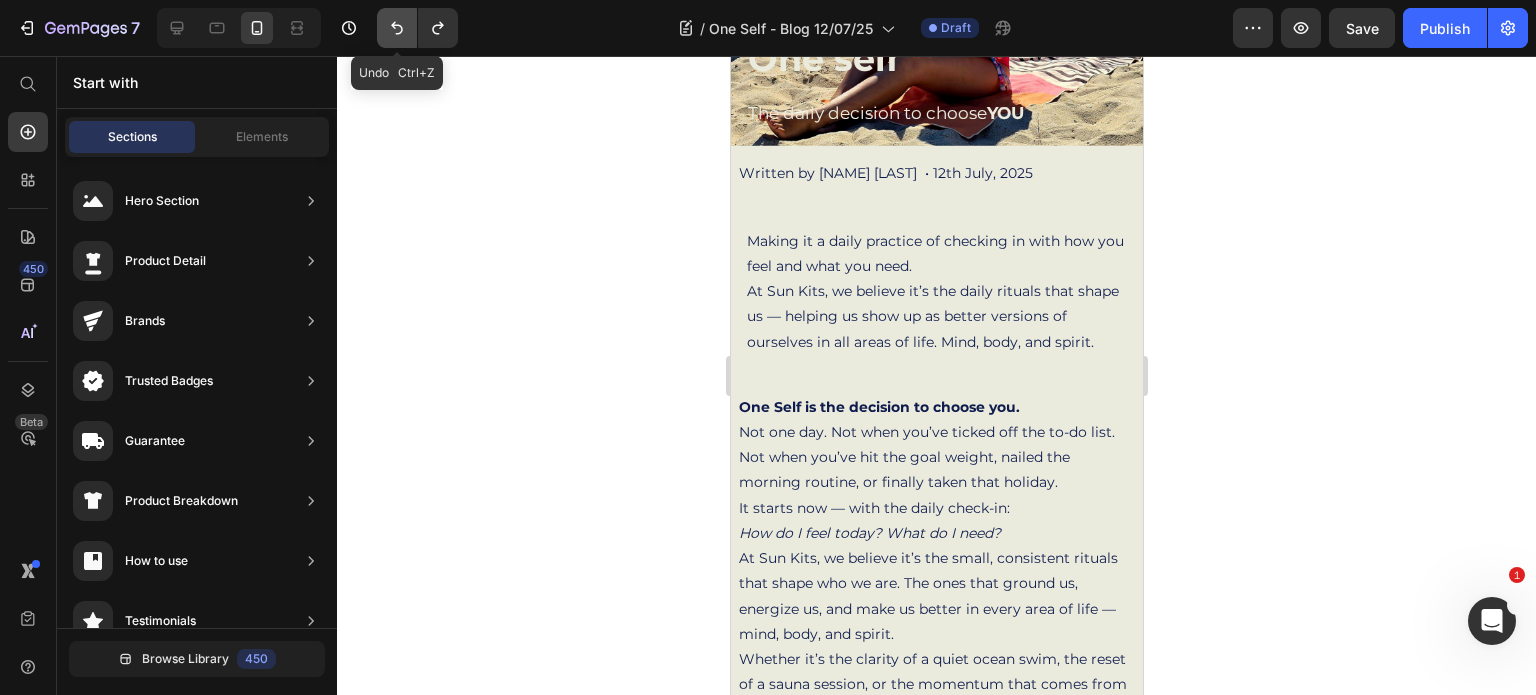 click 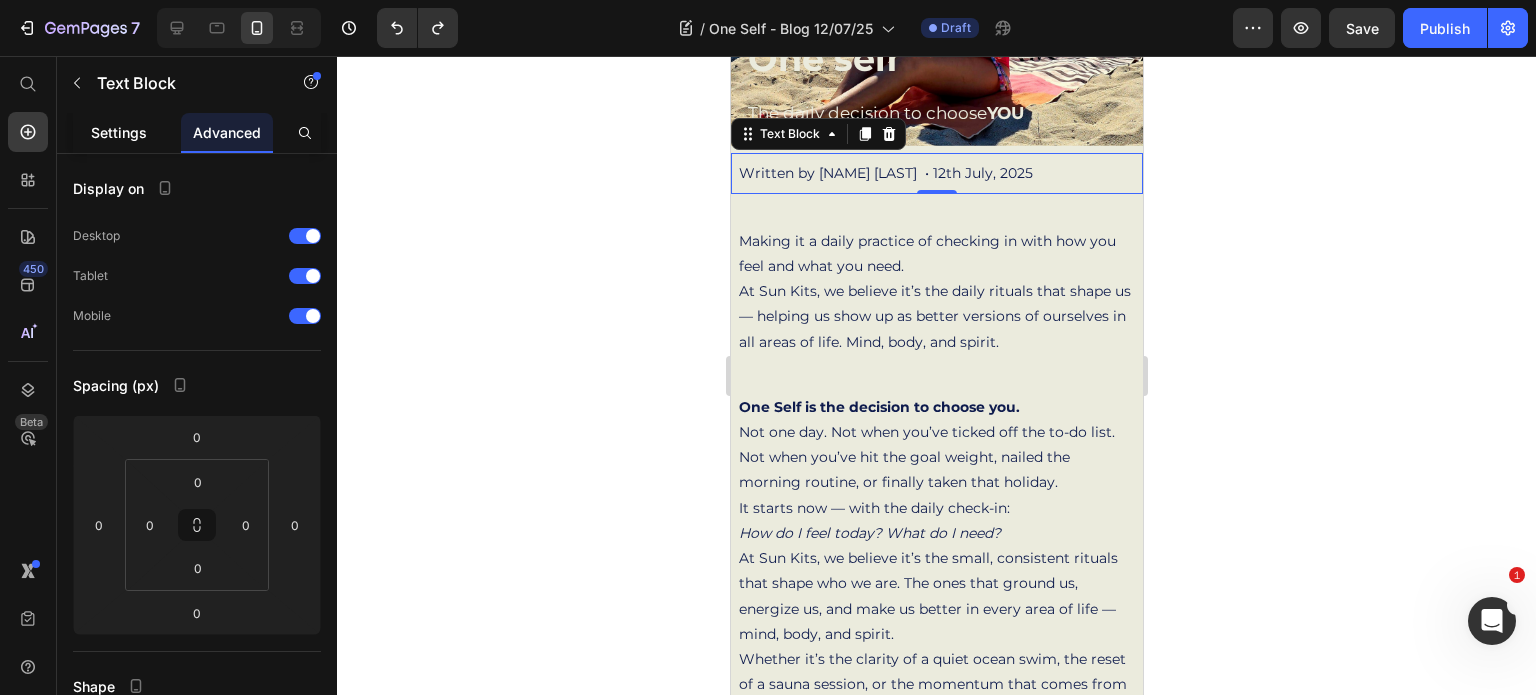 click on "Settings" at bounding box center (119, 132) 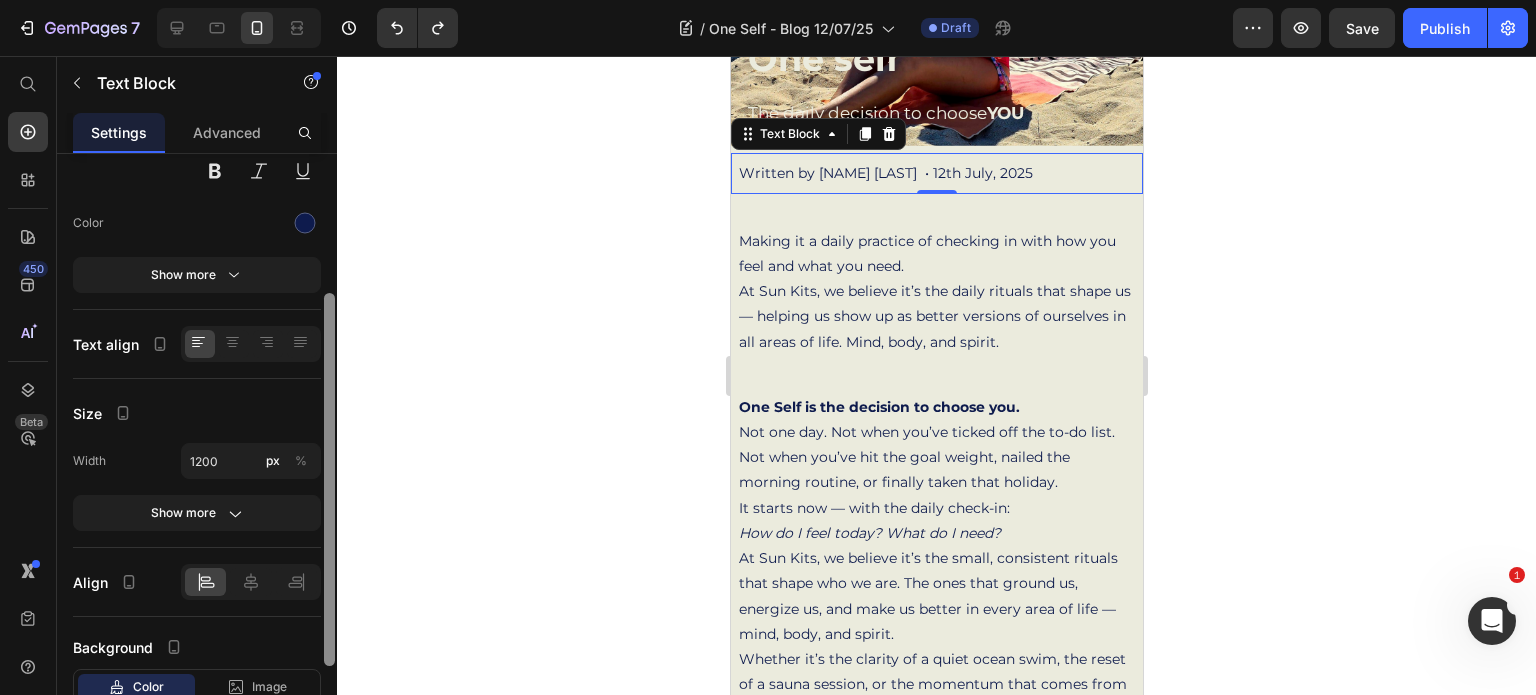 scroll, scrollTop: 237, scrollLeft: 0, axis: vertical 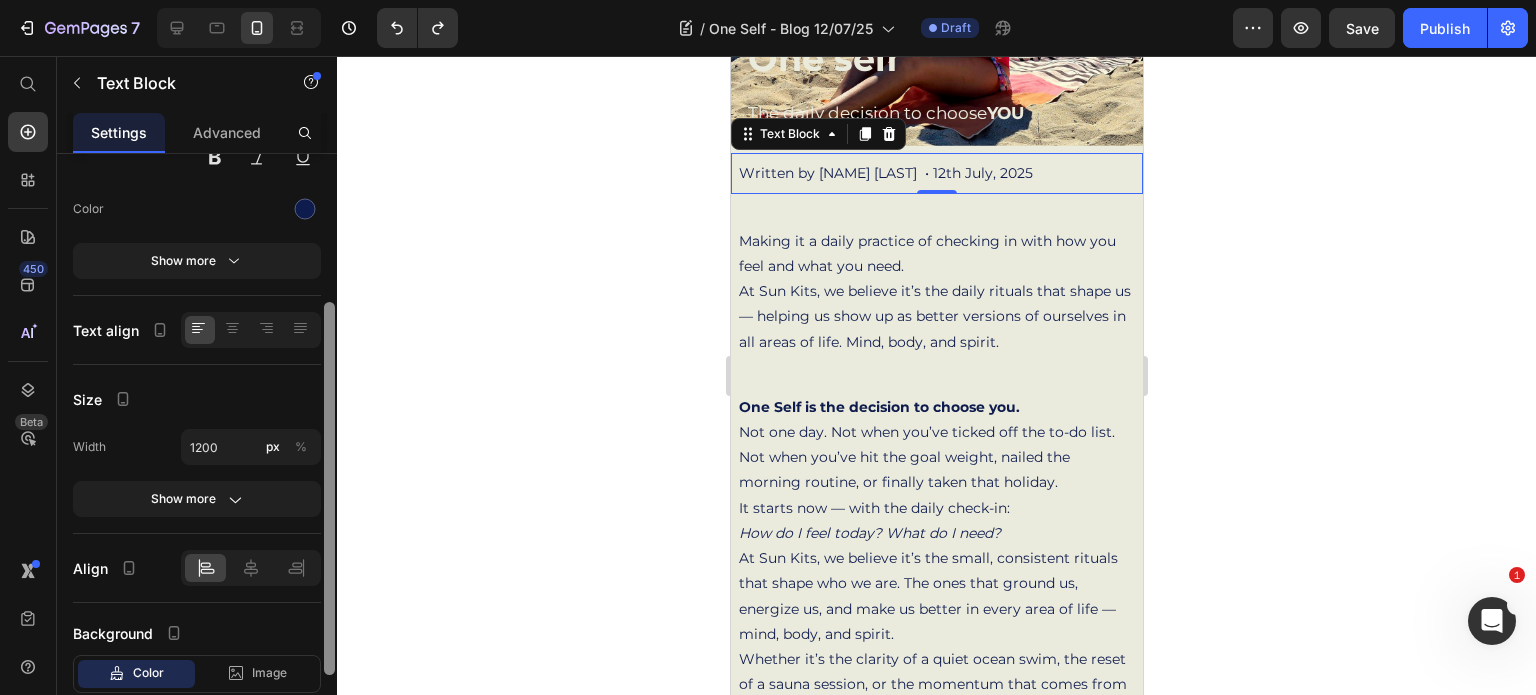 drag, startPoint x: 328, startPoint y: 423, endPoint x: 327, endPoint y: 571, distance: 148.00337 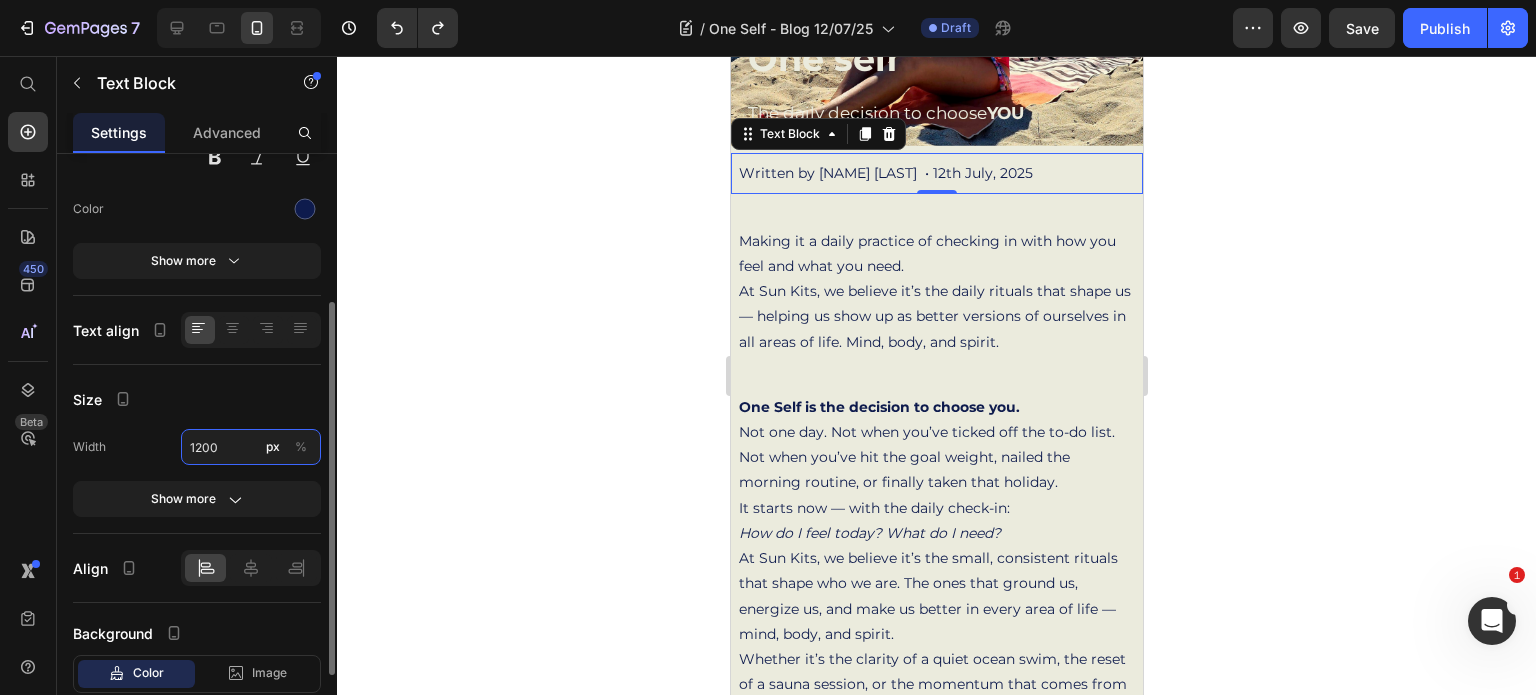 click on "1200" at bounding box center (251, 447) 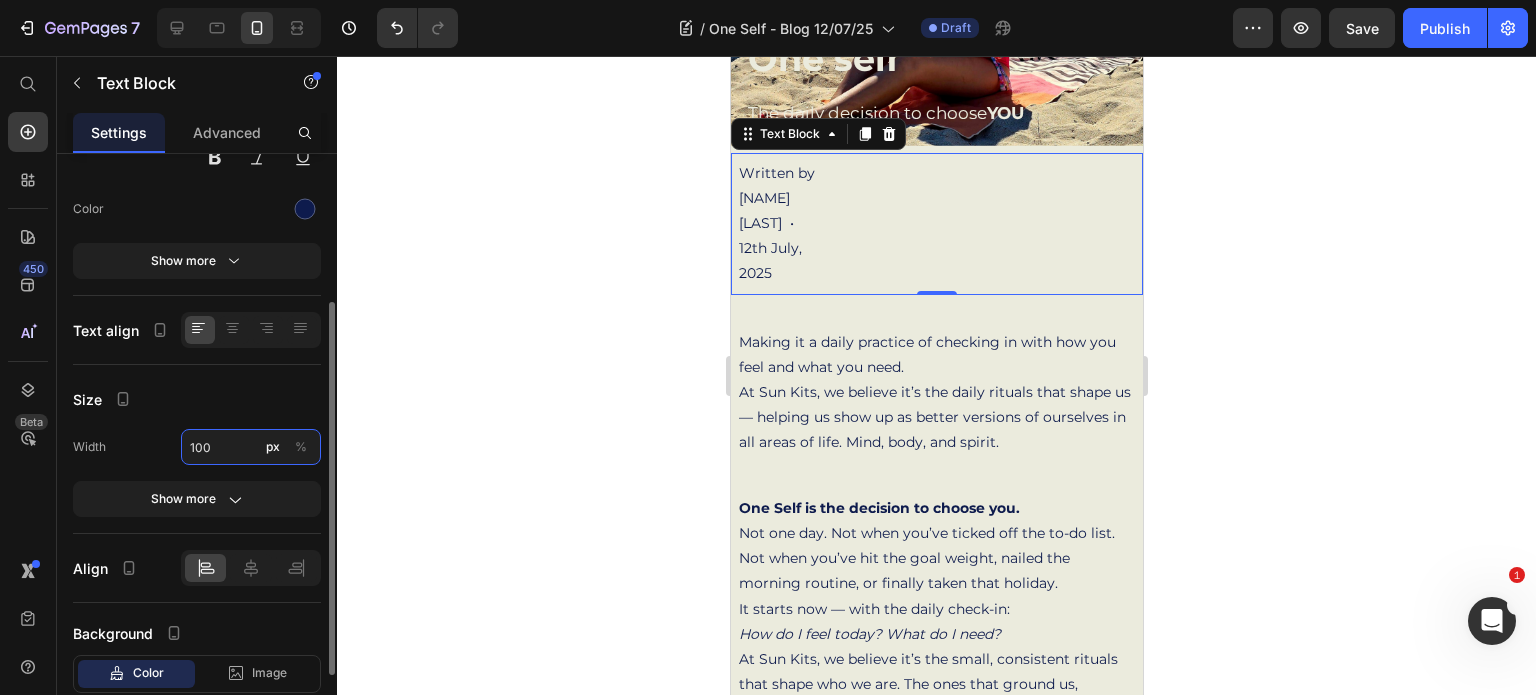 type on "100" 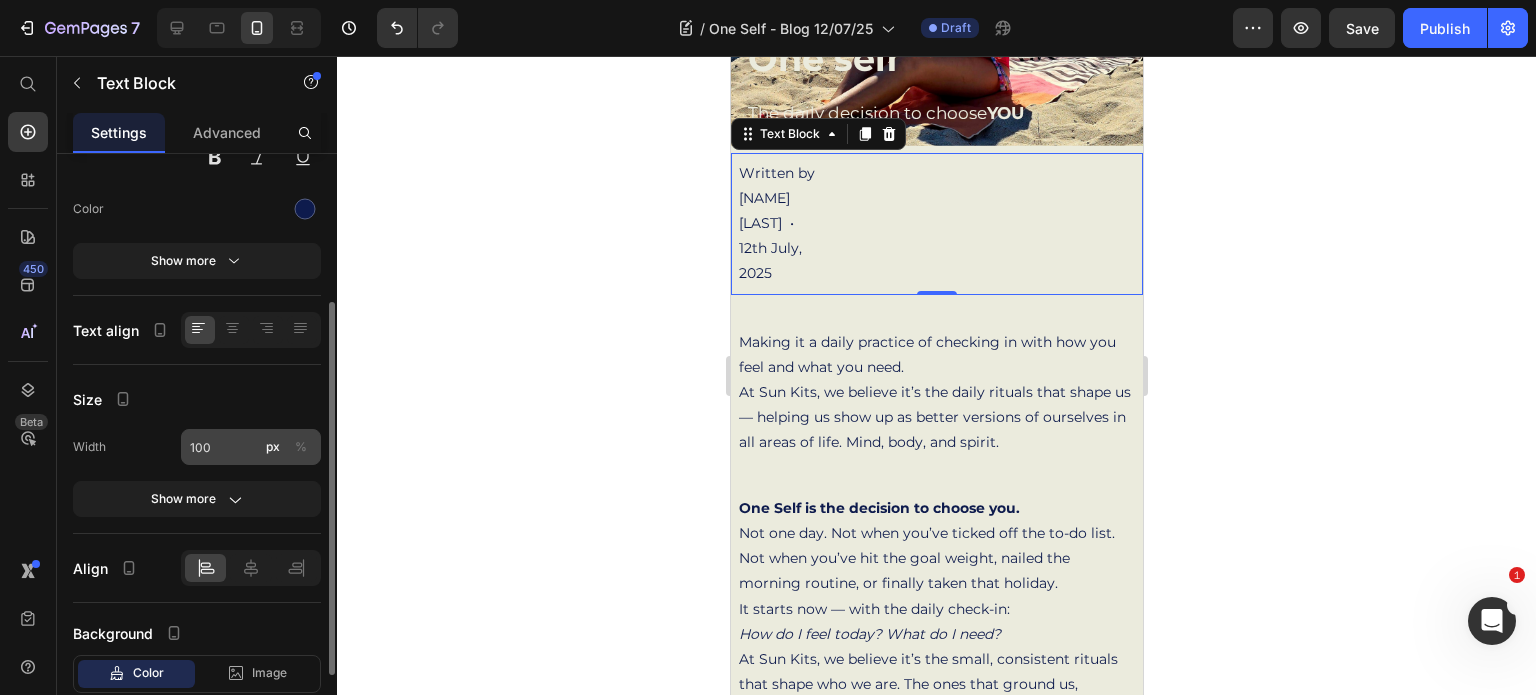 click on "%" at bounding box center (301, 447) 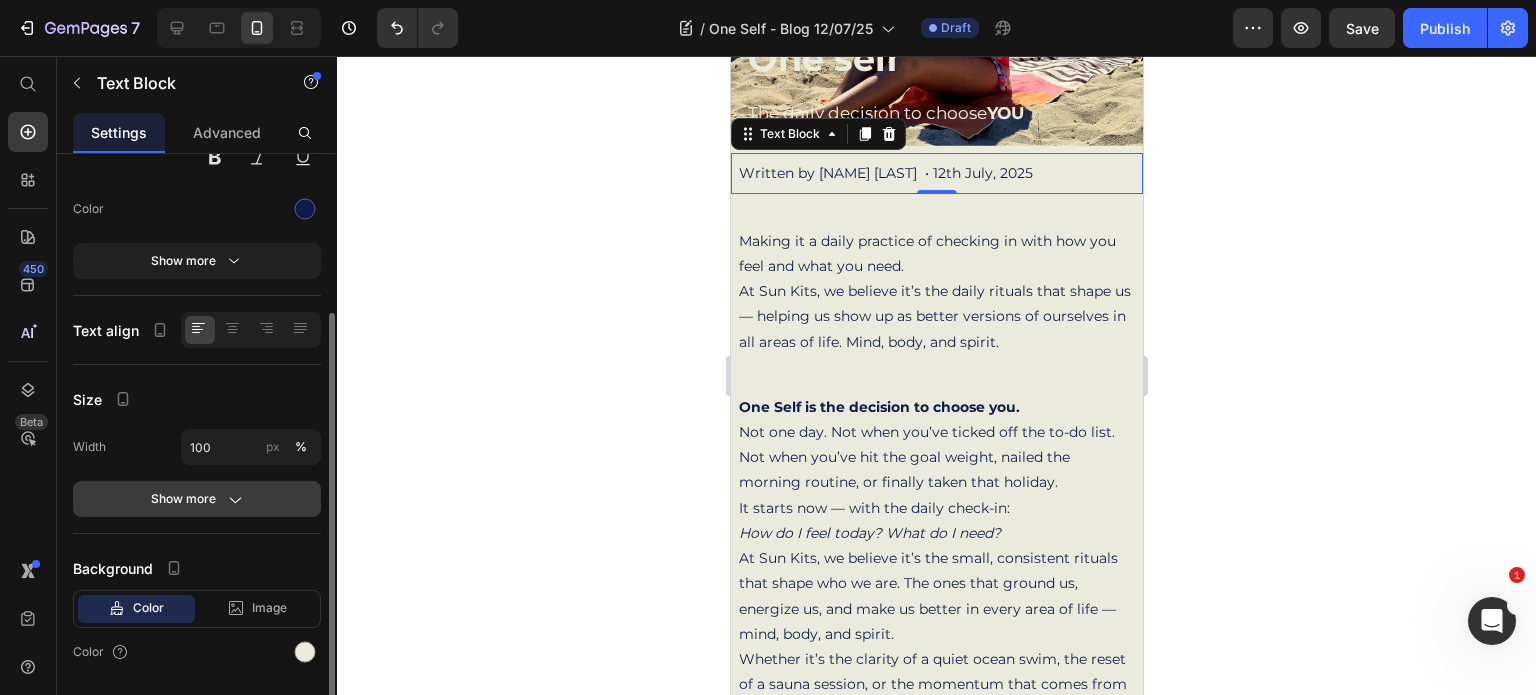 click on "Show more" 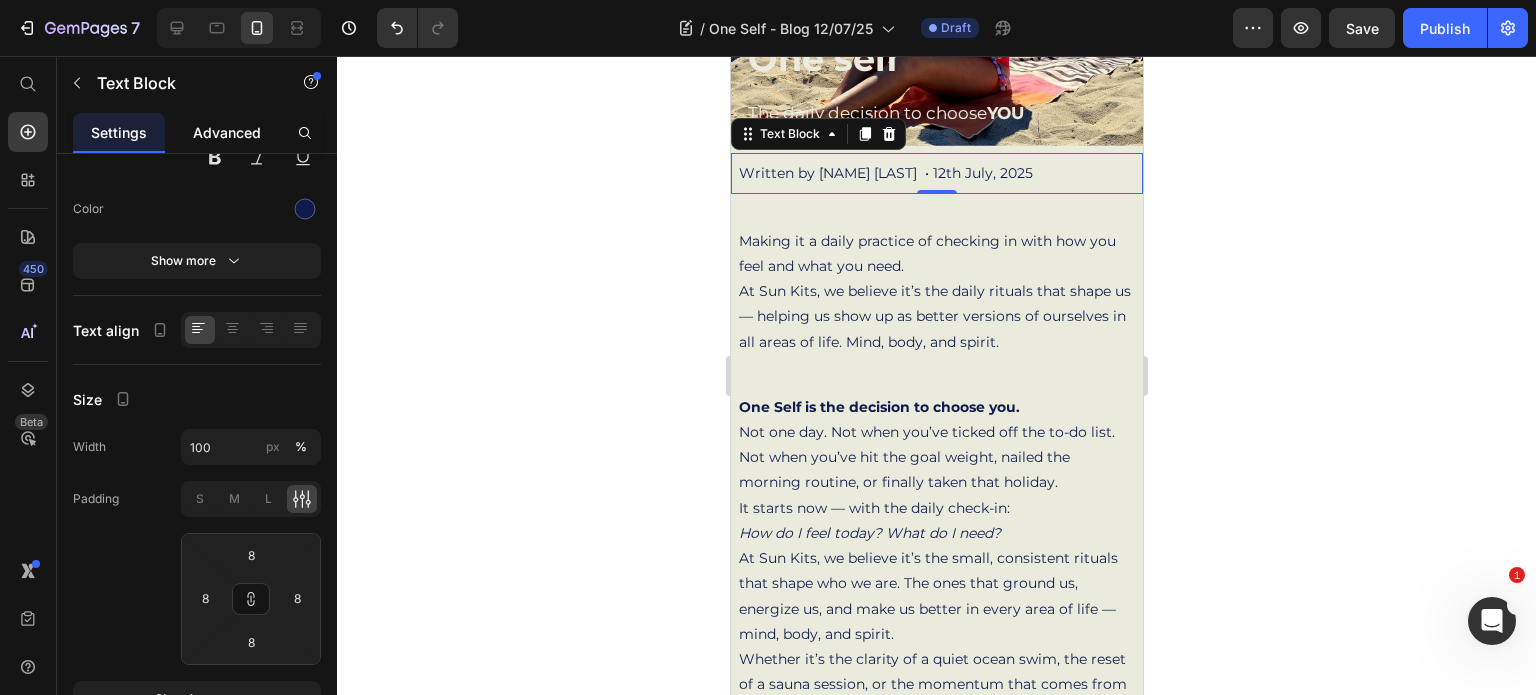 click on "Advanced" at bounding box center [227, 132] 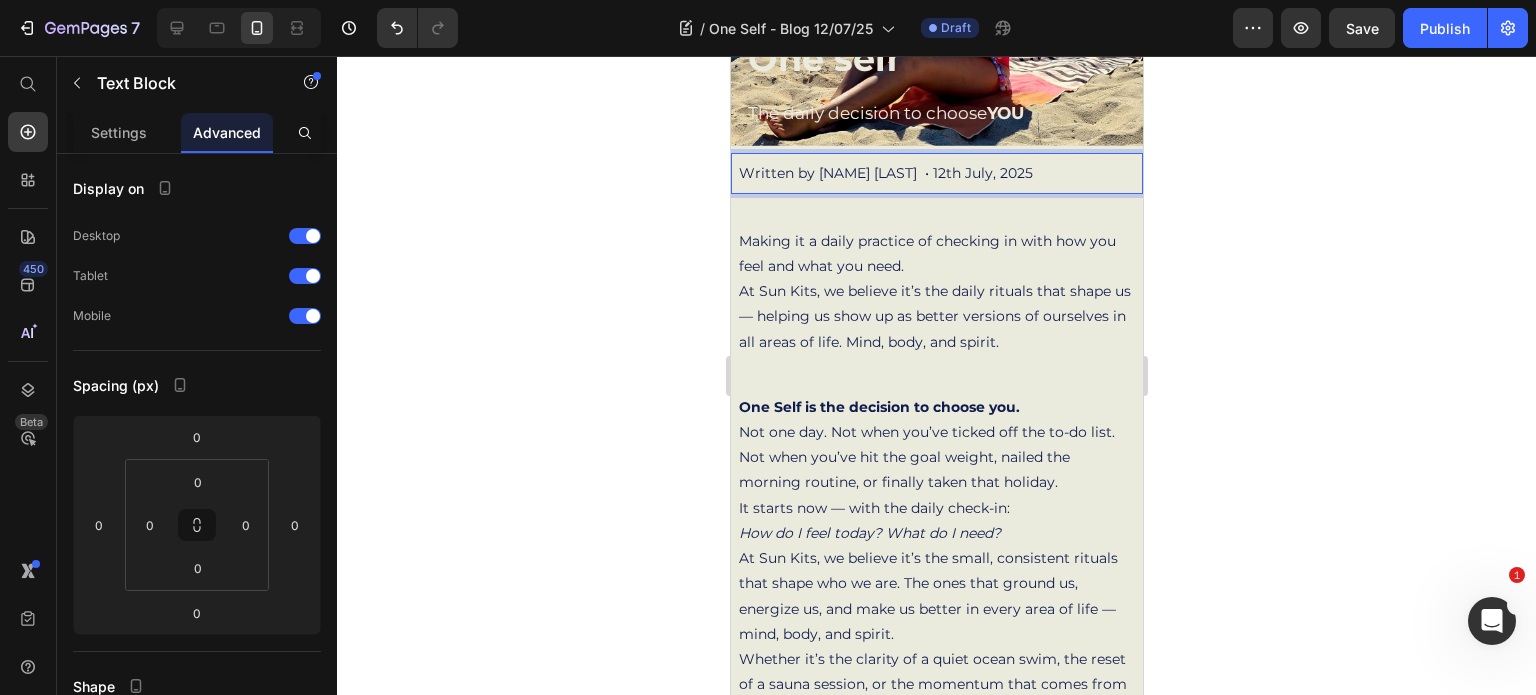 click on "Written by [NAME] [LAST]  • 12th July, 2025" at bounding box center (936, 173) 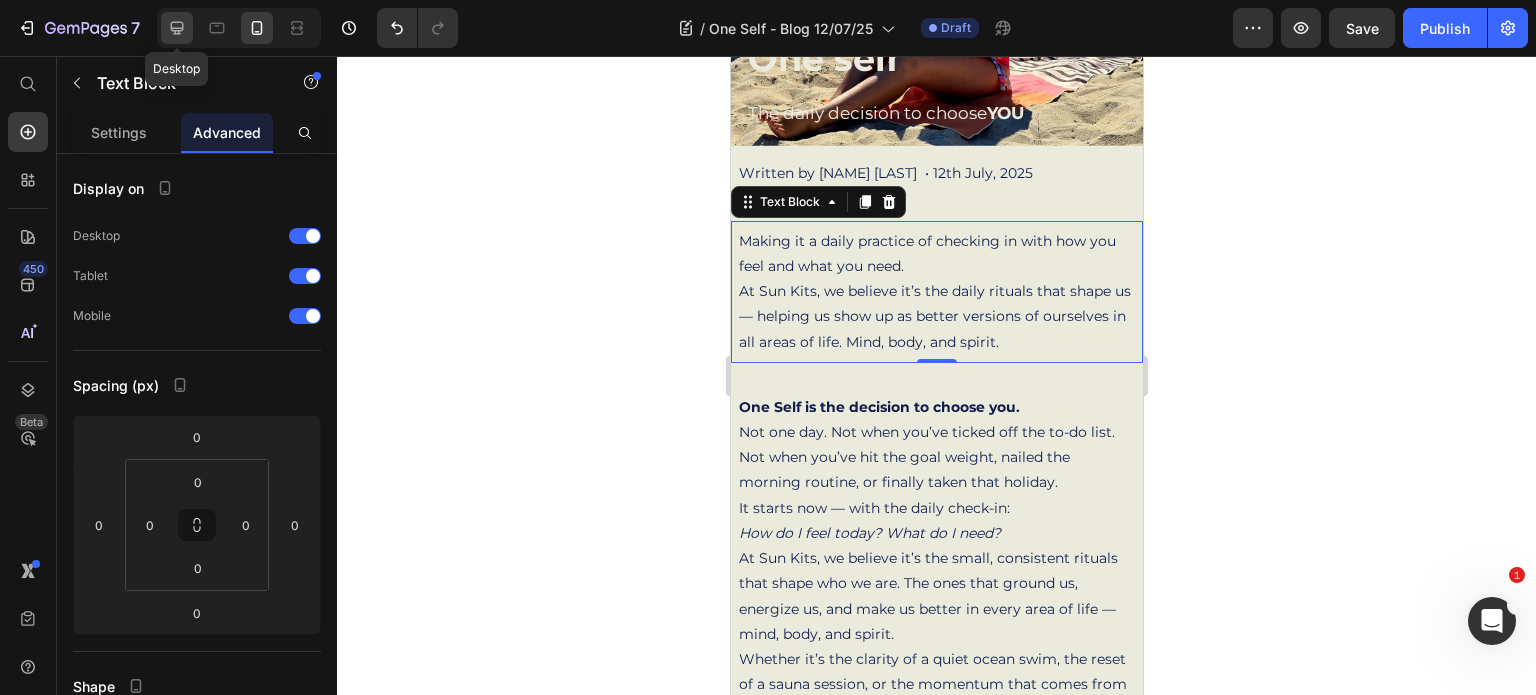click 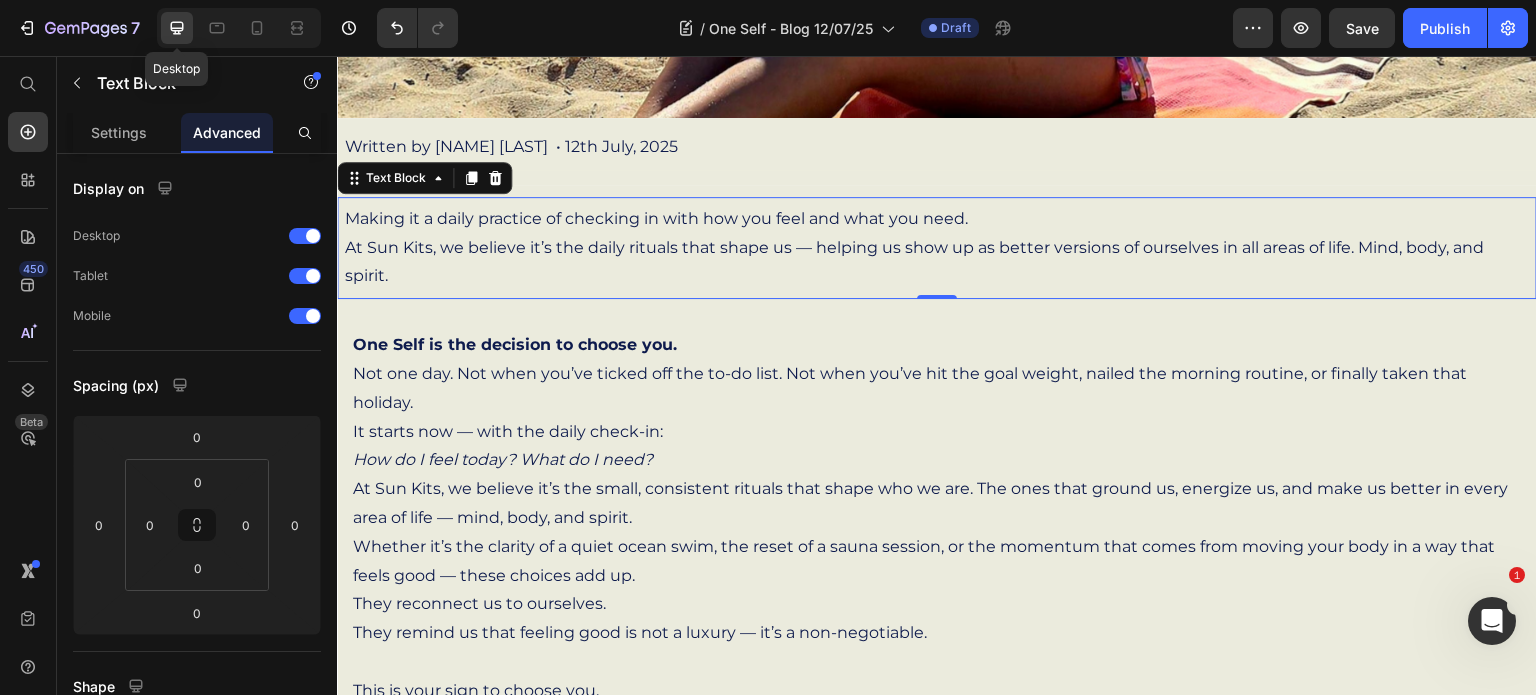 scroll, scrollTop: 620, scrollLeft: 0, axis: vertical 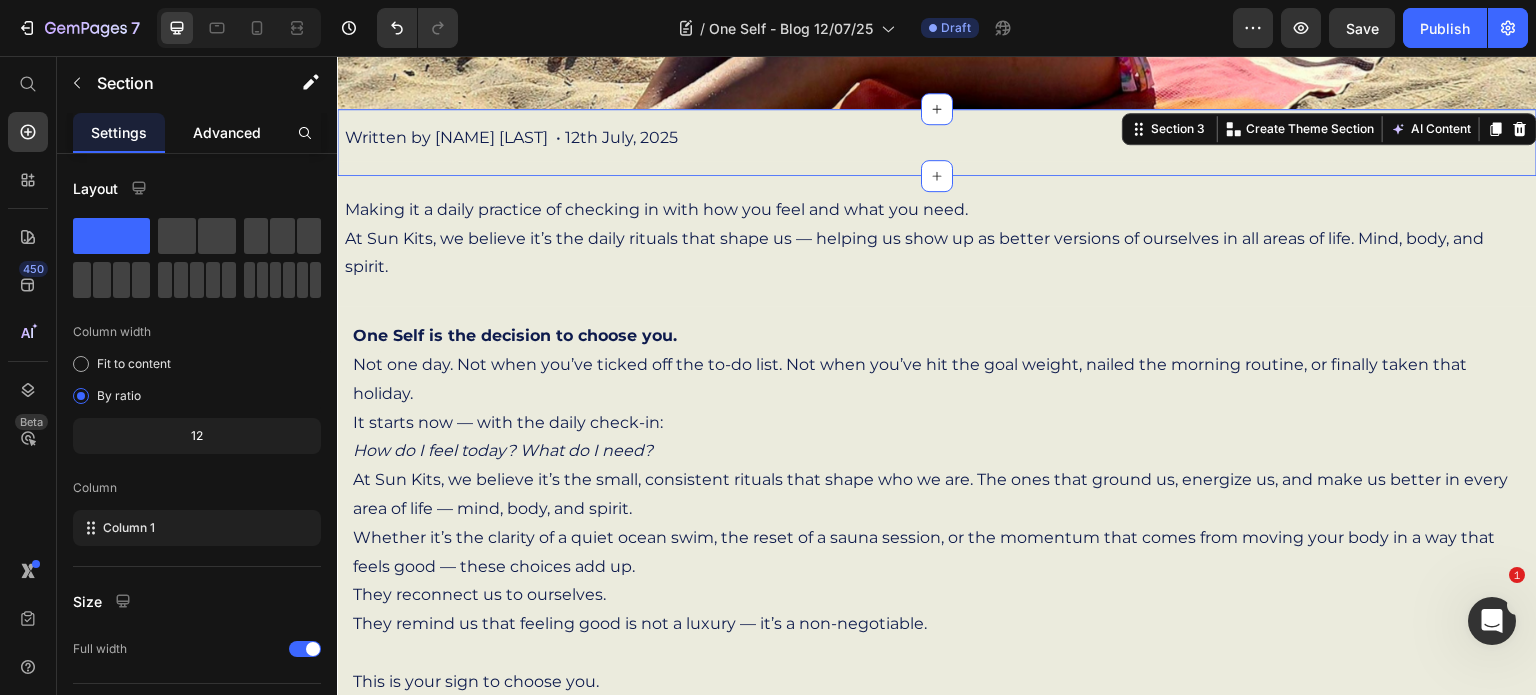 click on "Advanced" at bounding box center (227, 132) 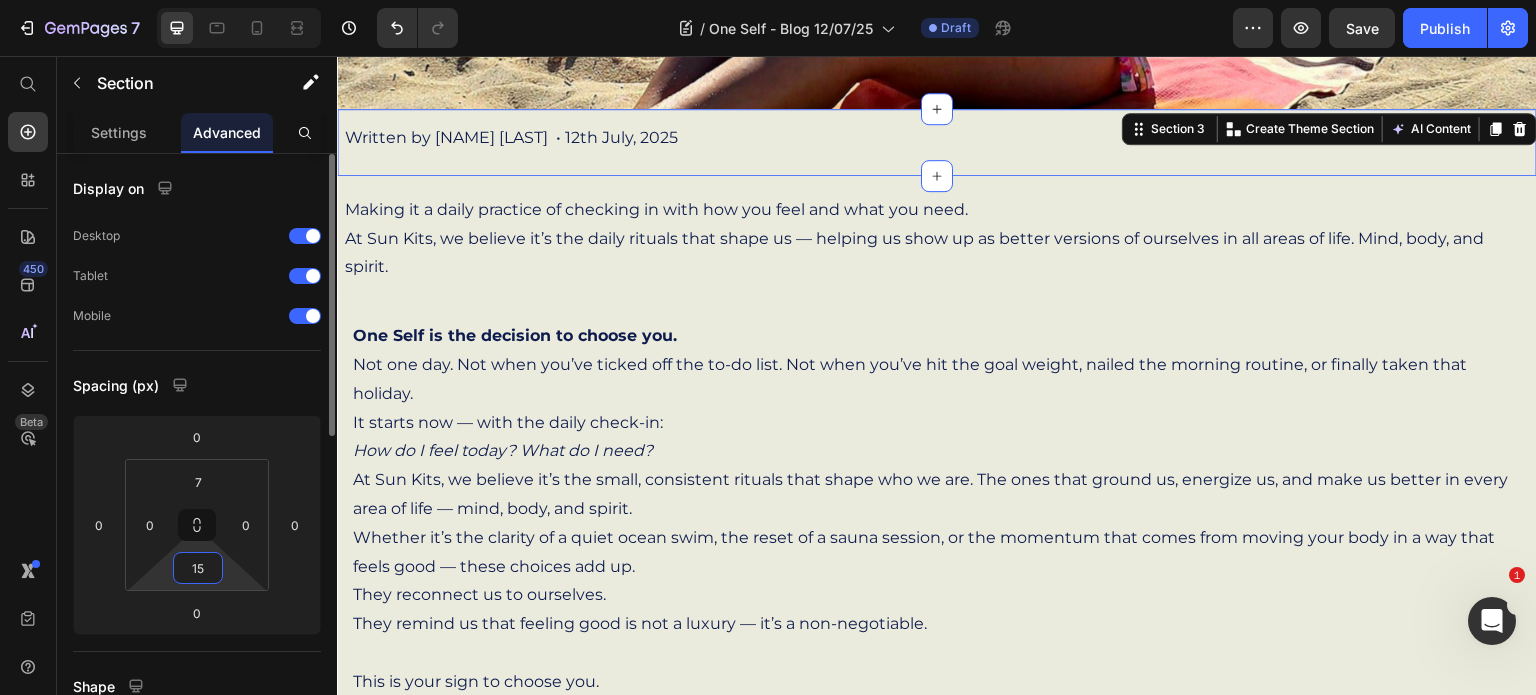 click on "15" at bounding box center (198, 568) 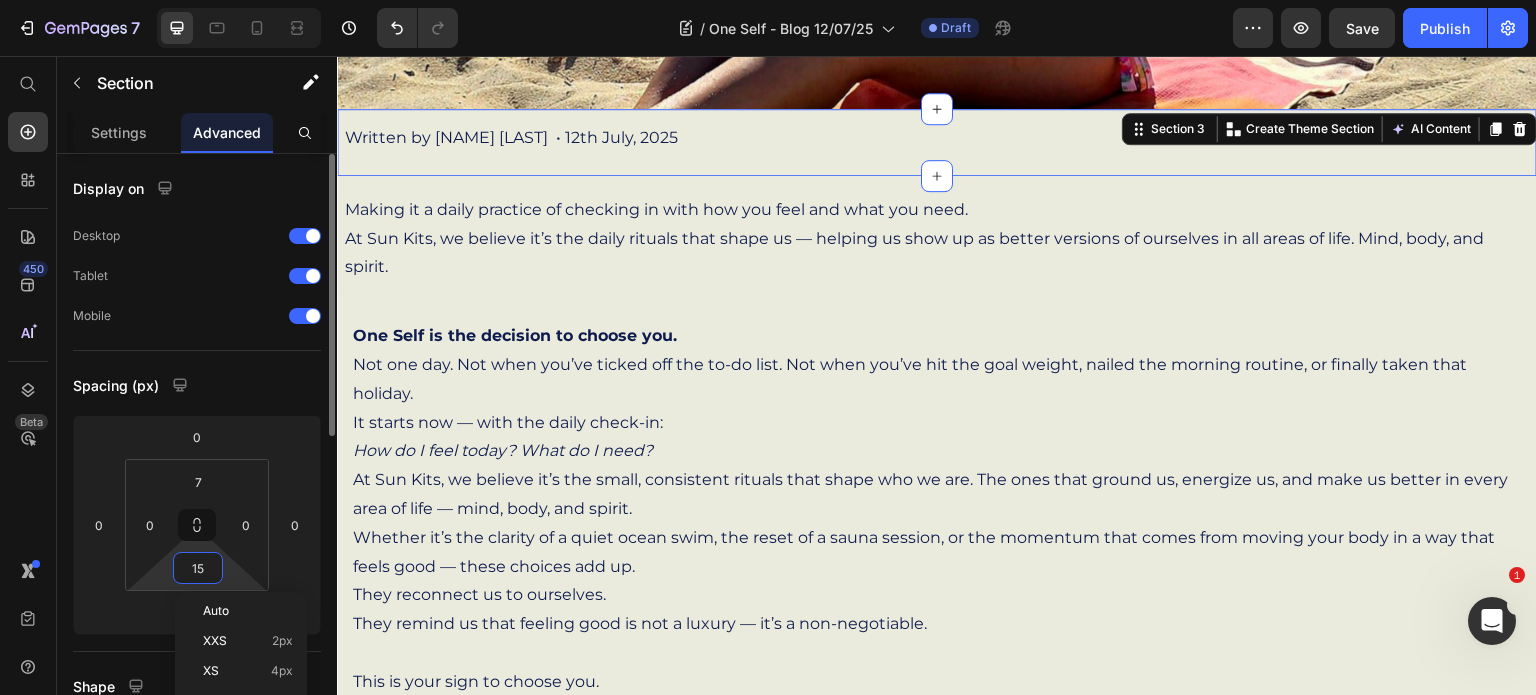 type on "7" 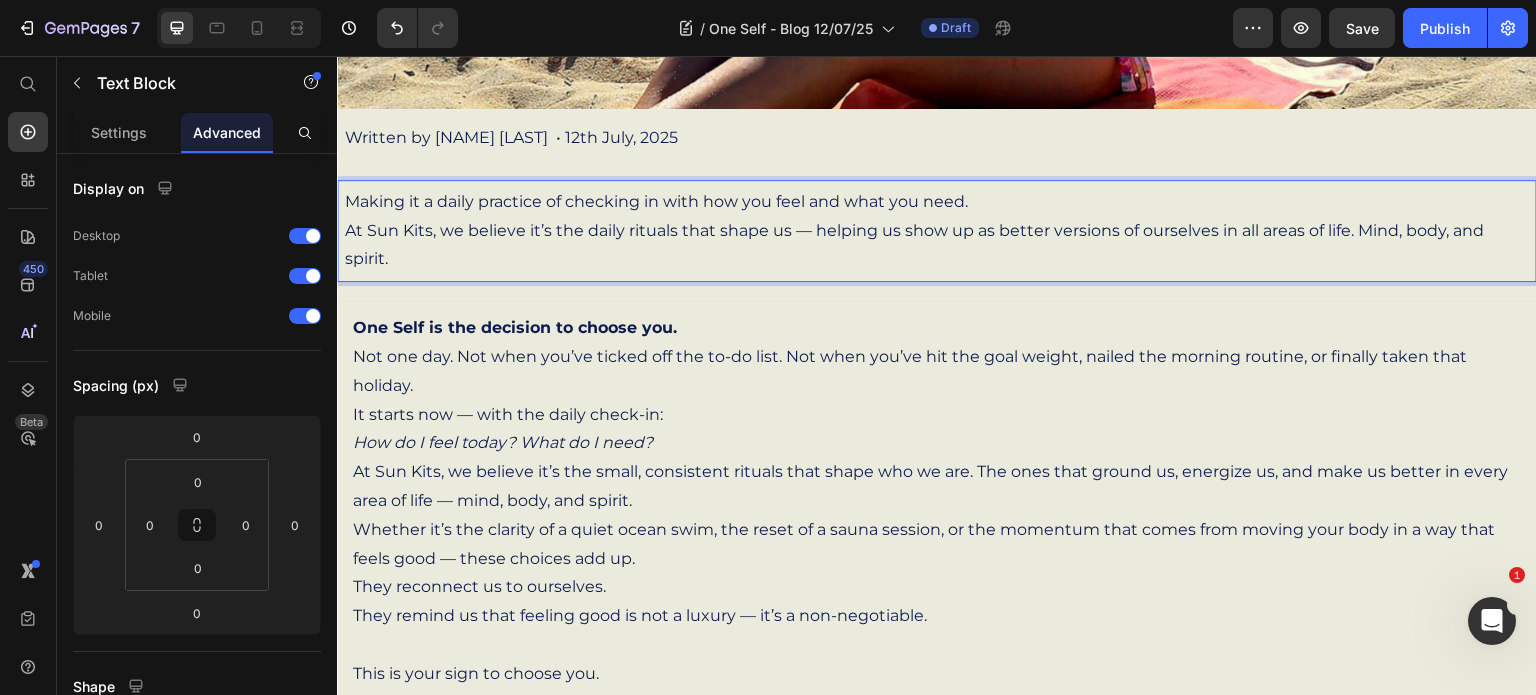 click on "Making it a daily practice of checking in with how you feel and what you need. At Sun Kits, we believe it’s the daily rituals that shape us — helping us show up as better versions of ourselves in all areas of life. Mind, body, and spirit." at bounding box center (937, 231) 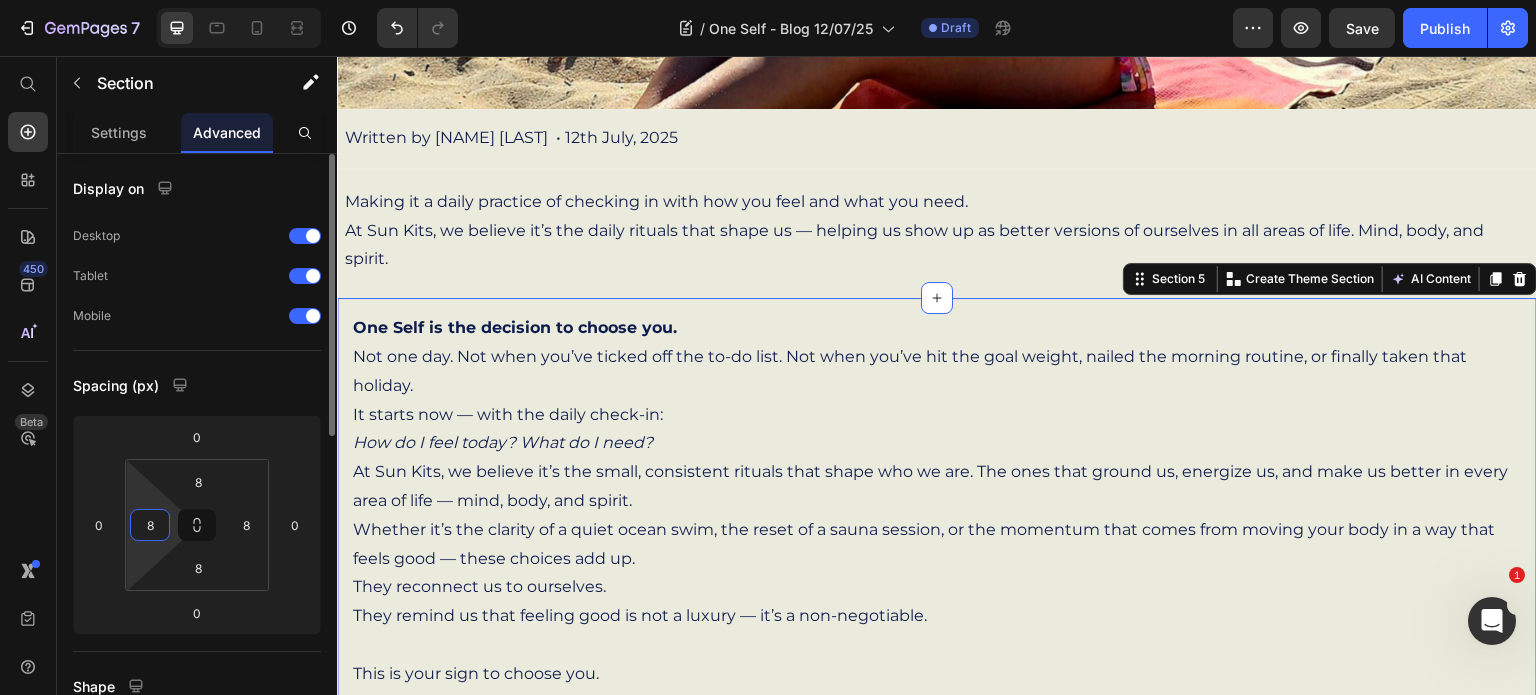 click on "8" at bounding box center (150, 525) 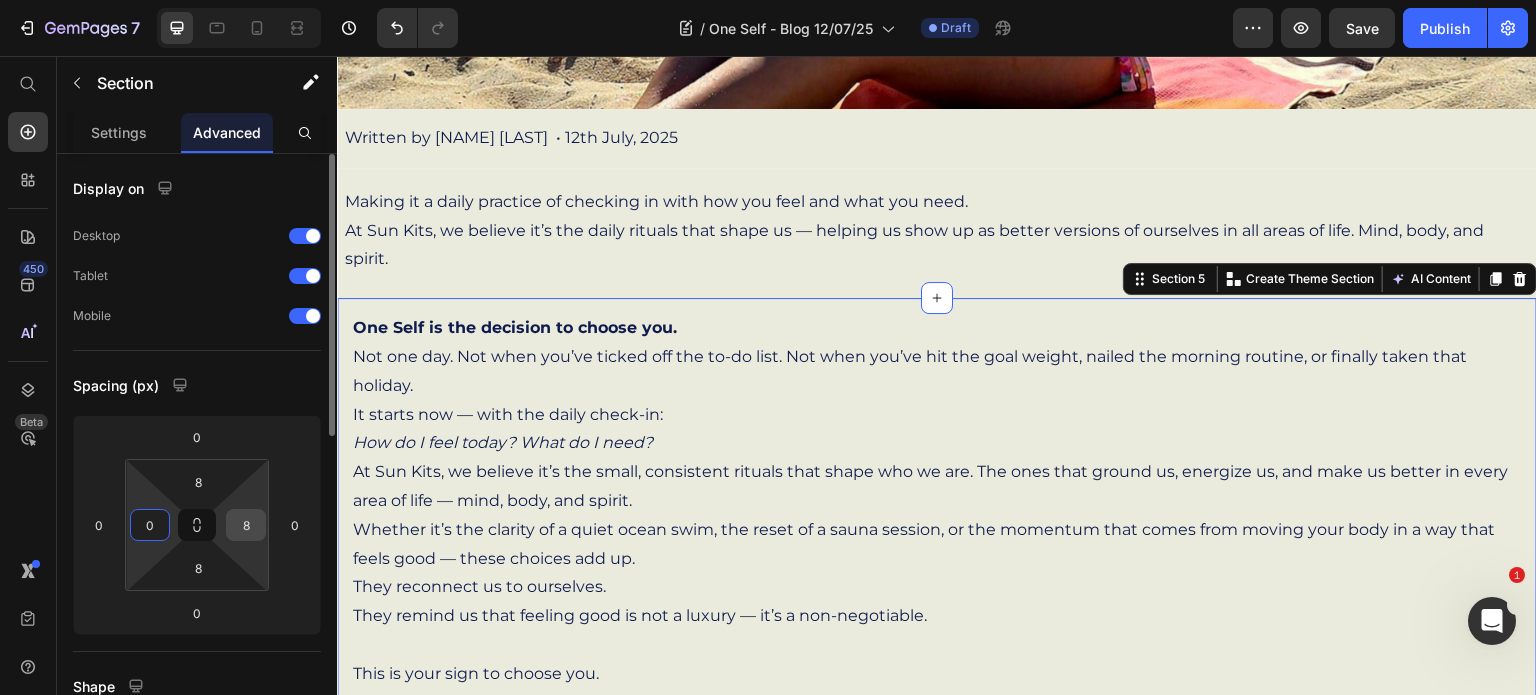 type on "0" 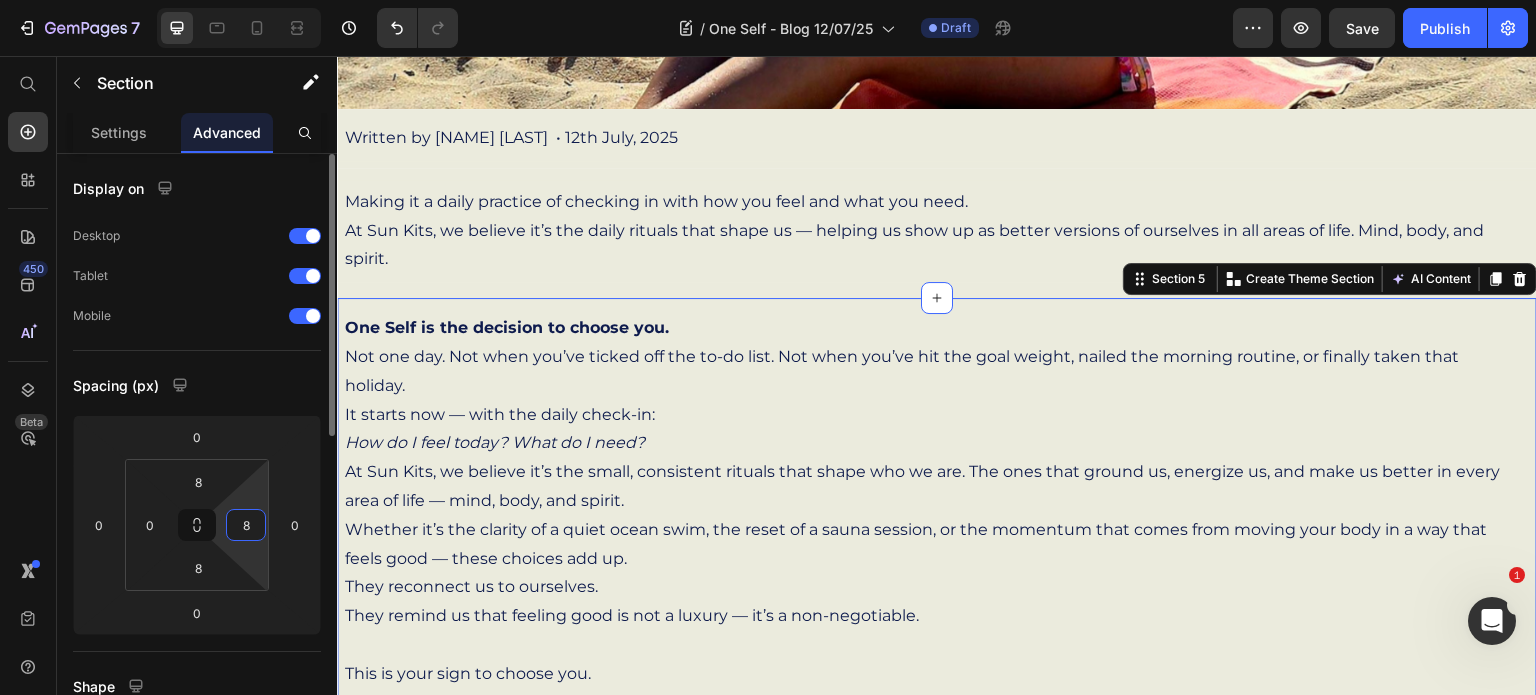 click on "8" at bounding box center [246, 525] 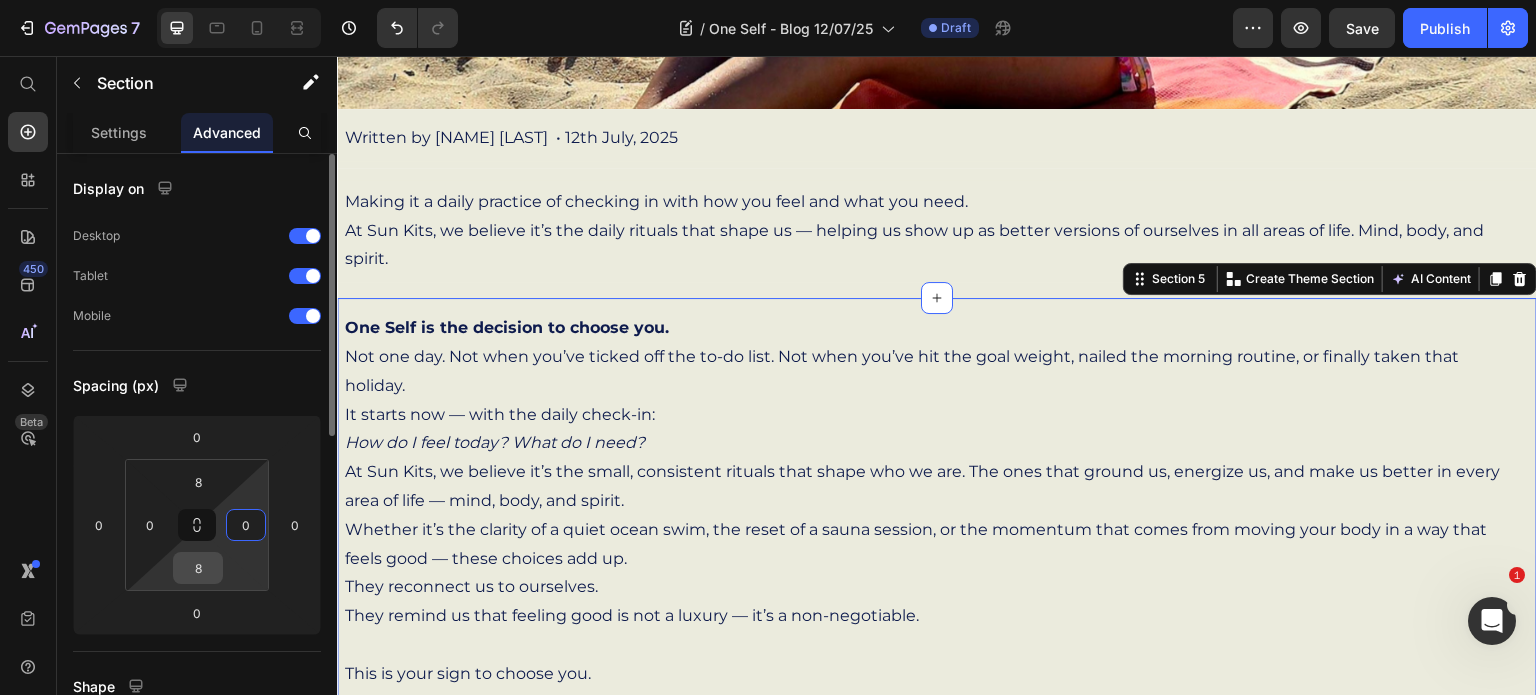 type on "0" 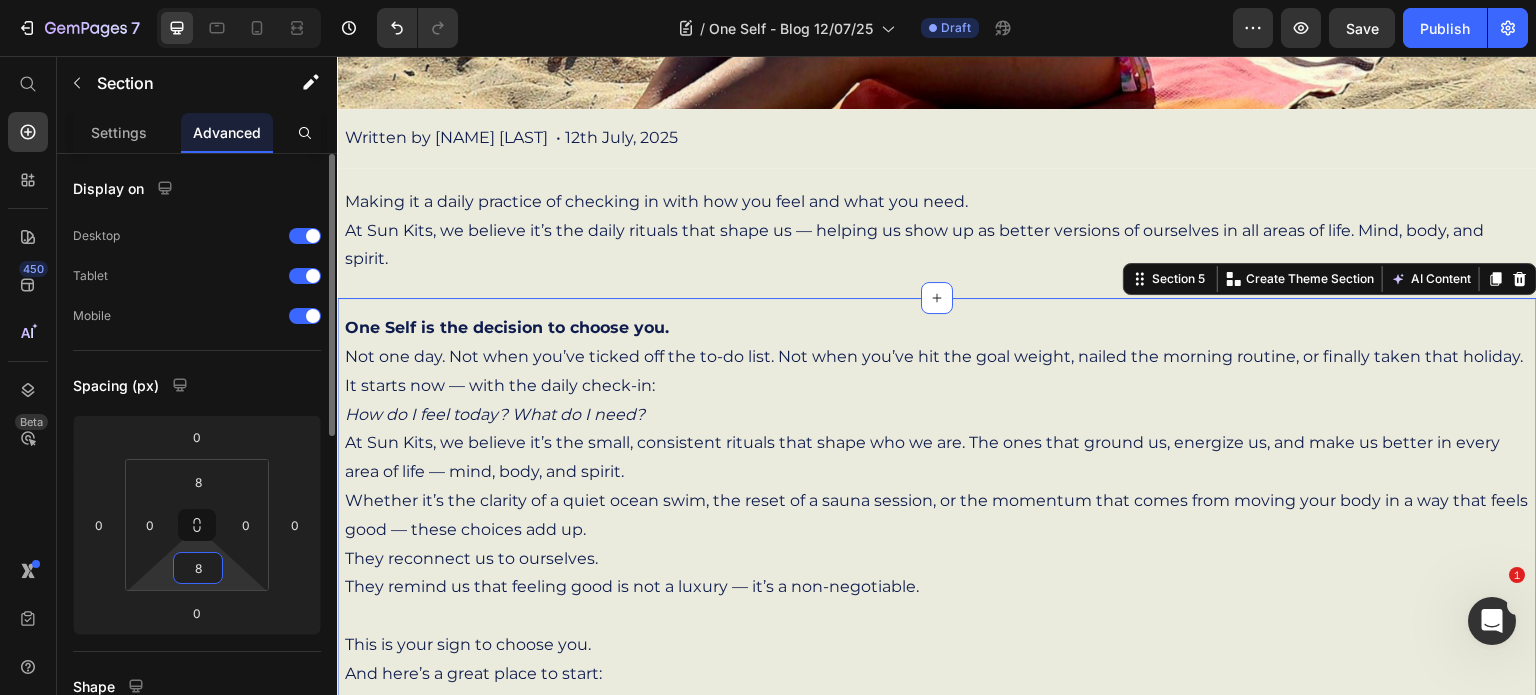 click on "8" at bounding box center [198, 568] 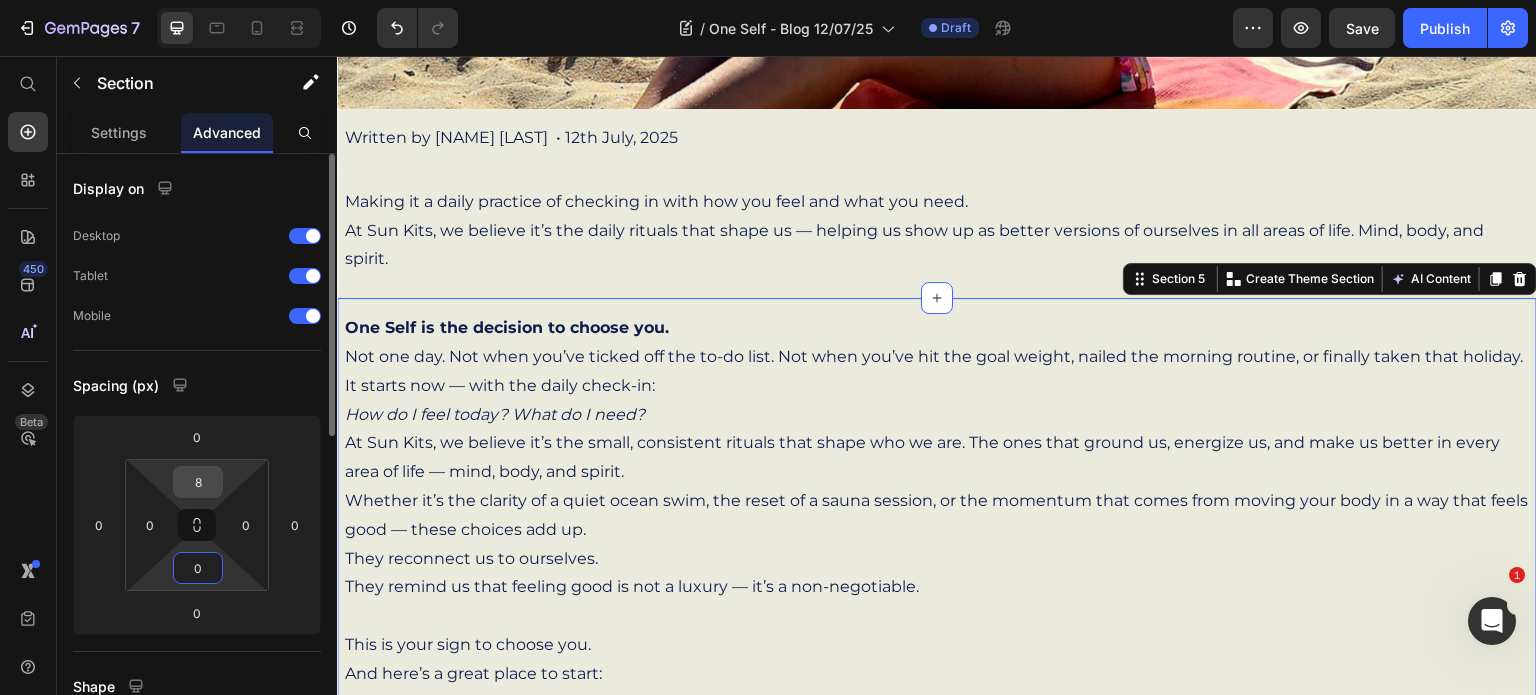 type on "0" 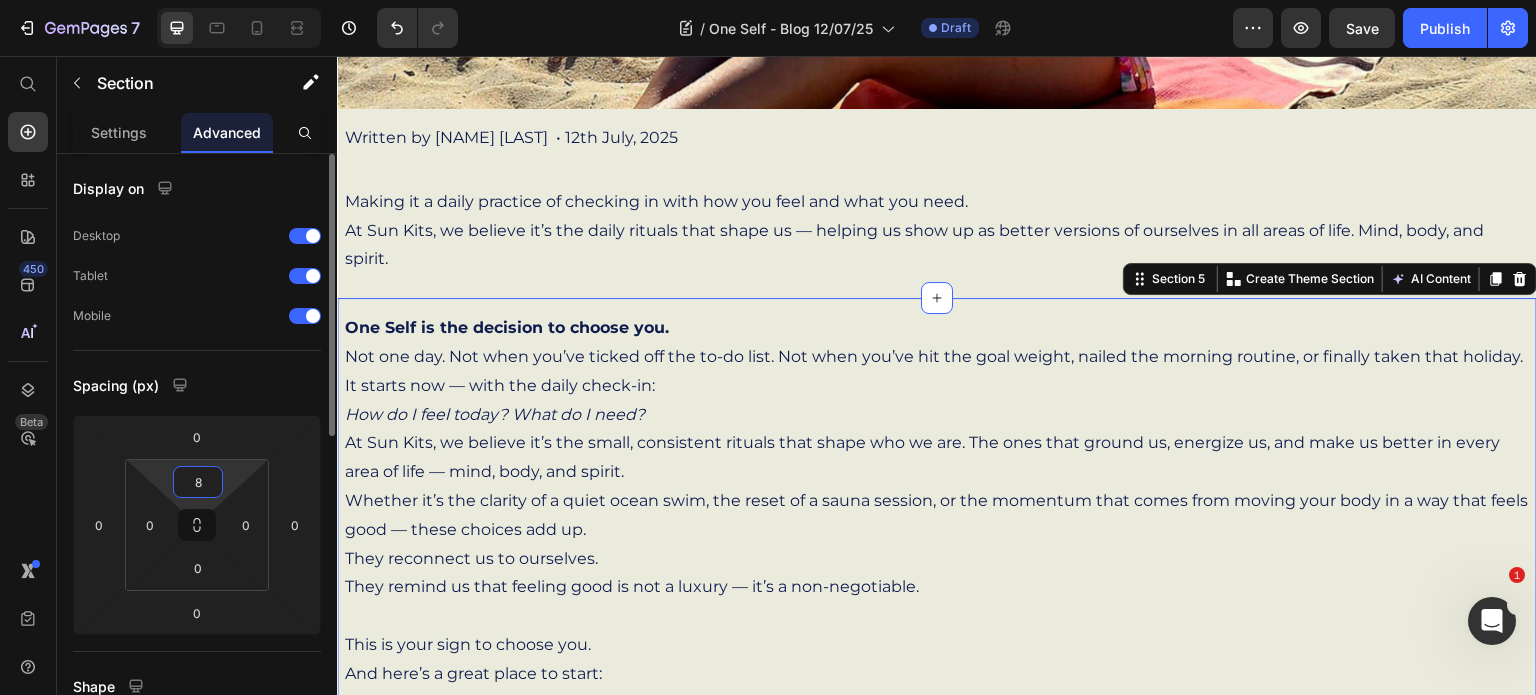 click on "8" at bounding box center [198, 482] 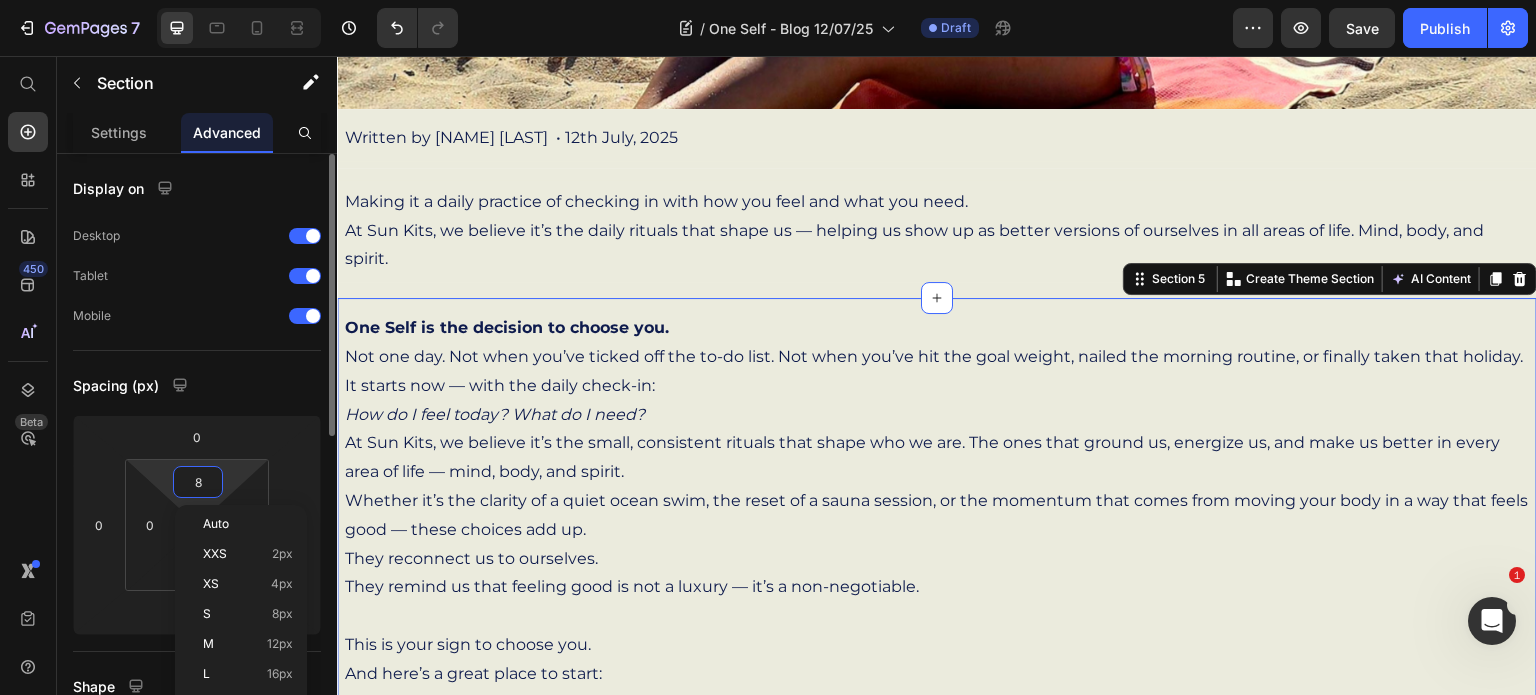 type on "0" 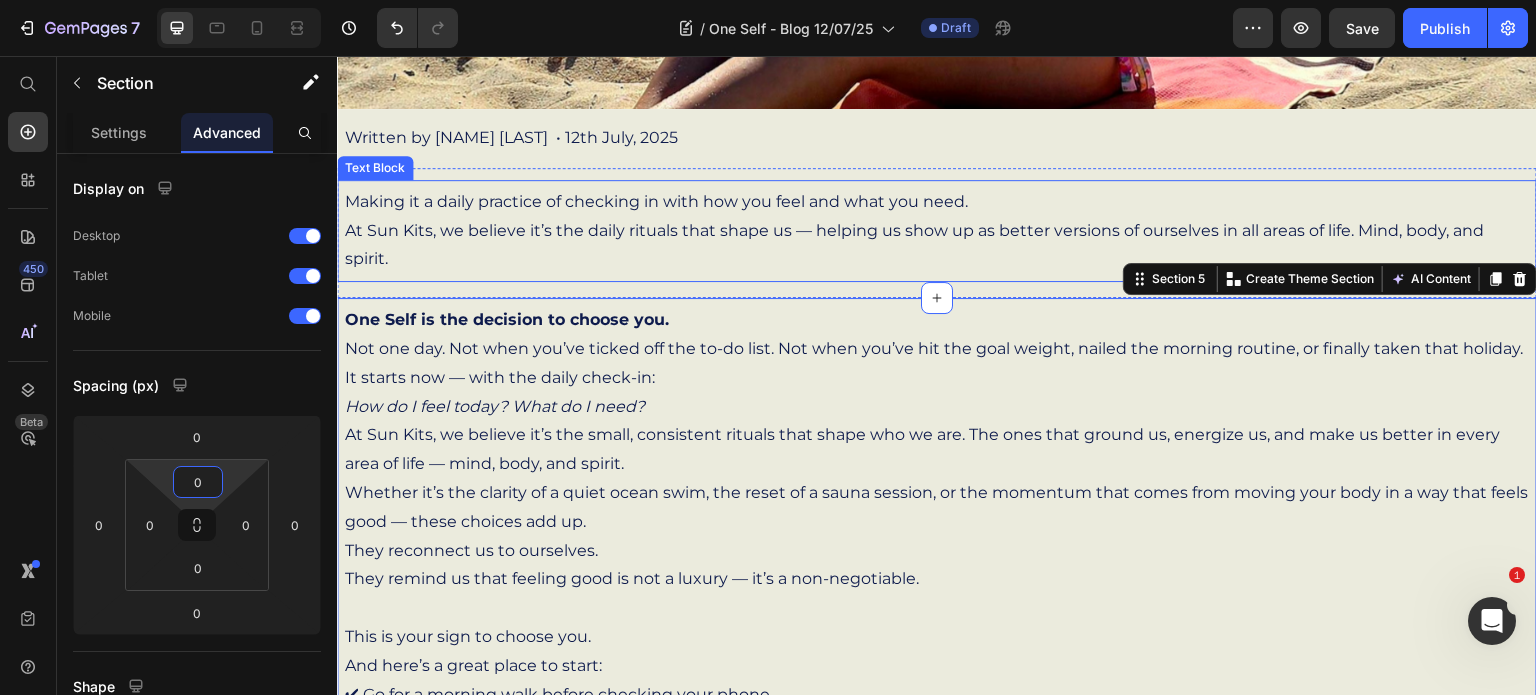 drag, startPoint x: 541, startPoint y: 530, endPoint x: 480, endPoint y: 273, distance: 264.1401 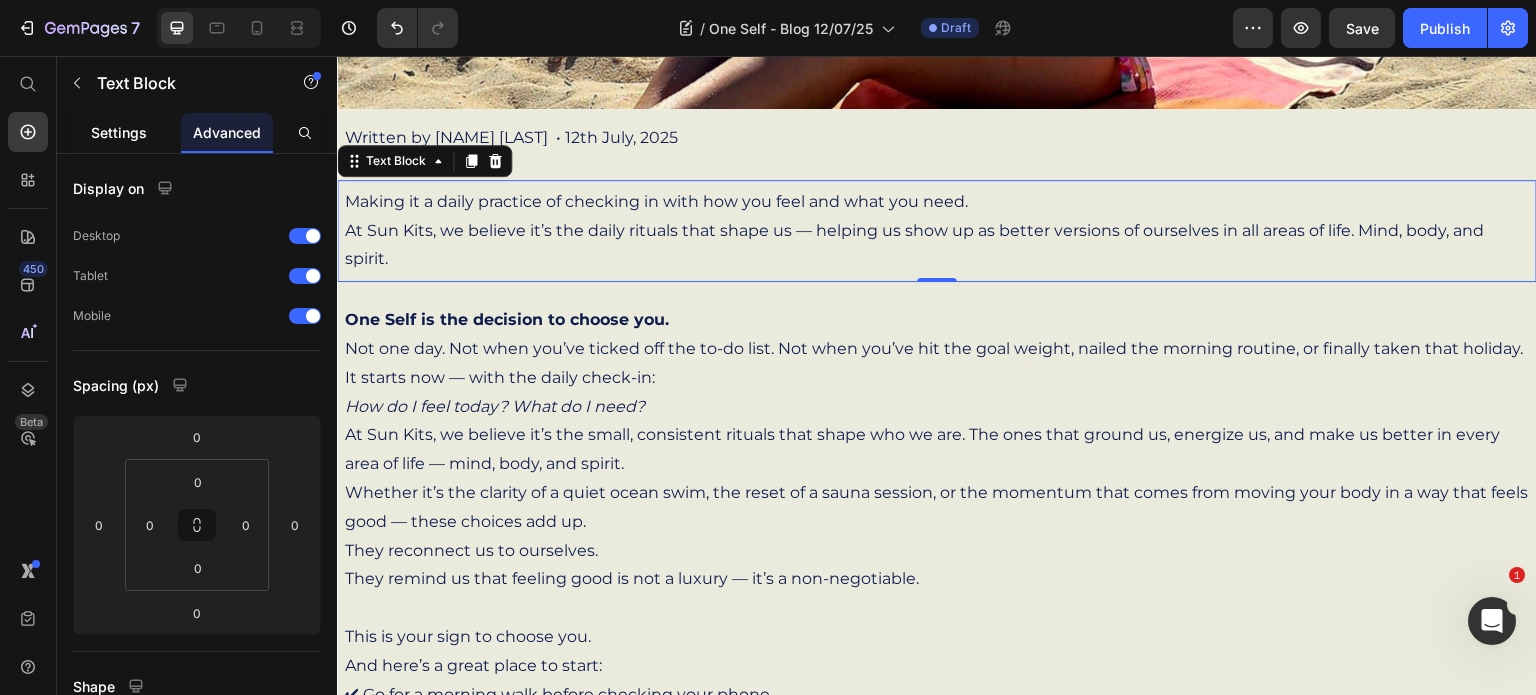 click on "Settings" at bounding box center [119, 132] 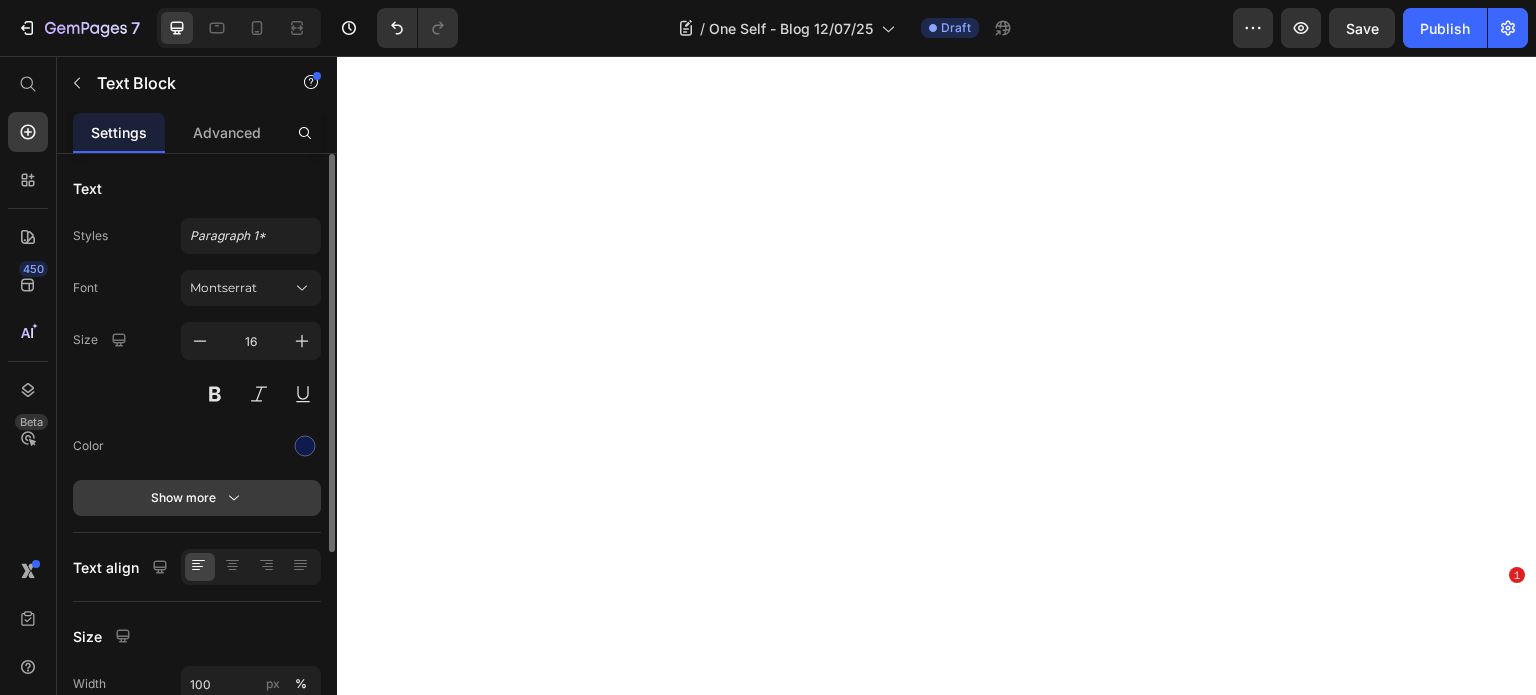 scroll, scrollTop: 0, scrollLeft: 0, axis: both 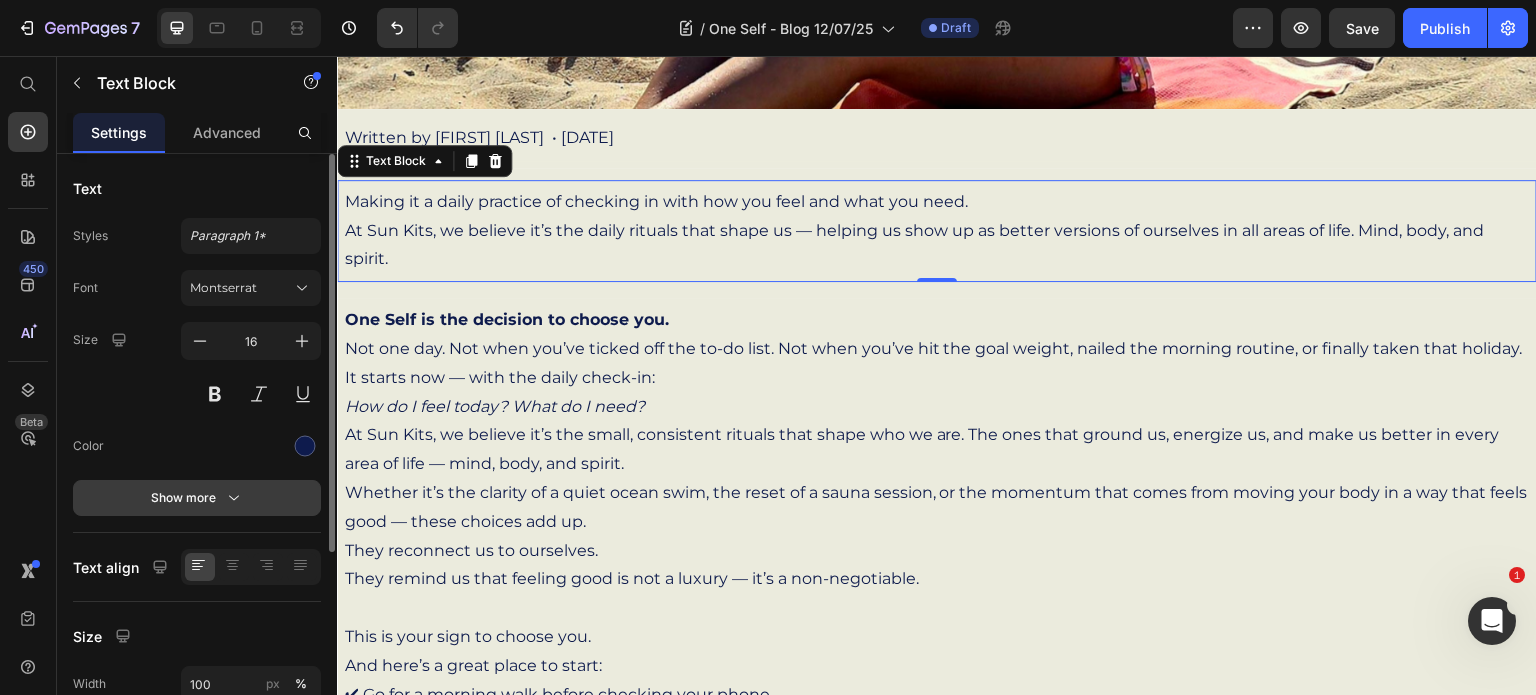 click 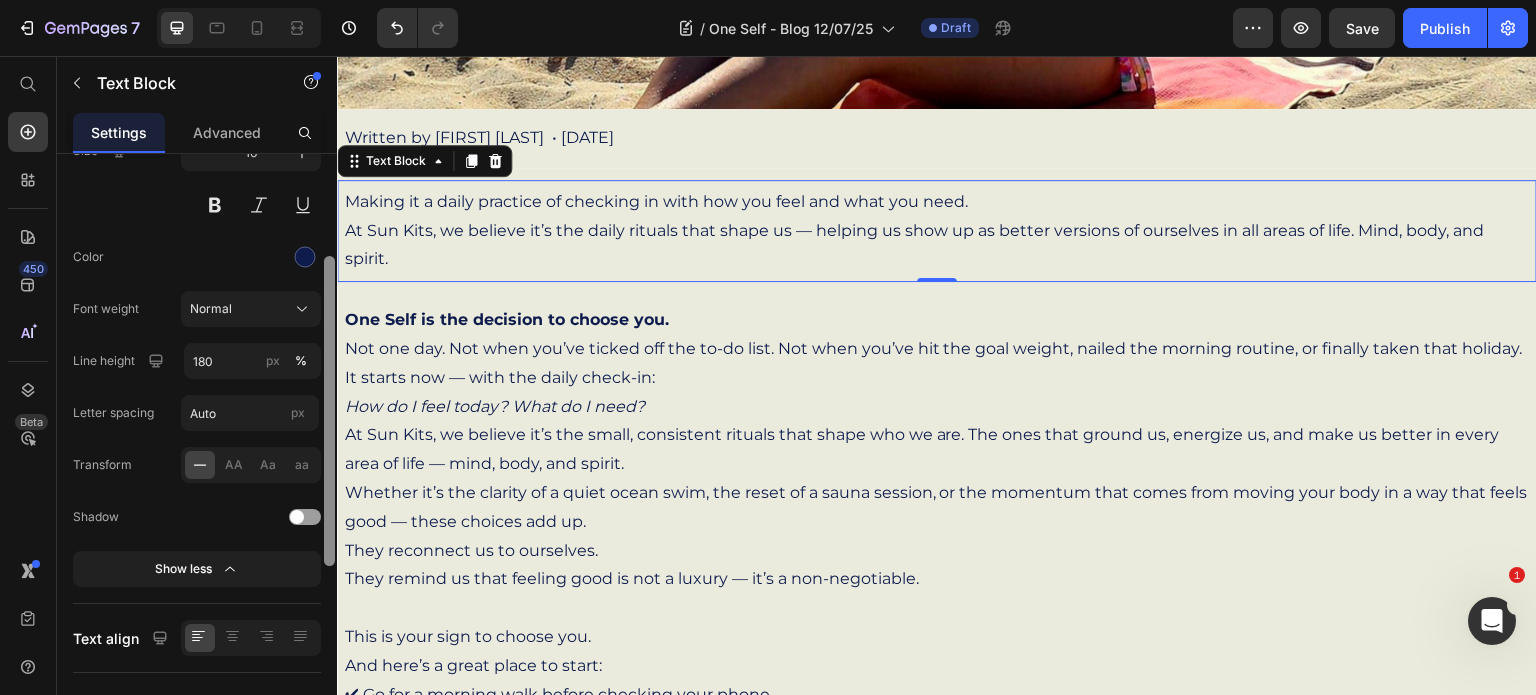 scroll, scrollTop: 192, scrollLeft: 0, axis: vertical 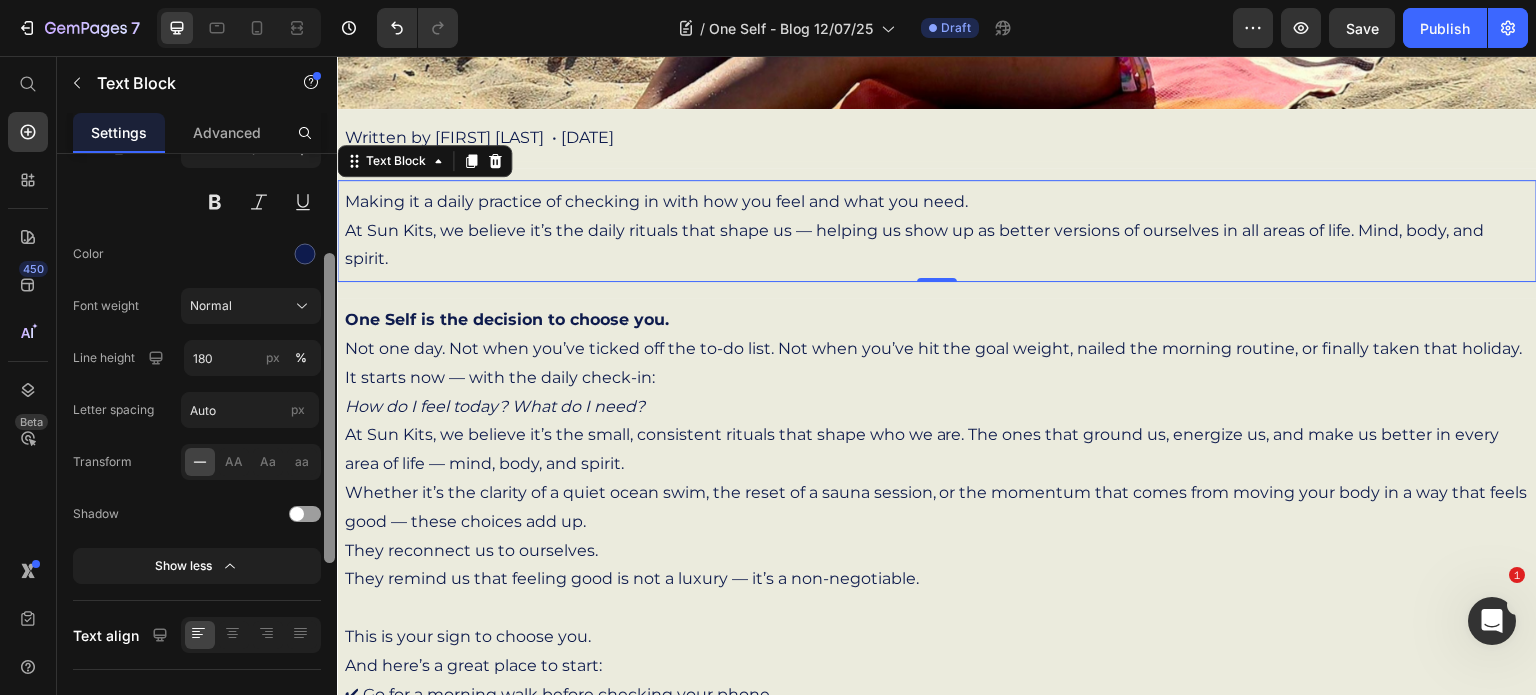 drag, startPoint x: 330, startPoint y: 501, endPoint x: 322, endPoint y: 630, distance: 129.24782 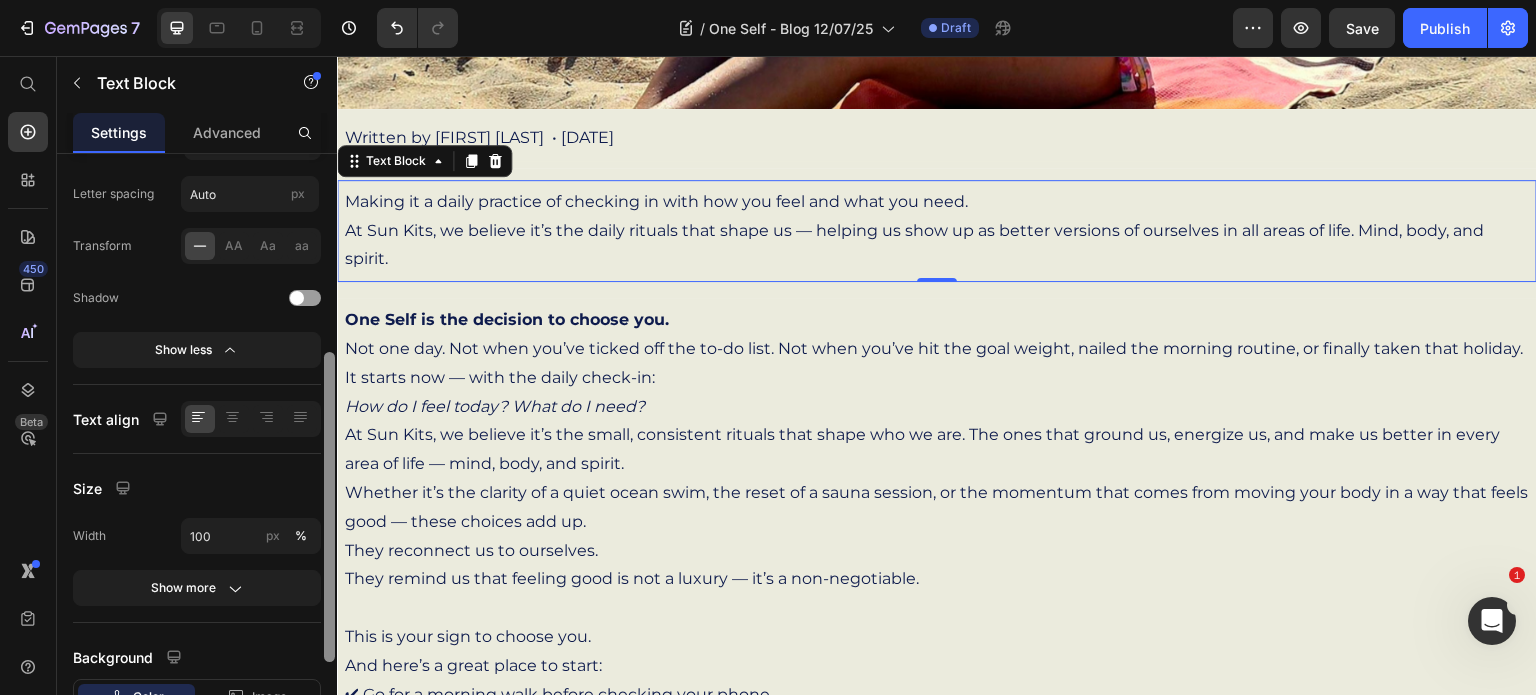 scroll, scrollTop: 418, scrollLeft: 0, axis: vertical 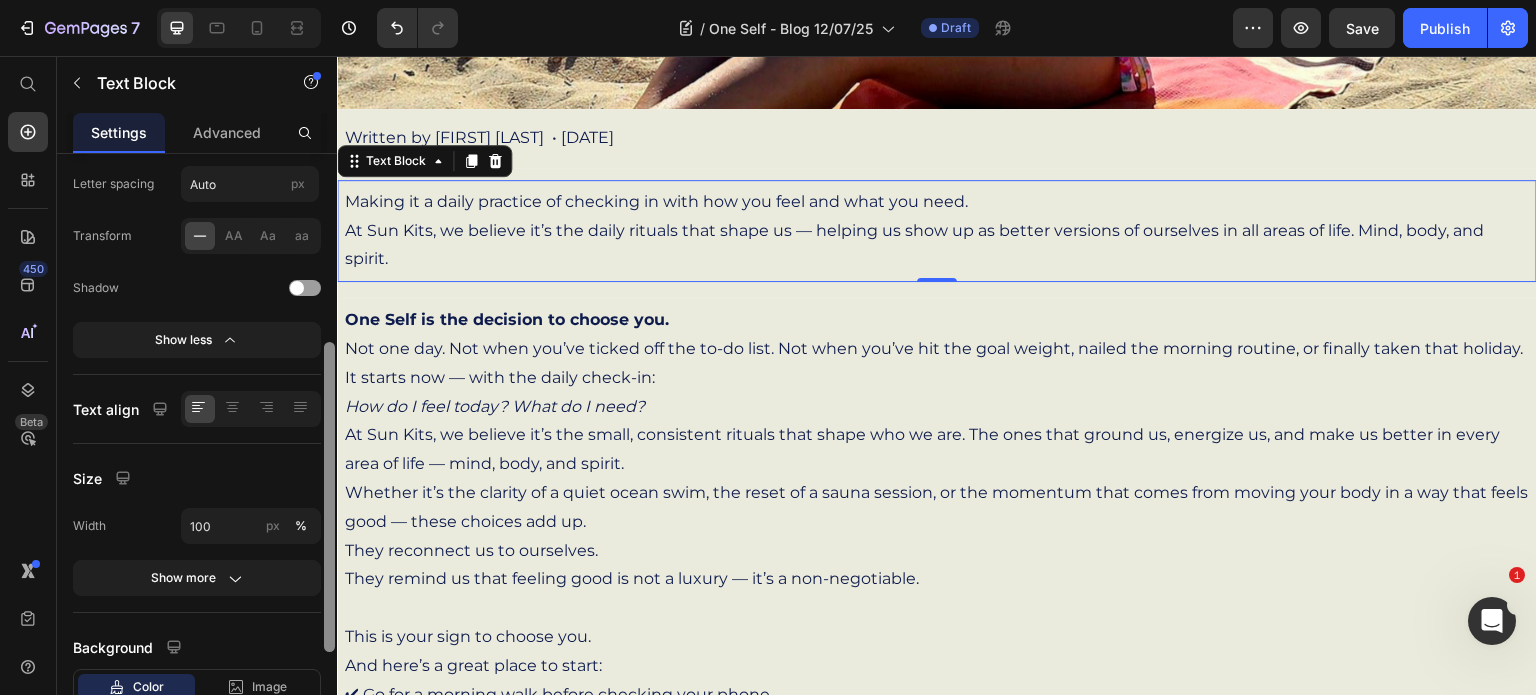 drag, startPoint x: 331, startPoint y: 544, endPoint x: 322, endPoint y: 661, distance: 117.34564 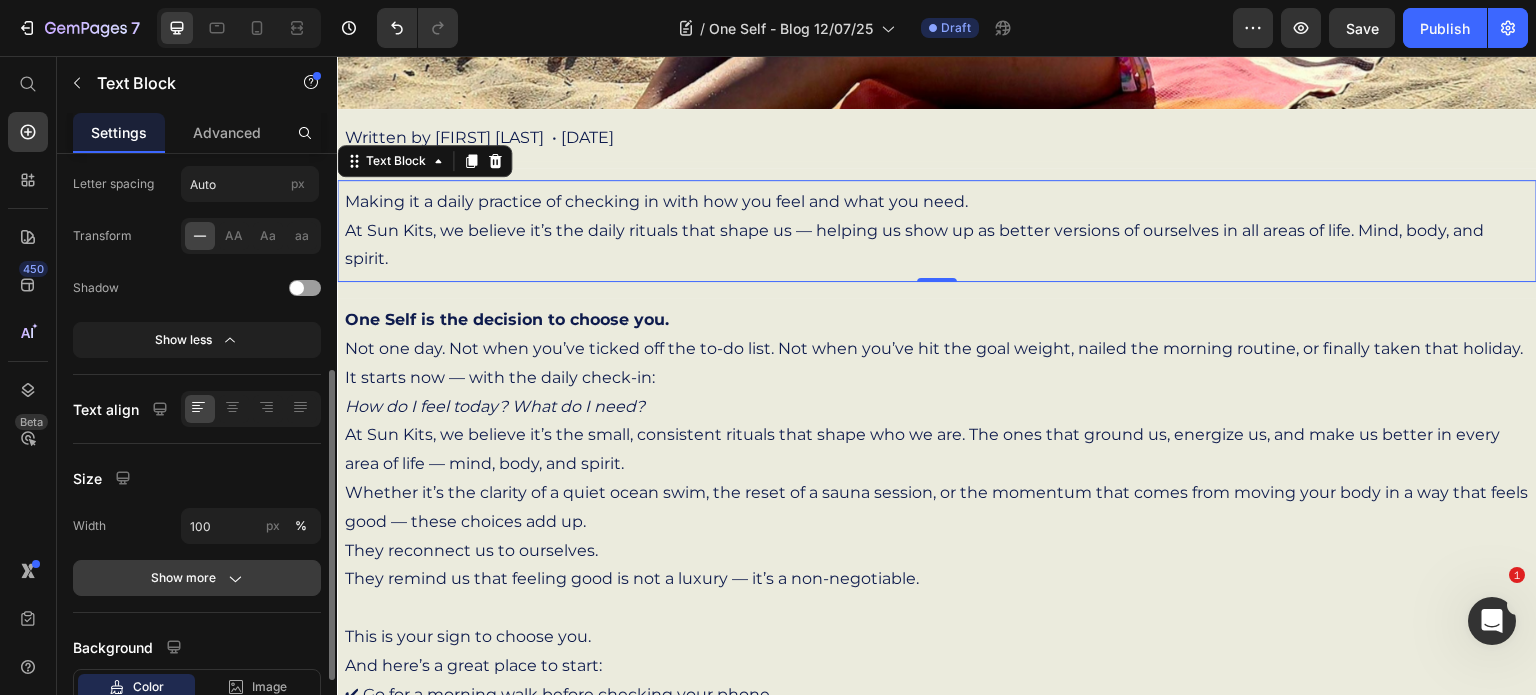 click 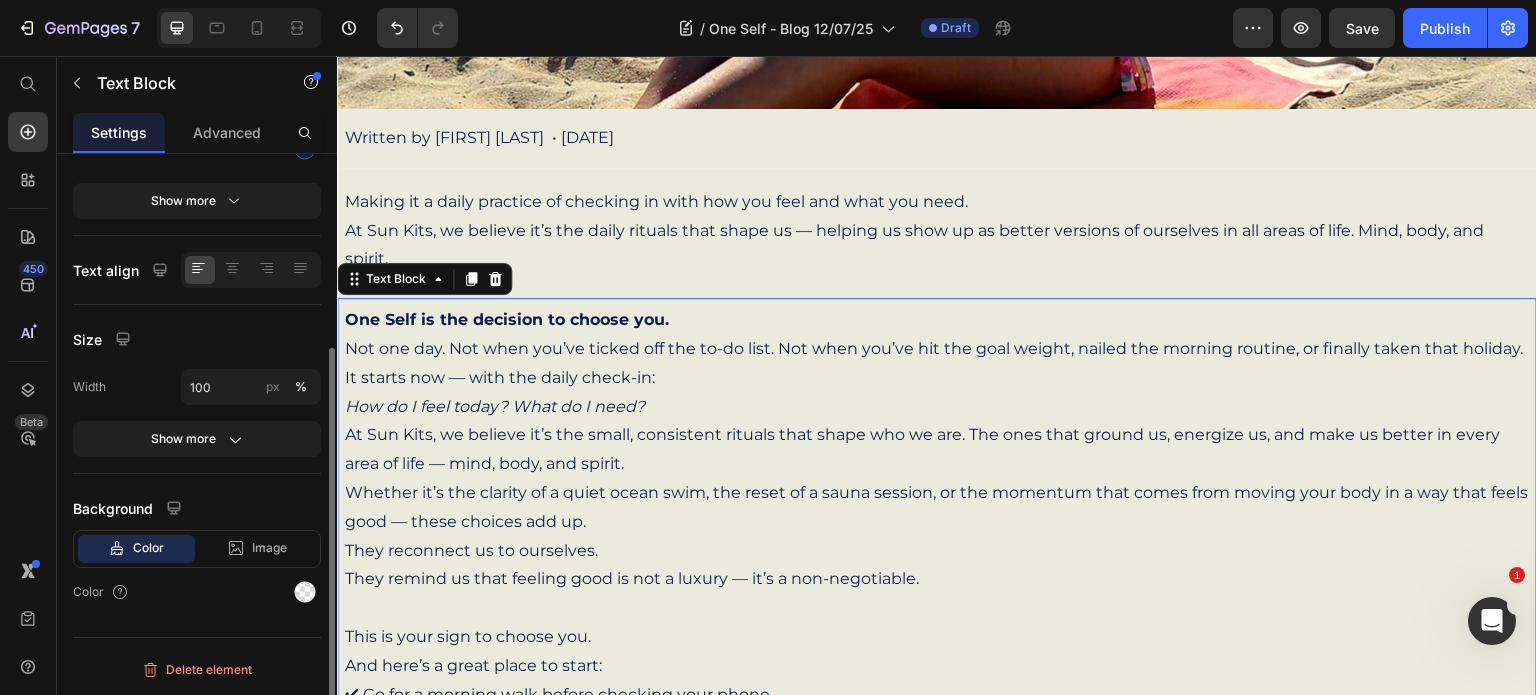 scroll, scrollTop: 294, scrollLeft: 0, axis: vertical 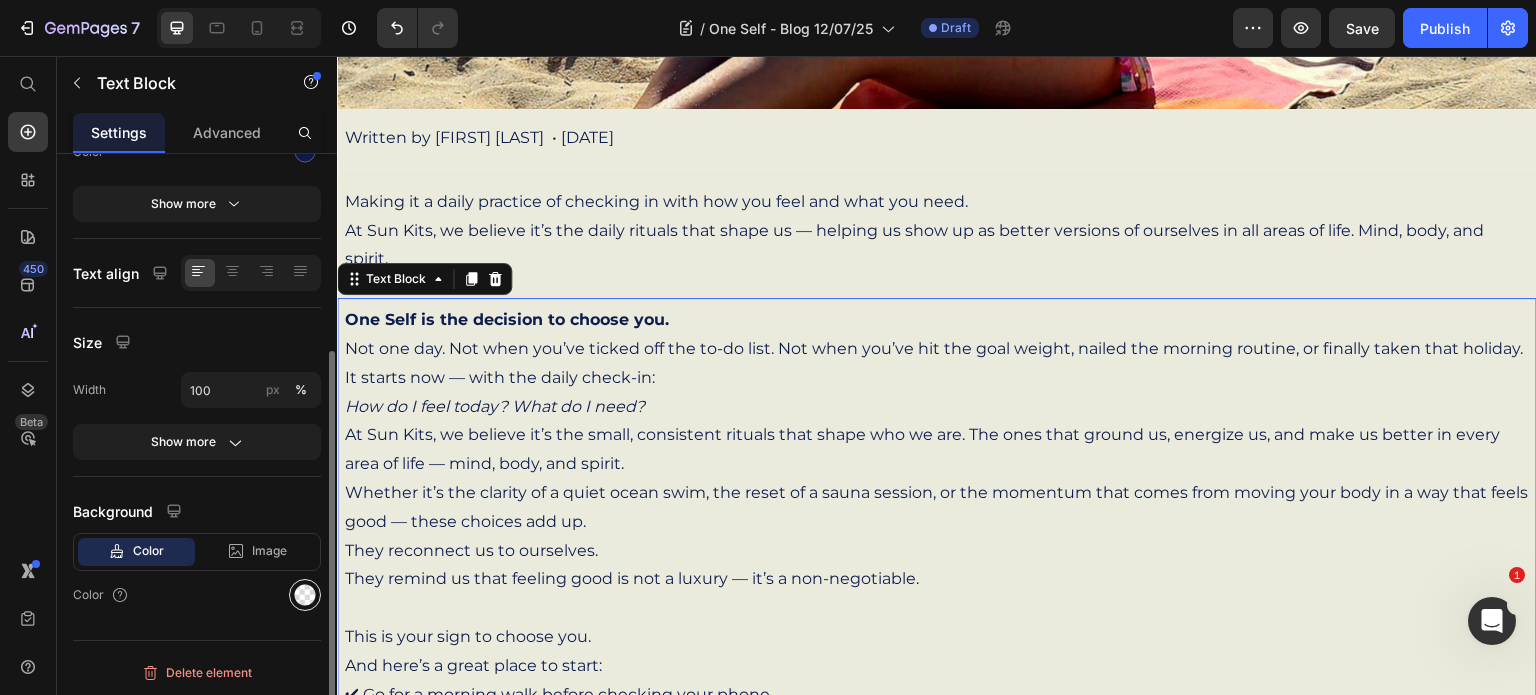 click at bounding box center [305, 595] 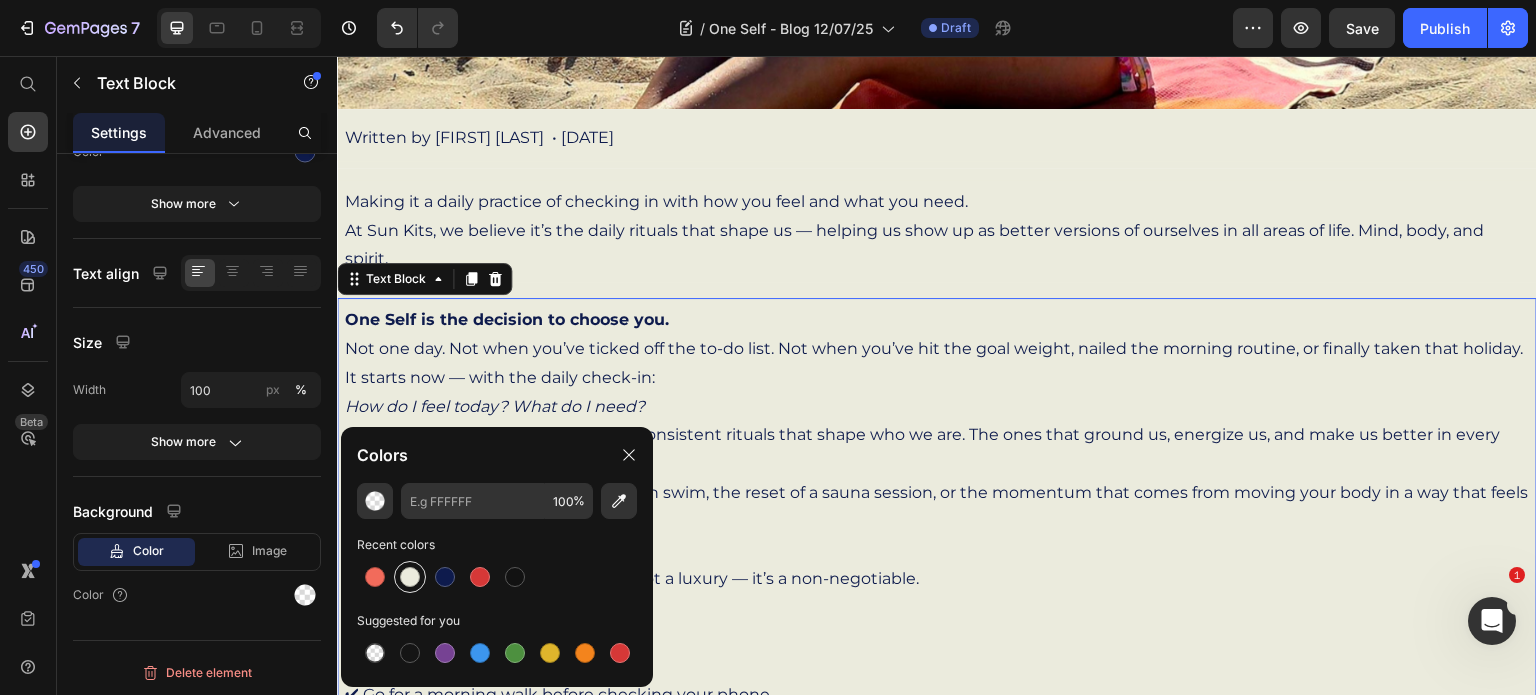 click at bounding box center (410, 577) 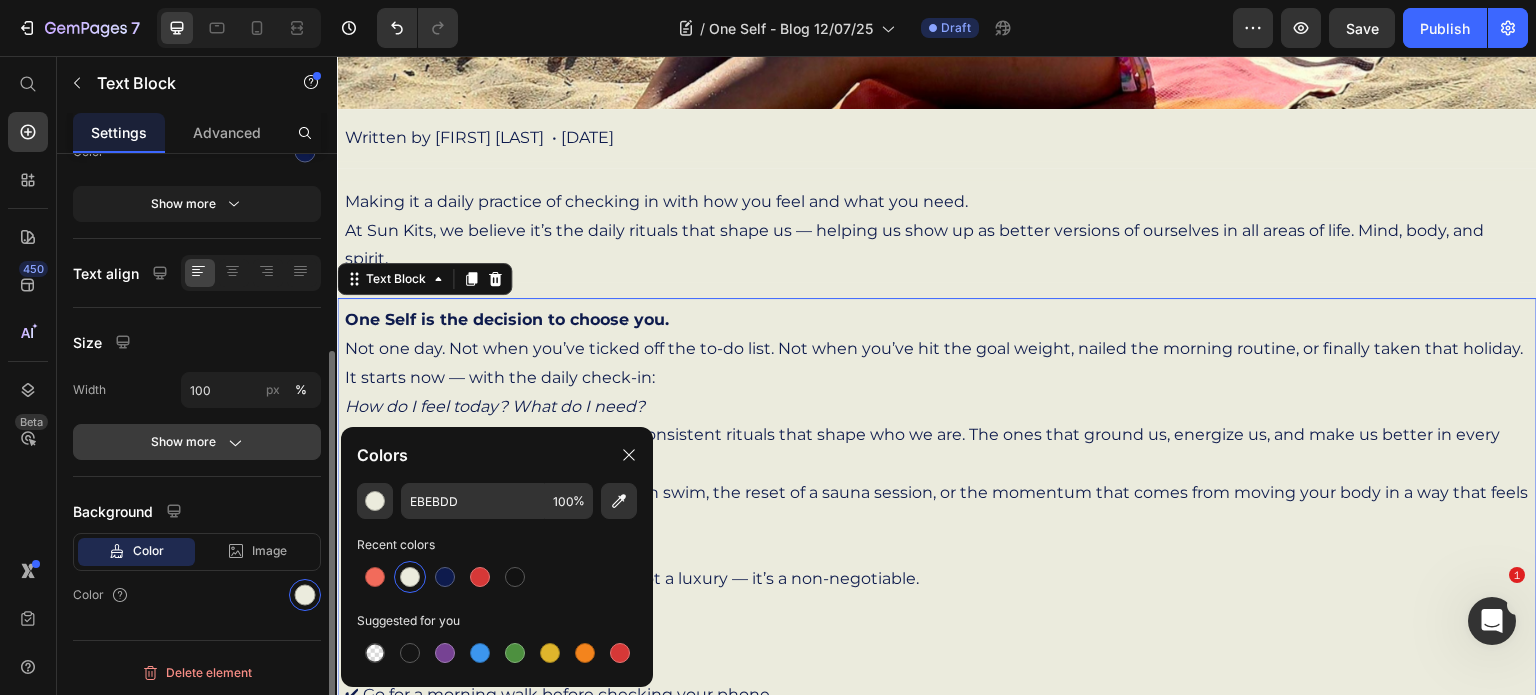 click 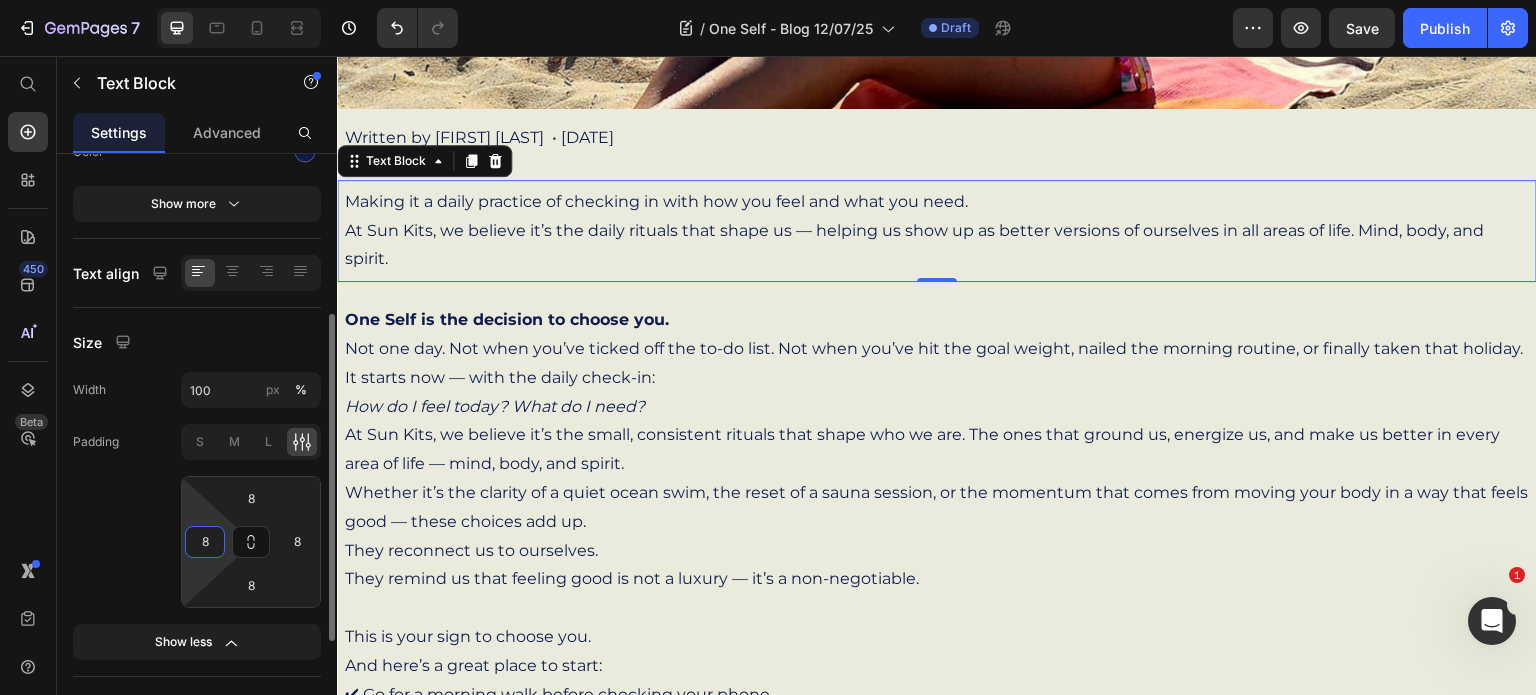 click on "8" at bounding box center [205, 542] 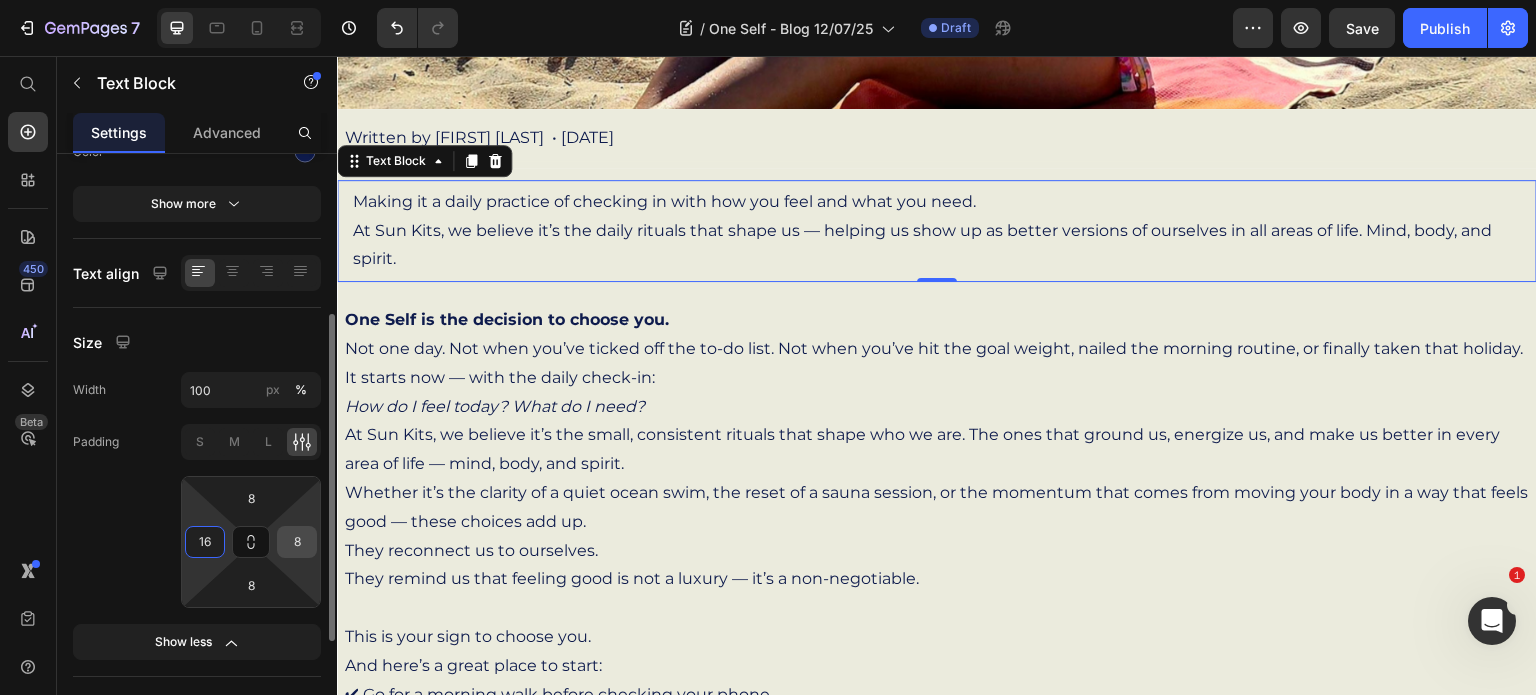 type on "16" 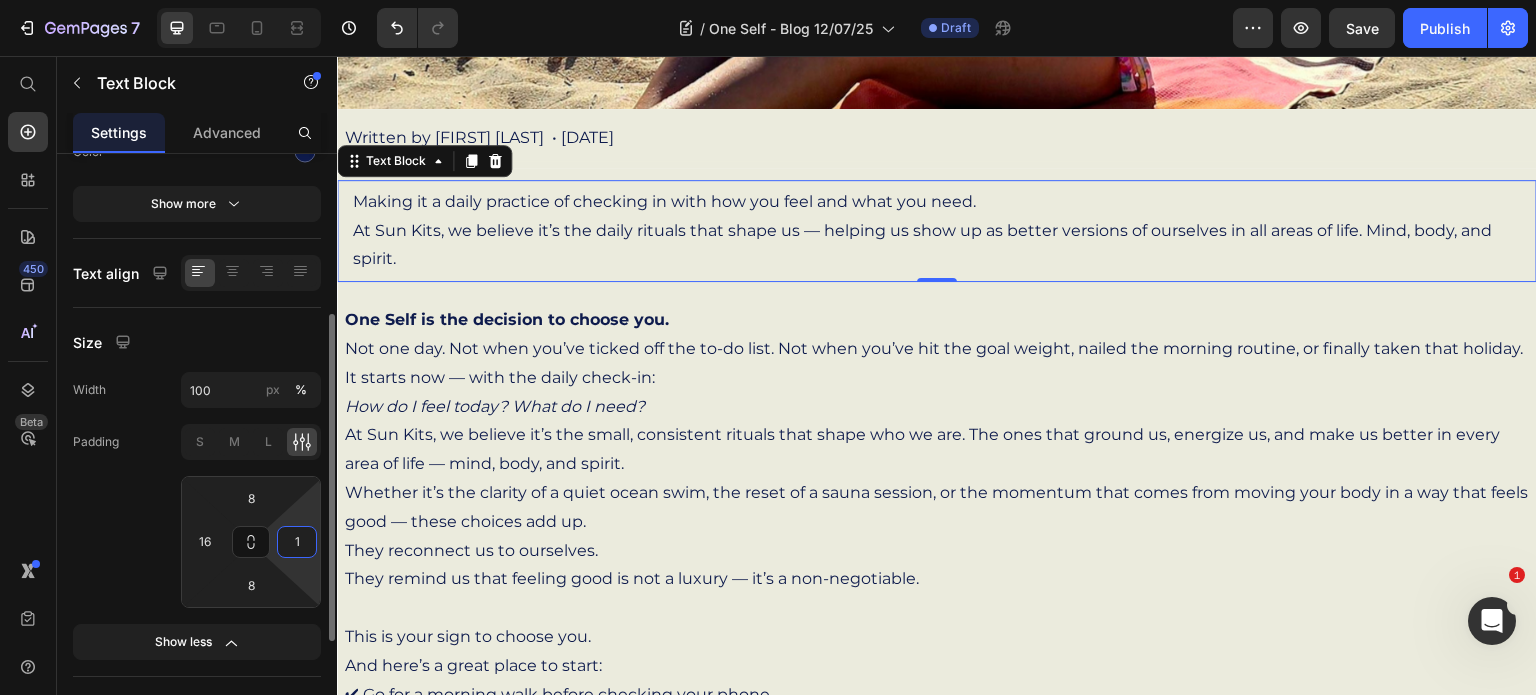 type on "16" 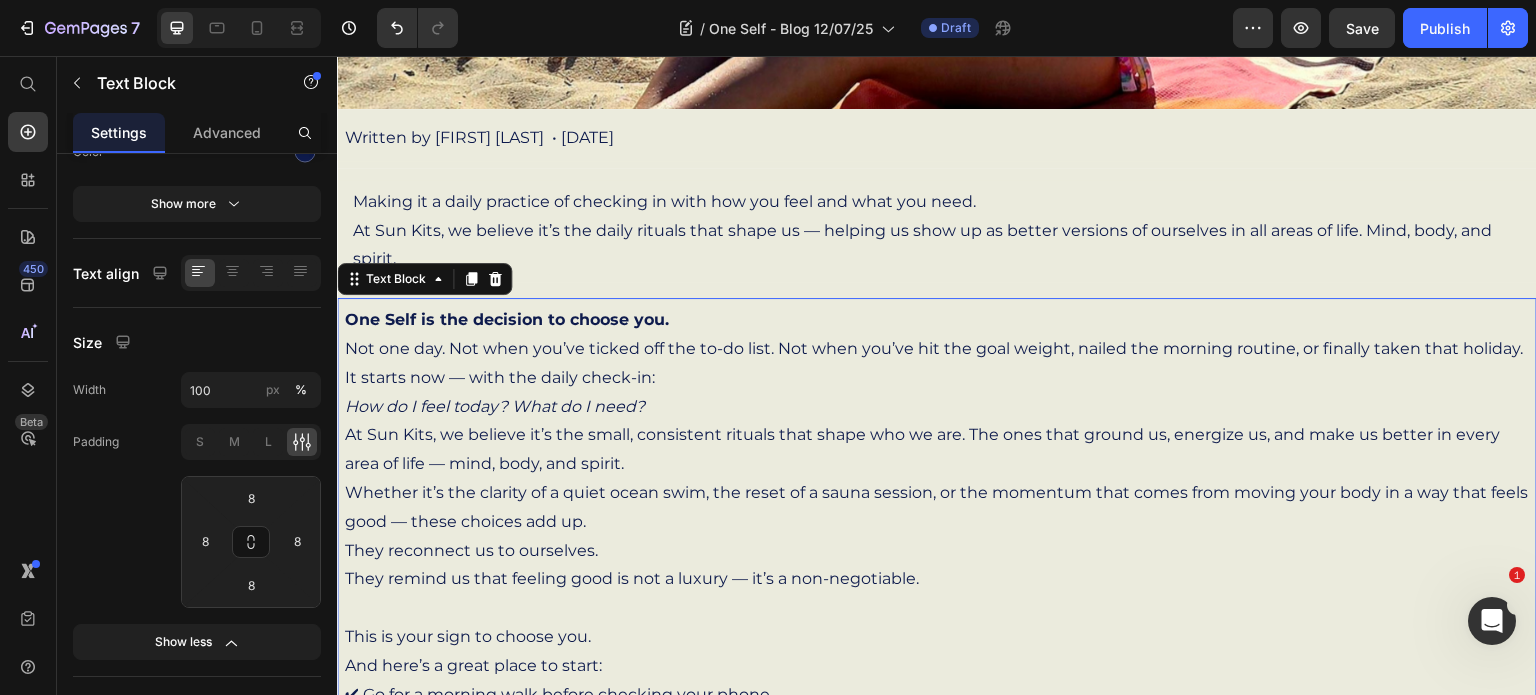 click on "One Self is the decision to choose you." at bounding box center [507, 319] 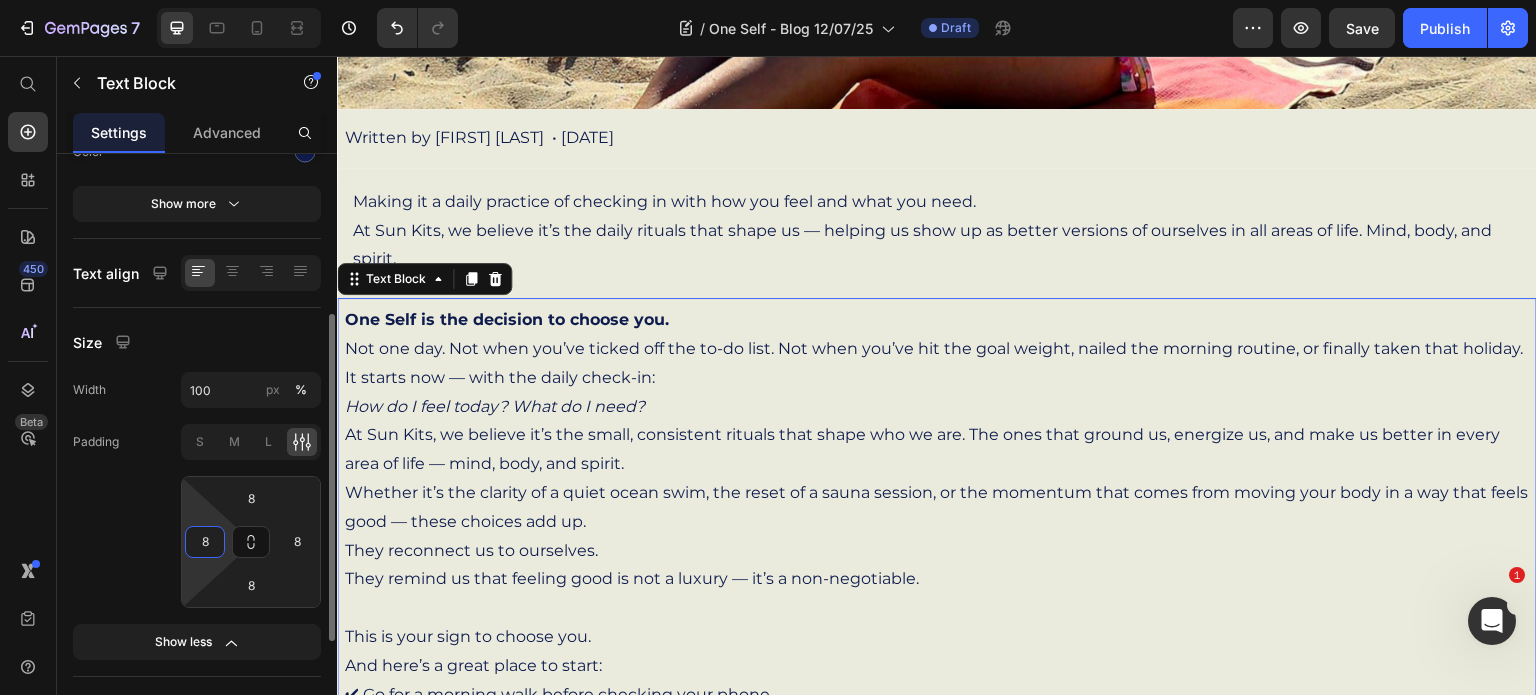 click on "8" at bounding box center [205, 542] 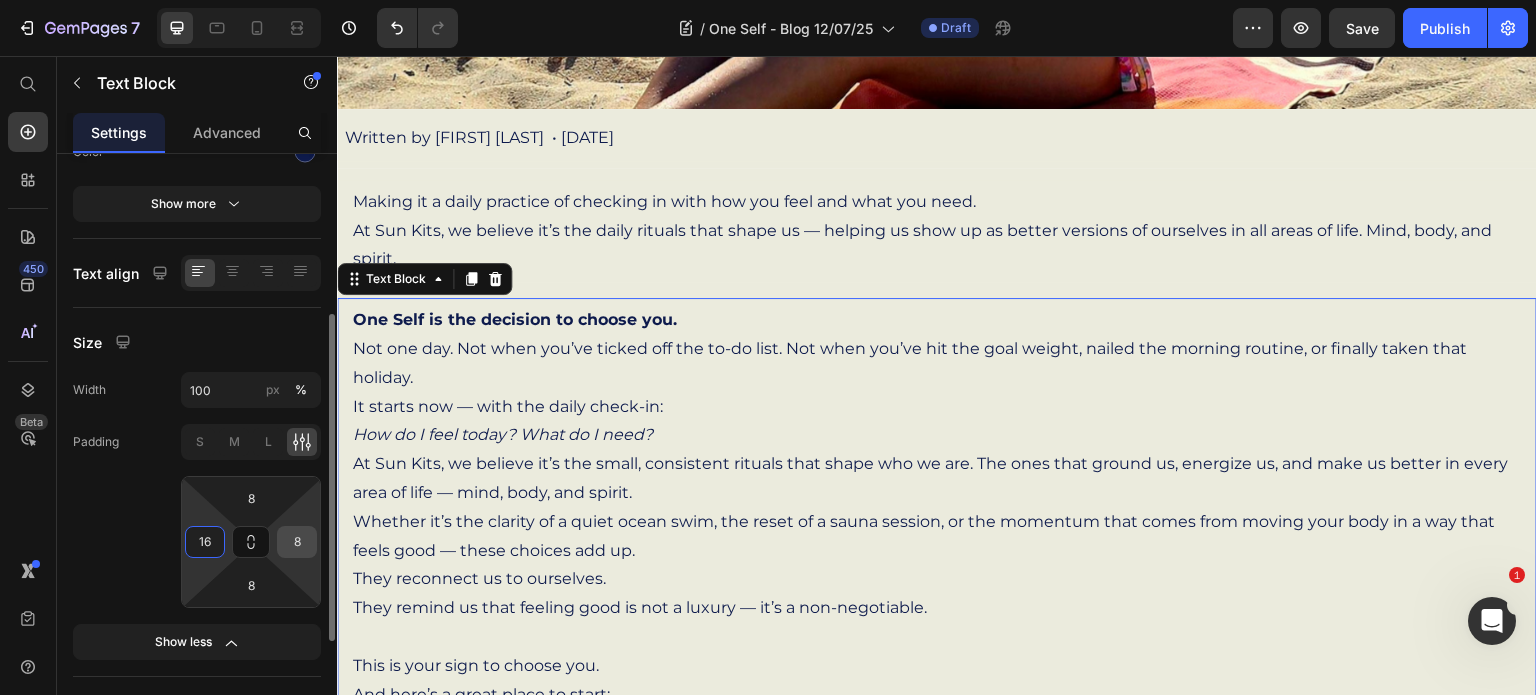 type on "16" 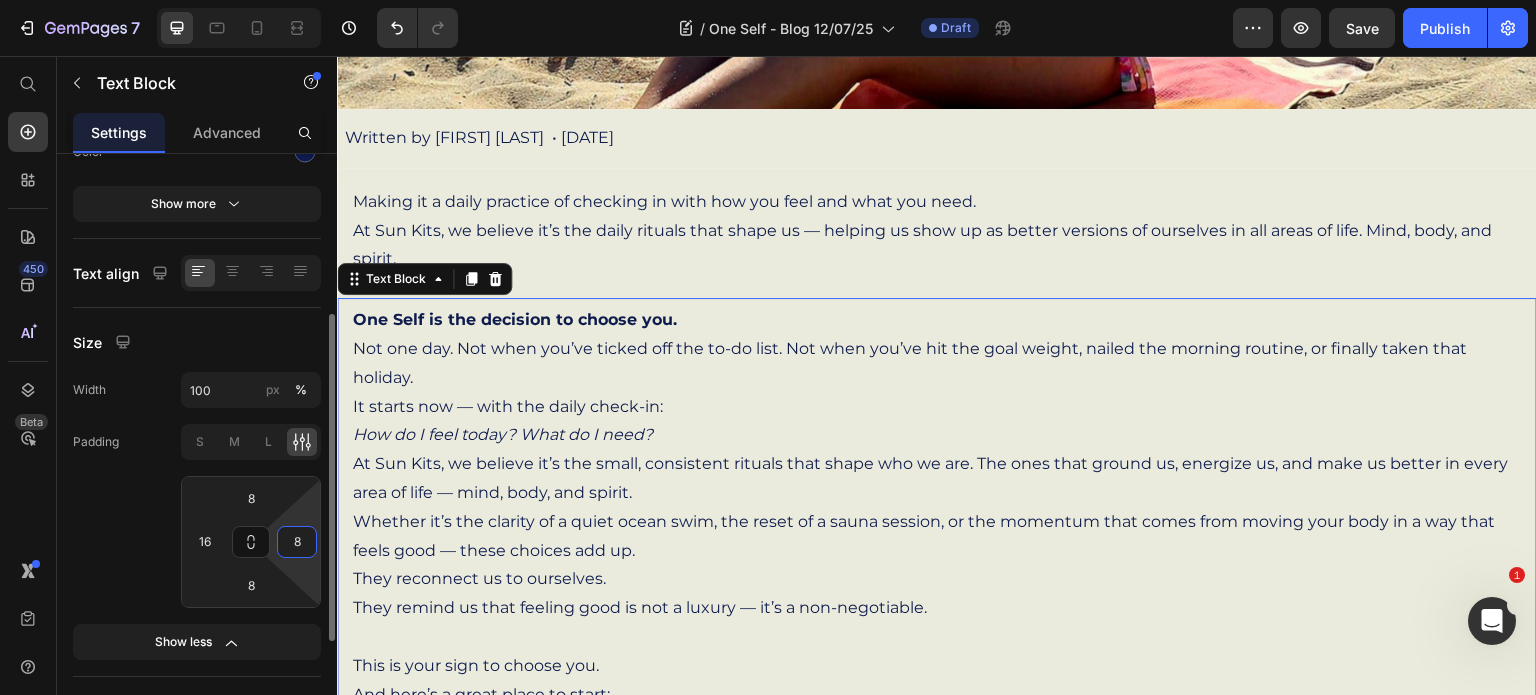 click on "8" at bounding box center [297, 542] 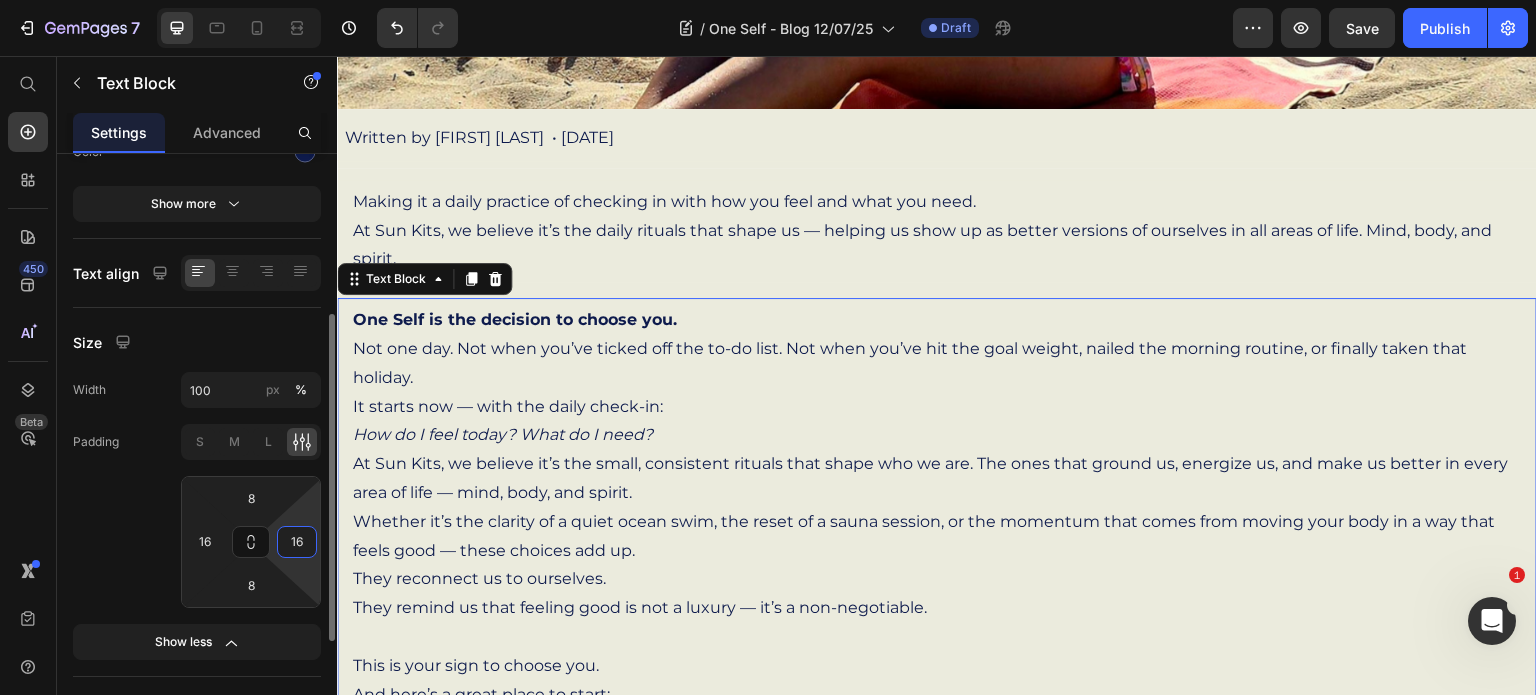 type on "16" 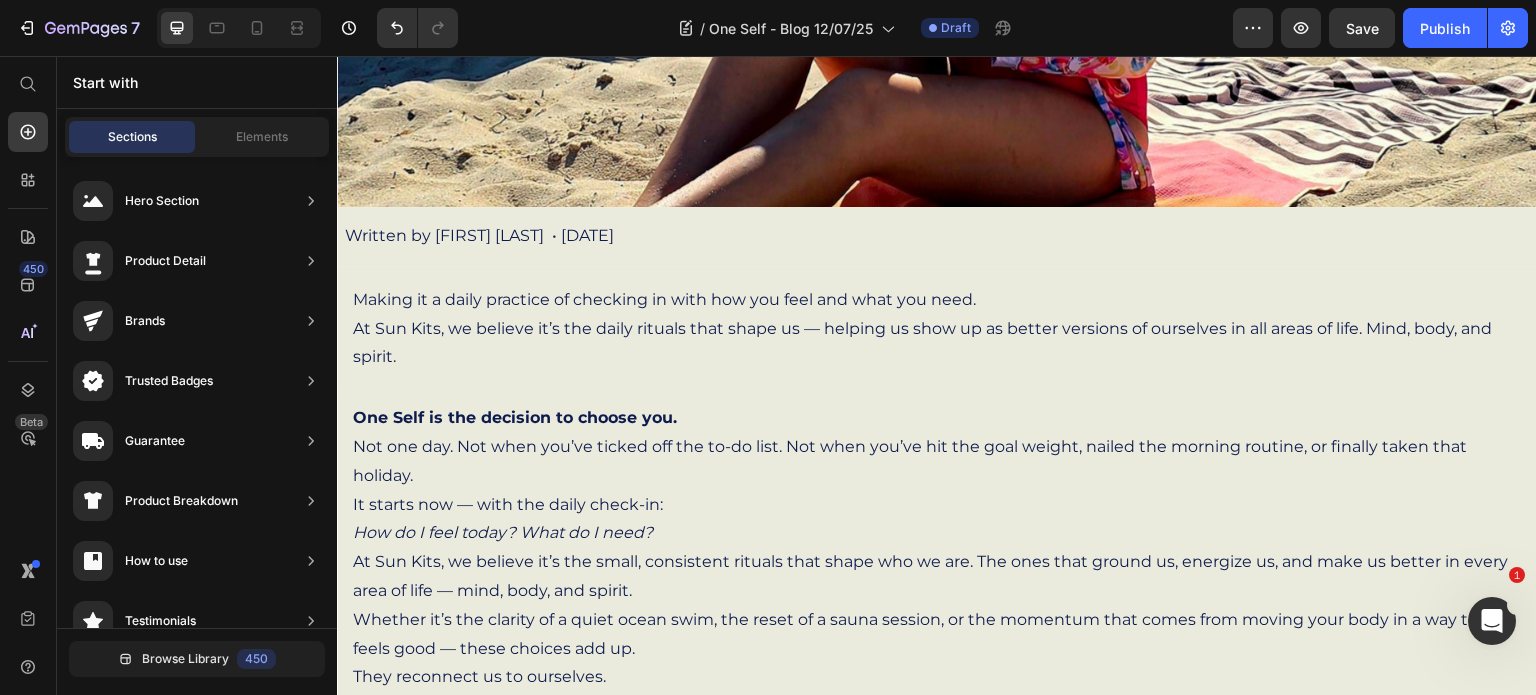 scroll, scrollTop: 469, scrollLeft: 0, axis: vertical 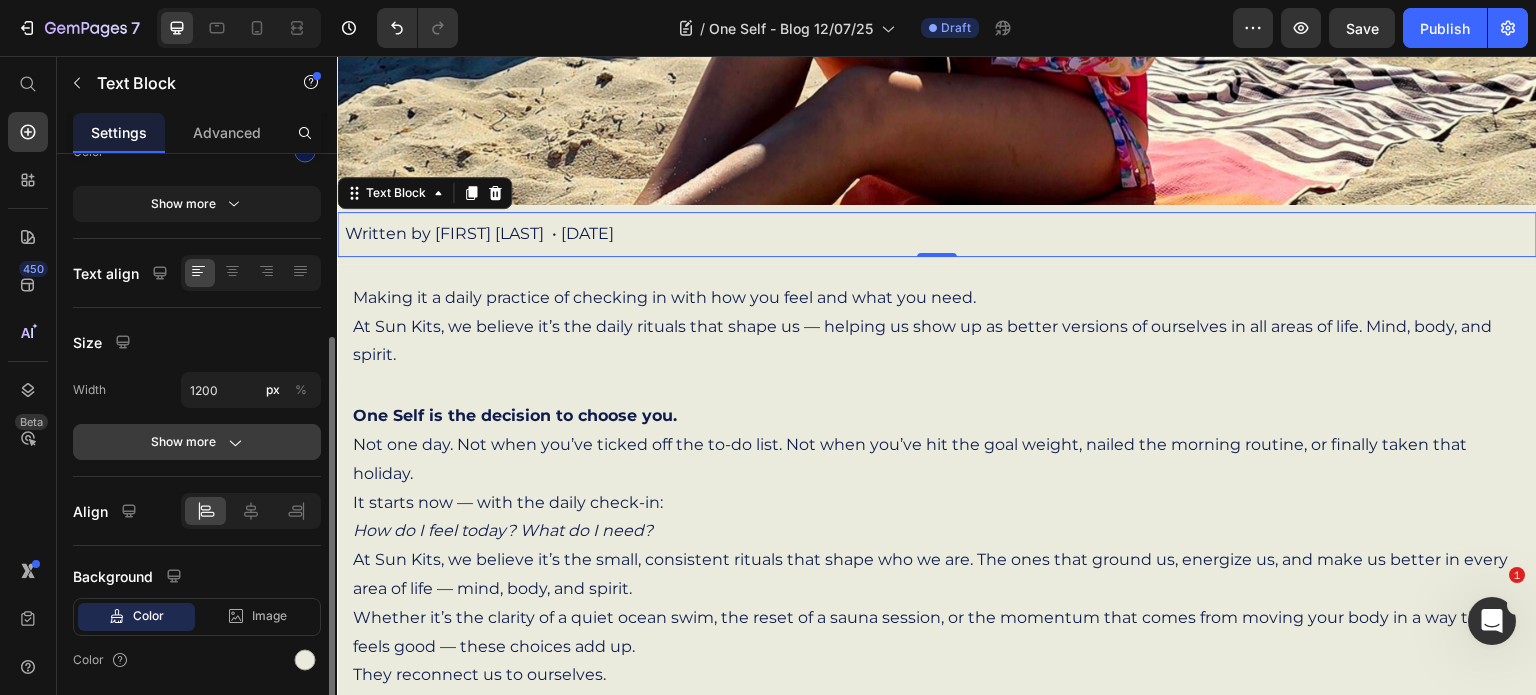 click 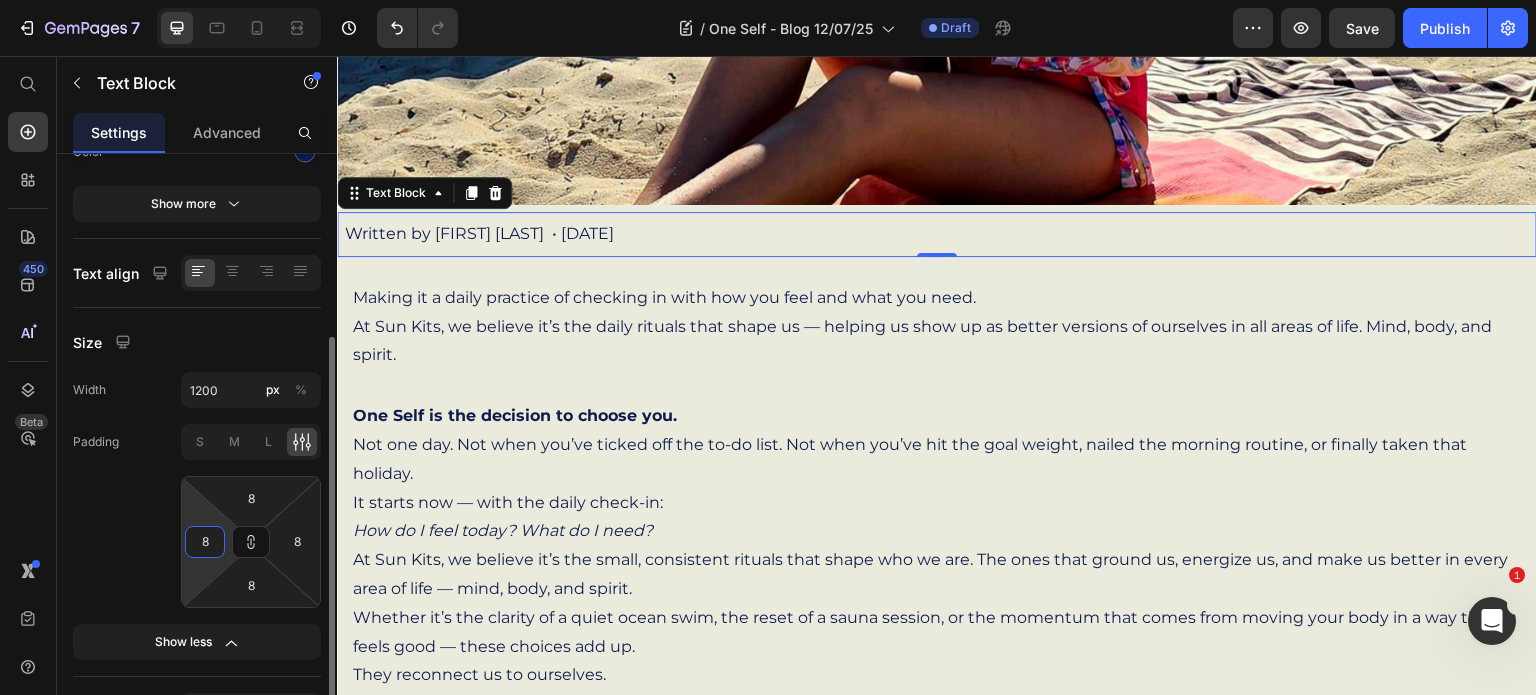 click on "8" at bounding box center (205, 542) 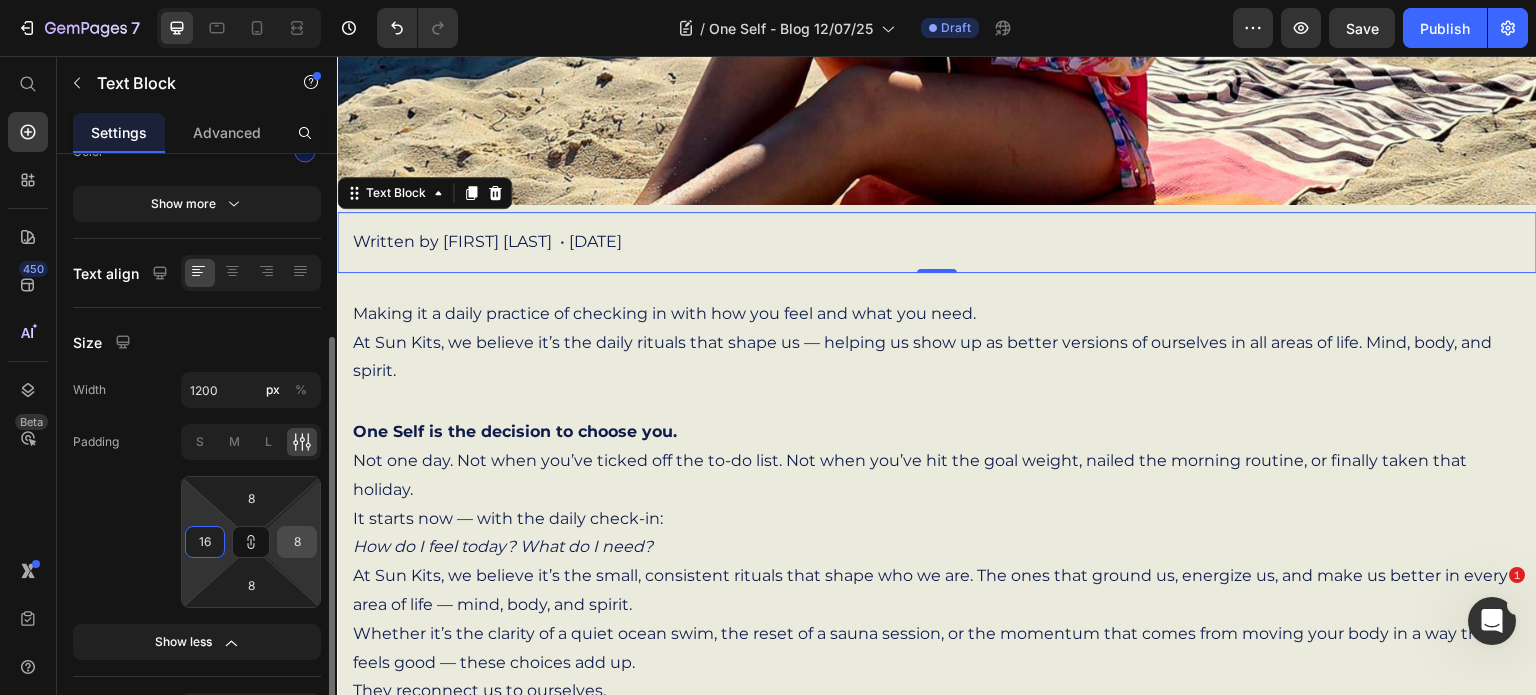 type on "16" 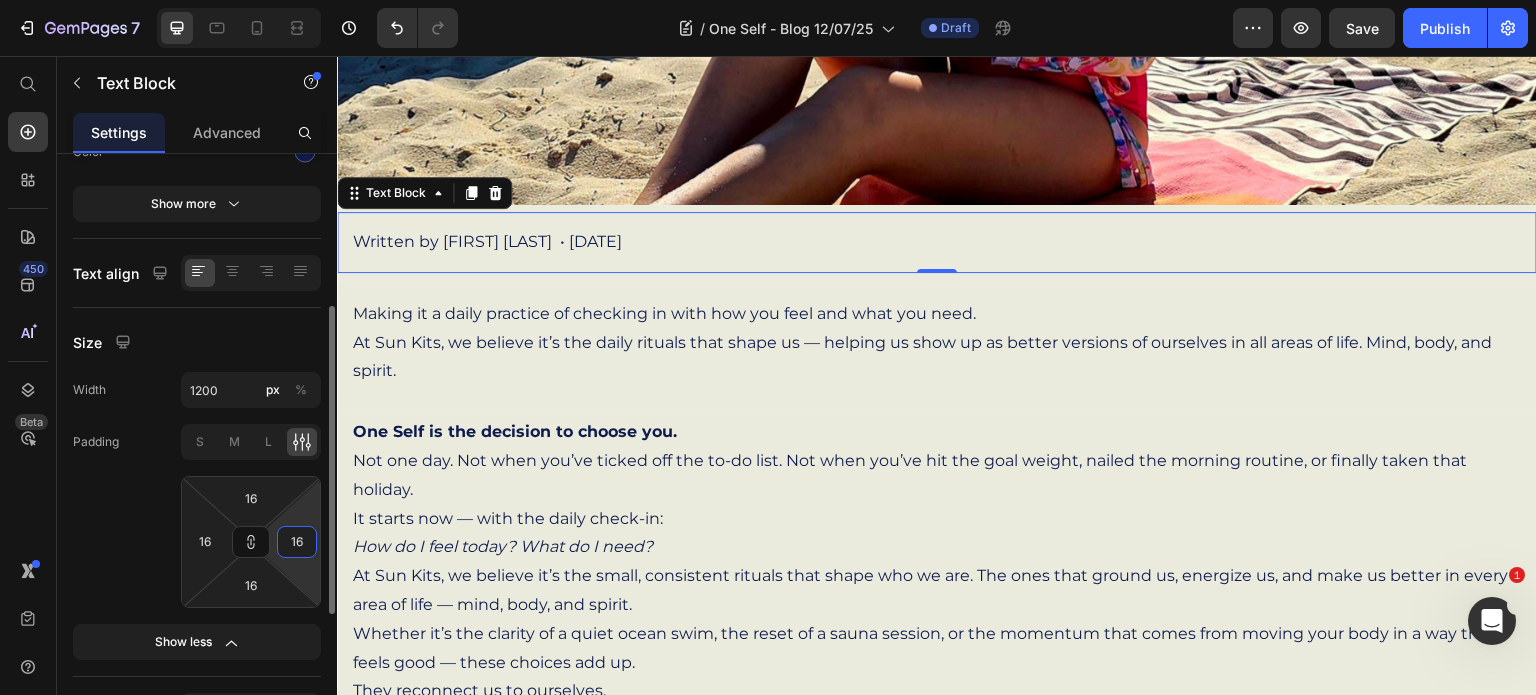 click on "16" at bounding box center [297, 542] 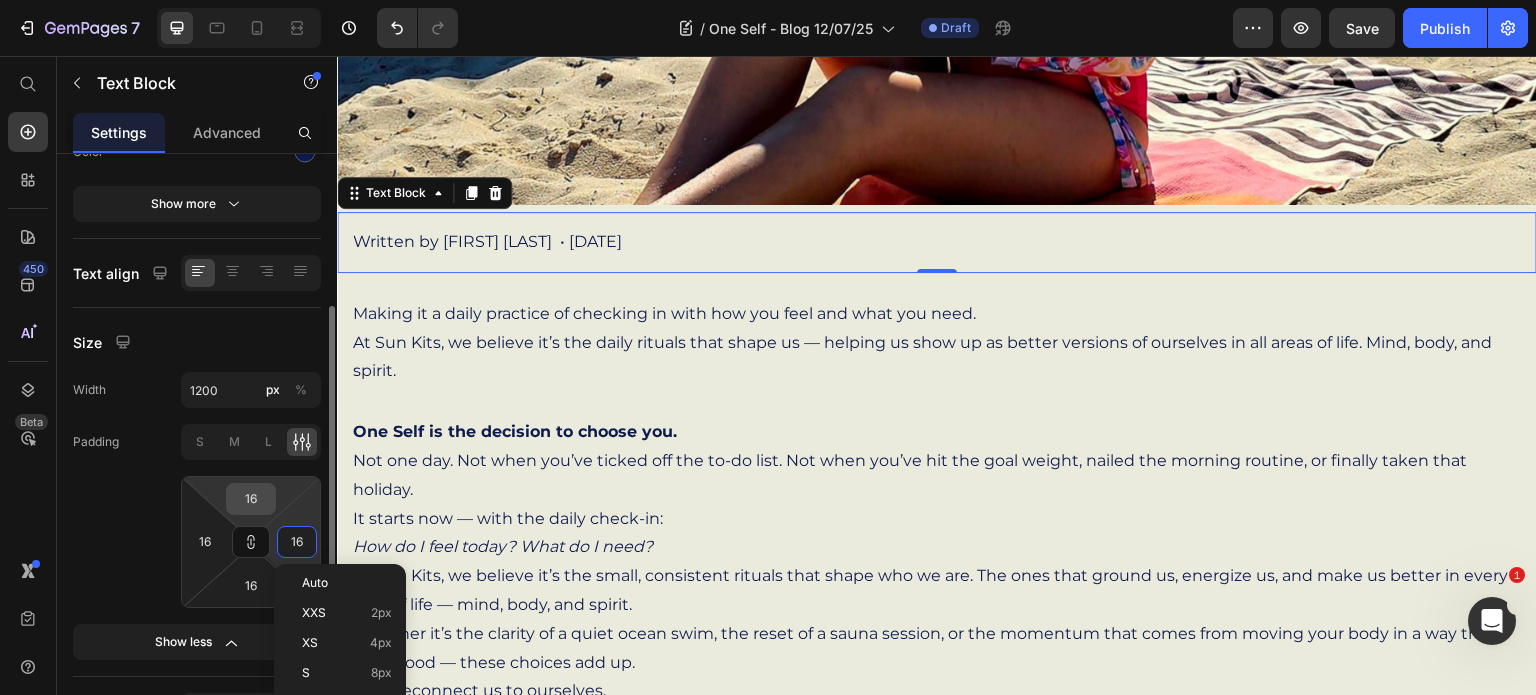 click on "16" at bounding box center (251, 499) 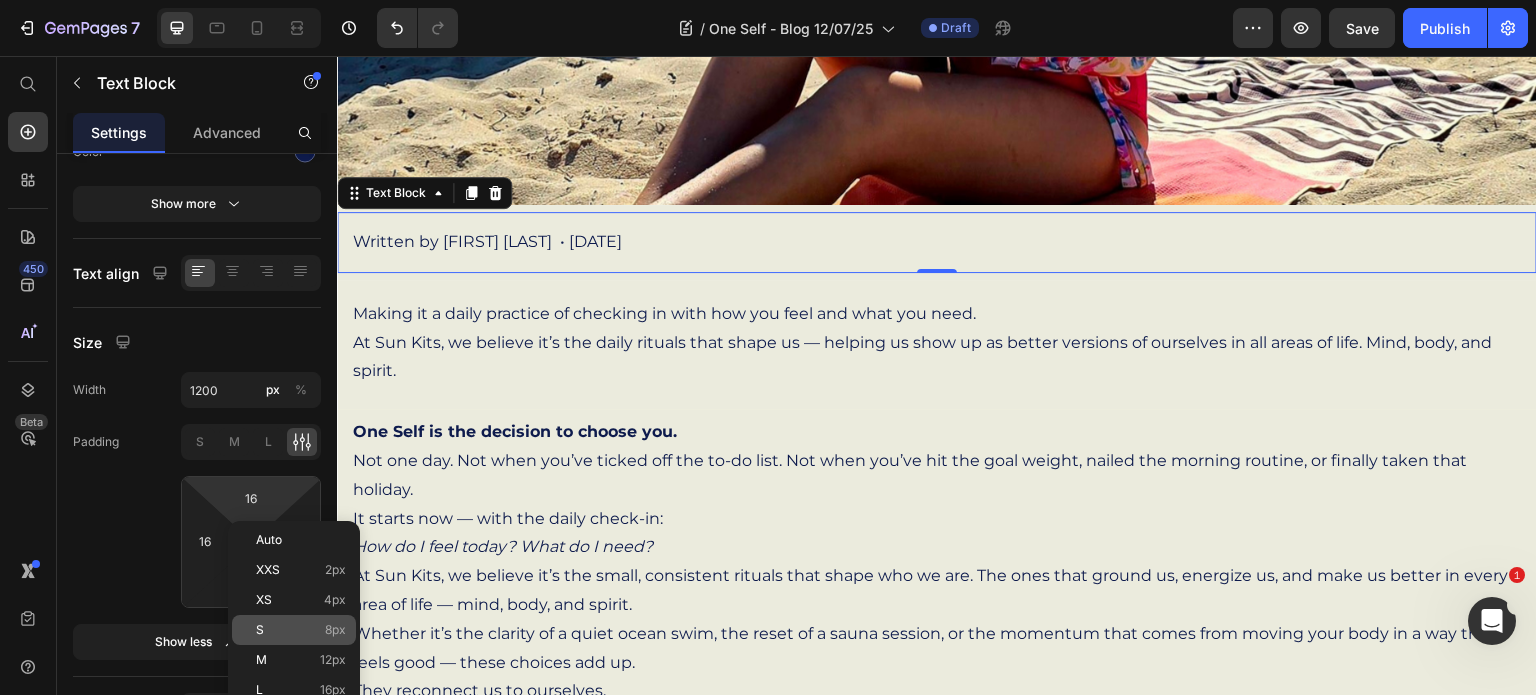 click on "S 8px" at bounding box center (301, 630) 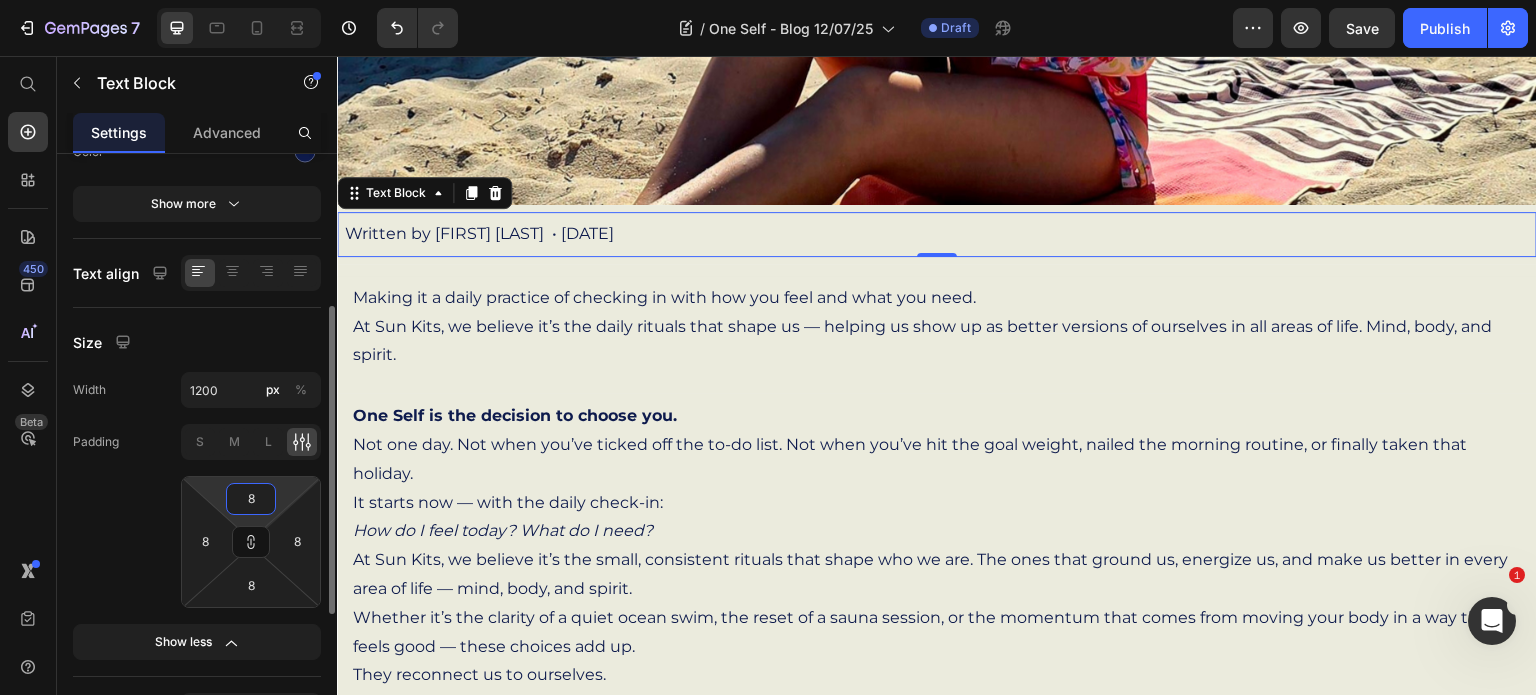 click on "8" at bounding box center (251, 499) 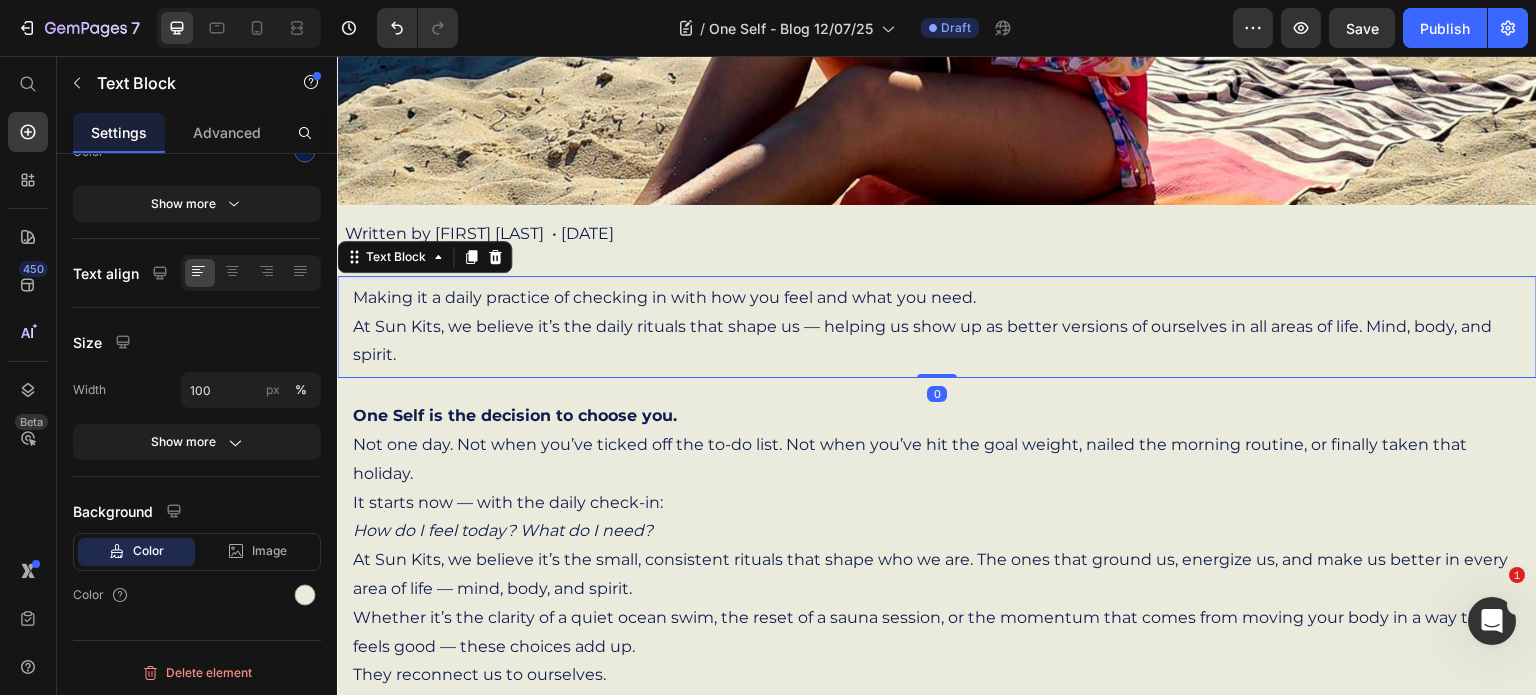 click on "Making it a daily practice of checking in with how you feel and what you need. At Sun Kits, we believe it’s the daily rituals that shape us — helping us show up as better versions of ourselves in all areas of life. Mind, body, and spirit." at bounding box center [937, 327] 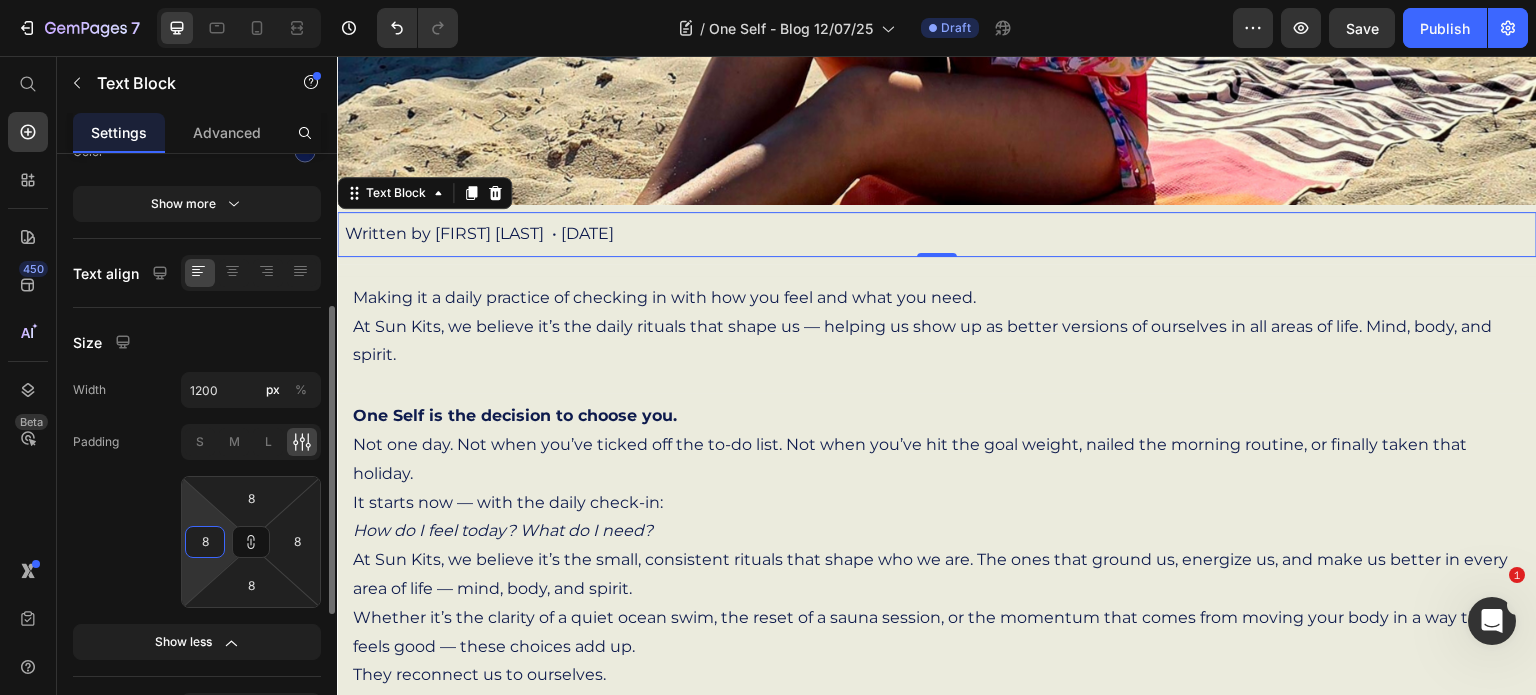 click on "8" at bounding box center (205, 542) 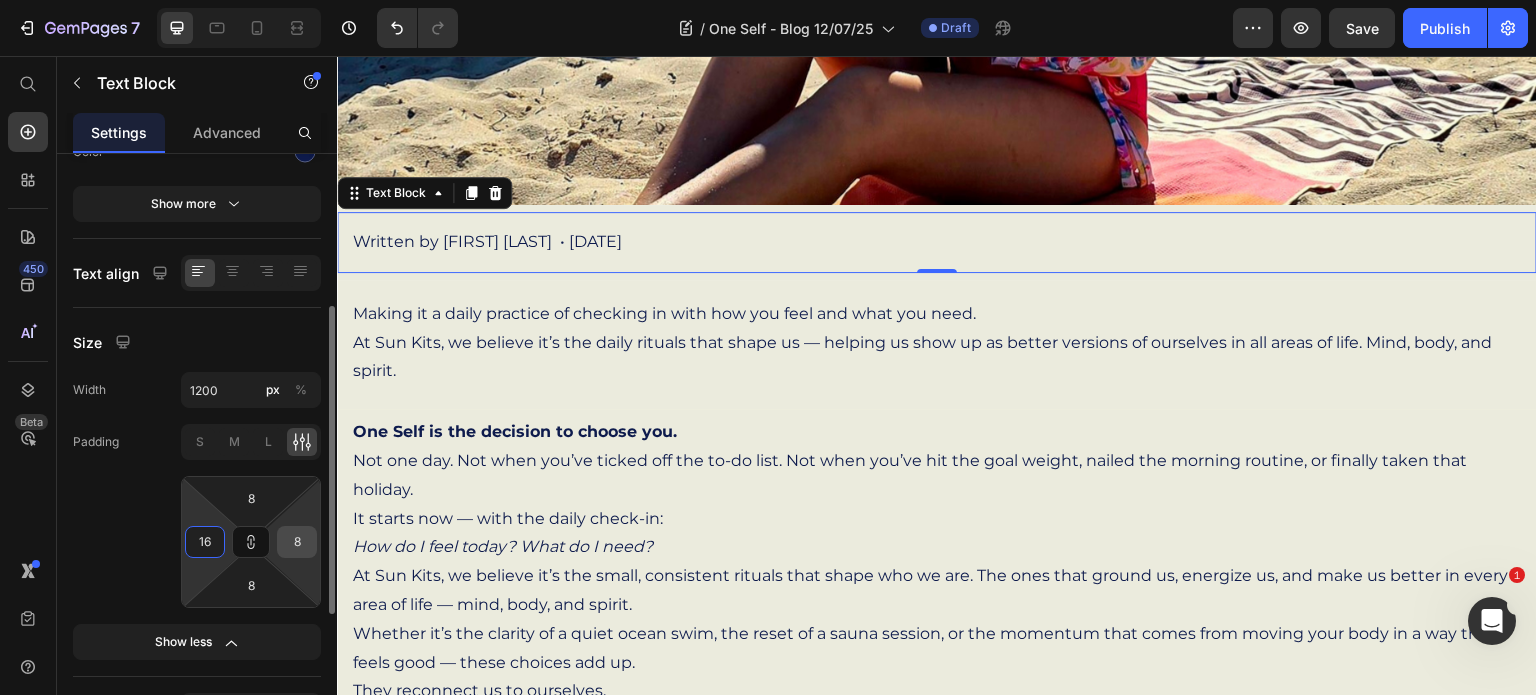 type on "16" 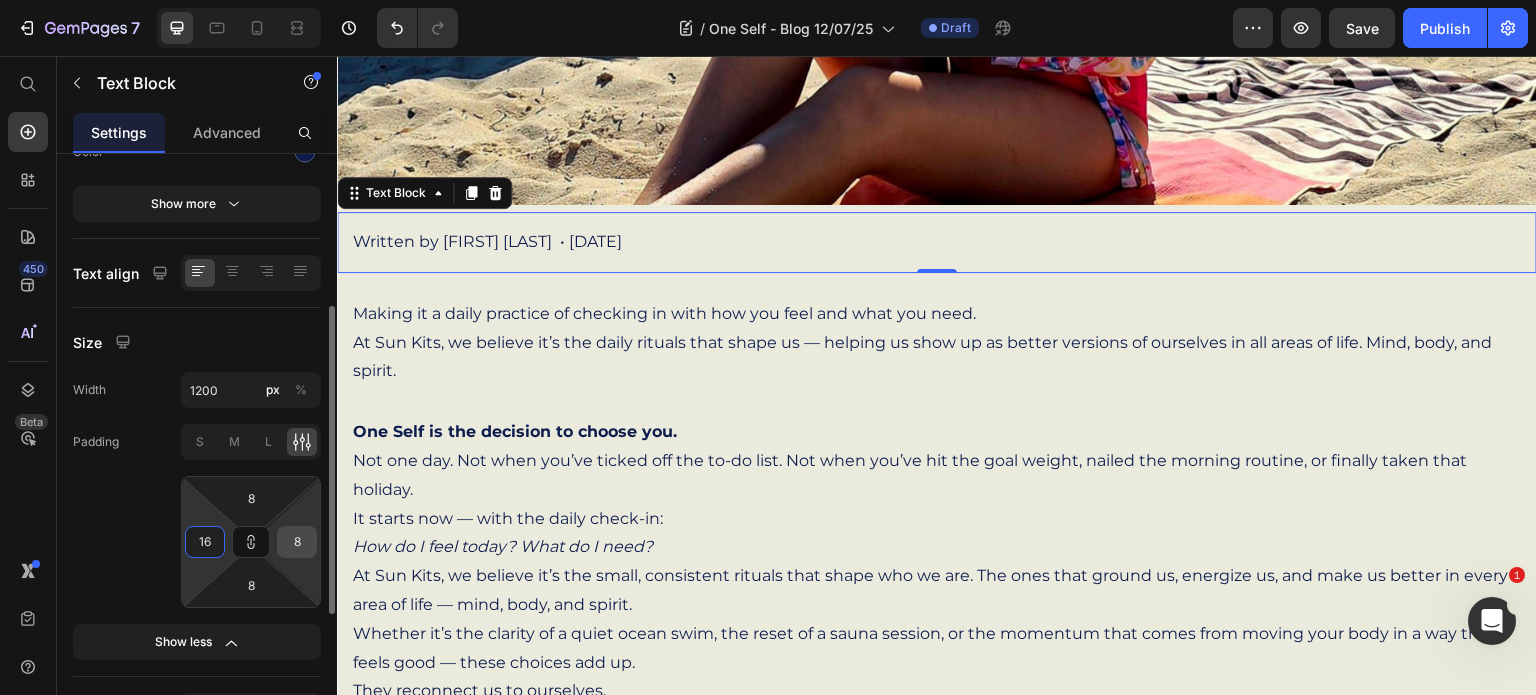 type on "16" 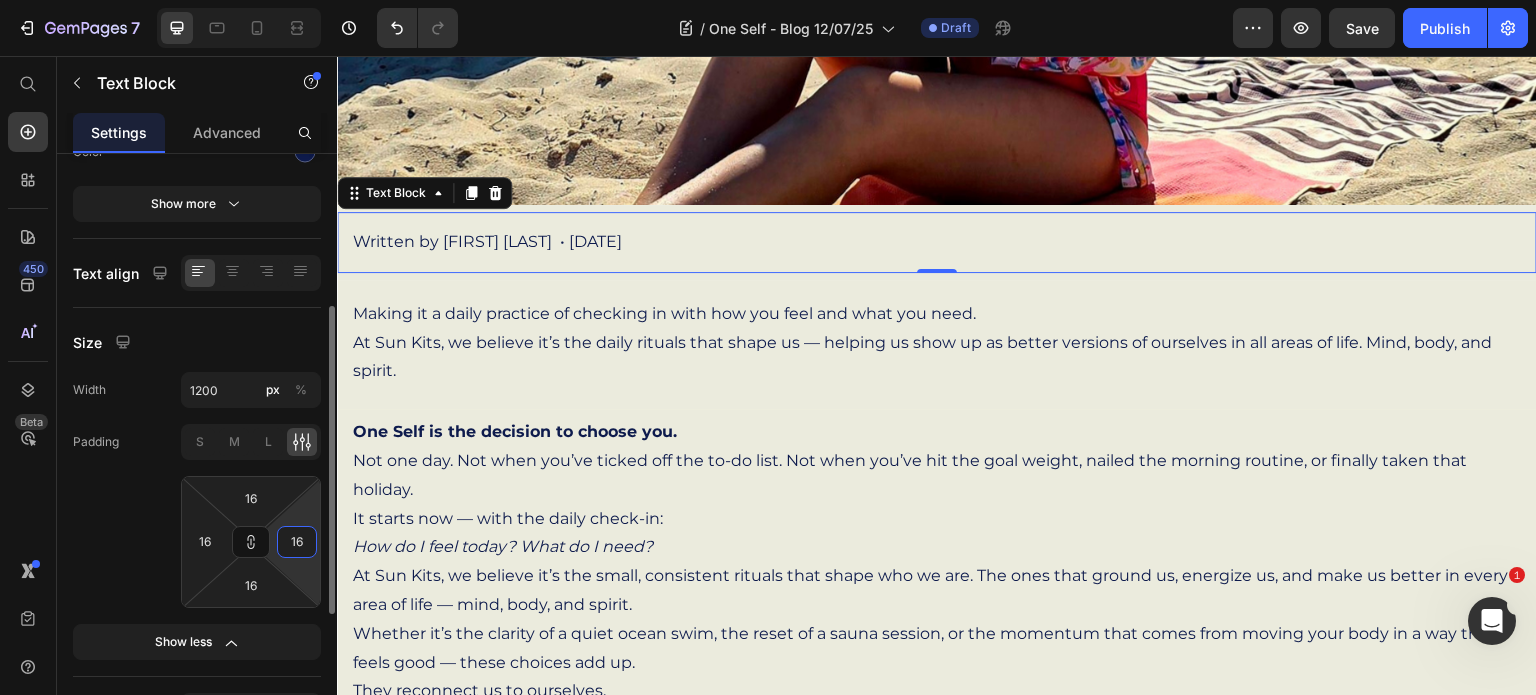 click on "16" at bounding box center (297, 542) 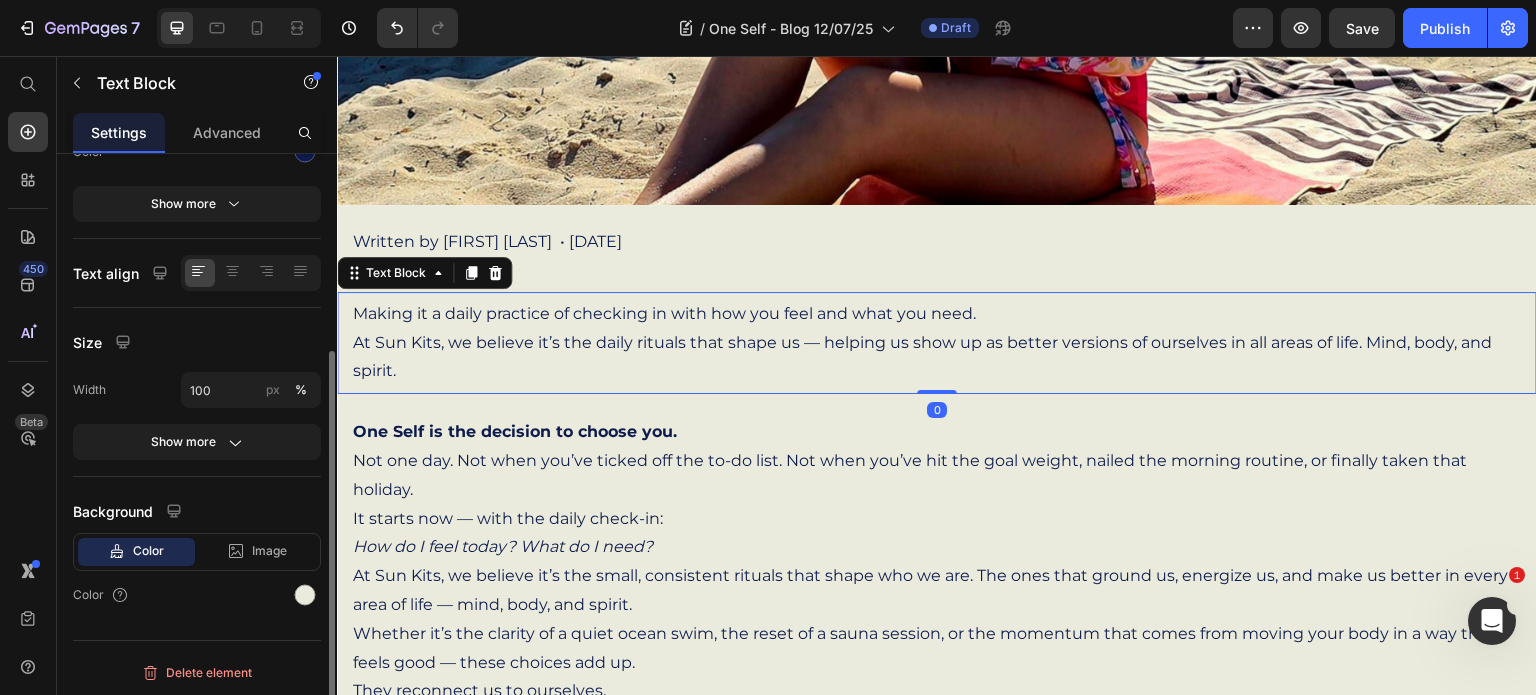 click on "Making it a daily practice of checking in with how you feel and what you need. At Sun Kits, we believe it’s the daily rituals that shape us — helping us show up as better versions of ourselves in all areas of life. Mind, body, and spirit." at bounding box center [937, 343] 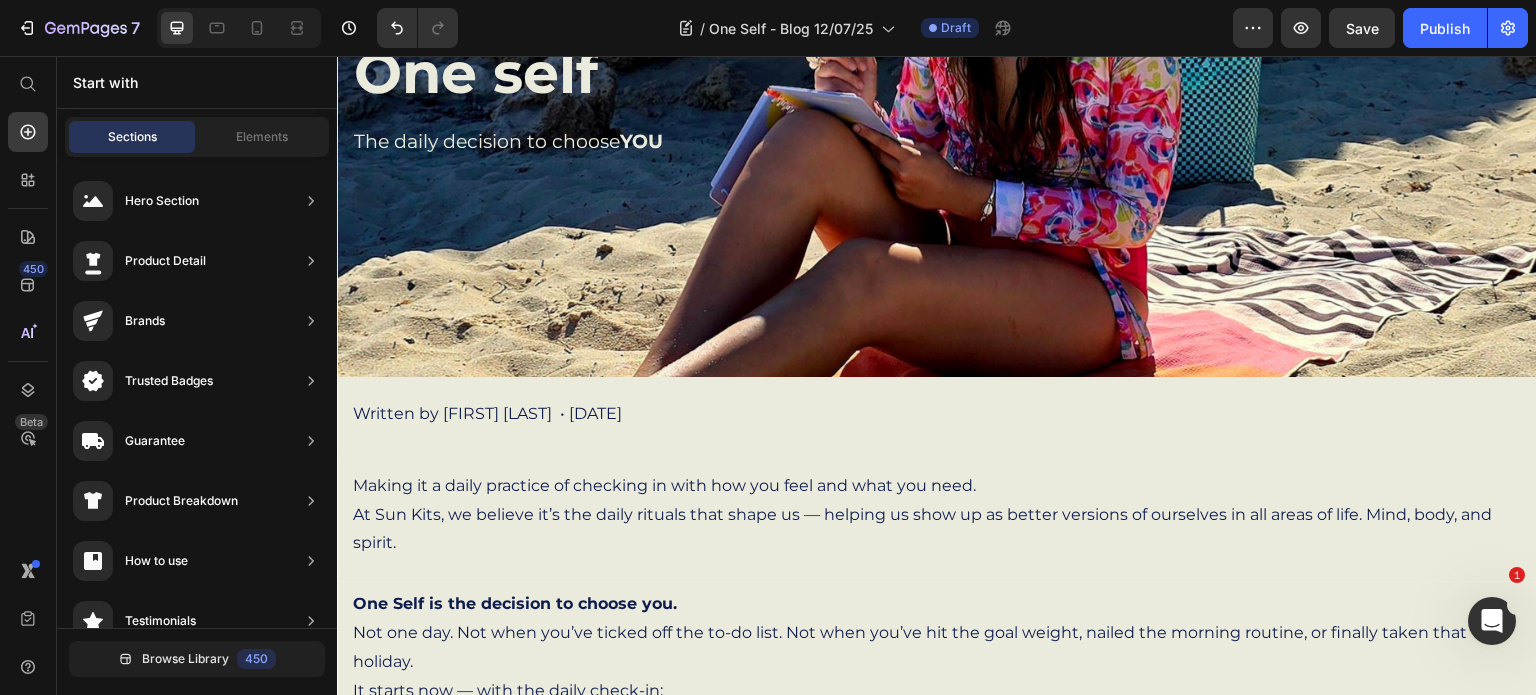 scroll, scrollTop: 464, scrollLeft: 0, axis: vertical 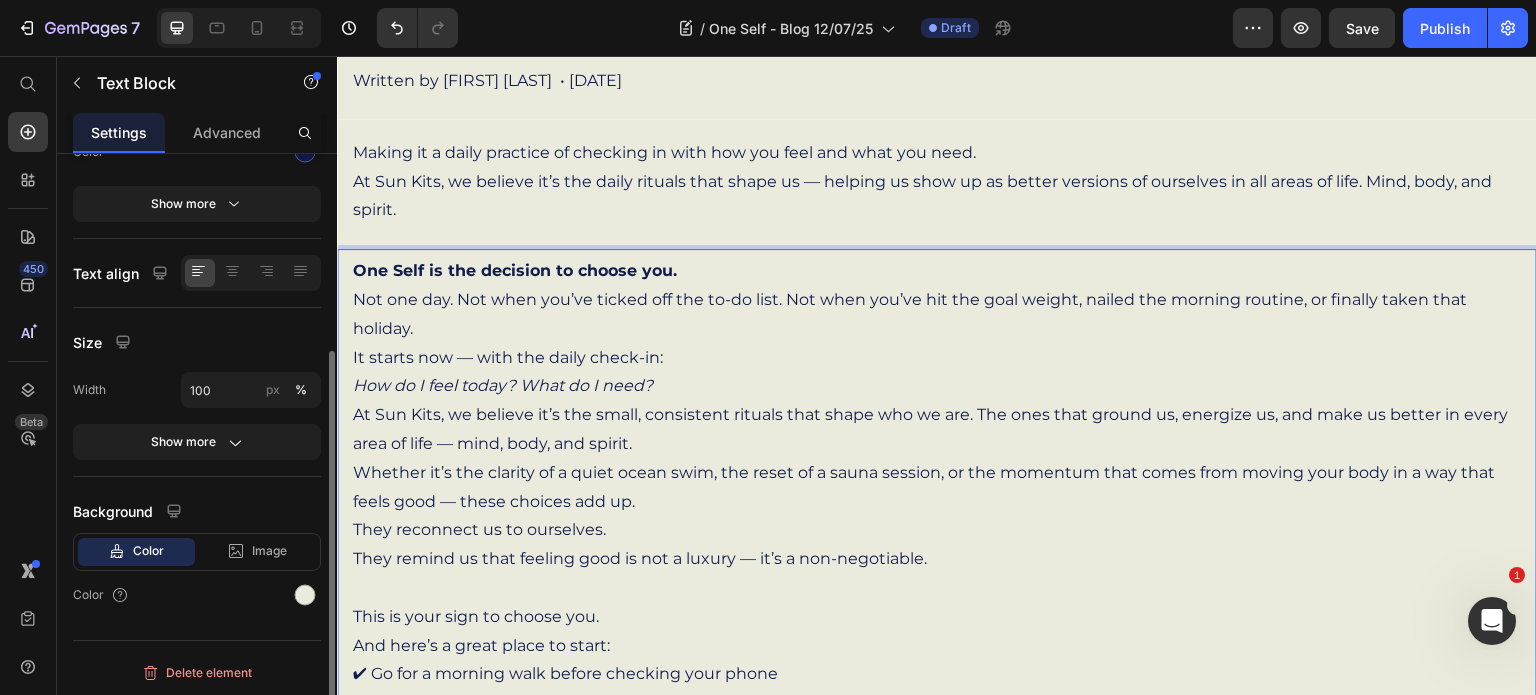 click on "How do I feel today? What do I need?" at bounding box center (503, 385) 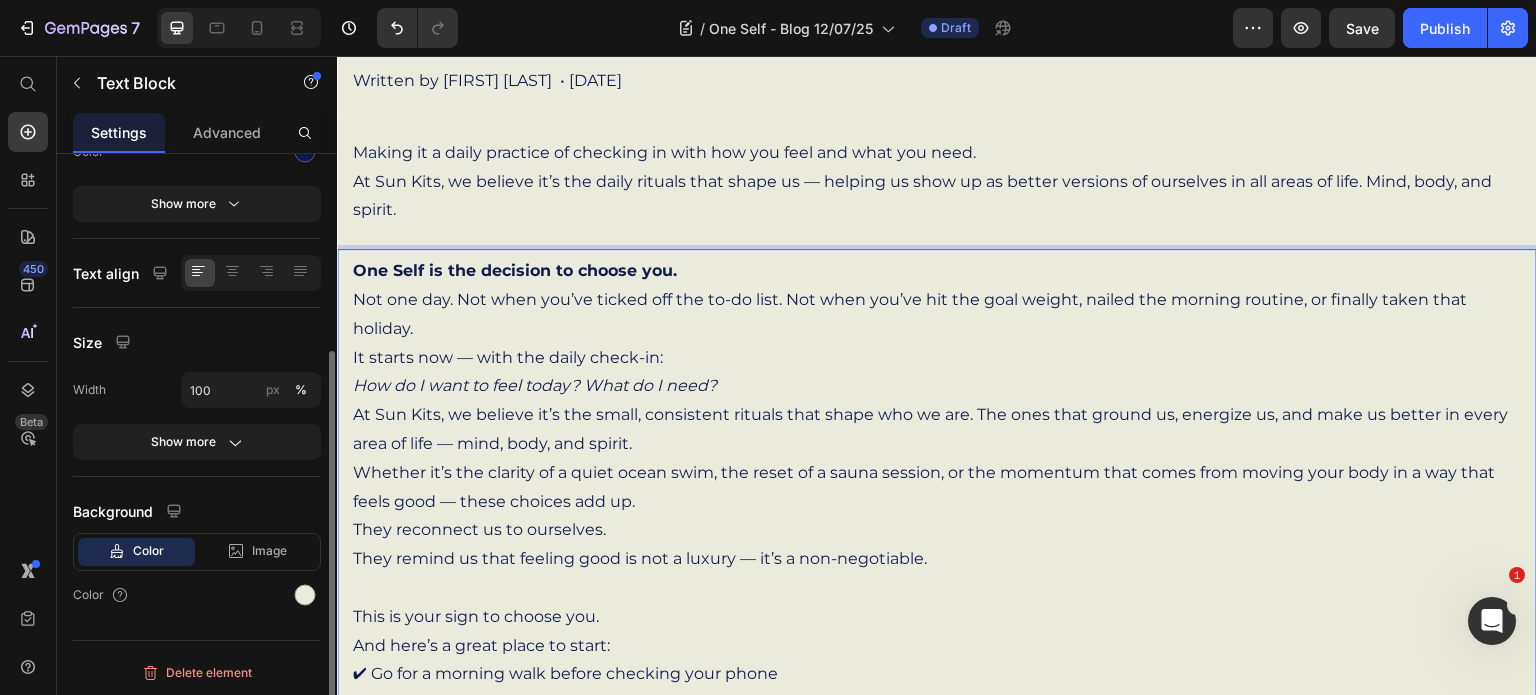 click on "How do I want to feel today? What do I need?" at bounding box center (535, 385) 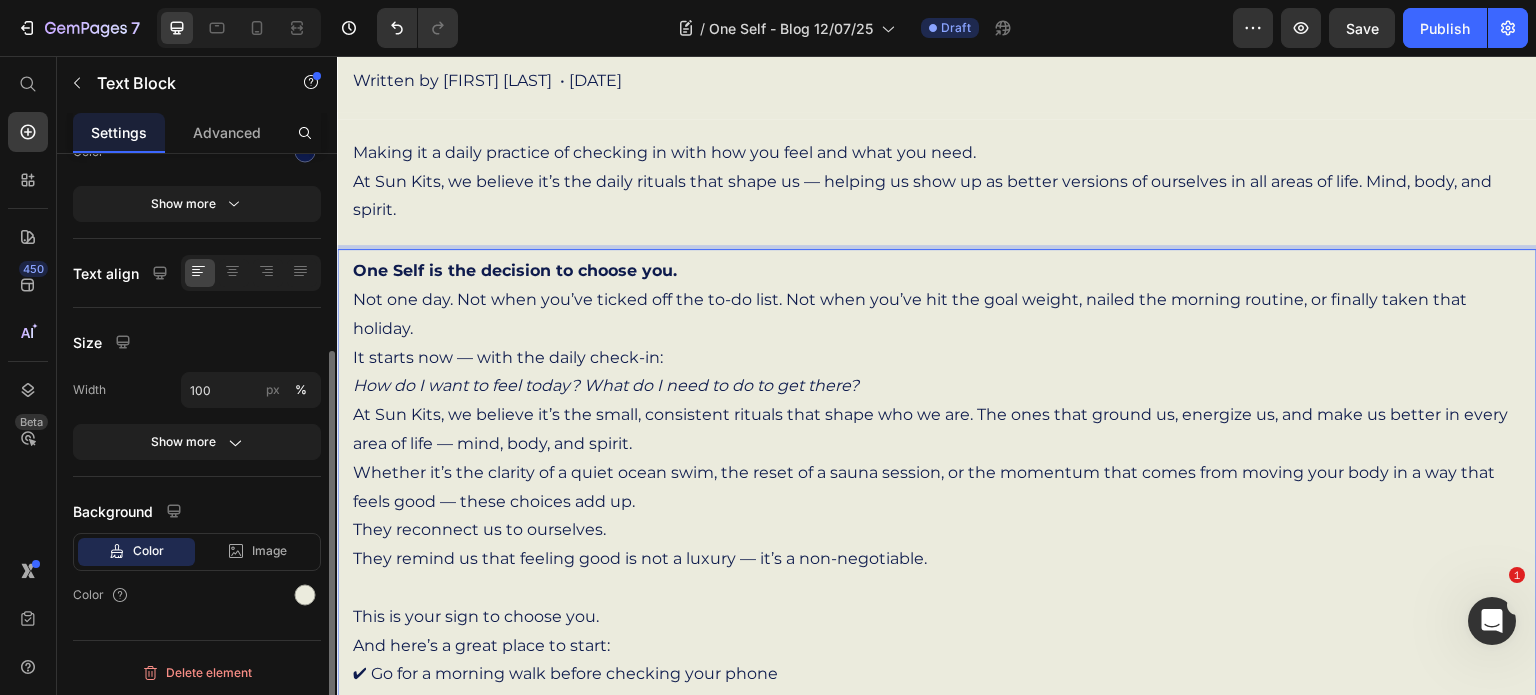 click on "This is your sign to choose you. And here’s a great place to start:" at bounding box center [937, 632] 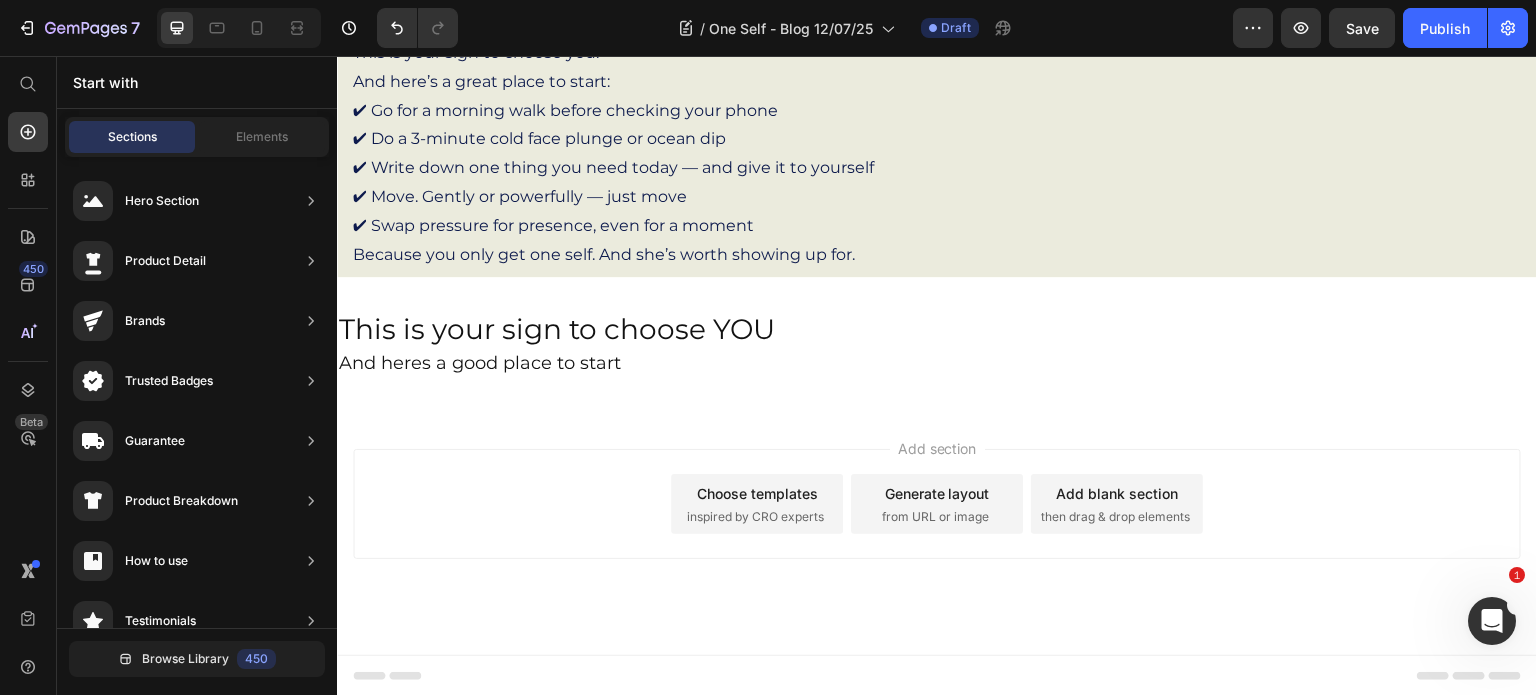 scroll, scrollTop: 1143, scrollLeft: 0, axis: vertical 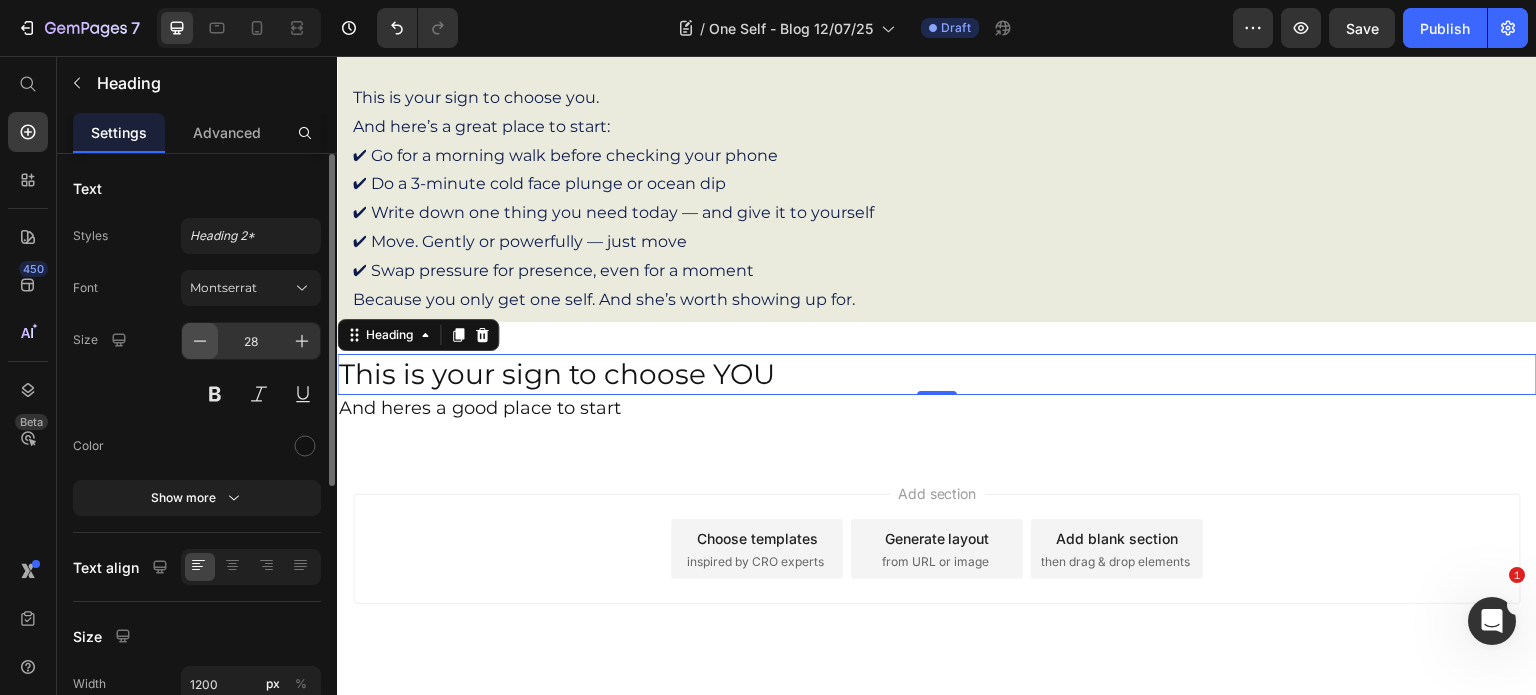 click 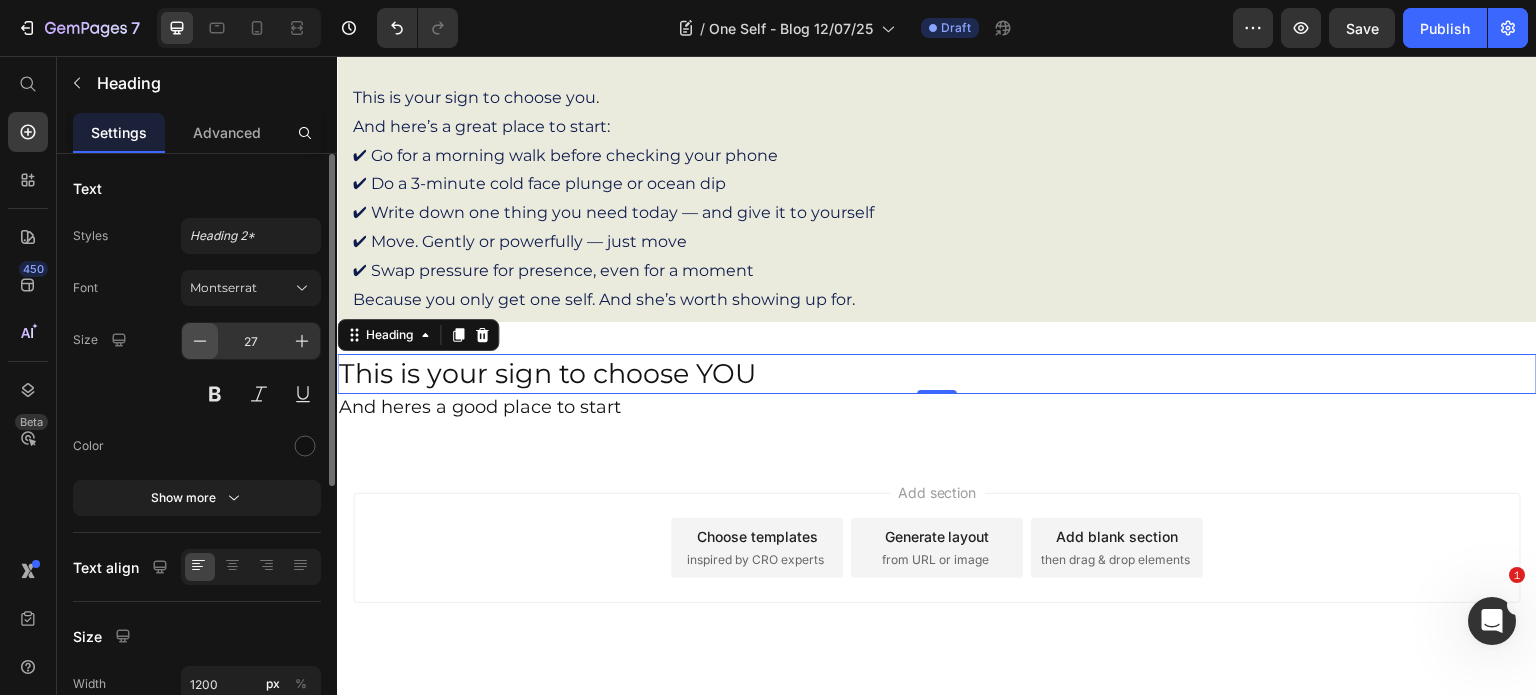 click 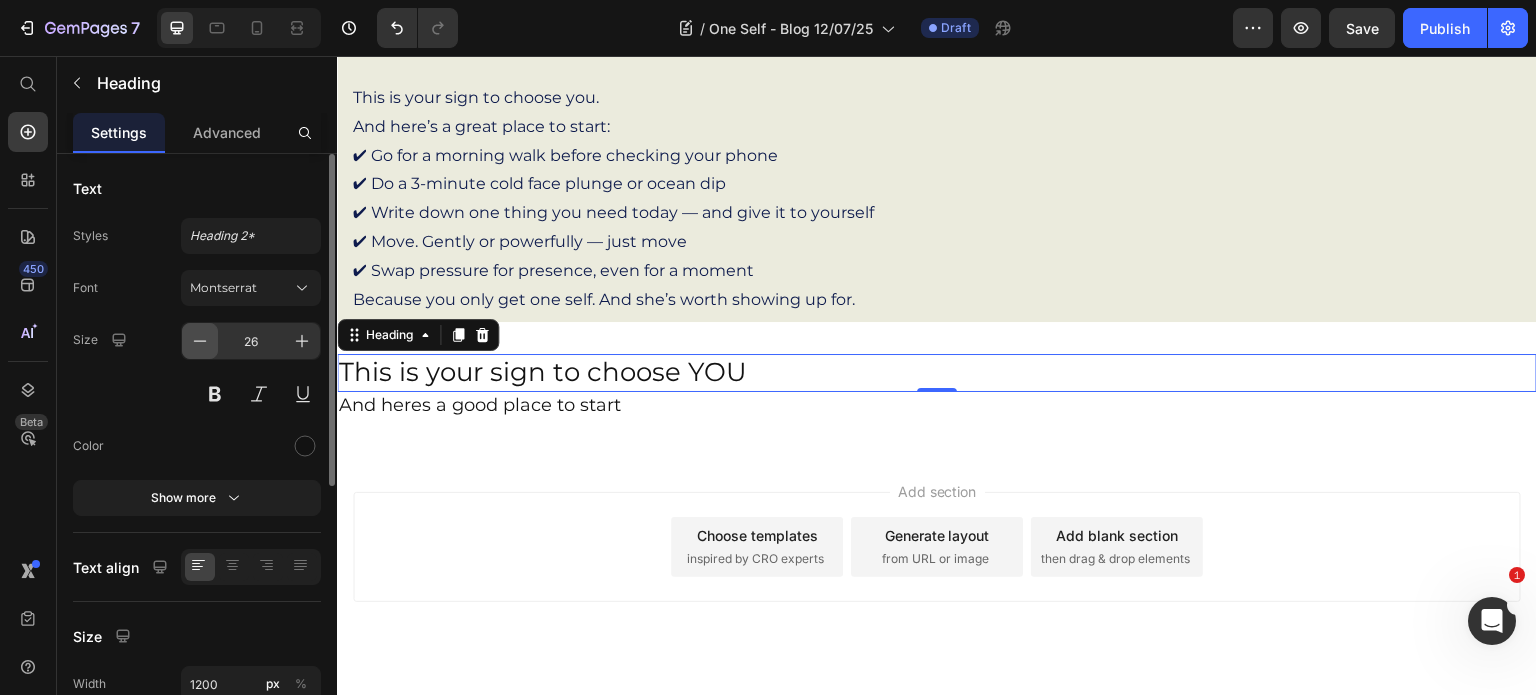 click 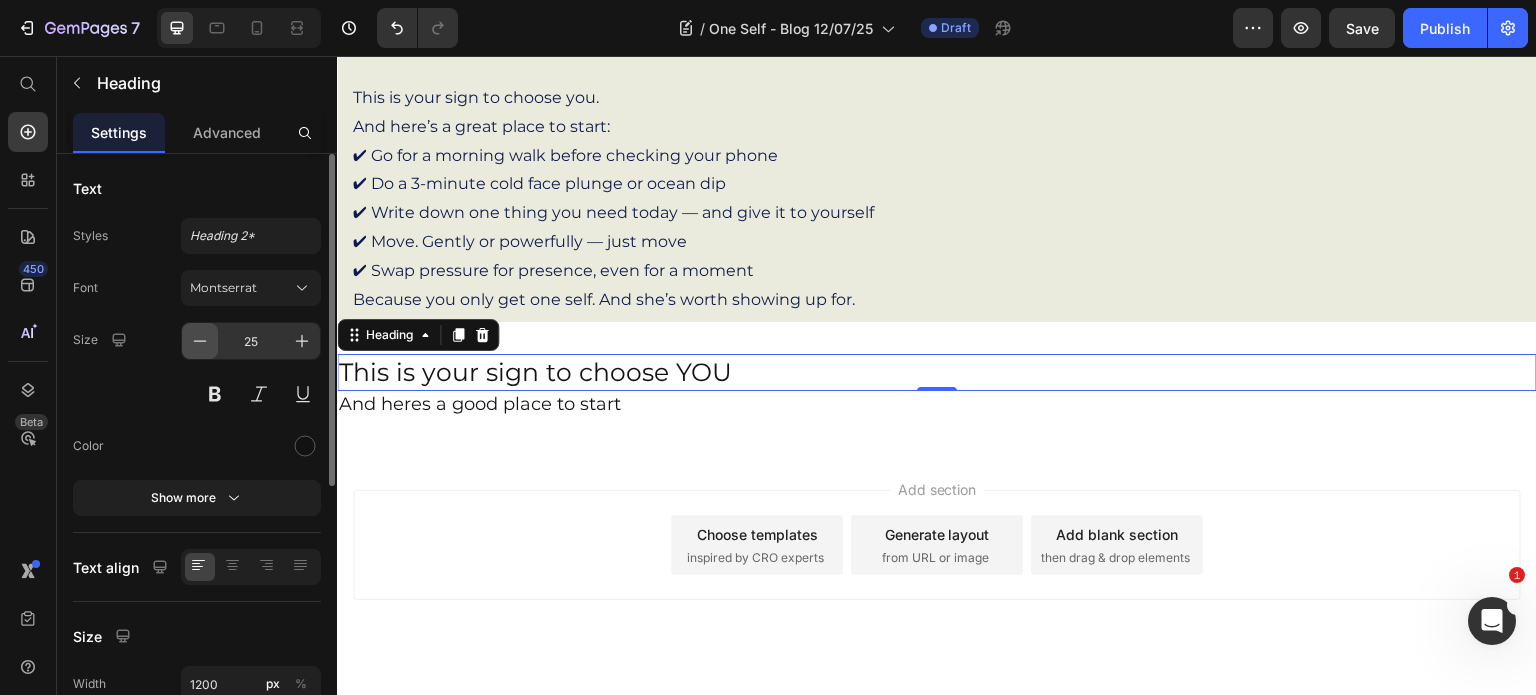 click 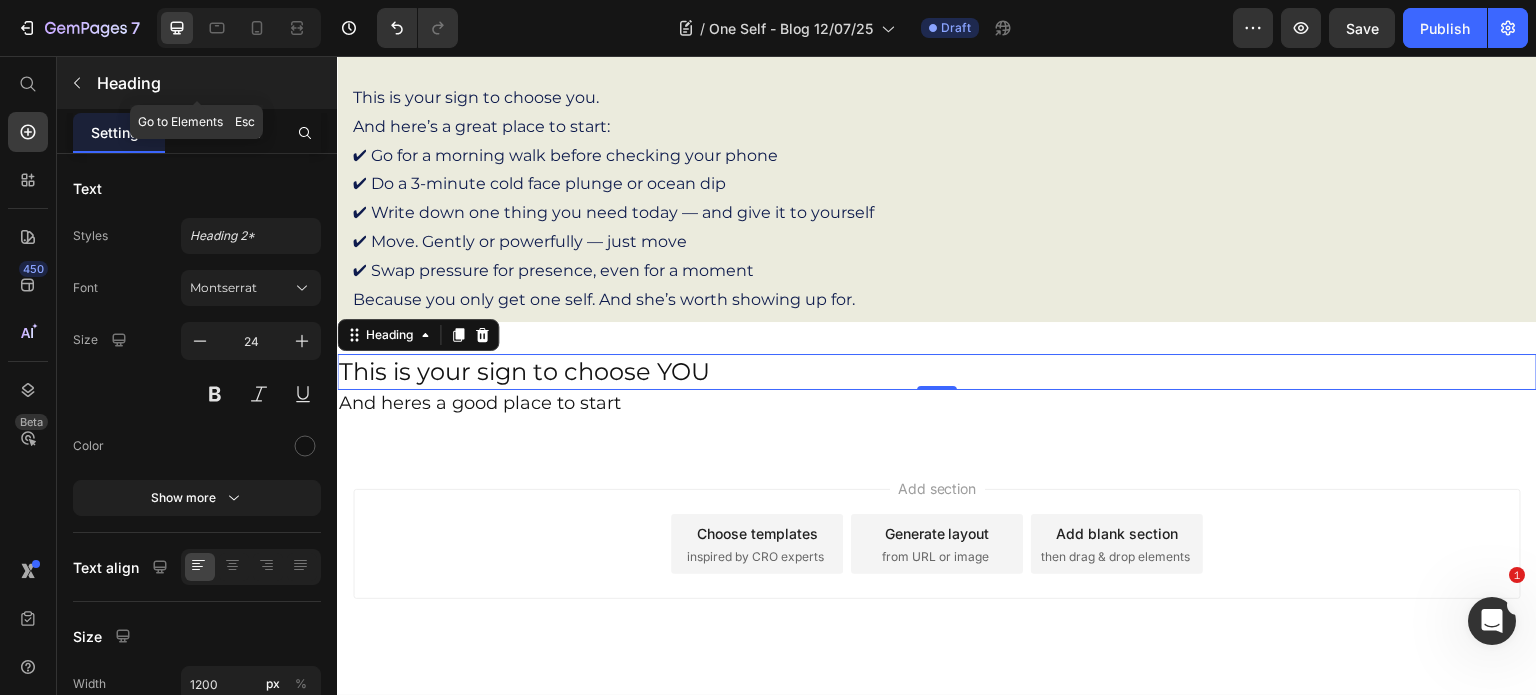 click 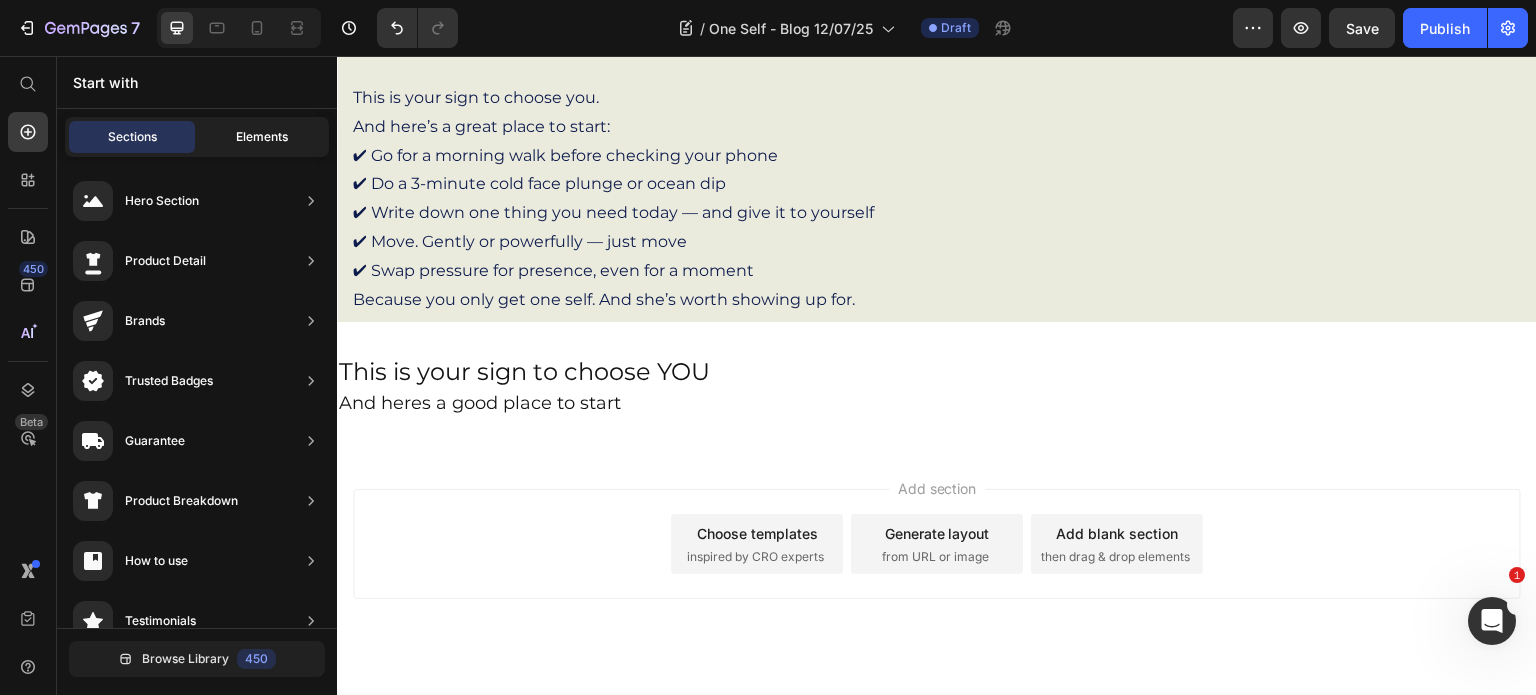 click on "Elements" 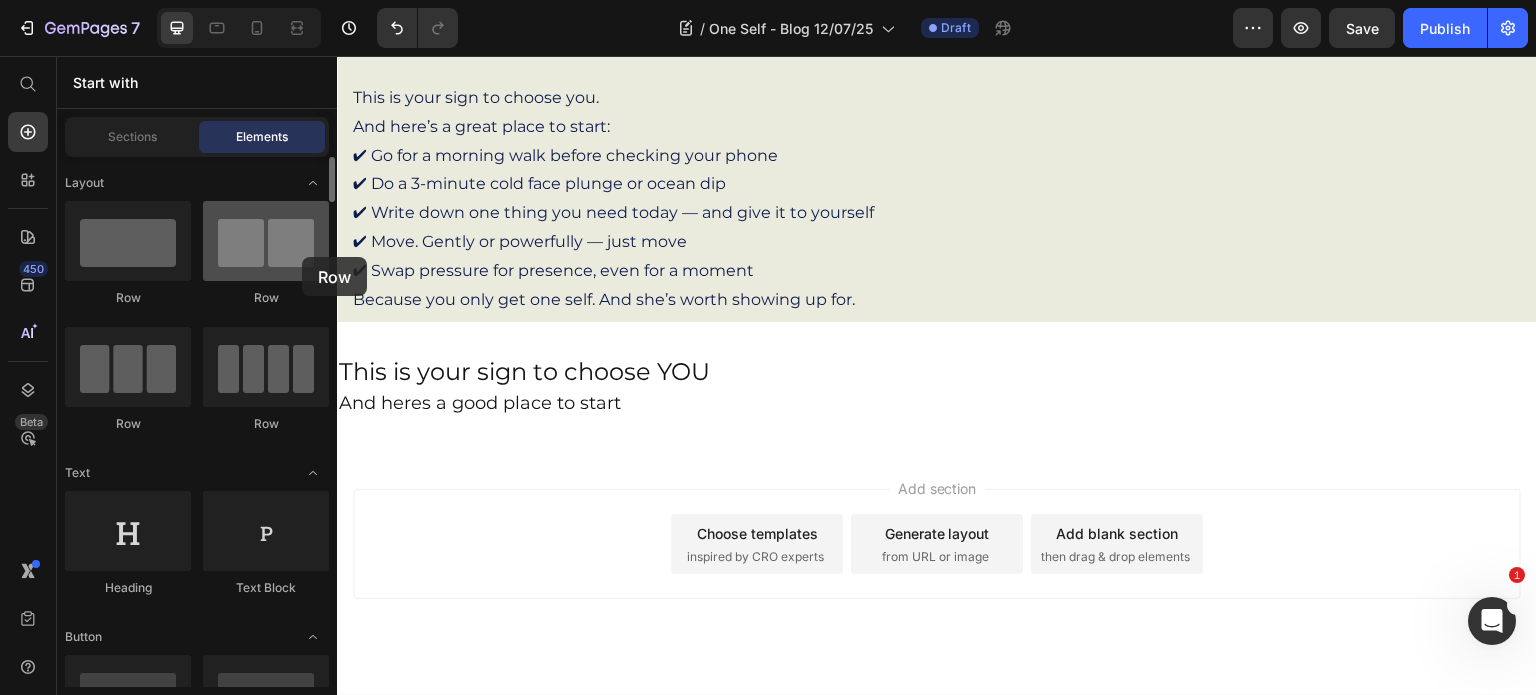 click at bounding box center (266, 241) 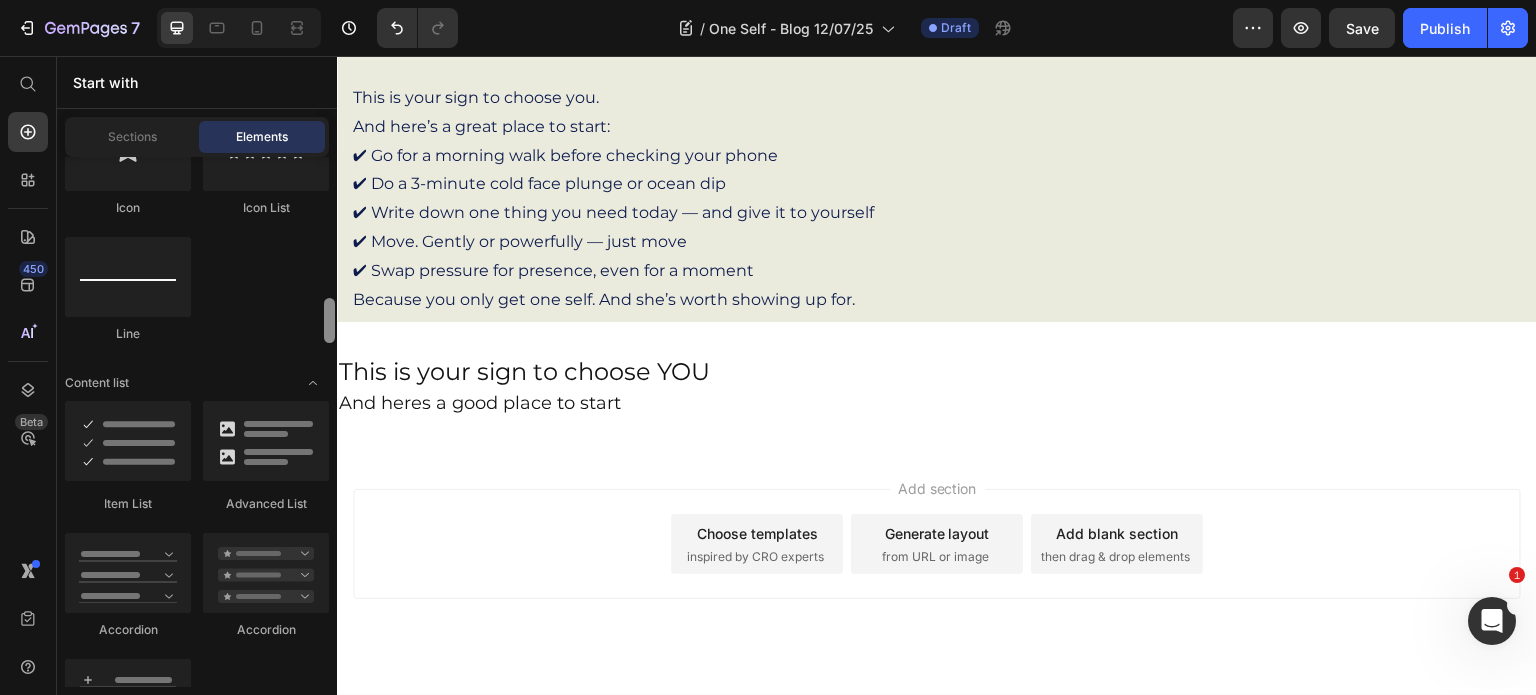 scroll, scrollTop: 1514, scrollLeft: 0, axis: vertical 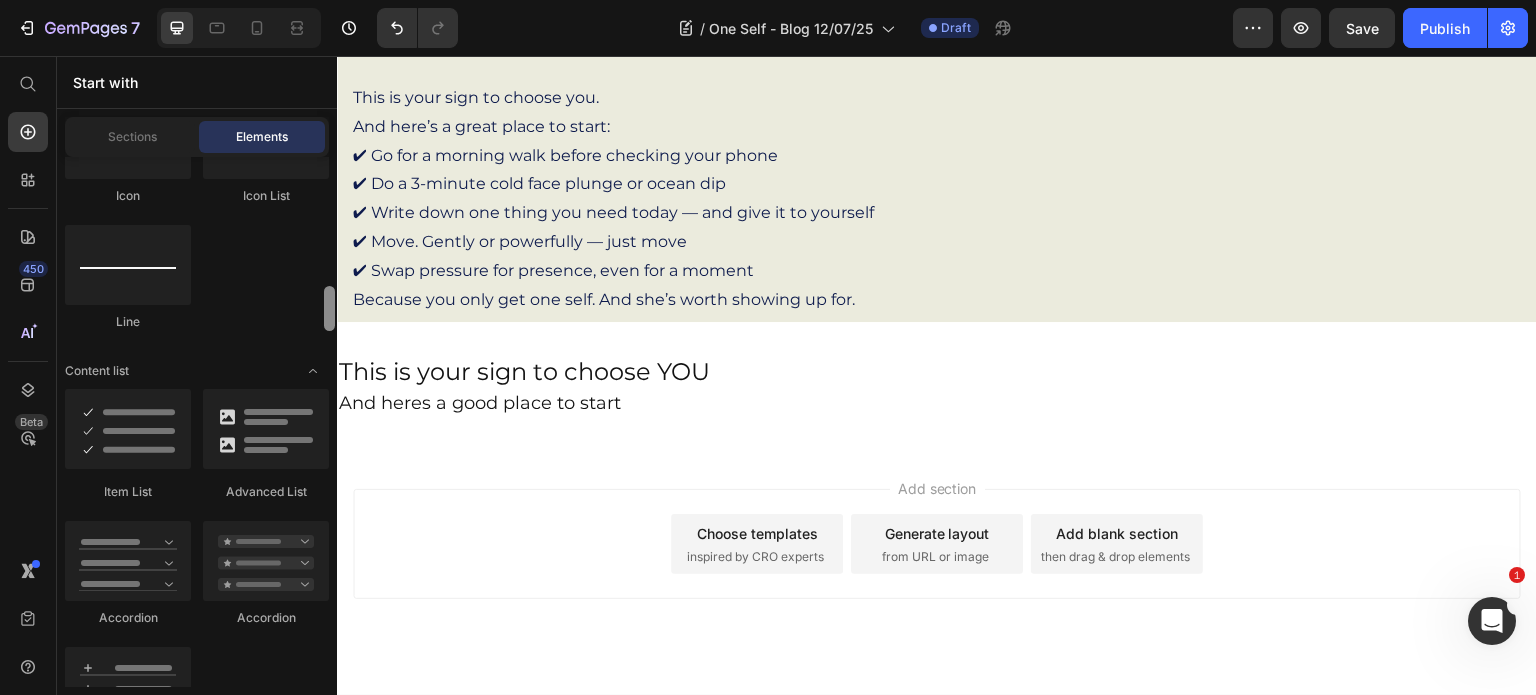 drag, startPoint x: 332, startPoint y: 187, endPoint x: 329, endPoint y: 317, distance: 130.0346 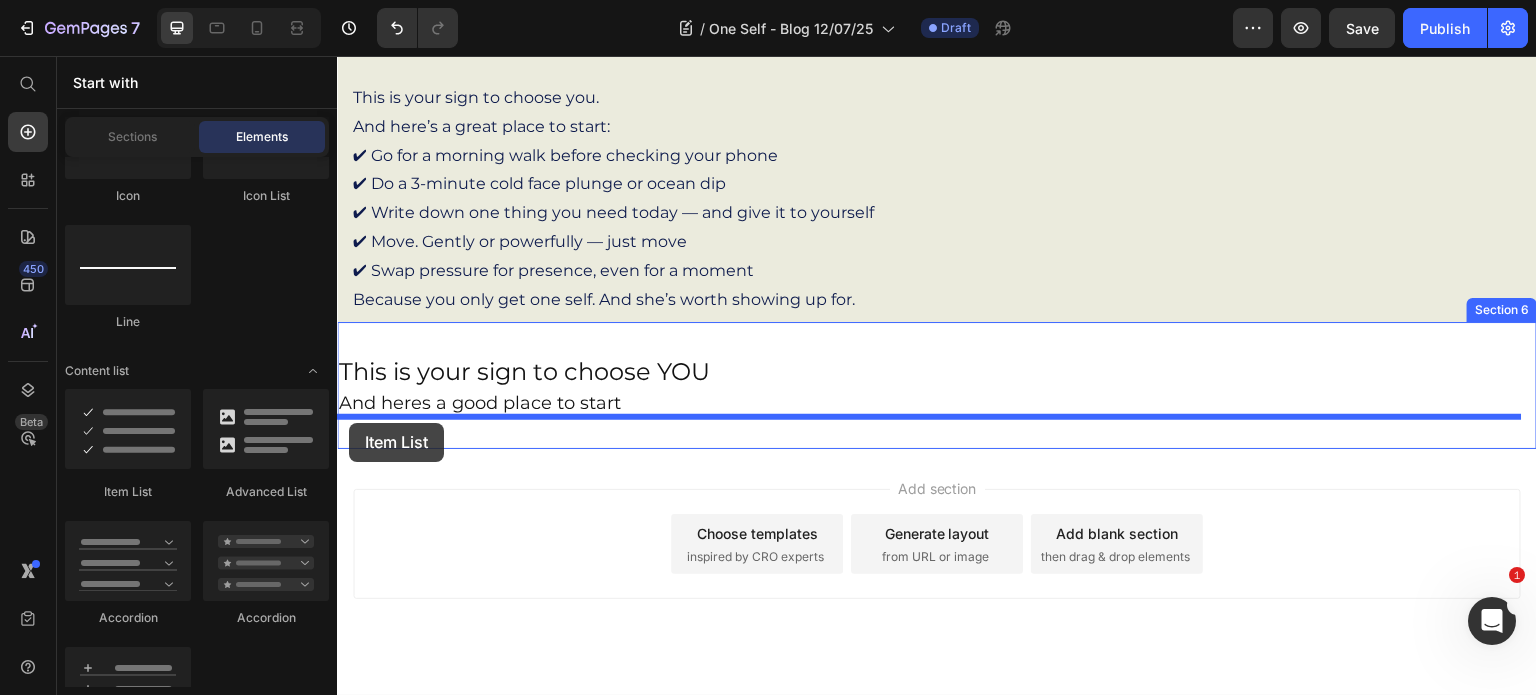 drag, startPoint x: 449, startPoint y: 466, endPoint x: 349, endPoint y: 422, distance: 109.252 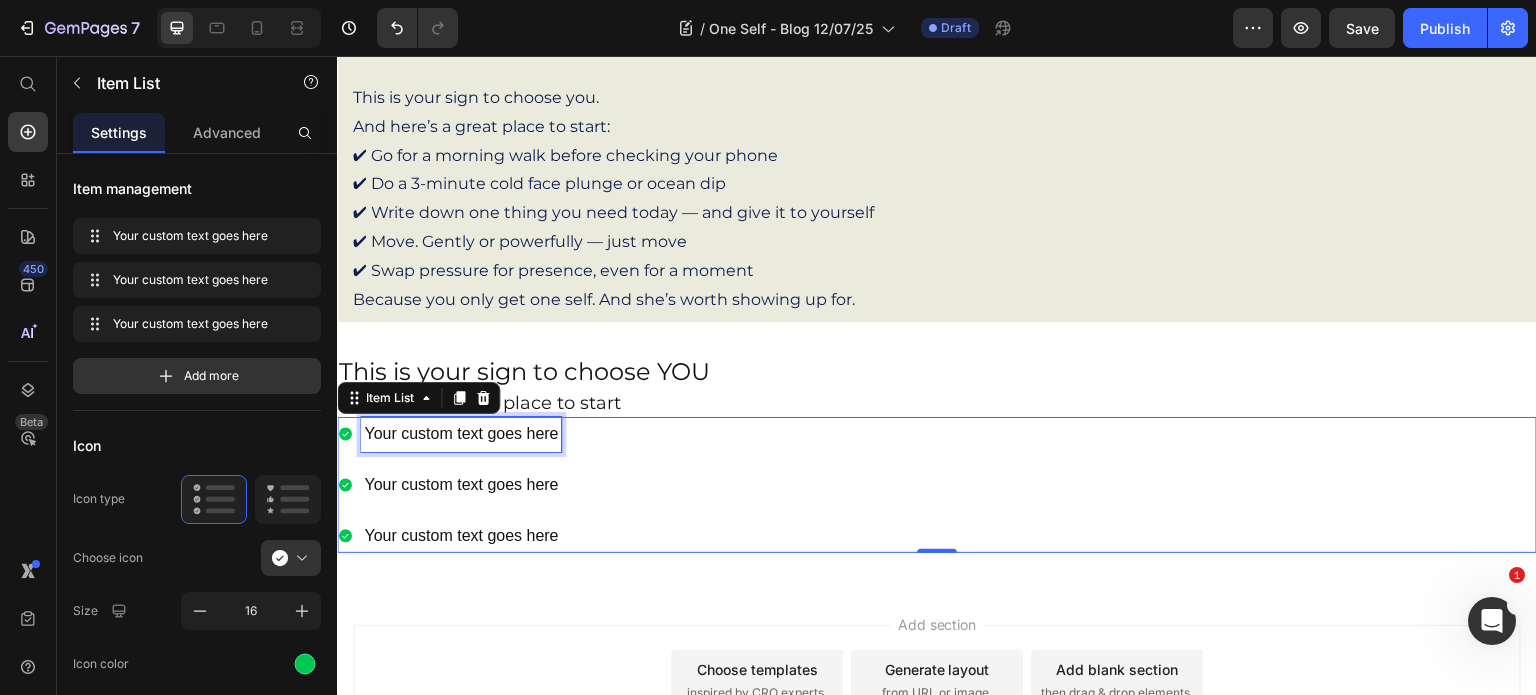 click on "Your custom text goes here" at bounding box center [461, 434] 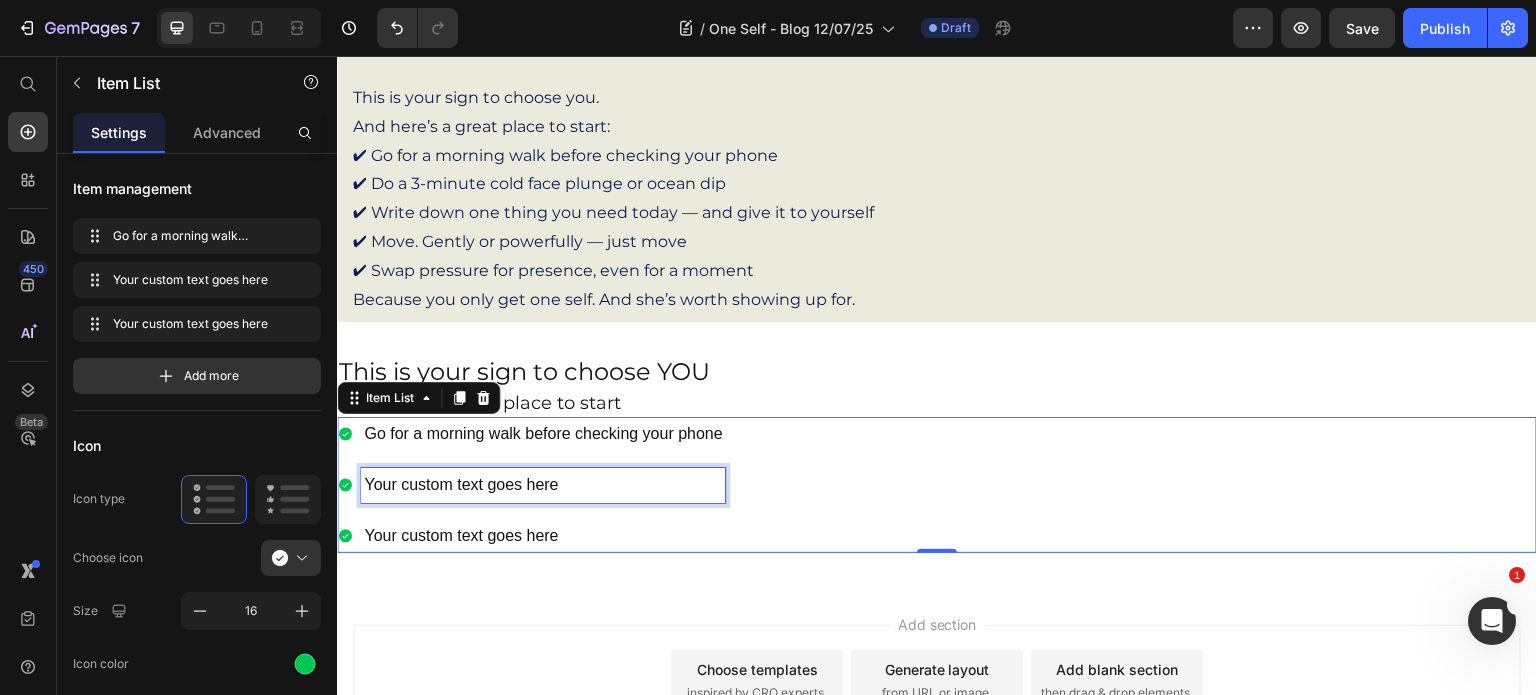click on "Your custom text goes here" at bounding box center (543, 485) 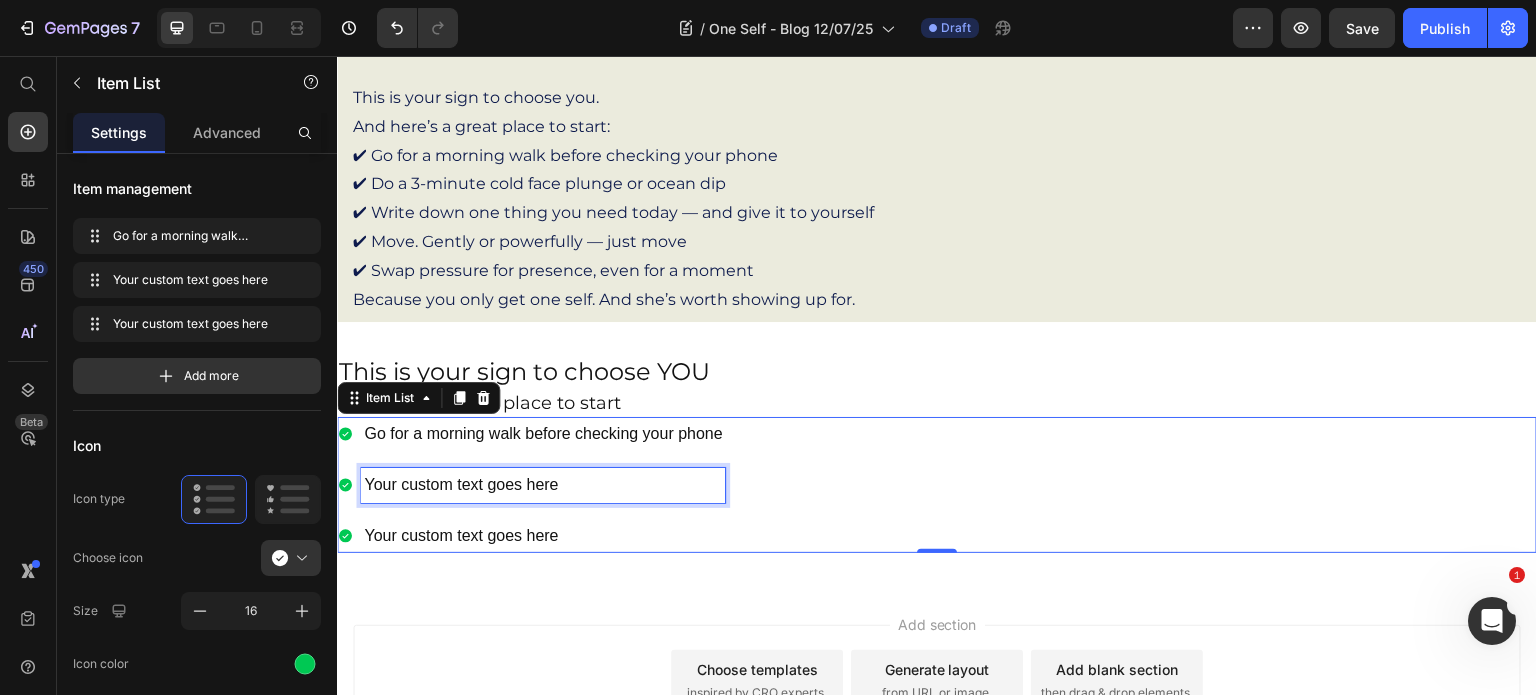click on "Your custom text goes here" at bounding box center [543, 485] 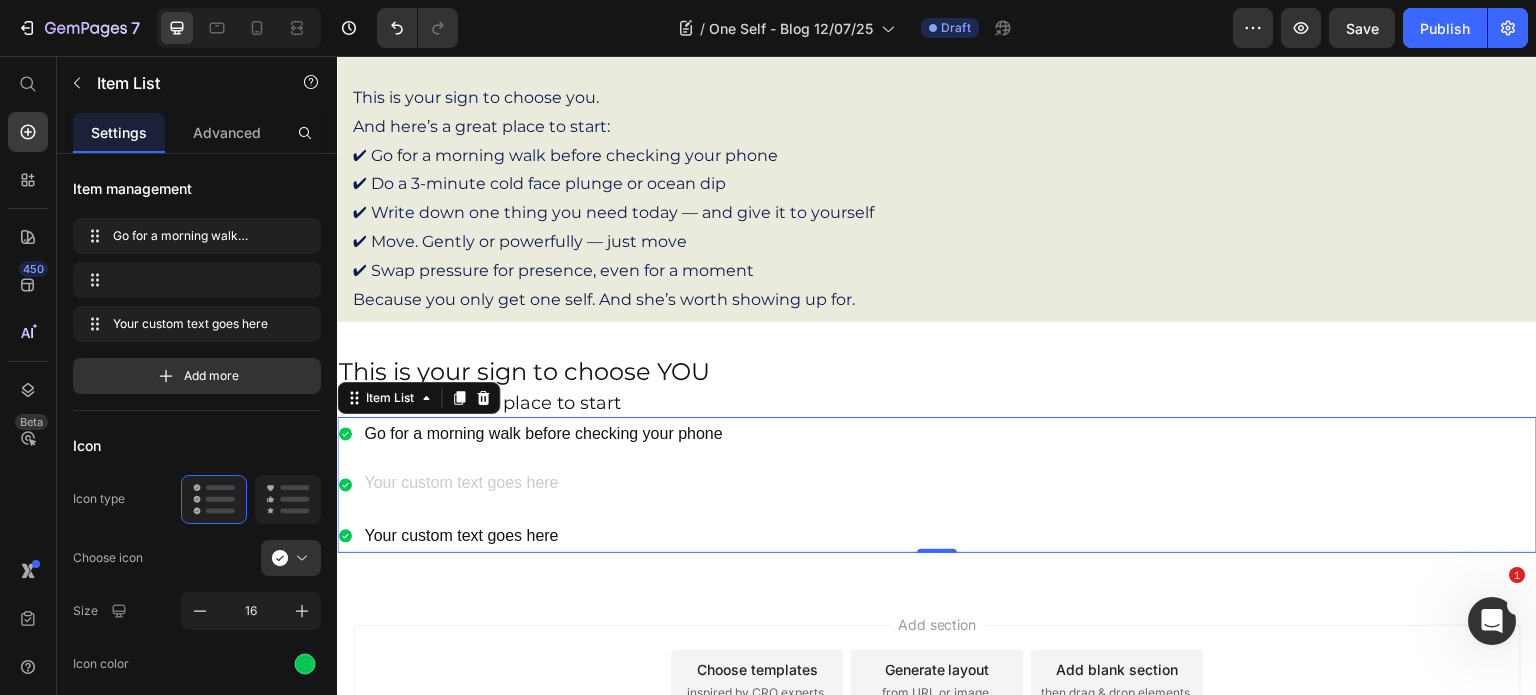 scroll, scrollTop: 1138, scrollLeft: 0, axis: vertical 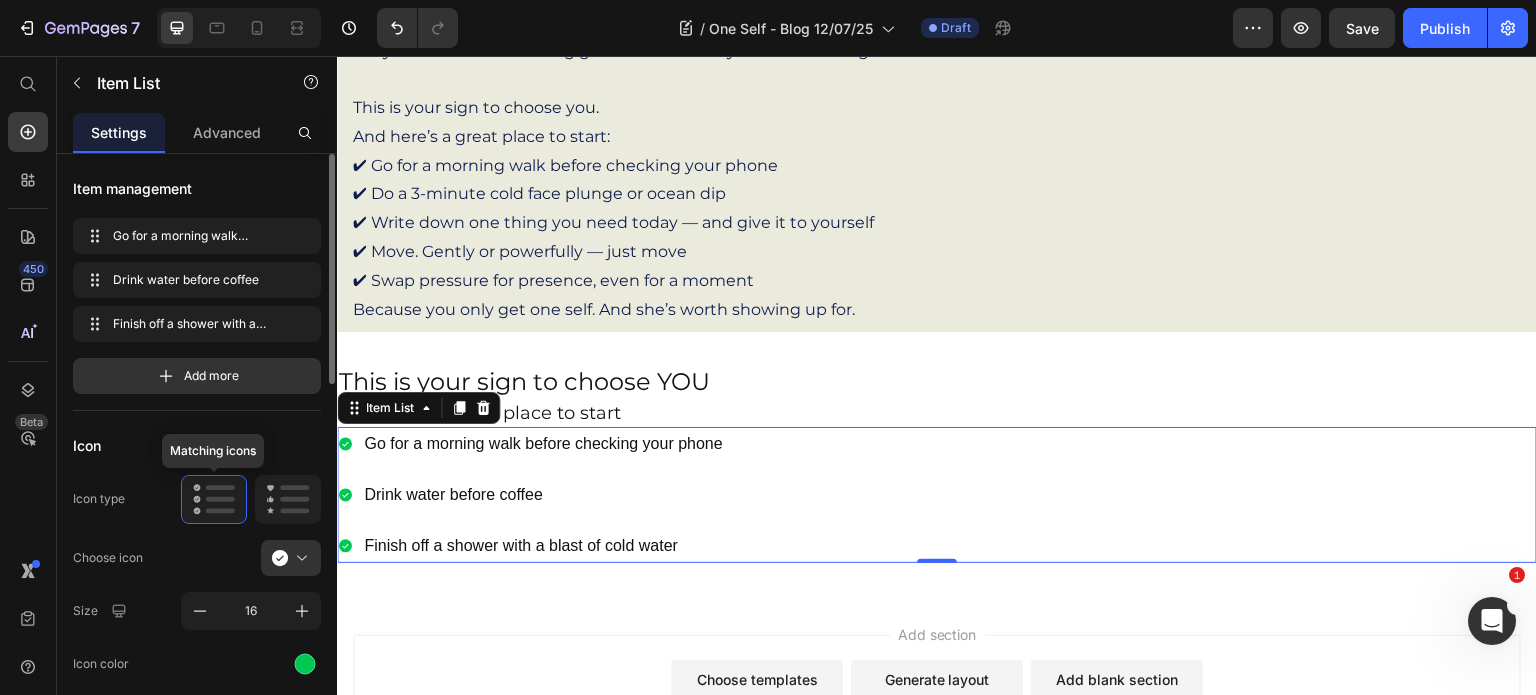click 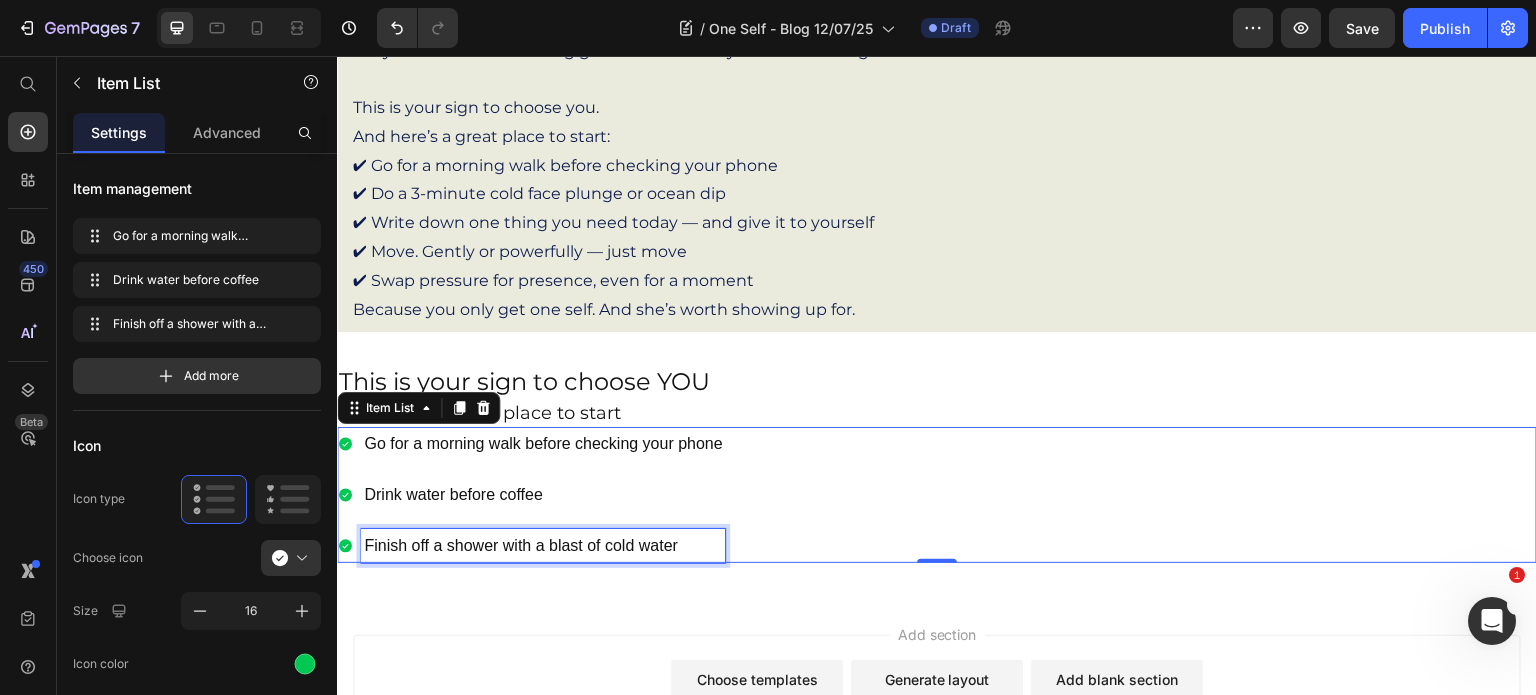 click on "Finish off a shower with a blast of cold water" at bounding box center (543, 546) 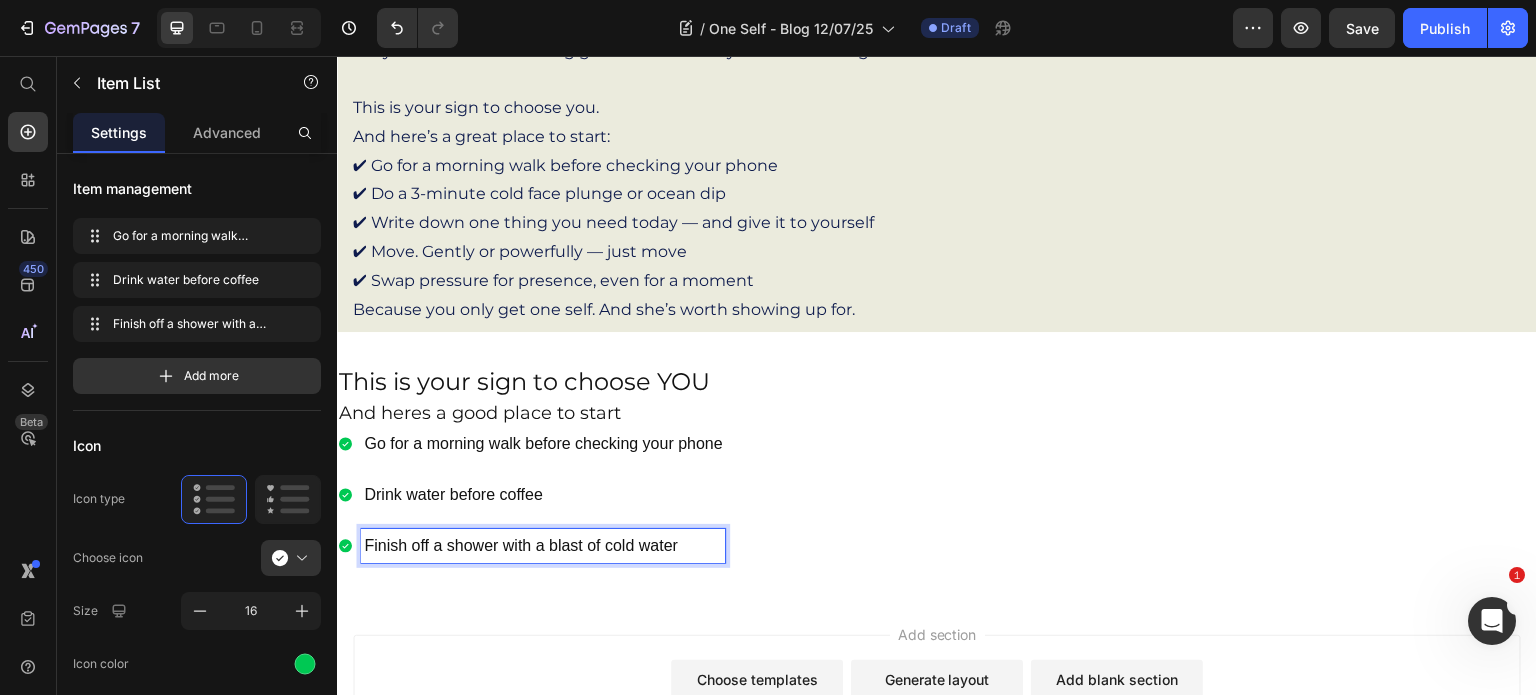 click on "Go for a morning walk before checking your phone Drink water before coffee Finish off a shower with a blast of cold water" at bounding box center [937, 495] 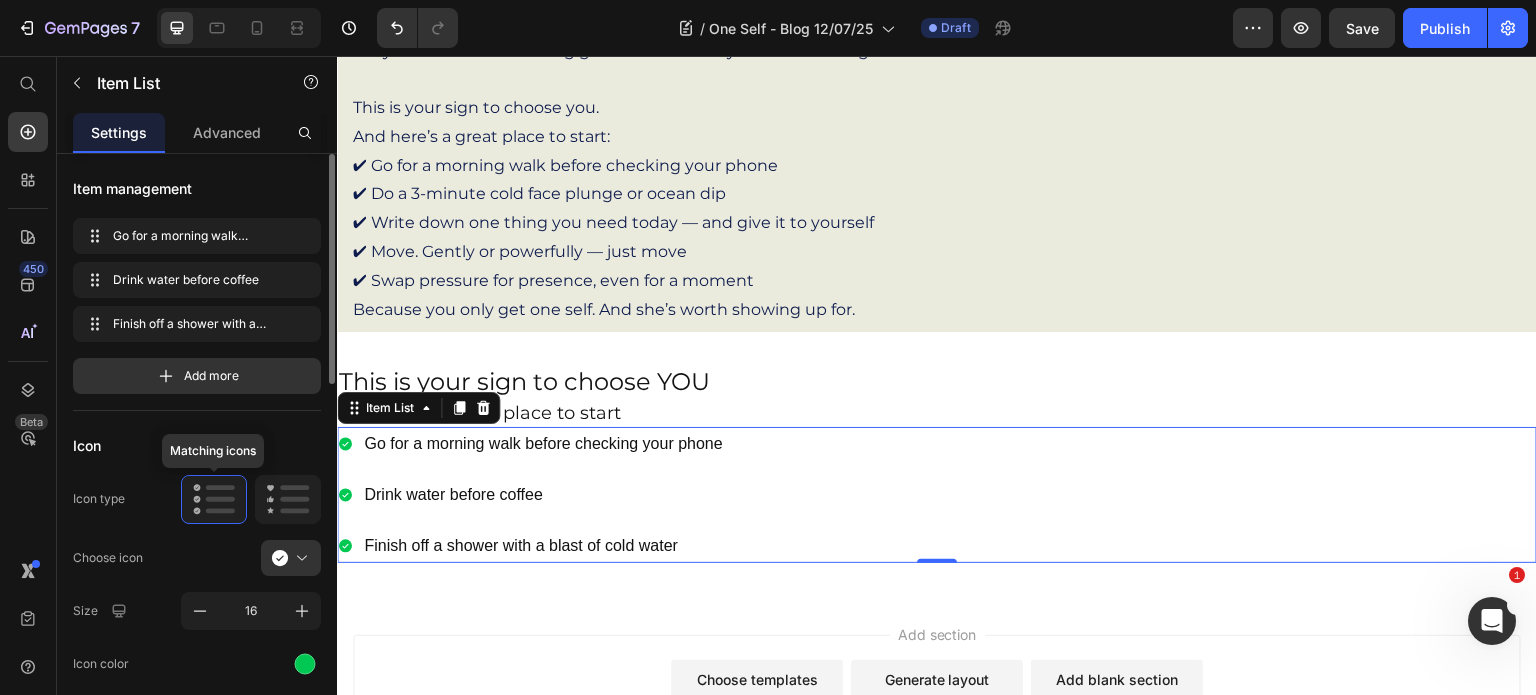 click 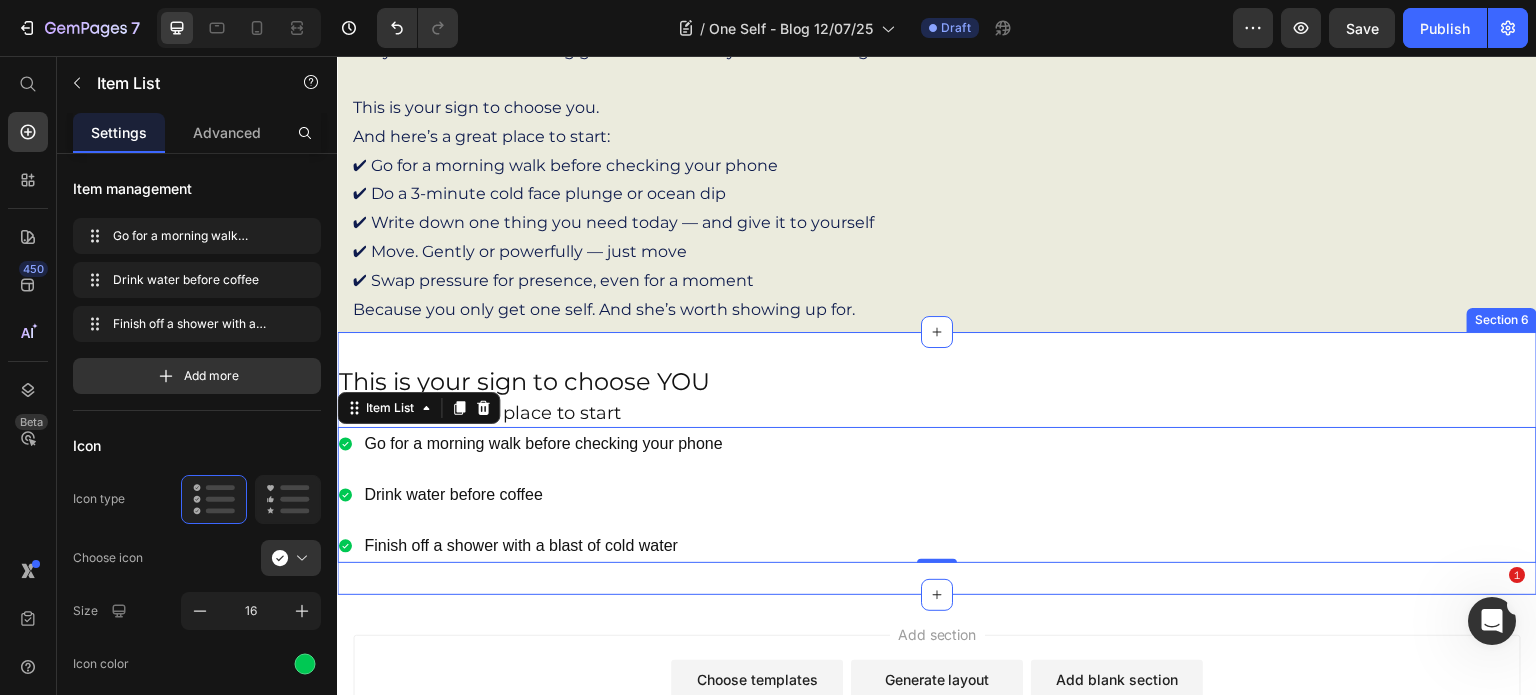 drag, startPoint x: 546, startPoint y: 539, endPoint x: 437, endPoint y: 581, distance: 116.81181 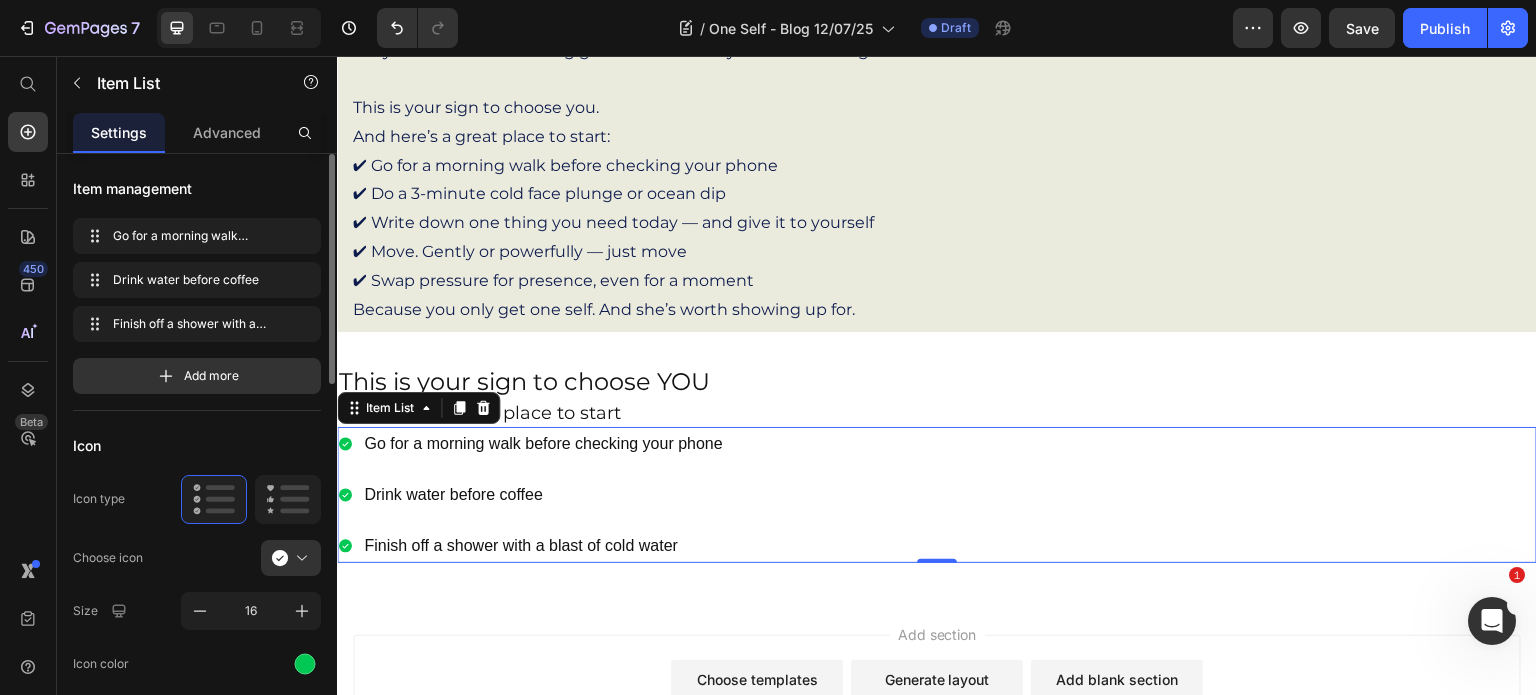 drag, startPoint x: 200, startPoint y: 507, endPoint x: 137, endPoint y: 205, distance: 308.50122 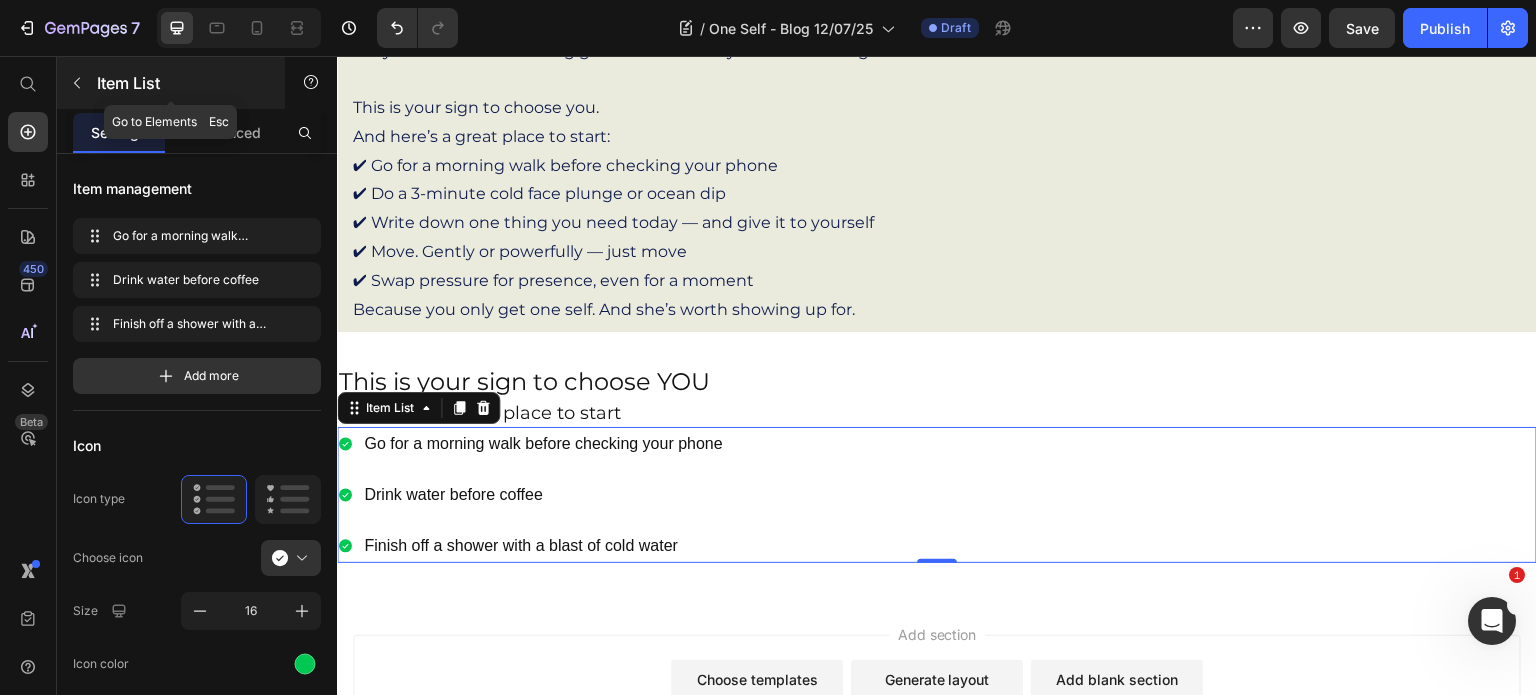 click 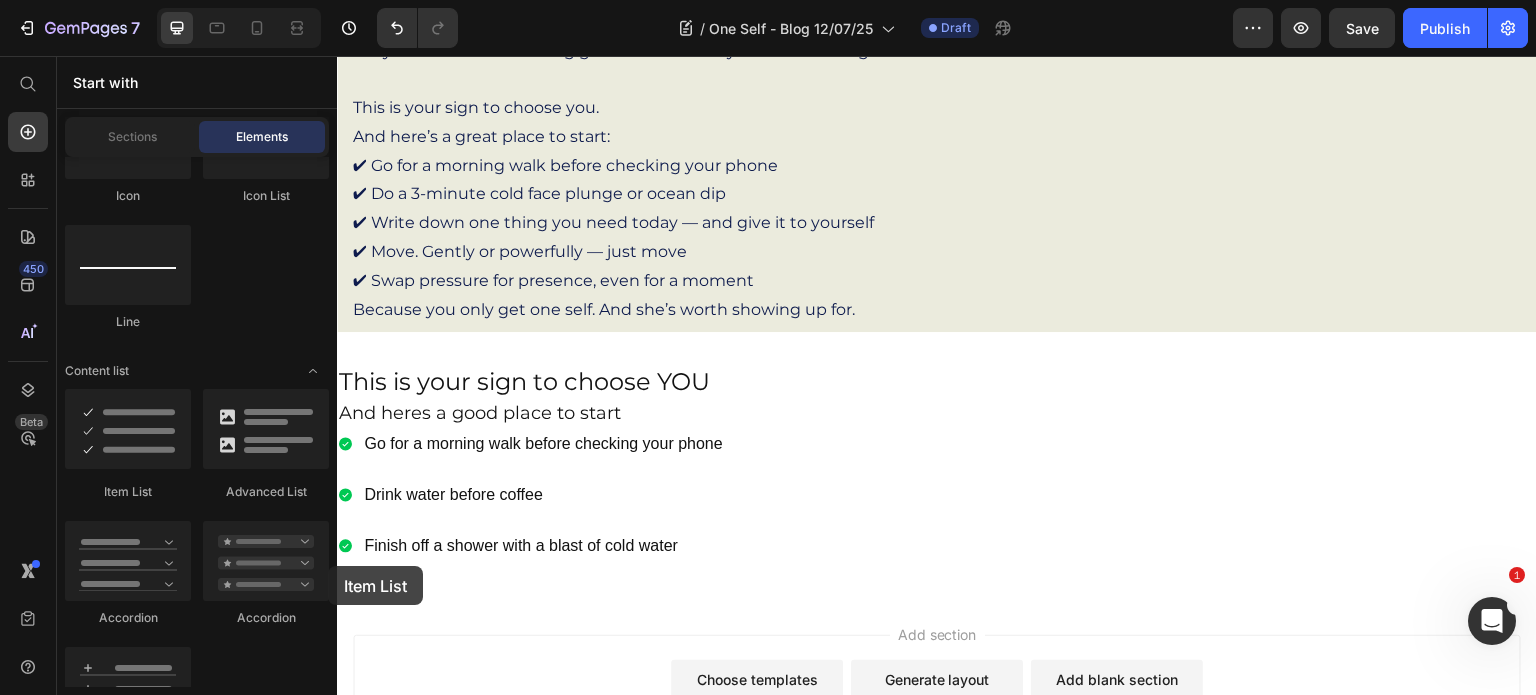 scroll, scrollTop: 1155, scrollLeft: 0, axis: vertical 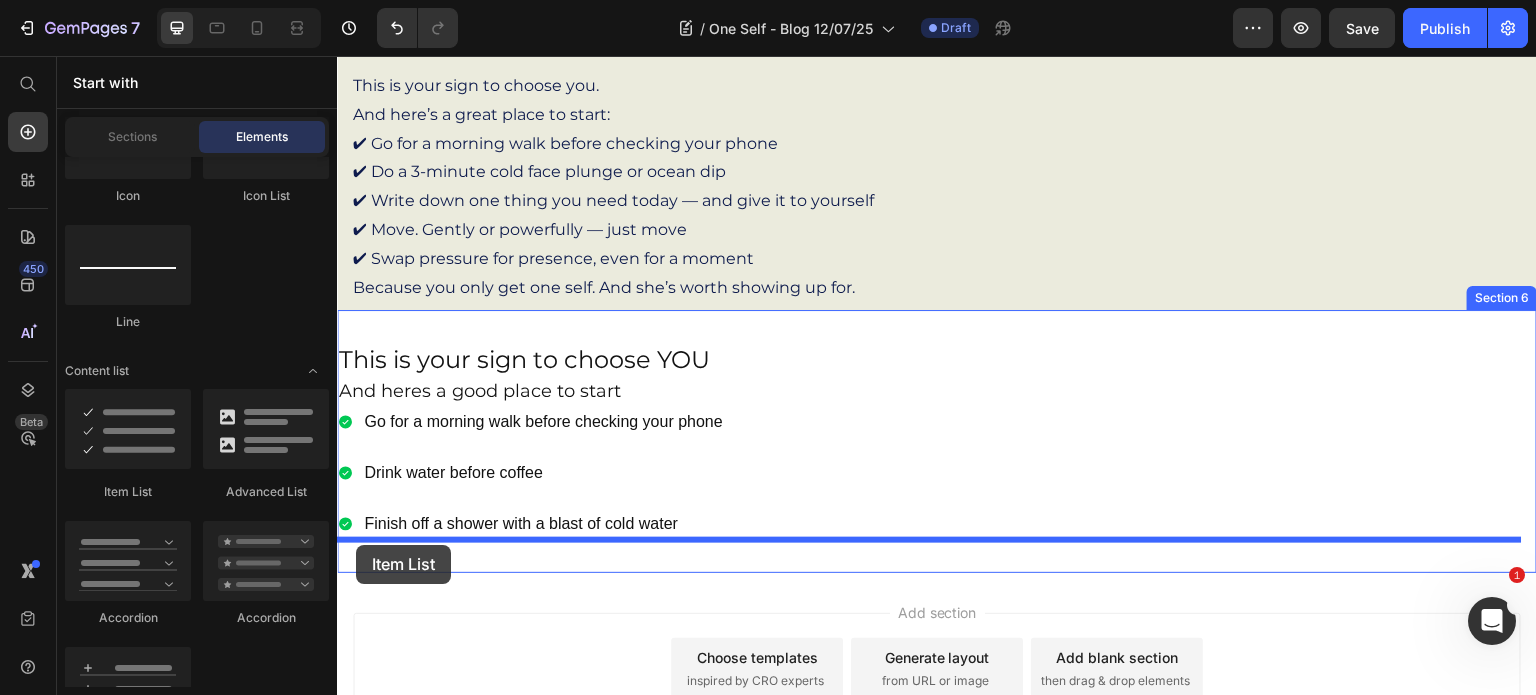 drag, startPoint x: 465, startPoint y: 504, endPoint x: 356, endPoint y: 545, distance: 116.456 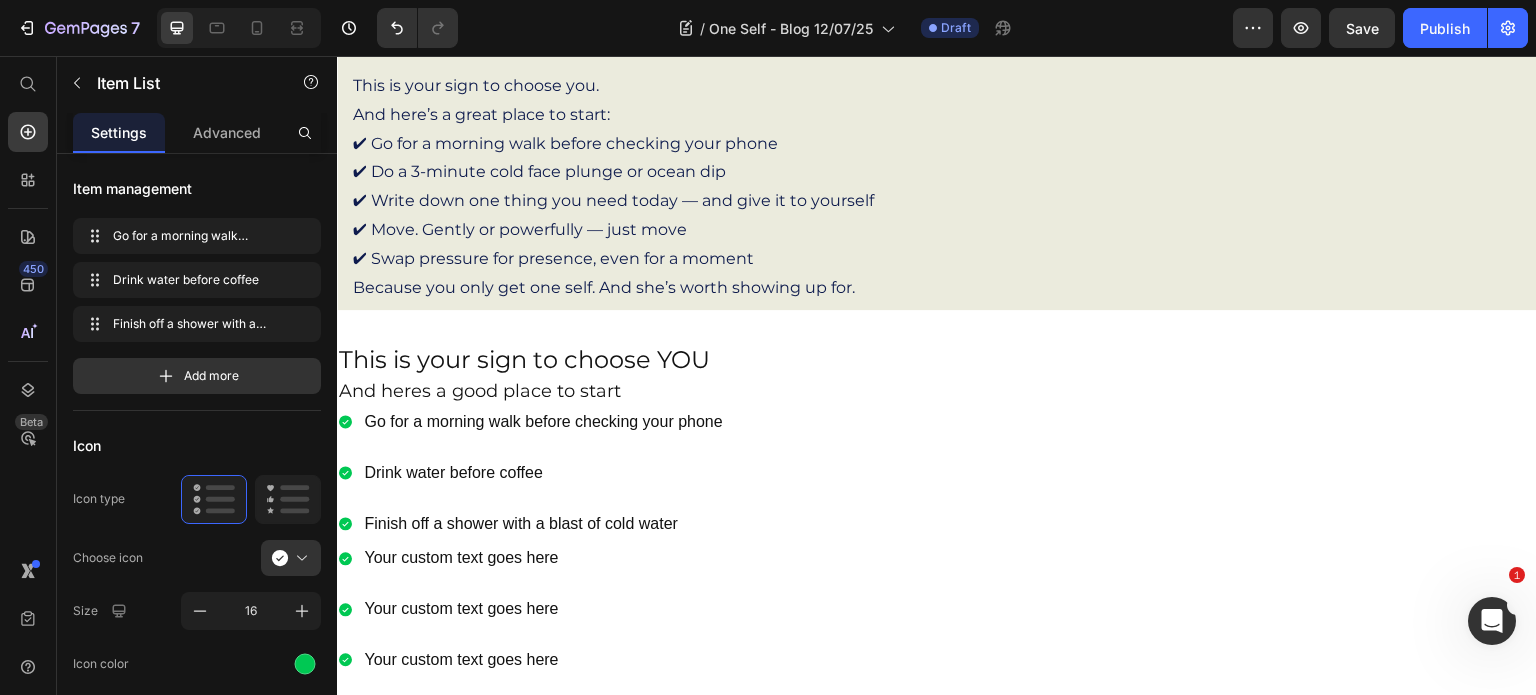 scroll, scrollTop: 598, scrollLeft: 0, axis: vertical 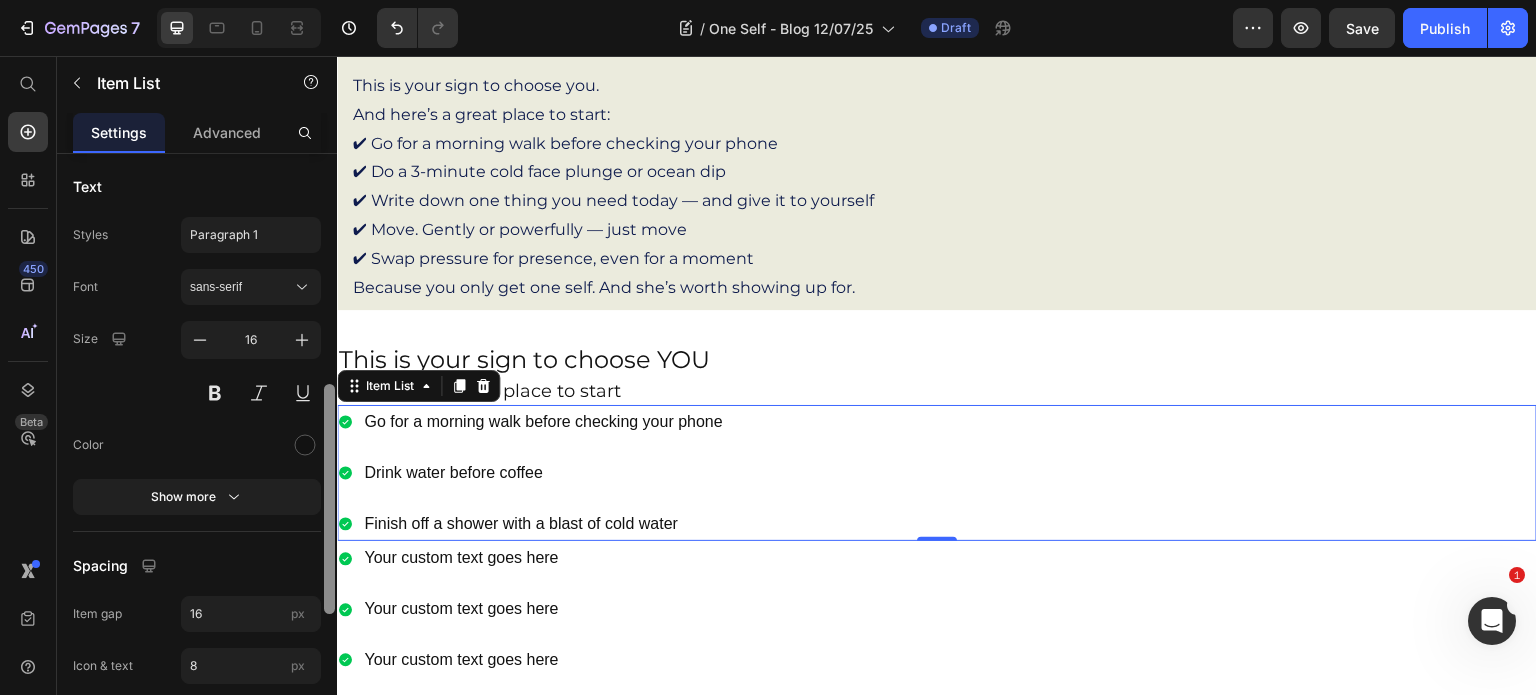 click at bounding box center [329, 453] 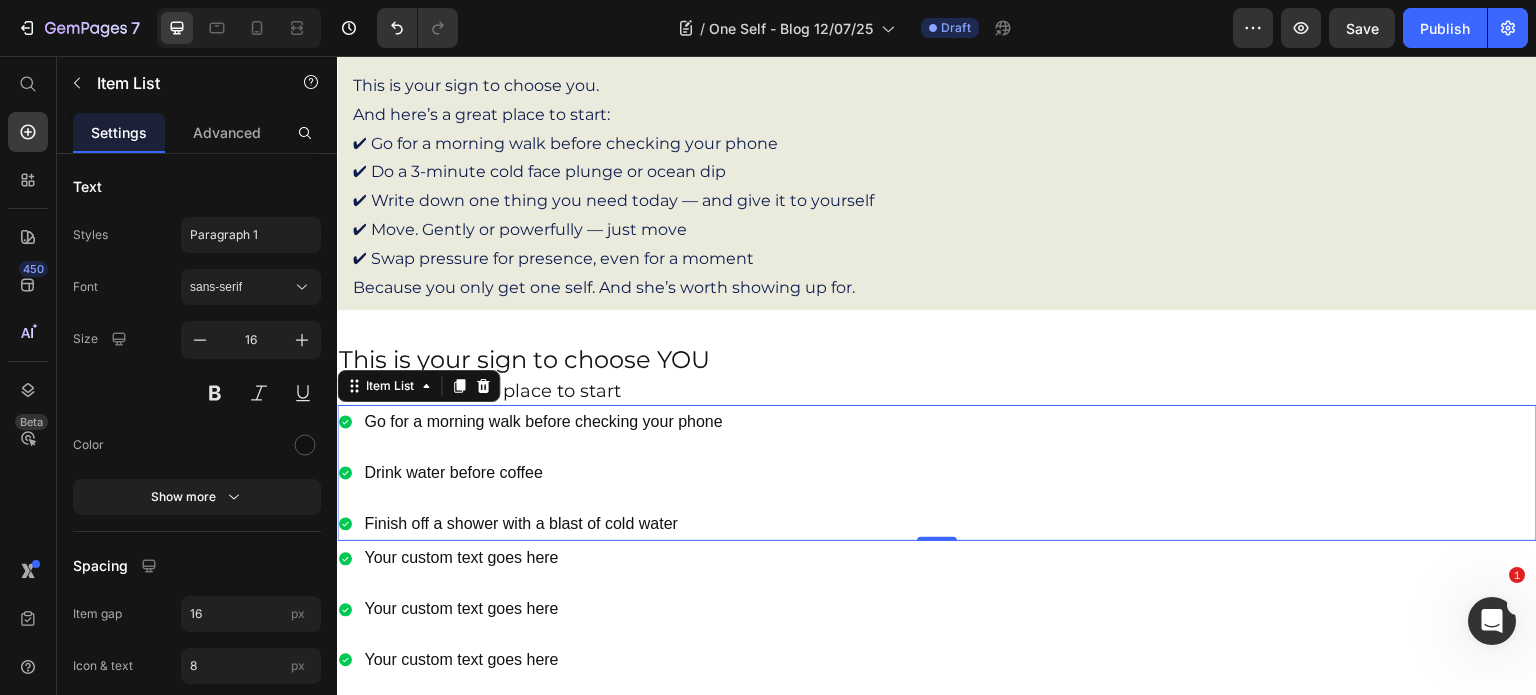 drag, startPoint x: 338, startPoint y: 429, endPoint x: 338, endPoint y: 440, distance: 11 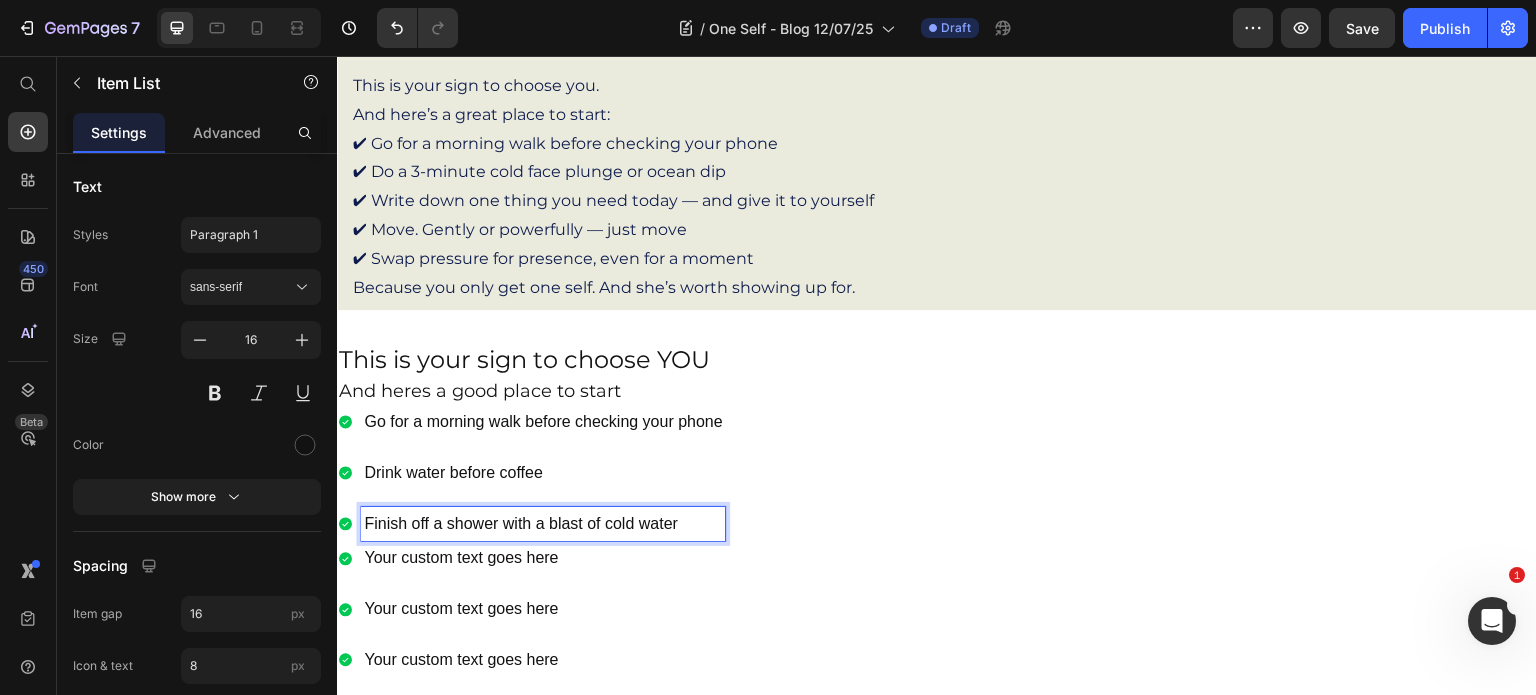 click on "Finish off a shower with a blast of cold water" at bounding box center (543, 524) 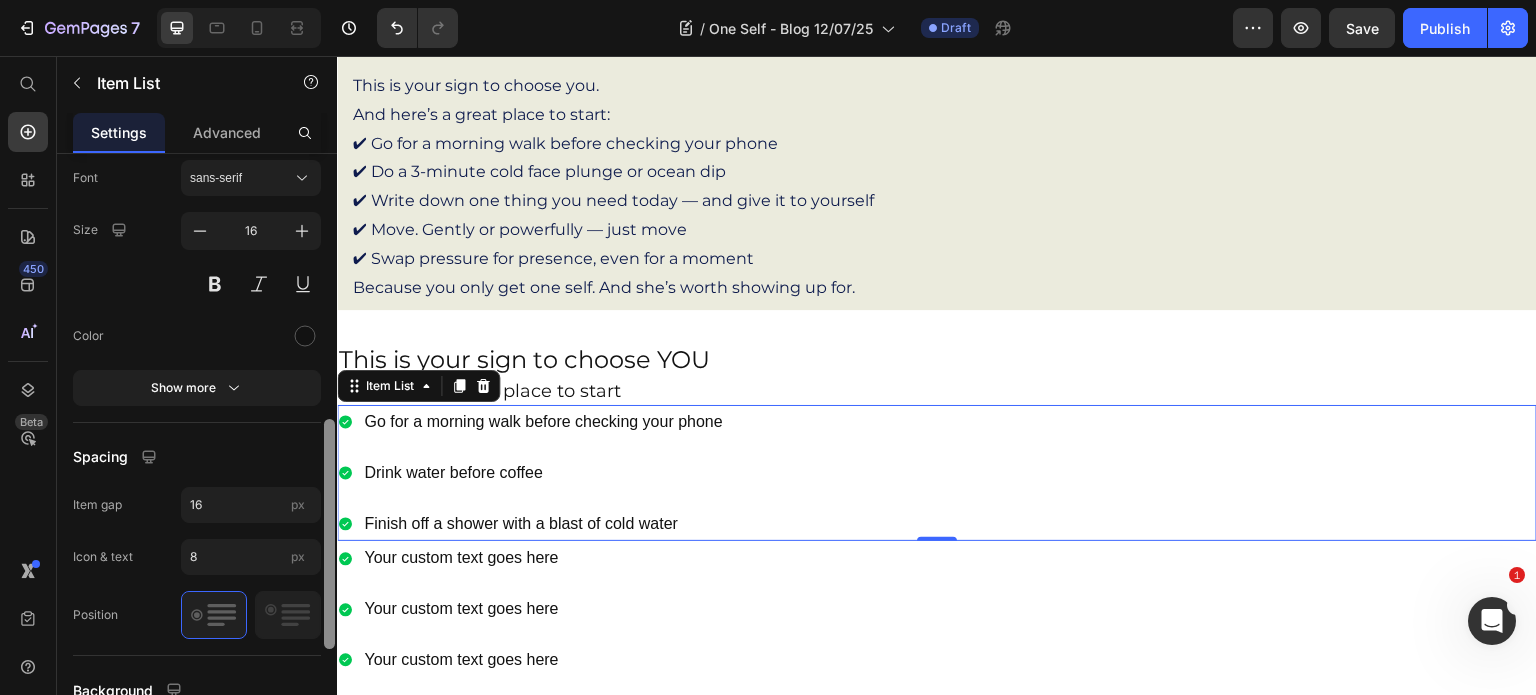 scroll, scrollTop: 702, scrollLeft: 0, axis: vertical 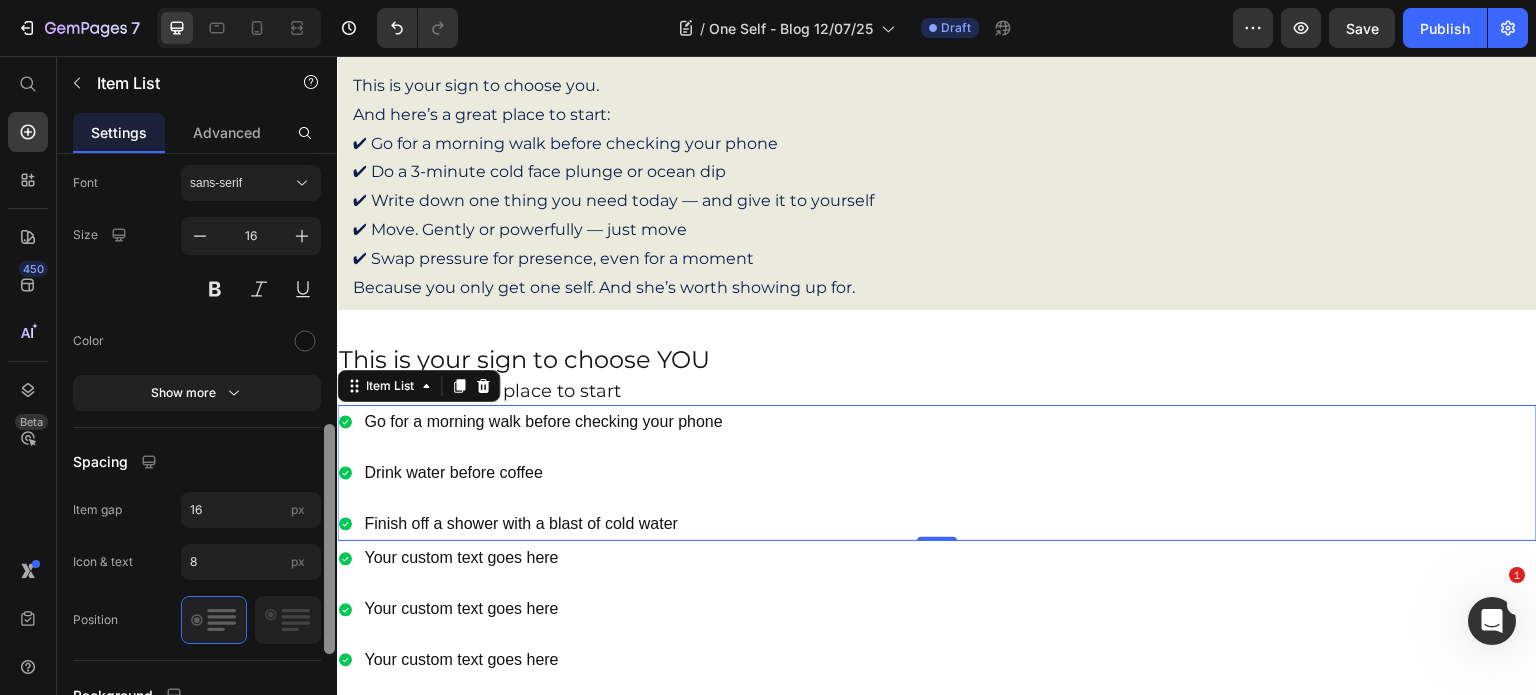 drag, startPoint x: 334, startPoint y: 426, endPoint x: 336, endPoint y: 466, distance: 40.04997 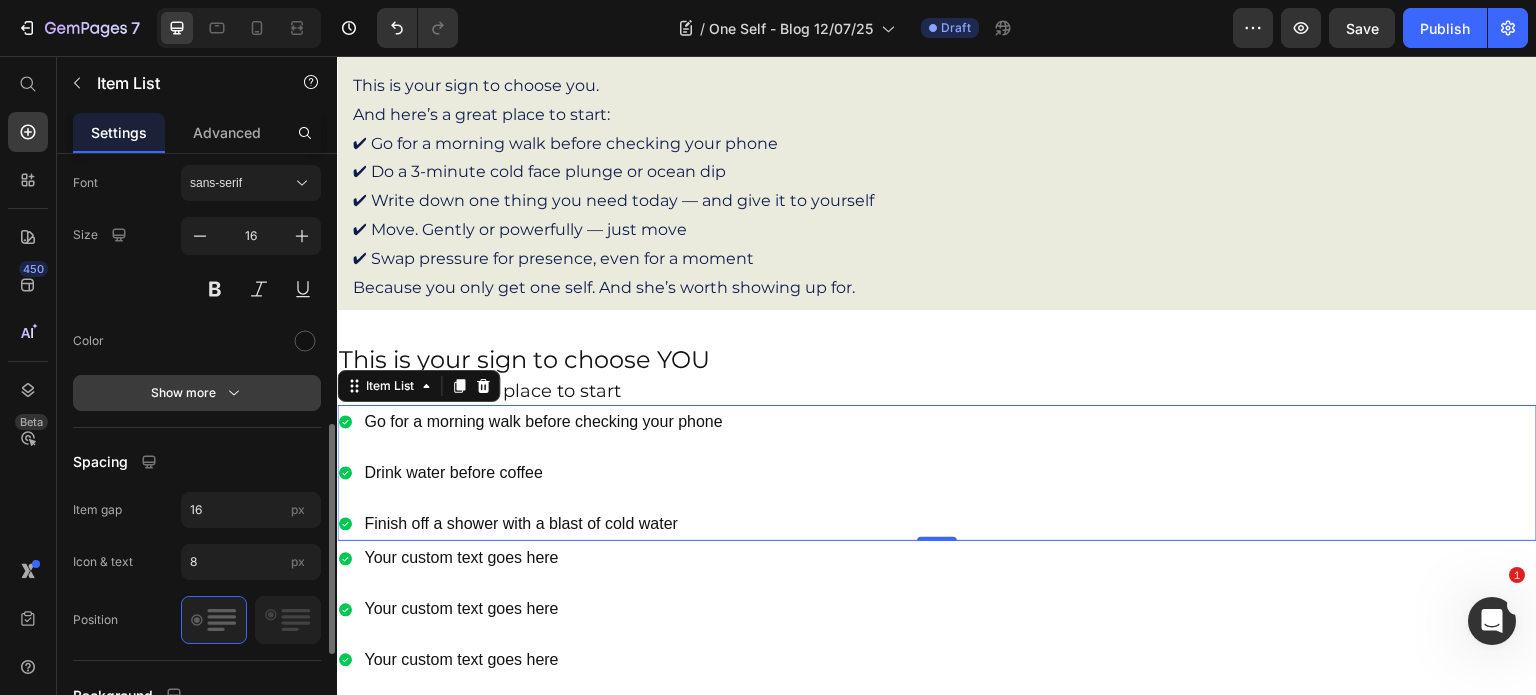 click 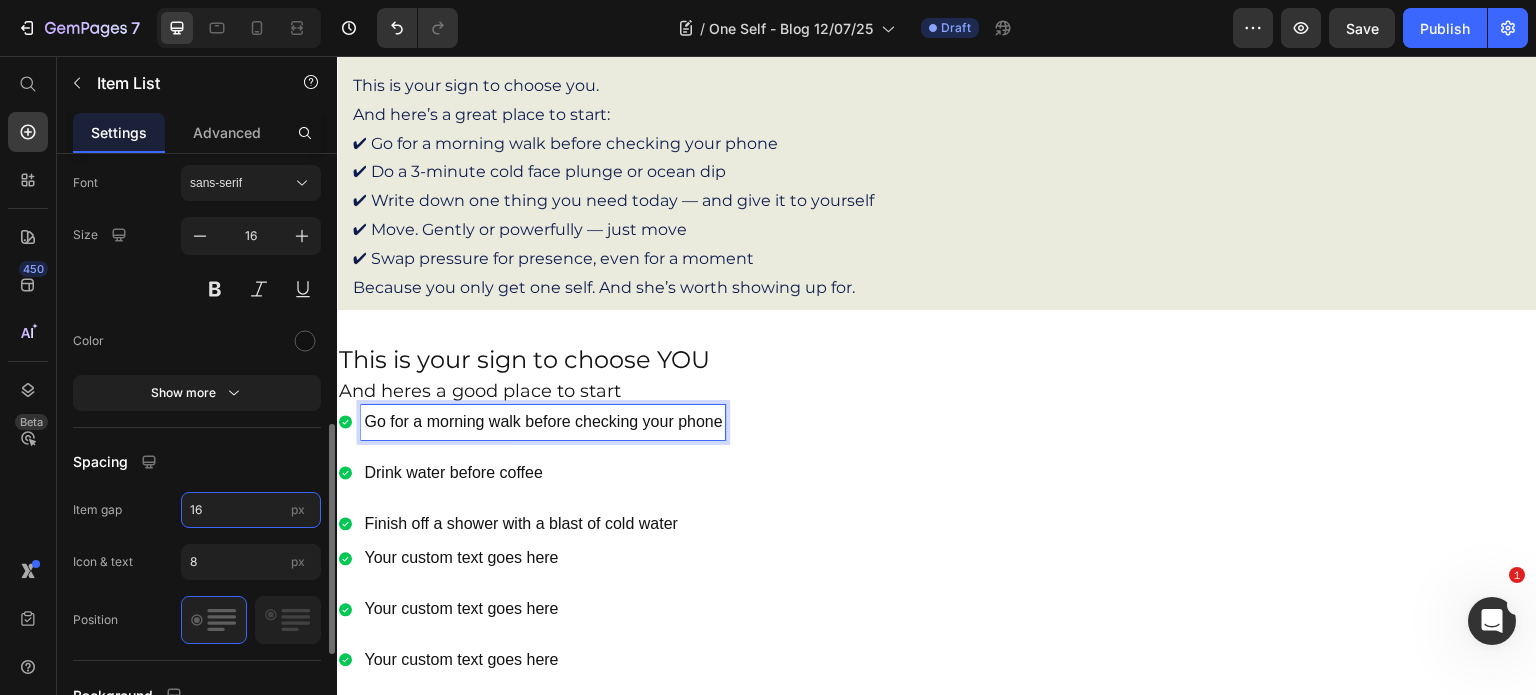 click on "16" at bounding box center (251, 510) 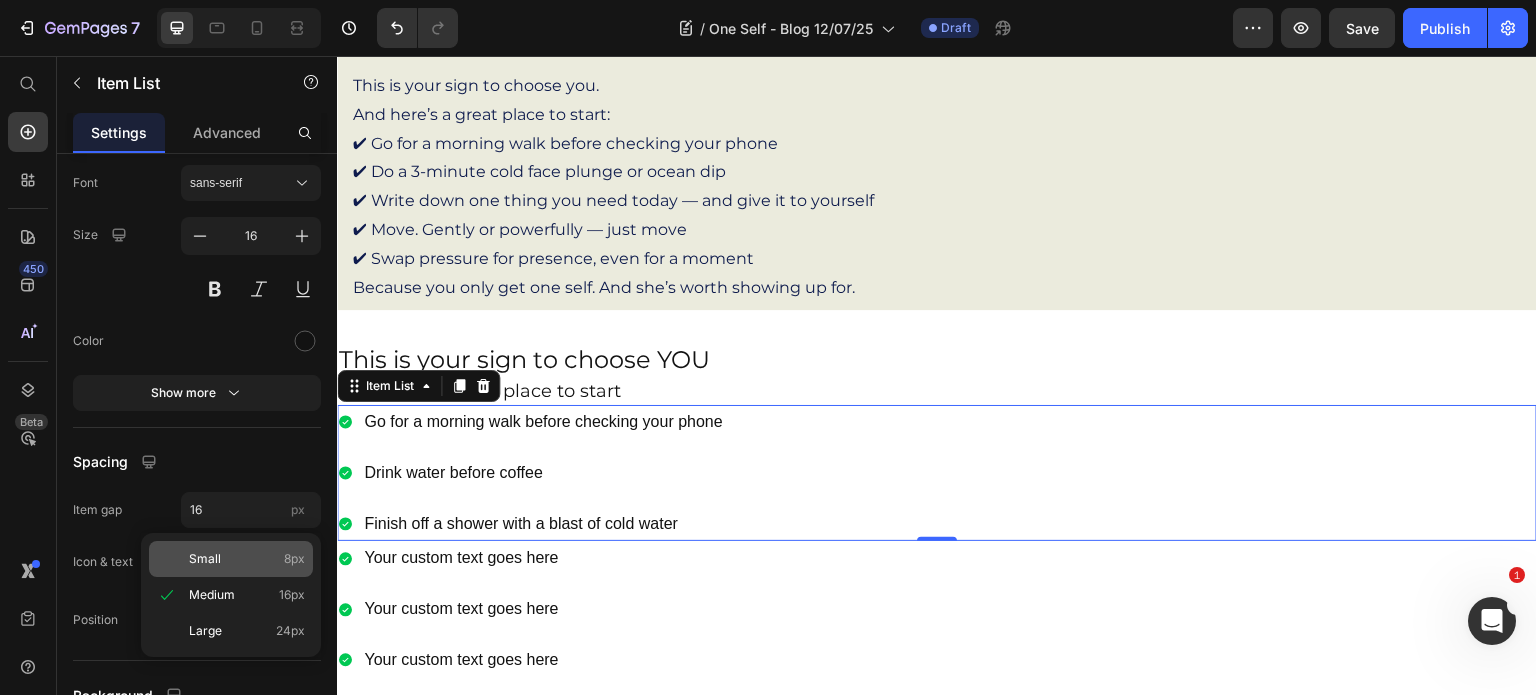 click on "Small" at bounding box center [205, 559] 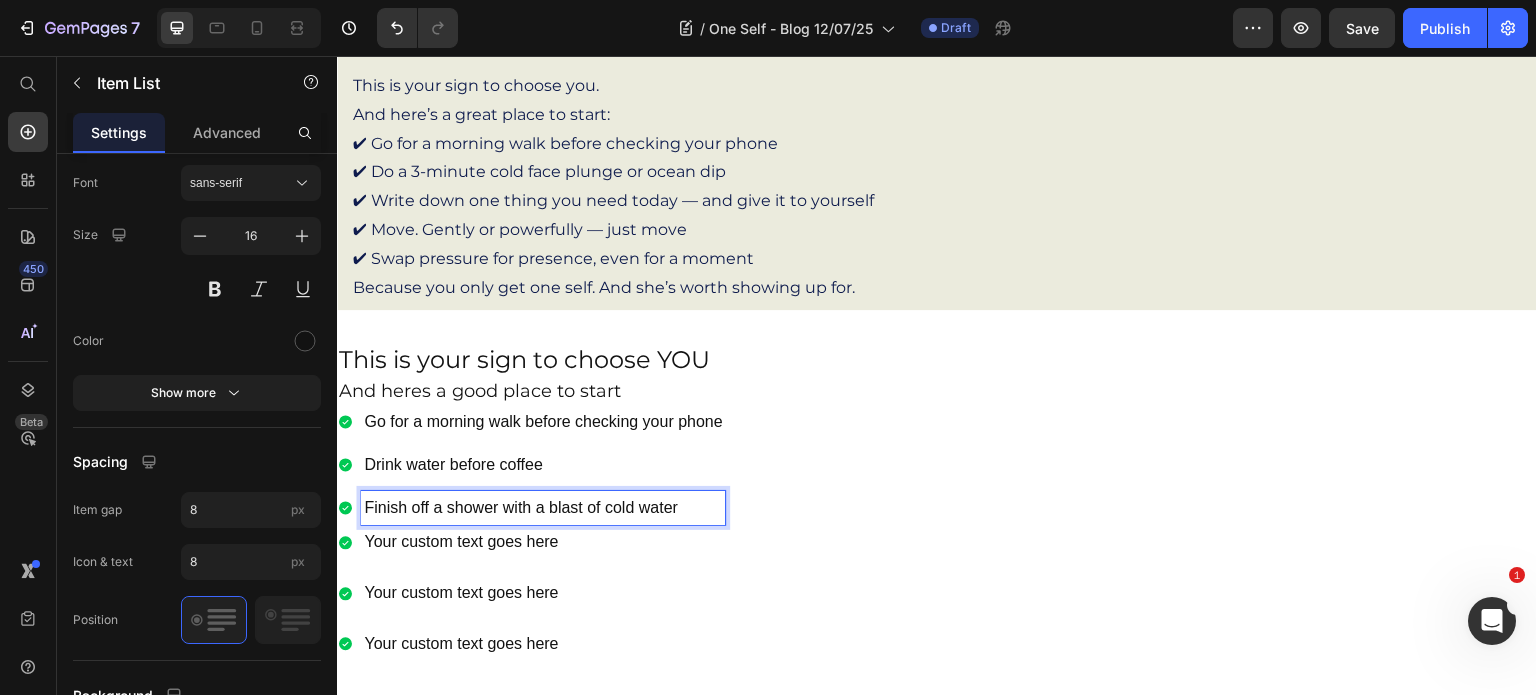 click on "Finish off a shower with a blast of cold water" at bounding box center [543, 508] 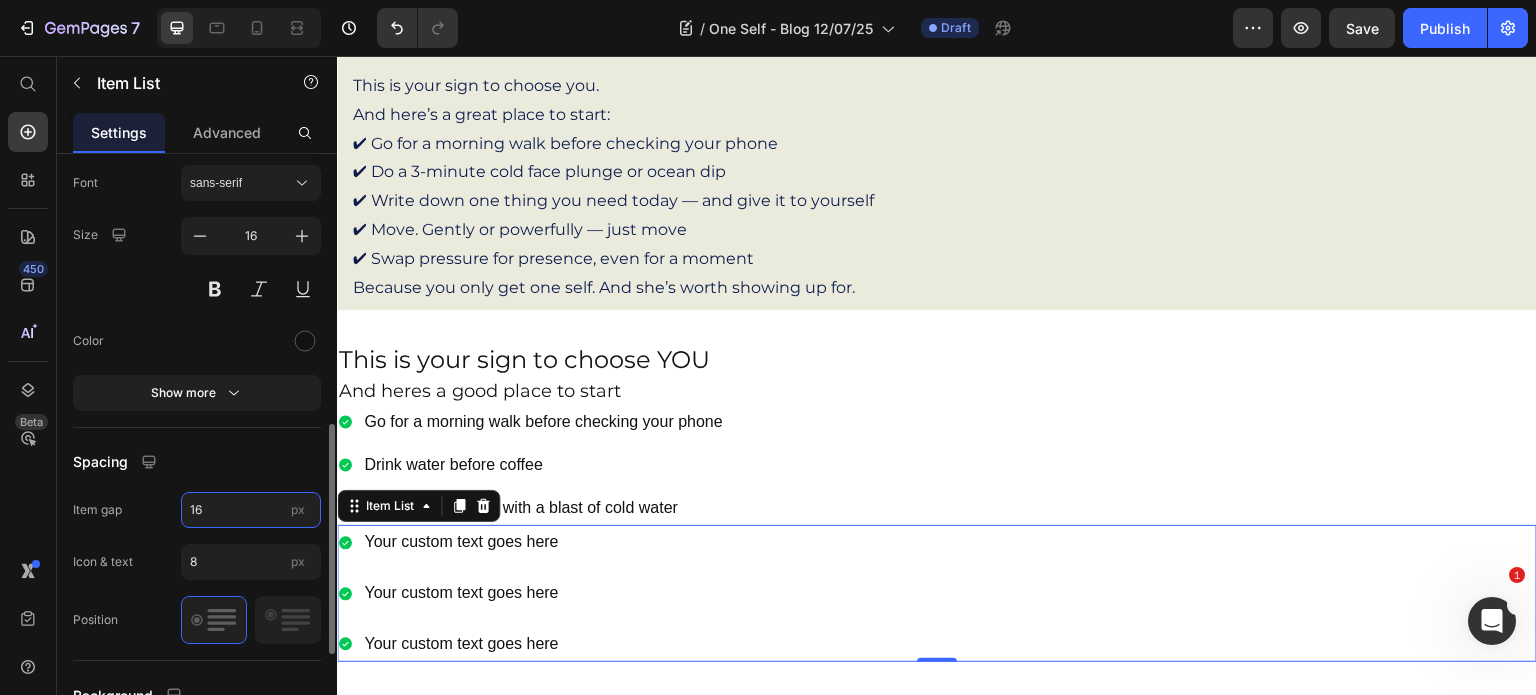 click on "16" at bounding box center [251, 510] 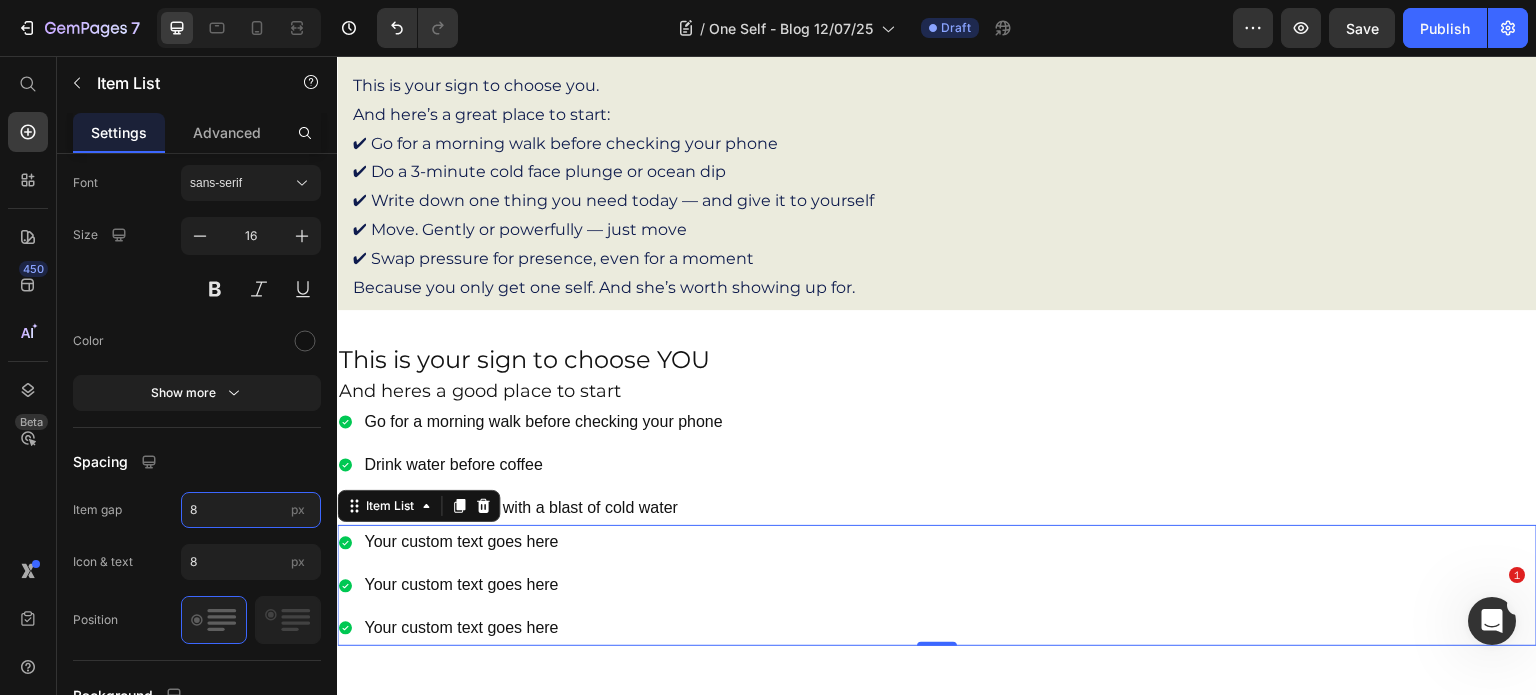 type on "8" 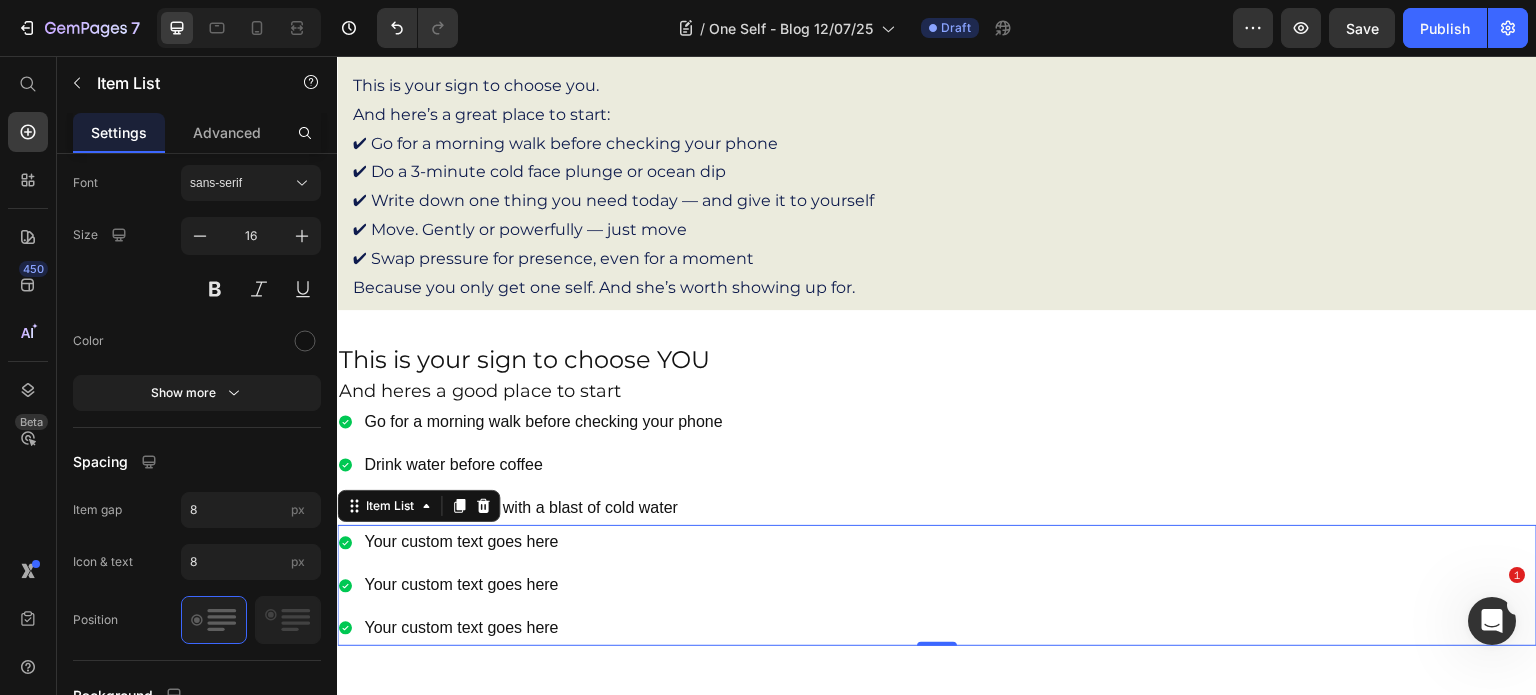 click on "Your custom text goes here Your custom text goes here Your custom text goes here" at bounding box center (449, 585) 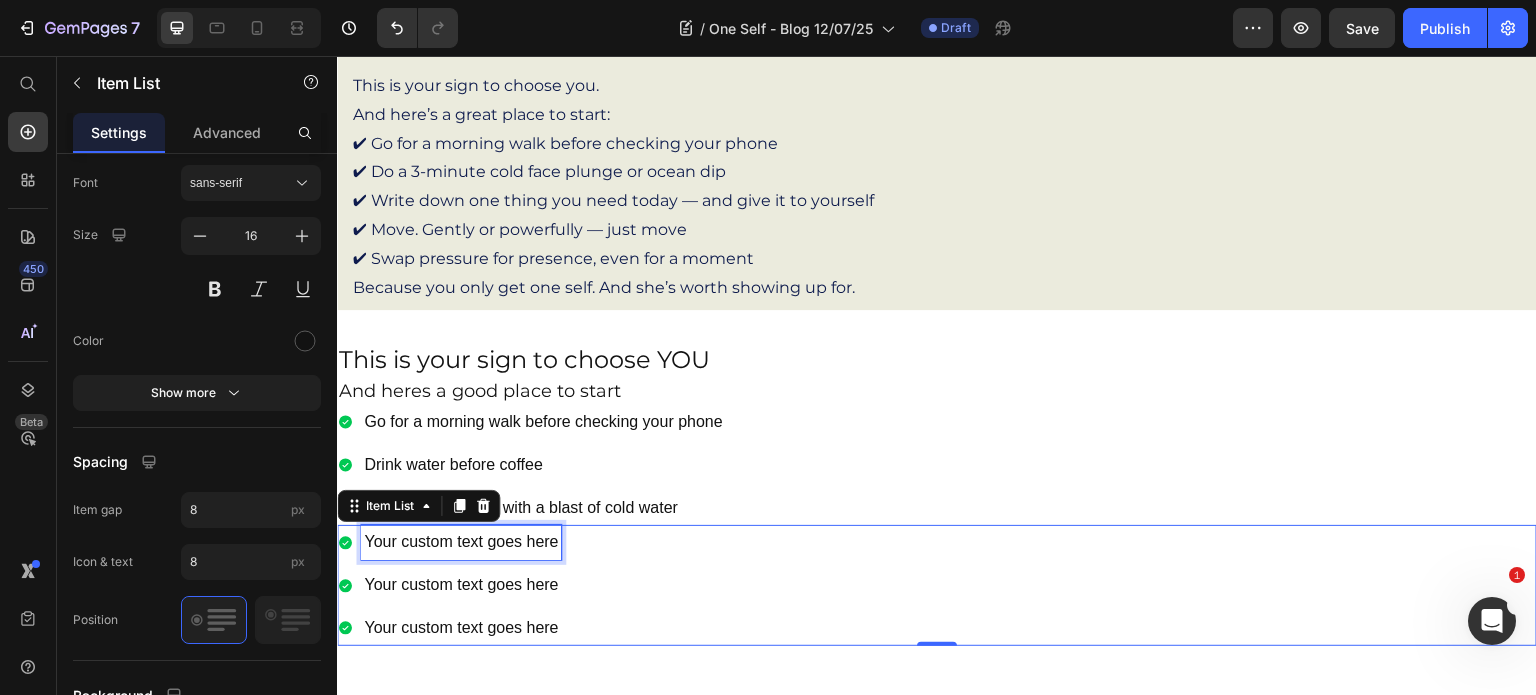 click on "Your custom text goes here" at bounding box center (461, 542) 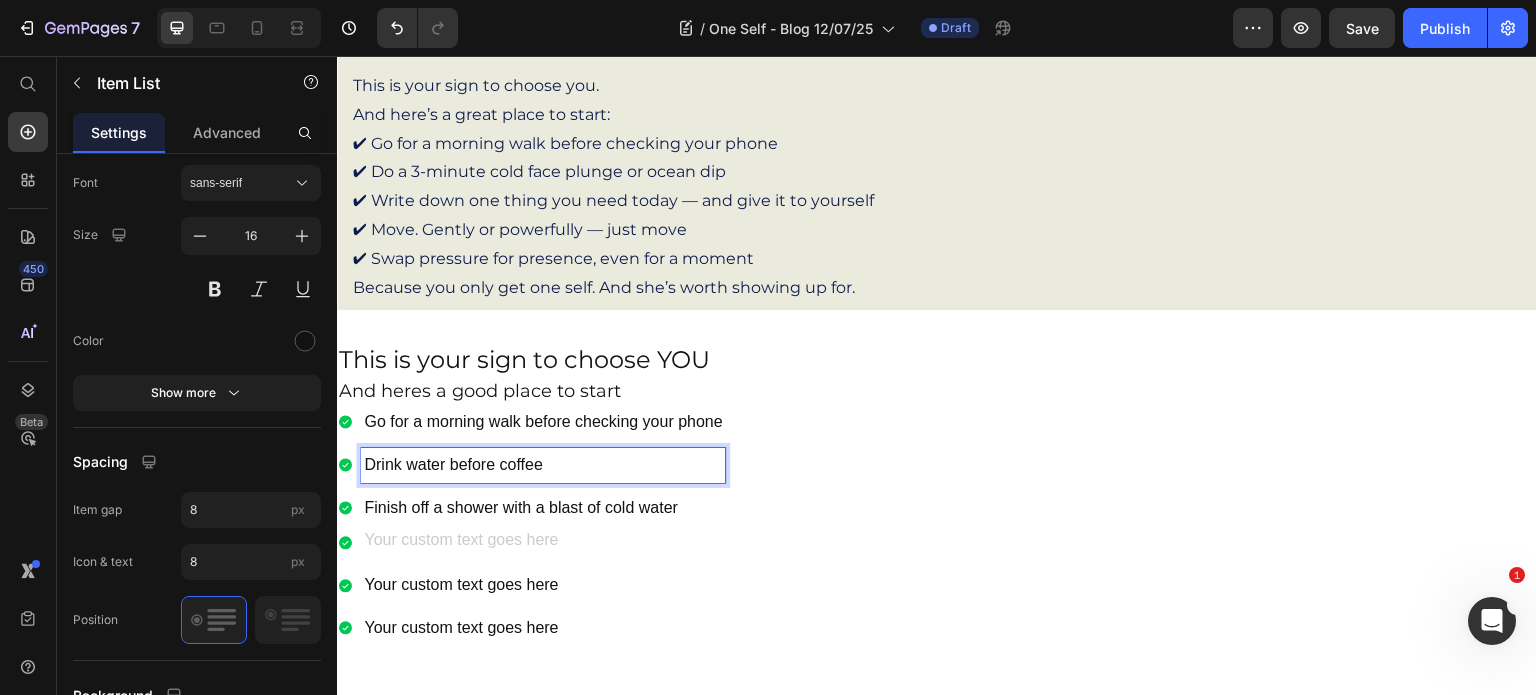 click on "Drink water before coffee" at bounding box center [543, 465] 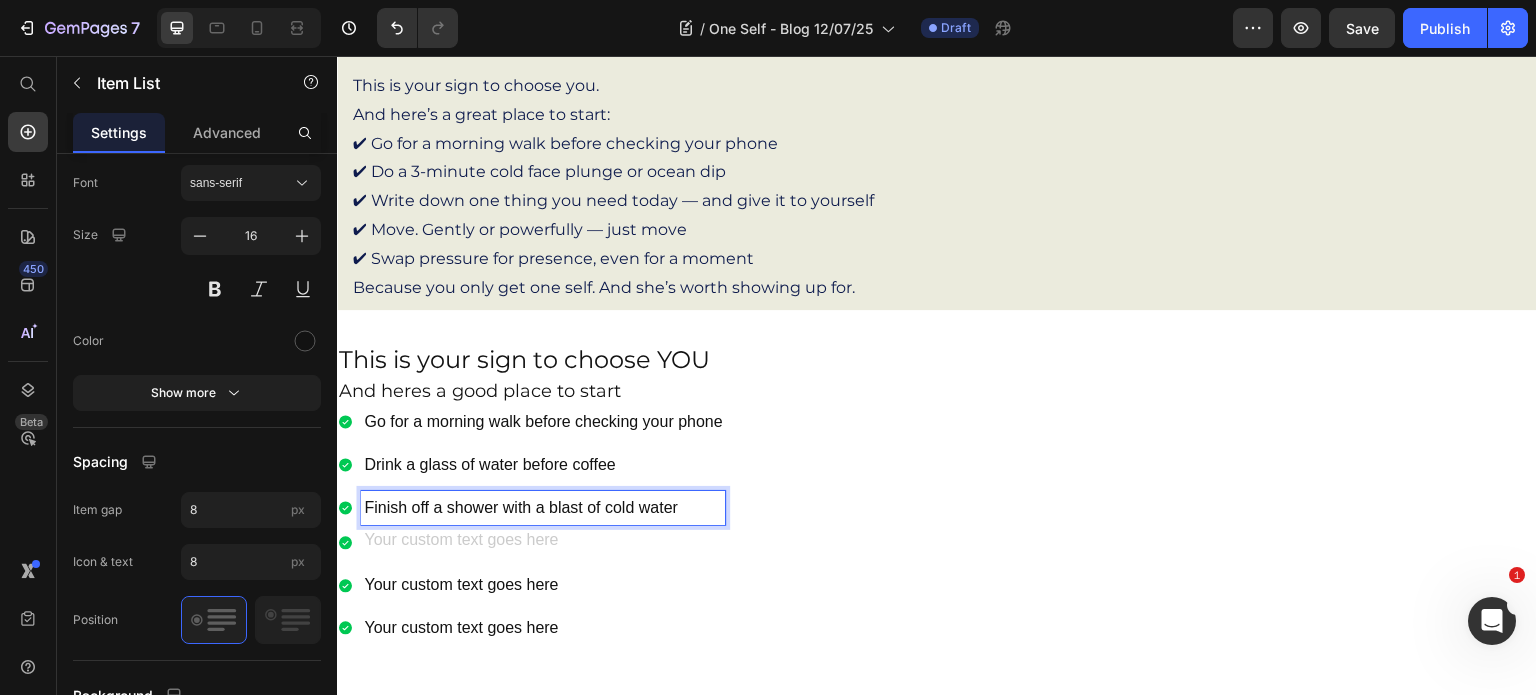 click on "Finish off a shower with a blast of cold water" at bounding box center [543, 508] 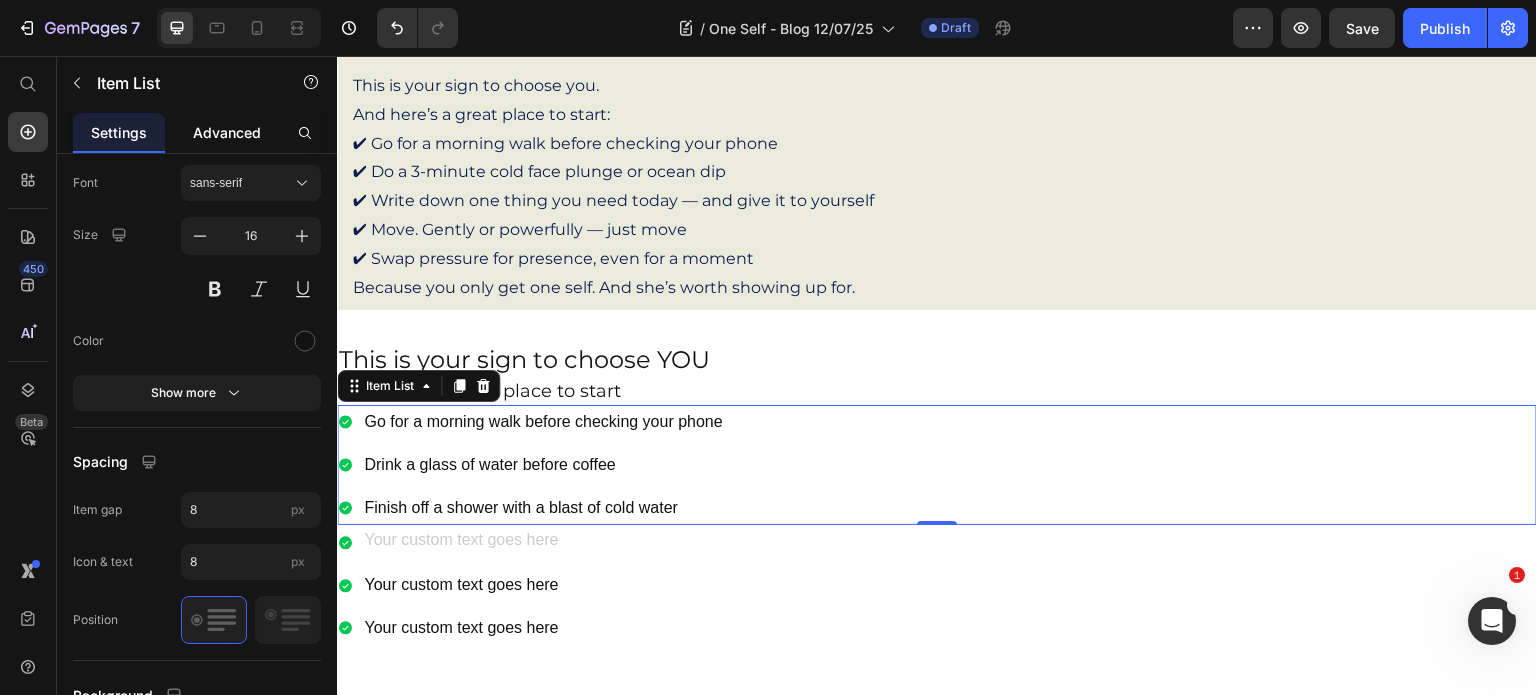 click on "Advanced" at bounding box center (227, 132) 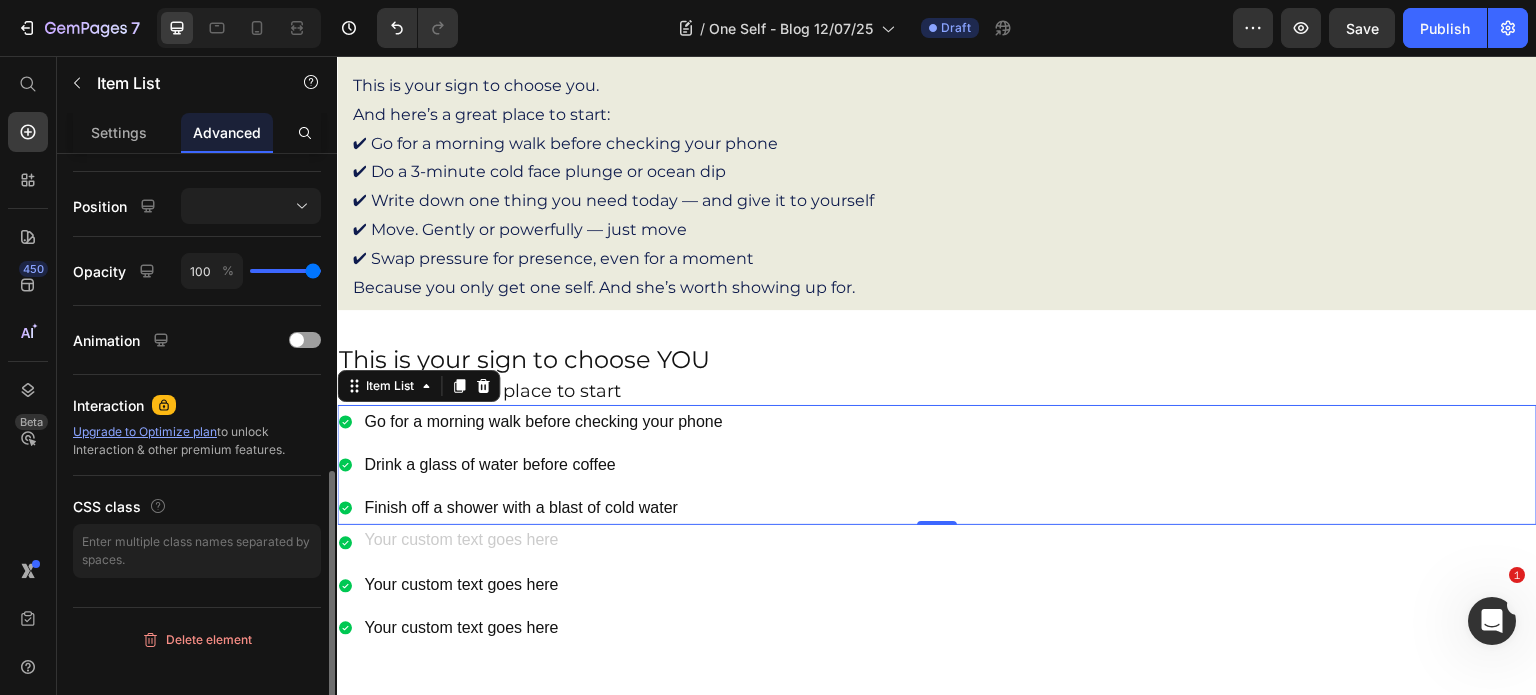 scroll, scrollTop: 0, scrollLeft: 0, axis: both 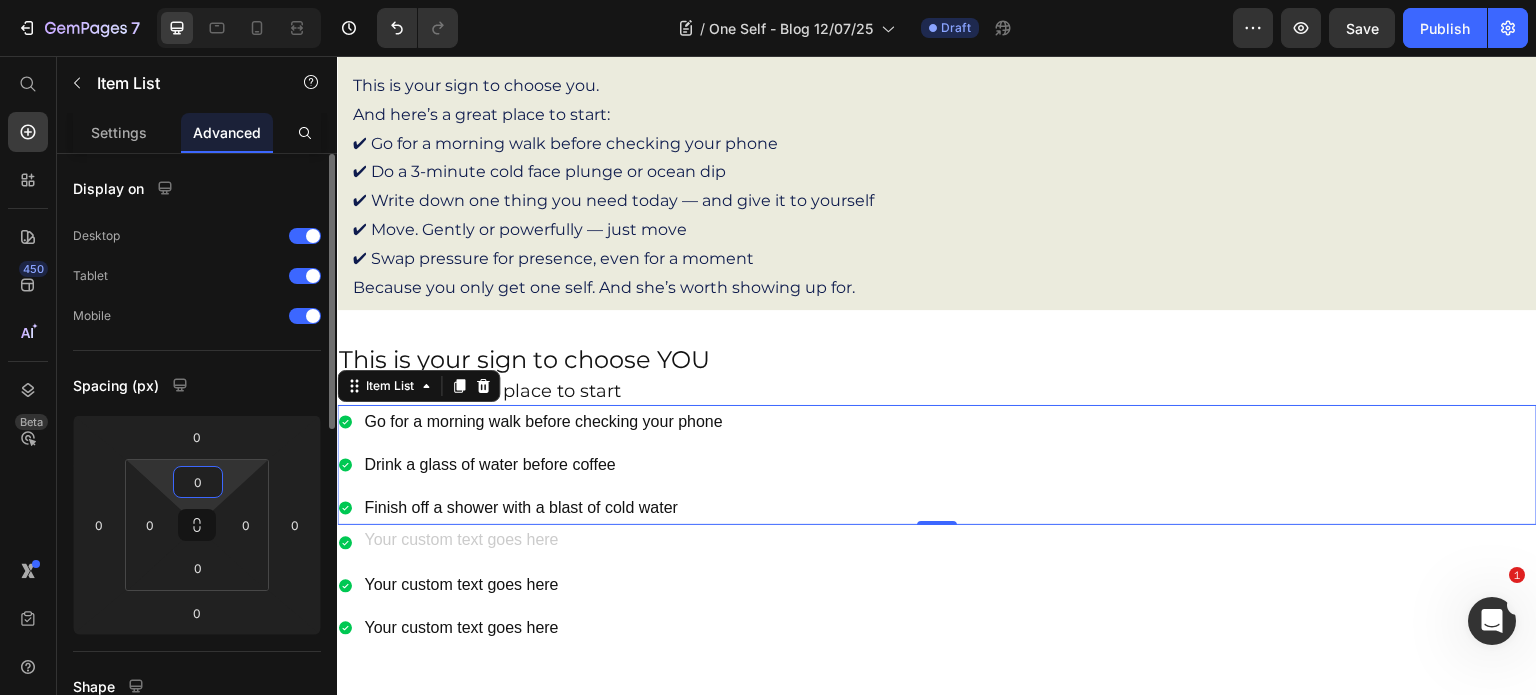 click on "0" at bounding box center [198, 482] 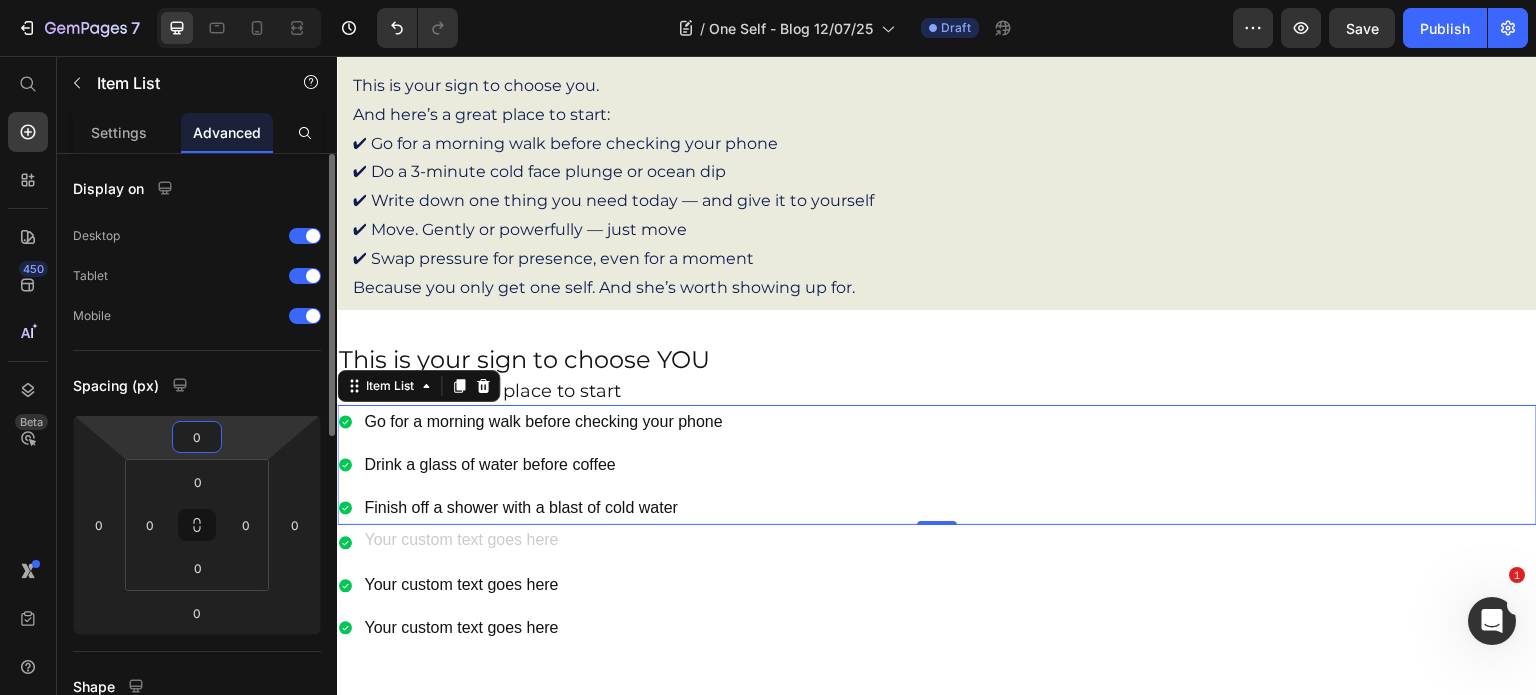 click on "0" at bounding box center [197, 437] 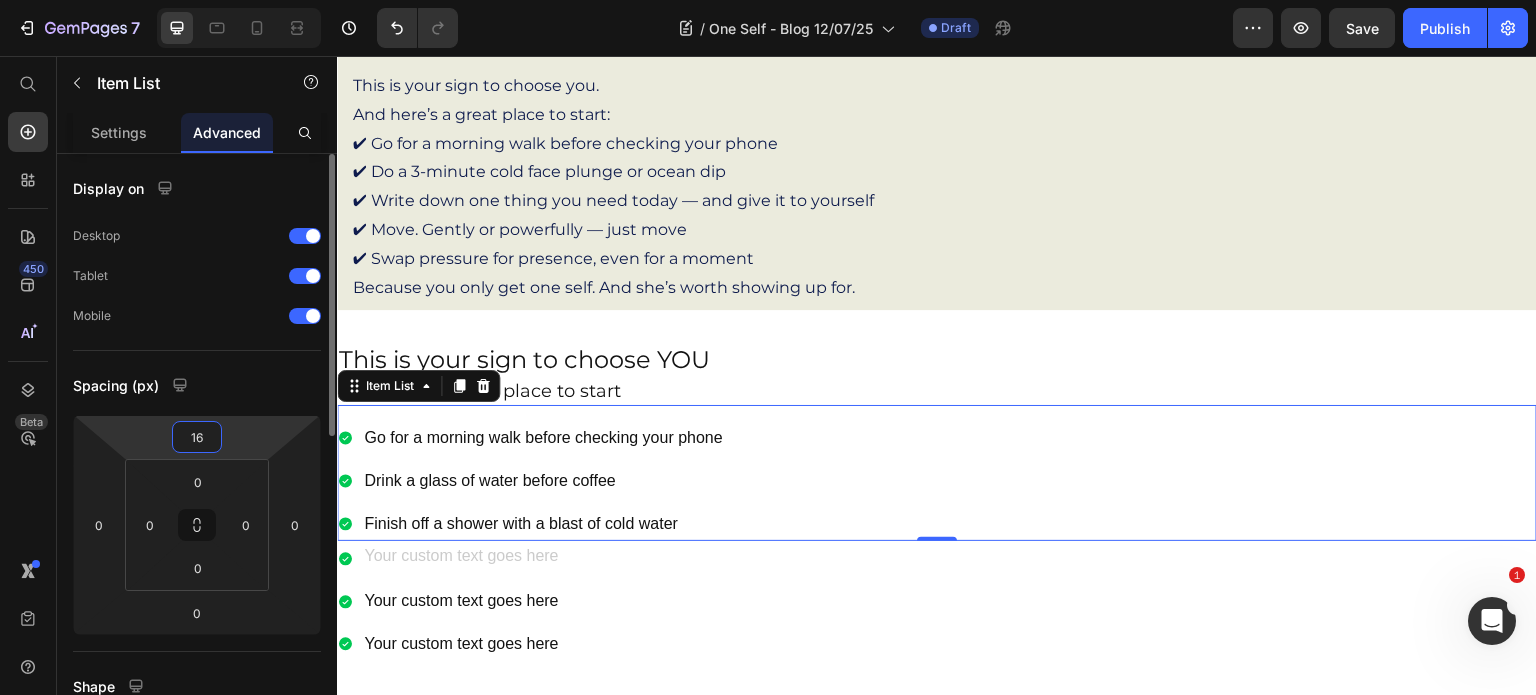 type on "1" 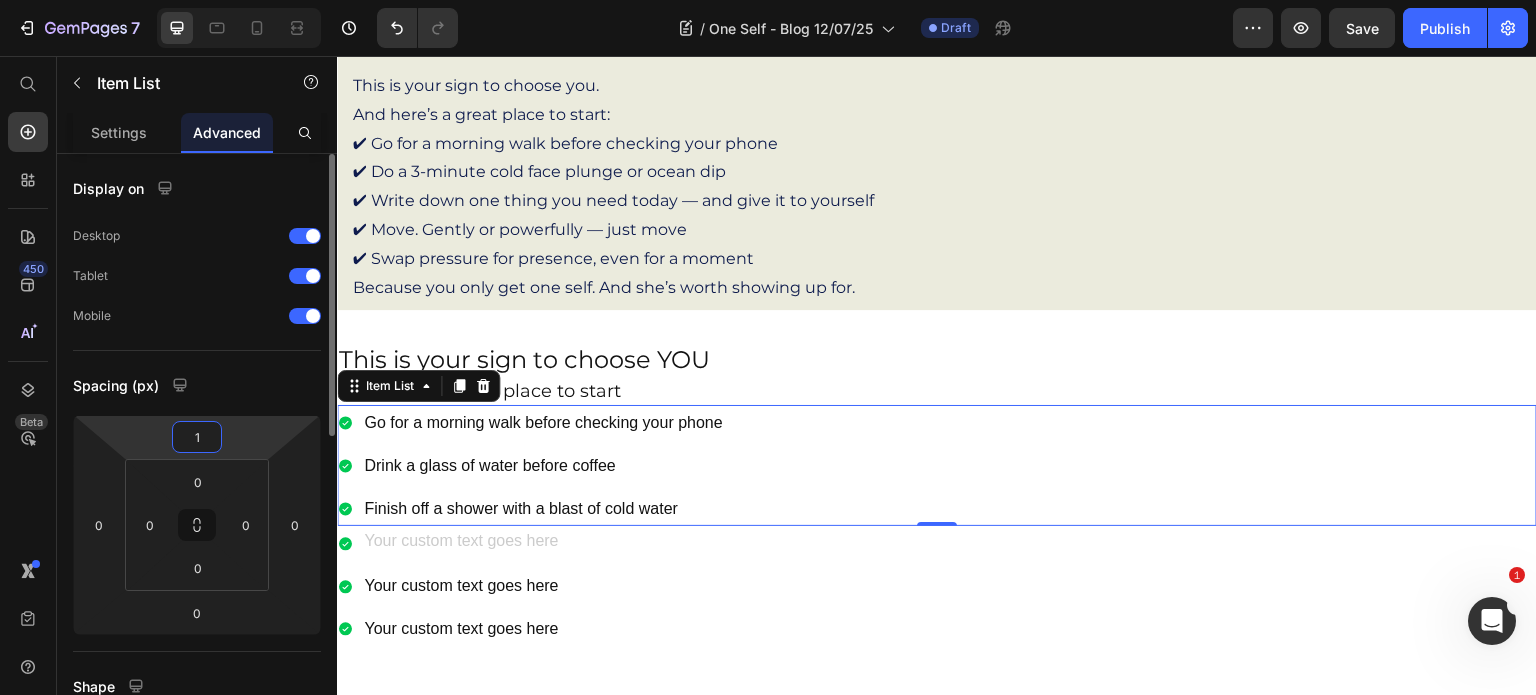 type 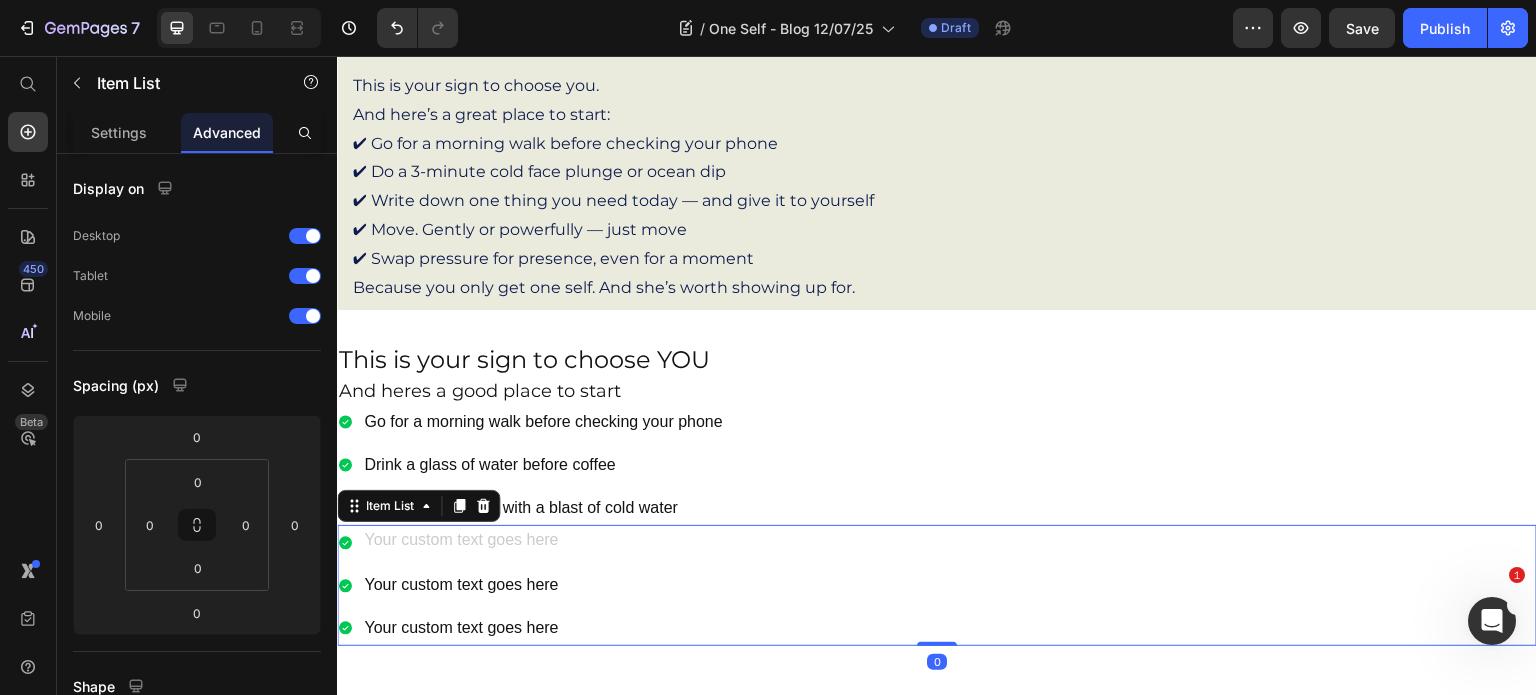 click at bounding box center (461, 542) 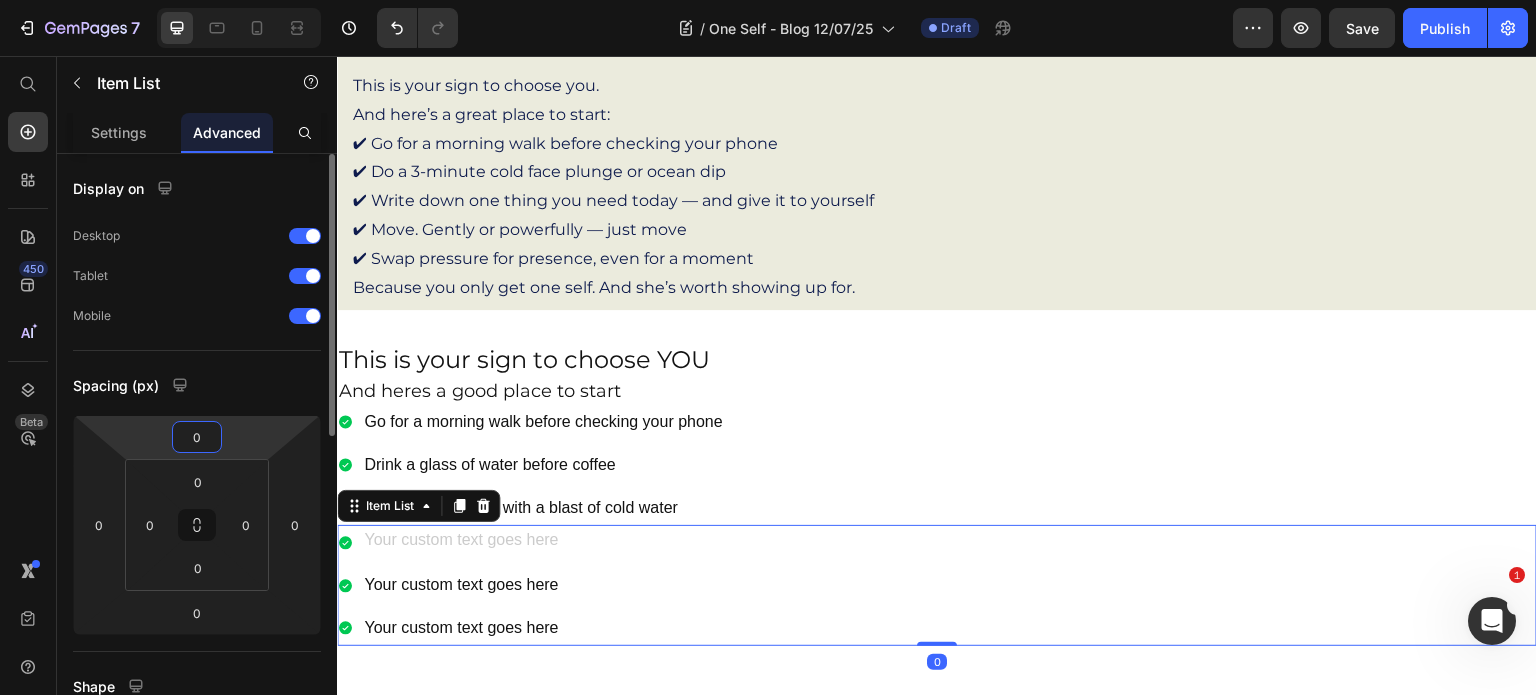 click on "0" at bounding box center [197, 437] 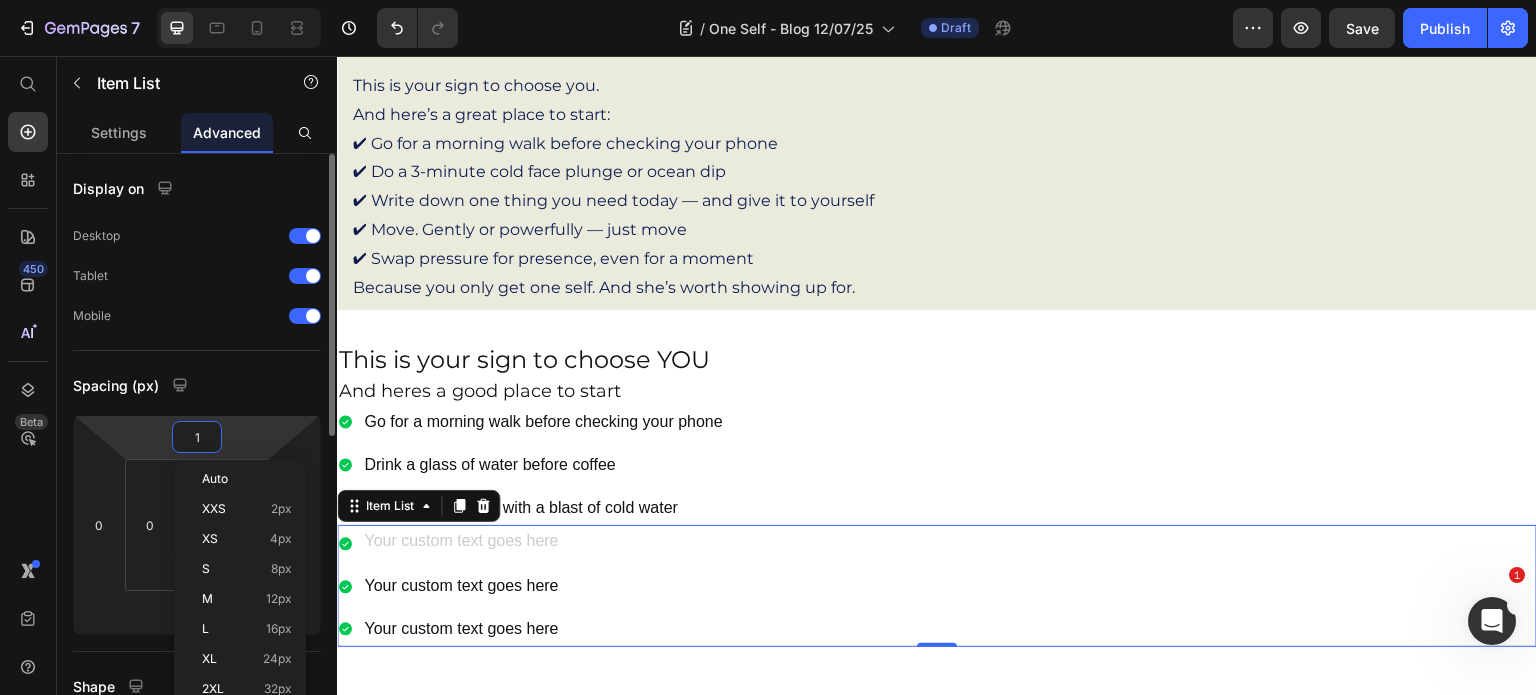 type on "16" 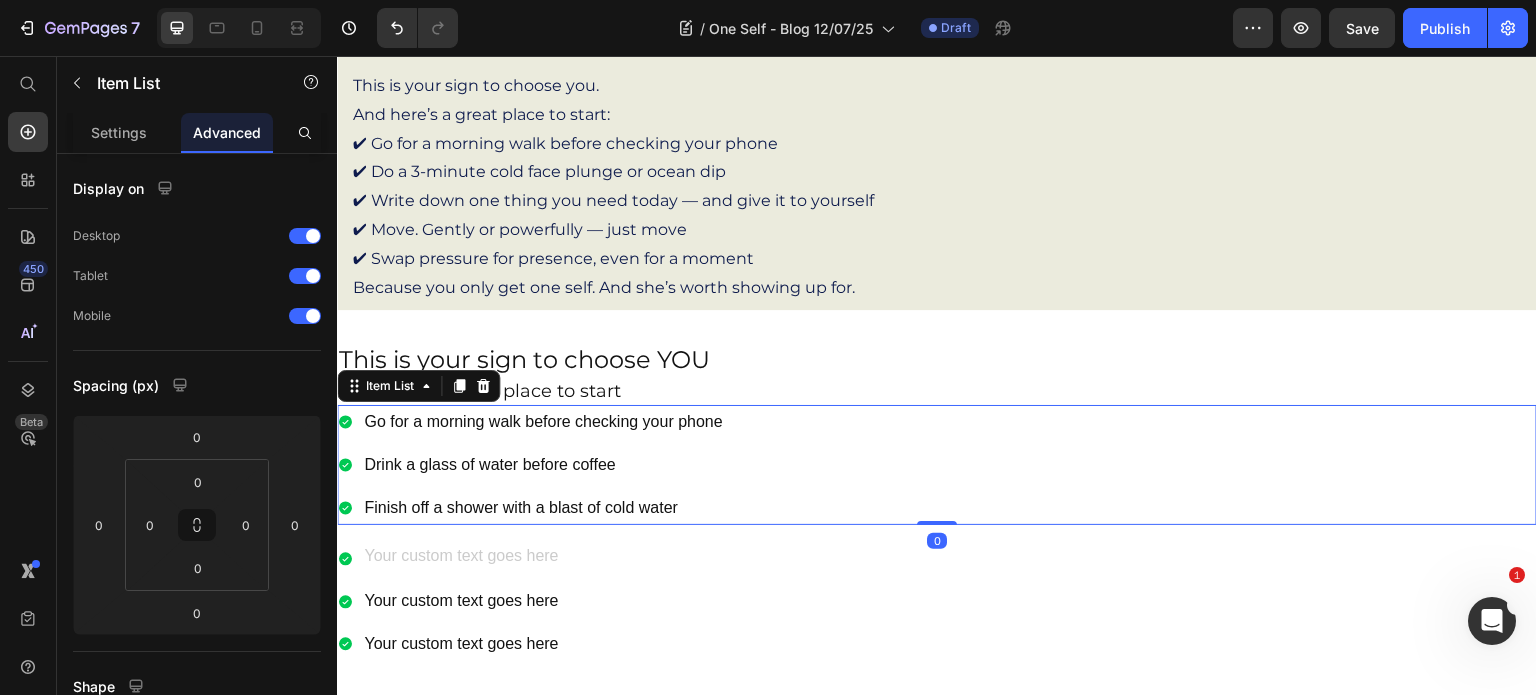 click on "Go for a morning walk before checking your phone Drink a glass of water before coffee Finish off a shower with a blast of cold water" at bounding box center (937, 465) 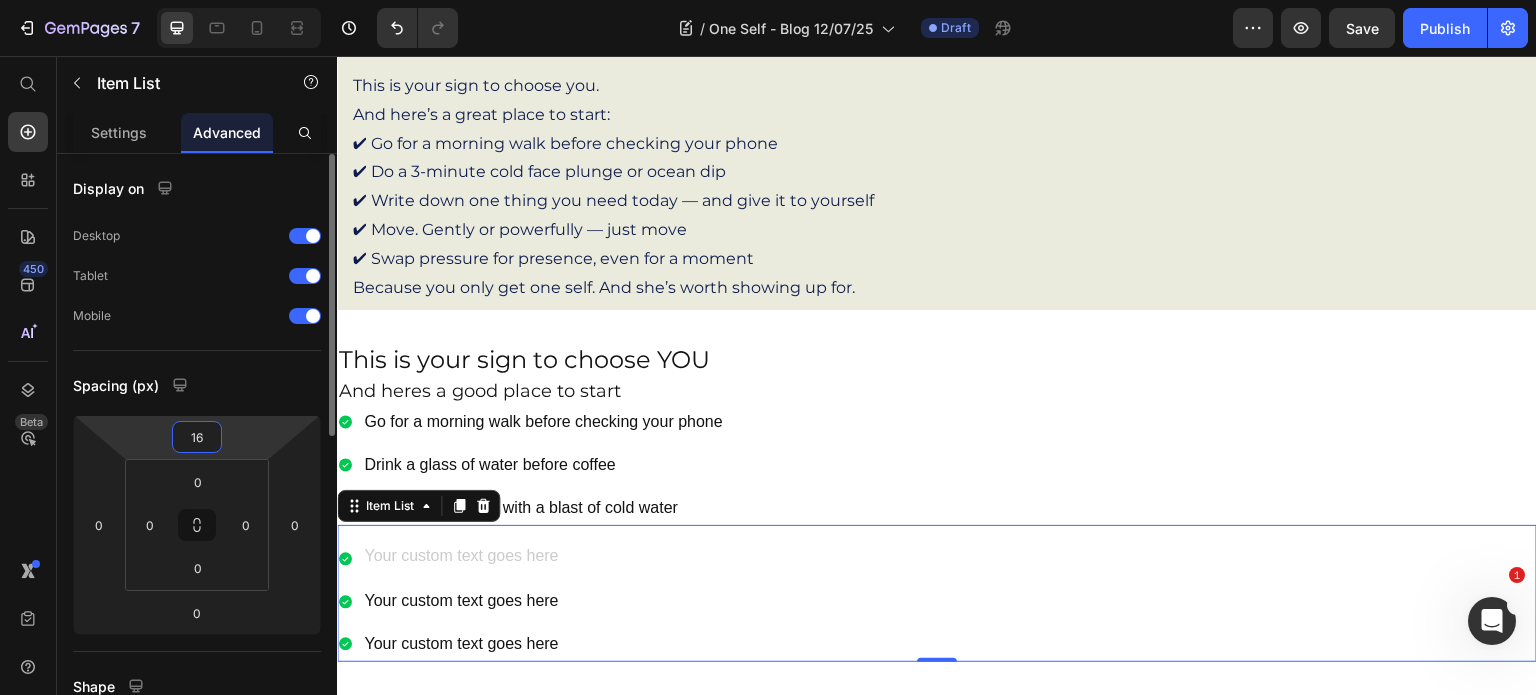 click on "16" at bounding box center [197, 437] 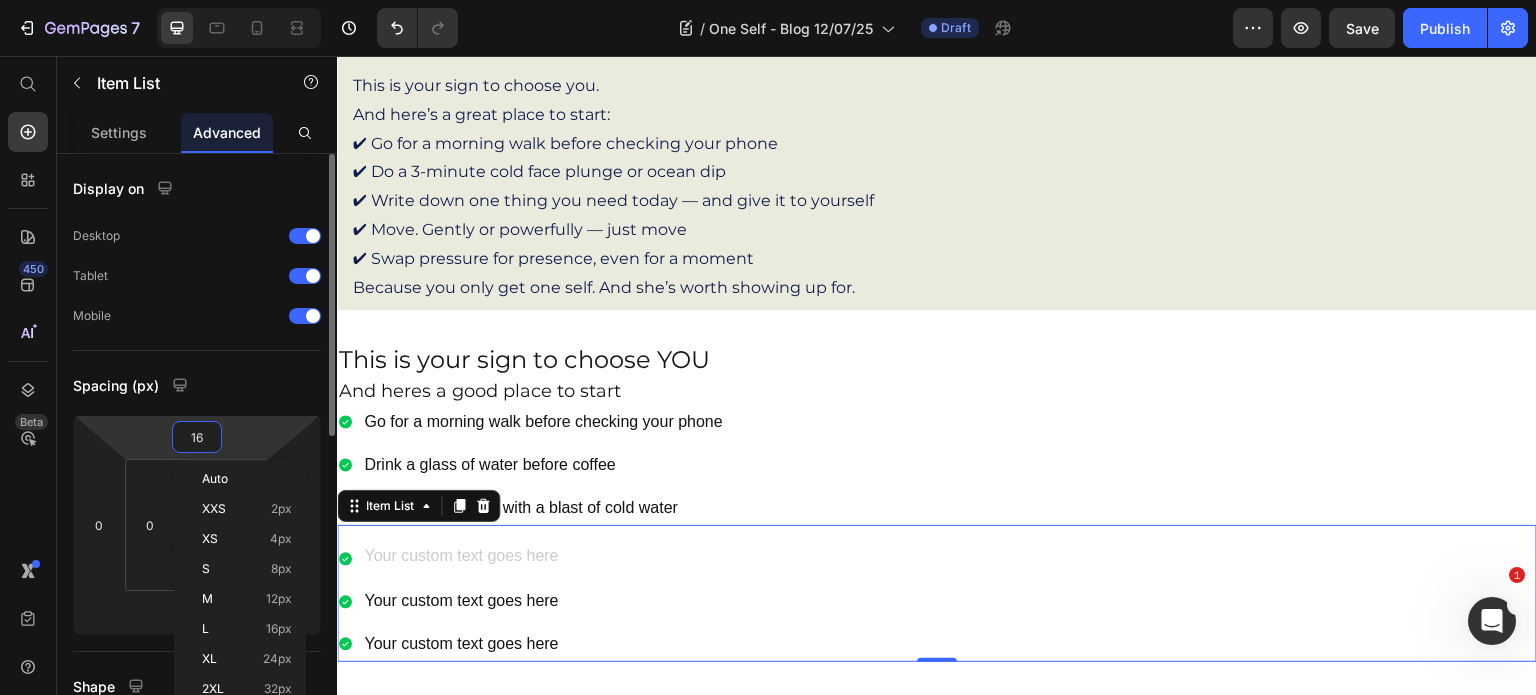 type on "8" 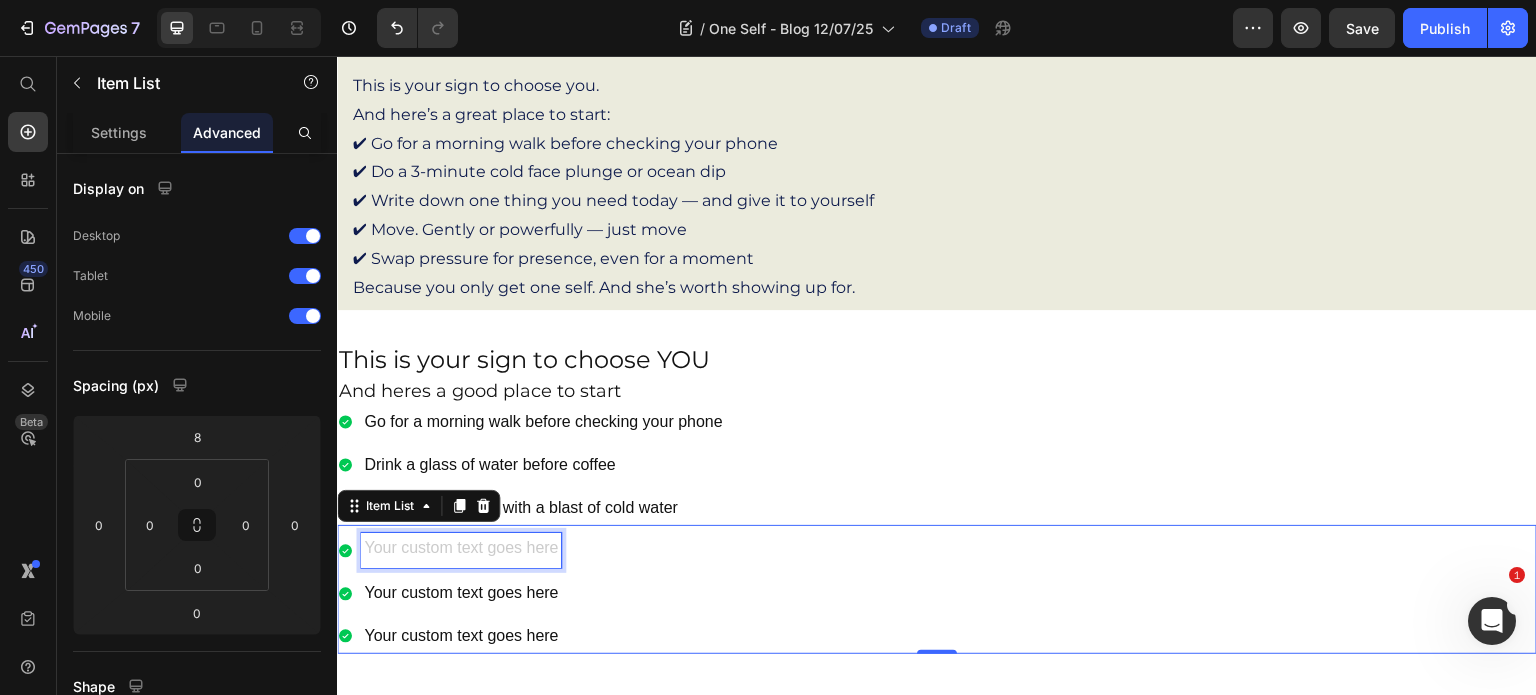 click at bounding box center [461, 550] 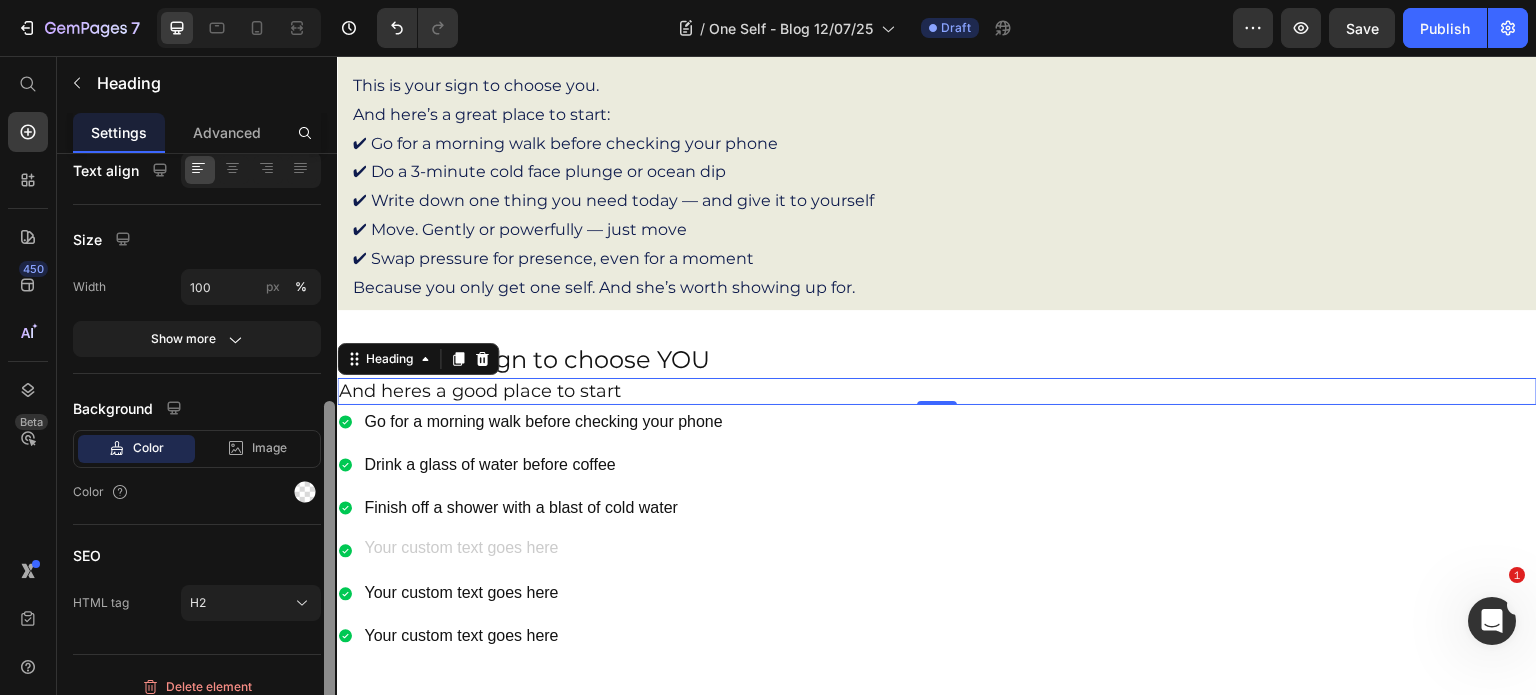 scroll, scrollTop: 411, scrollLeft: 0, axis: vertical 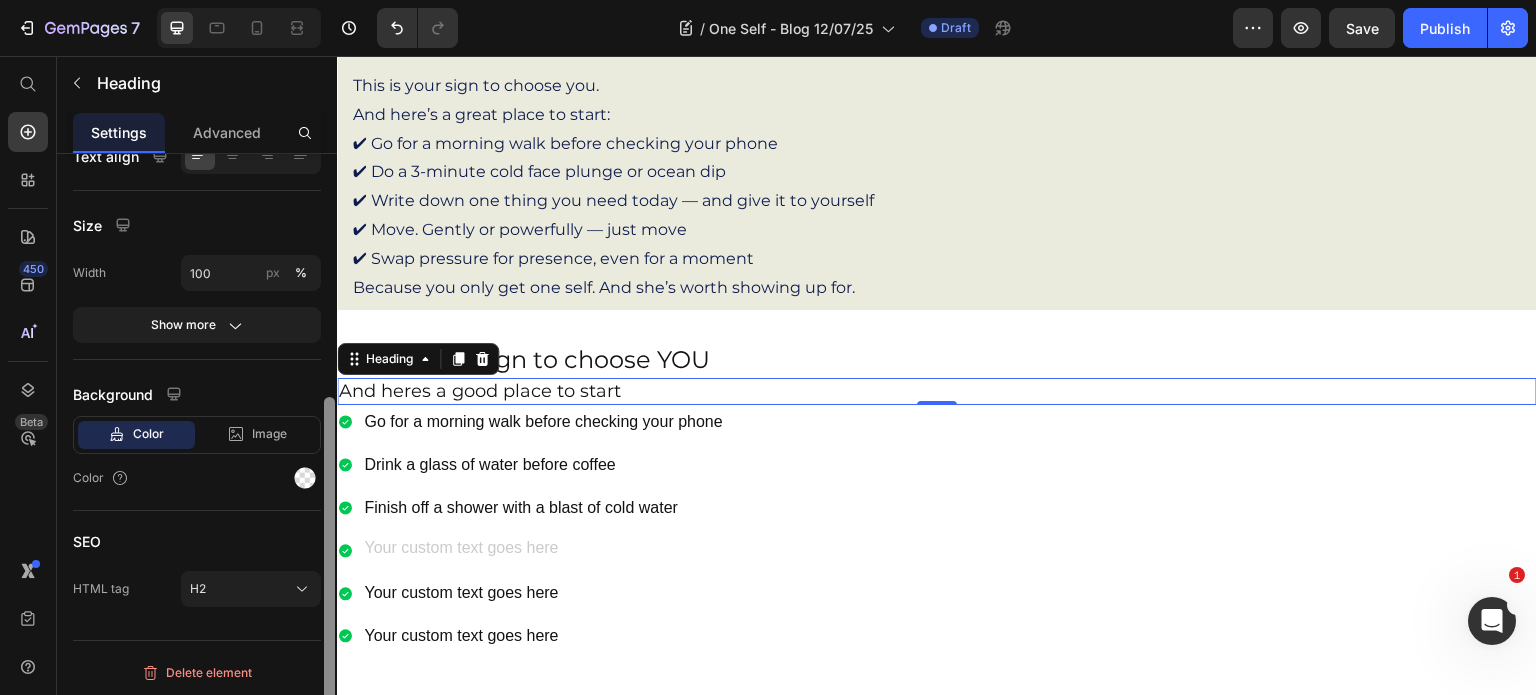 drag, startPoint x: 328, startPoint y: 263, endPoint x: 316, endPoint y: 515, distance: 252.28555 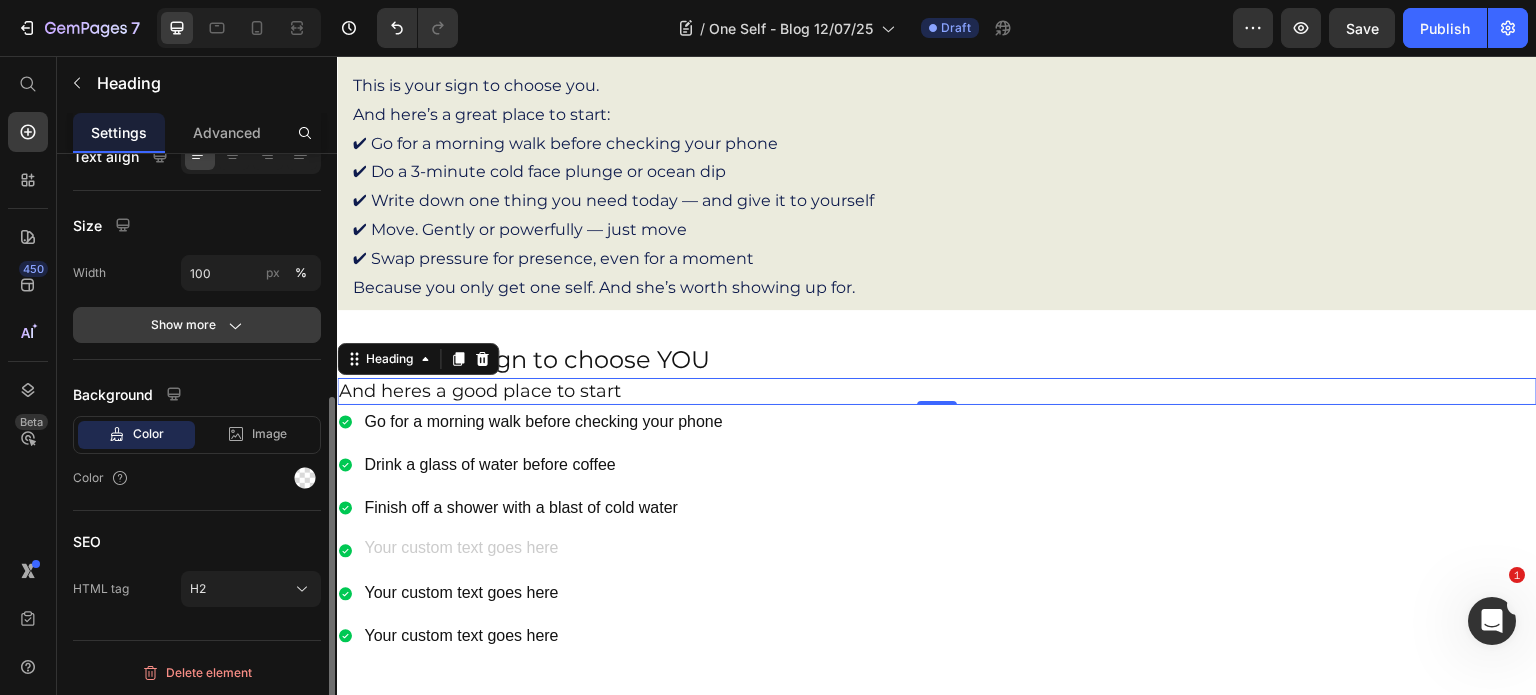 click 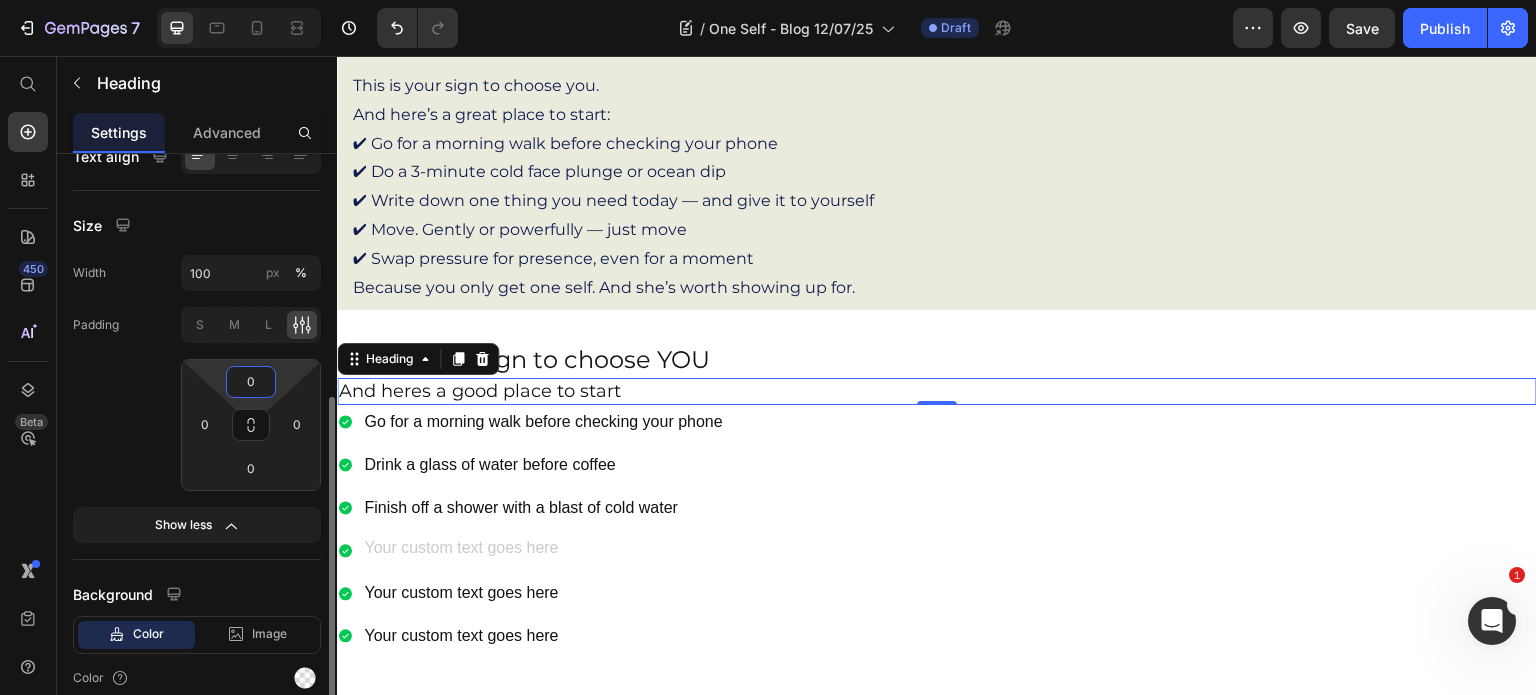 click on "0" at bounding box center [251, 382] 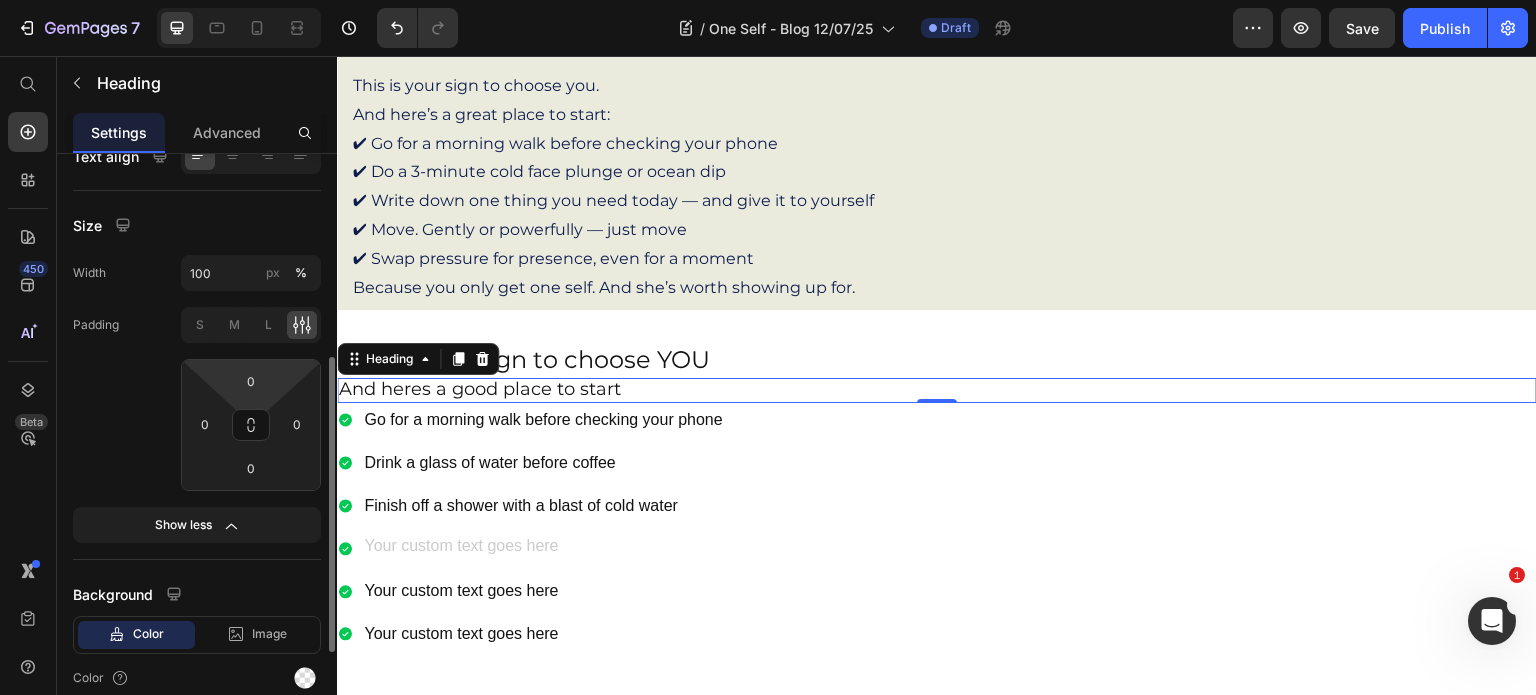 click on "Padding S M L 0 0 0 0" 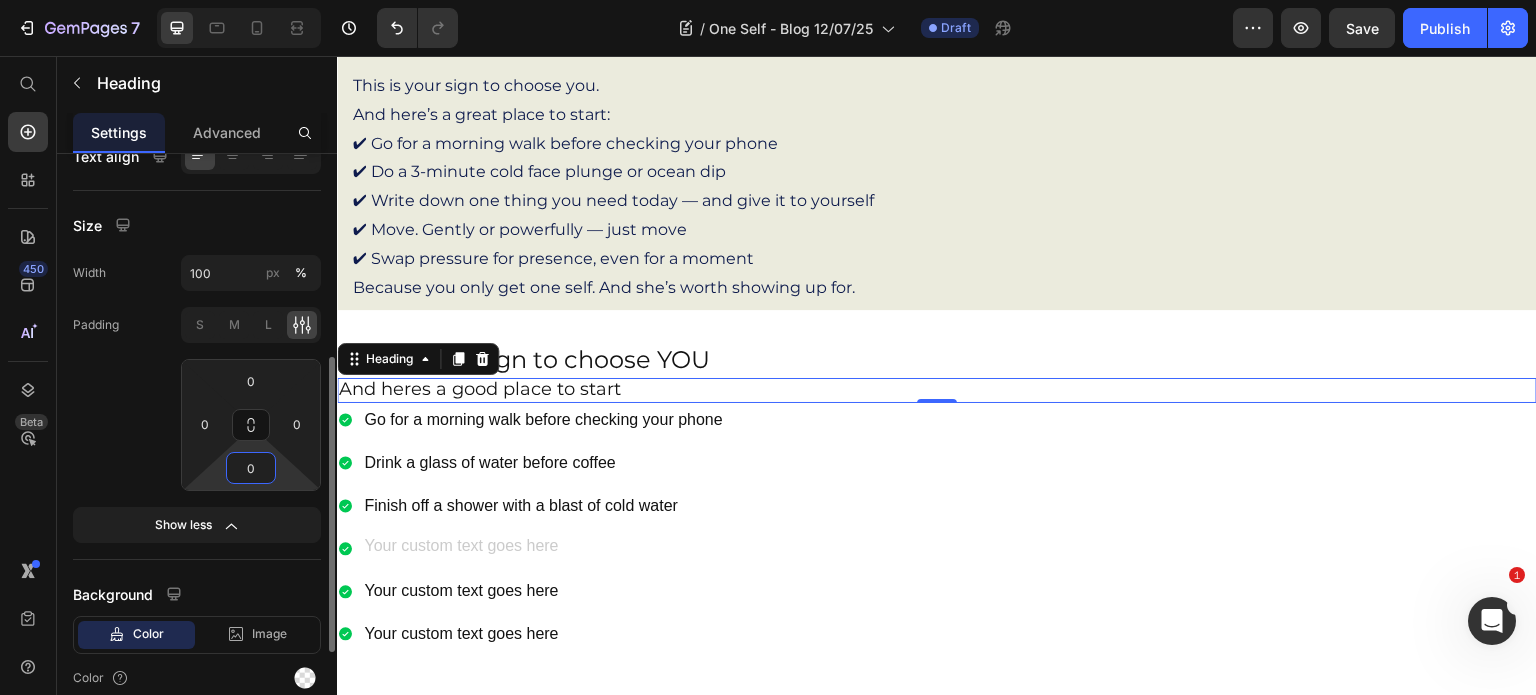 click on "0" at bounding box center [251, 468] 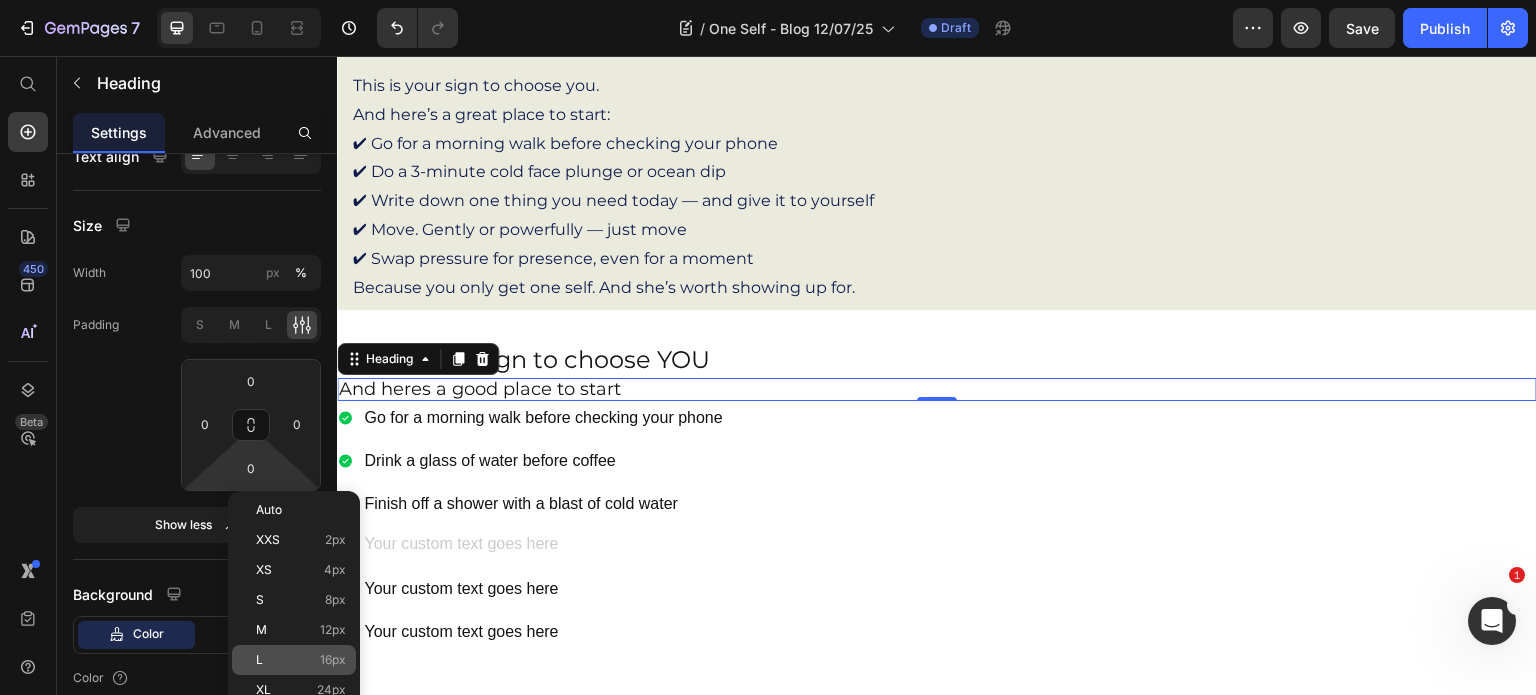 click on "L 16px" at bounding box center (301, 660) 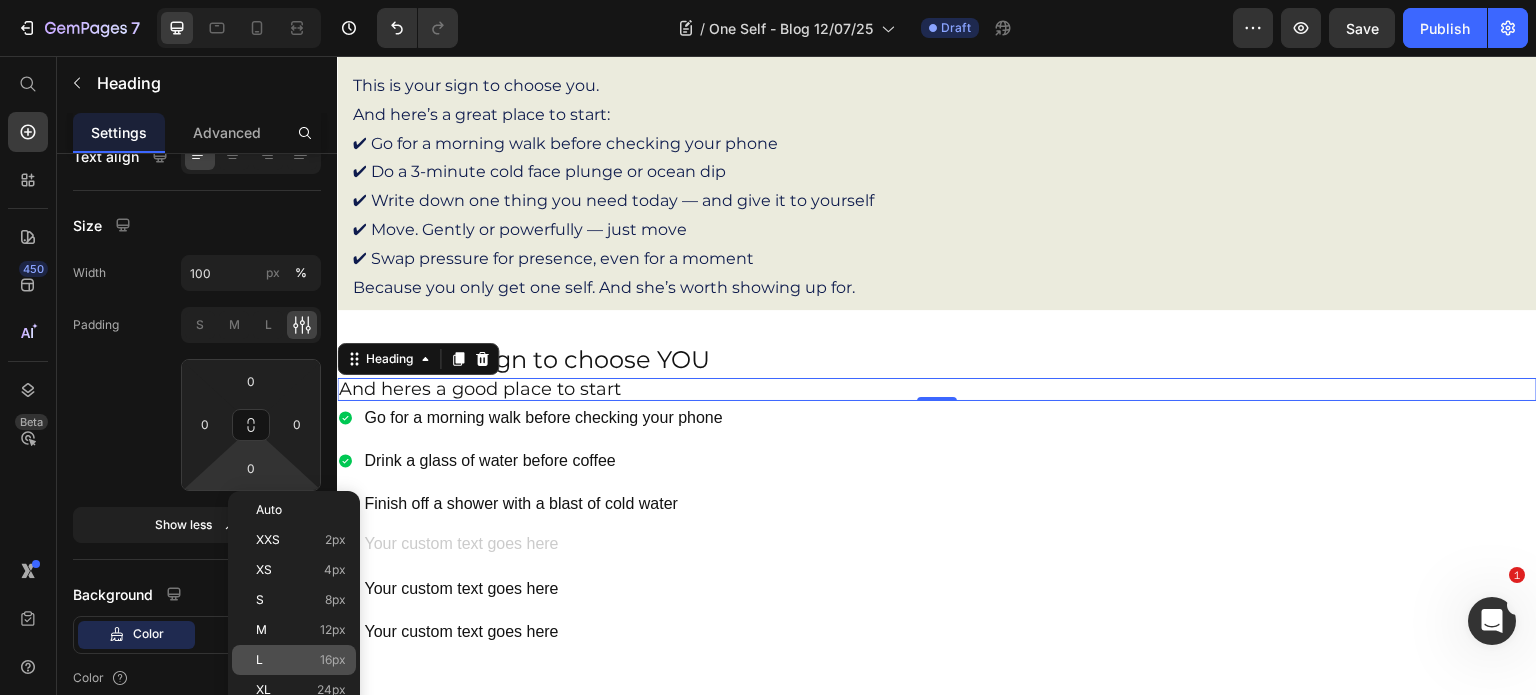type on "16" 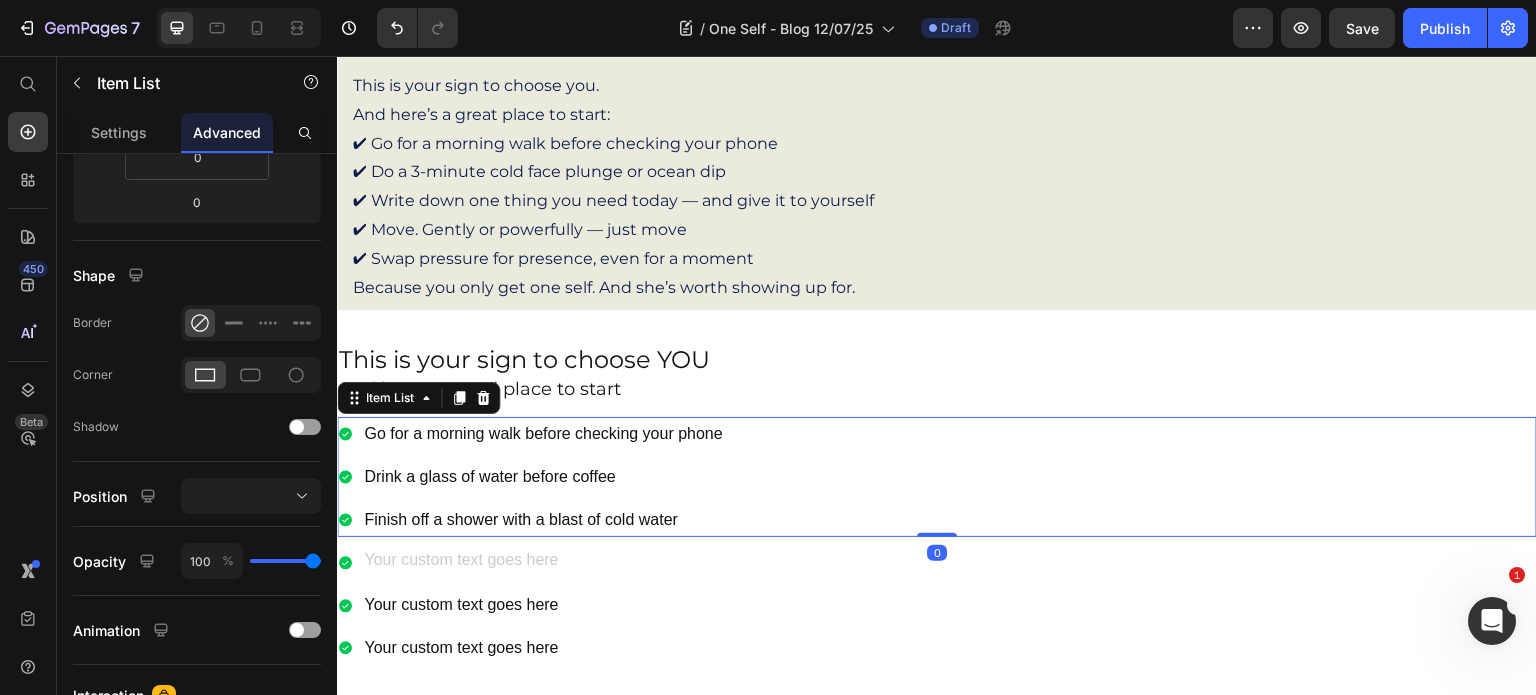 scroll, scrollTop: 0, scrollLeft: 0, axis: both 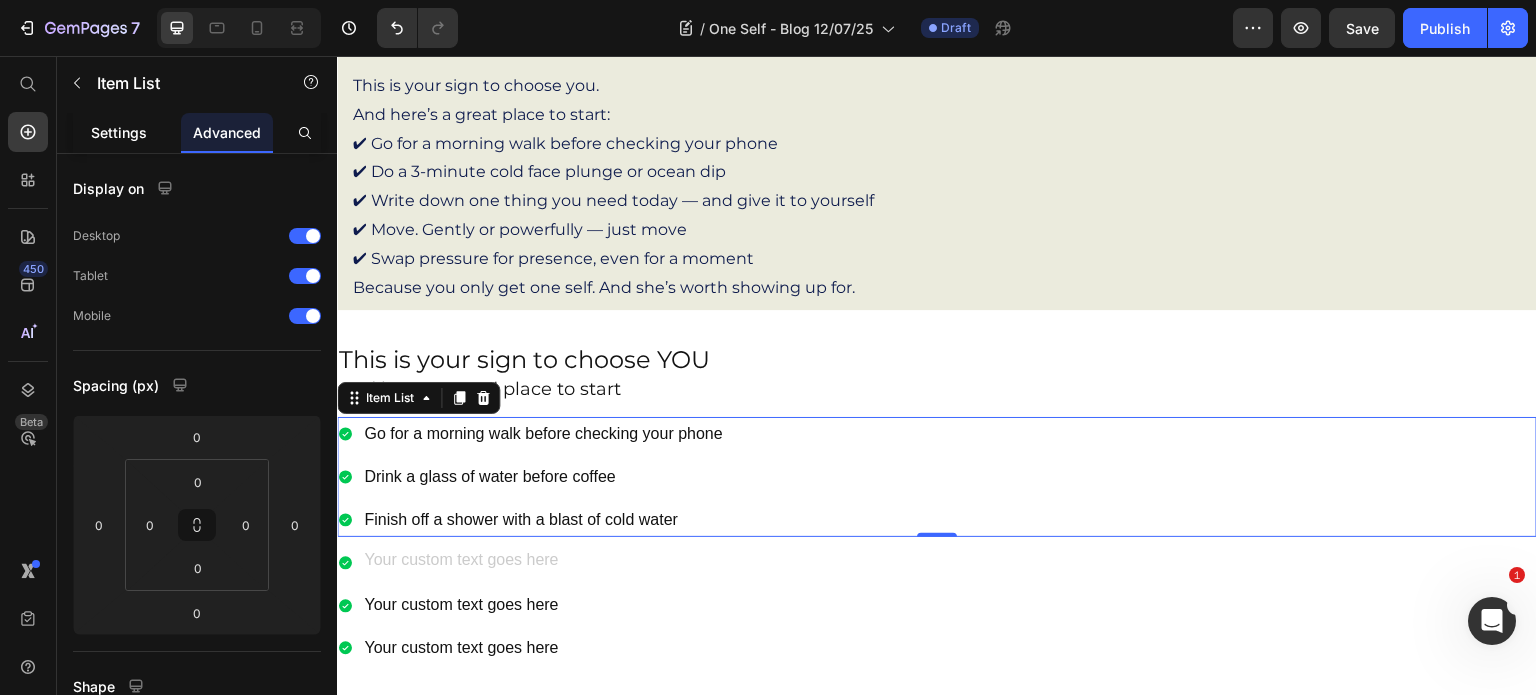 click on "Settings" at bounding box center [119, 132] 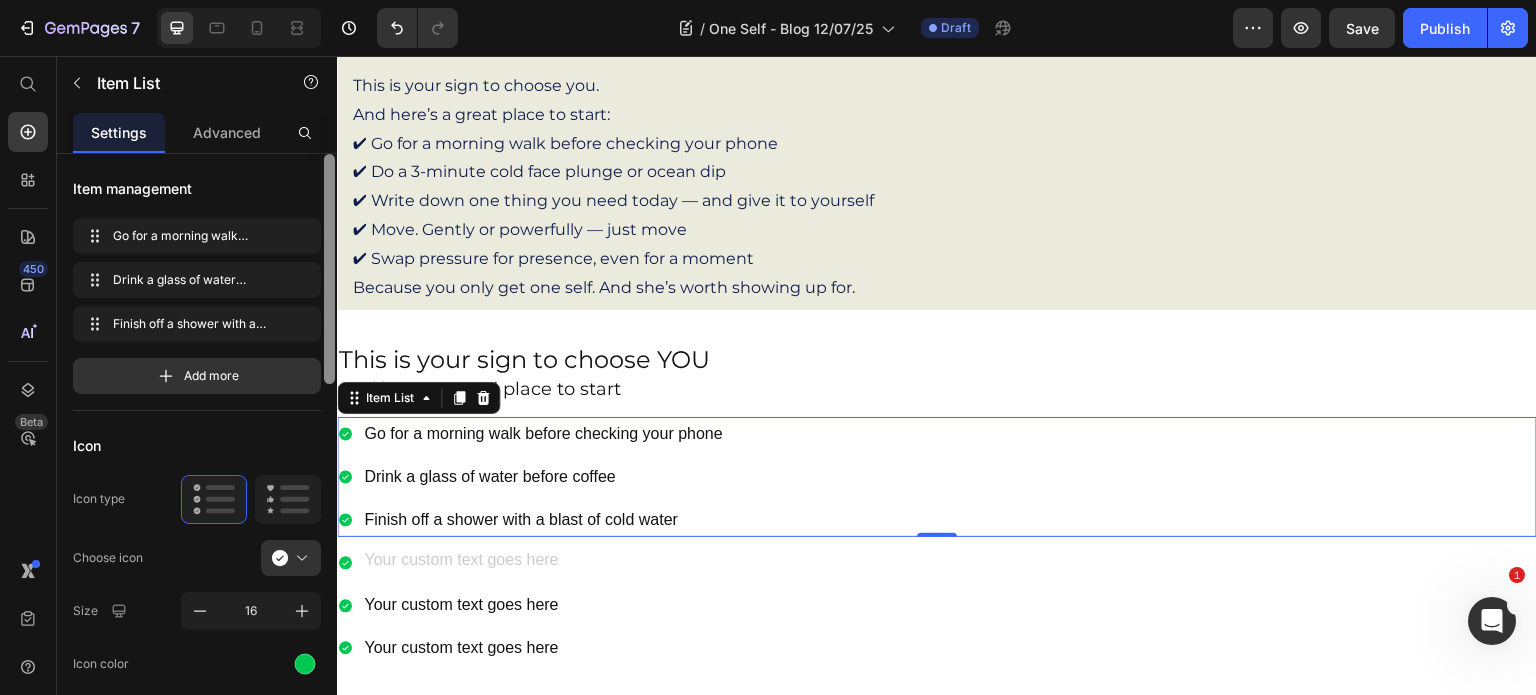 drag, startPoint x: 324, startPoint y: 288, endPoint x: 333, endPoint y: 226, distance: 62.649822 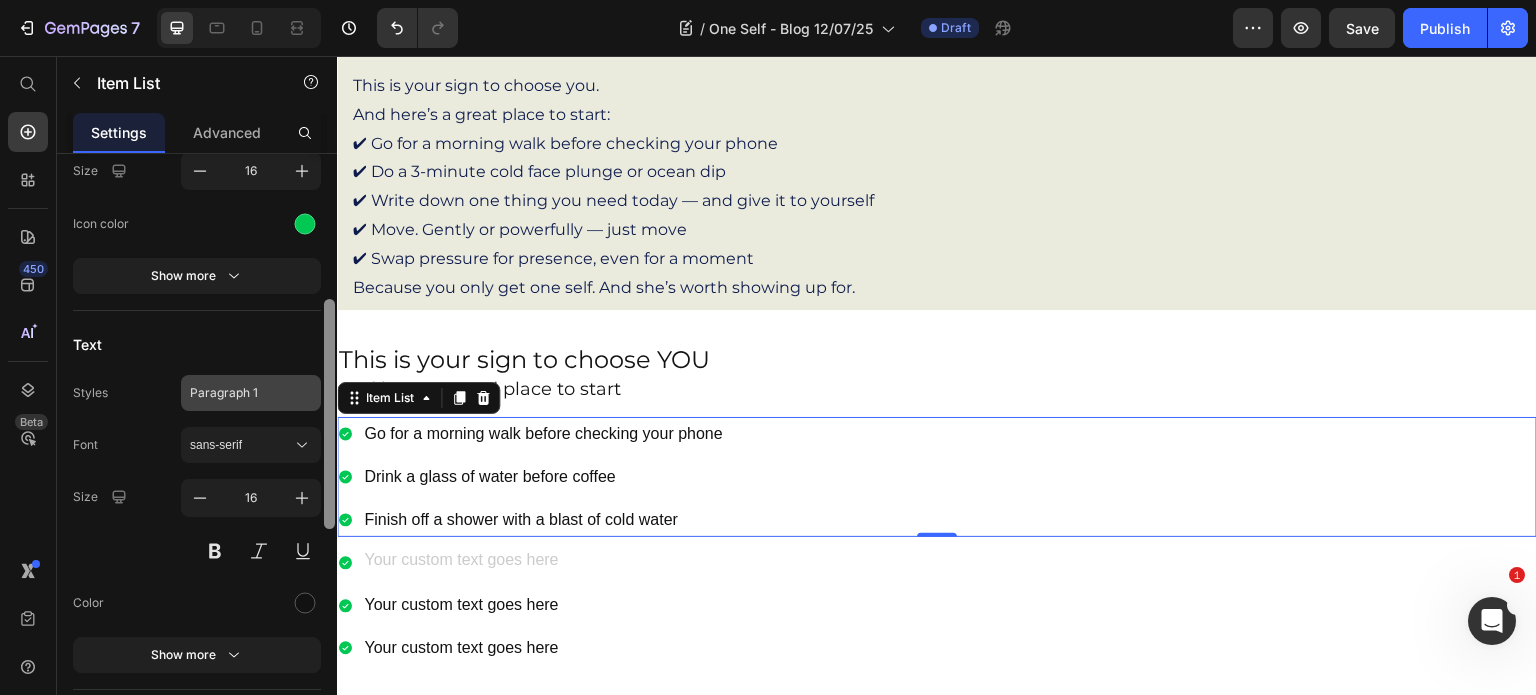 scroll, scrollTop: 444, scrollLeft: 0, axis: vertical 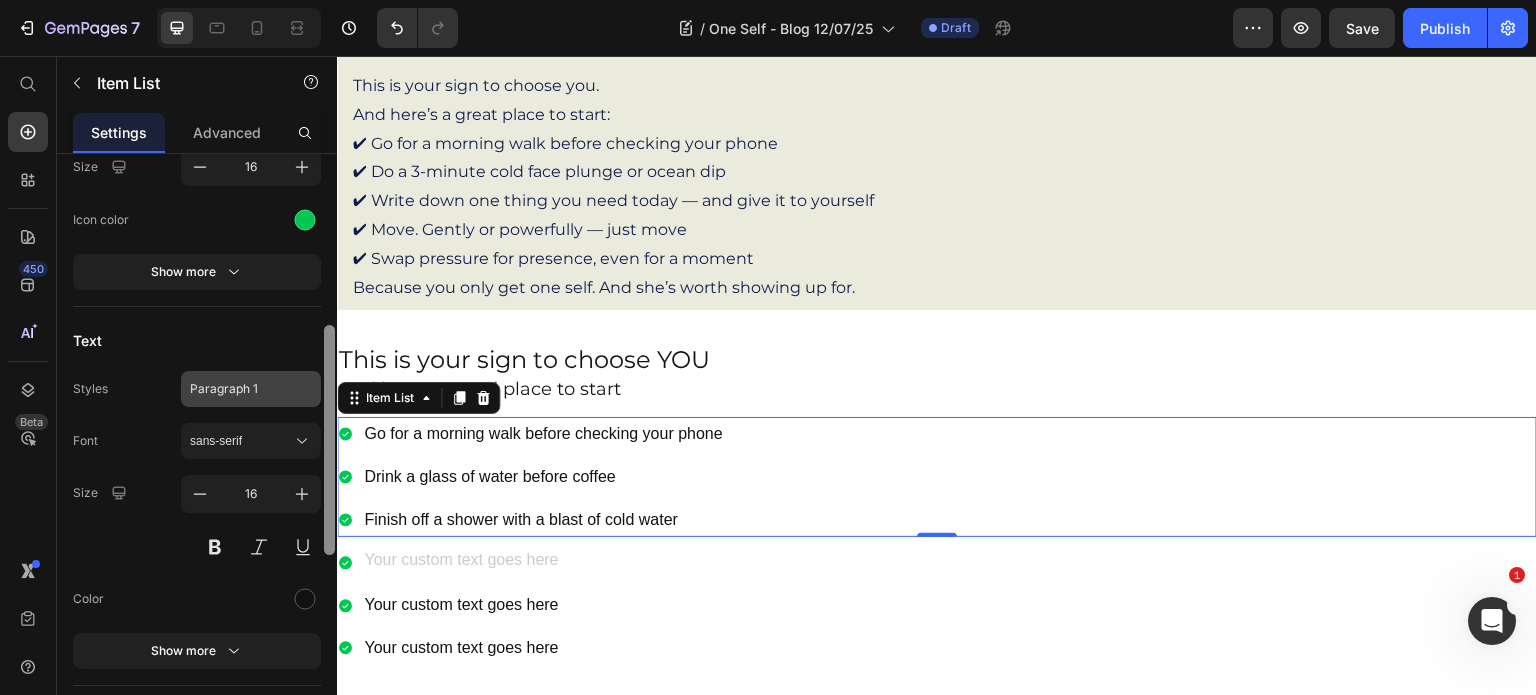 drag, startPoint x: 329, startPoint y: 209, endPoint x: 308, endPoint y: 380, distance: 172.28465 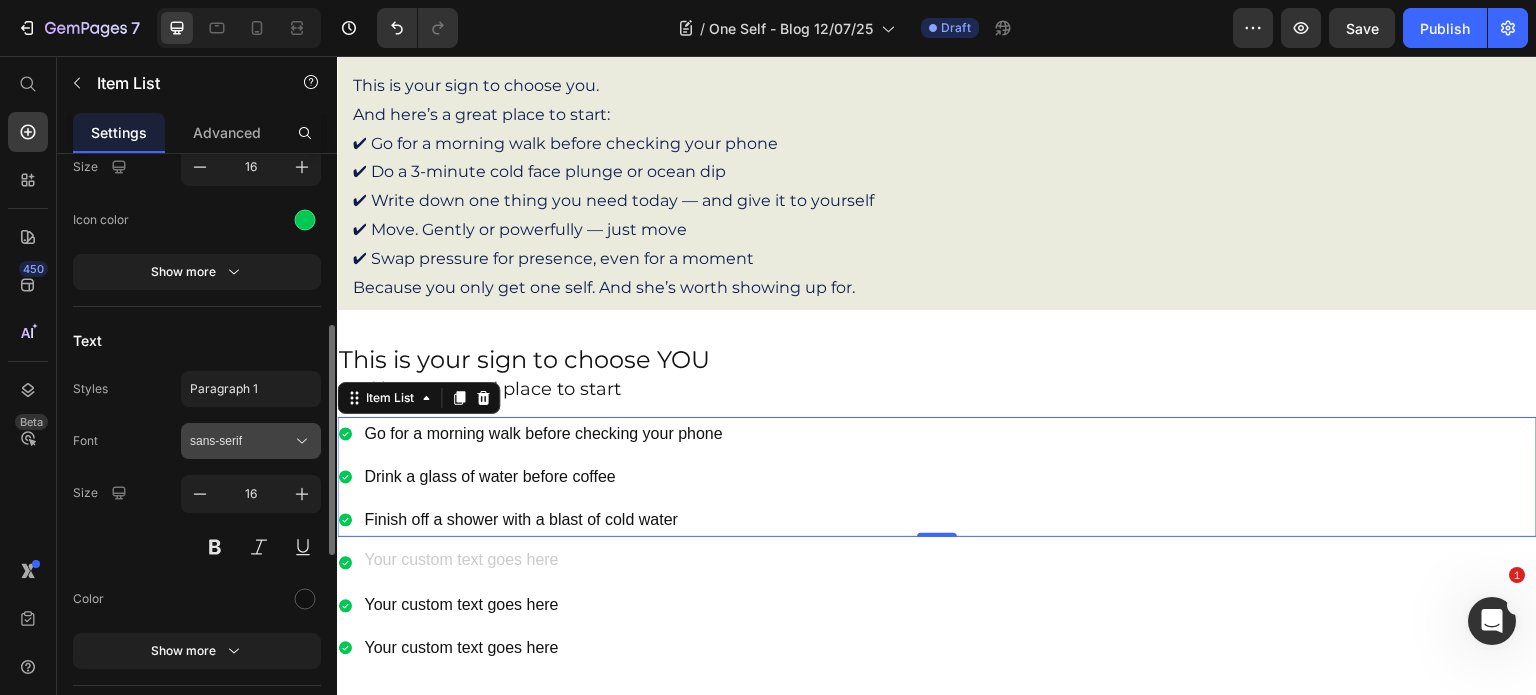 click 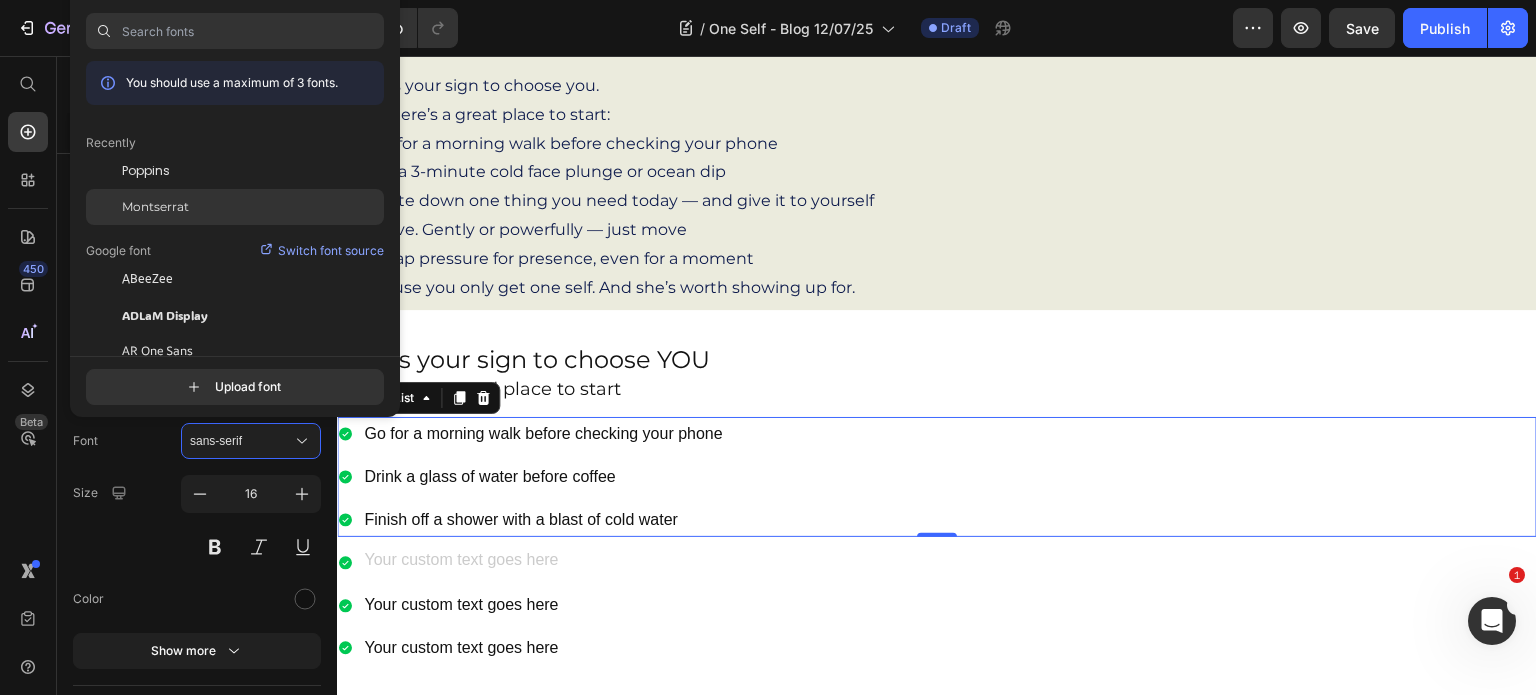click on "Montserrat" 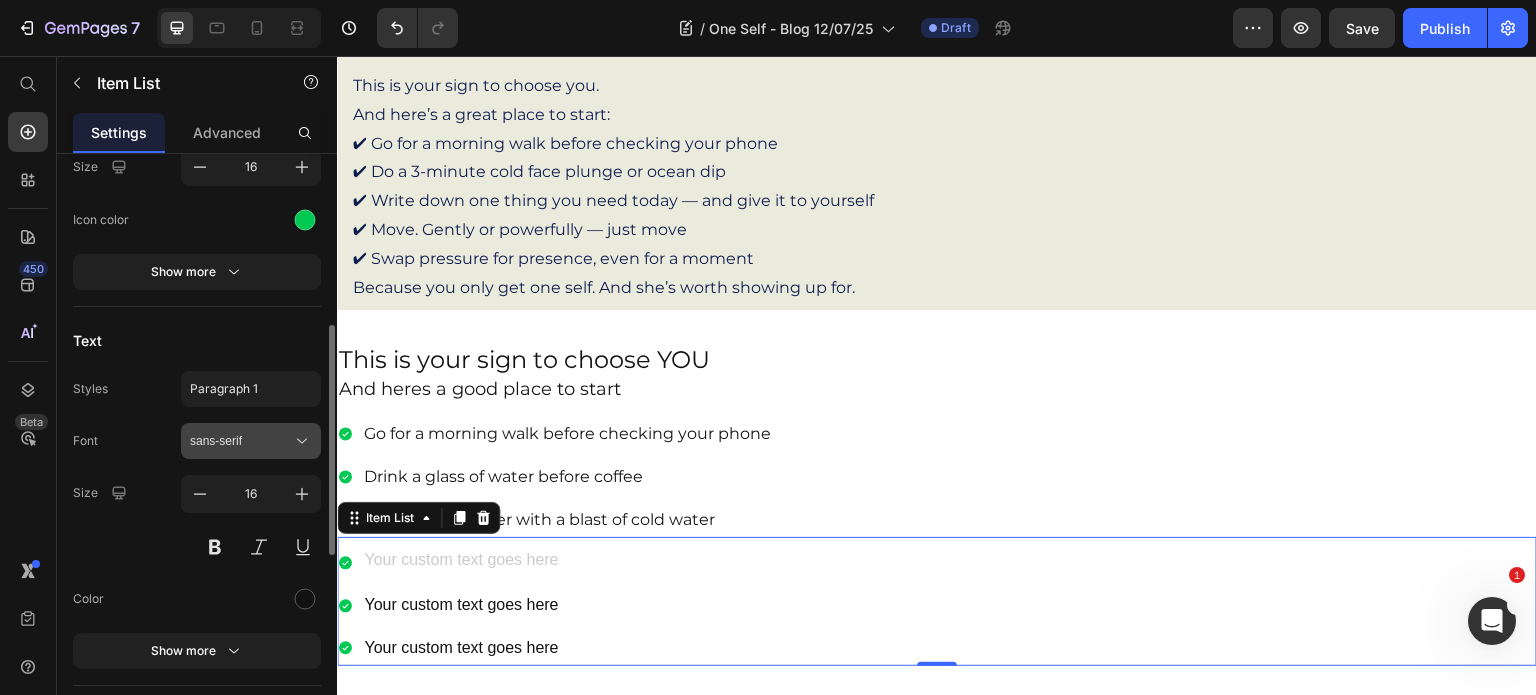 click 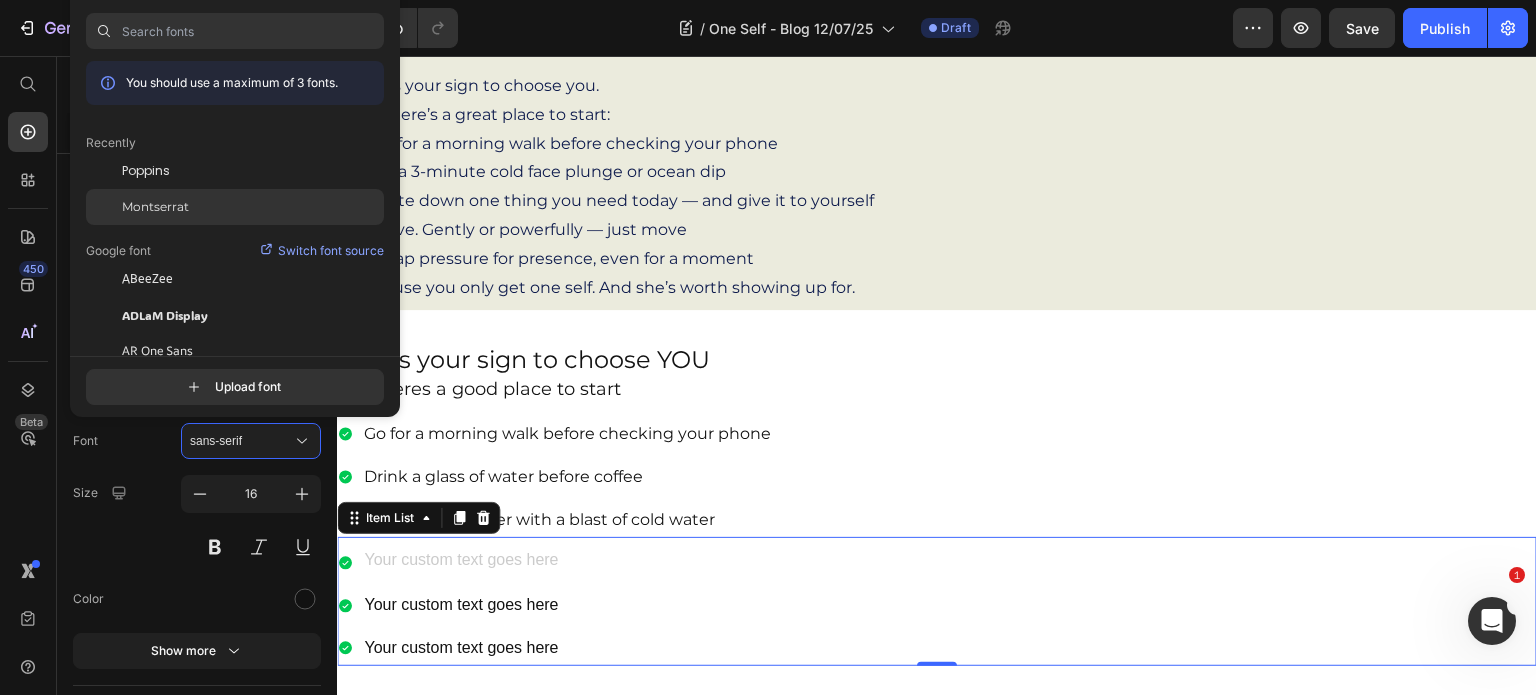 click on "Montserrat" at bounding box center (155, 207) 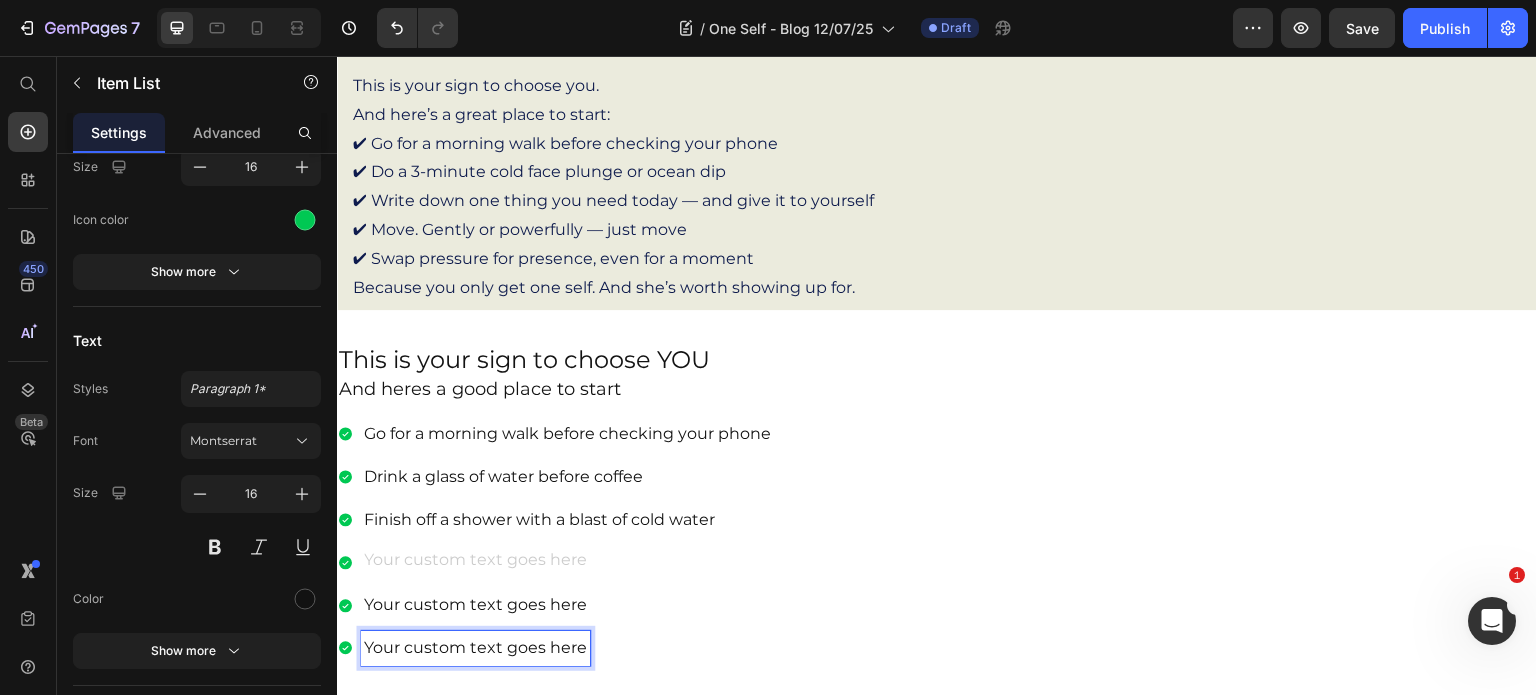 click at bounding box center (475, 562) 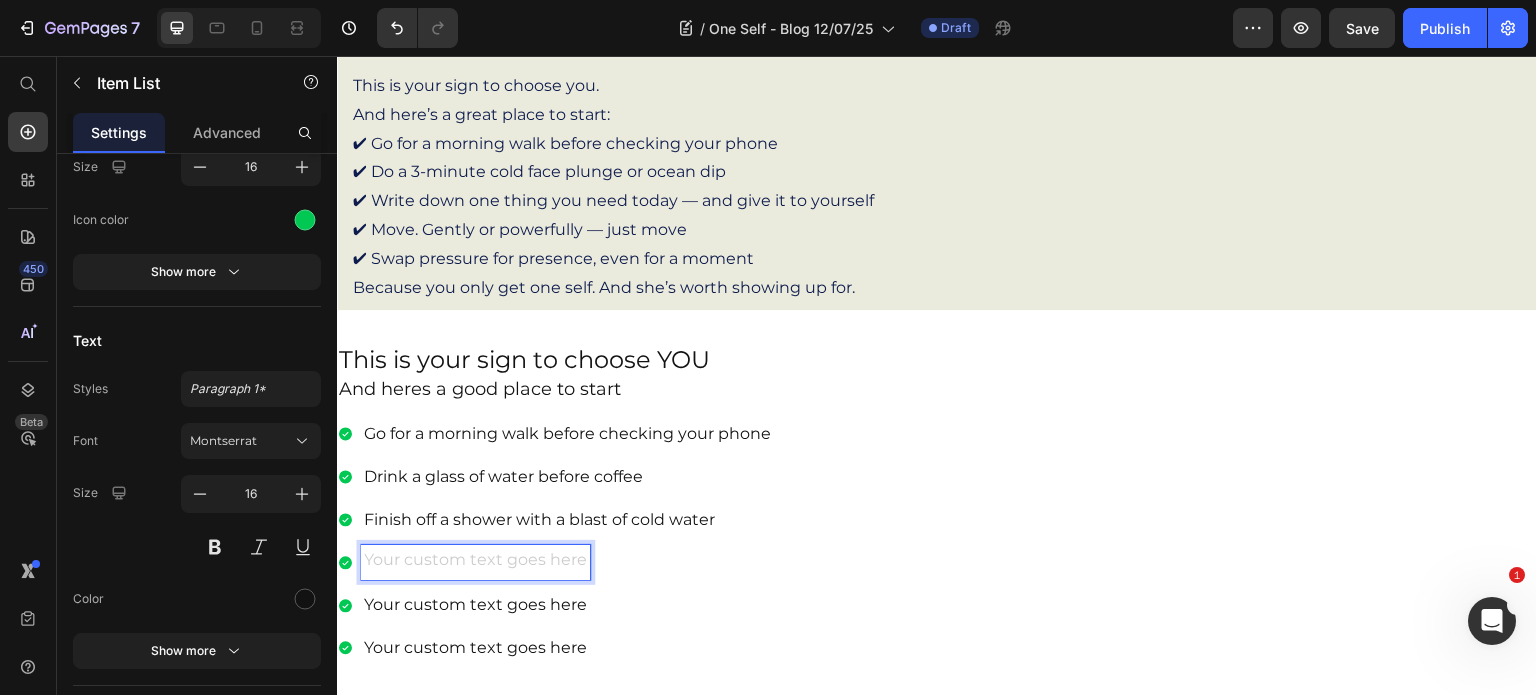 click at bounding box center (475, 562) 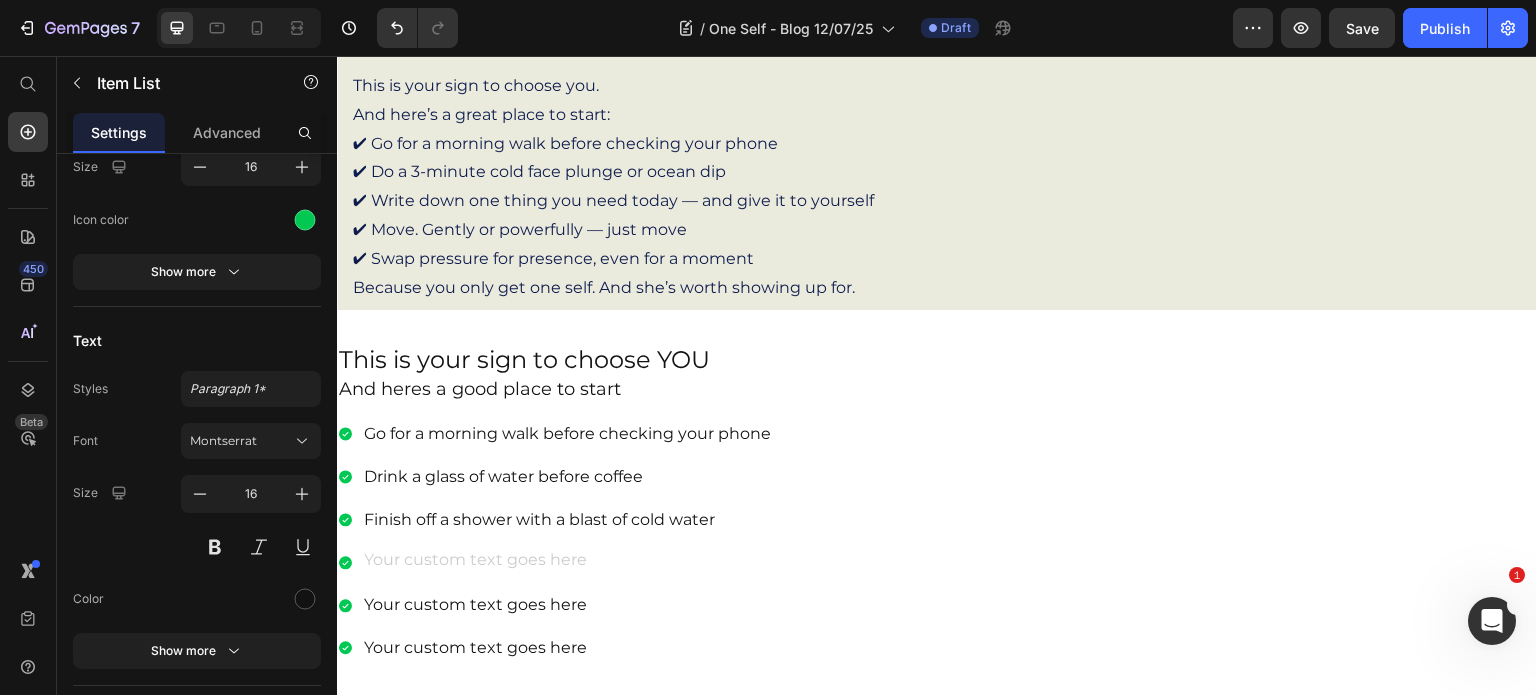 click on "Your custom text goes here Your custom text goes here" at bounding box center [937, 605] 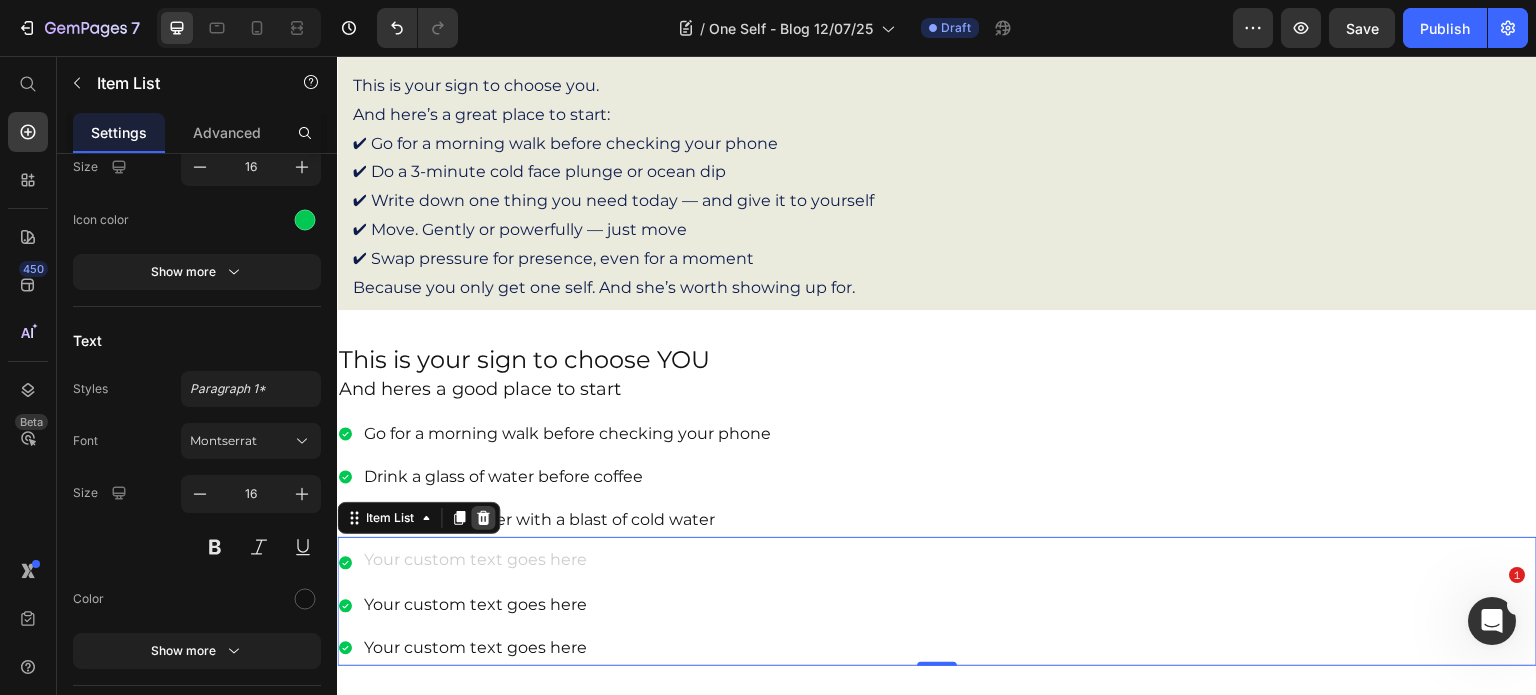 drag, startPoint x: 615, startPoint y: 571, endPoint x: 477, endPoint y: 512, distance: 150.08331 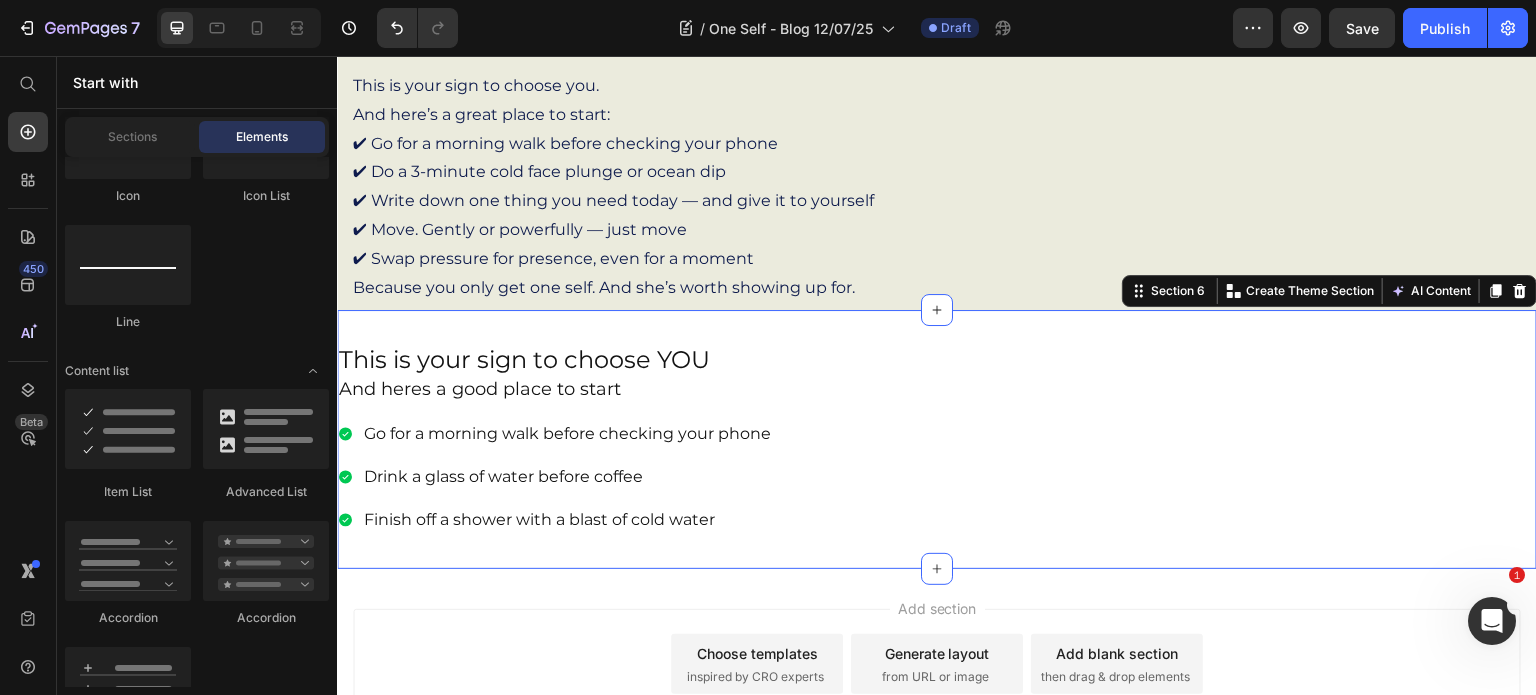 scroll, scrollTop: 0, scrollLeft: 0, axis: both 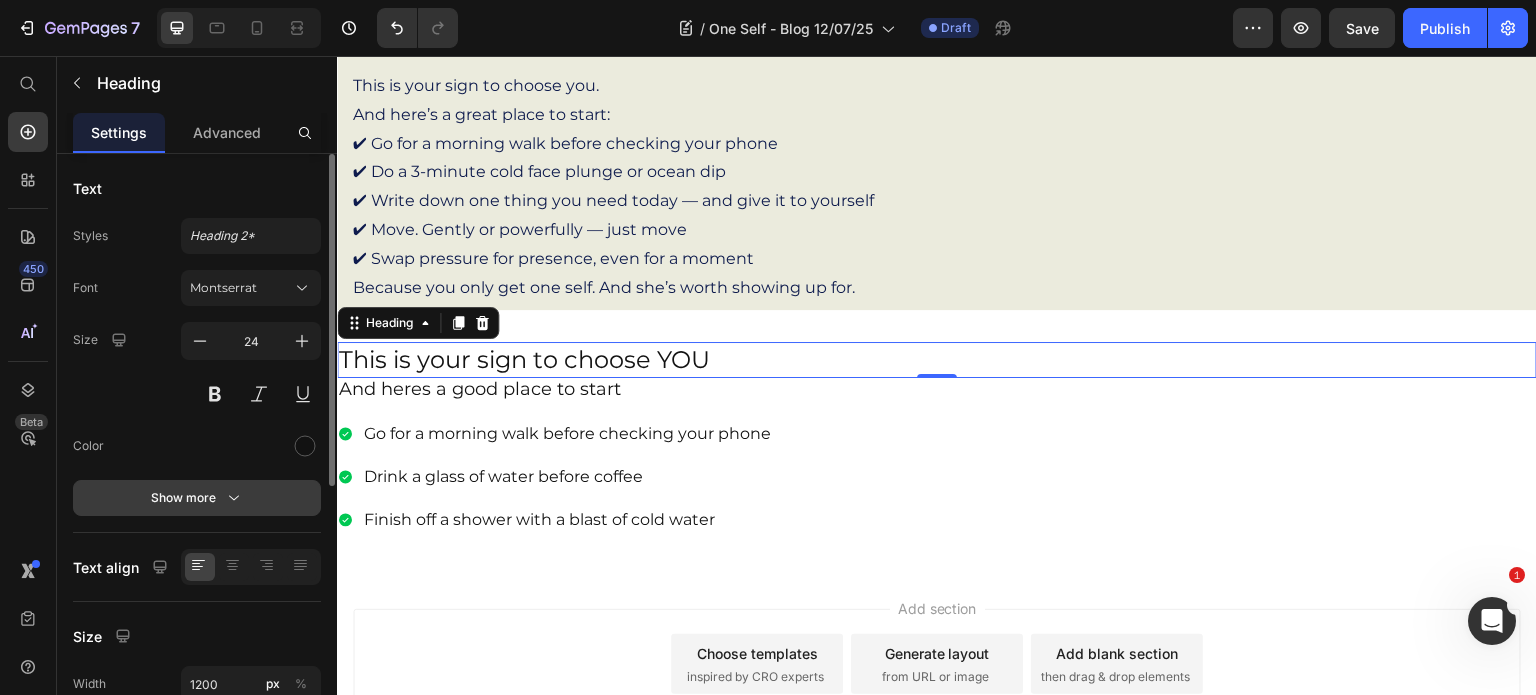 click 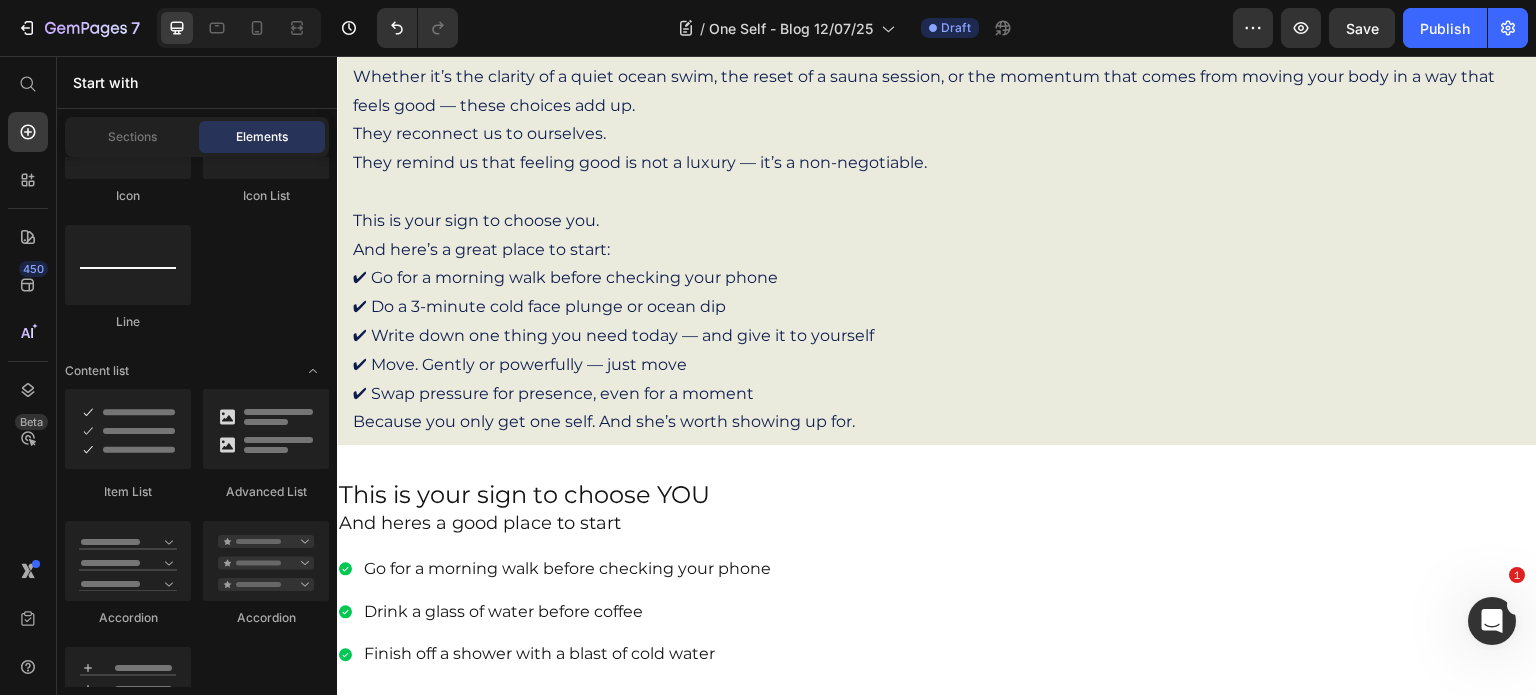 scroll, scrollTop: 968, scrollLeft: 0, axis: vertical 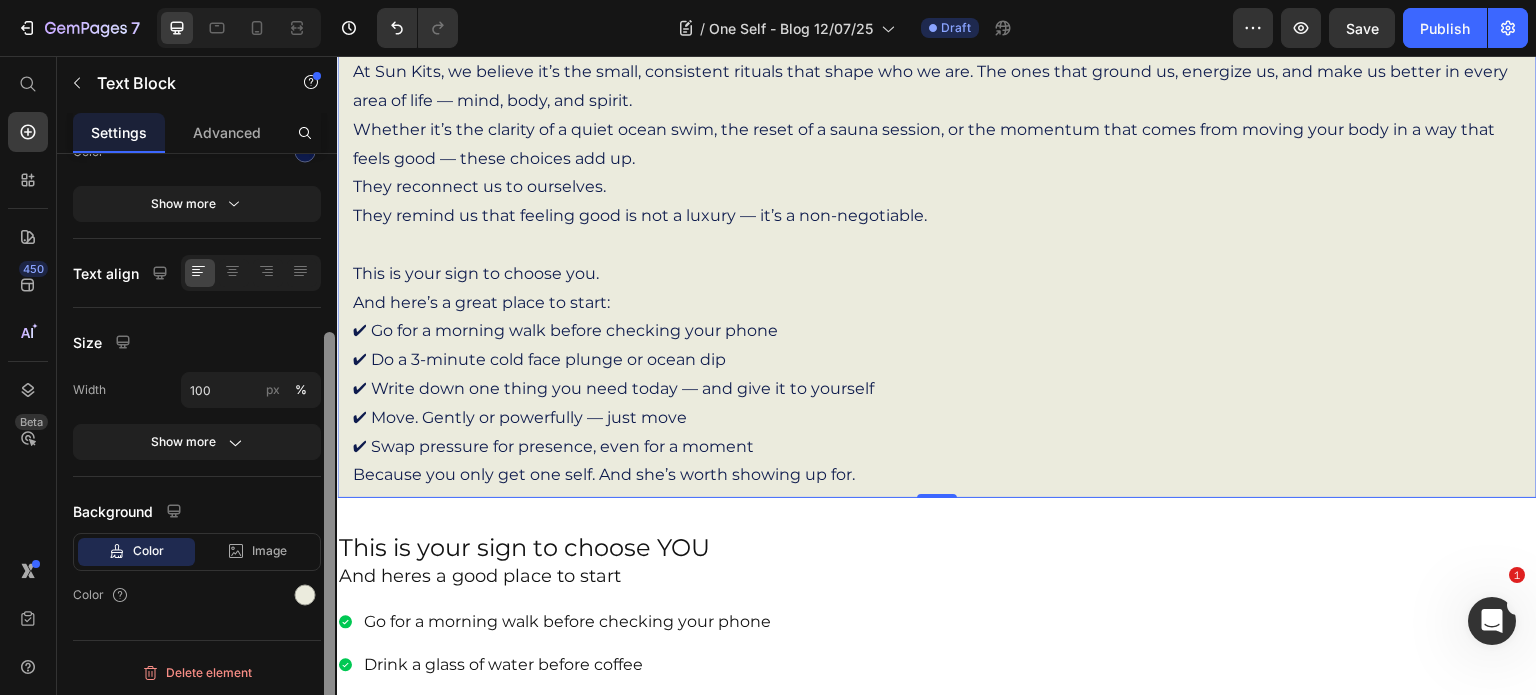 drag, startPoint x: 328, startPoint y: 432, endPoint x: 321, endPoint y: 643, distance: 211.11609 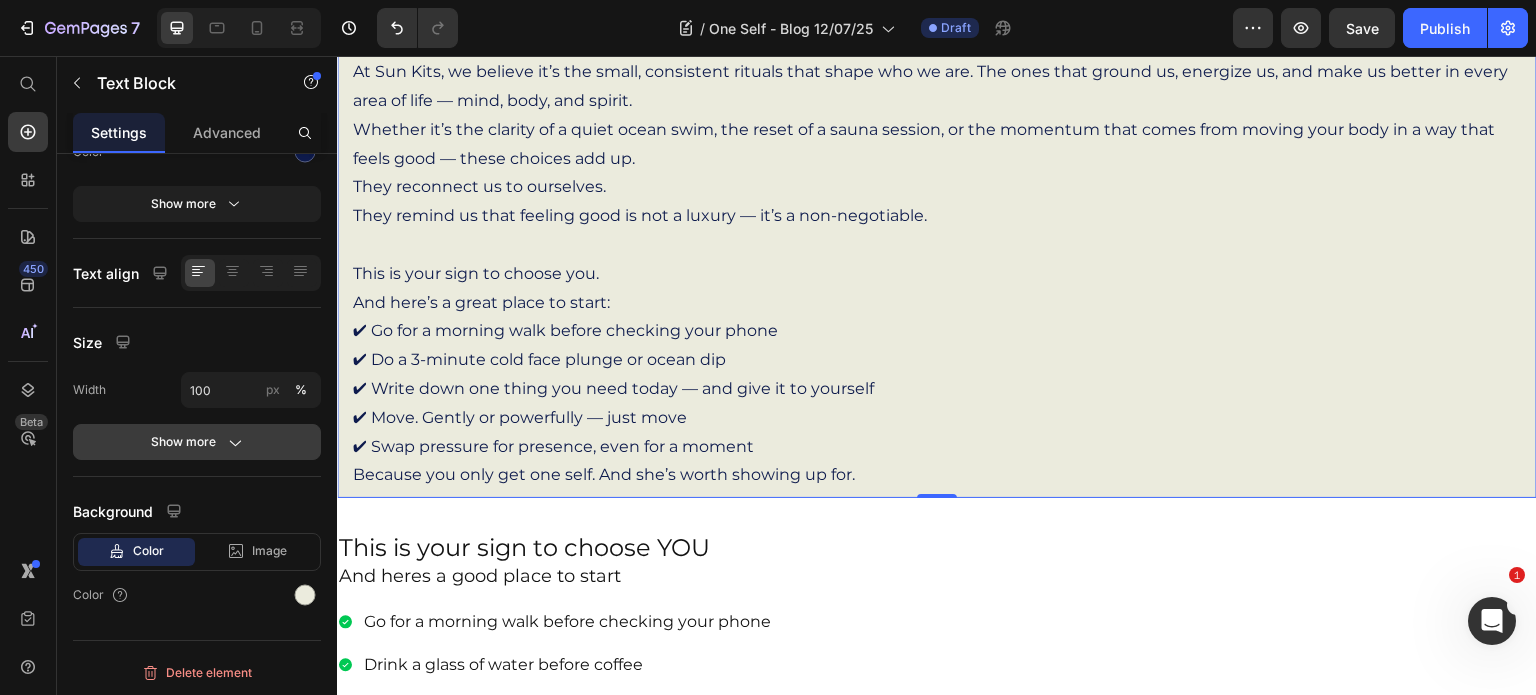 click 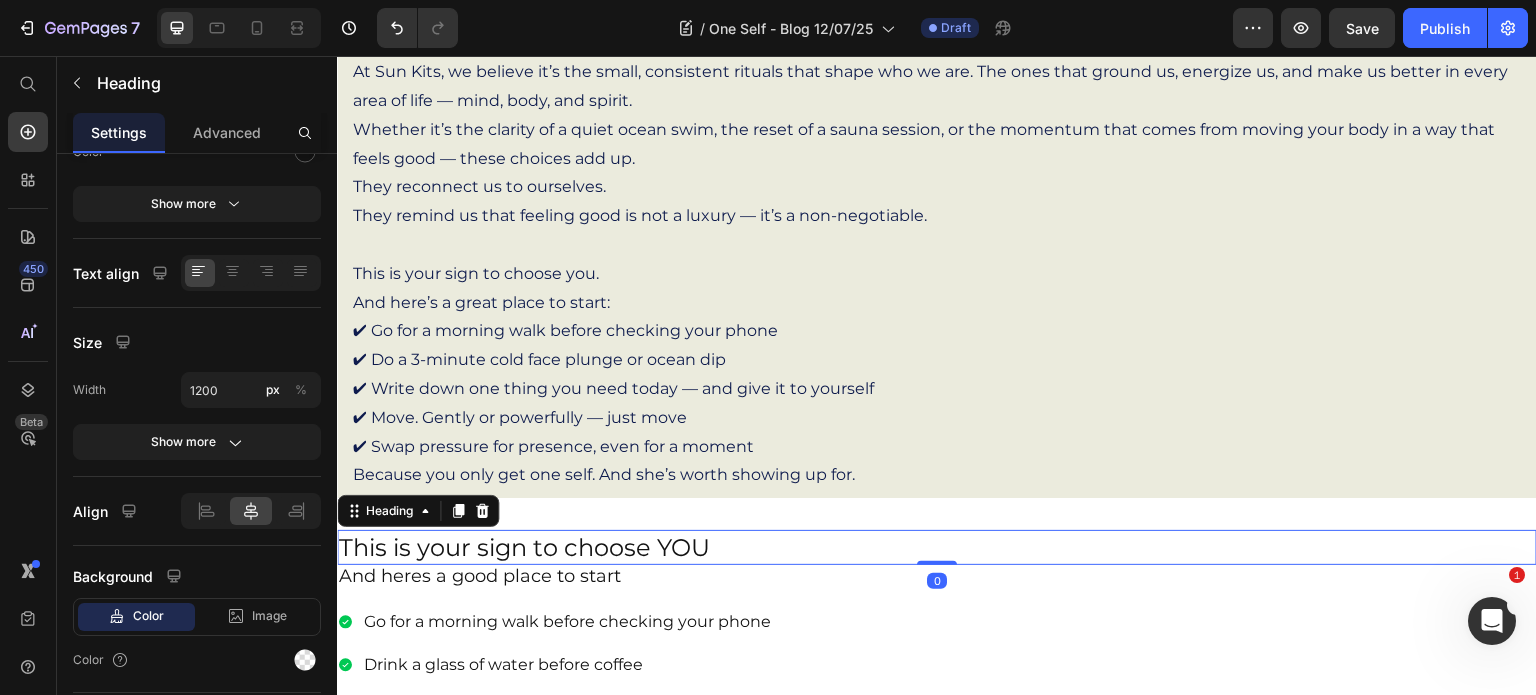 scroll, scrollTop: 0, scrollLeft: 0, axis: both 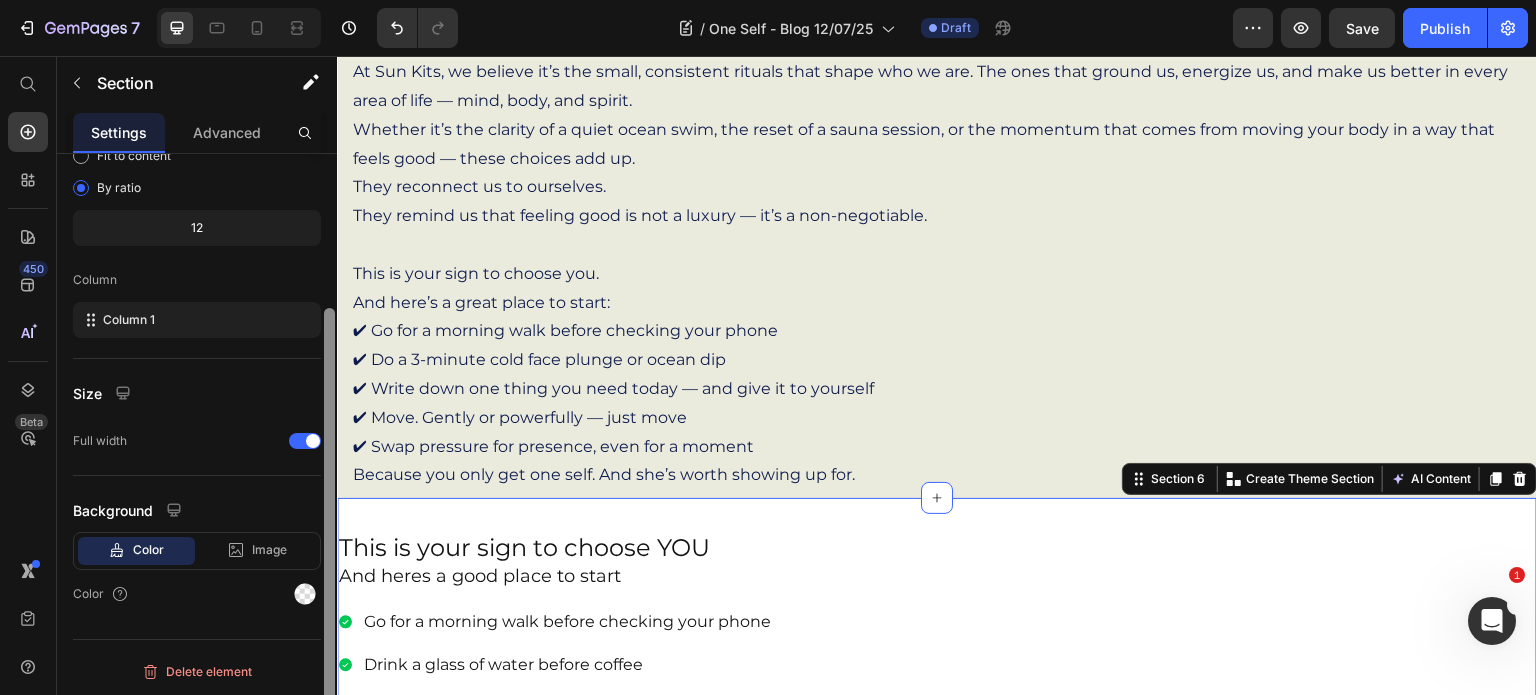 drag, startPoint x: 325, startPoint y: 332, endPoint x: 322, endPoint y: 560, distance: 228.01973 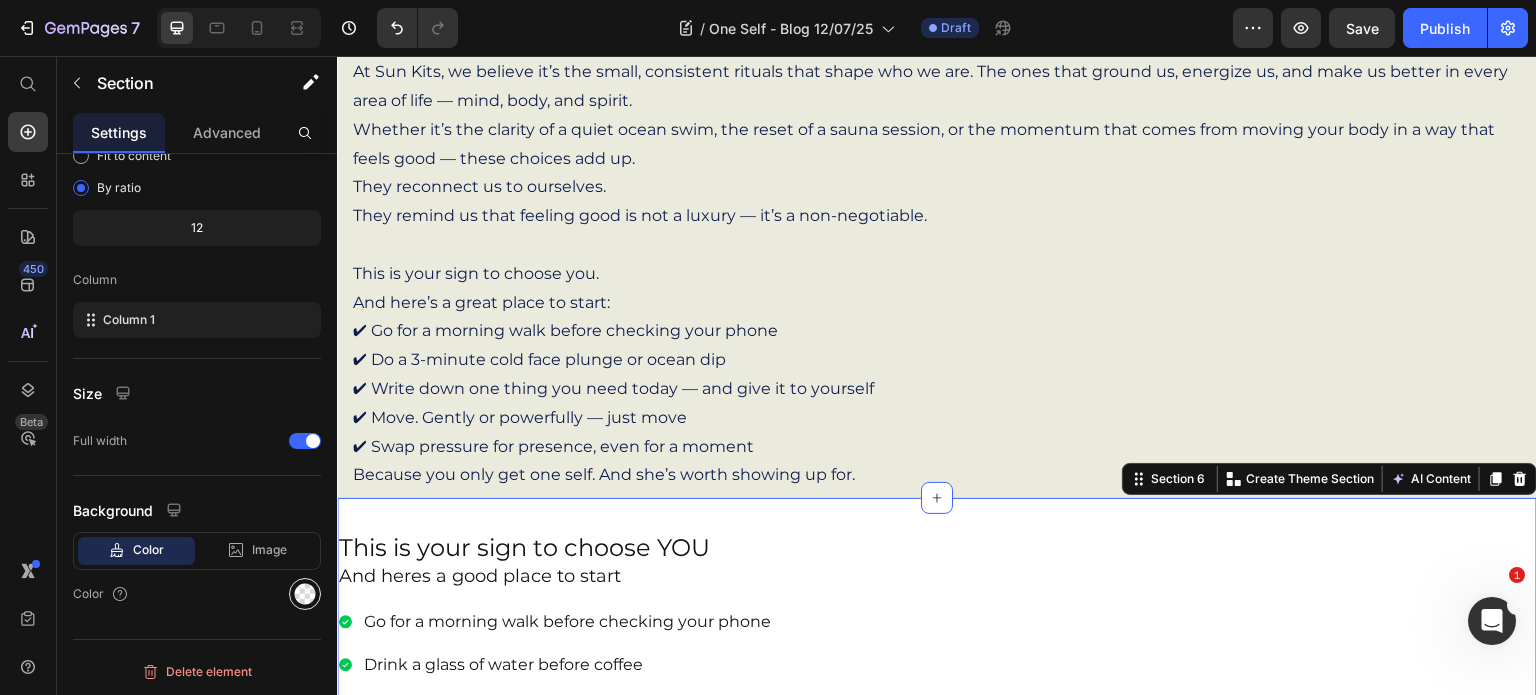 click at bounding box center (305, 594) 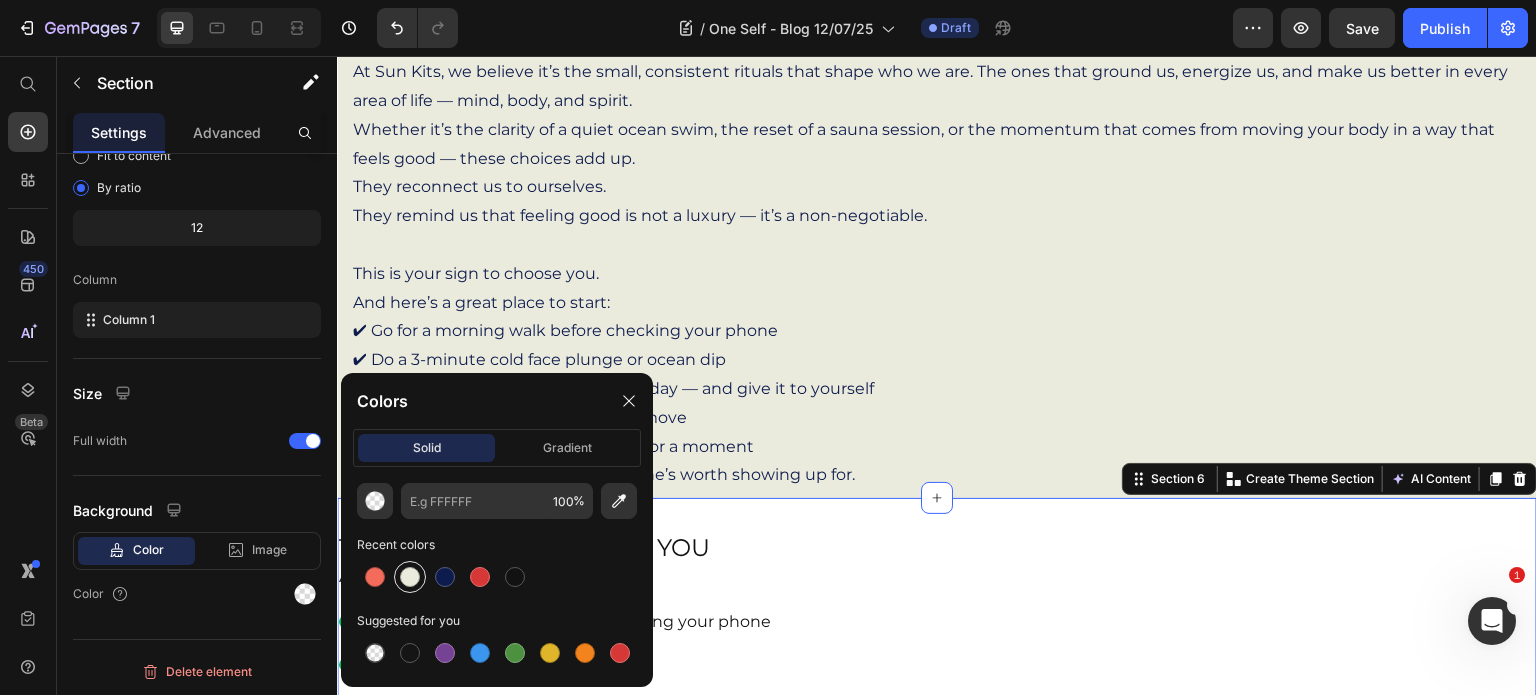 click at bounding box center [410, 577] 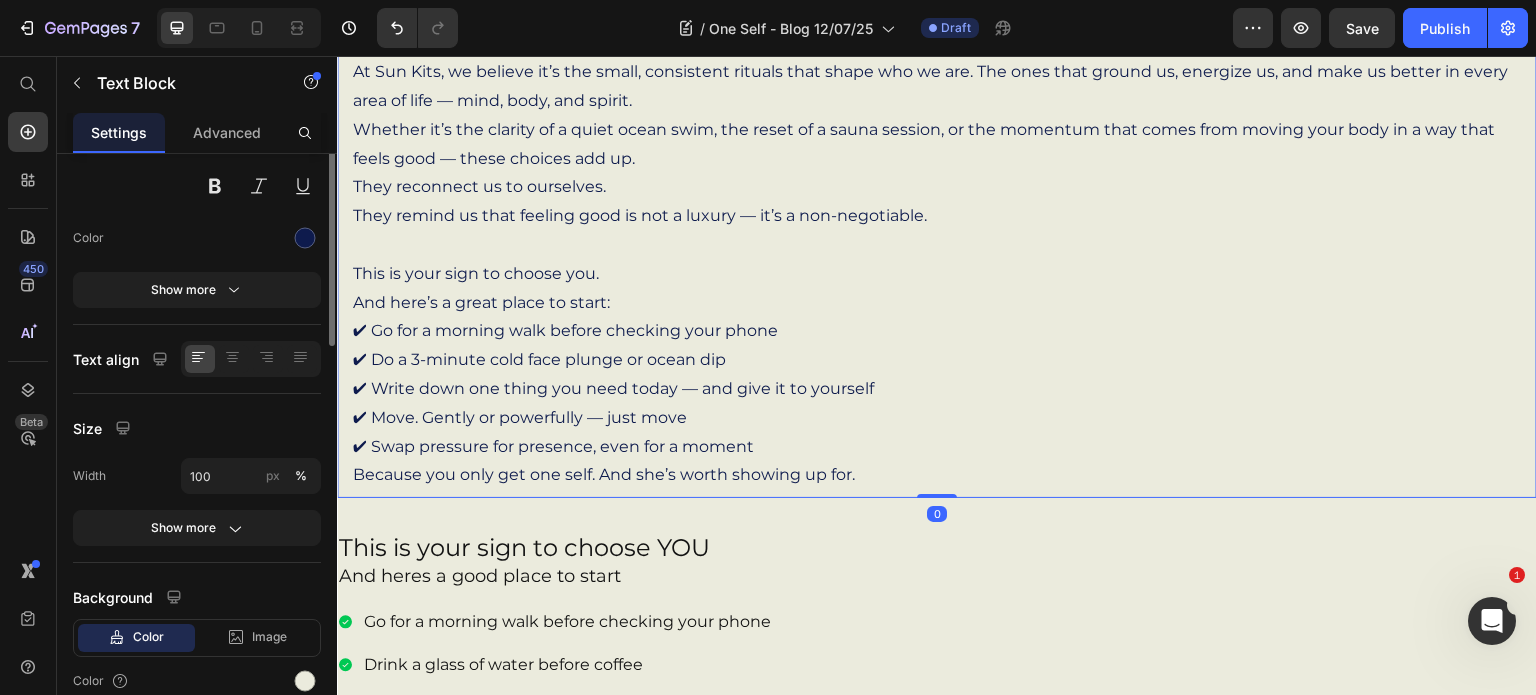 scroll, scrollTop: 0, scrollLeft: 0, axis: both 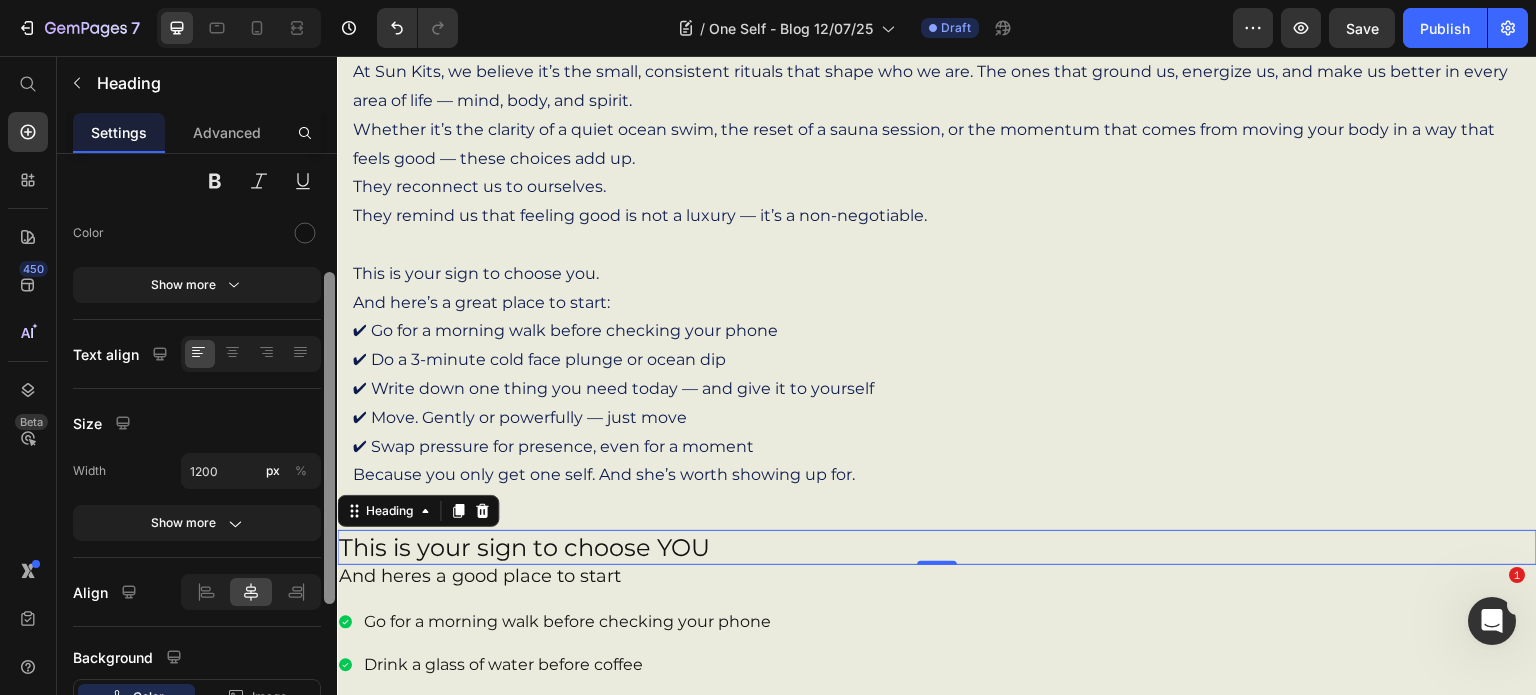 drag, startPoint x: 330, startPoint y: 463, endPoint x: 320, endPoint y: 582, distance: 119.419426 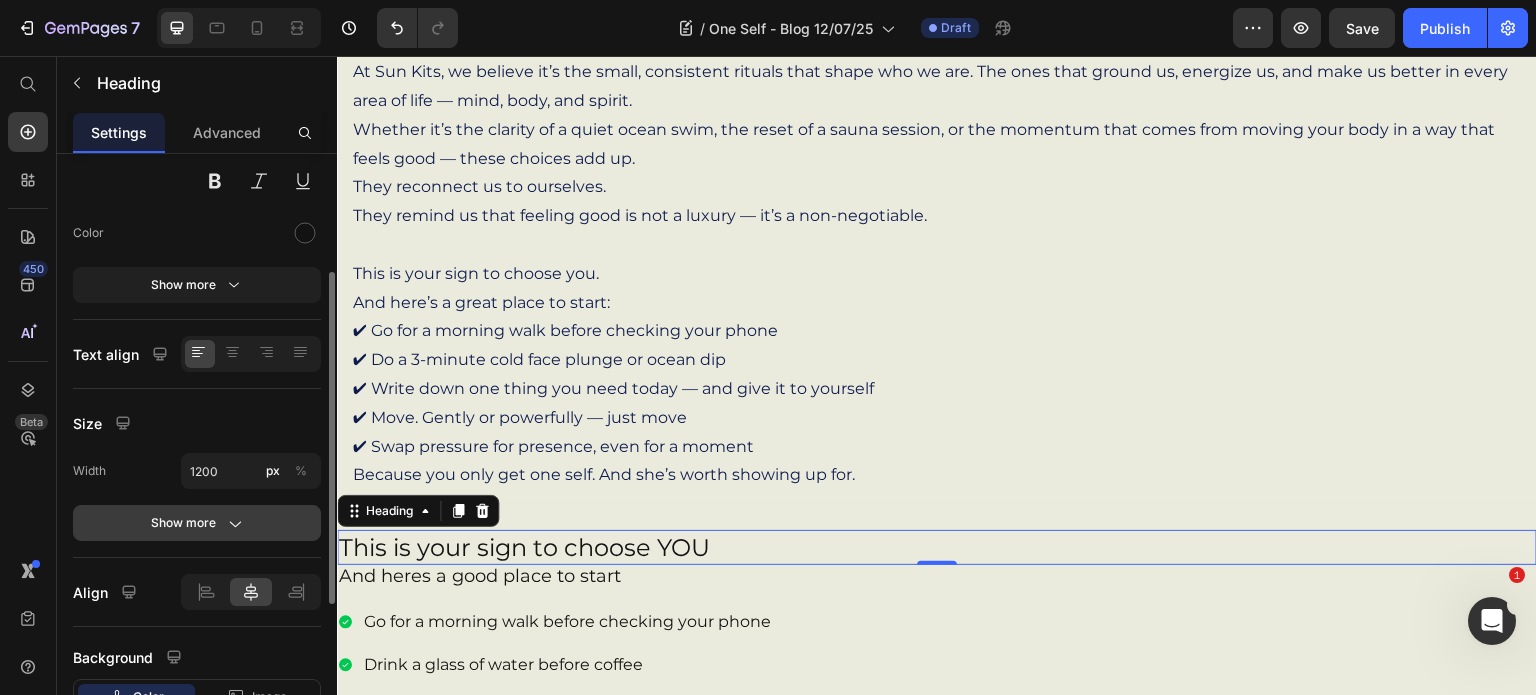 click 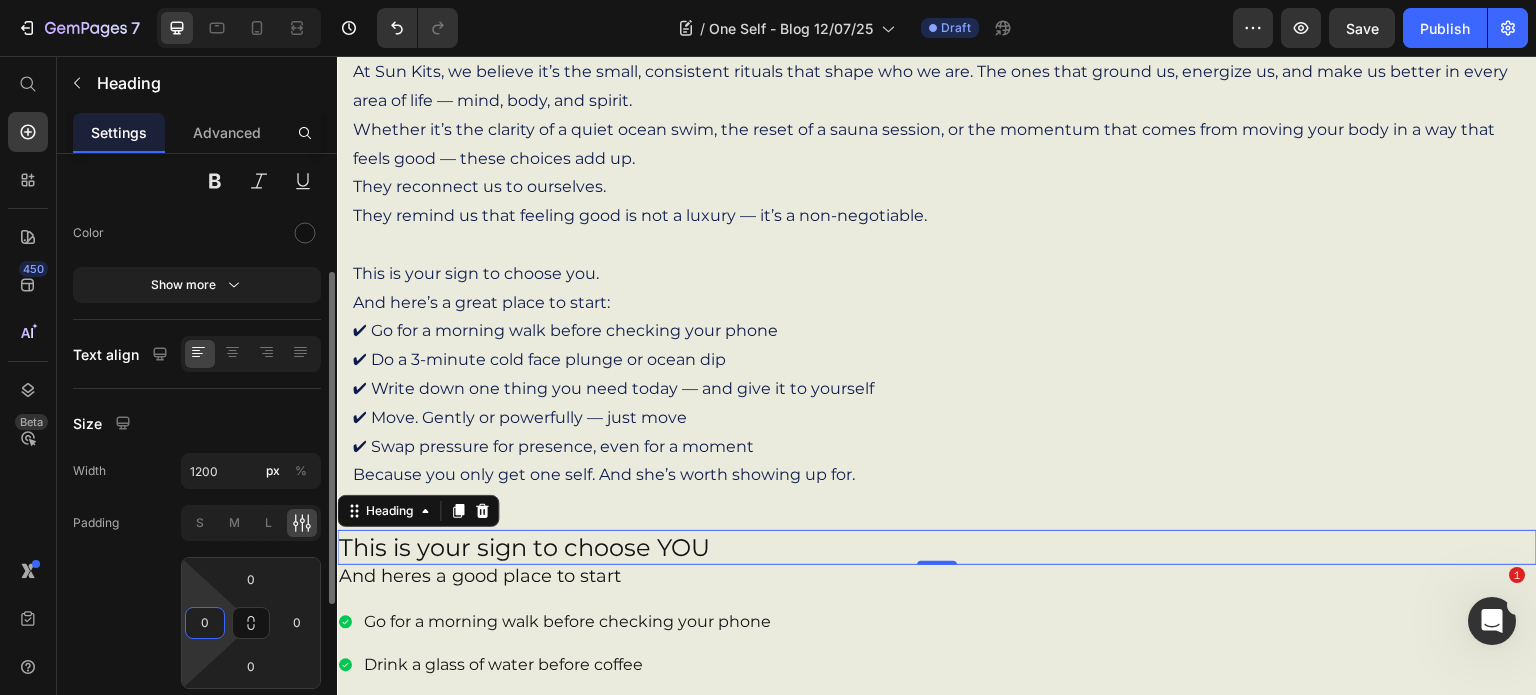 click on "0" at bounding box center (205, 623) 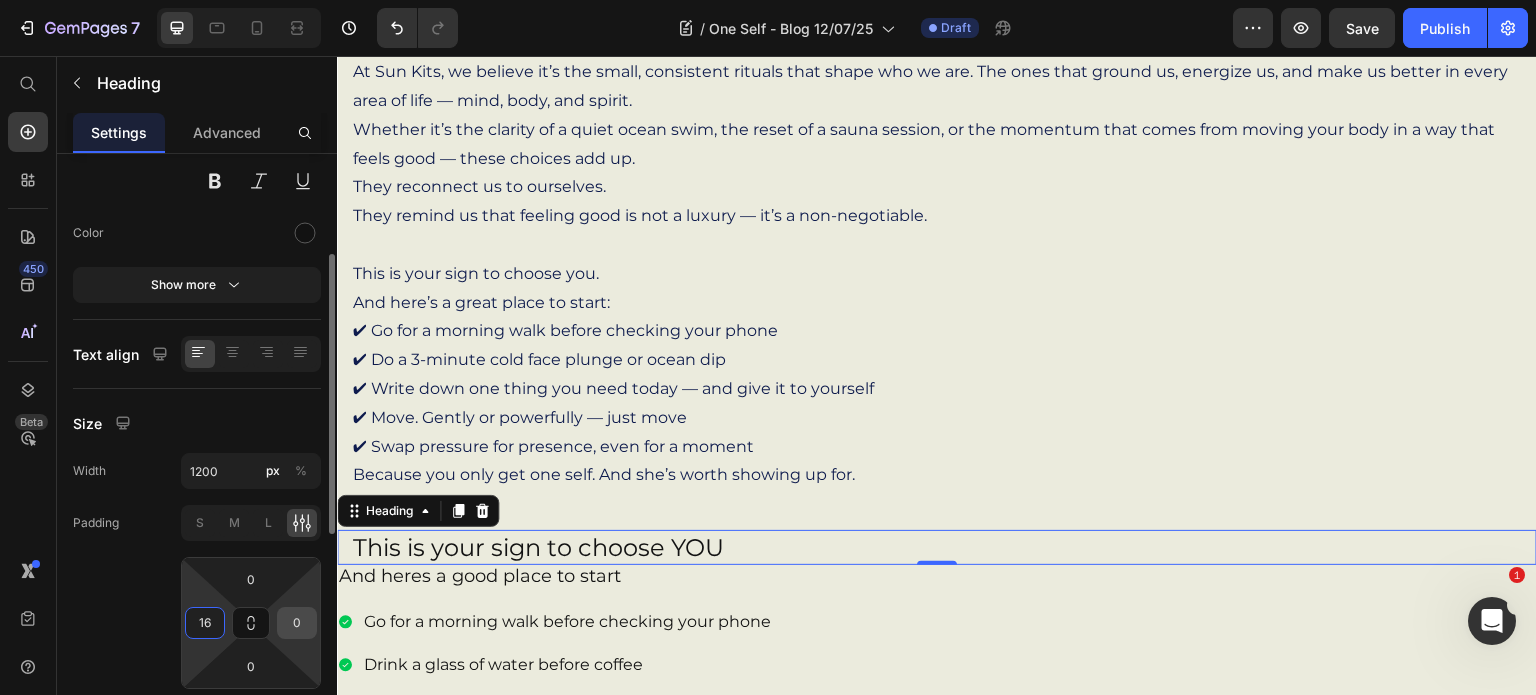 type on "16" 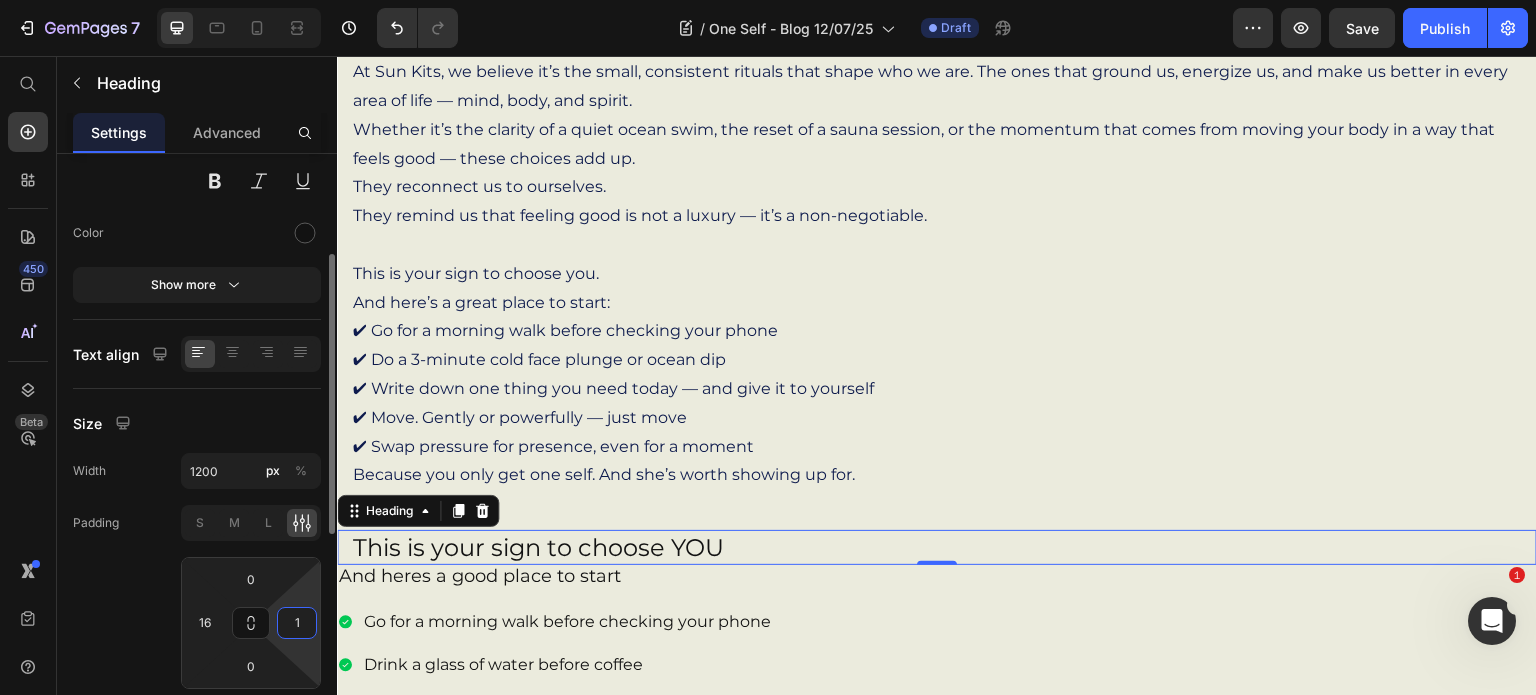 type on "16" 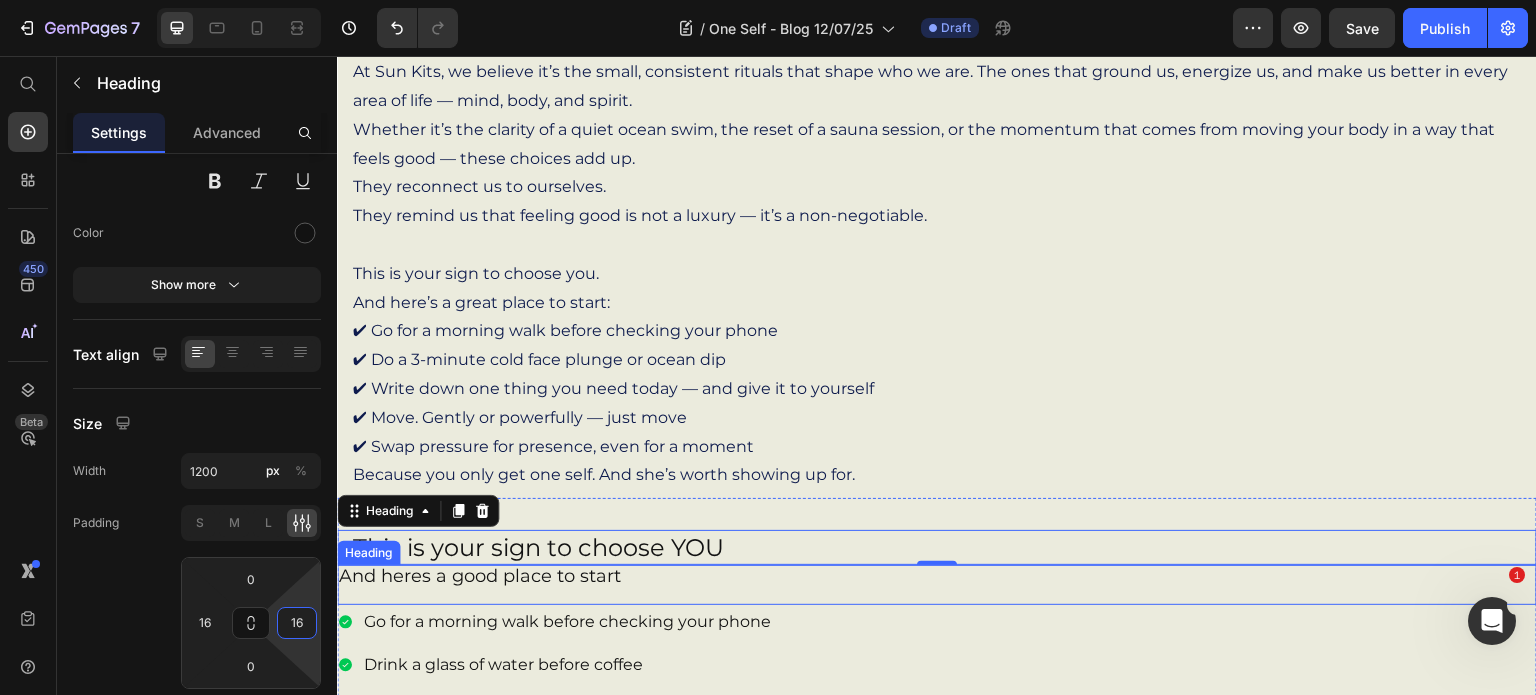 scroll, scrollTop: 212, scrollLeft: 0, axis: vertical 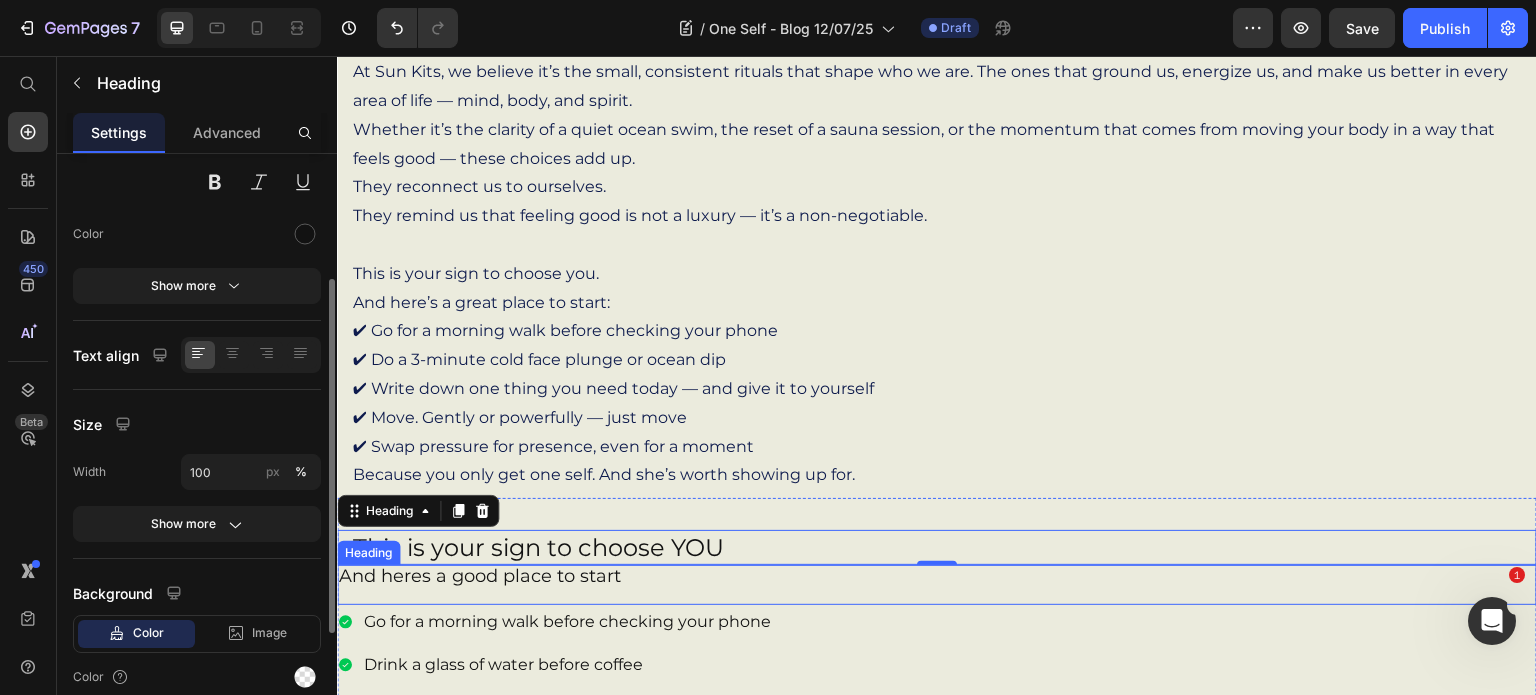 click on "And heres a good place to start" at bounding box center [937, 584] 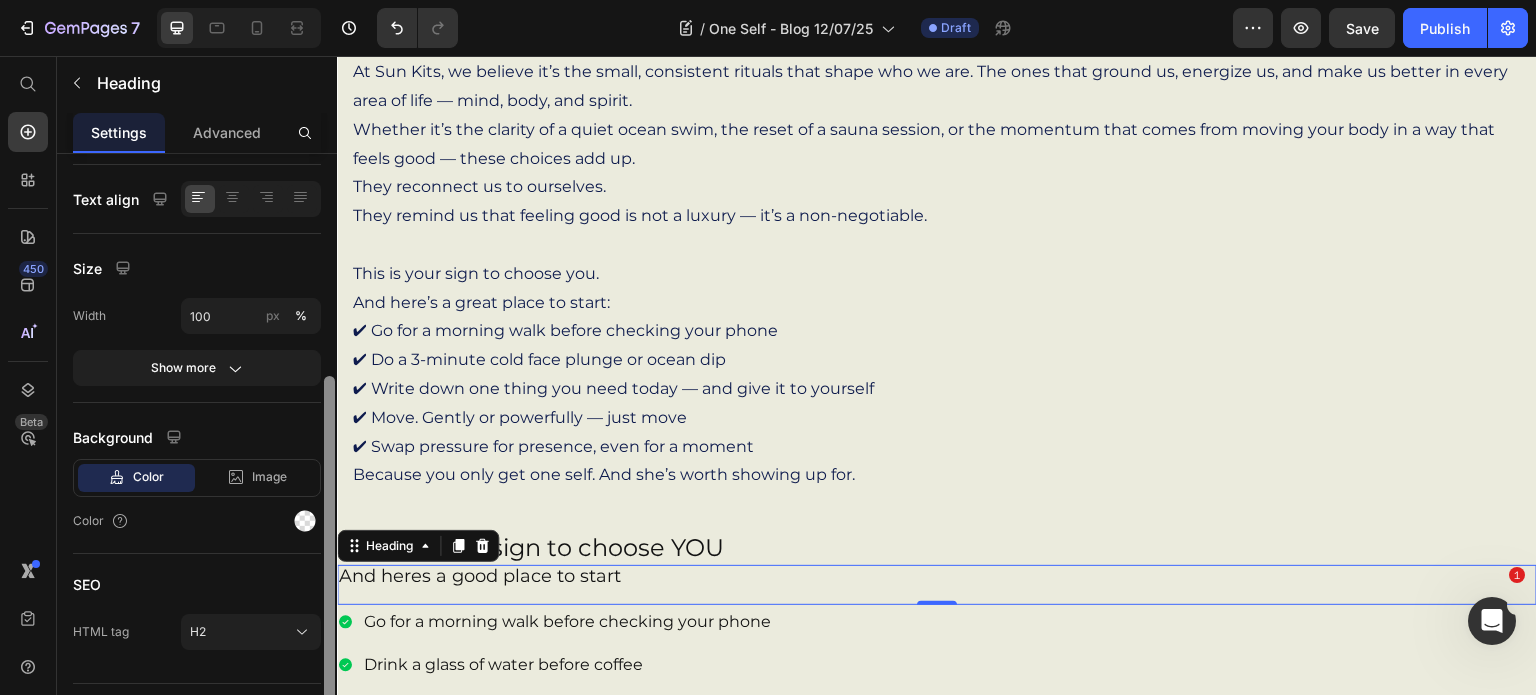 drag, startPoint x: 325, startPoint y: 444, endPoint x: 325, endPoint y: 538, distance: 94 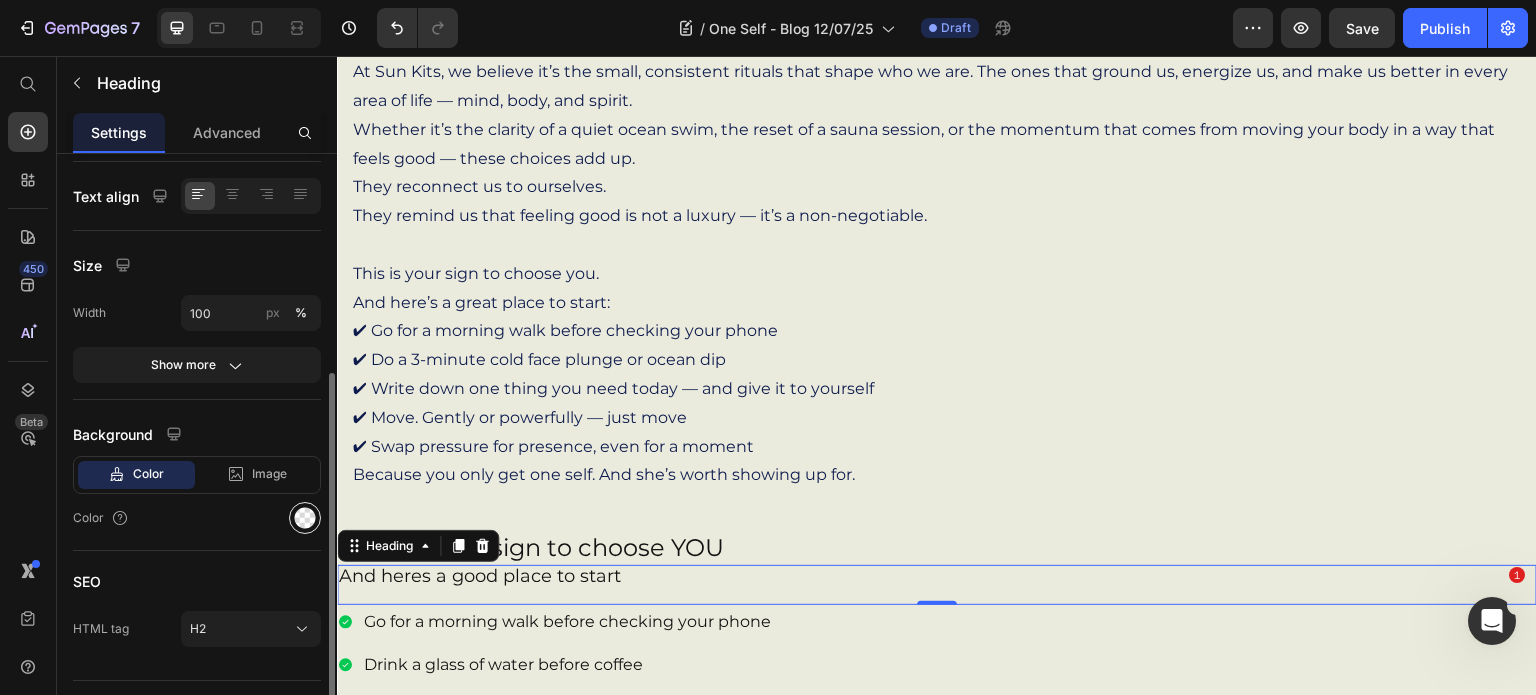 click at bounding box center (305, 518) 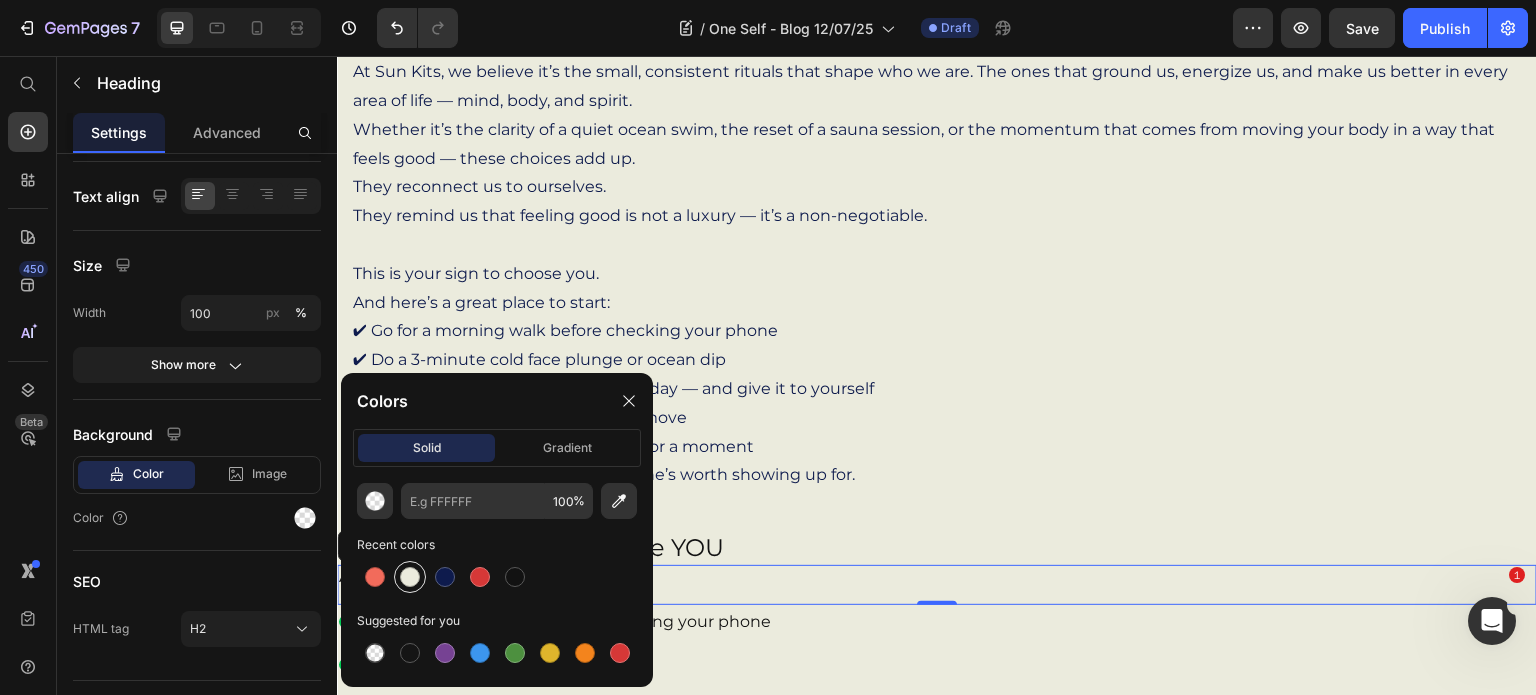 type on "EBEBDD" 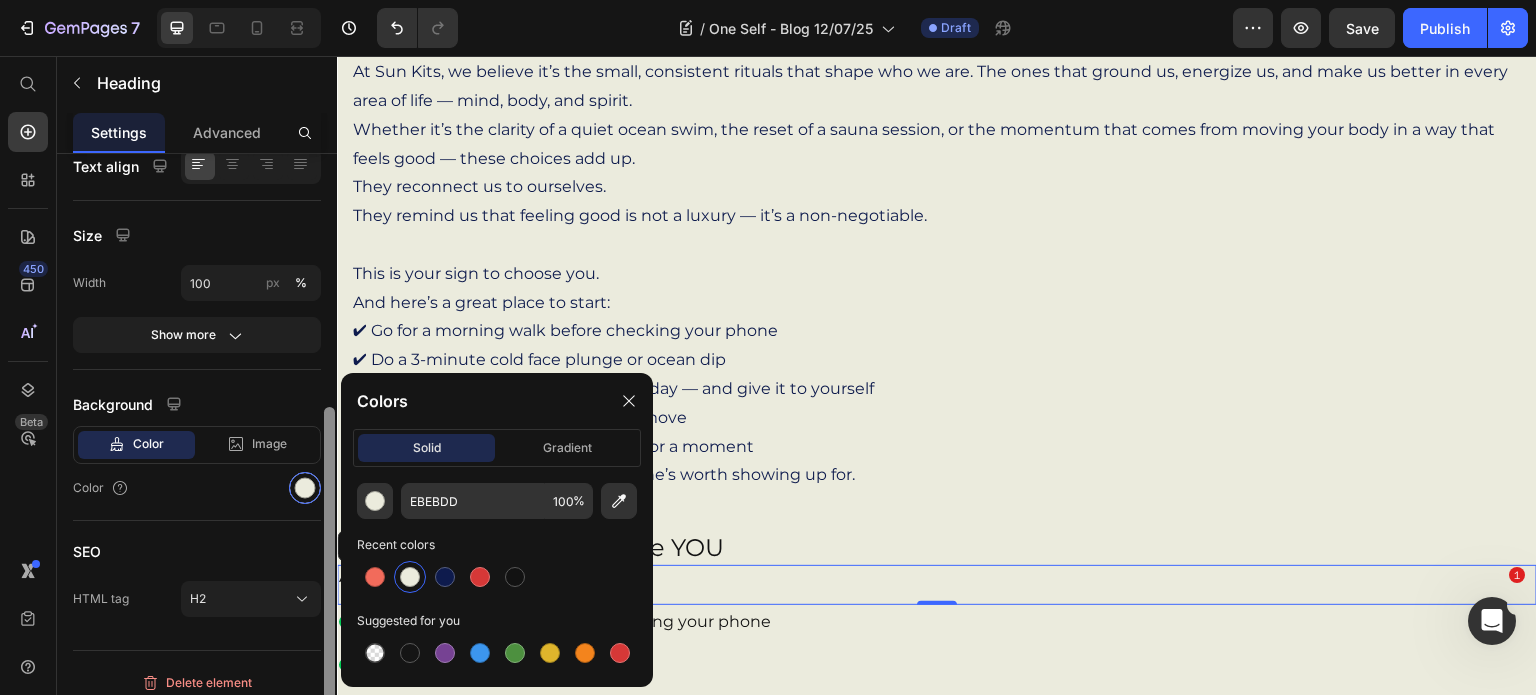 scroll, scrollTop: 411, scrollLeft: 0, axis: vertical 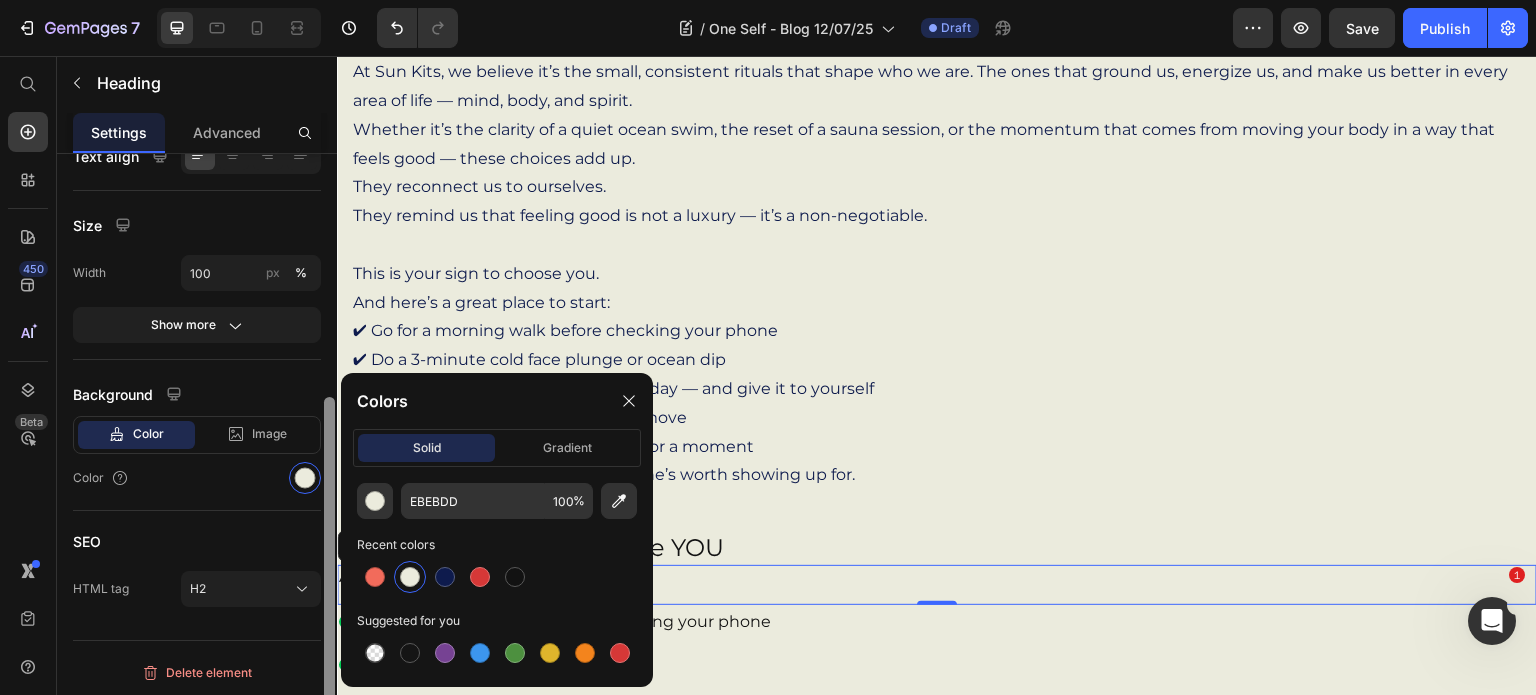 drag, startPoint x: 325, startPoint y: 423, endPoint x: 315, endPoint y: 502, distance: 79.630394 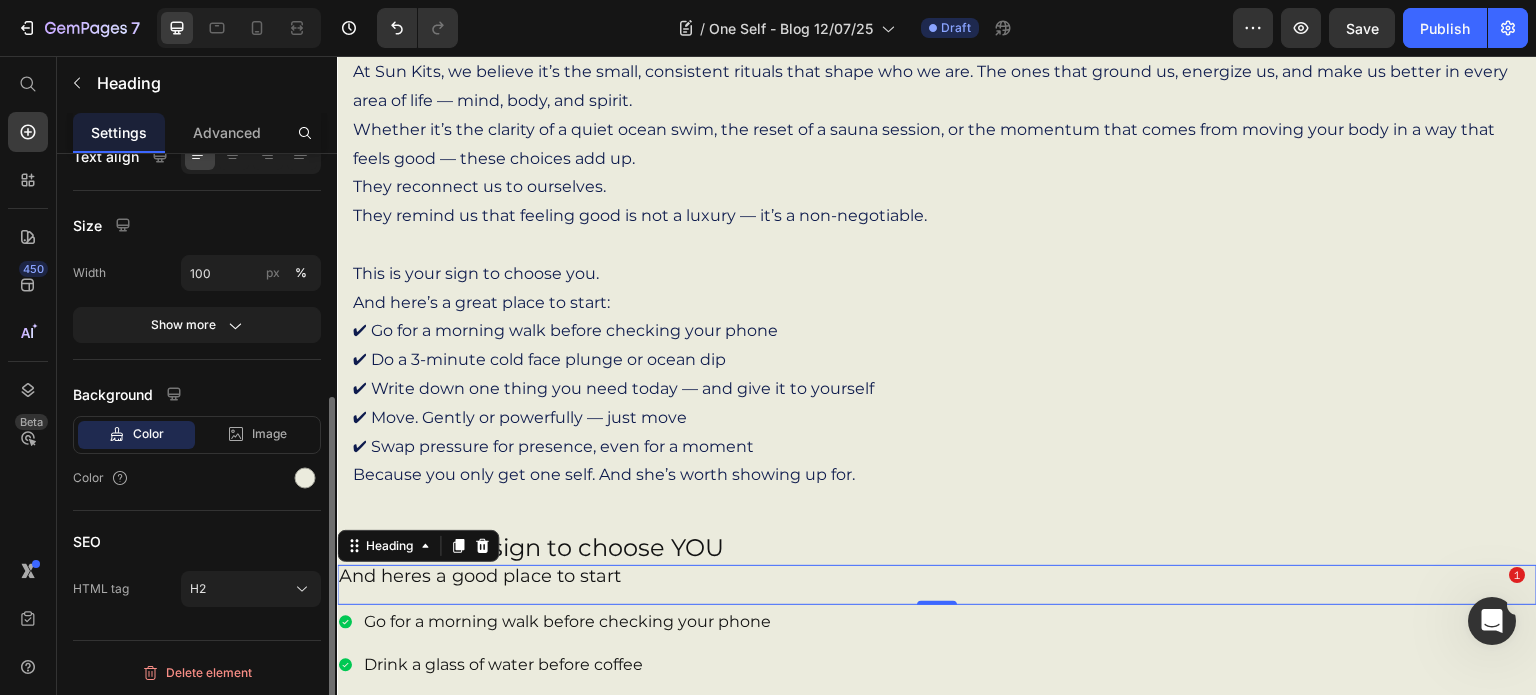 click on "Text Styles Heading 5* Font Montserrat Size 18 Color Show more Text align Size Width 100 px % Show more Background Color Image Video  Color  SEO HTML tag H2" at bounding box center (197, 199) 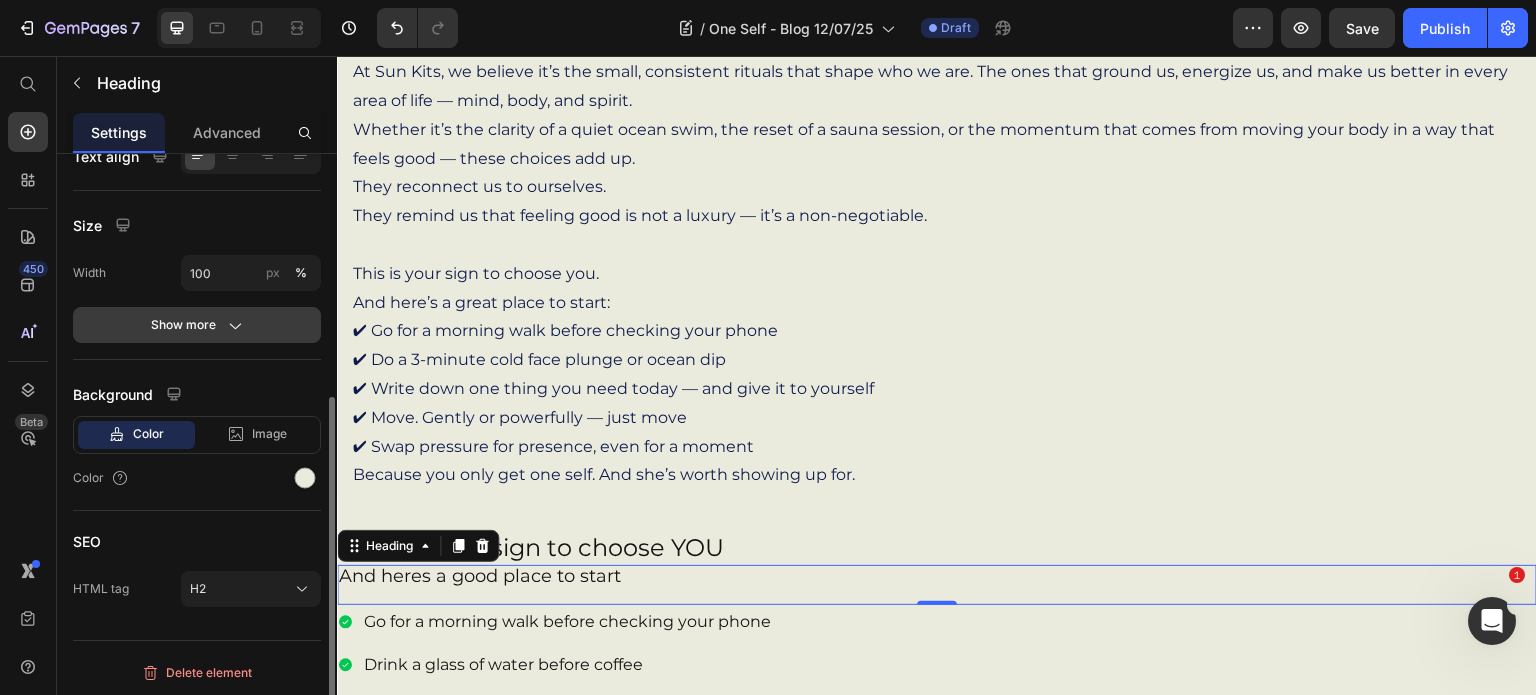 click 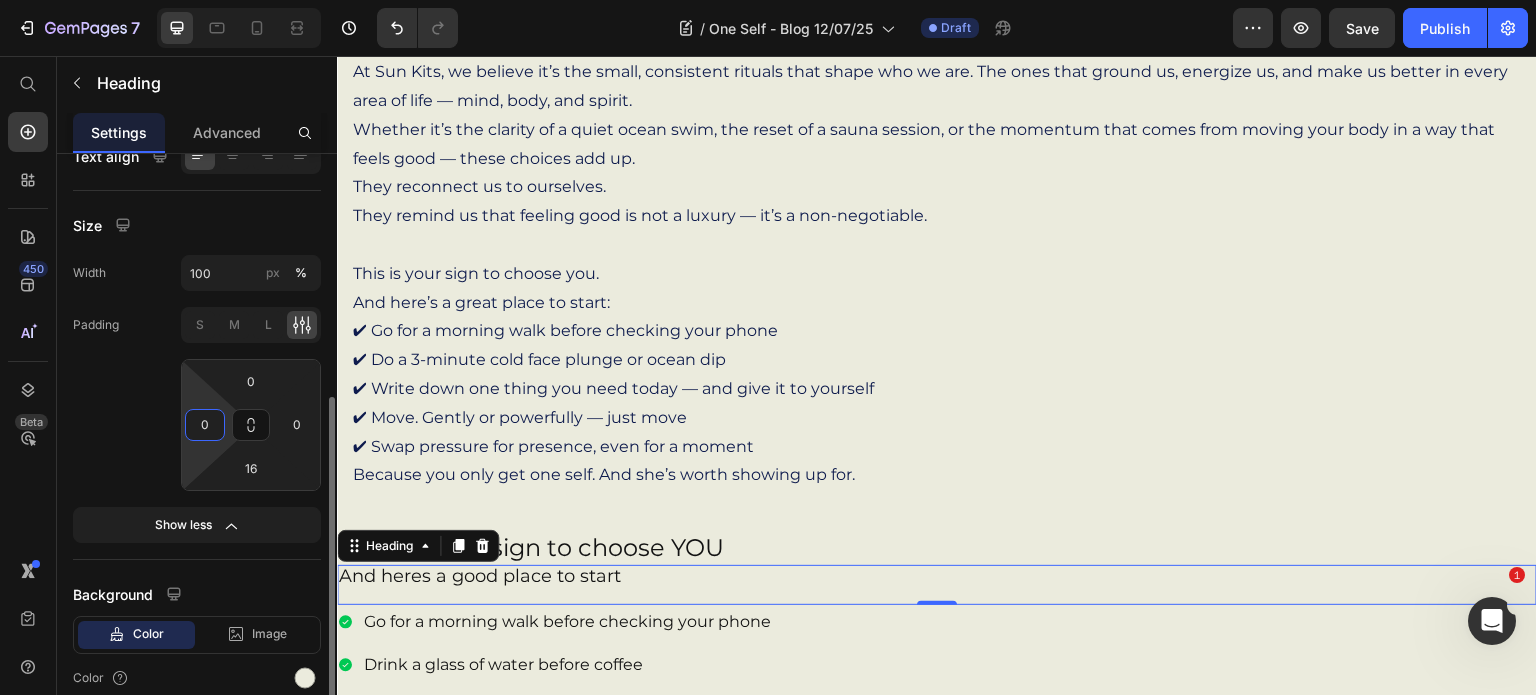 click on "0" at bounding box center [205, 425] 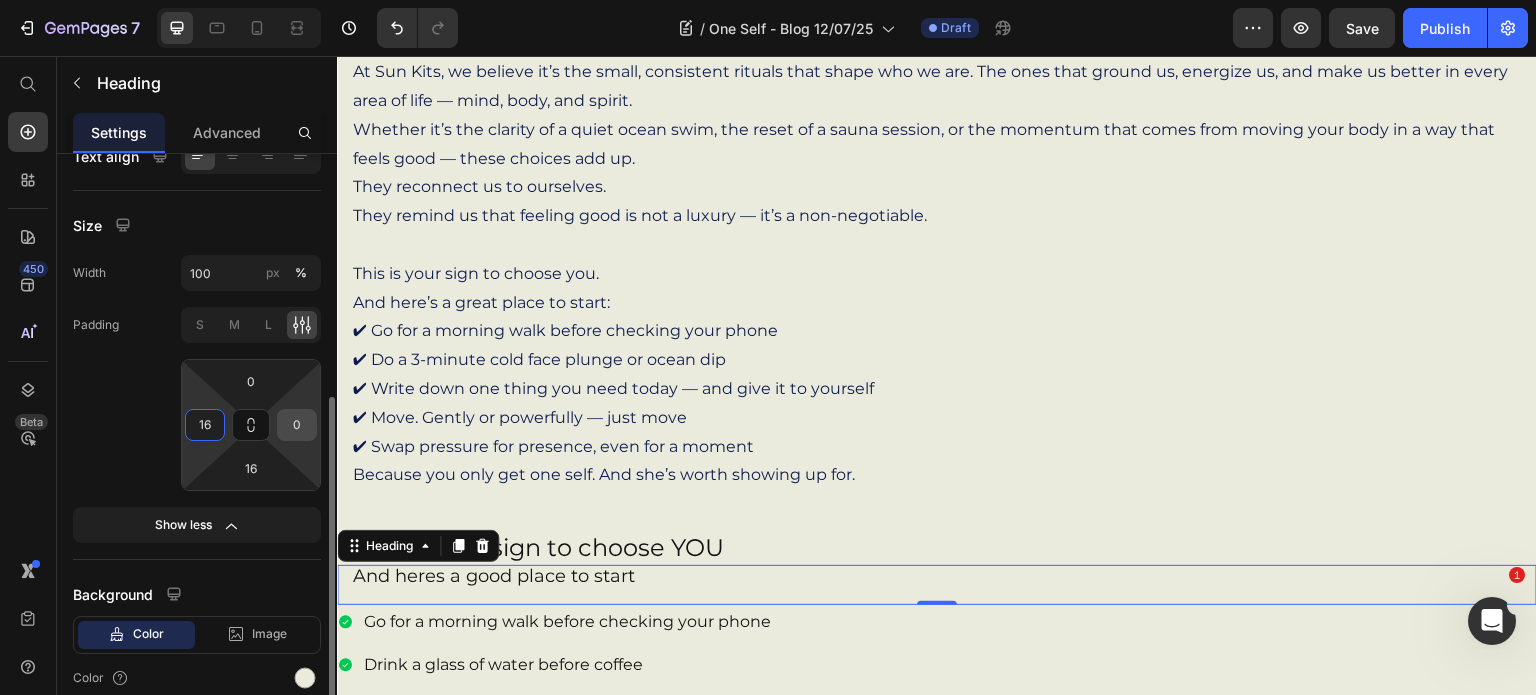 type on "16" 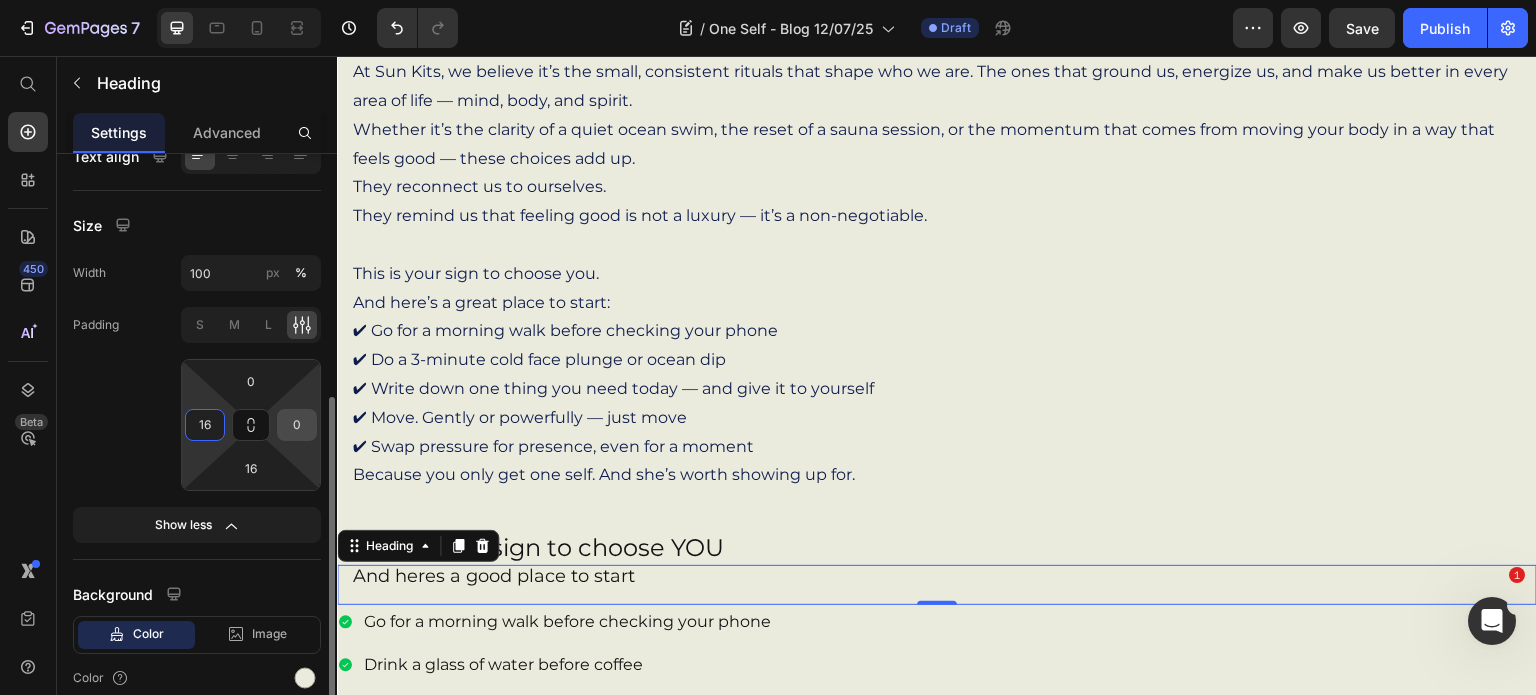 click on "0" at bounding box center [297, 425] 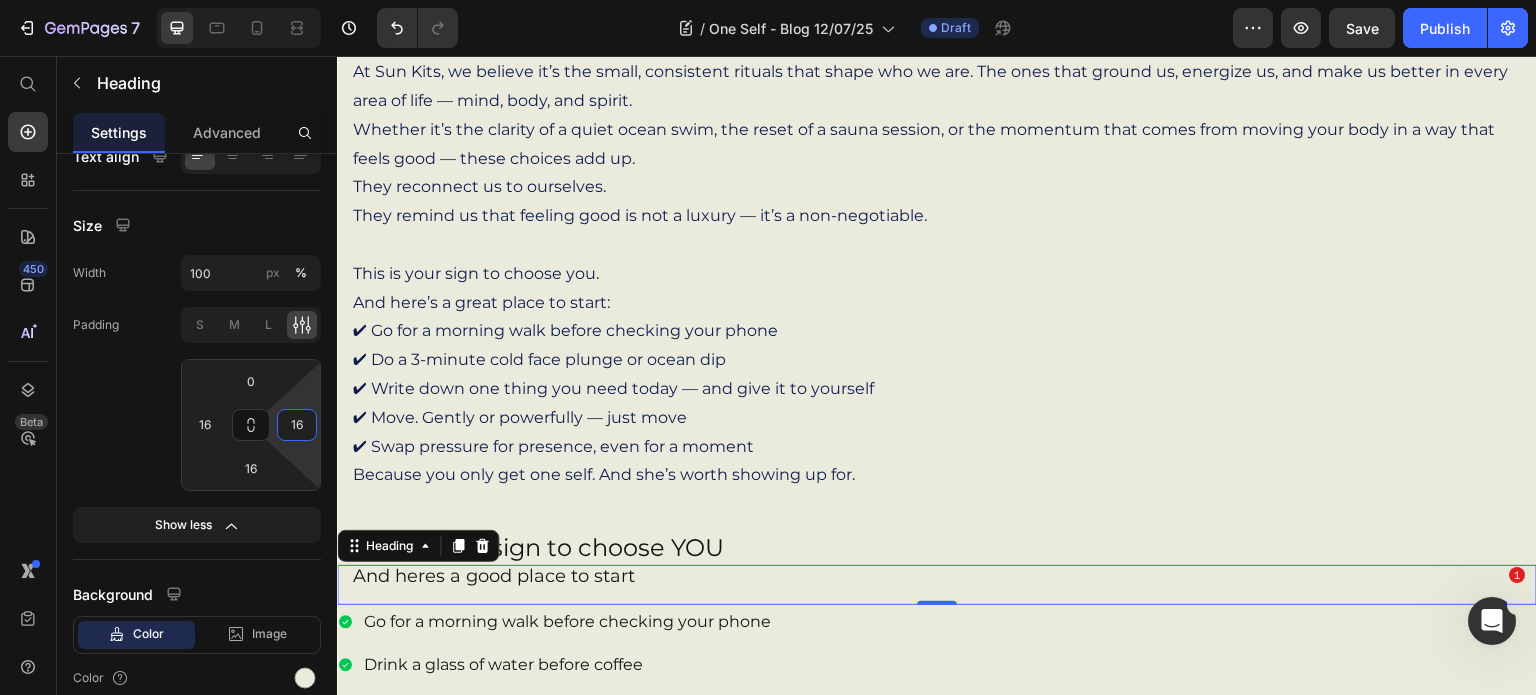 type on "16" 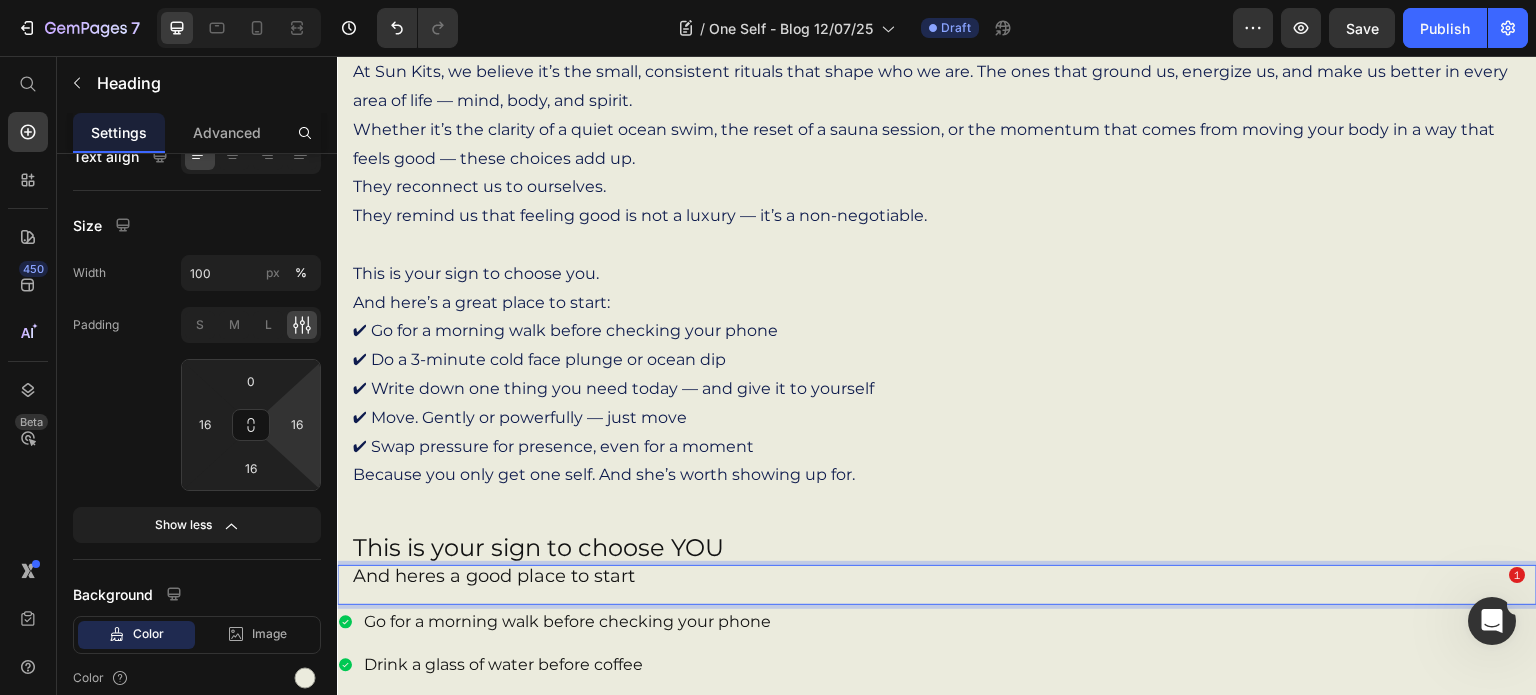 click on "And heres a good place to start" at bounding box center [937, 584] 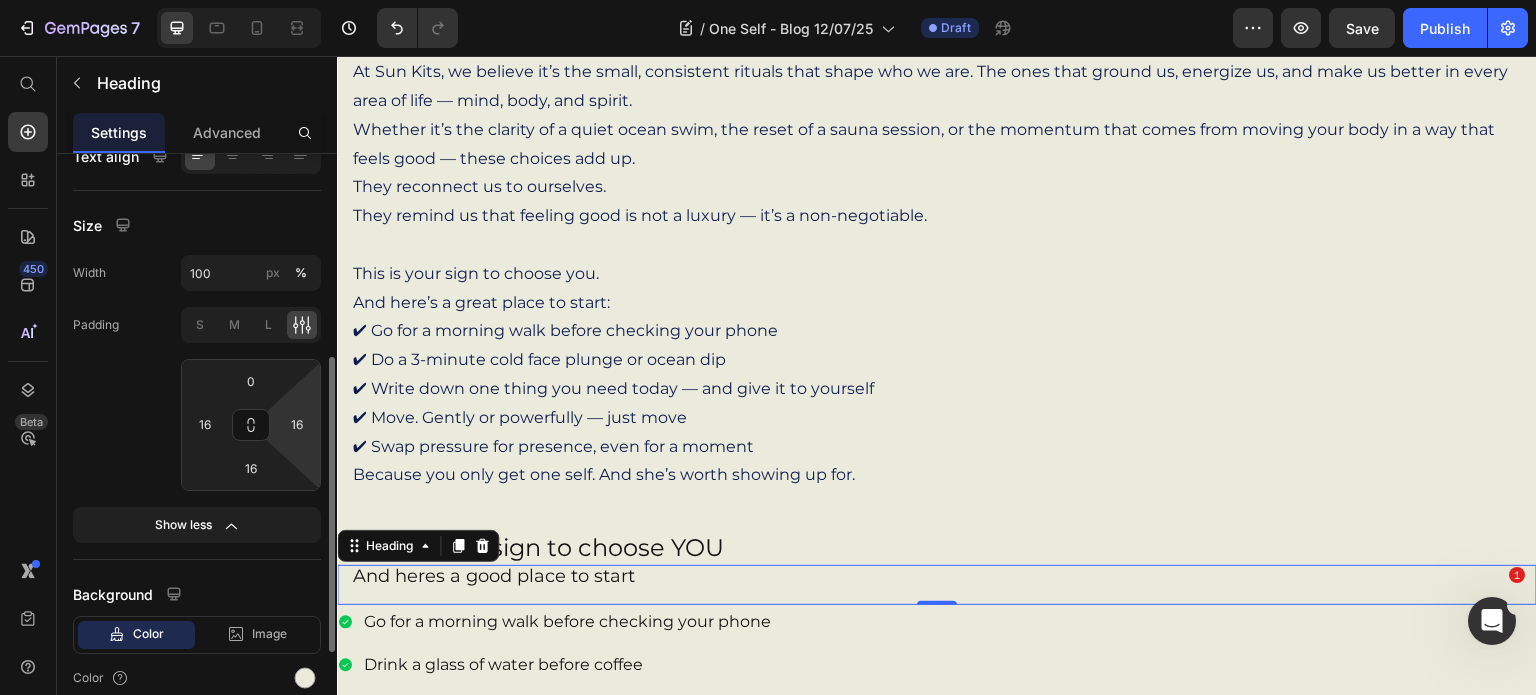 click on "Text Styles Heading 5* Font Montserrat Size 18 Color Show more Text align Size Width 100 px % Padding S M L 0 16 16 16 Show less Background Color Image Video  Color  SEO HTML tag H2" at bounding box center (197, 299) 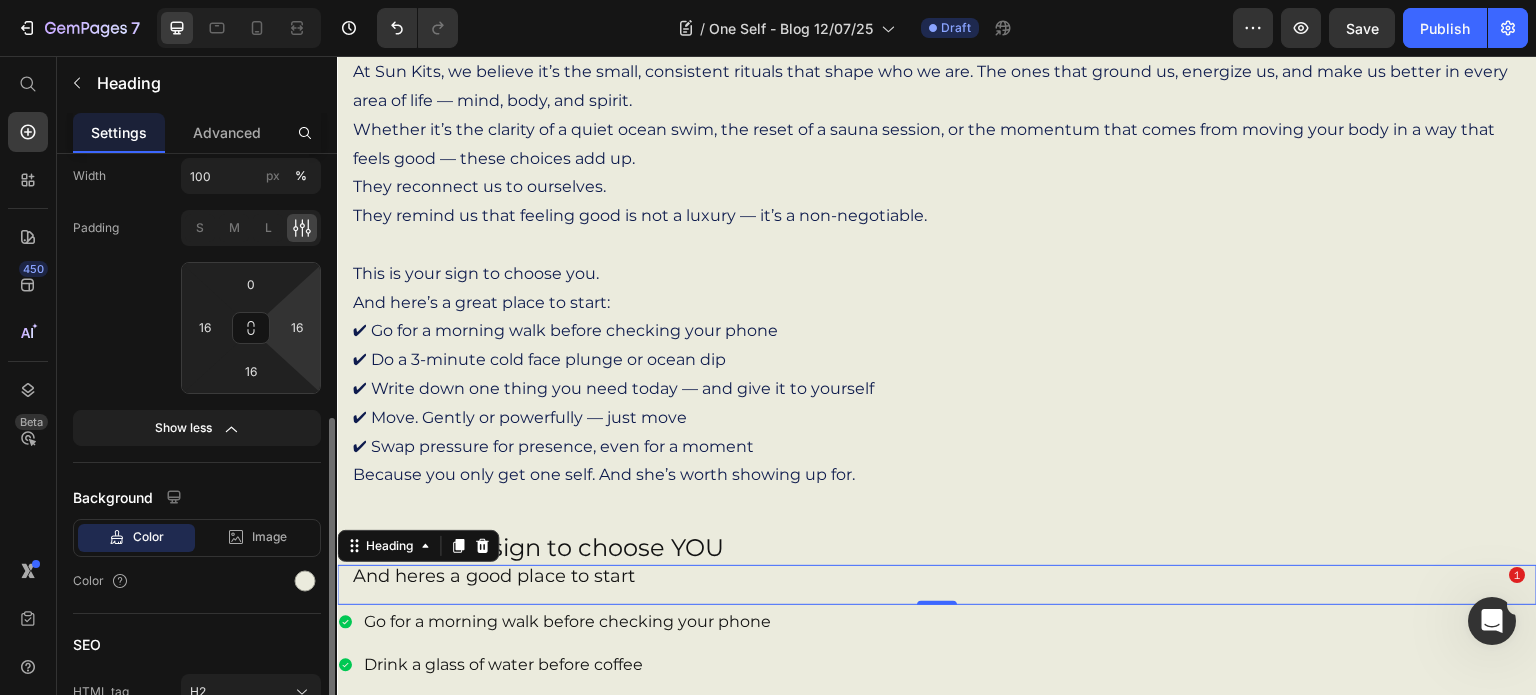 scroll, scrollTop: 517, scrollLeft: 0, axis: vertical 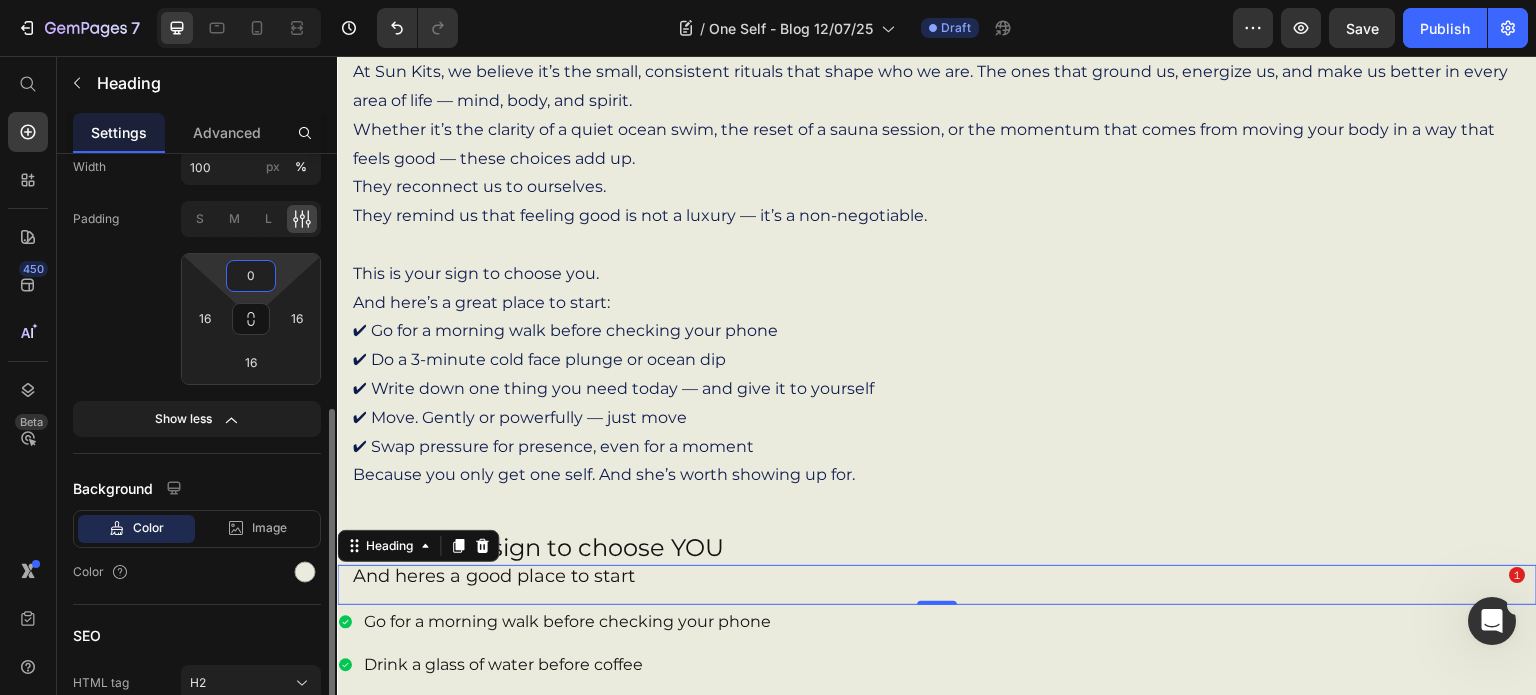 click on "0" at bounding box center [251, 276] 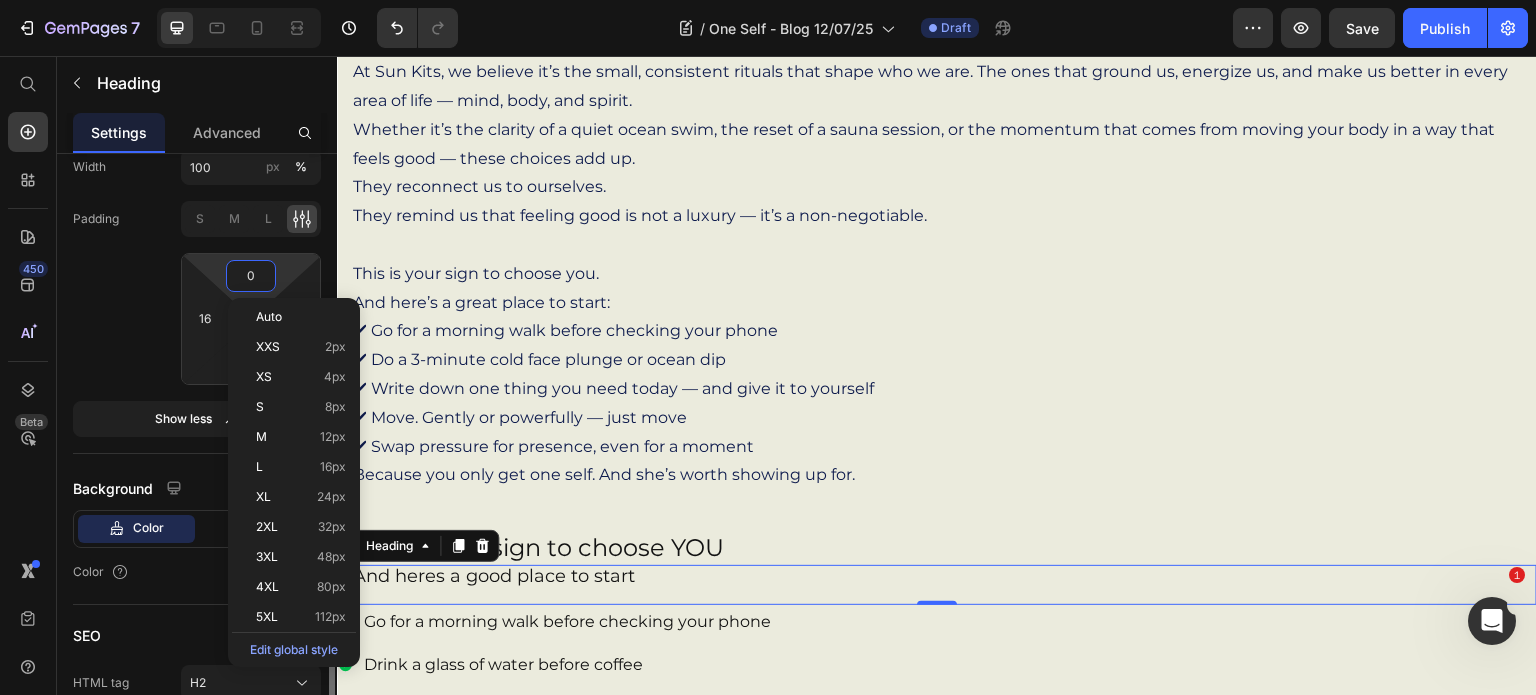 type on "8" 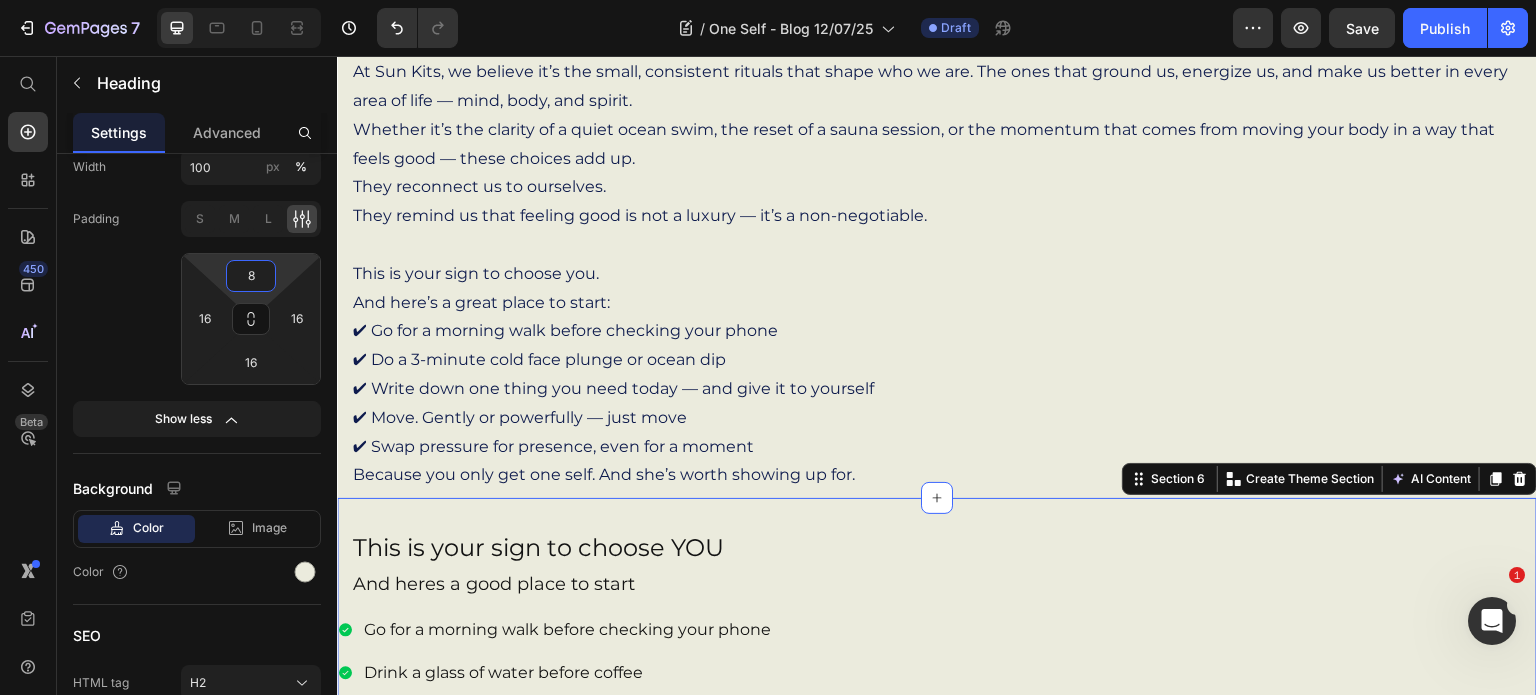 scroll, scrollTop: 0, scrollLeft: 0, axis: both 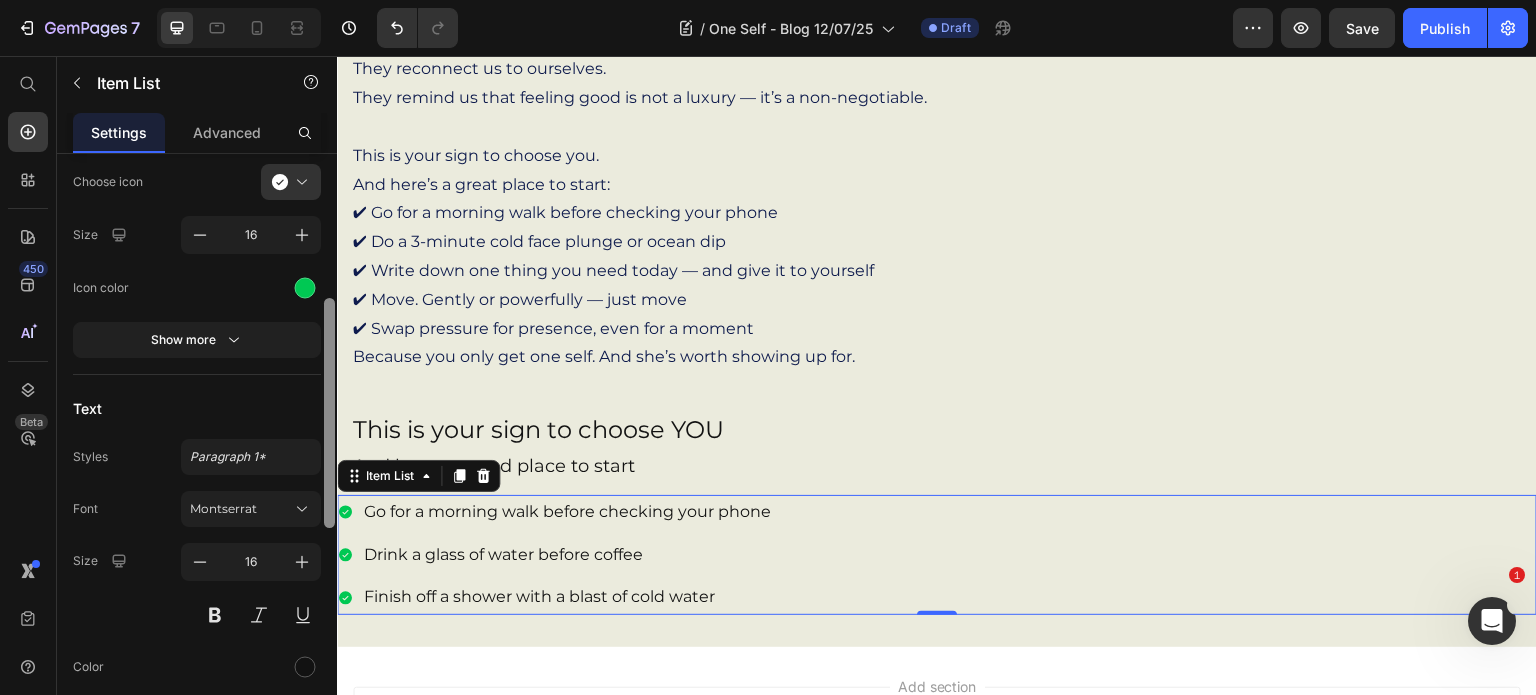 drag, startPoint x: 324, startPoint y: 371, endPoint x: 333, endPoint y: 516, distance: 145.27904 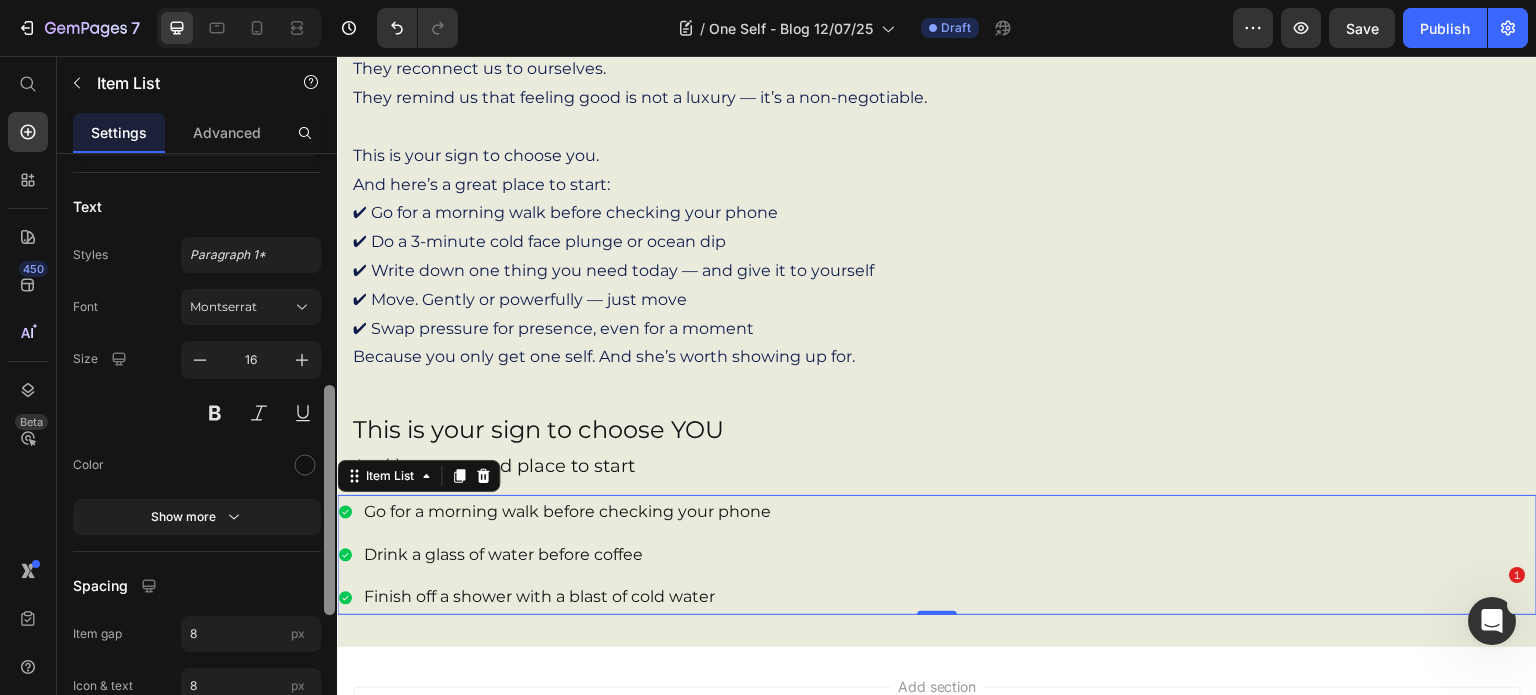 scroll, scrollTop: 584, scrollLeft: 0, axis: vertical 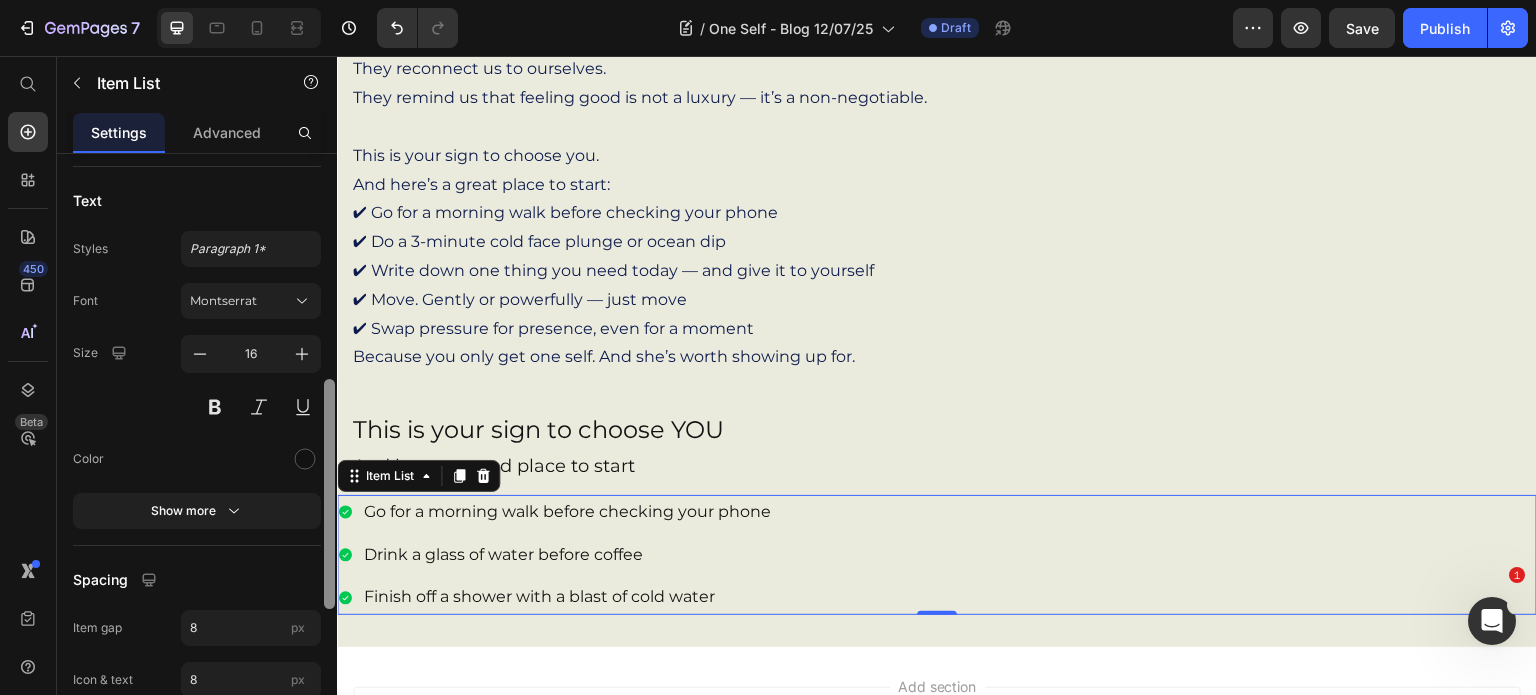 drag, startPoint x: 325, startPoint y: 515, endPoint x: 332, endPoint y: 595, distance: 80.305664 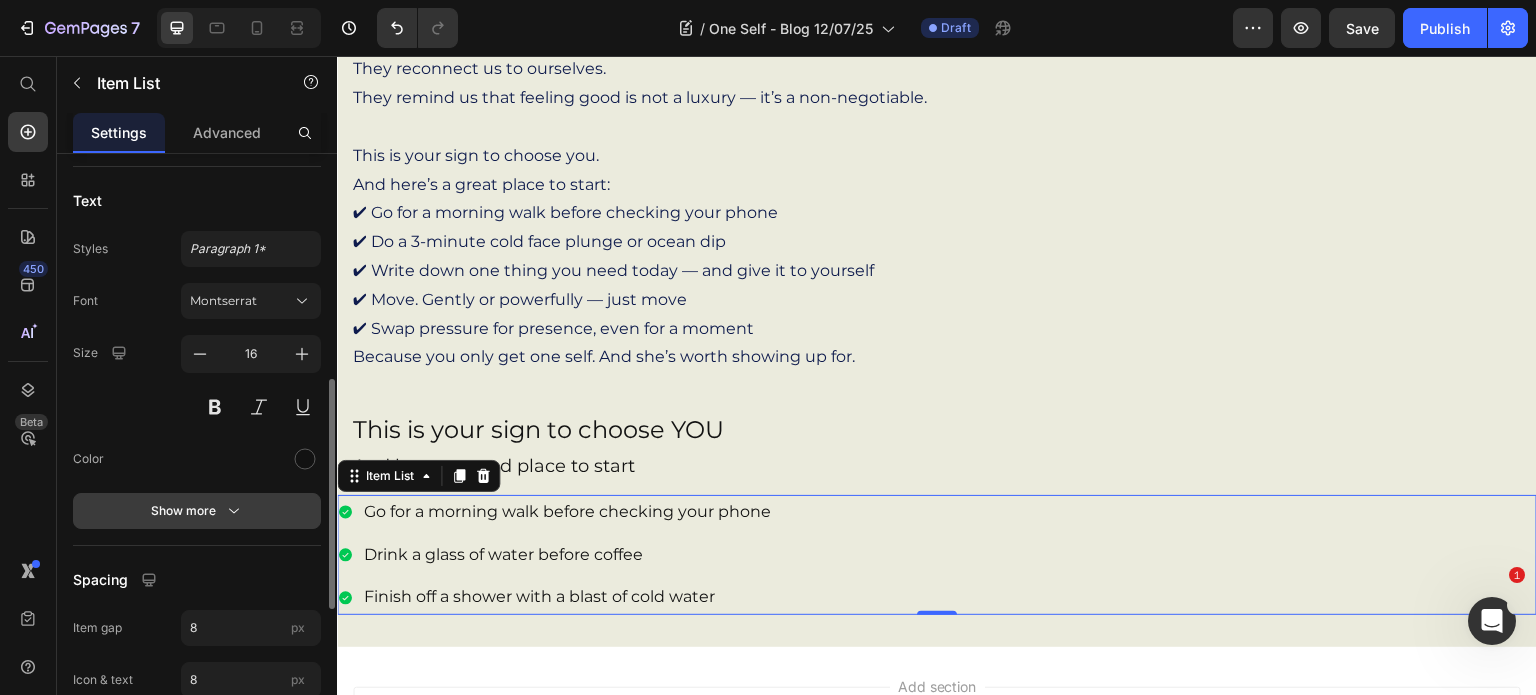 click 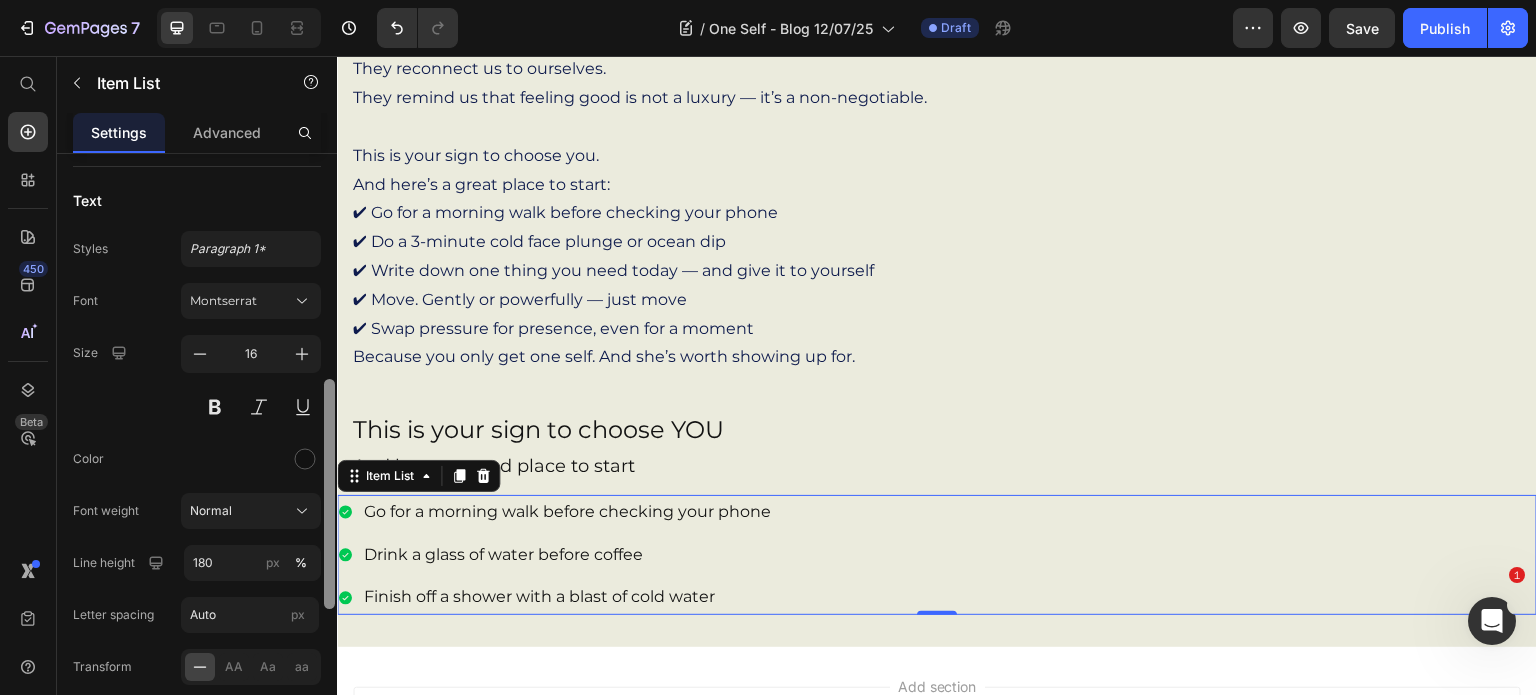 scroll, scrollTop: 1162, scrollLeft: 0, axis: vertical 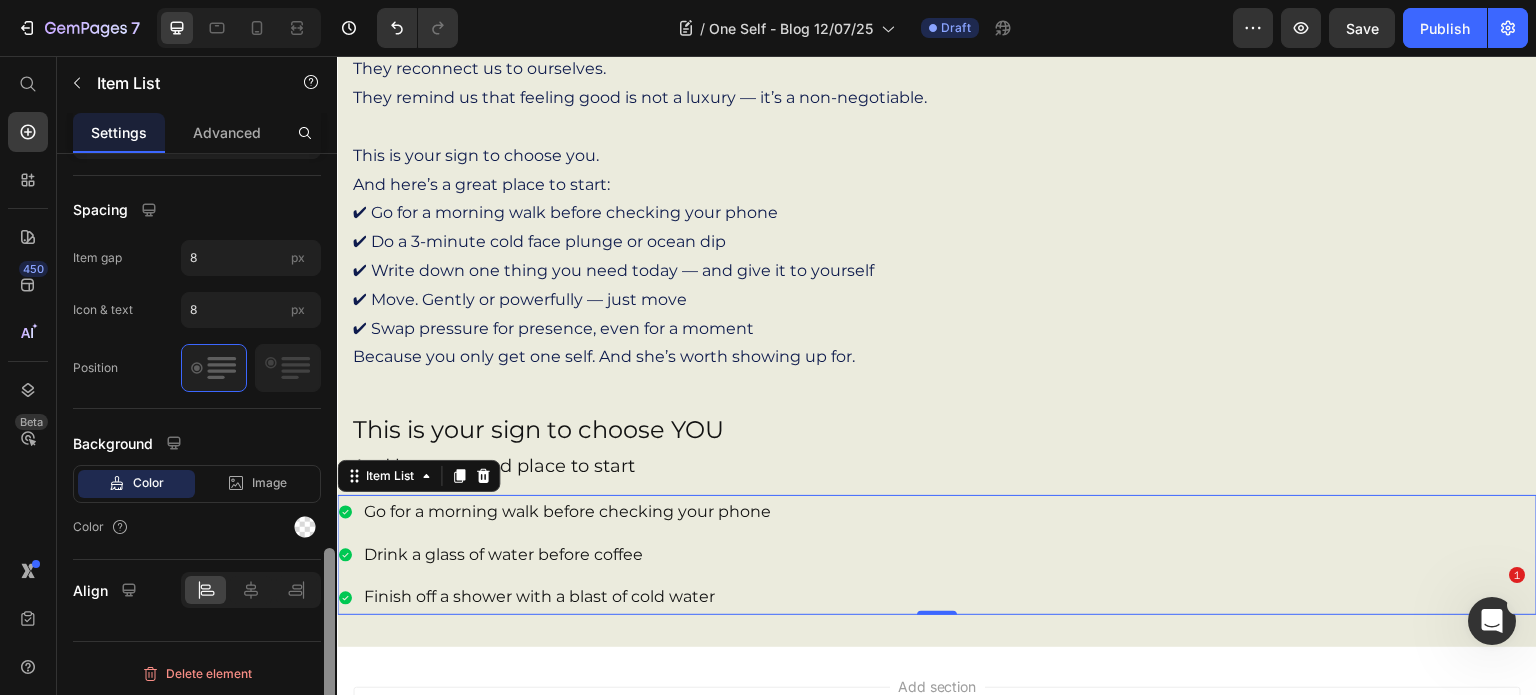 drag, startPoint x: 322, startPoint y: 519, endPoint x: 324, endPoint y: 559, distance: 40.04997 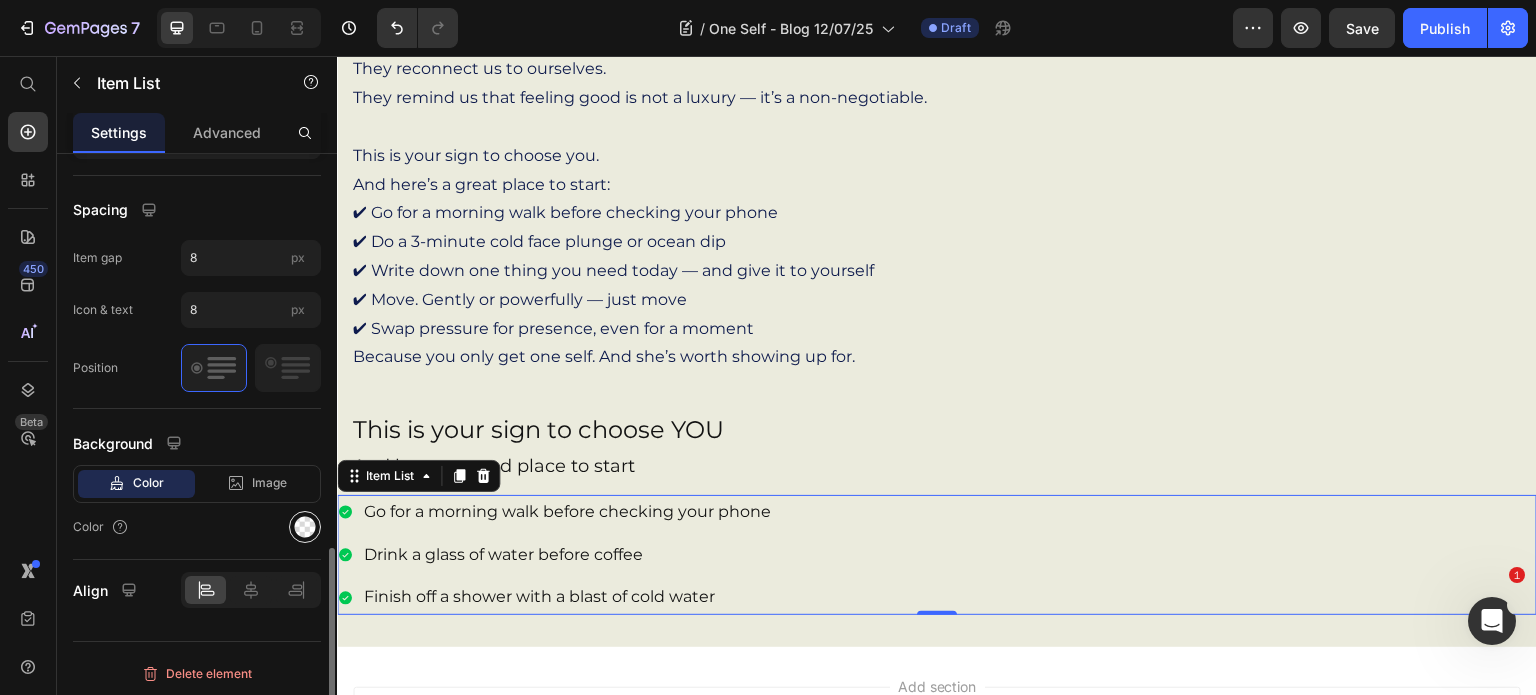 click at bounding box center (305, 527) 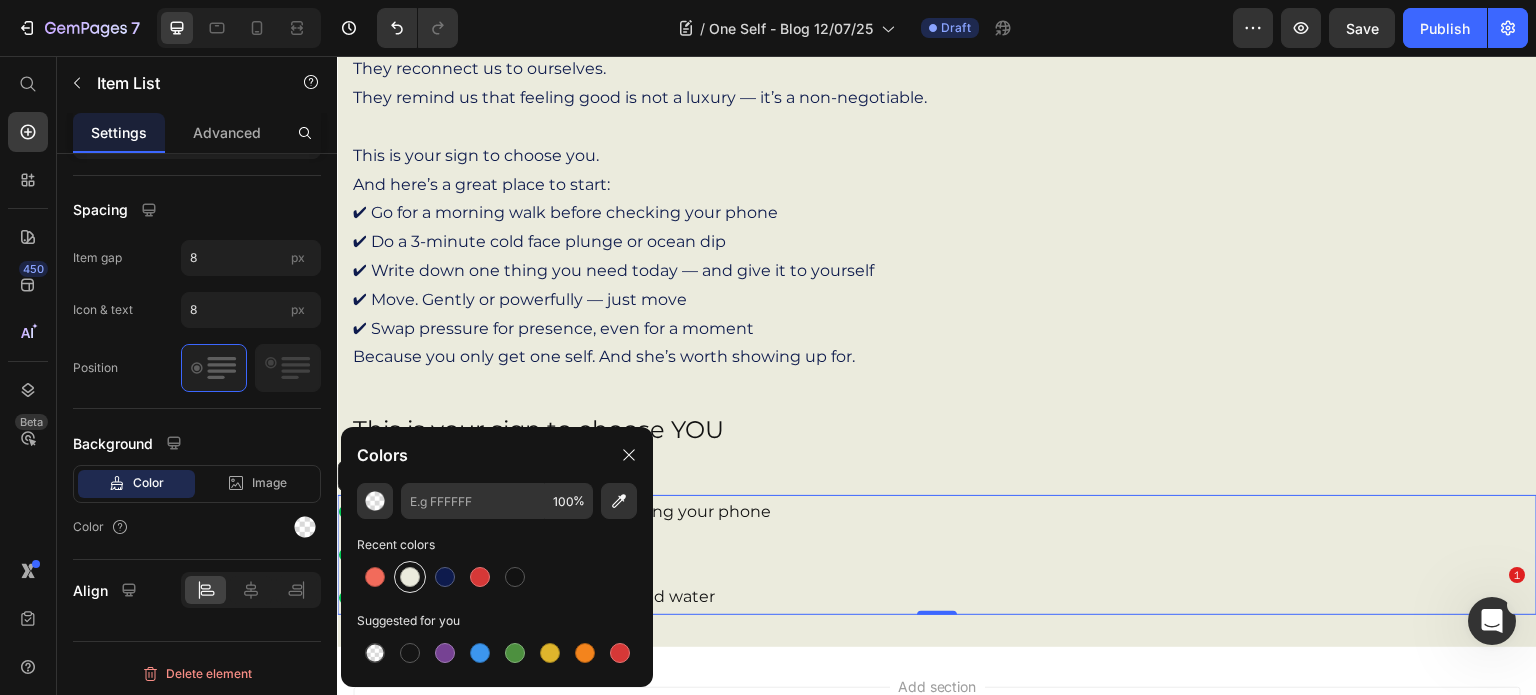 click at bounding box center [410, 577] 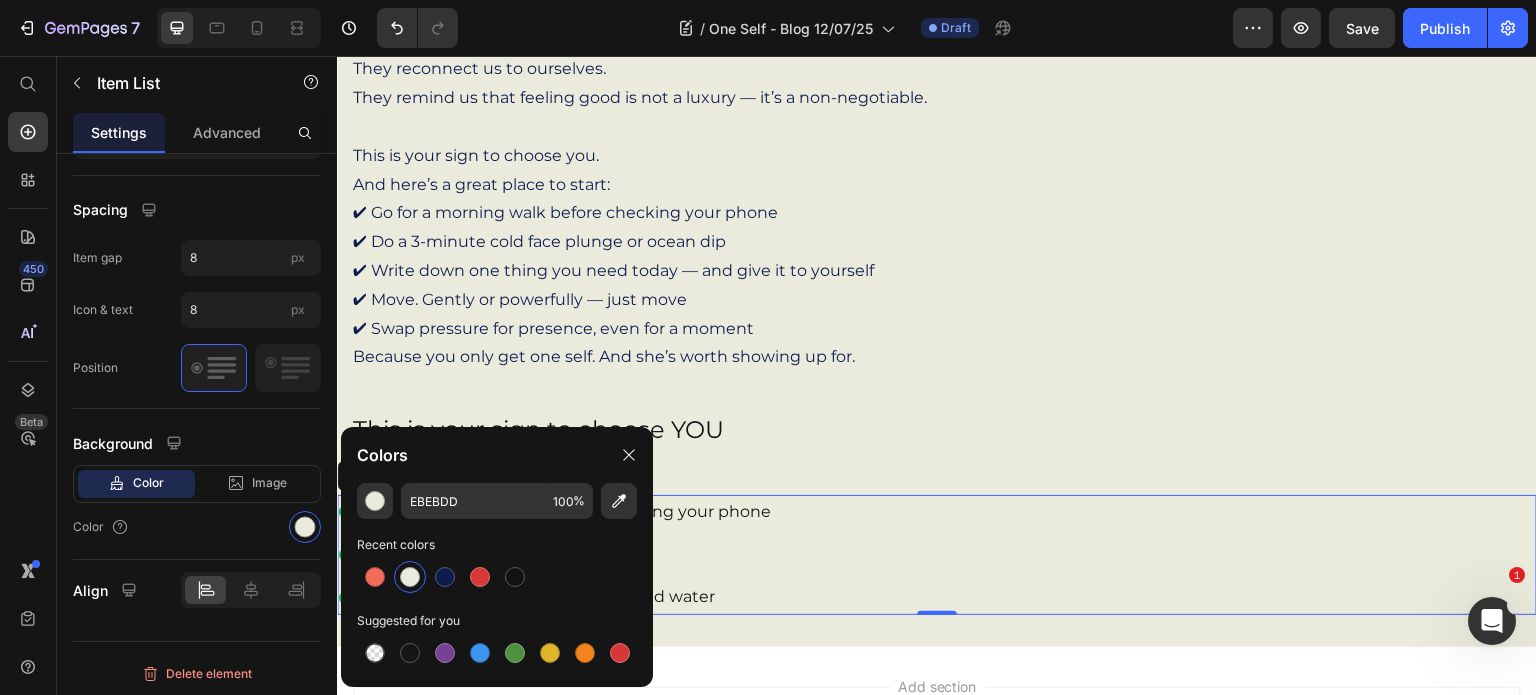 click at bounding box center [410, 577] 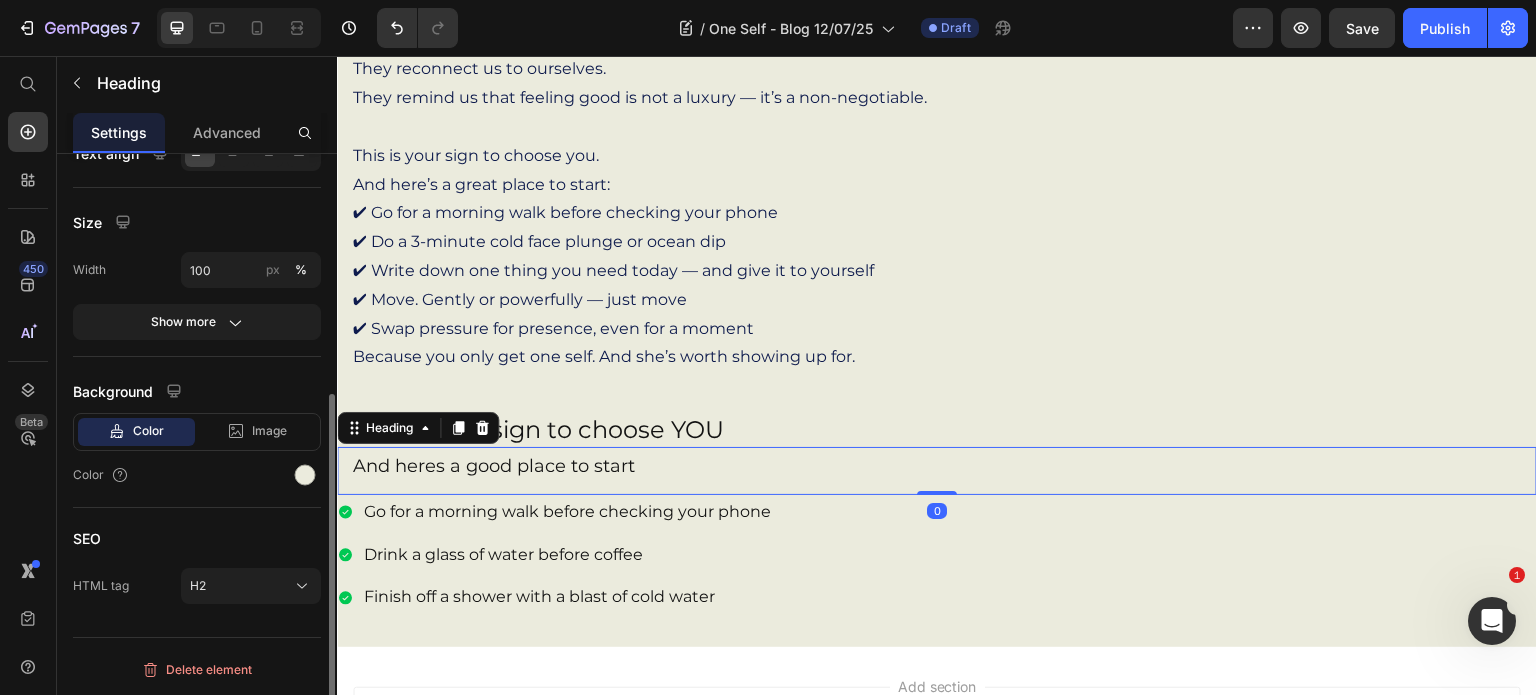 scroll, scrollTop: 0, scrollLeft: 0, axis: both 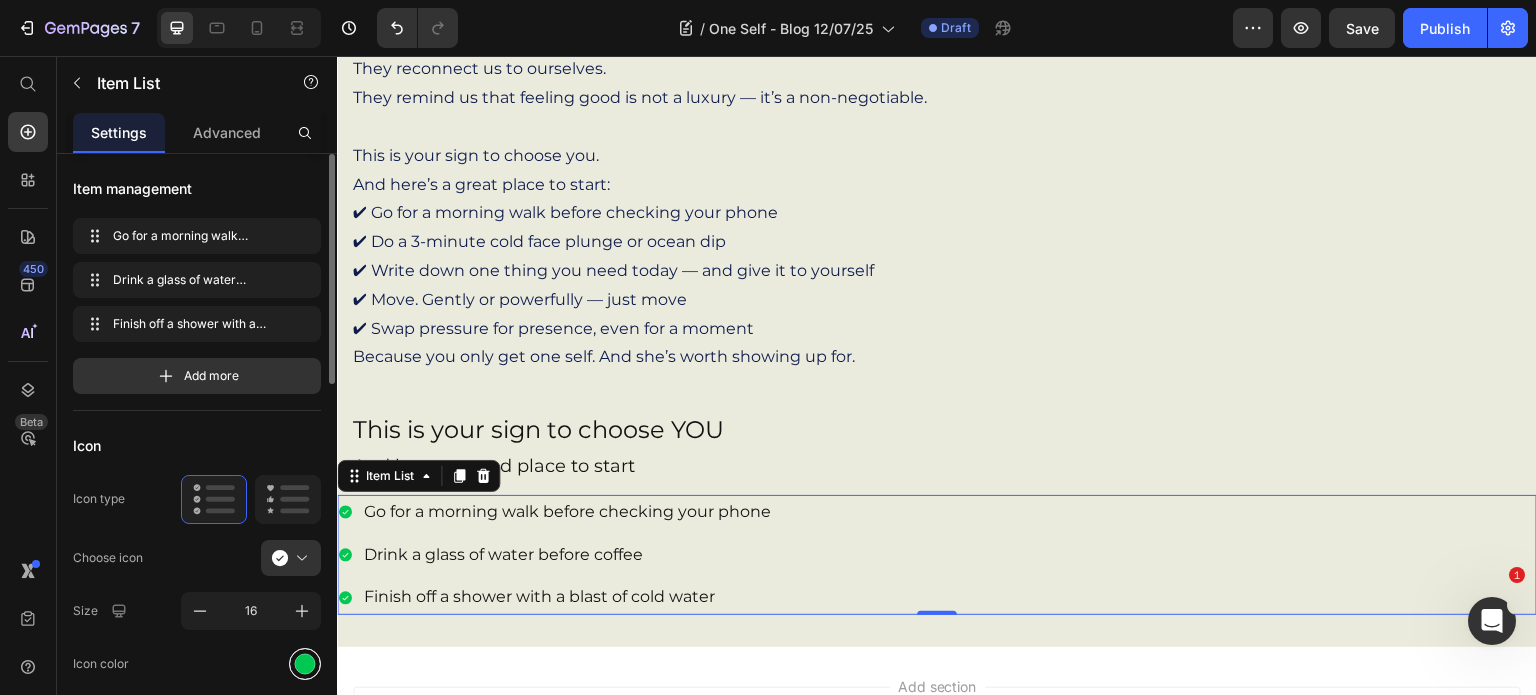 click at bounding box center (305, 663) 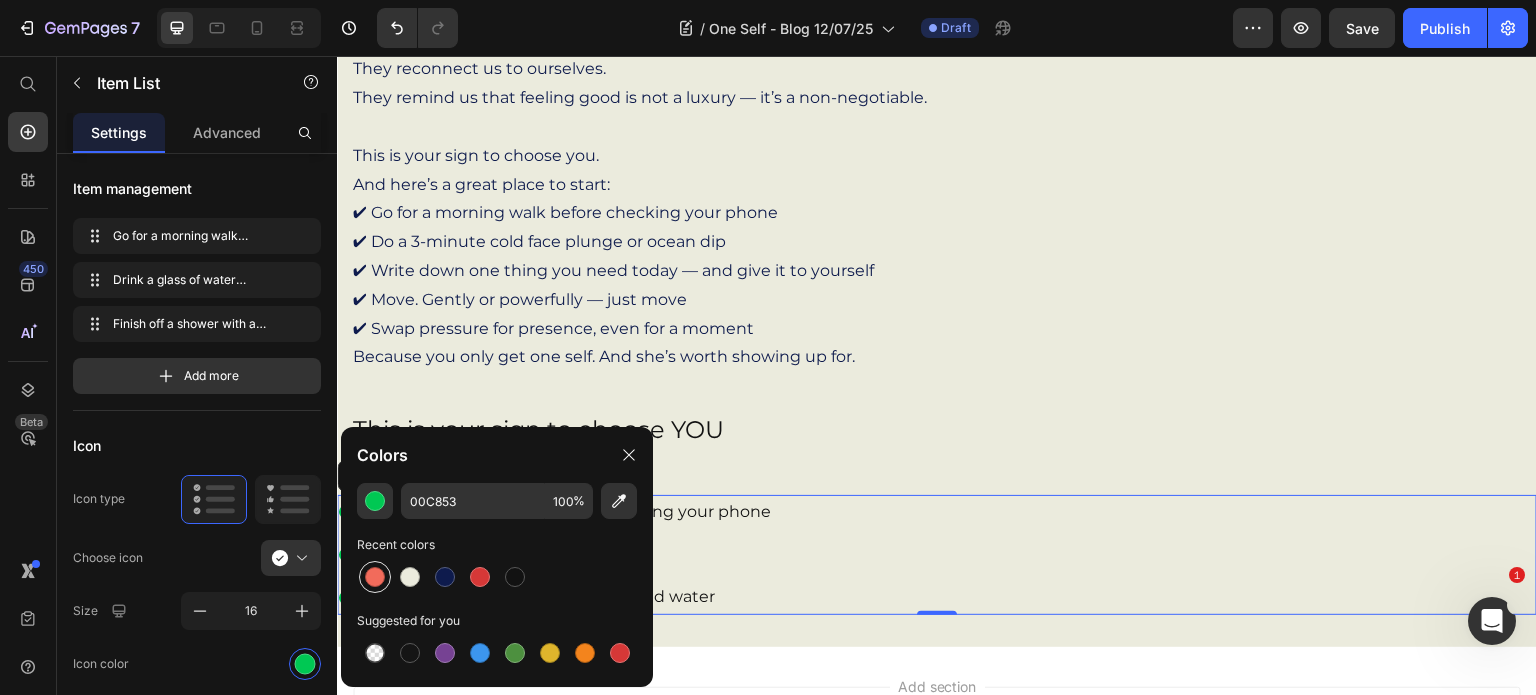 click at bounding box center [375, 577] 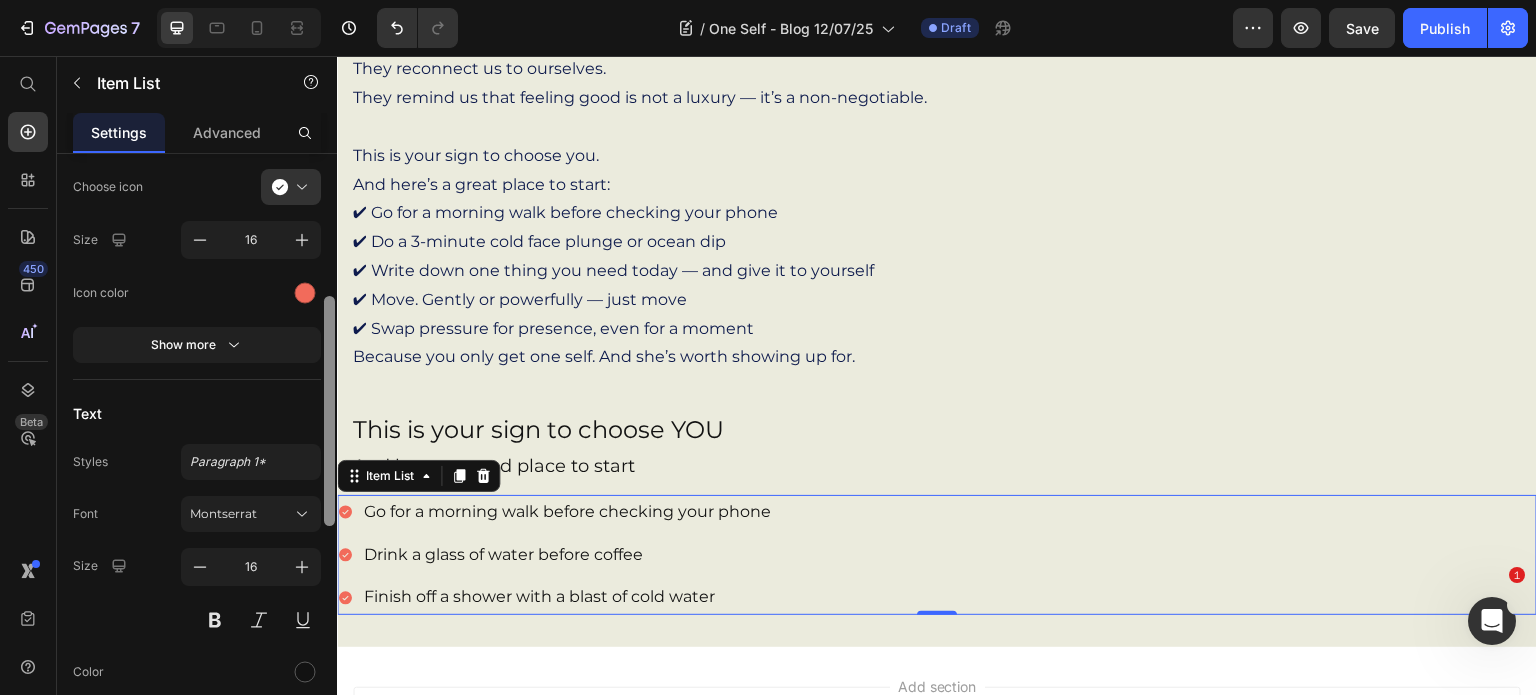 scroll, scrollTop: 373, scrollLeft: 0, axis: vertical 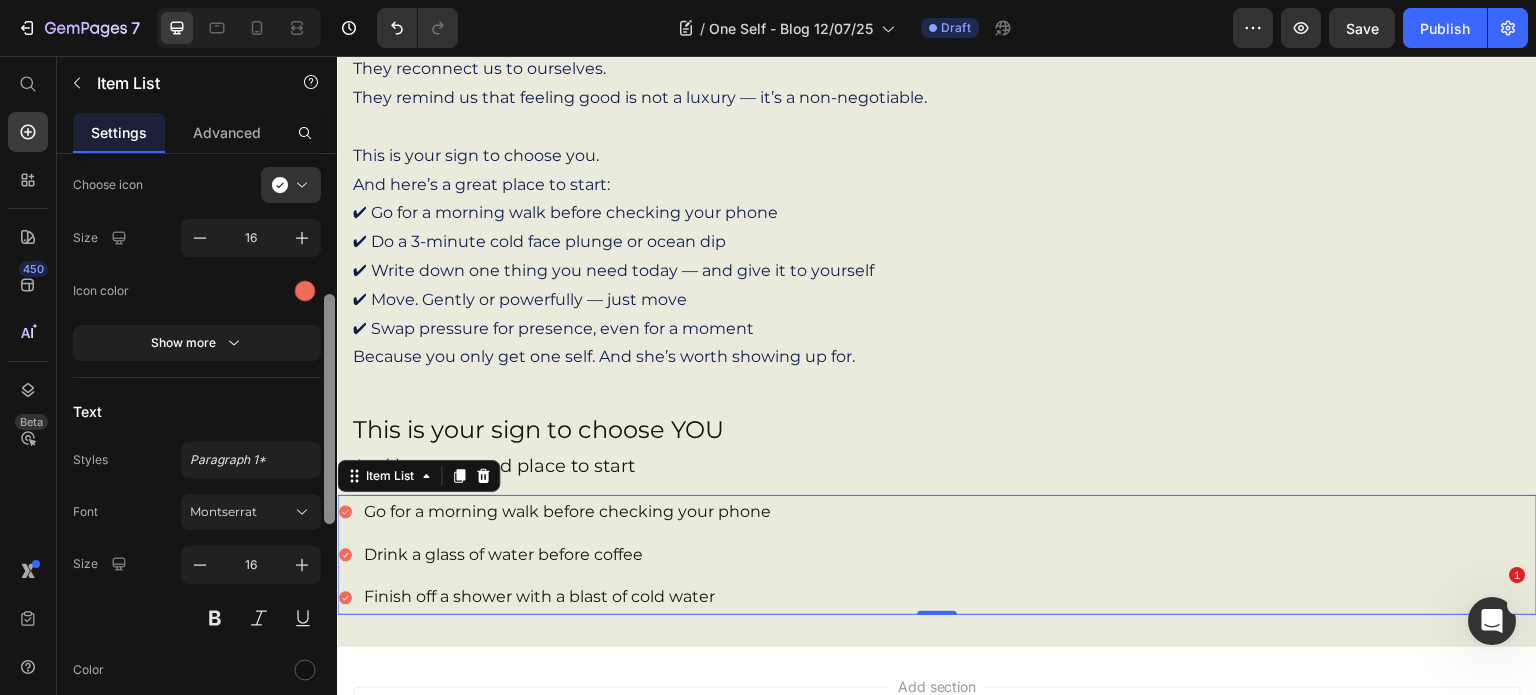 drag, startPoint x: 332, startPoint y: 367, endPoint x: 332, endPoint y: 511, distance: 144 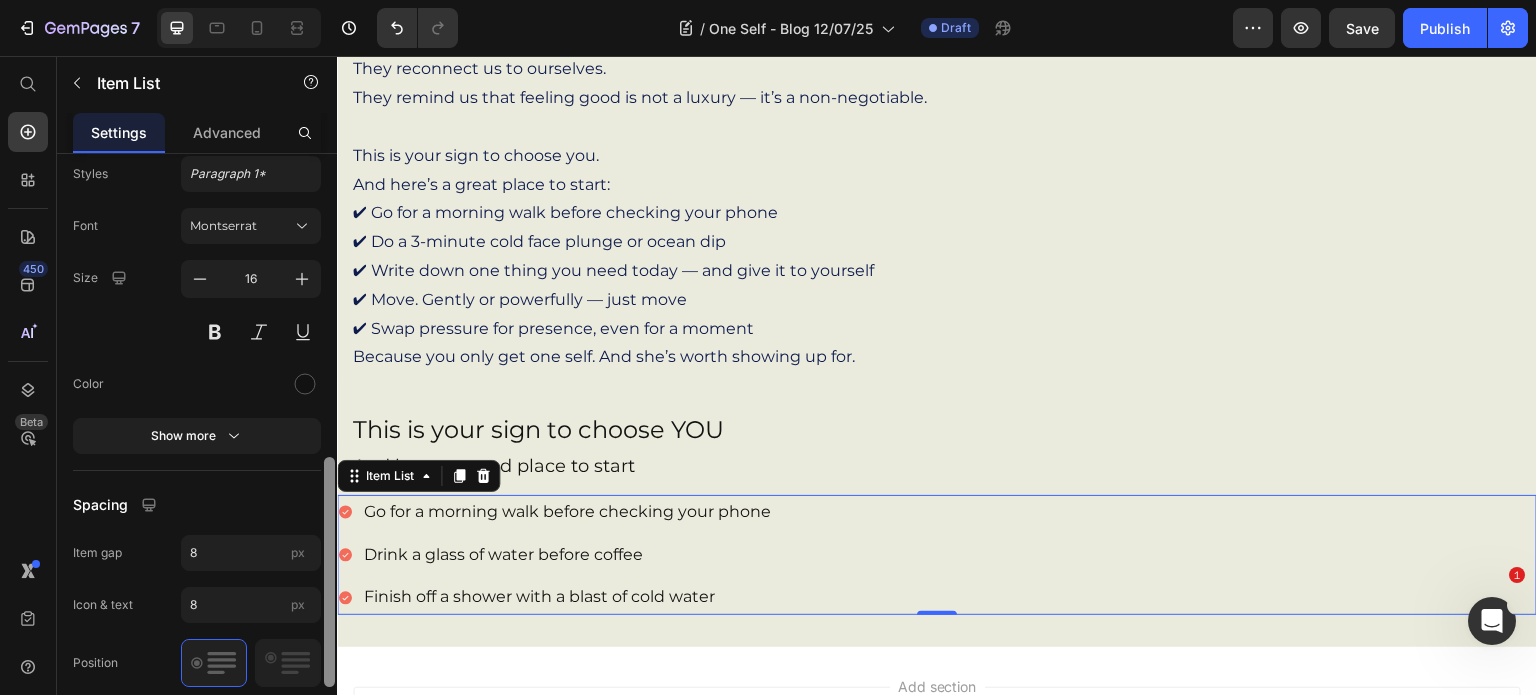scroll, scrollTop: 739, scrollLeft: 0, axis: vertical 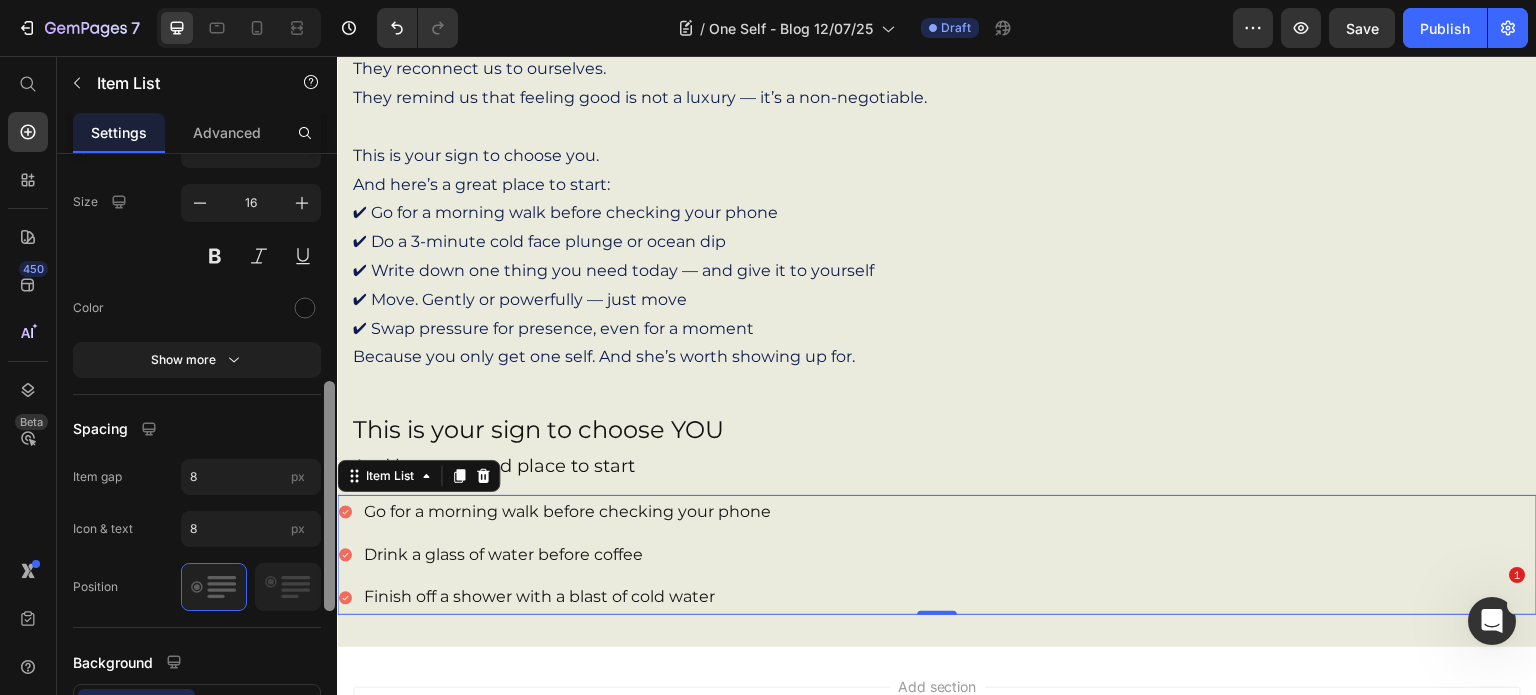 drag, startPoint x: 326, startPoint y: 513, endPoint x: 326, endPoint y: 654, distance: 141 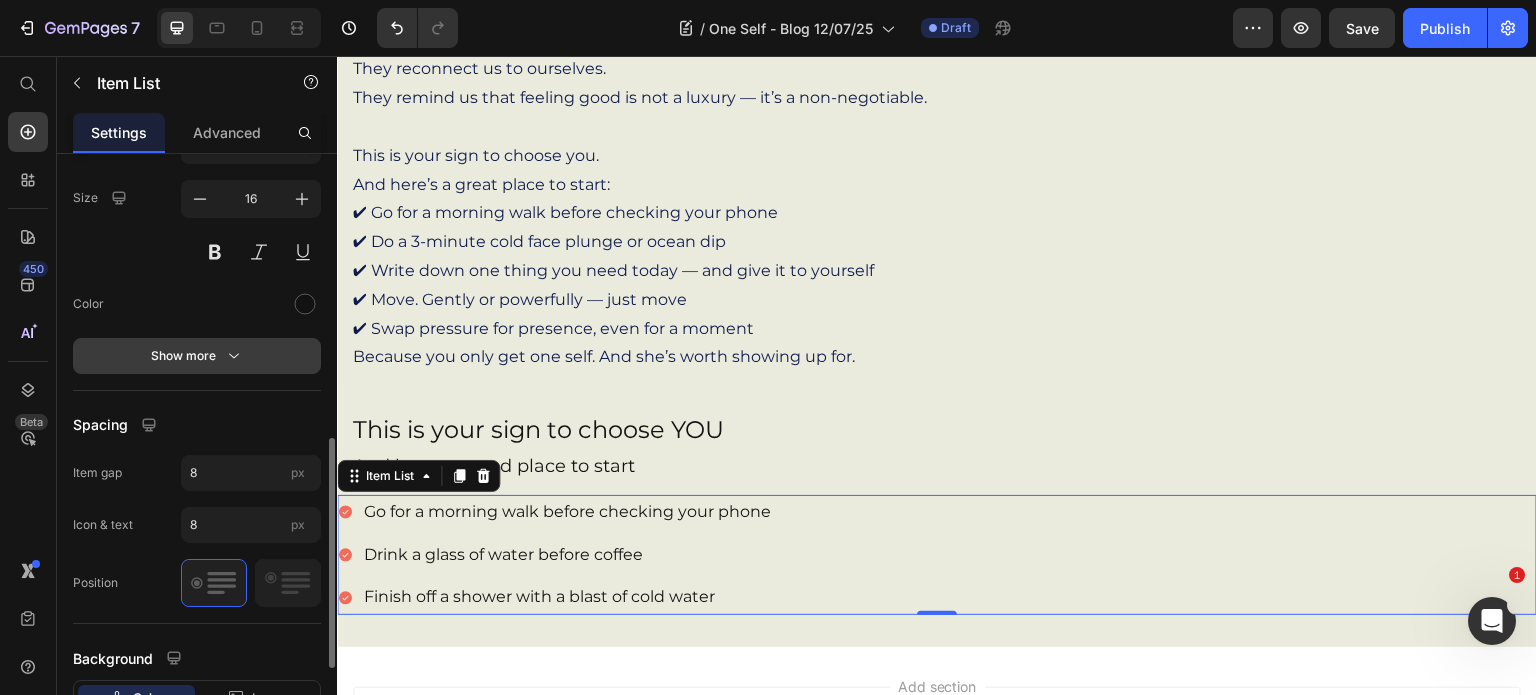 click 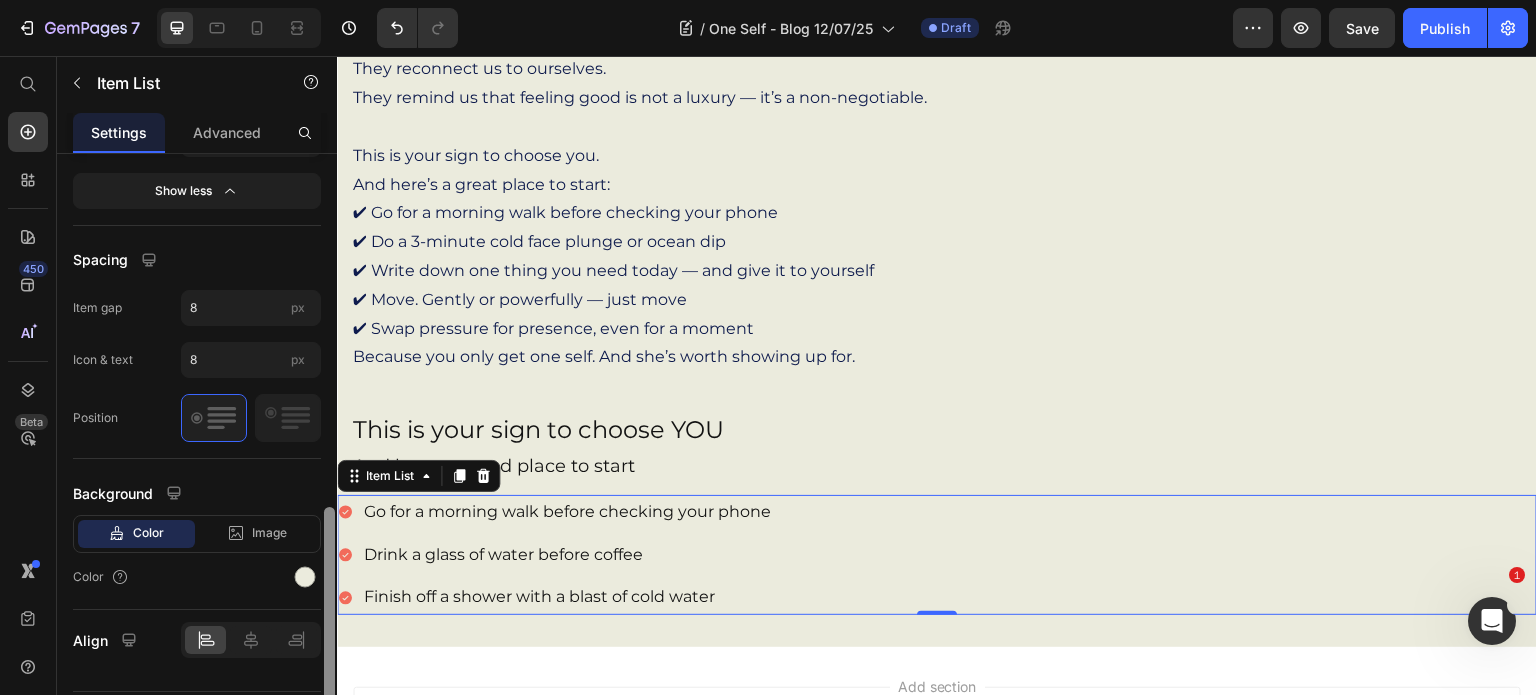 scroll, scrollTop: 1156, scrollLeft: 0, axis: vertical 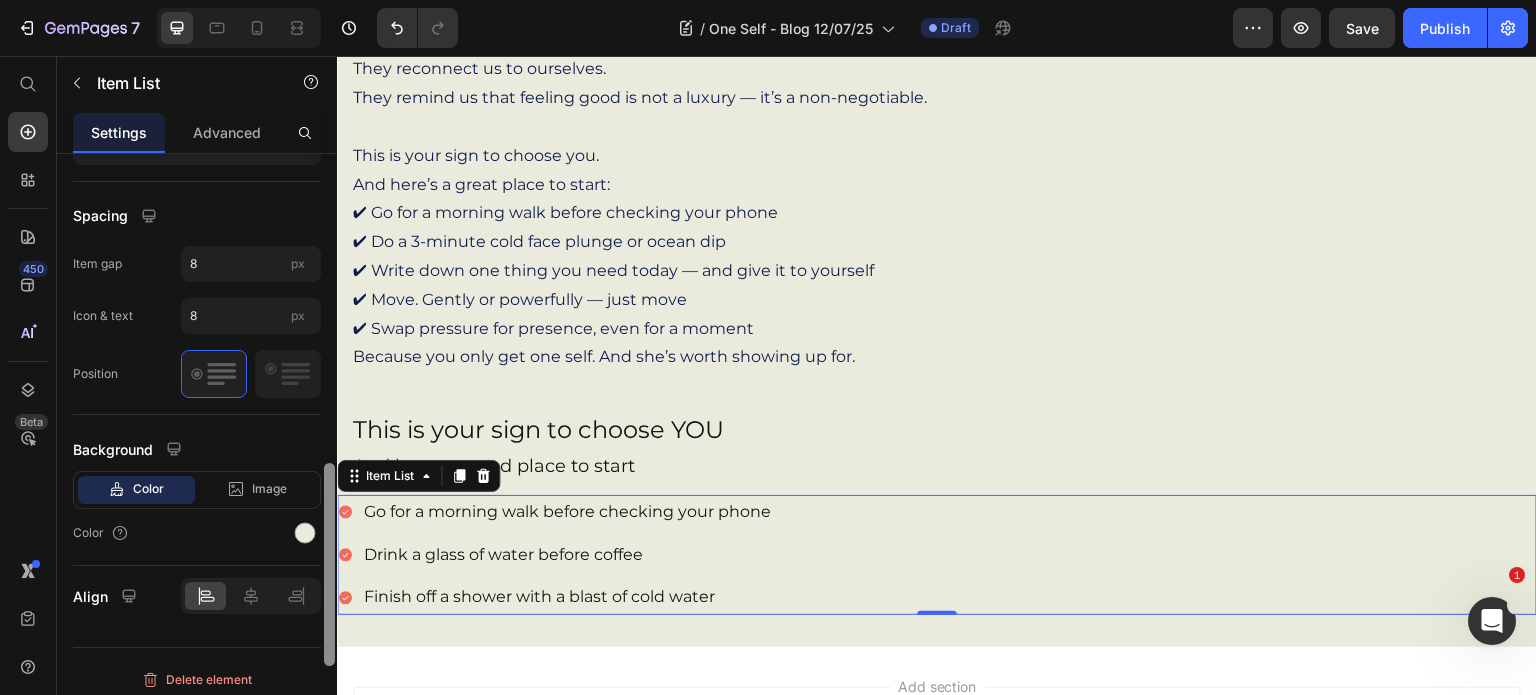 drag, startPoint x: 334, startPoint y: 581, endPoint x: 326, endPoint y: 742, distance: 161.19864 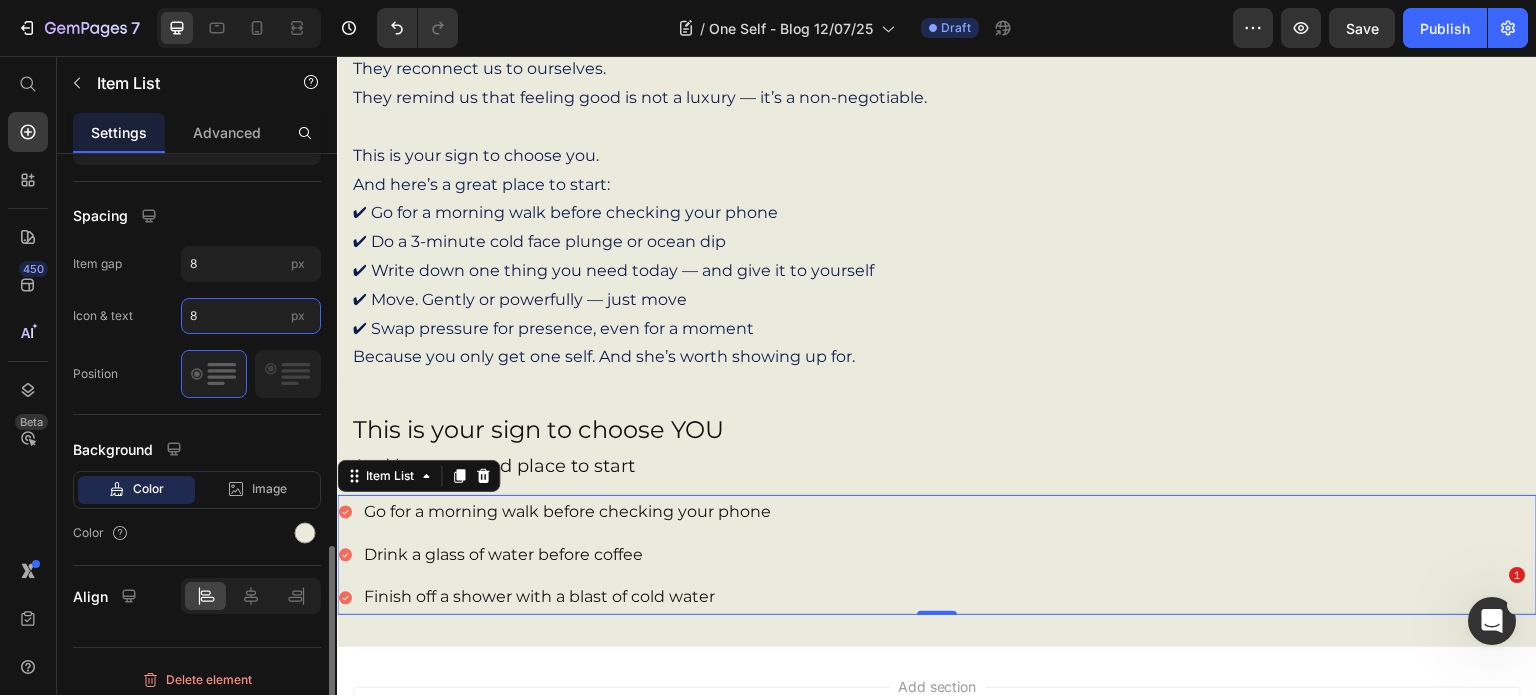 click on "8" at bounding box center [251, 316] 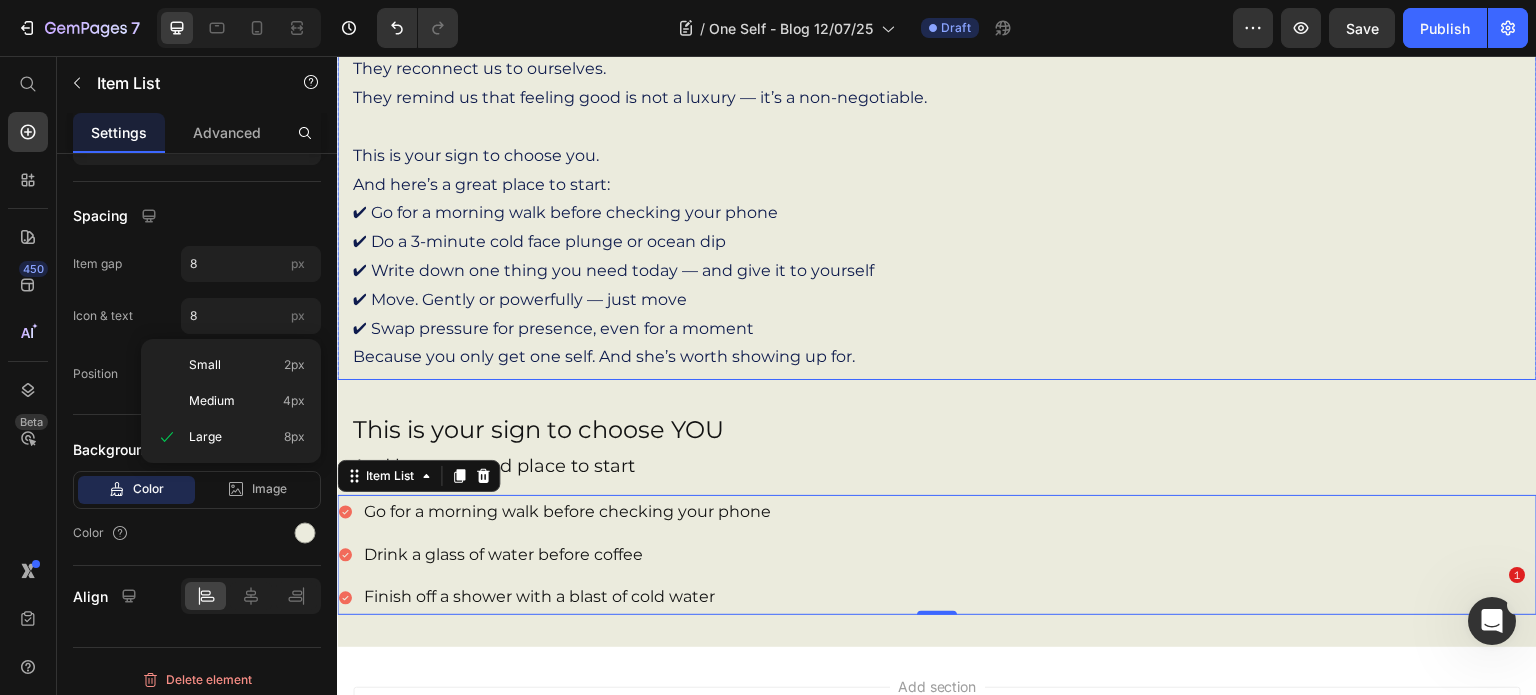 scroll, scrollTop: 0, scrollLeft: 0, axis: both 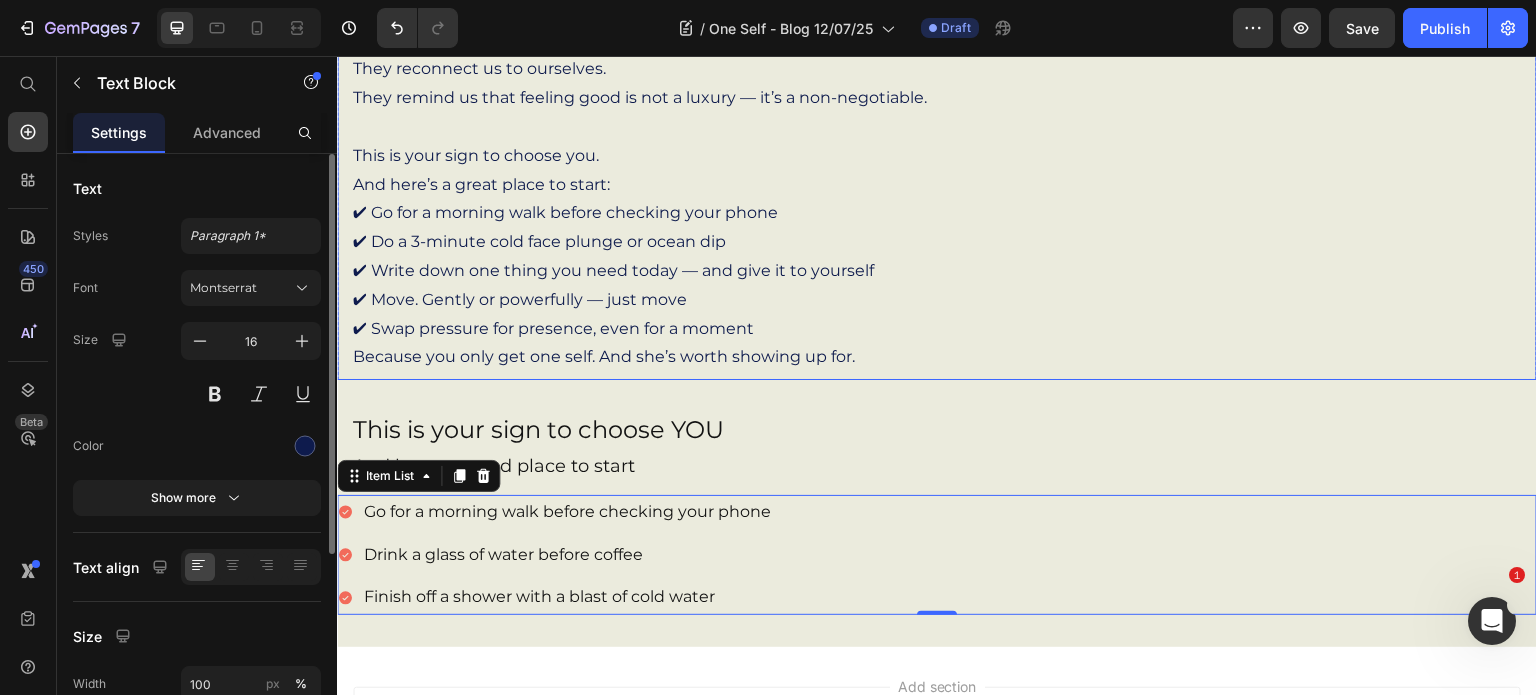 click on "✔ Go for a morning walk before checking your phone ✔ Do a 3-minute cold face plunge or ocean dip ✔ Write down one thing you need today — and give it to yourself ✔ Move. Gently or powerfully — just move ✔ Swap pressure for presence, even for a moment" at bounding box center [937, 271] 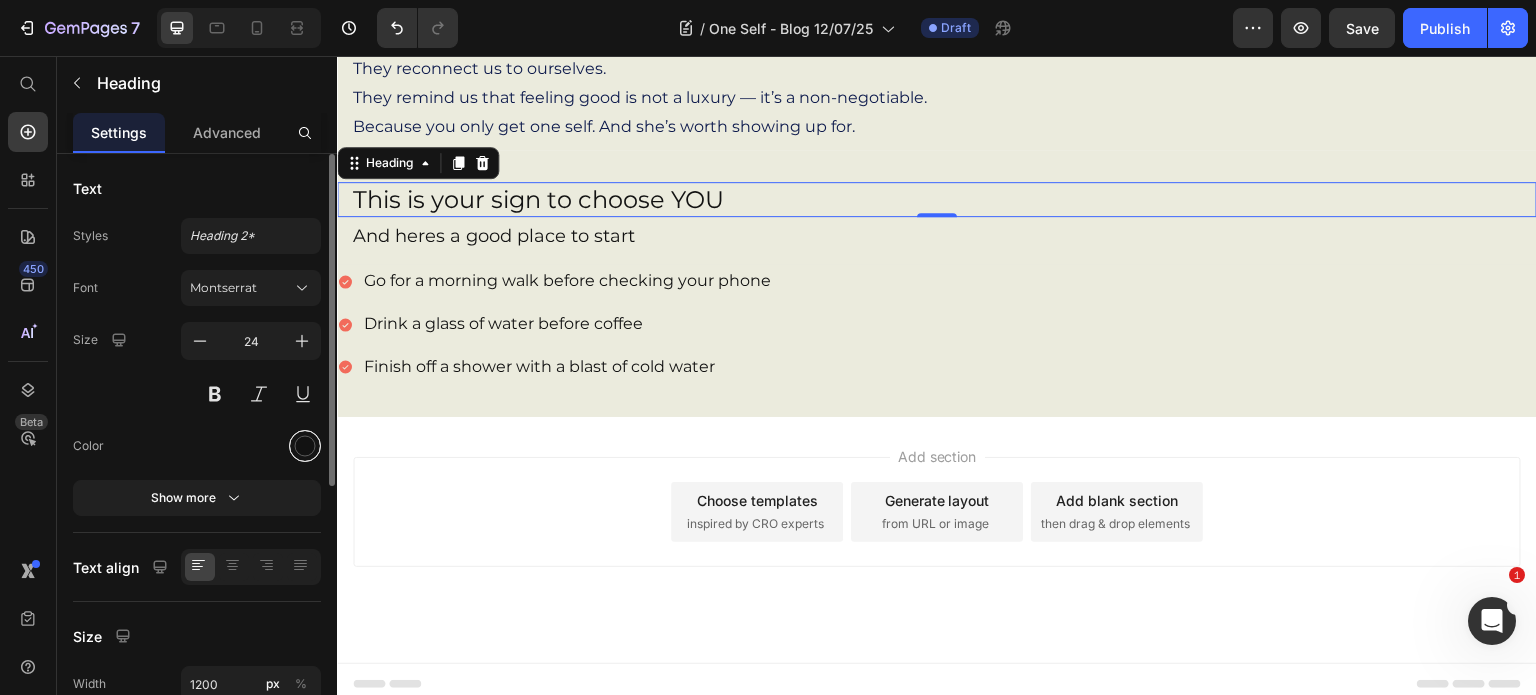 click at bounding box center (305, 446) 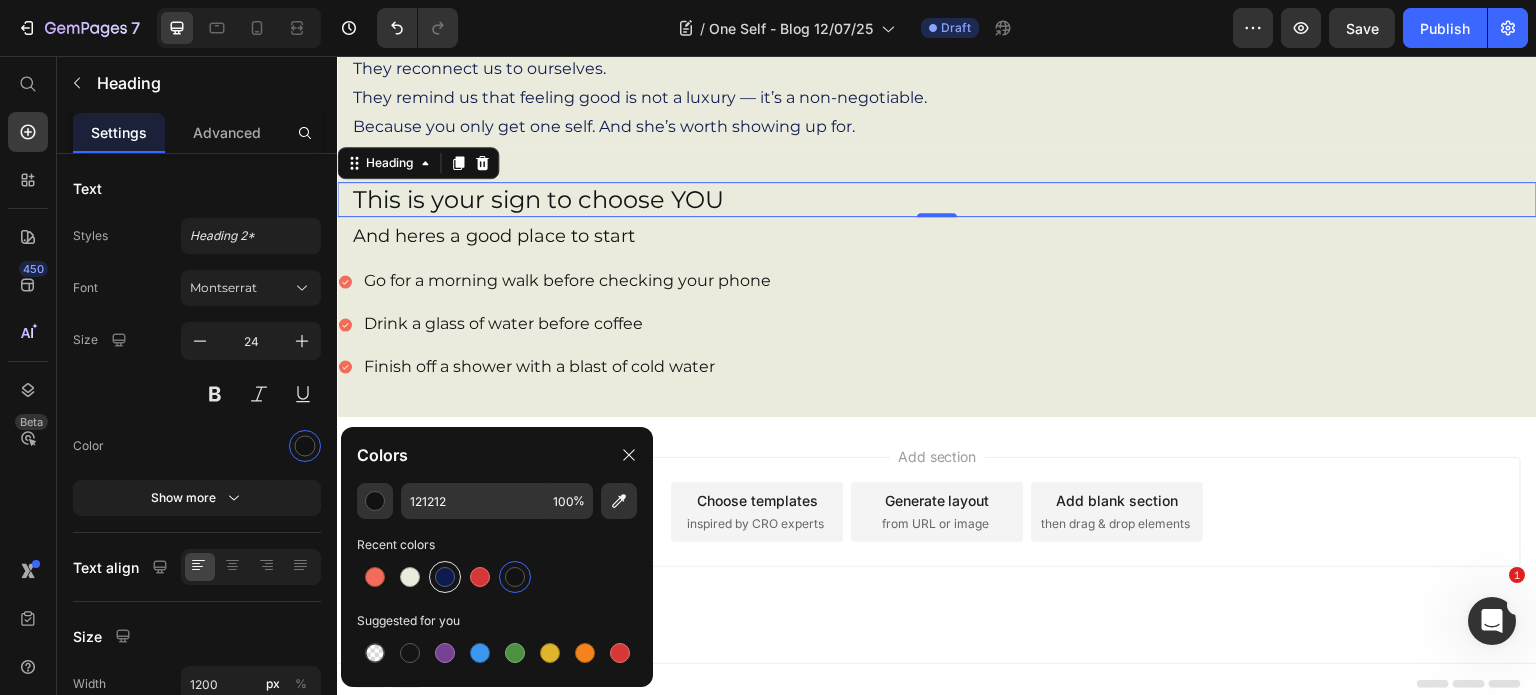 click at bounding box center [445, 577] 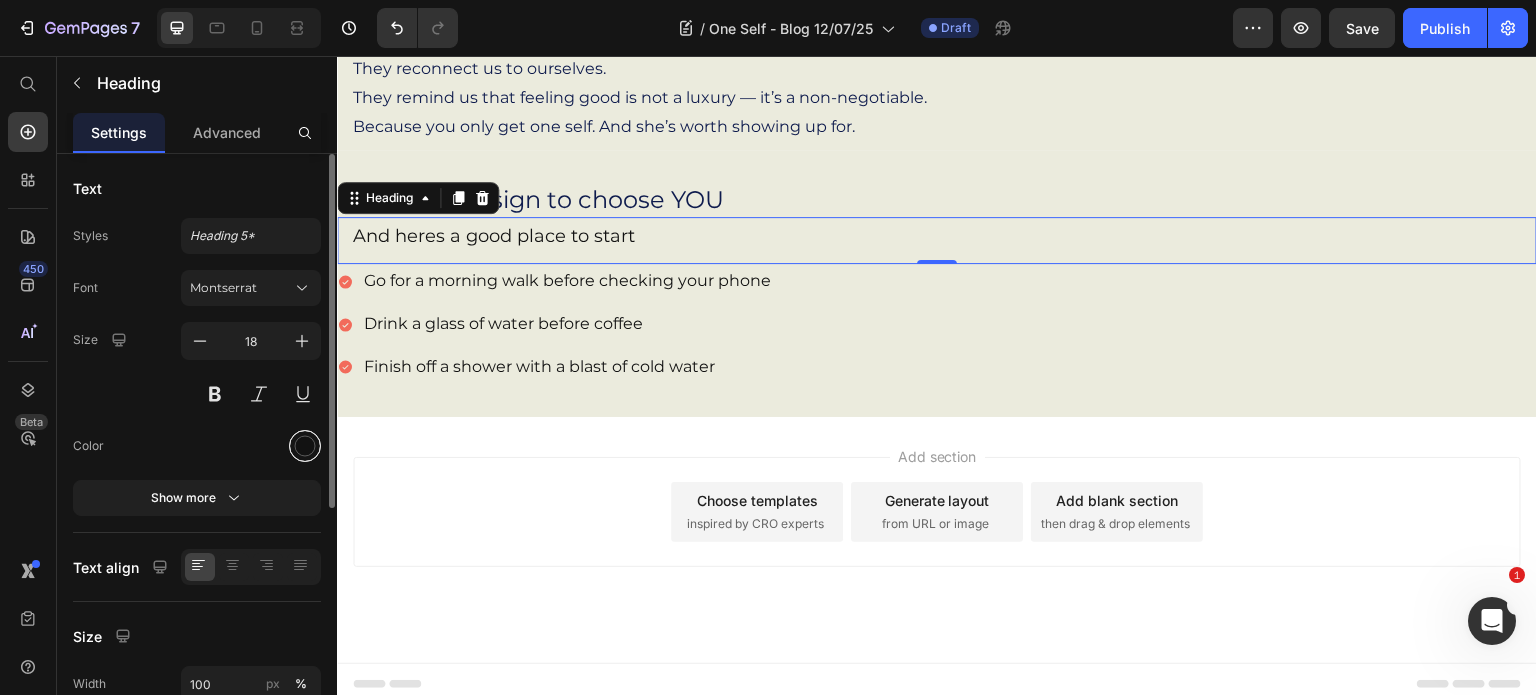 click at bounding box center (305, 446) 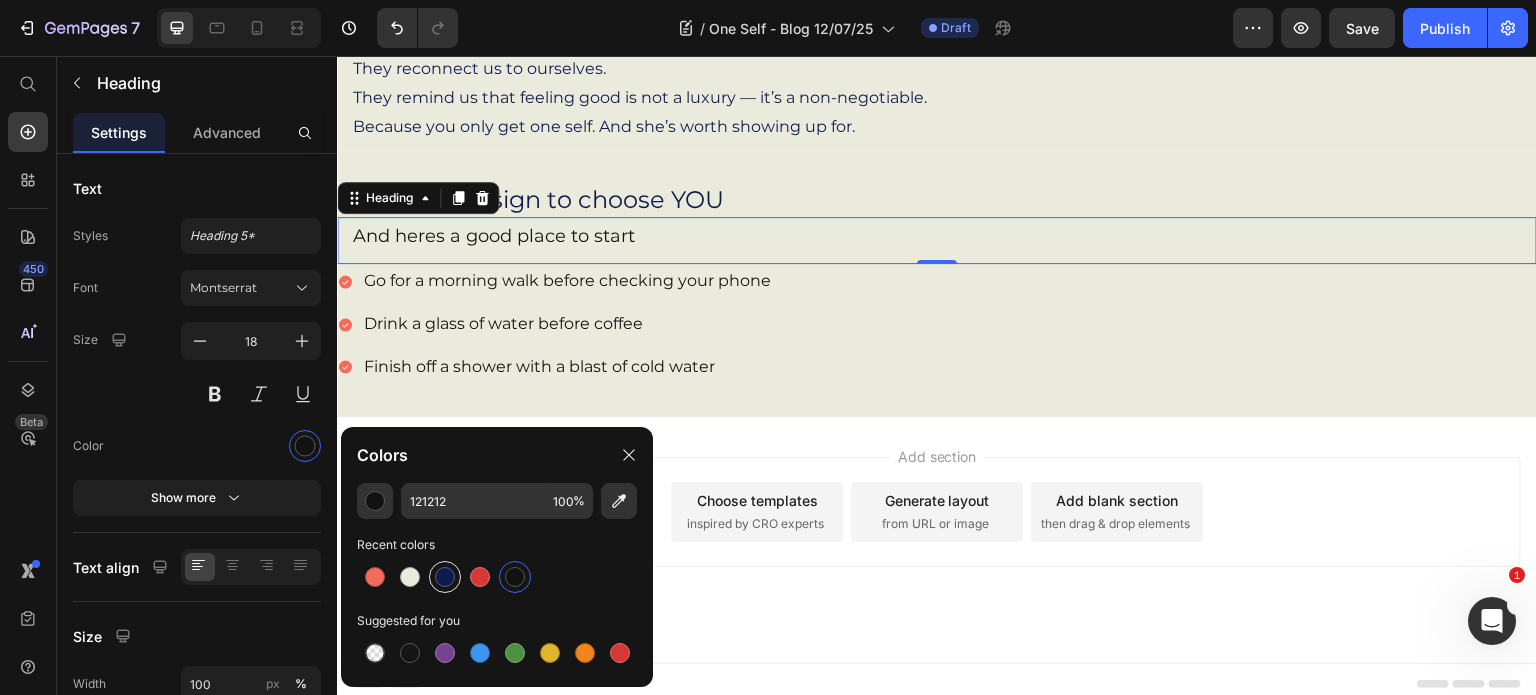 click at bounding box center [445, 577] 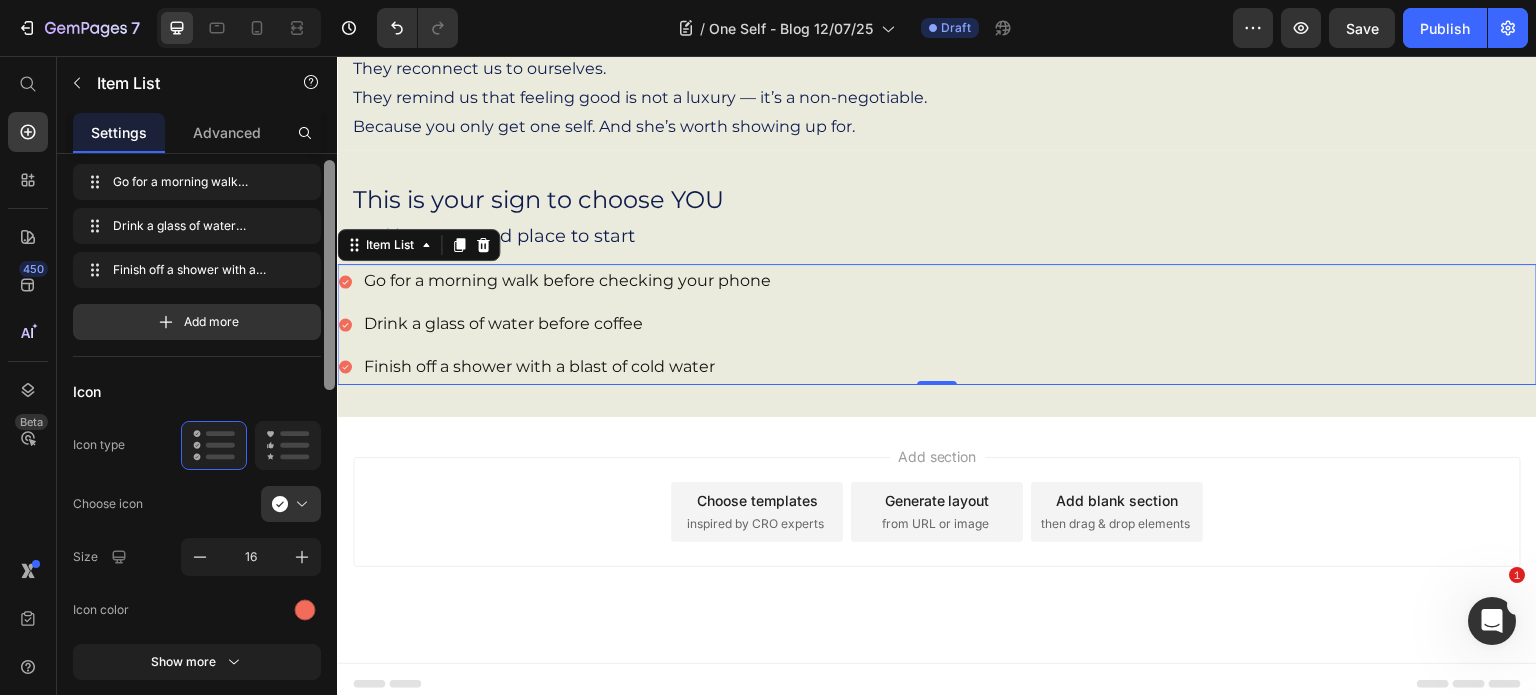 scroll, scrollTop: 56, scrollLeft: 0, axis: vertical 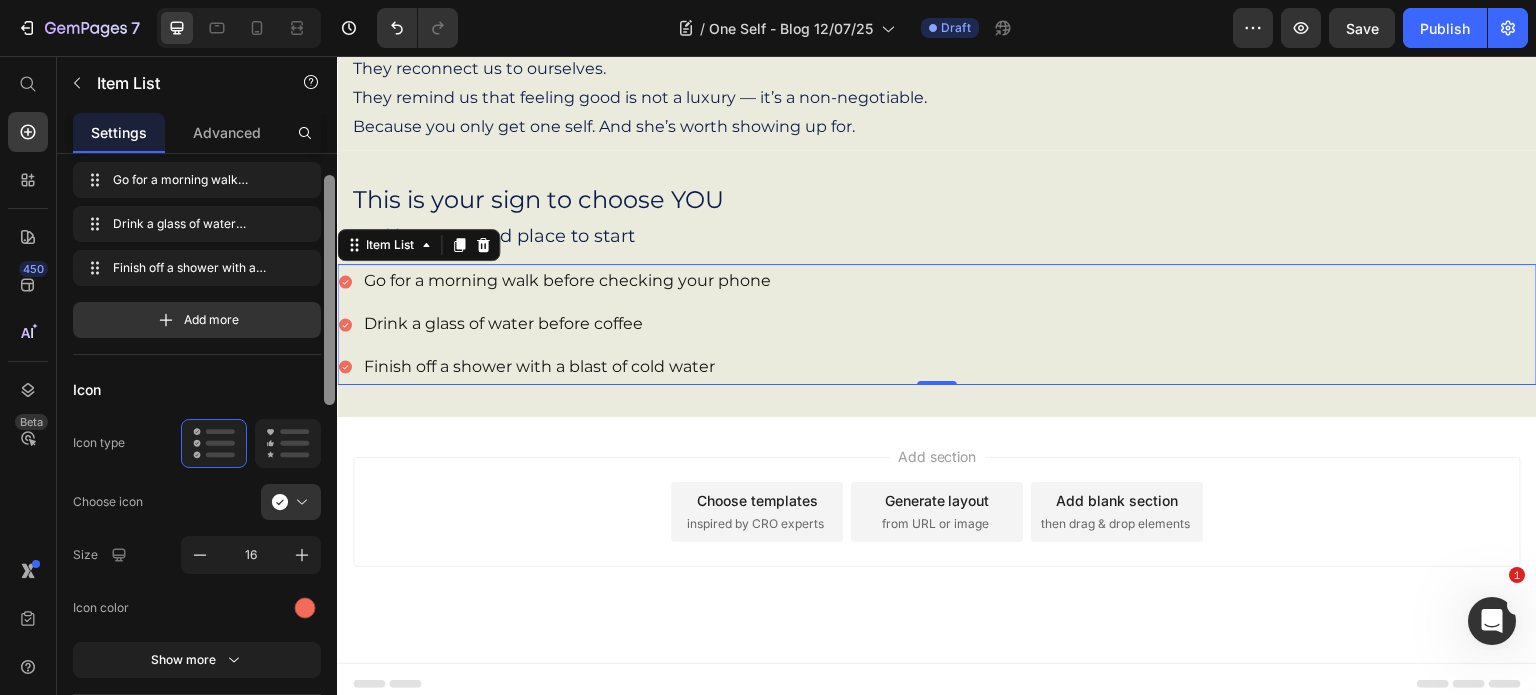 drag, startPoint x: 668, startPoint y: 418, endPoint x: 348, endPoint y: 495, distance: 329.1337 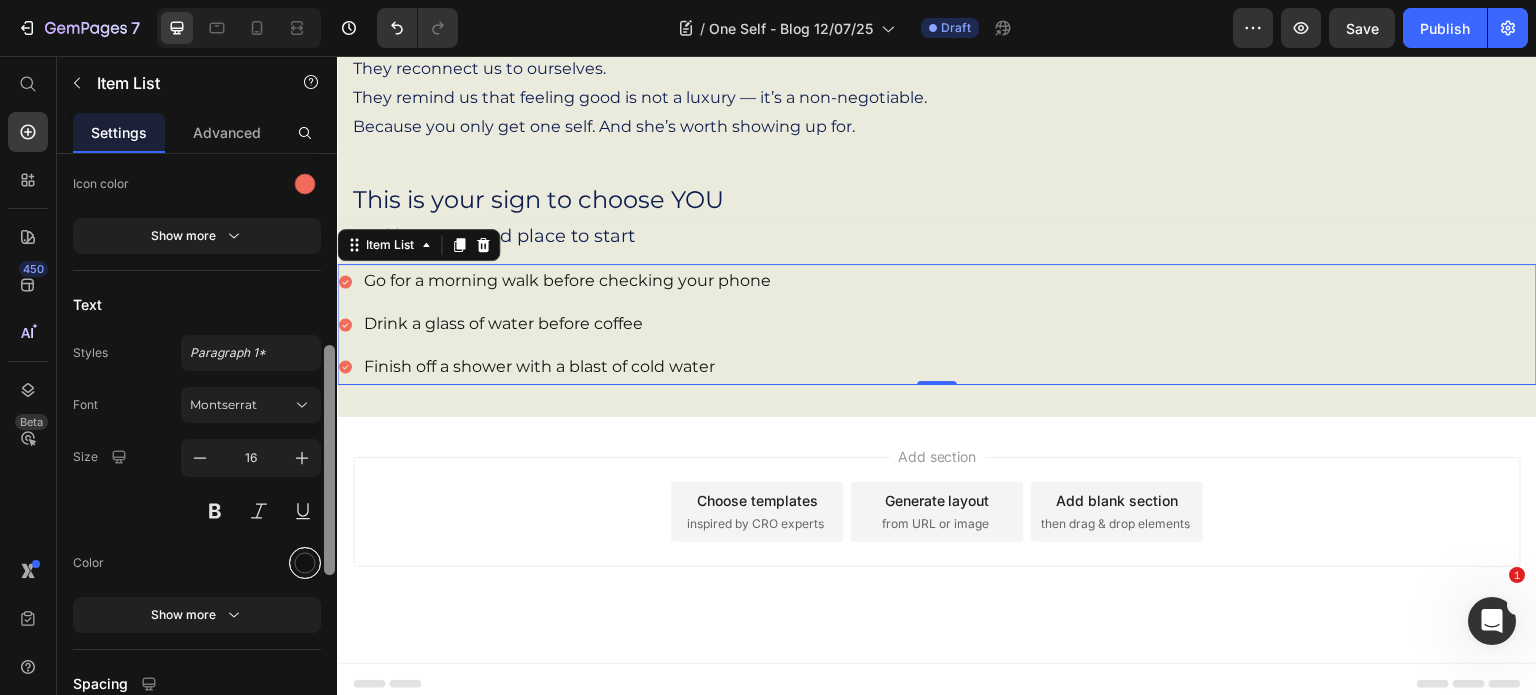 scroll, scrollTop: 490, scrollLeft: 0, axis: vertical 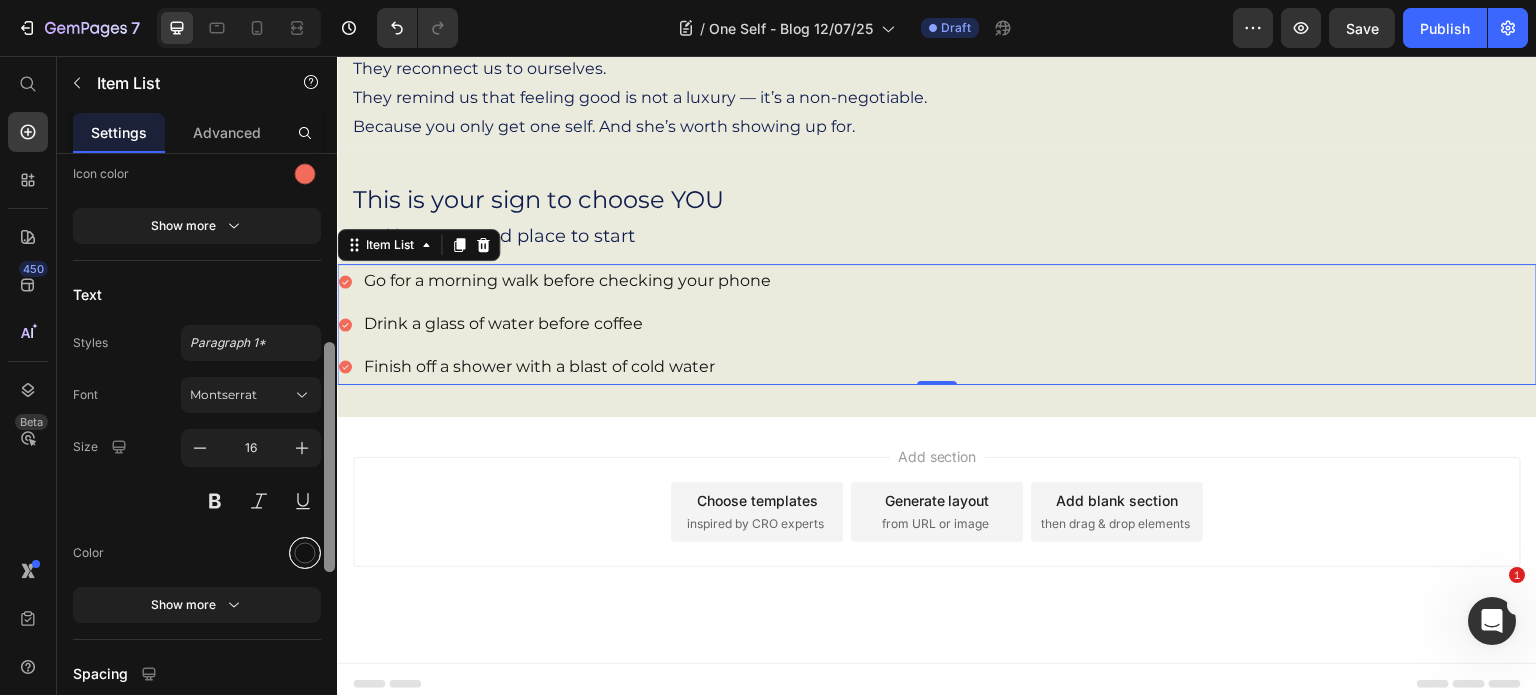 click at bounding box center (305, 552) 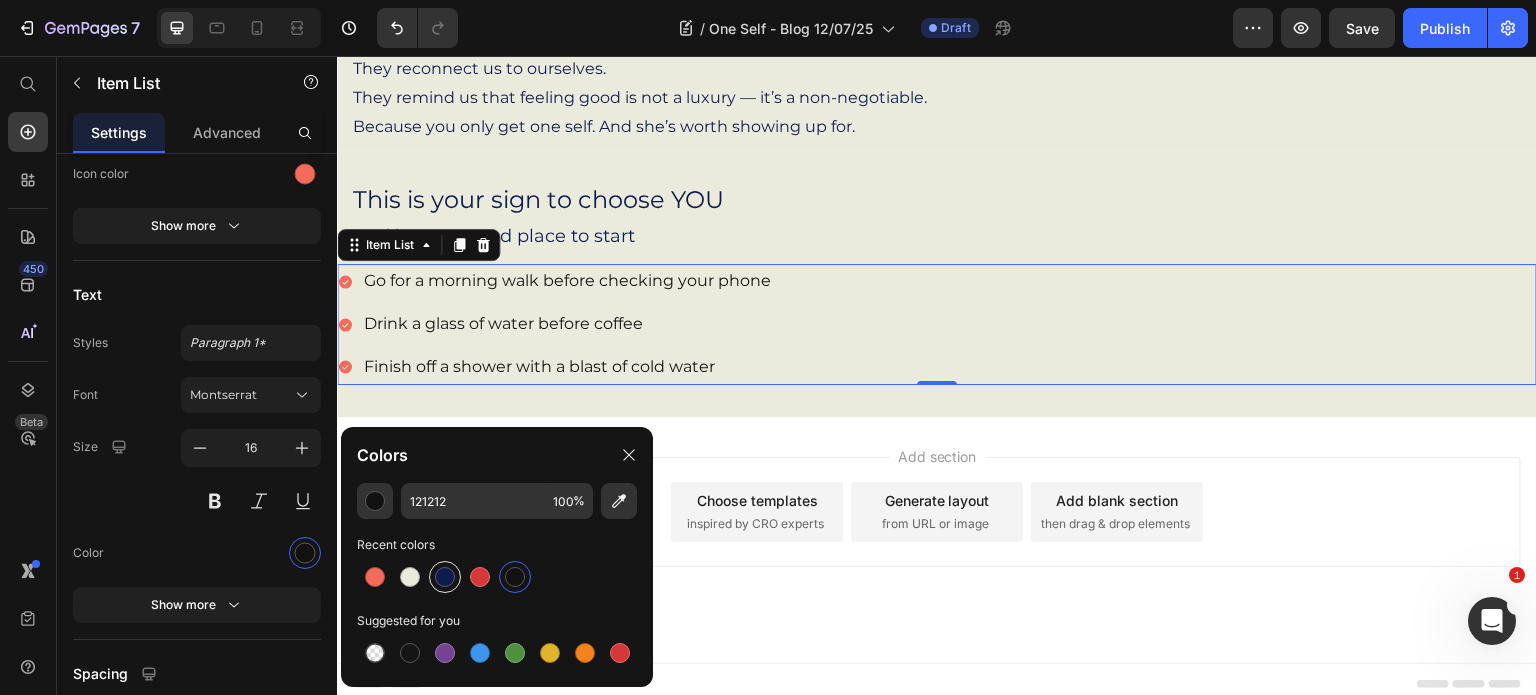 click at bounding box center [445, 577] 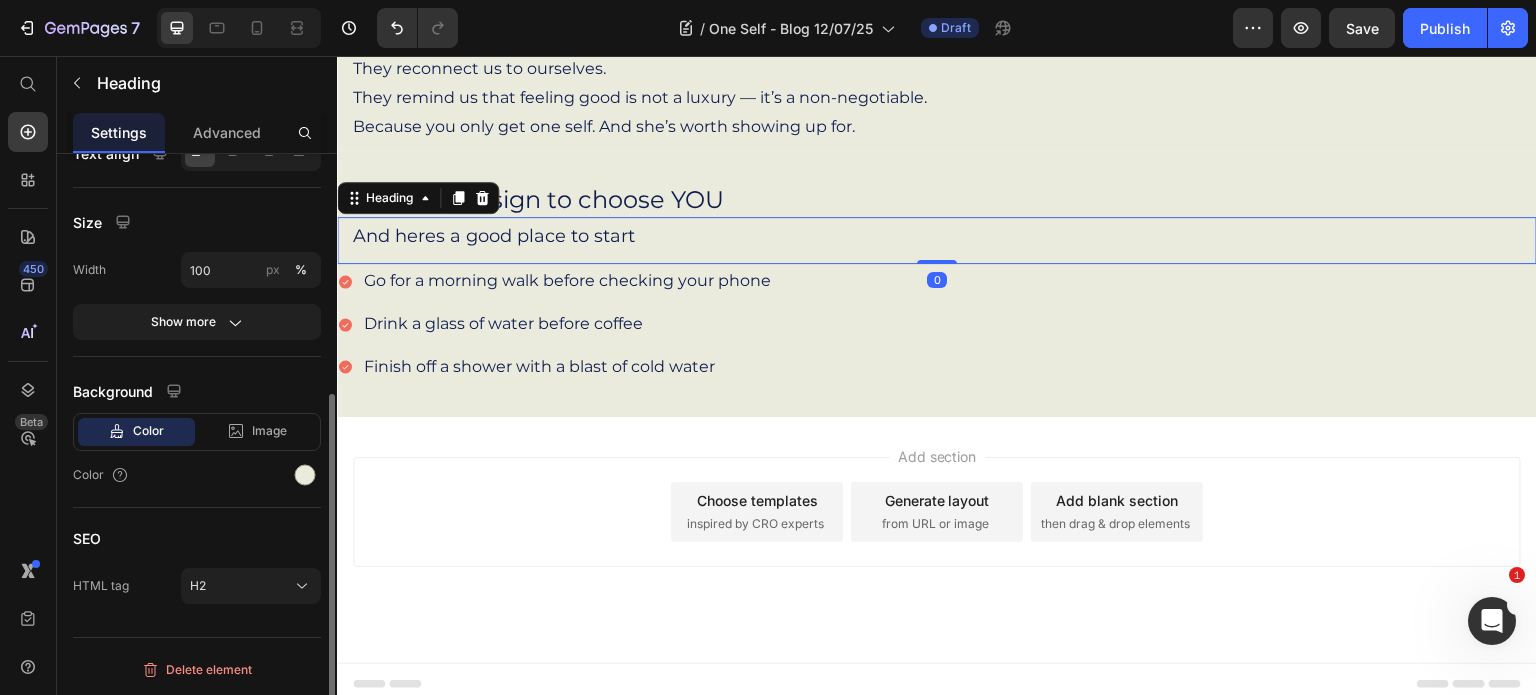 scroll, scrollTop: 0, scrollLeft: 0, axis: both 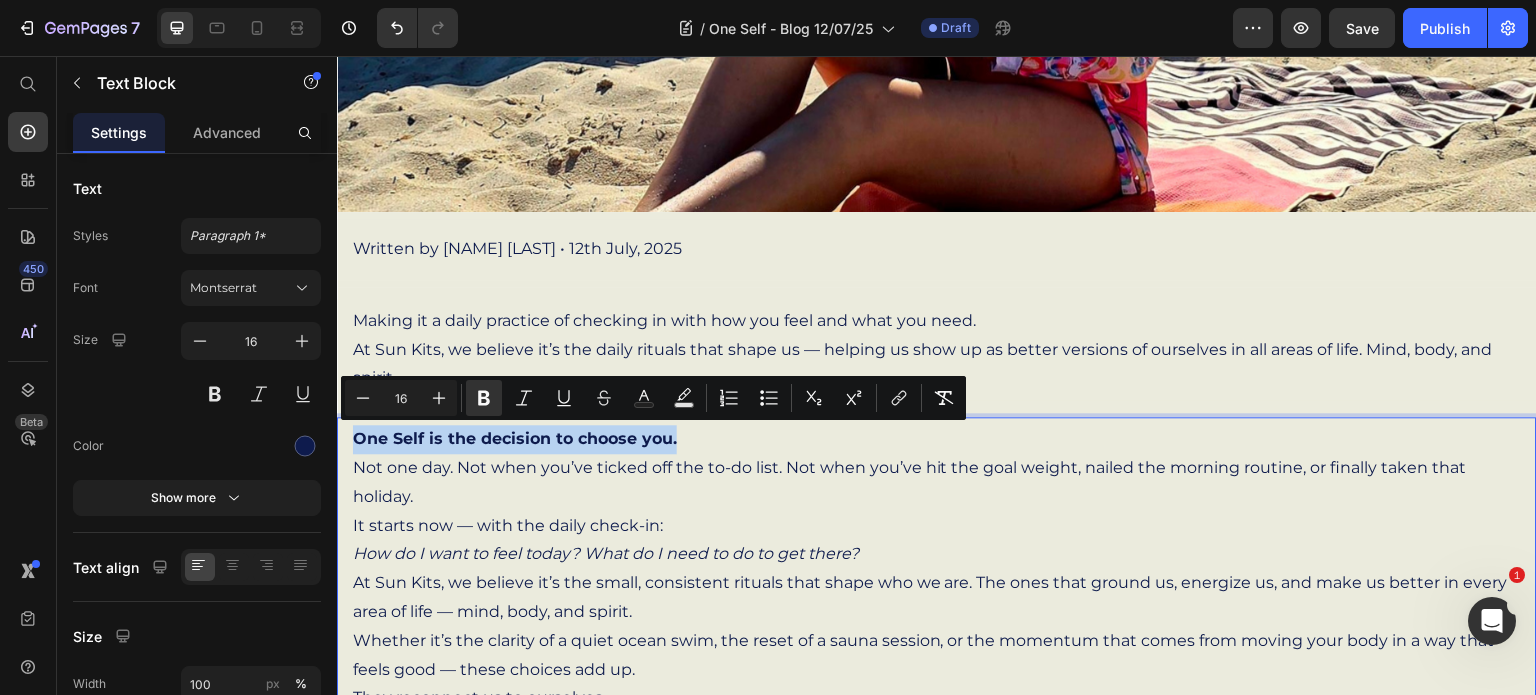 drag, startPoint x: 356, startPoint y: 435, endPoint x: 681, endPoint y: 440, distance: 325.03845 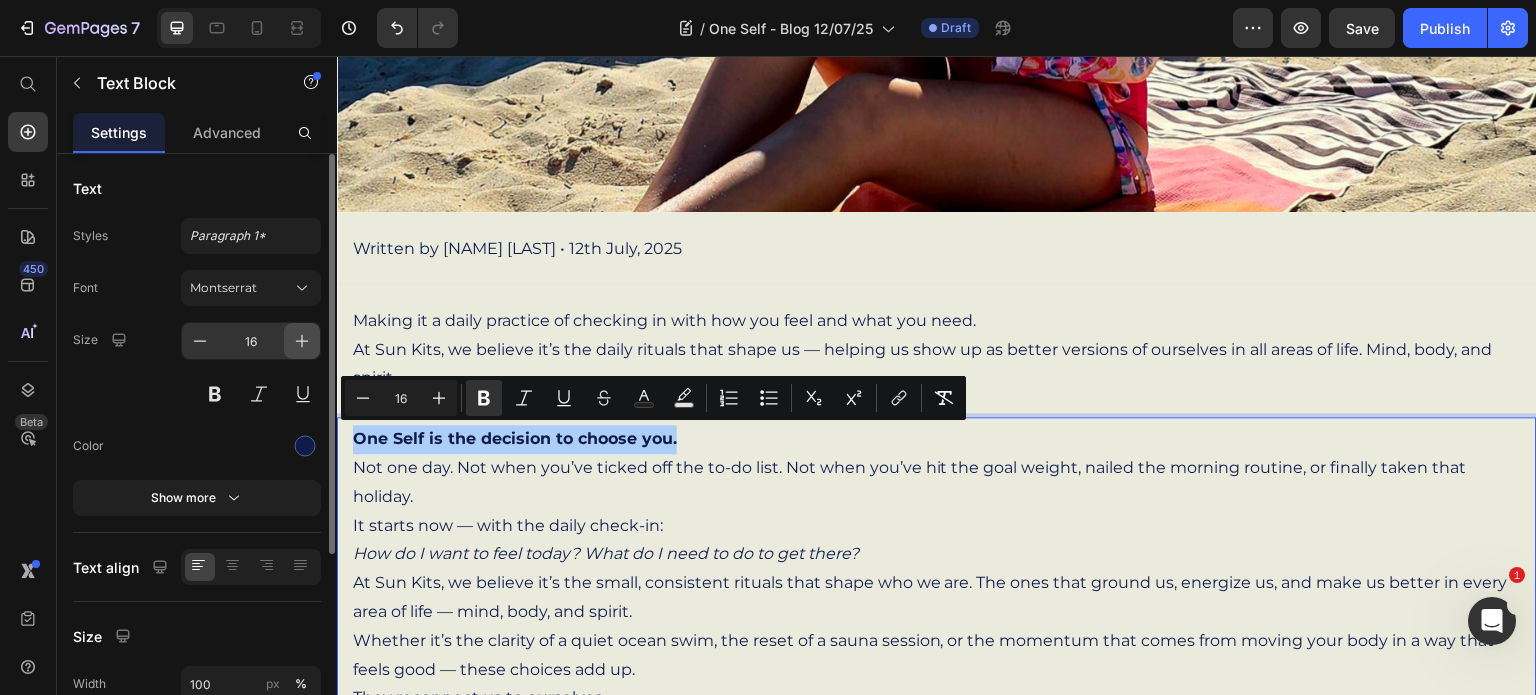 click 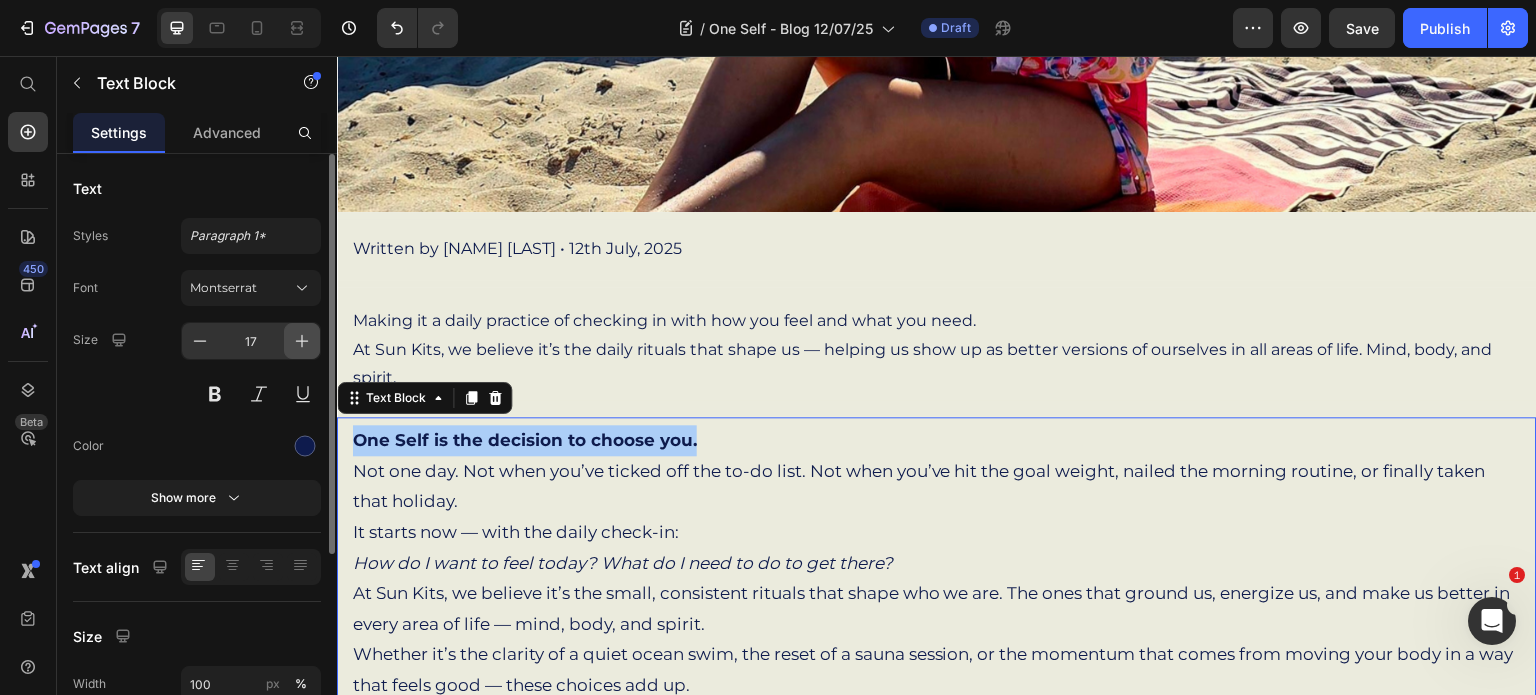 click 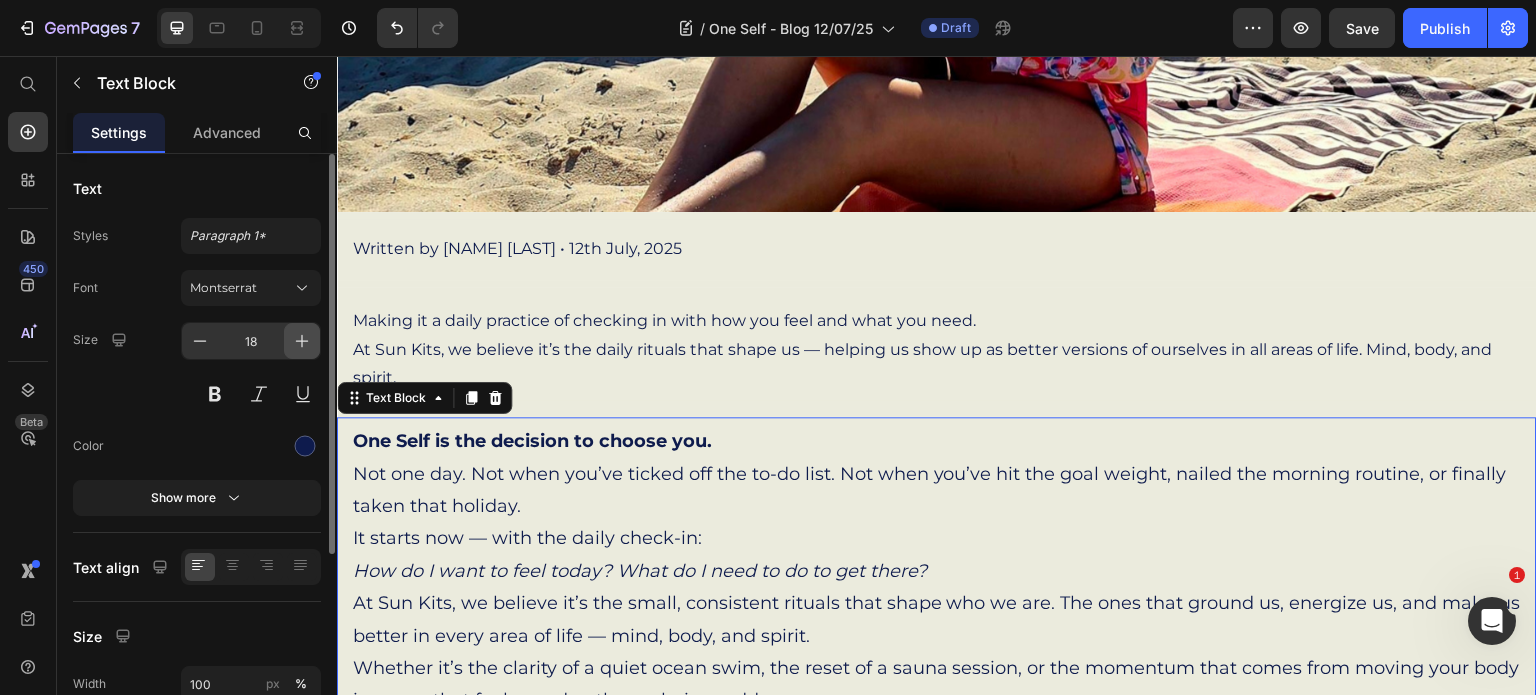 click 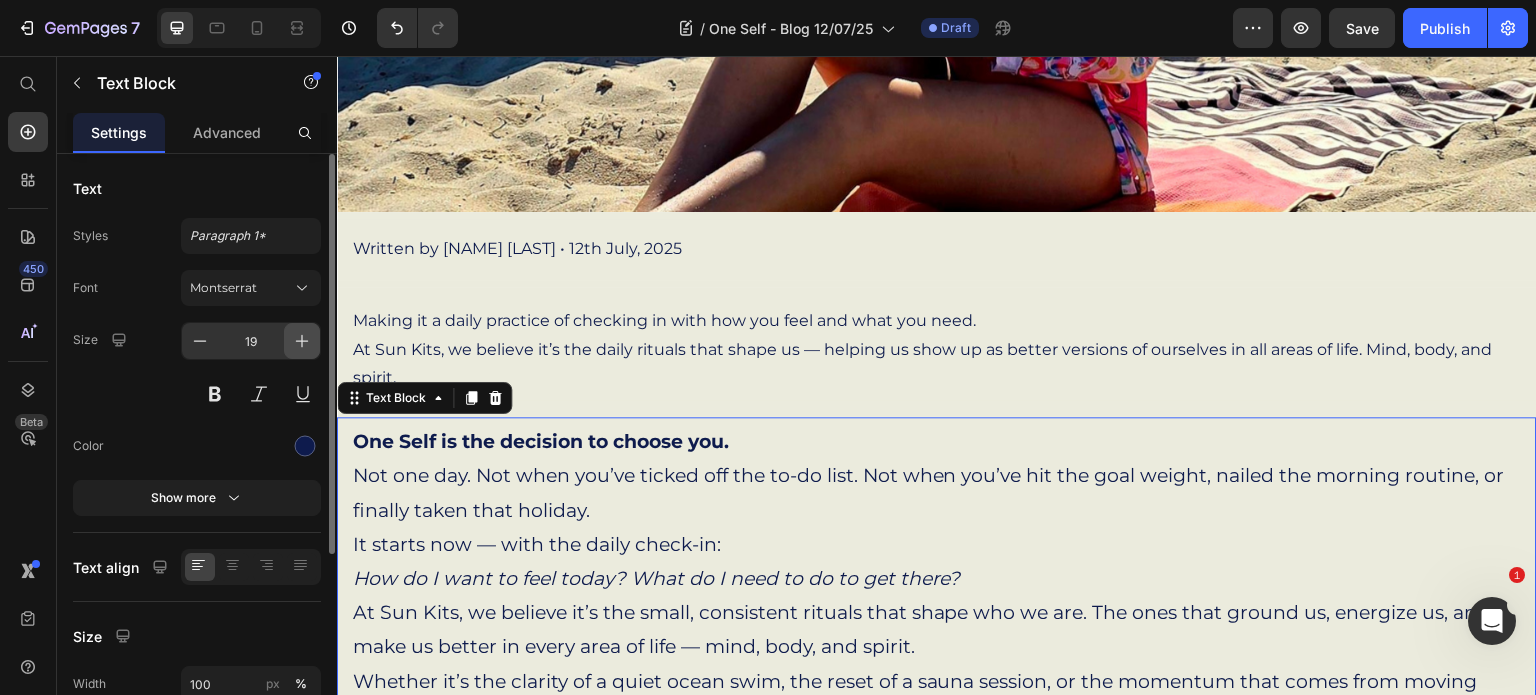 click 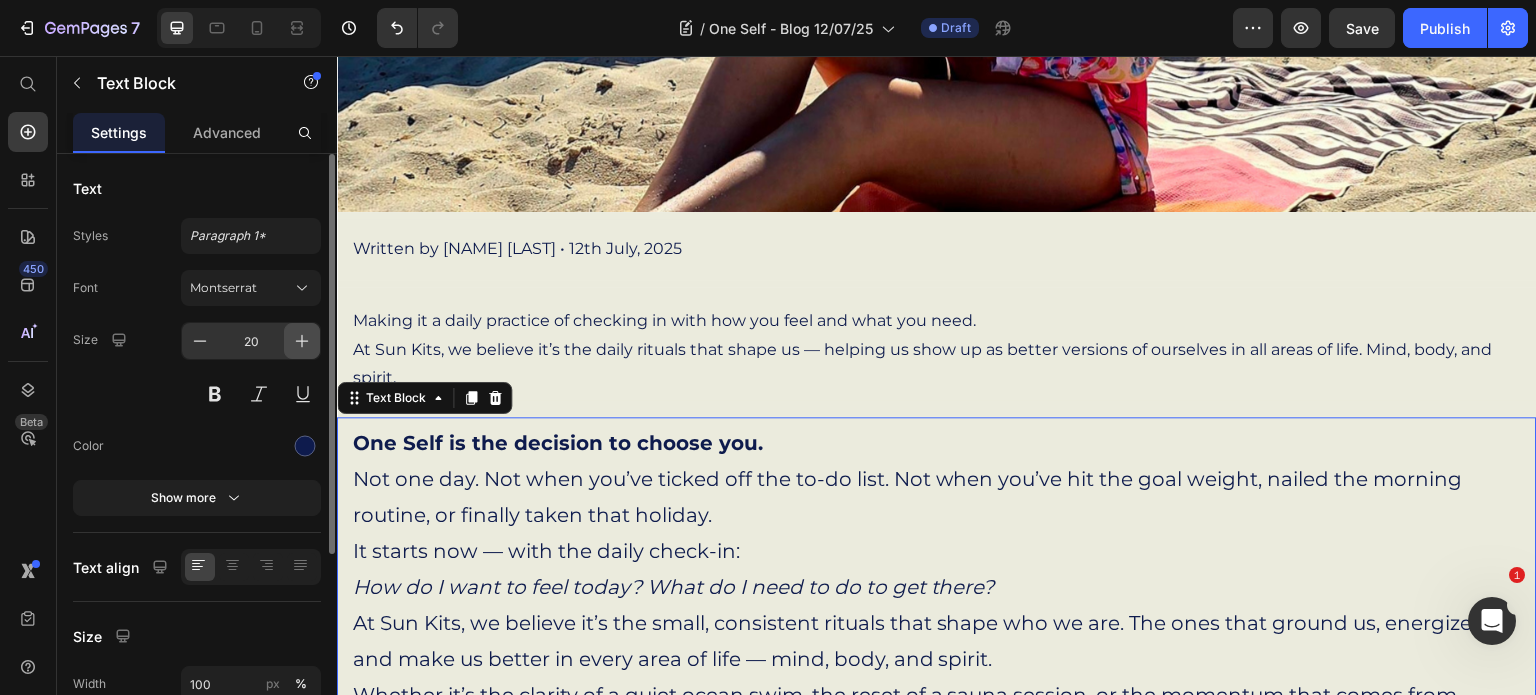 click 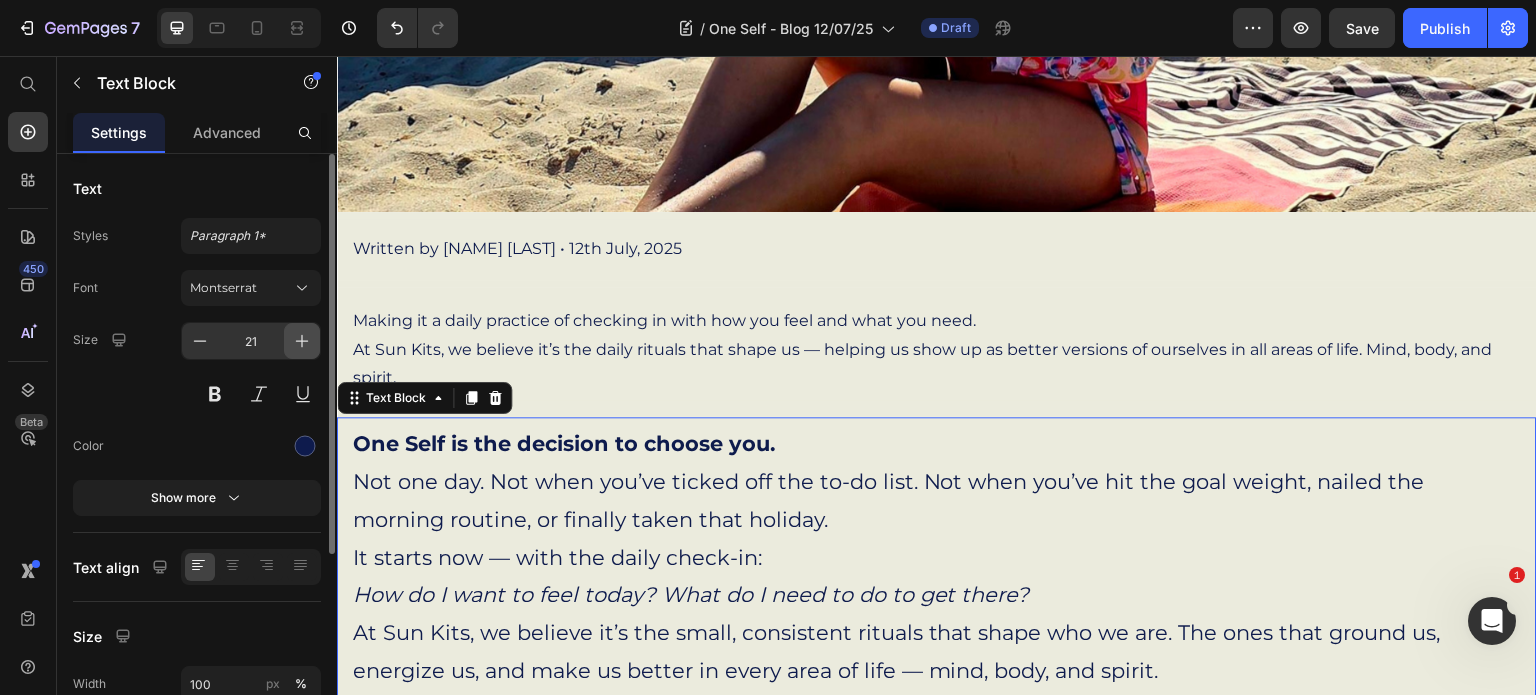 click 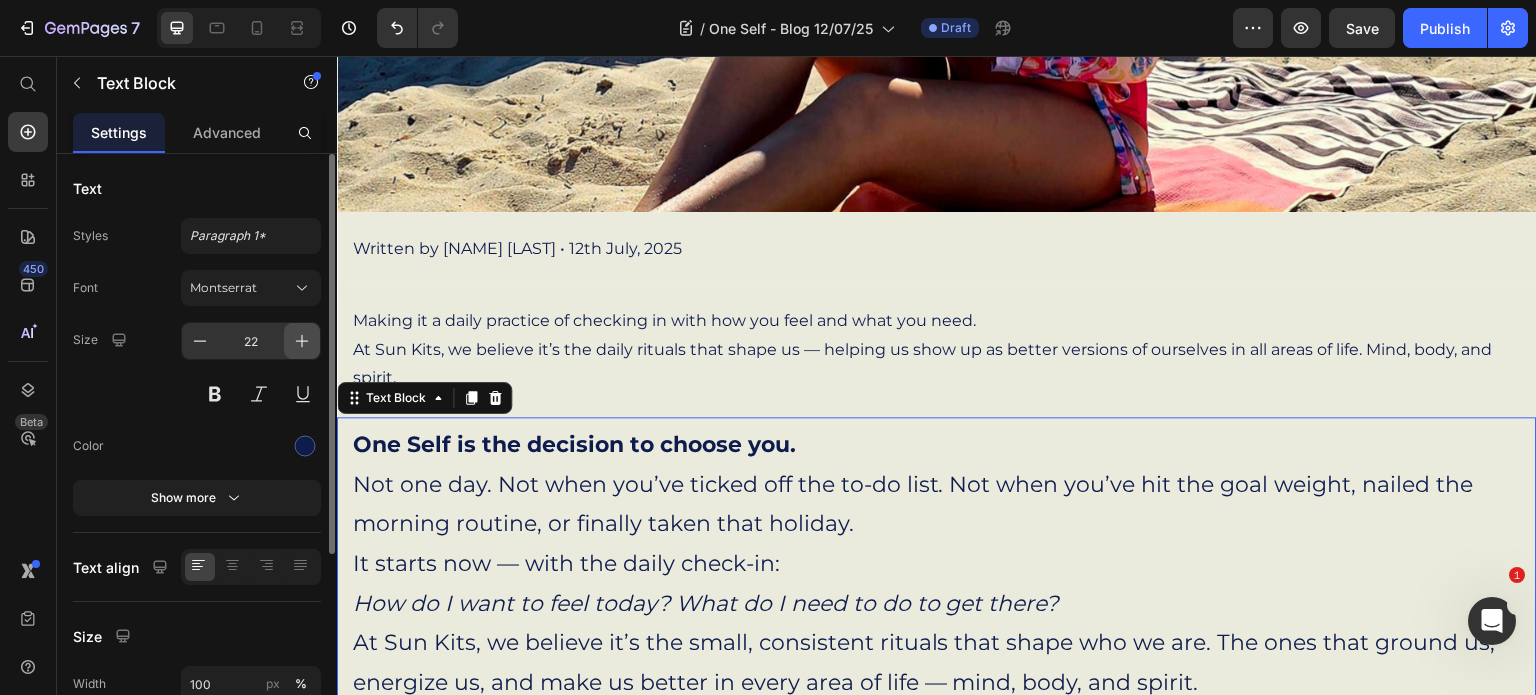 click 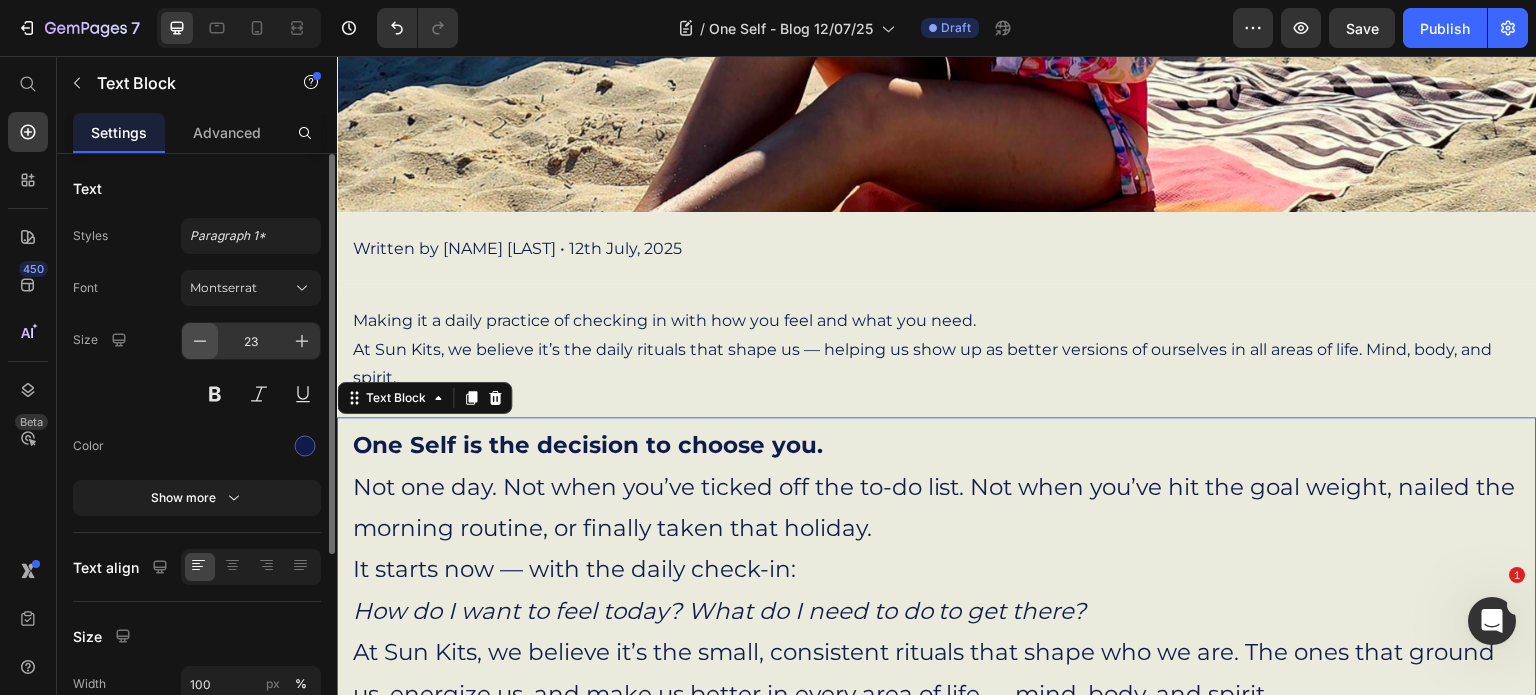 click 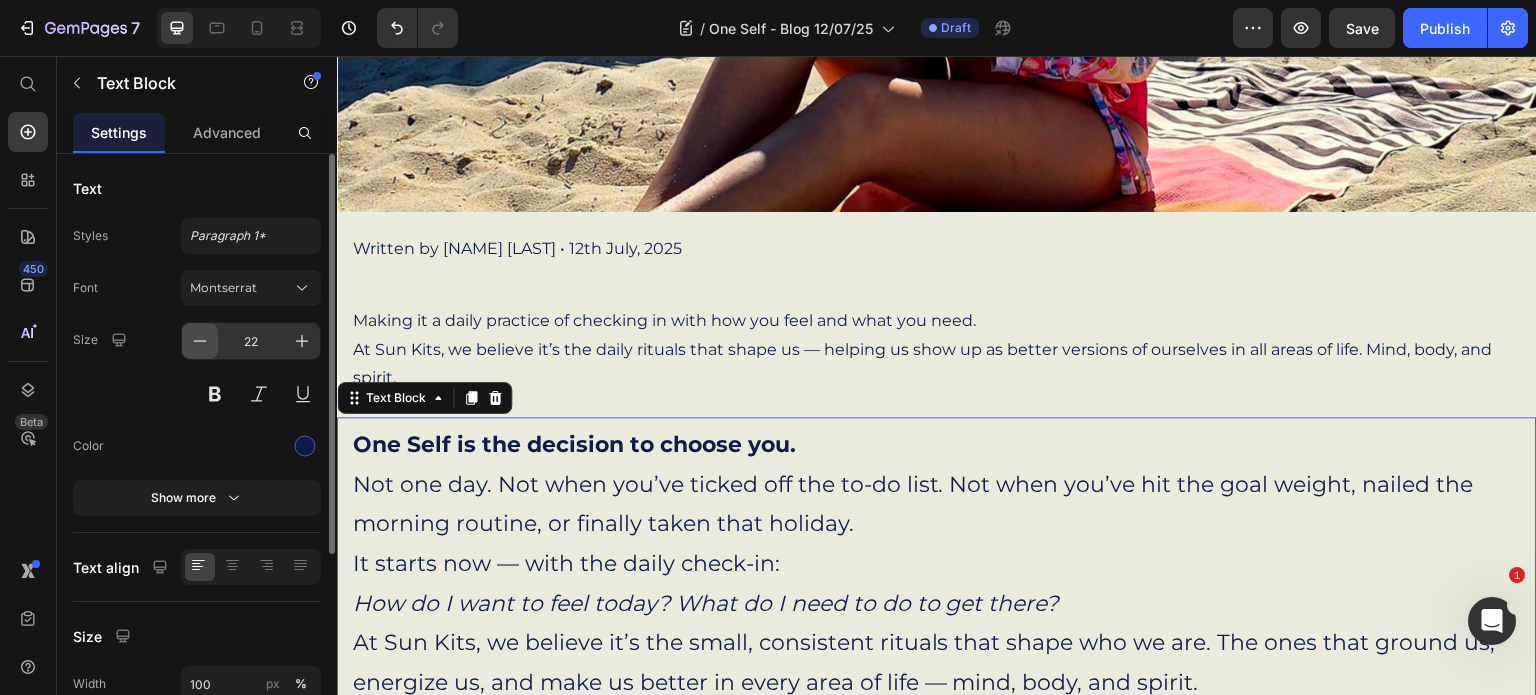 click 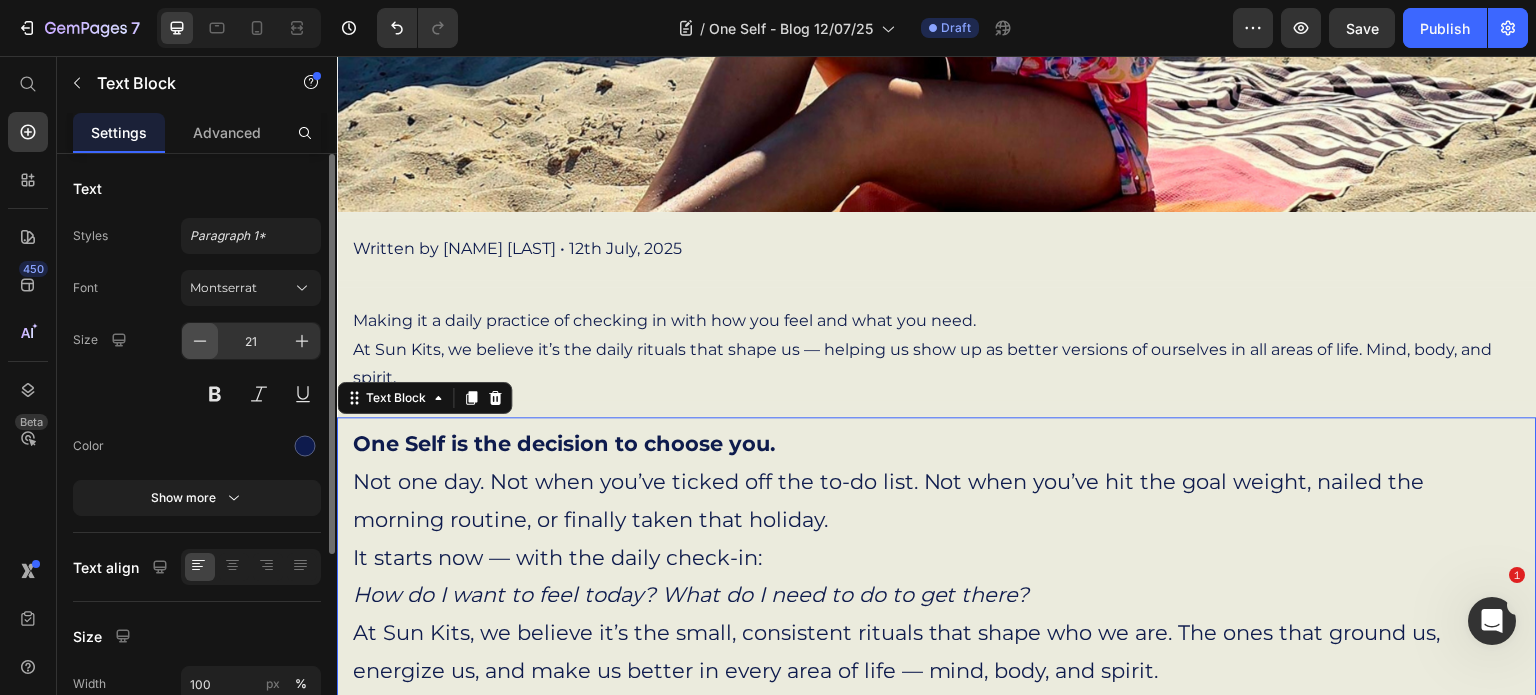 click 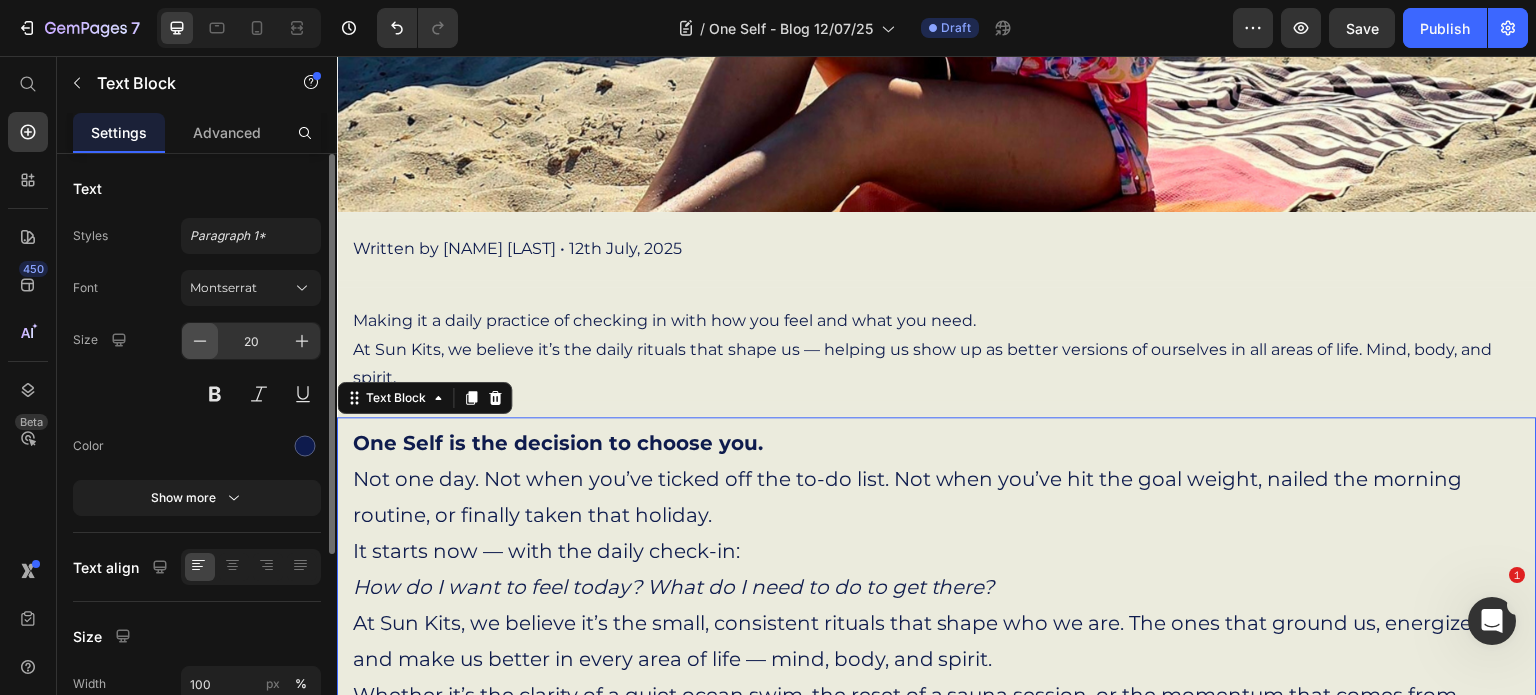 click 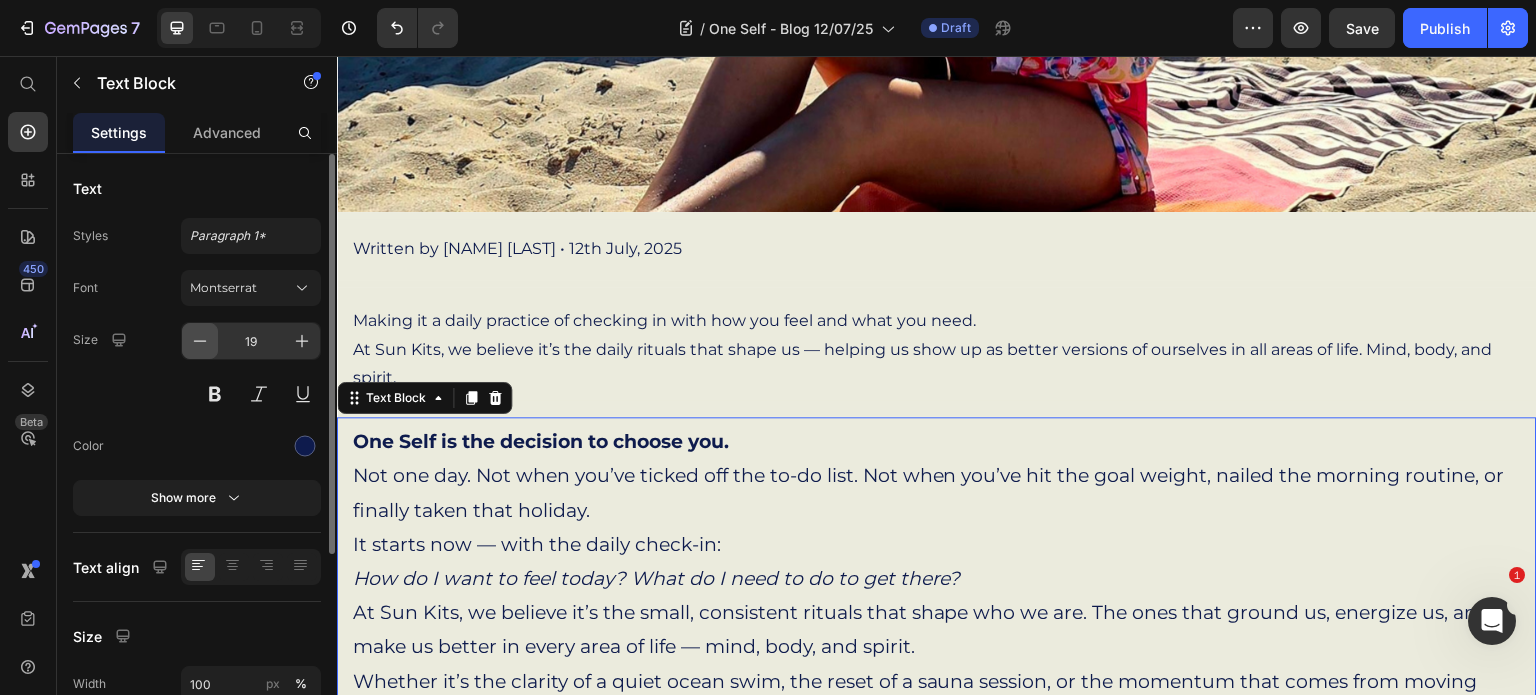 click 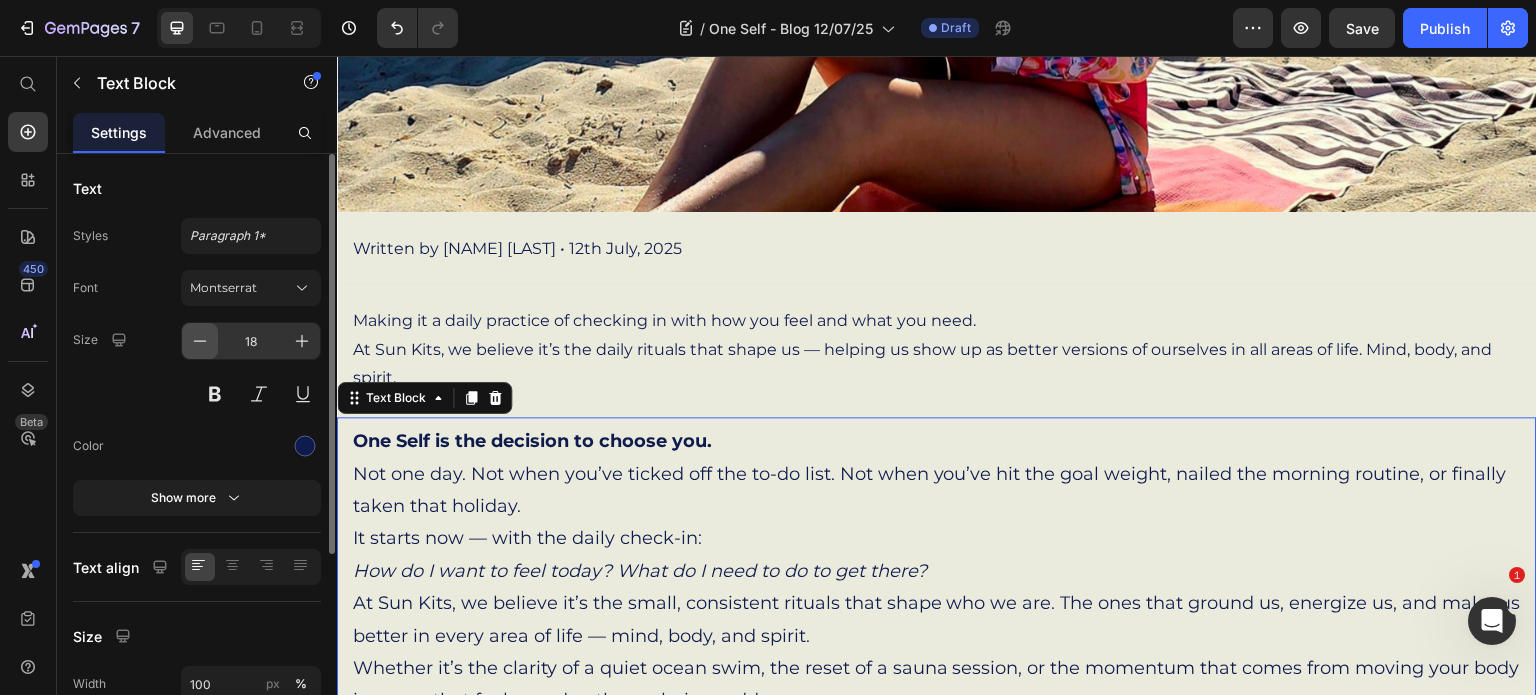 click 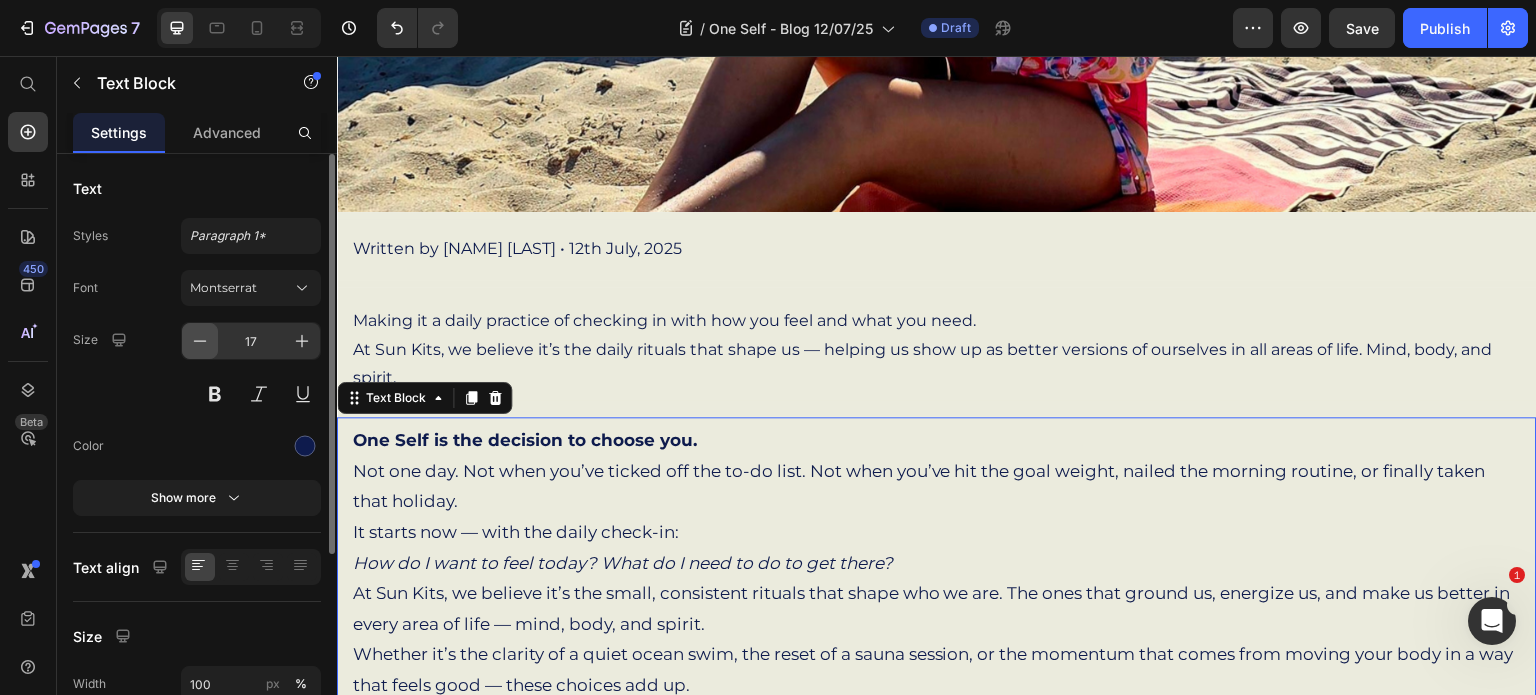 click 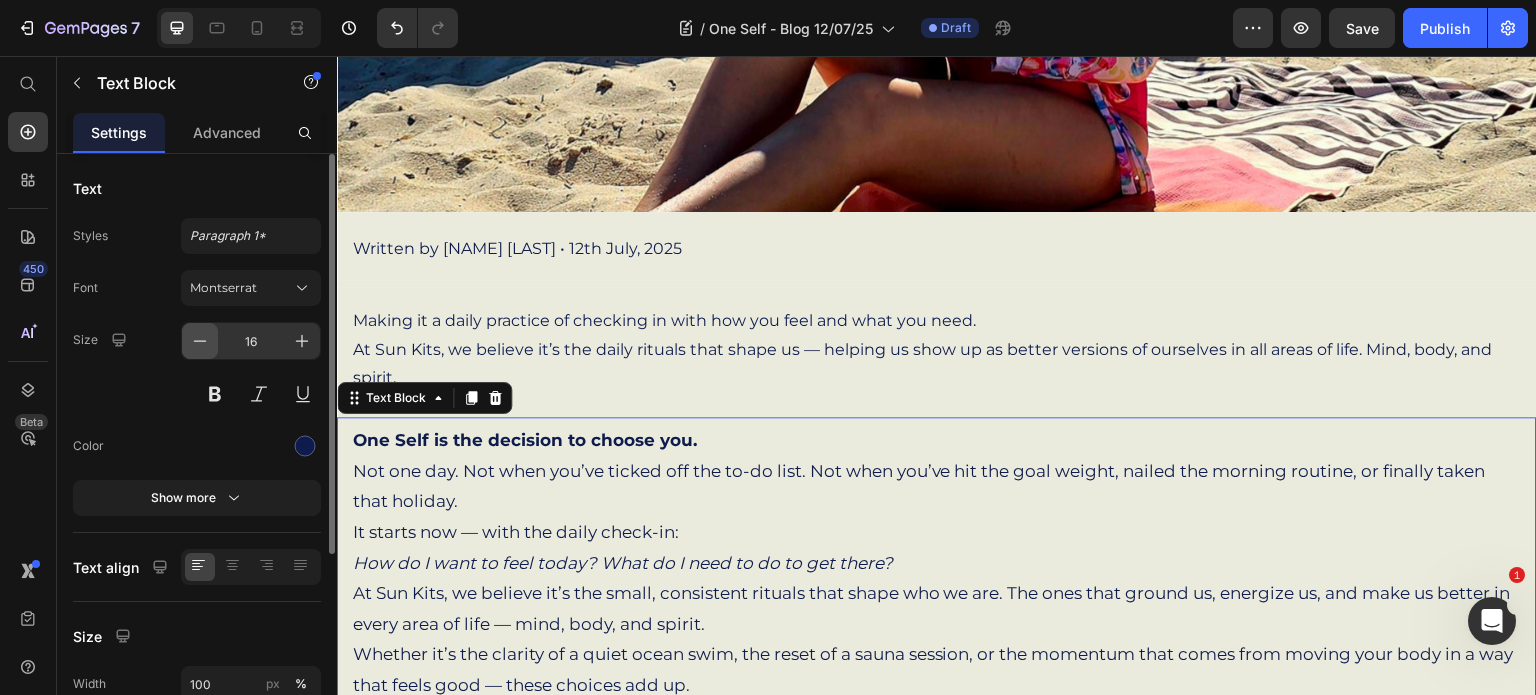 click 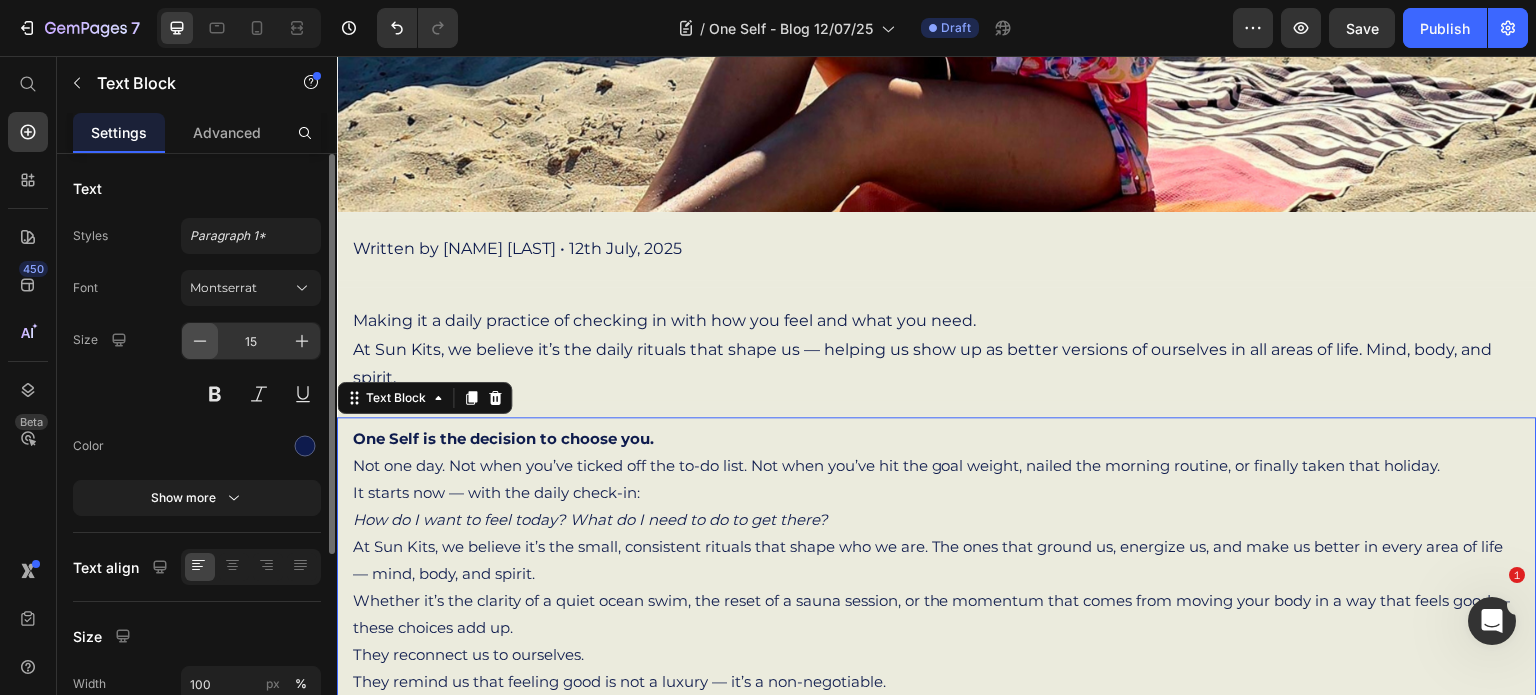 click 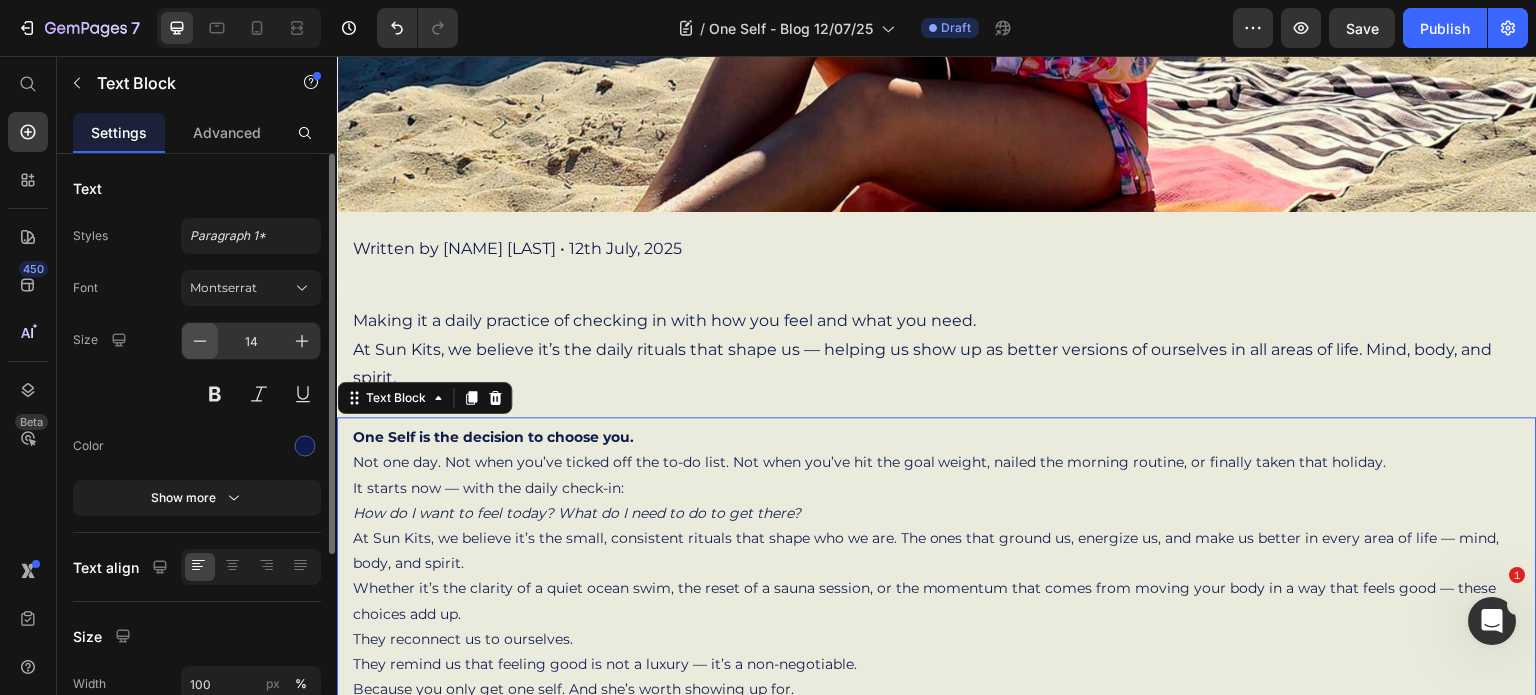 click 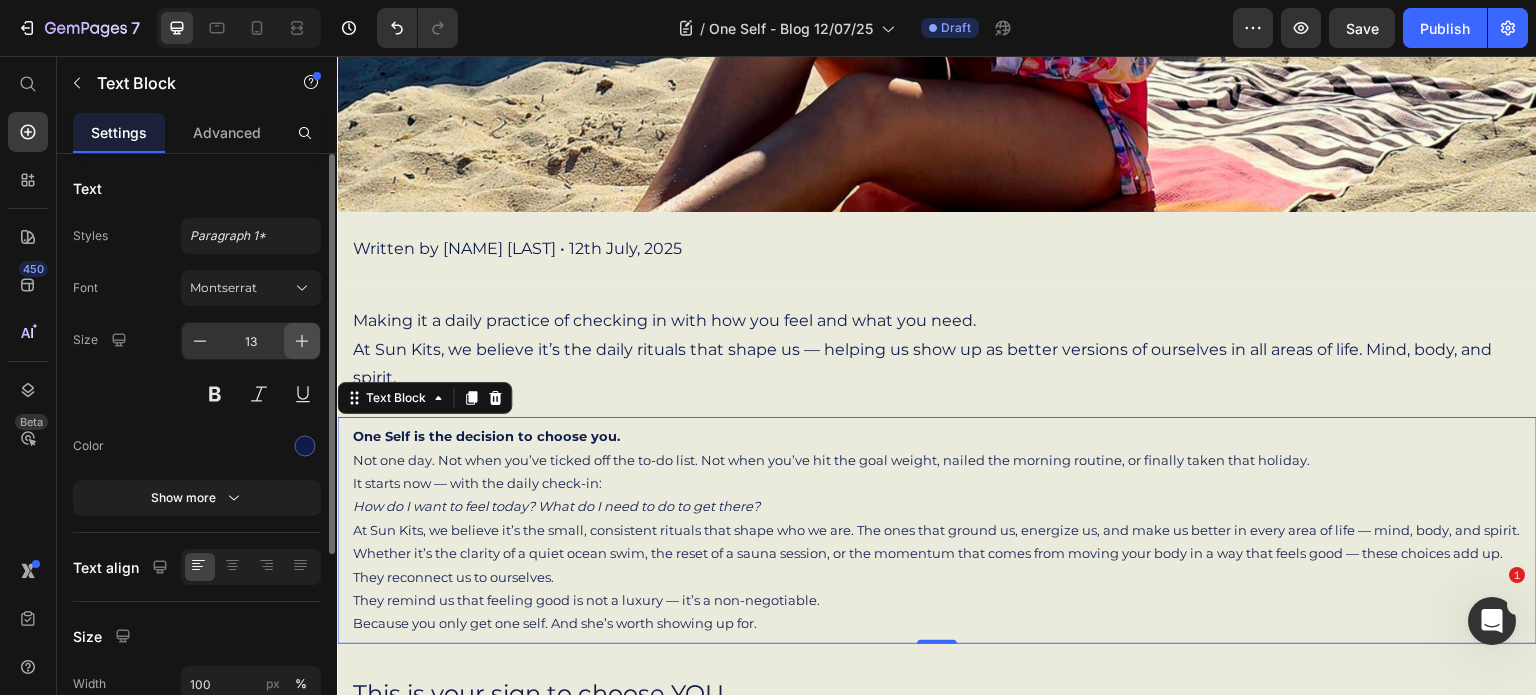 click 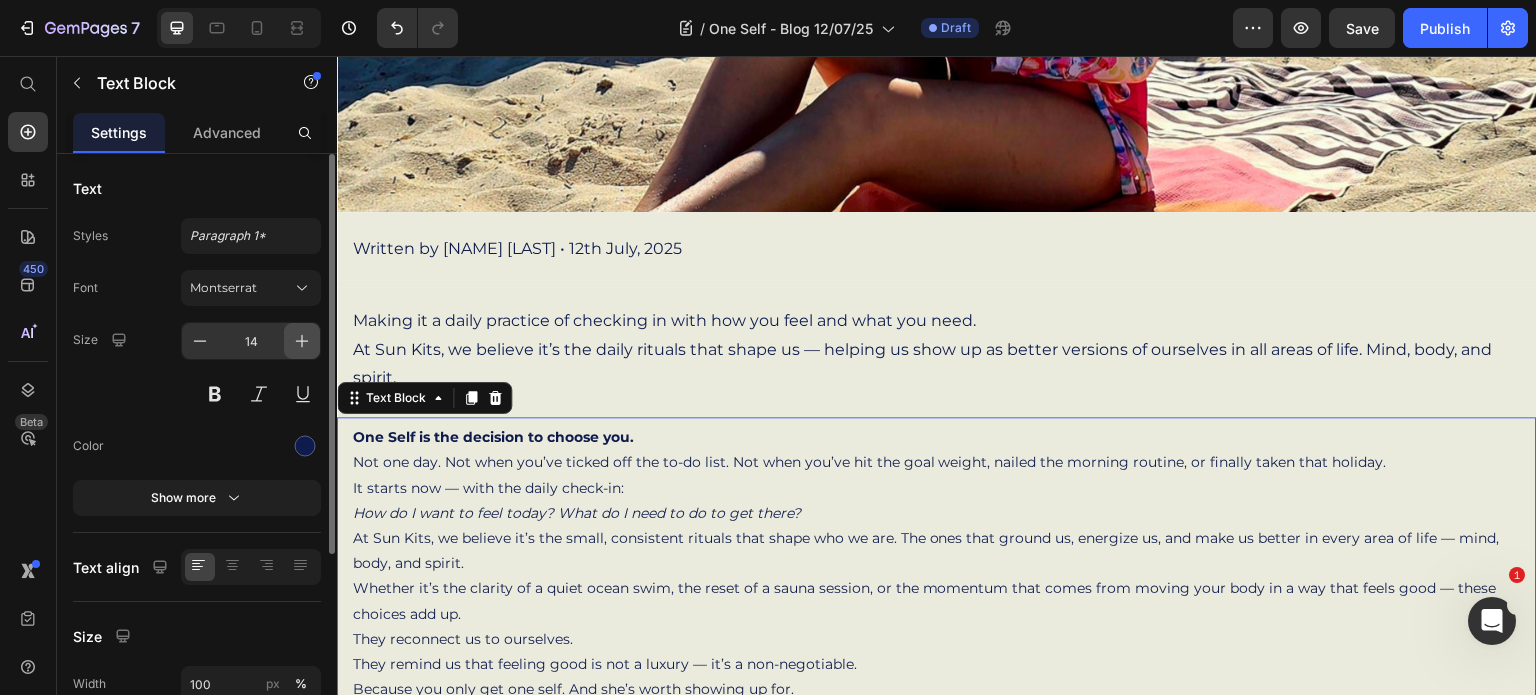 click 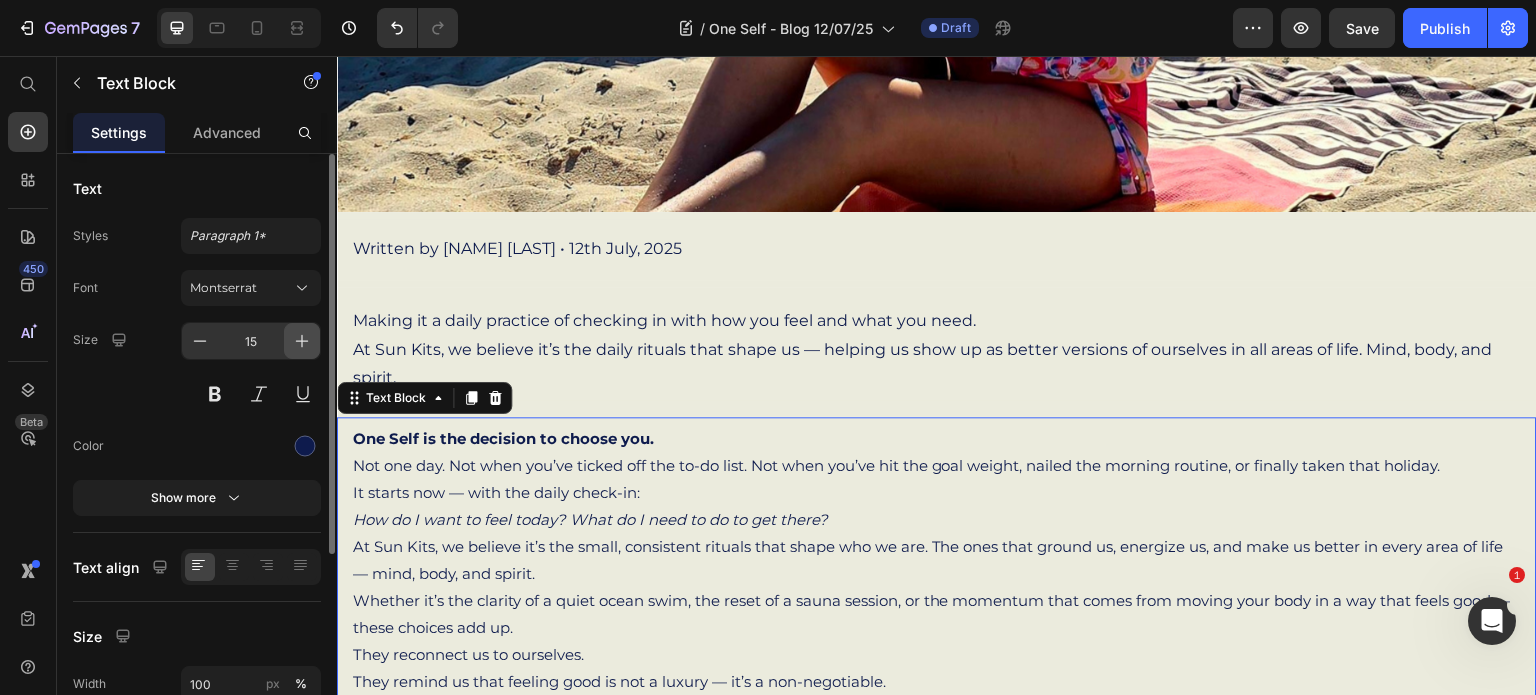 click 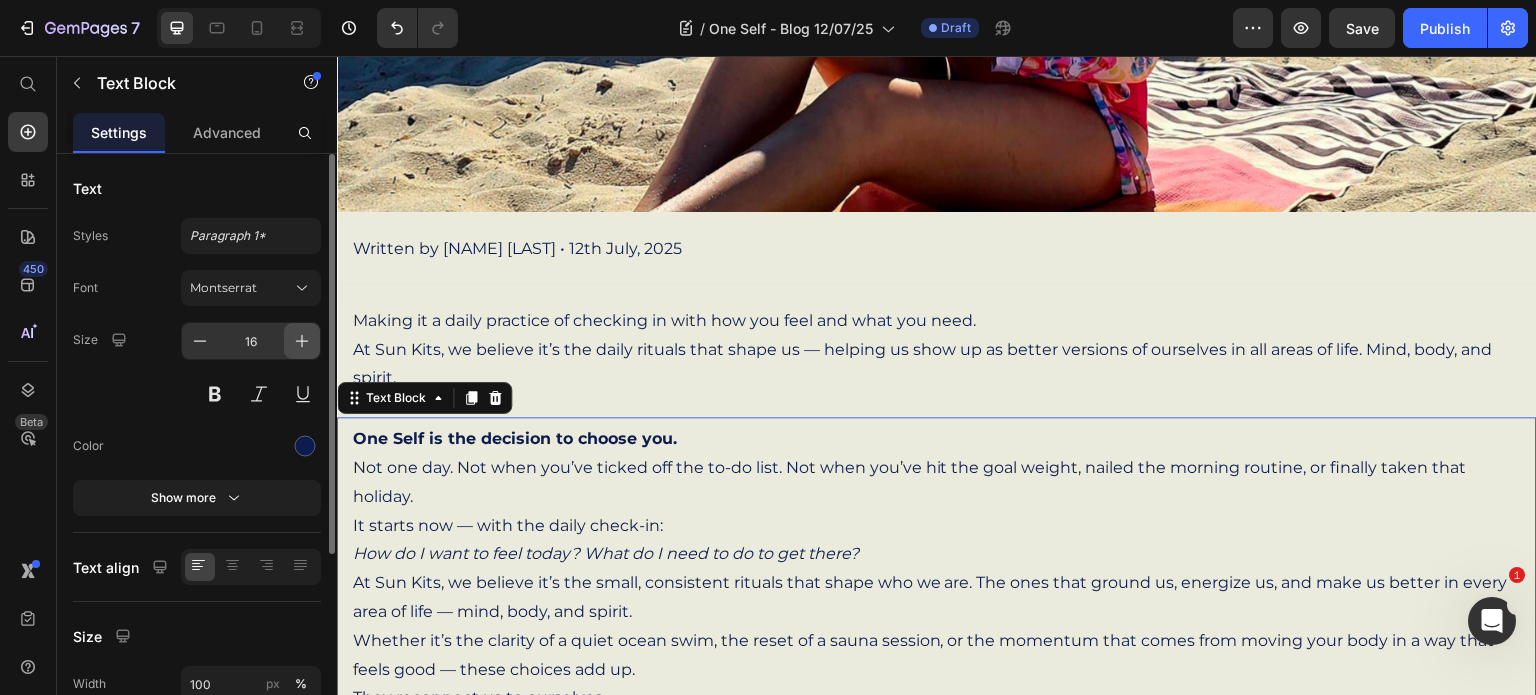 click 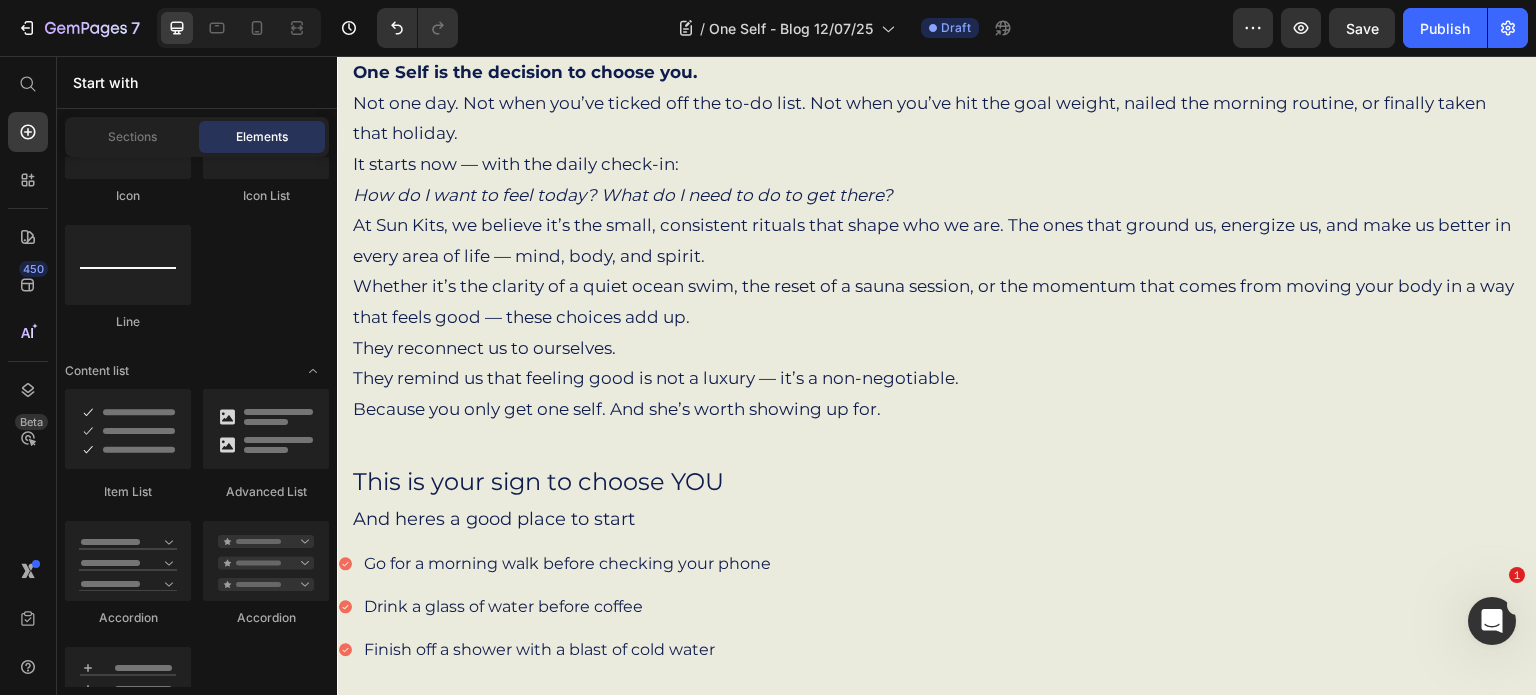 scroll, scrollTop: 823, scrollLeft: 0, axis: vertical 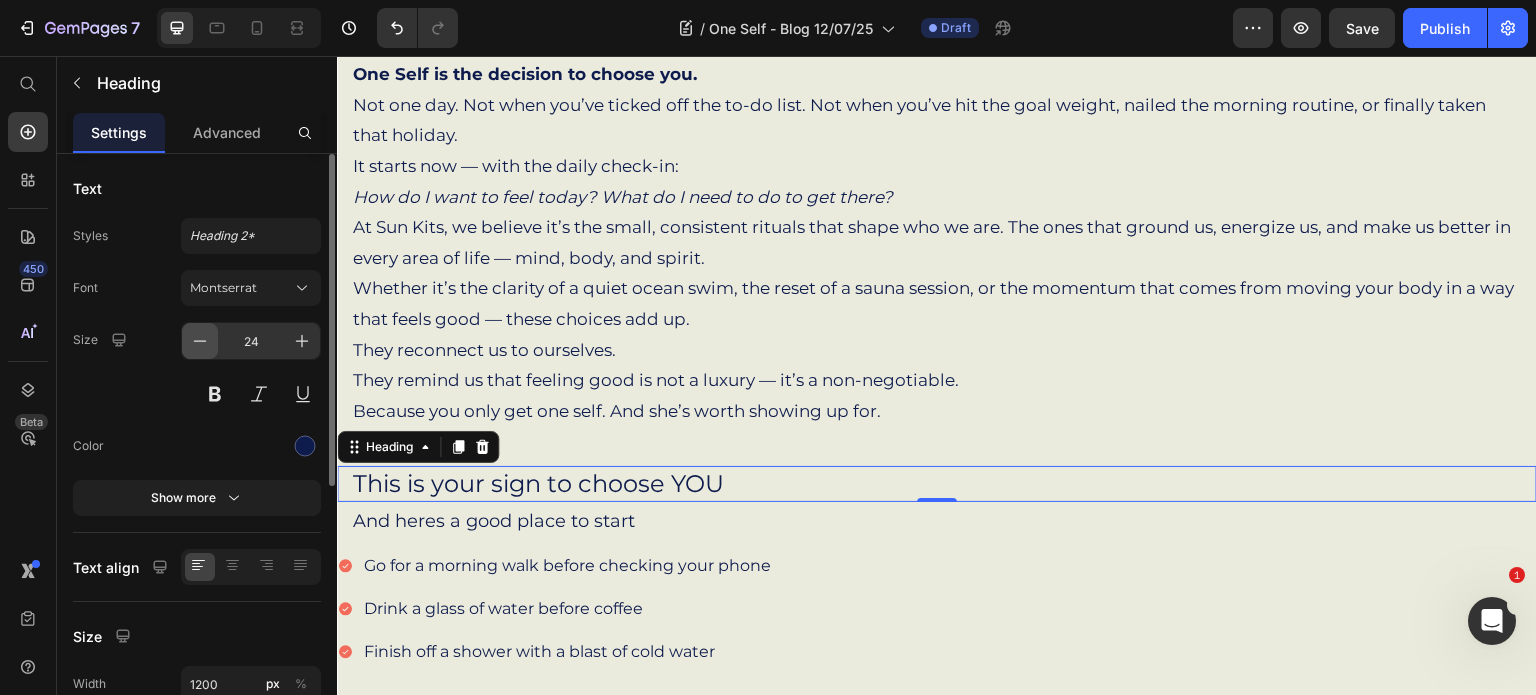 click 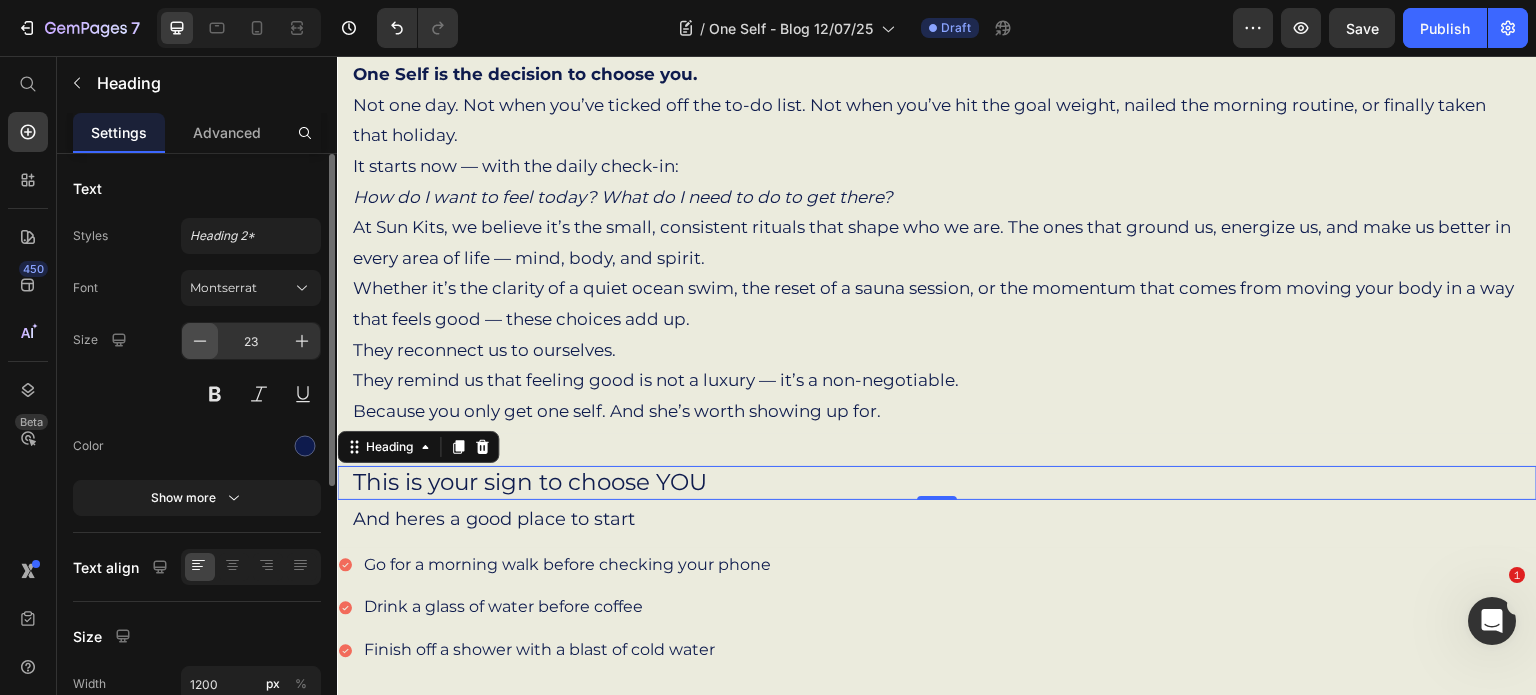 click 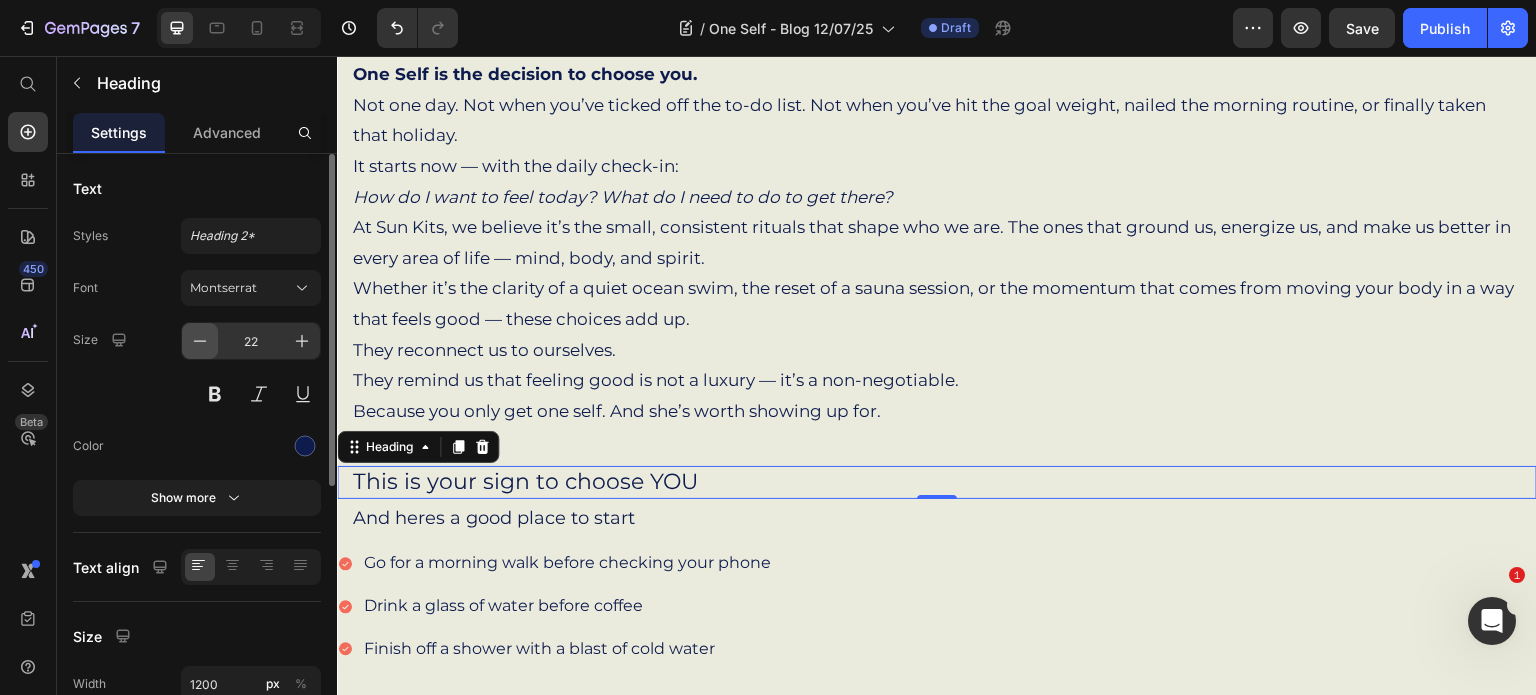 click 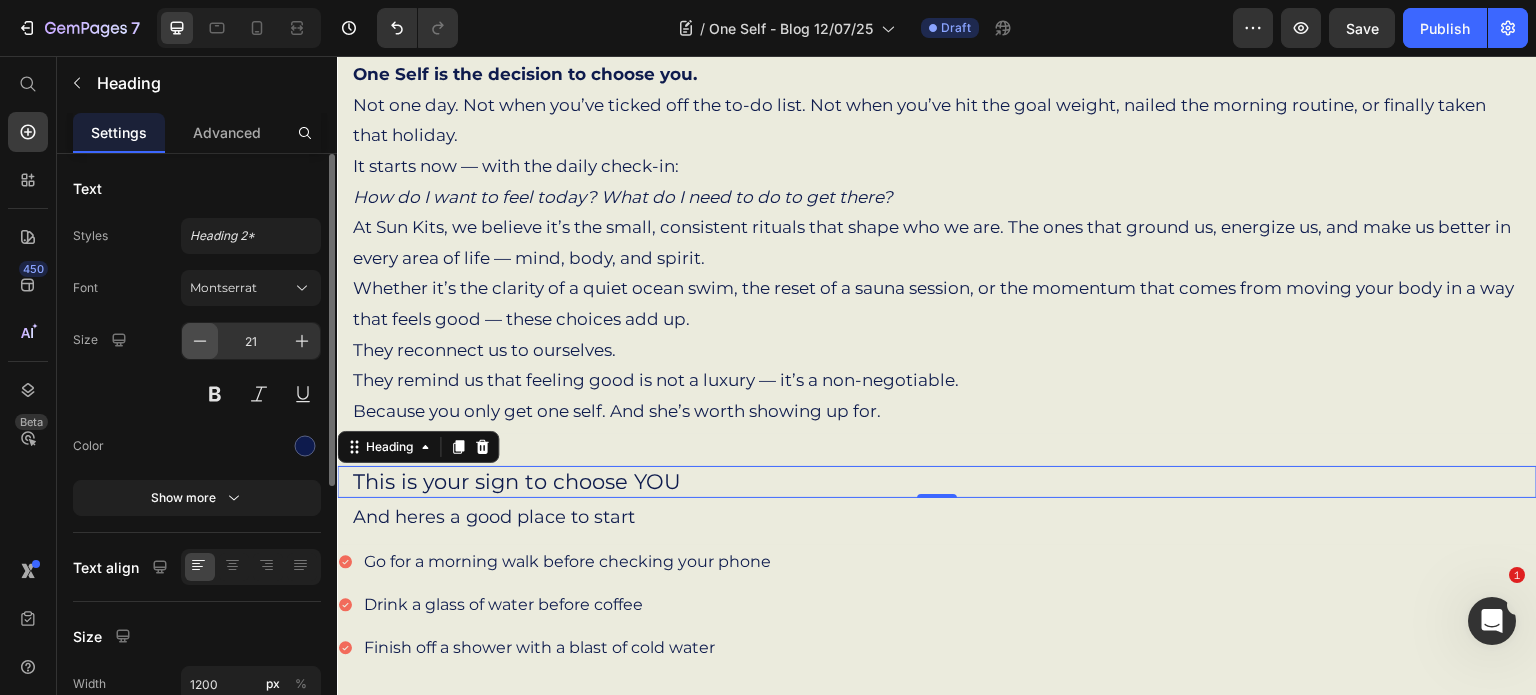 click 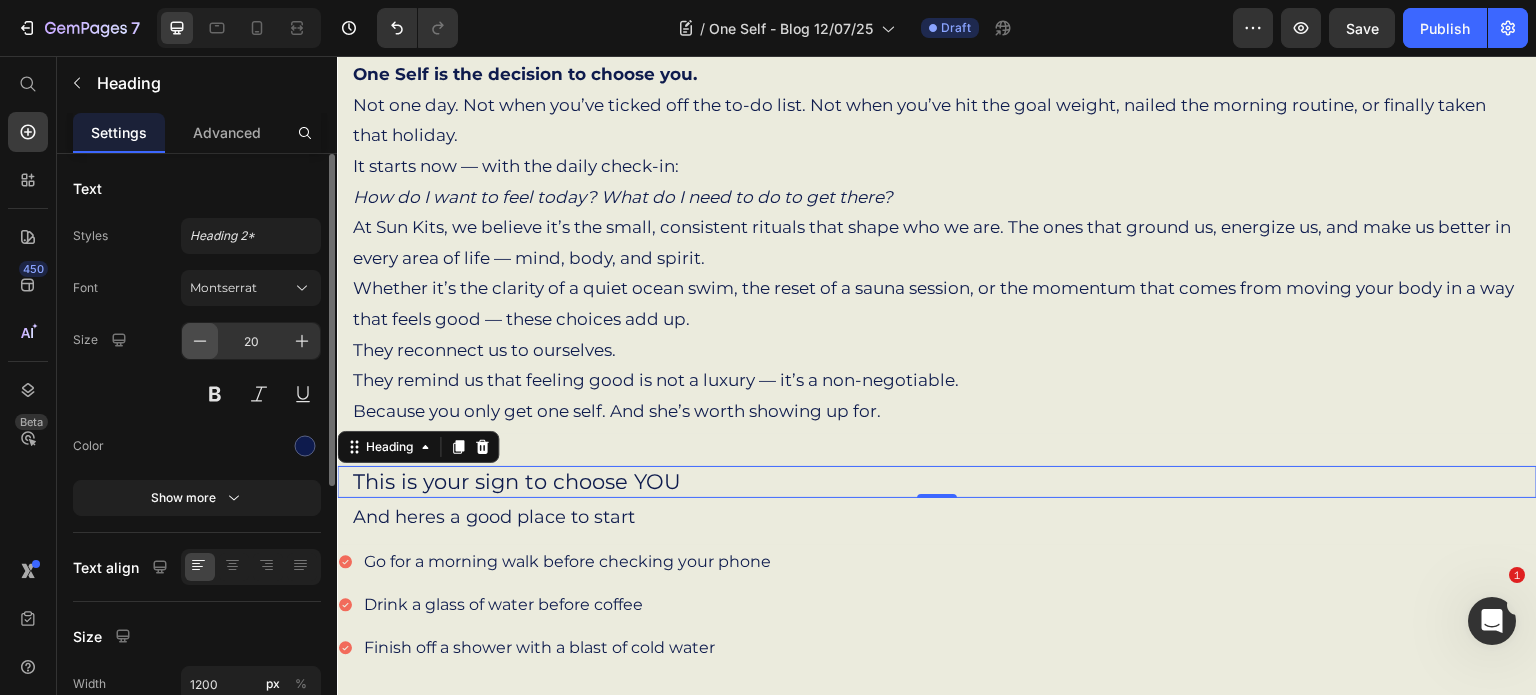 click 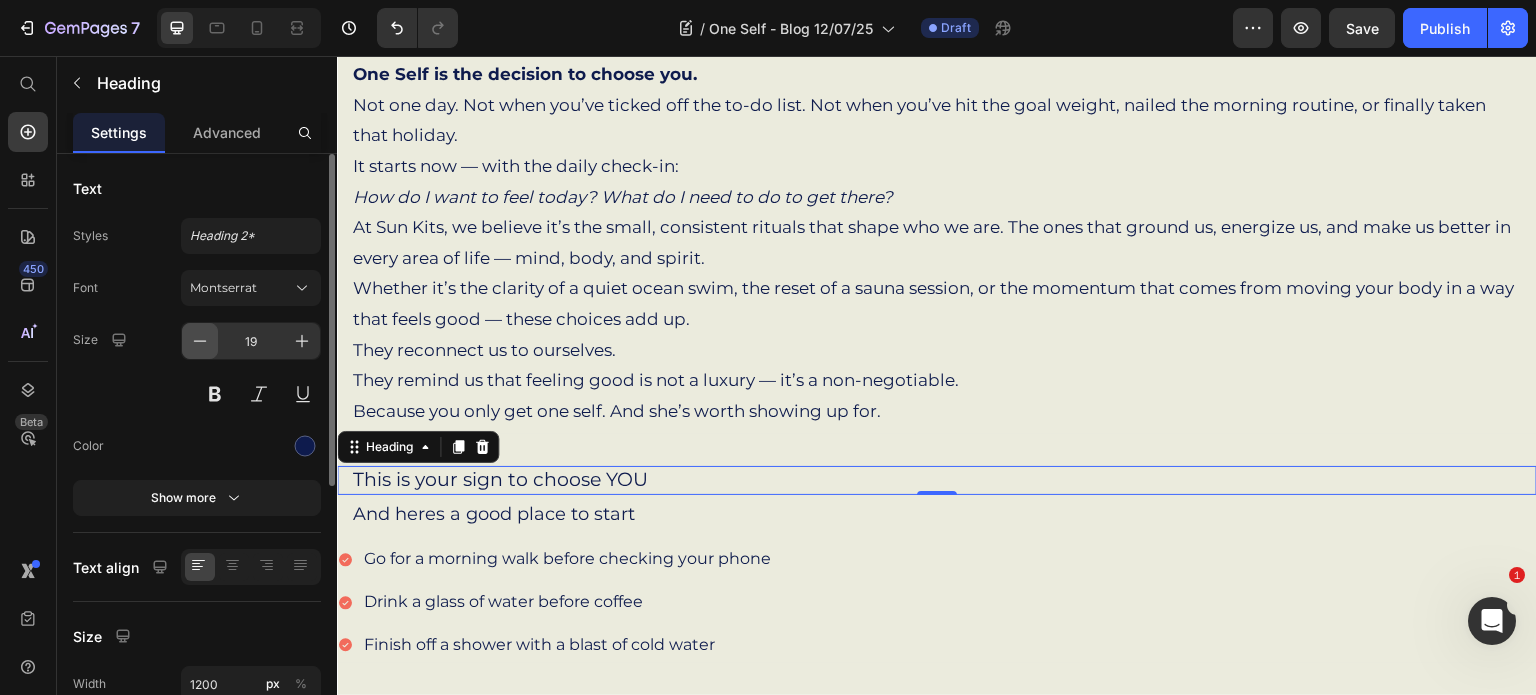 click 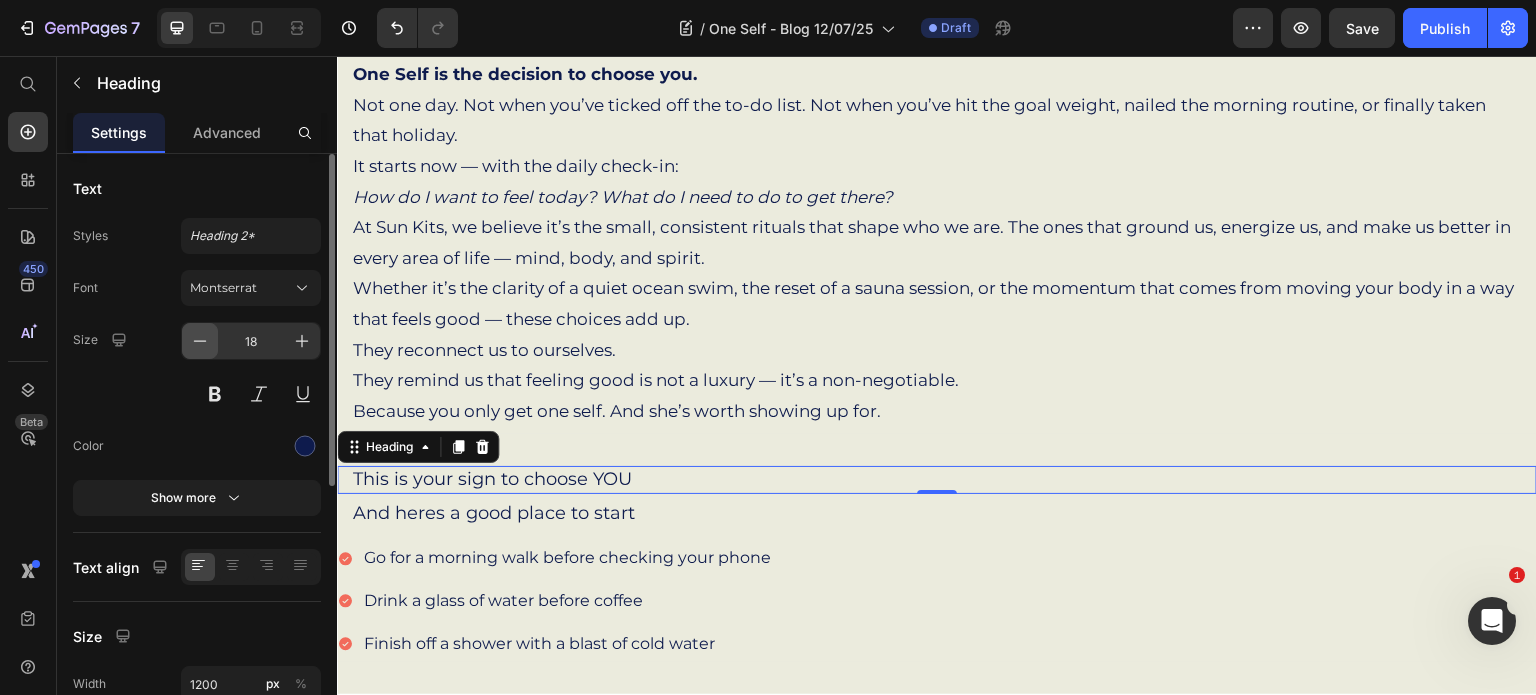 click 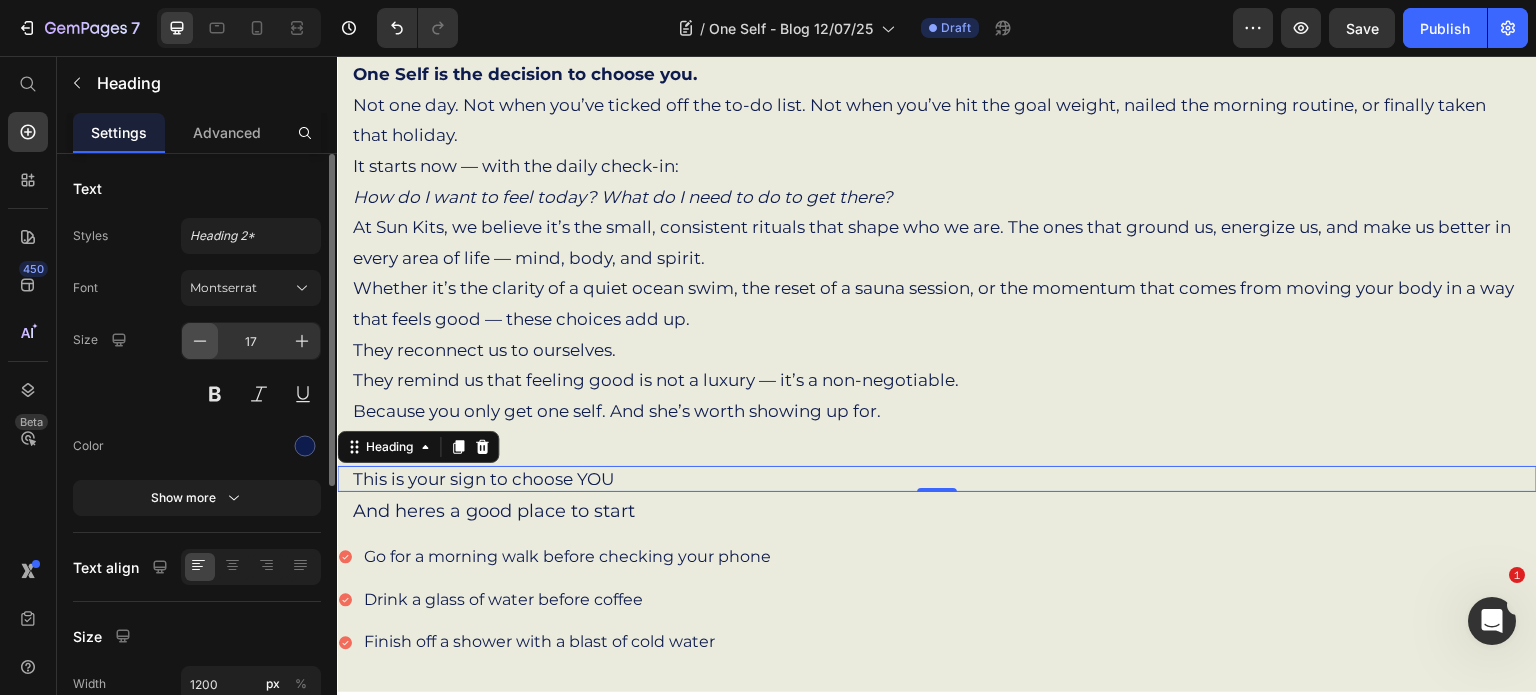 click 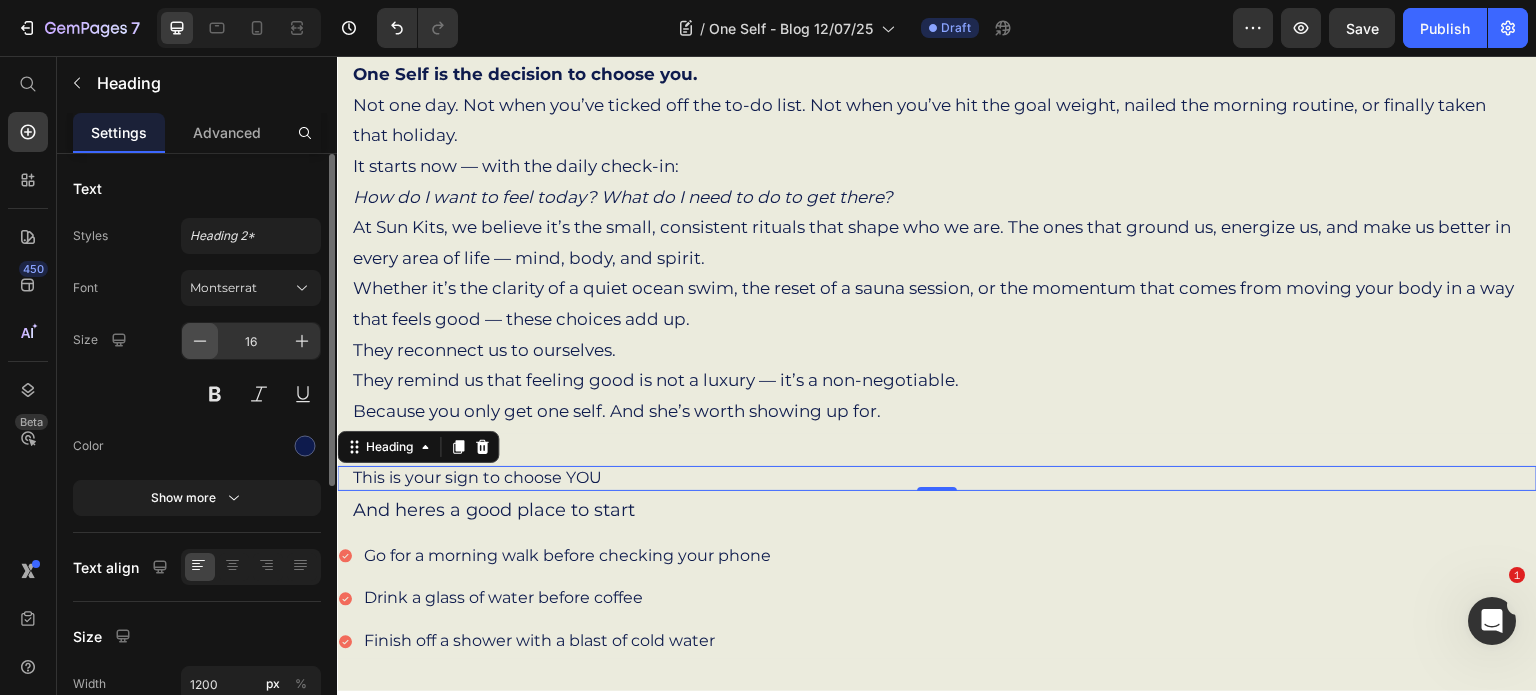 click 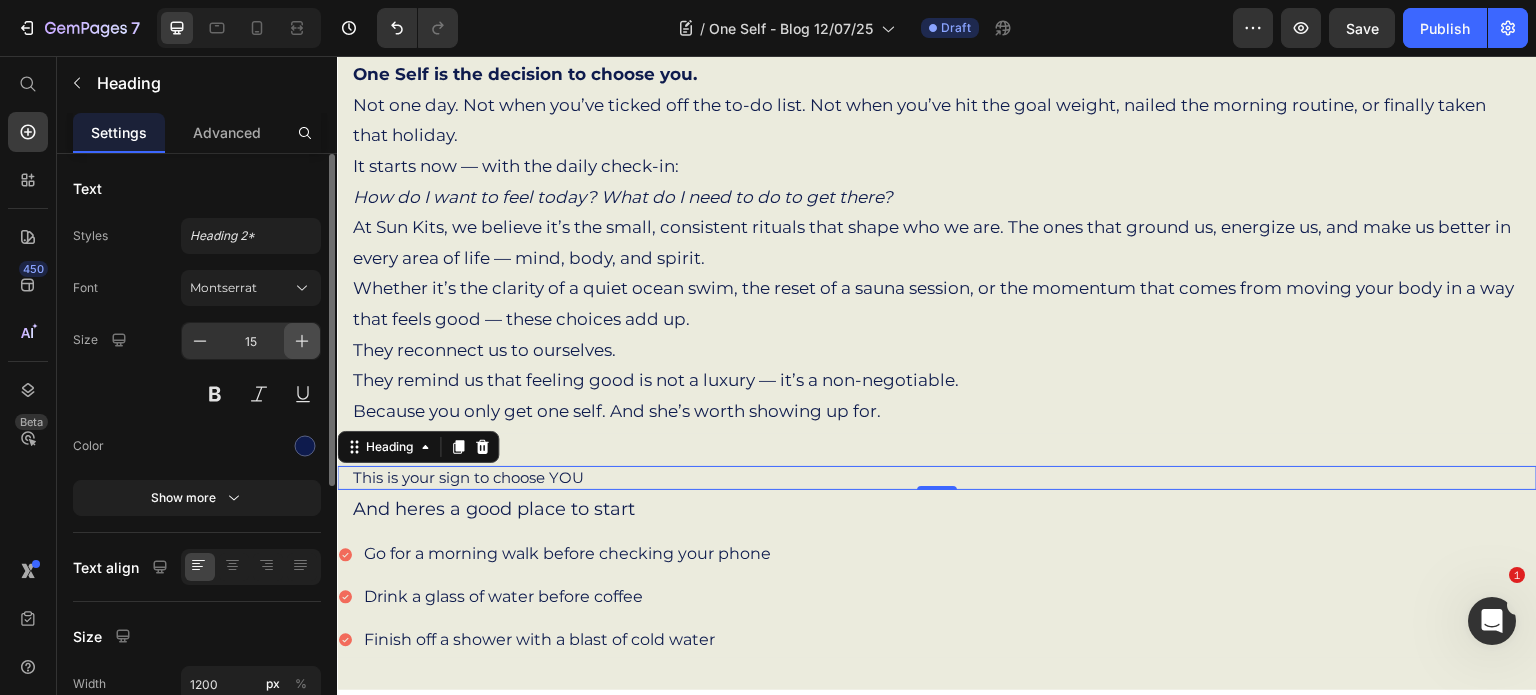 click 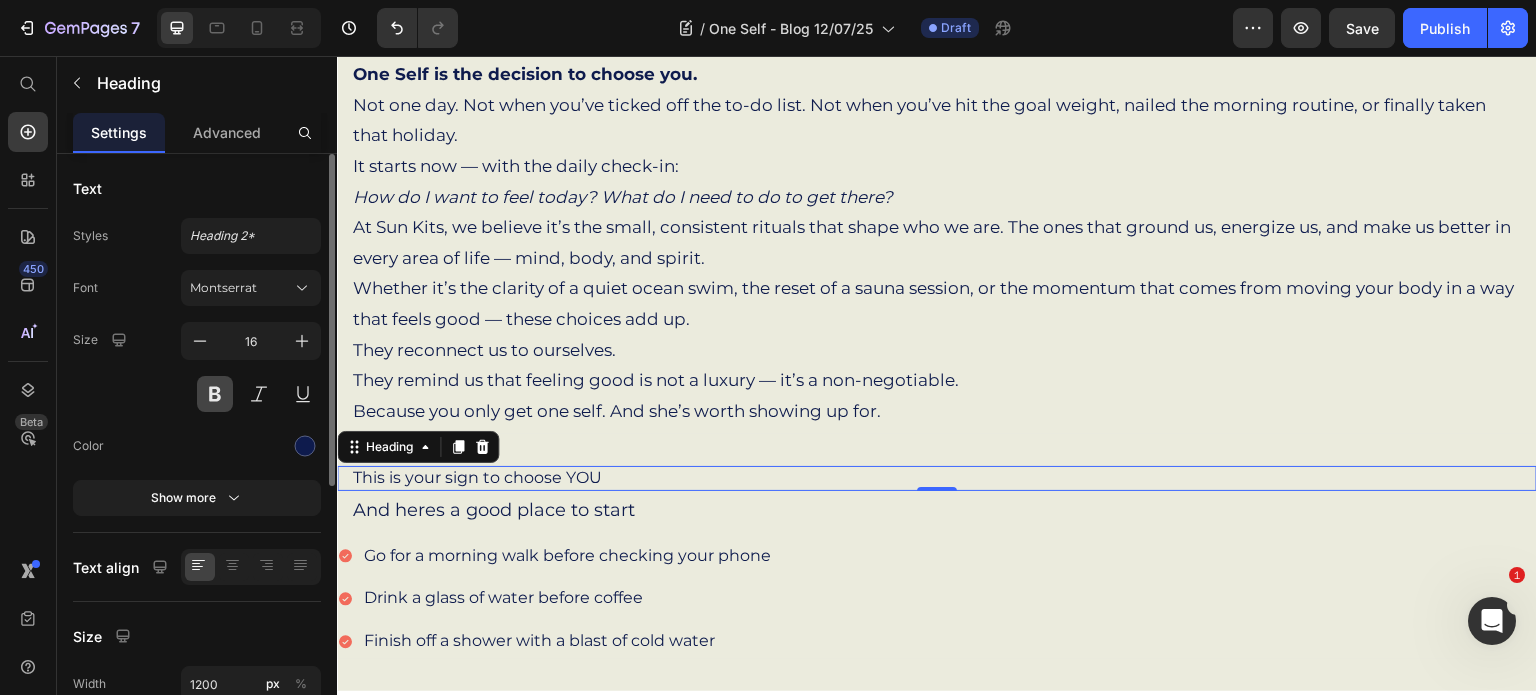 click at bounding box center [215, 394] 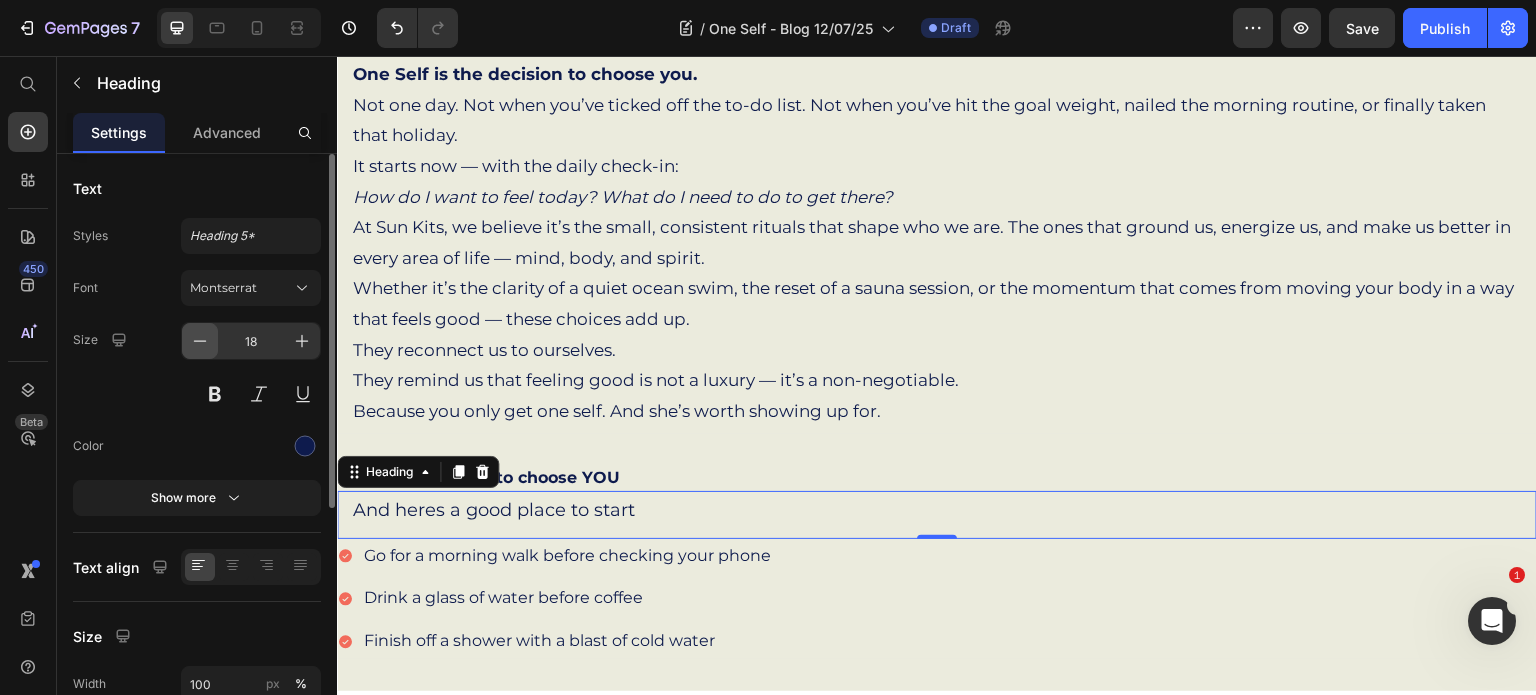 click 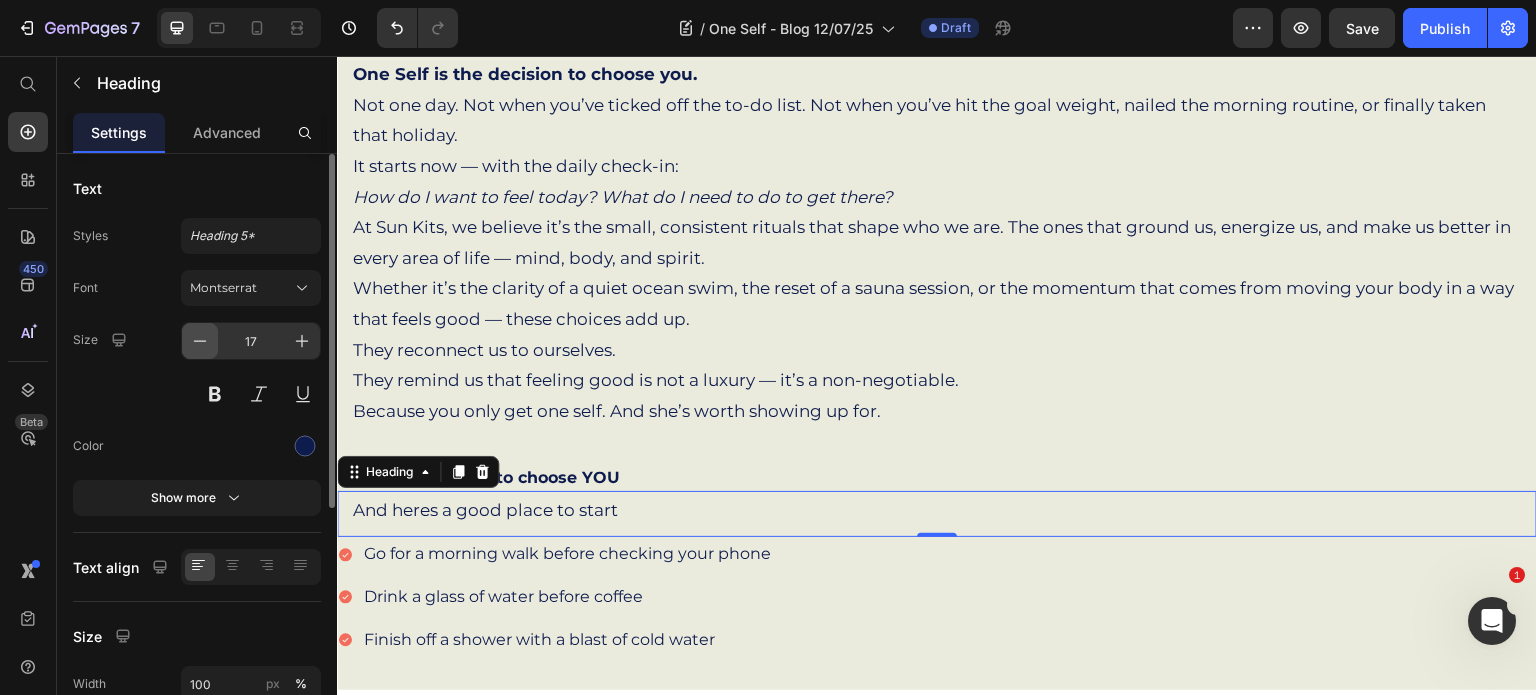 click 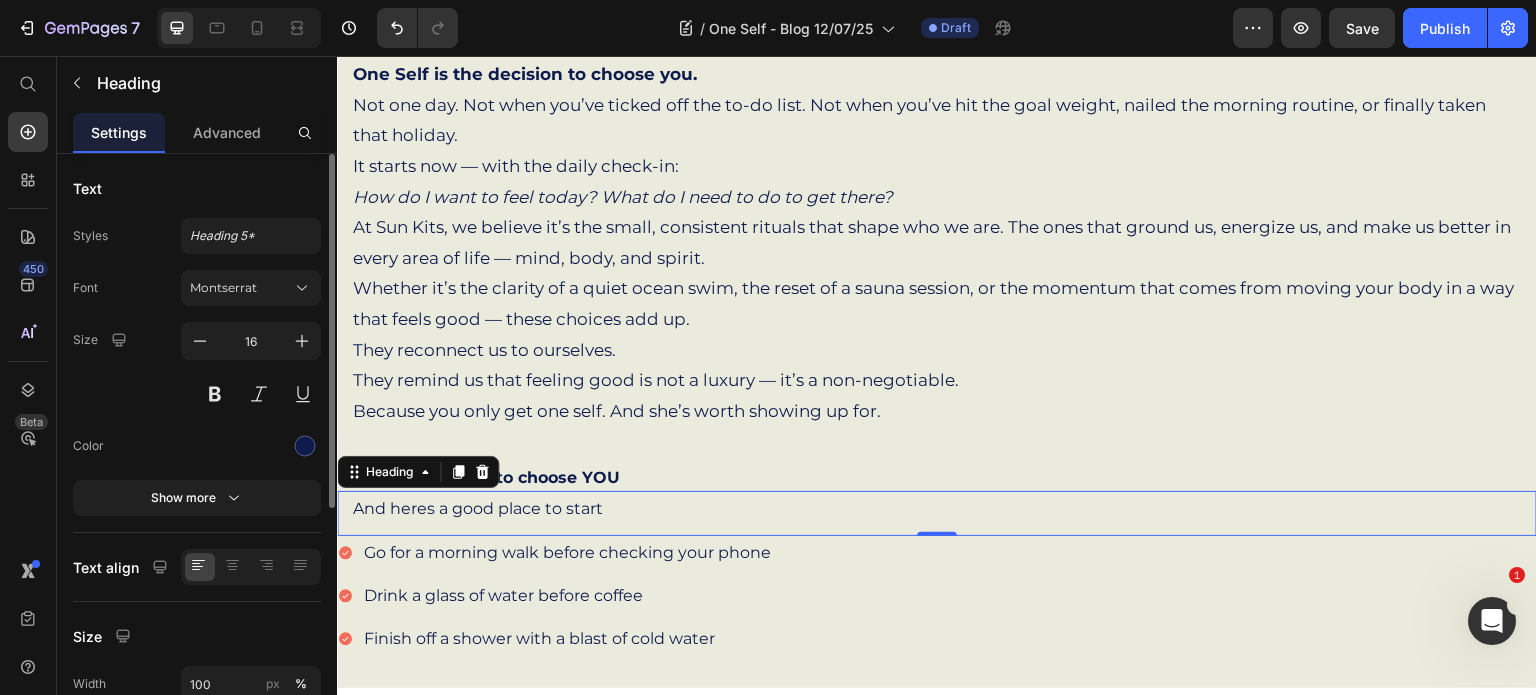 click on "And heres a good place to start" at bounding box center (937, 509) 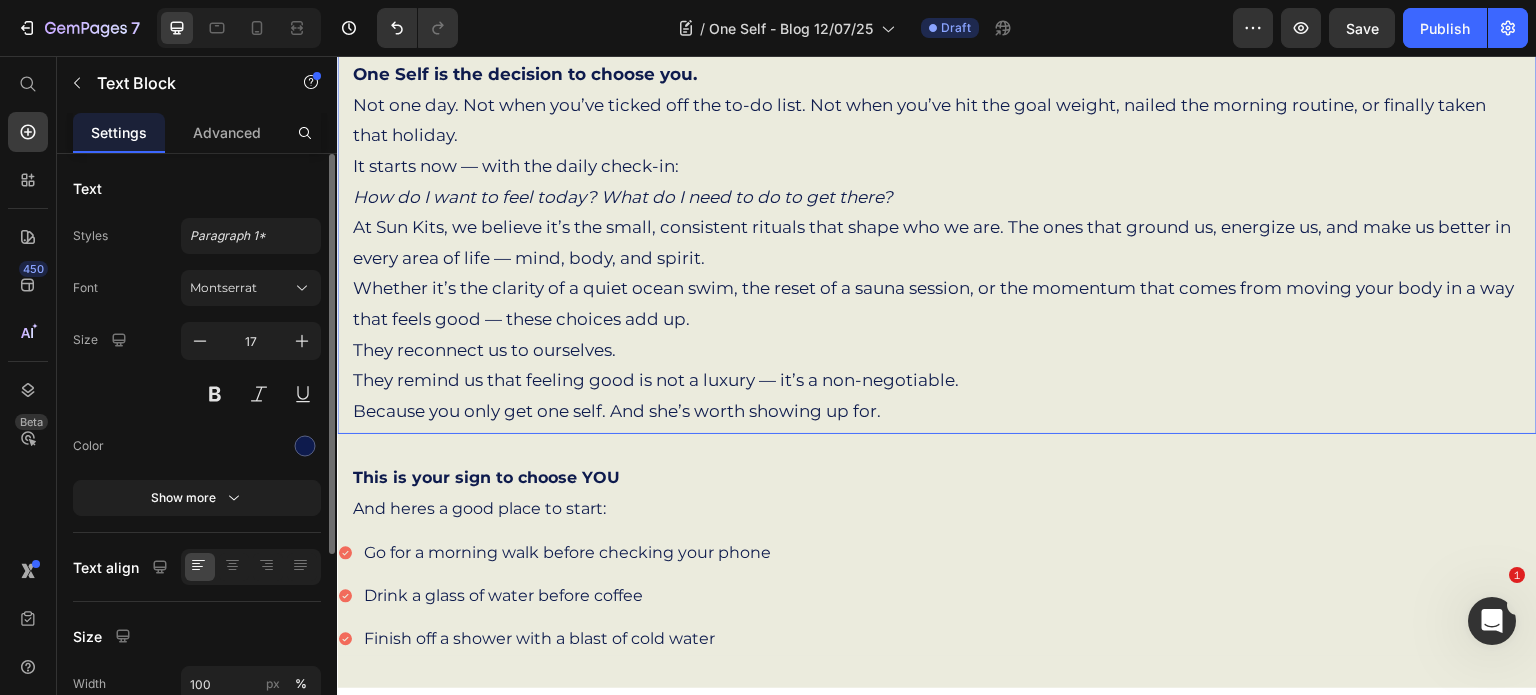 click on "How do I want to feel today? What do I need to do to get there?" at bounding box center [623, 197] 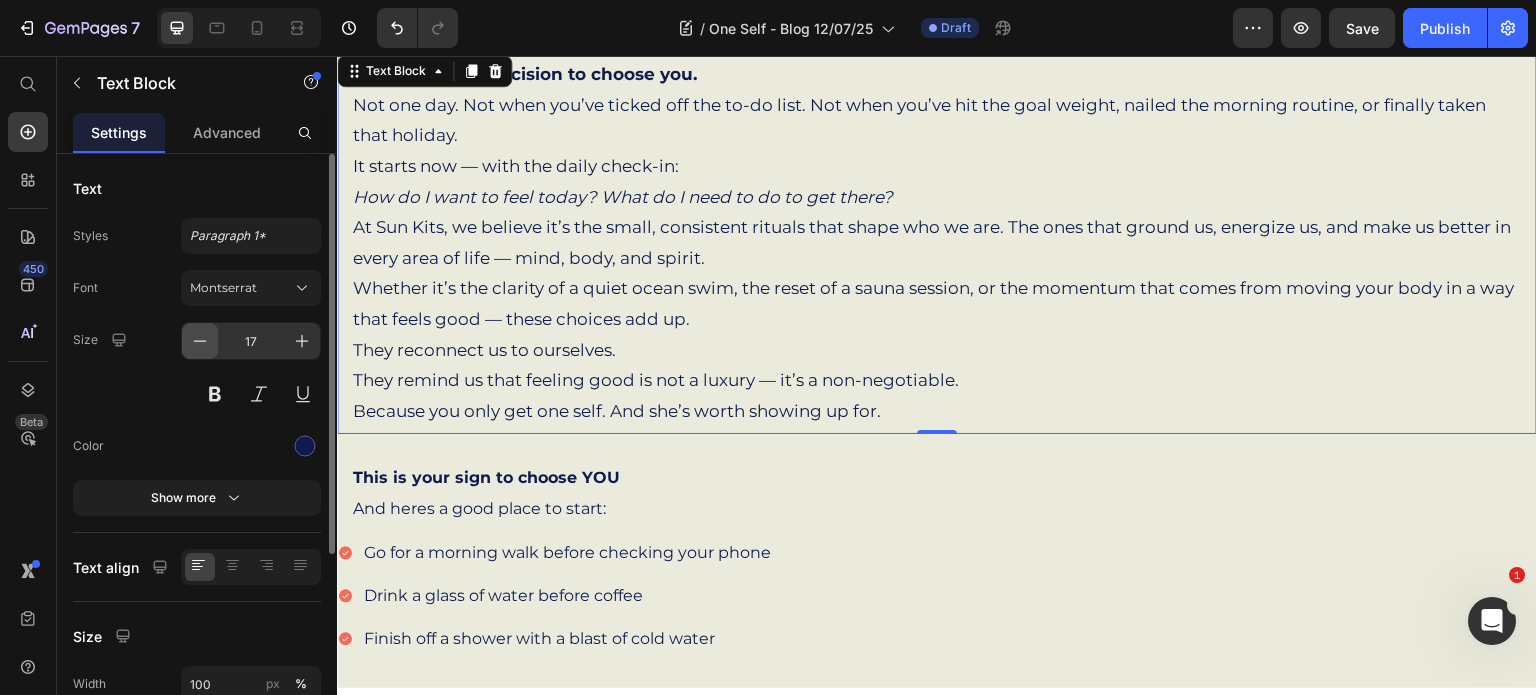 click 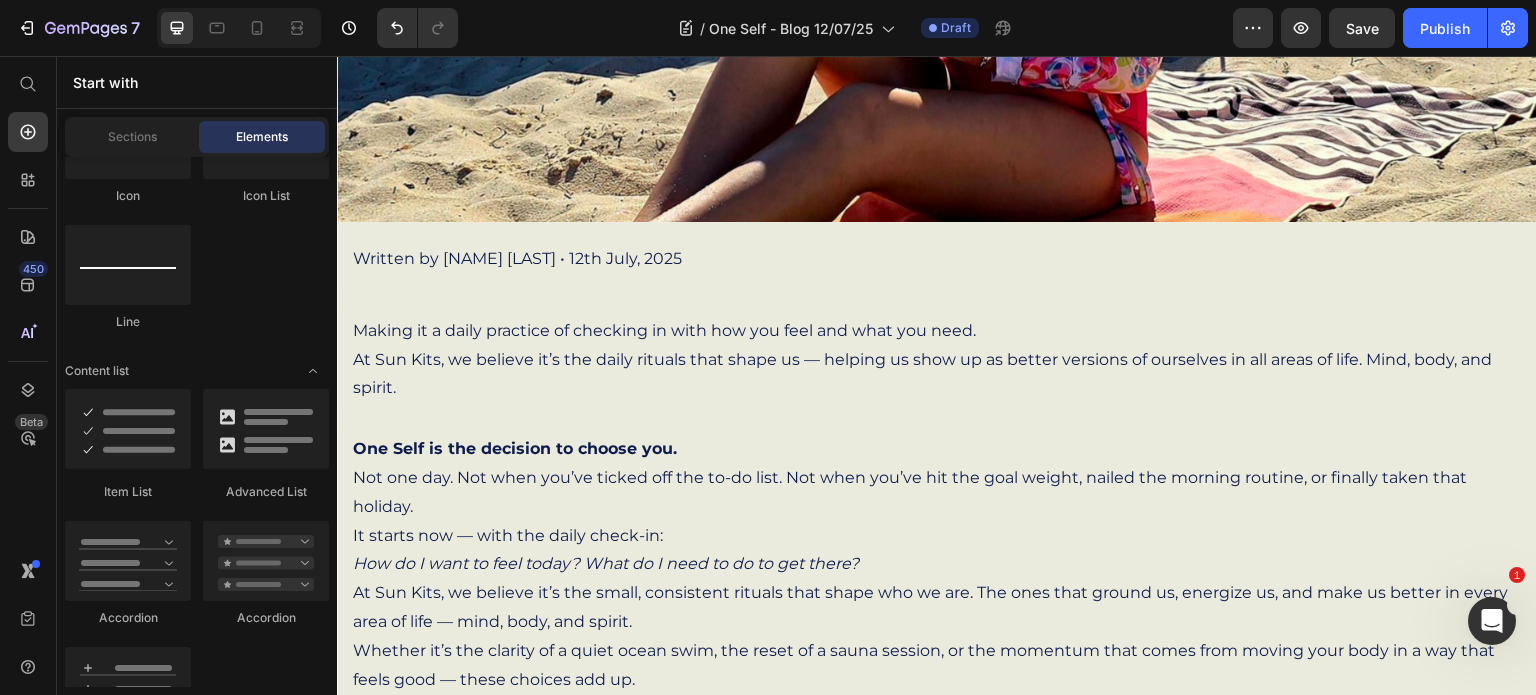 scroll, scrollTop: 823, scrollLeft: 0, axis: vertical 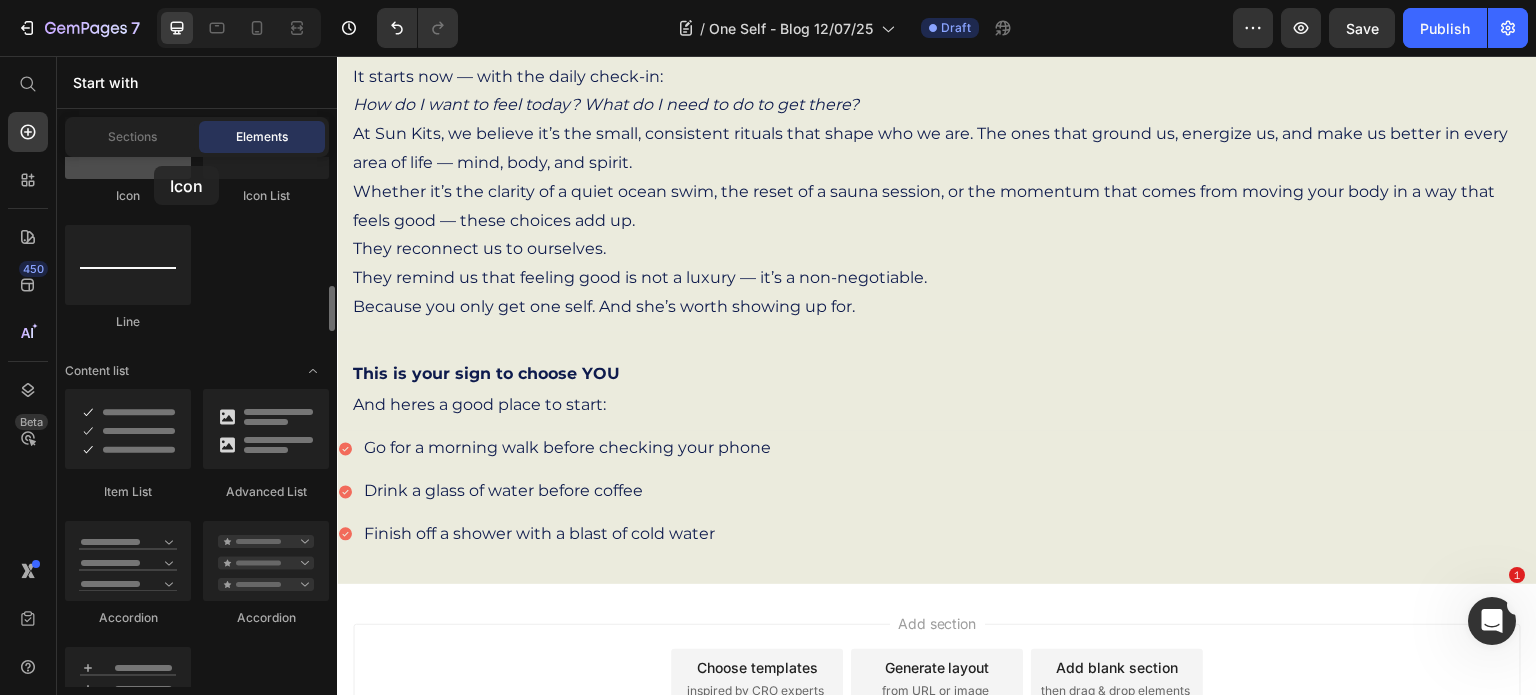 click at bounding box center [128, 139] 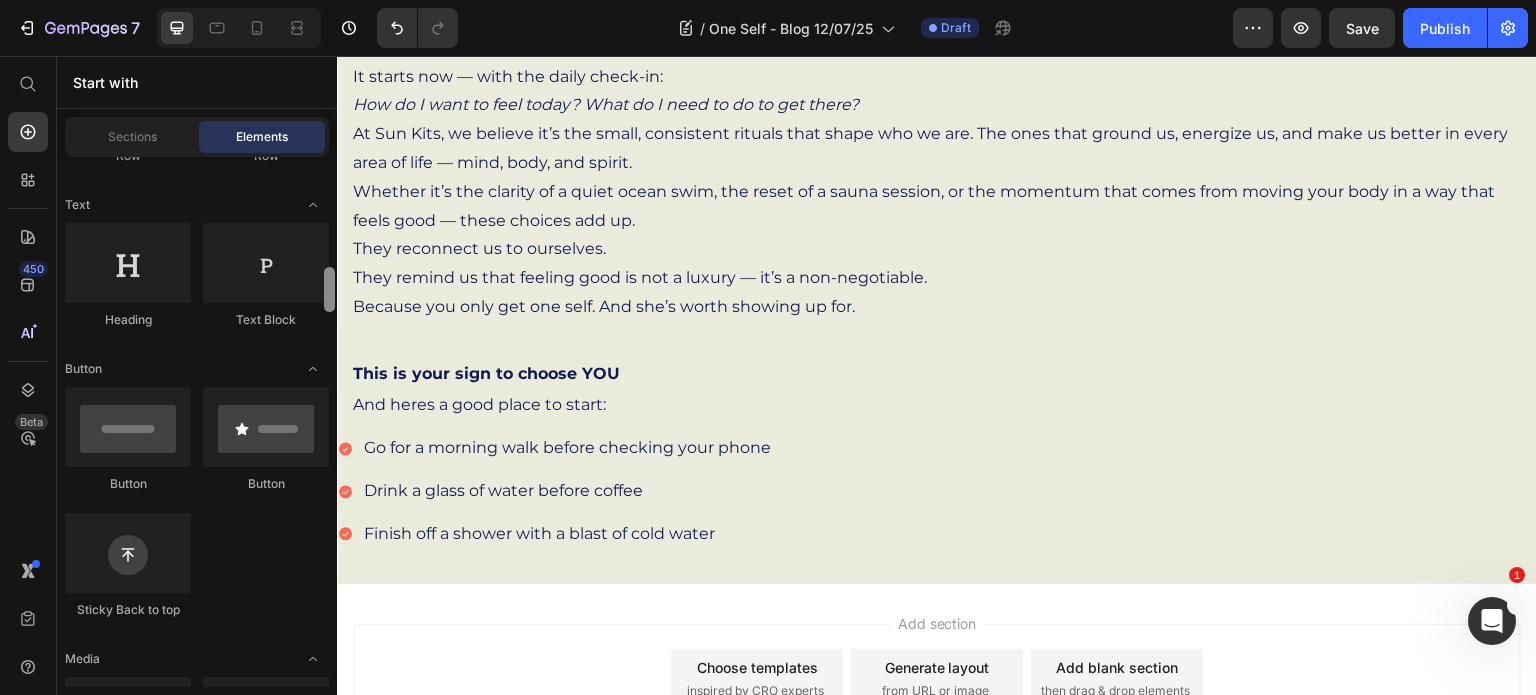 scroll, scrollTop: 256, scrollLeft: 0, axis: vertical 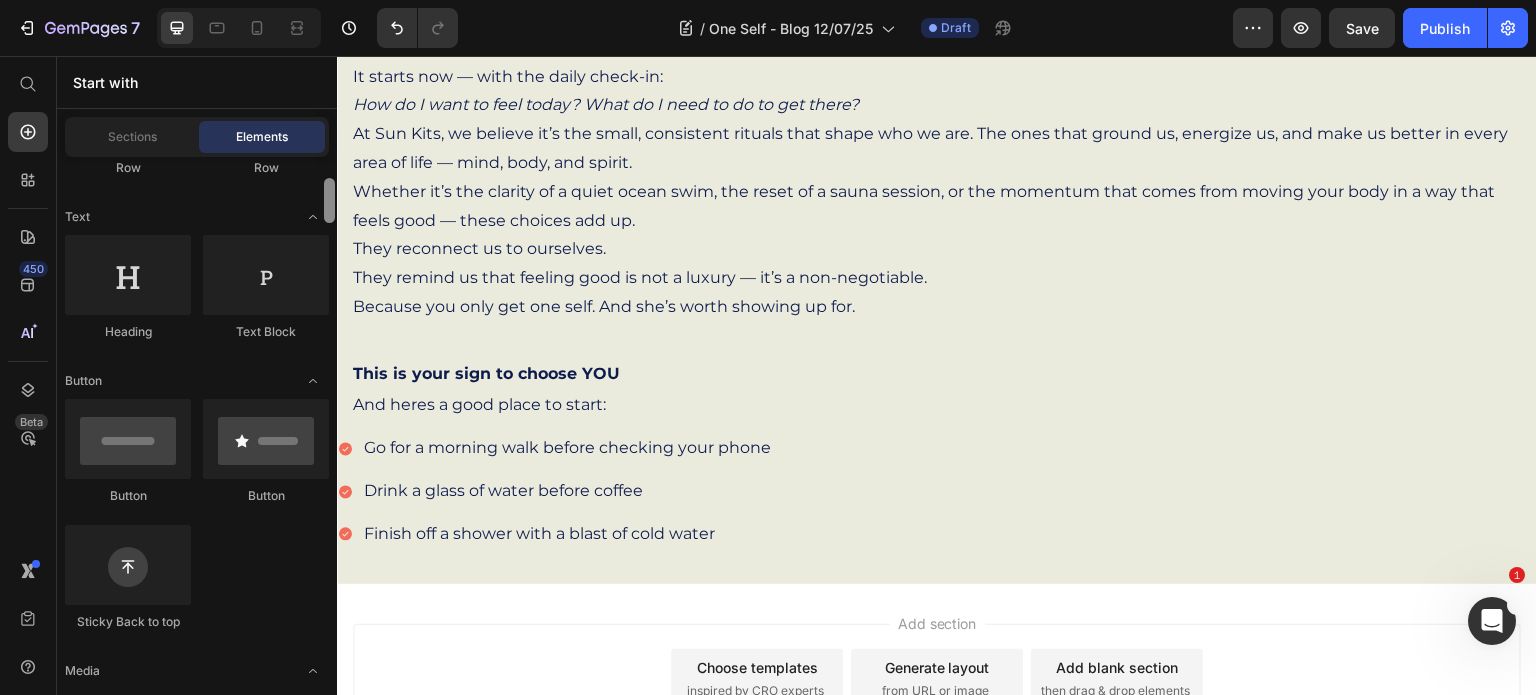 drag, startPoint x: 333, startPoint y: 299, endPoint x: 329, endPoint y: 191, distance: 108.07405 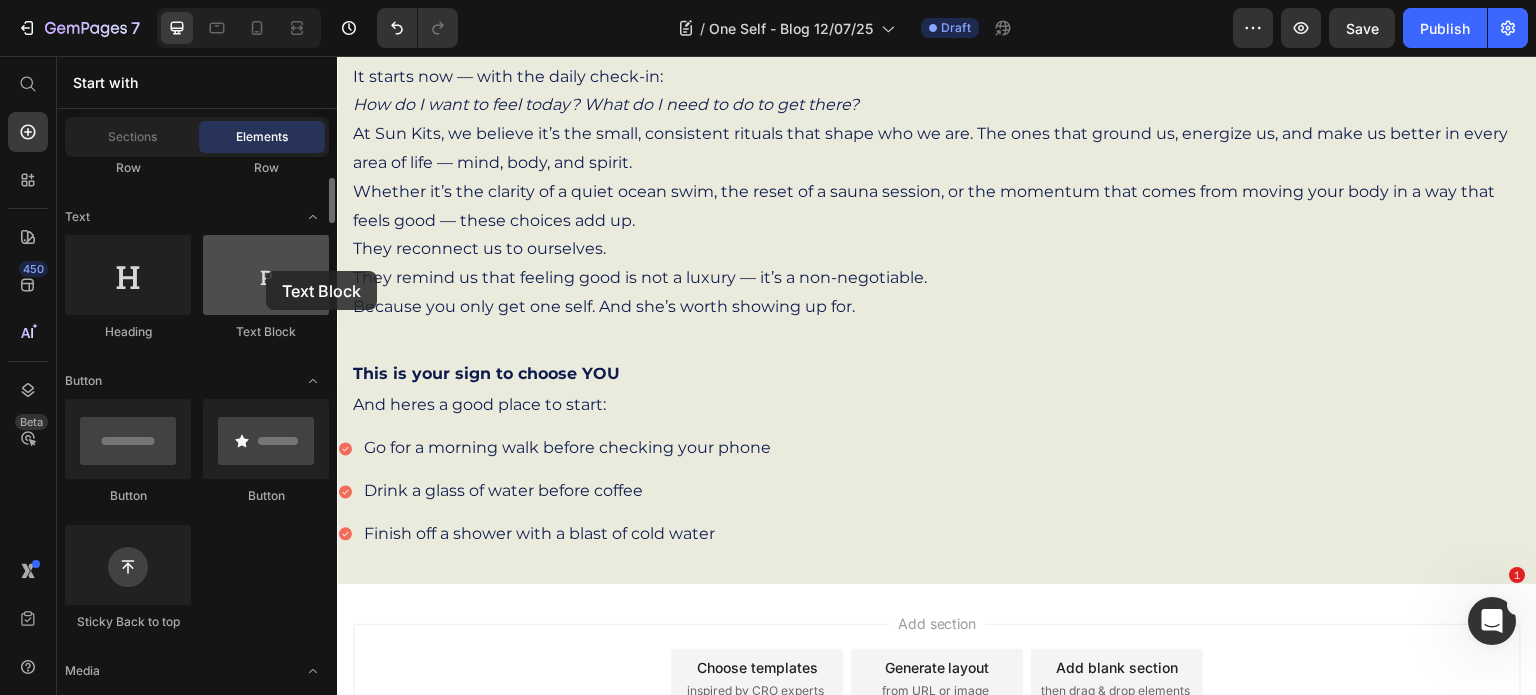 click at bounding box center (266, 275) 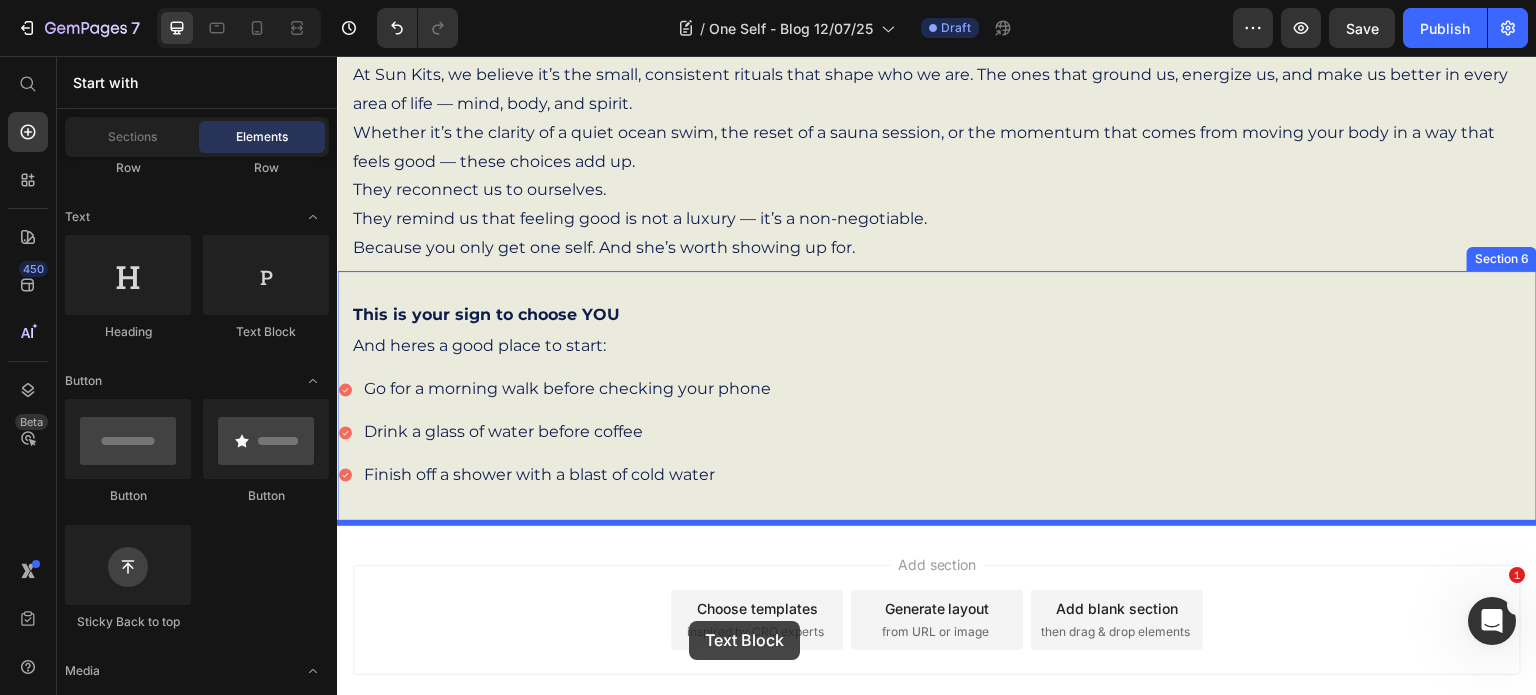 scroll, scrollTop: 985, scrollLeft: 0, axis: vertical 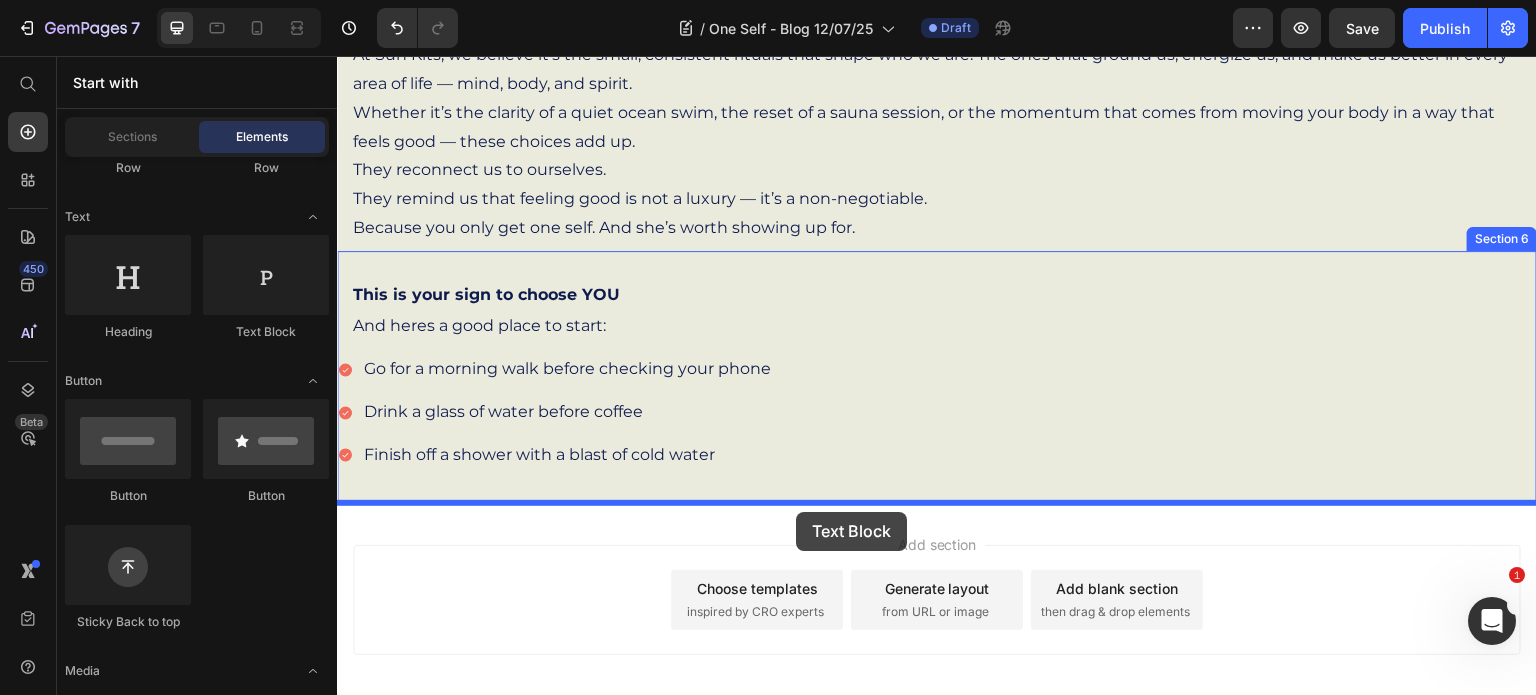 drag, startPoint x: 598, startPoint y: 330, endPoint x: 796, endPoint y: 512, distance: 268.93866 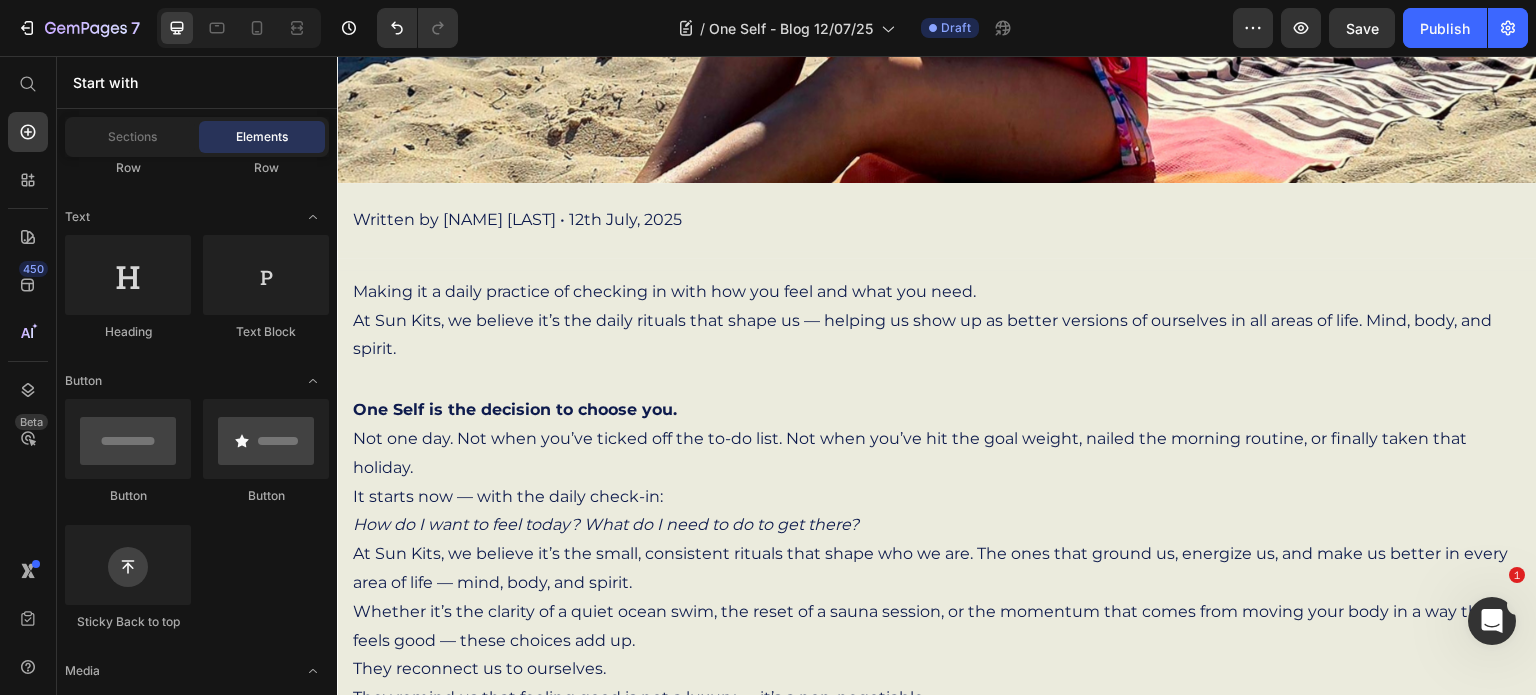 scroll, scrollTop: 488, scrollLeft: 0, axis: vertical 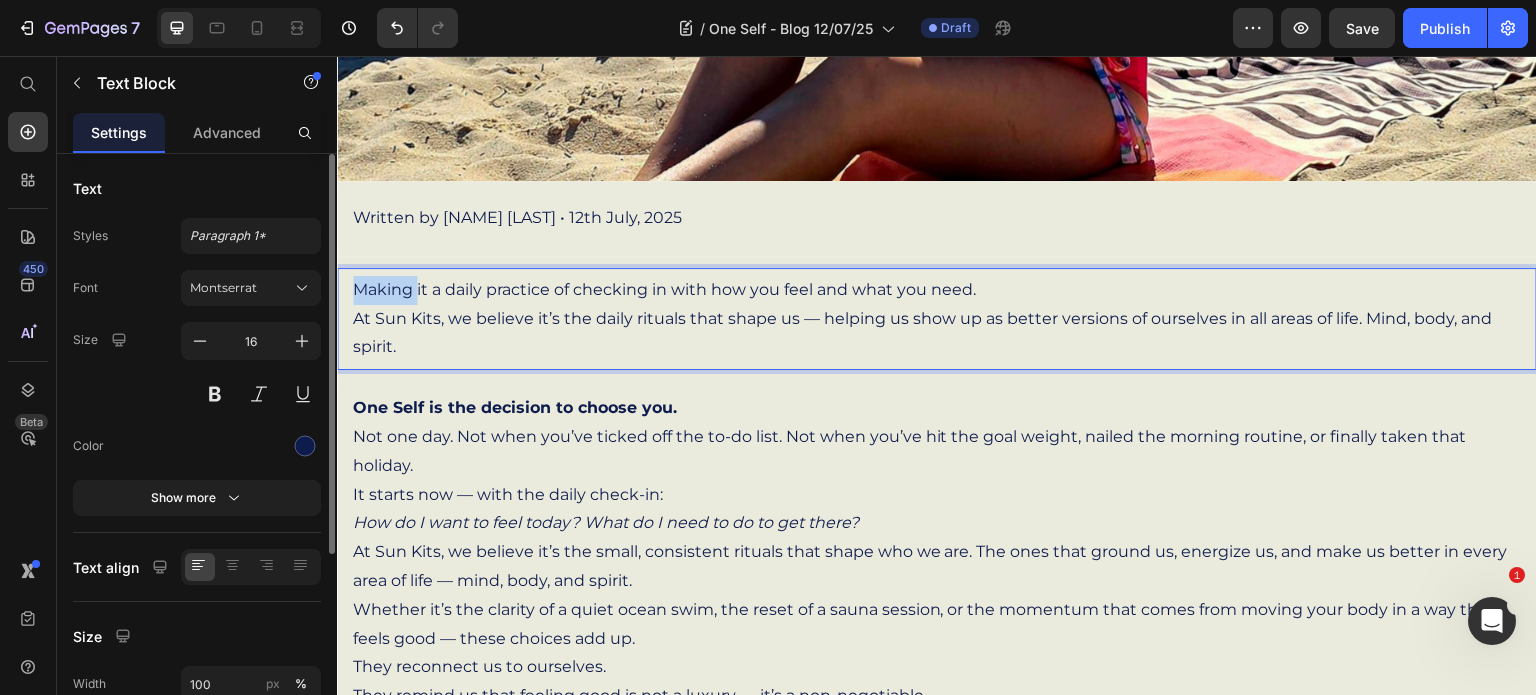 click on "Making it a daily practice of checking in with how you feel and what you need. At Sun Kits, we believe it’s the daily rituals that shape us — helping us show up as better versions of ourselves in all areas of life. Mind, body, and spirit." at bounding box center [937, 319] 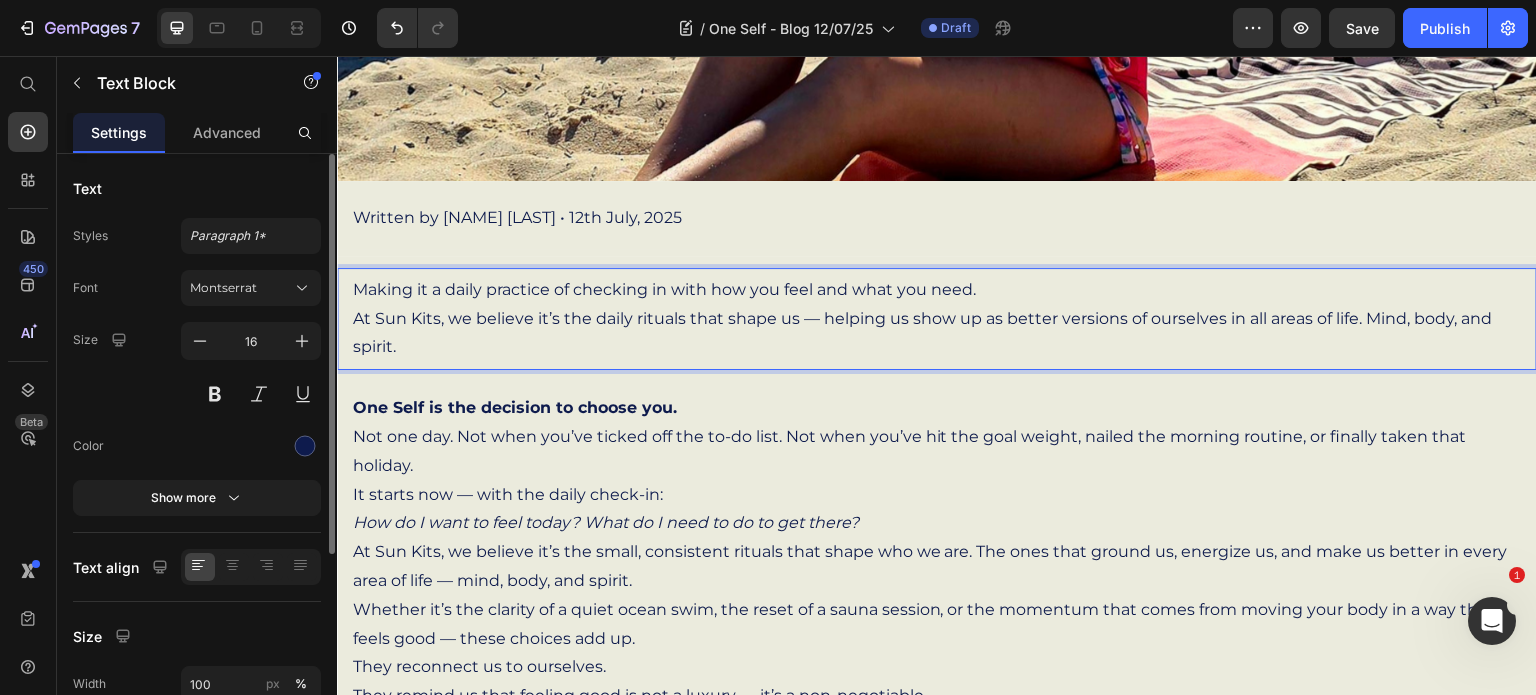 click on "Making it a daily practice of checking in with how you feel and what you need. At Sun Kits, we believe it’s the daily rituals that shape us — helping us show up as better versions of ourselves in all areas of life. Mind, body, and spirit." at bounding box center (937, 319) 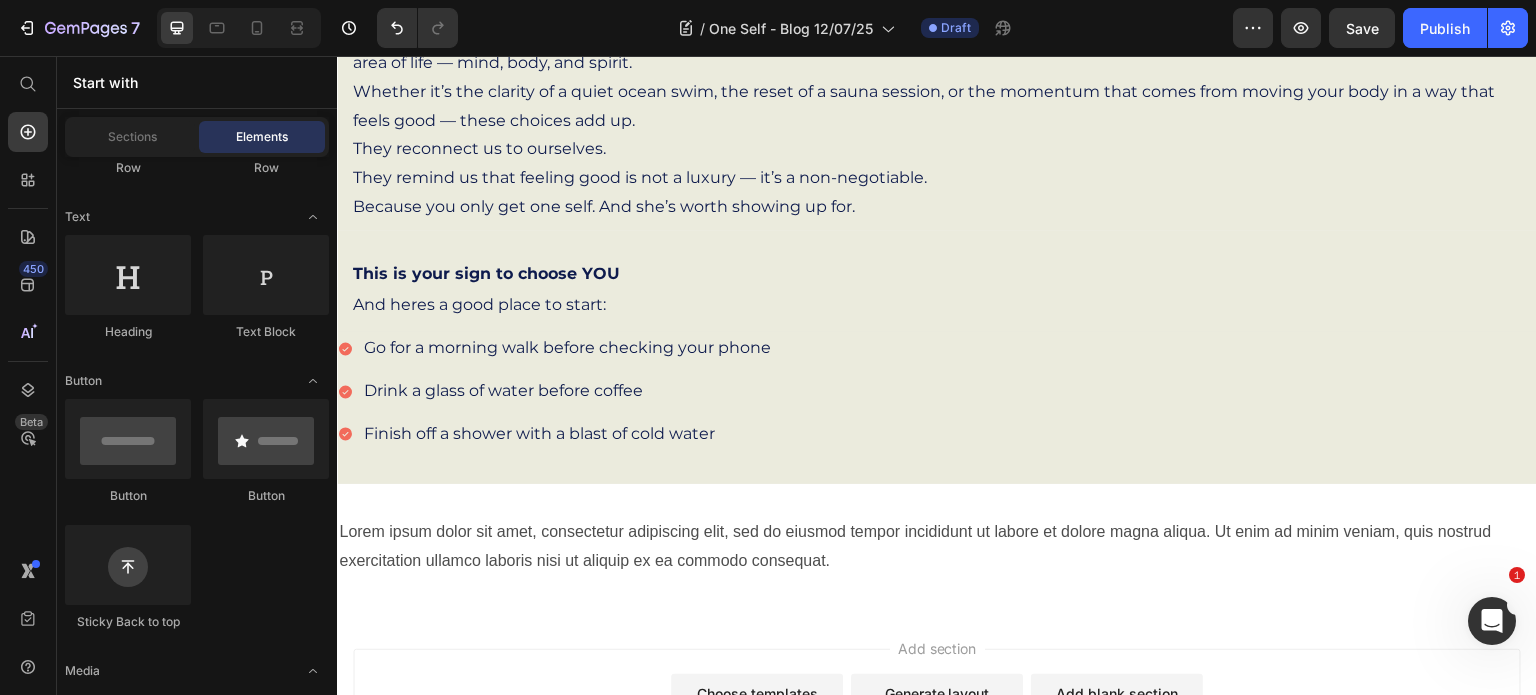 scroll, scrollTop: 992, scrollLeft: 0, axis: vertical 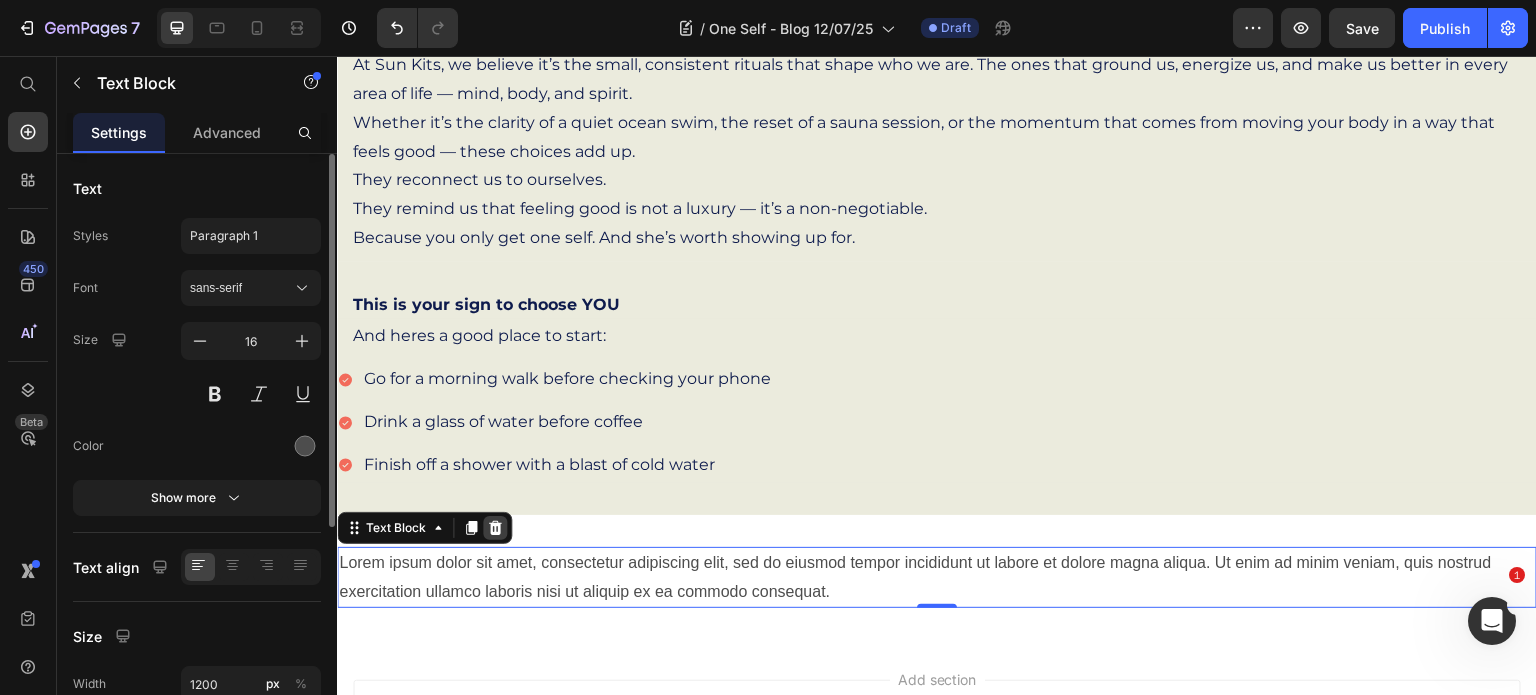 click at bounding box center (495, 528) 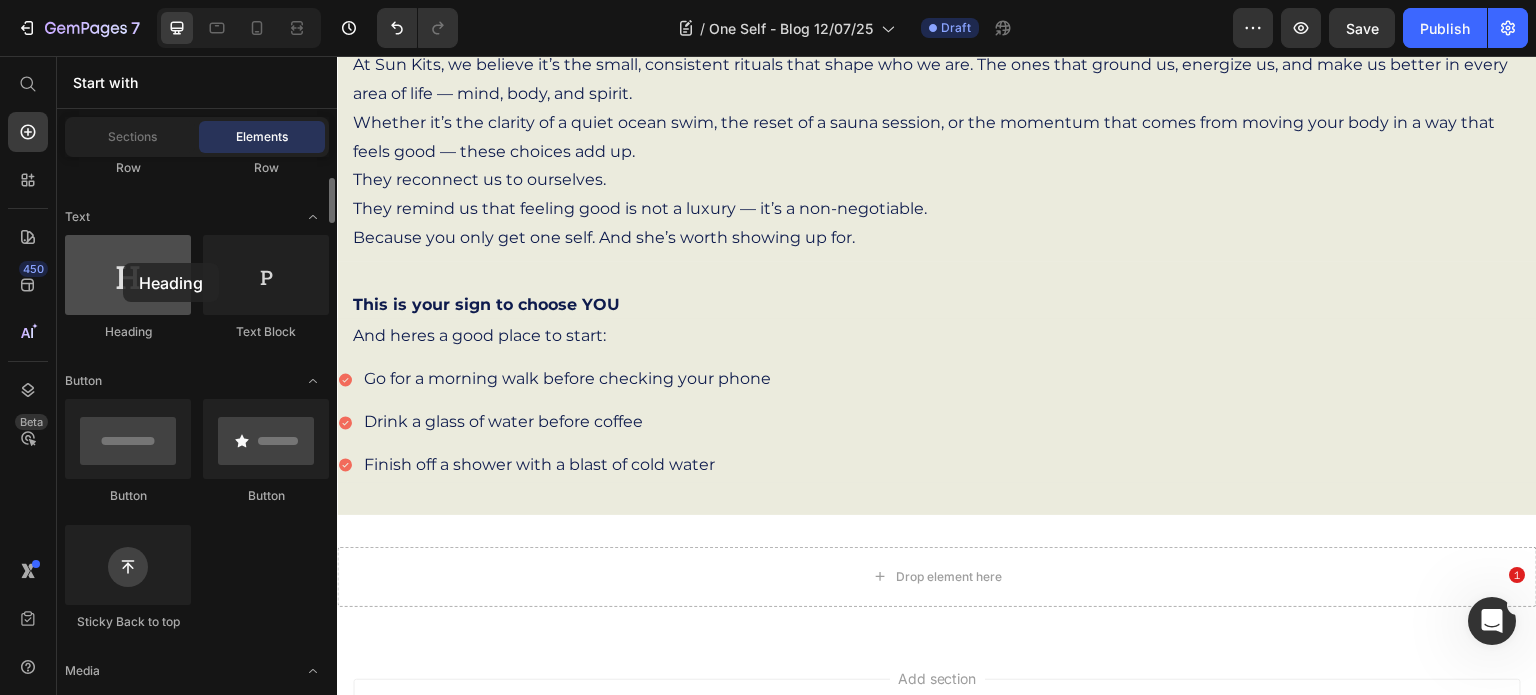 click at bounding box center (128, 275) 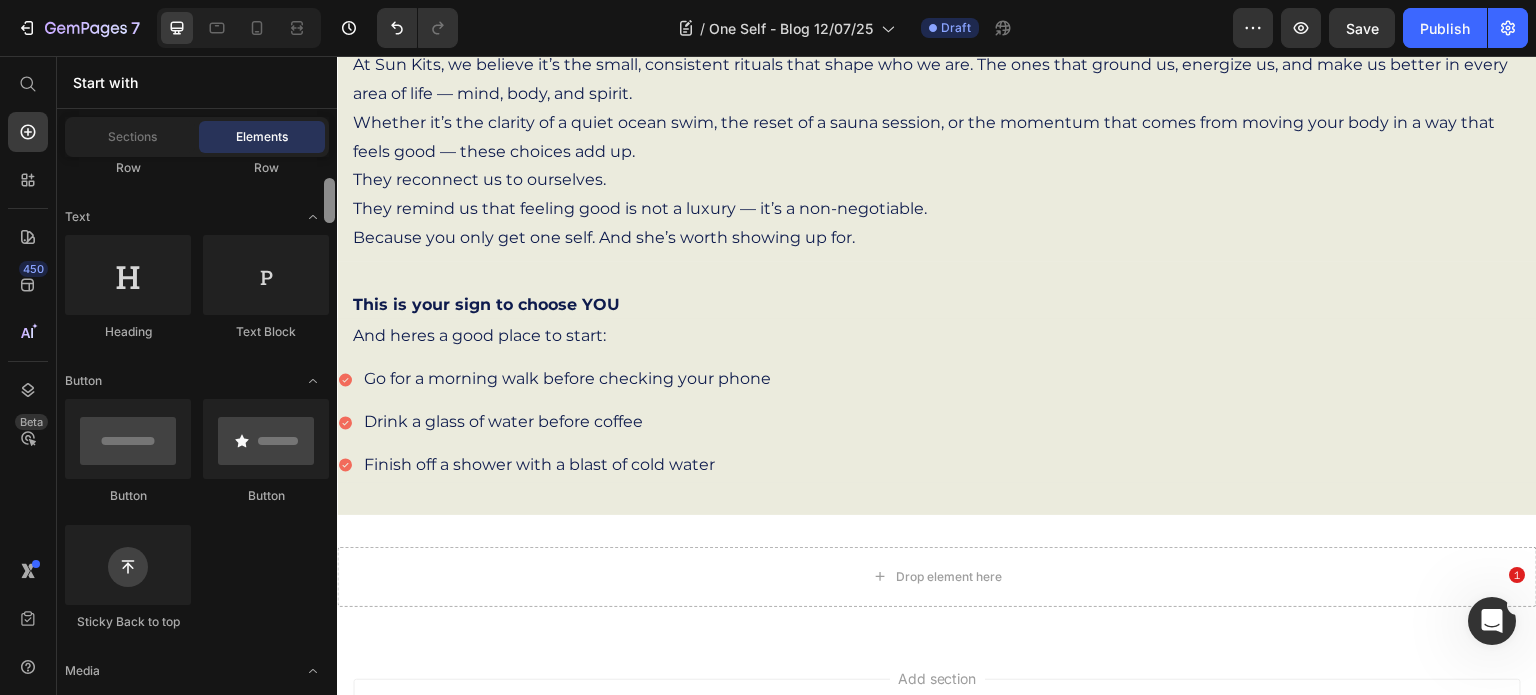 scroll, scrollTop: 0, scrollLeft: 0, axis: both 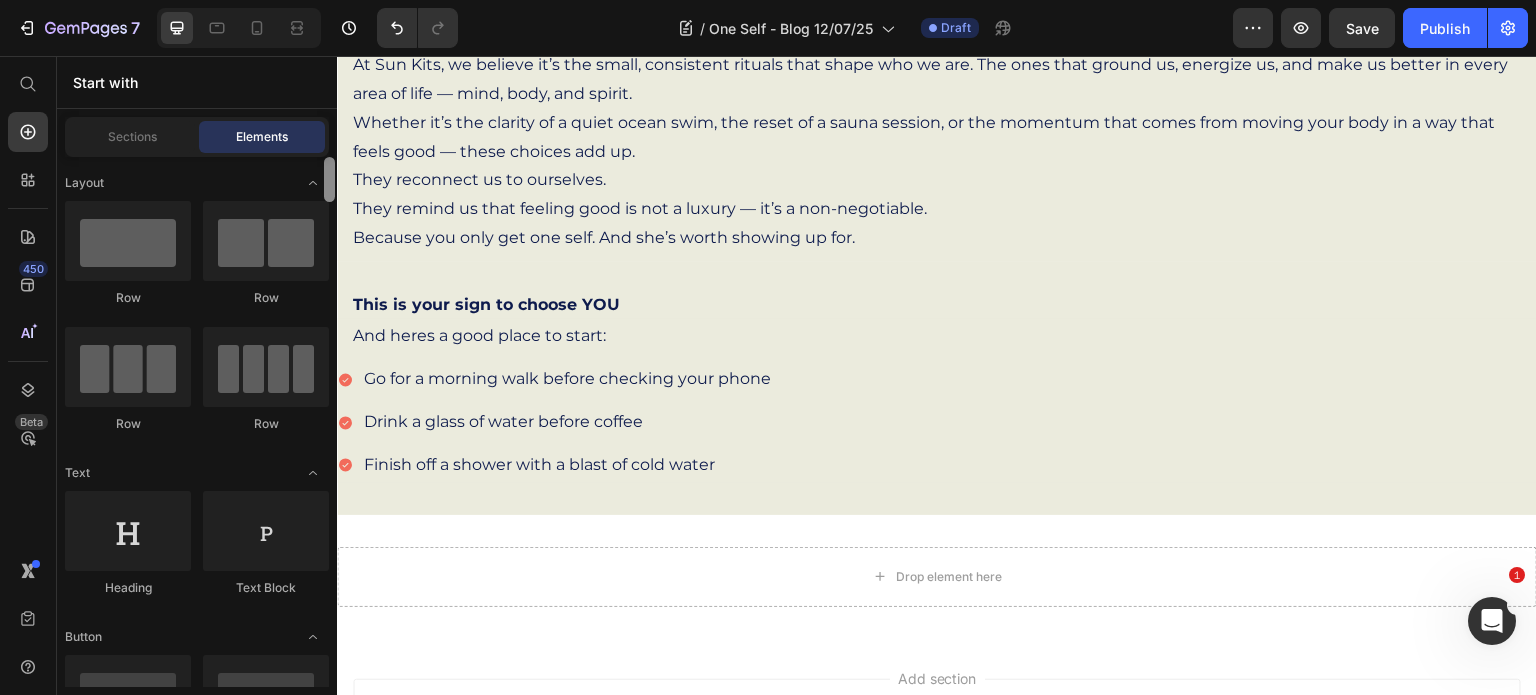 drag, startPoint x: 330, startPoint y: 187, endPoint x: 332, endPoint y: 140, distance: 47.042534 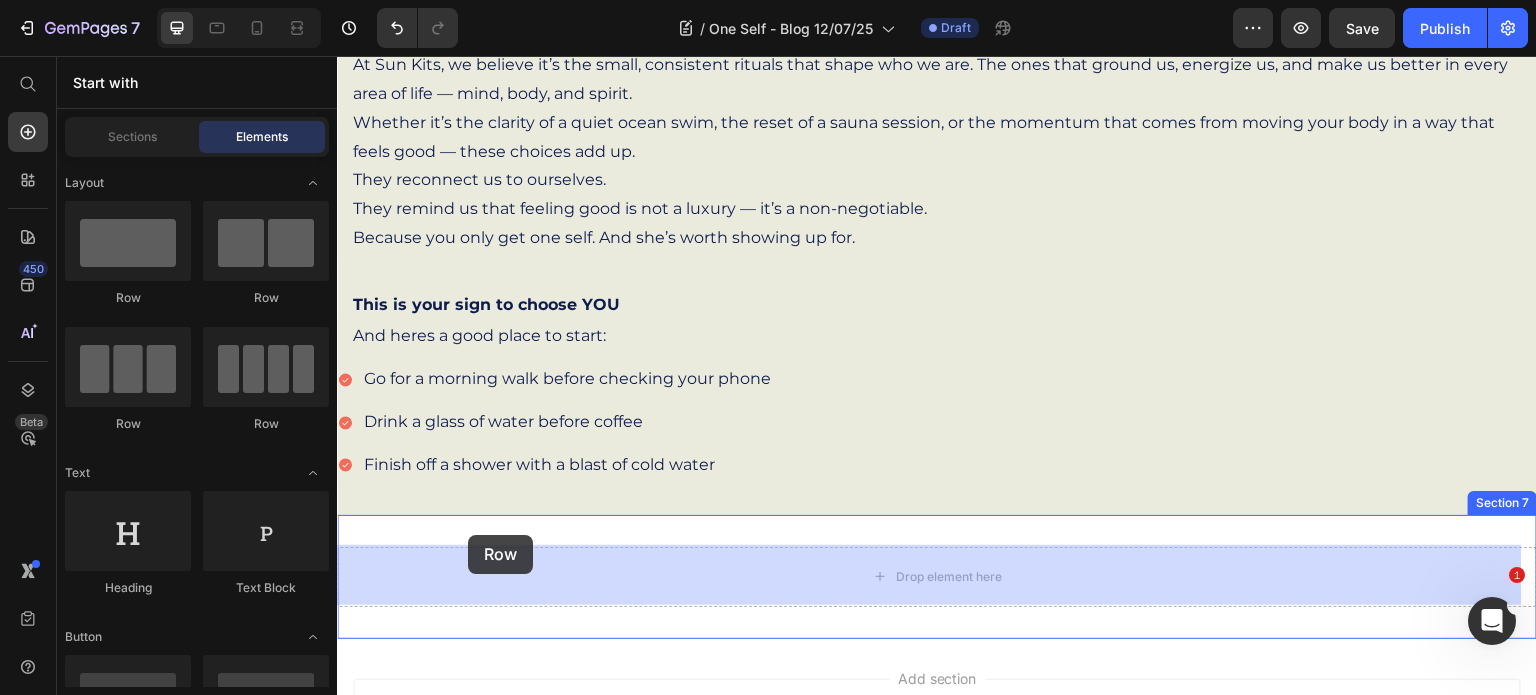 drag, startPoint x: 430, startPoint y: 304, endPoint x: 468, endPoint y: 535, distance: 234.10468 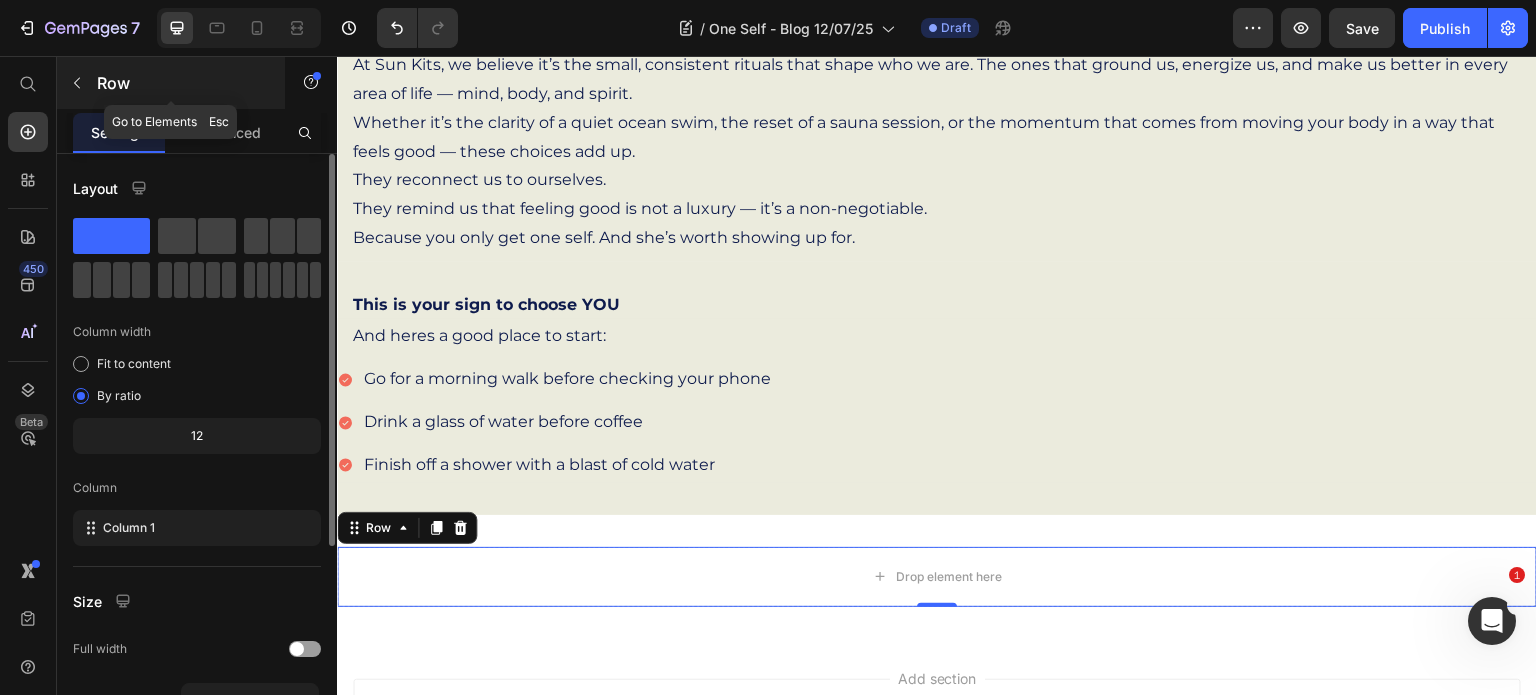 click at bounding box center [77, 83] 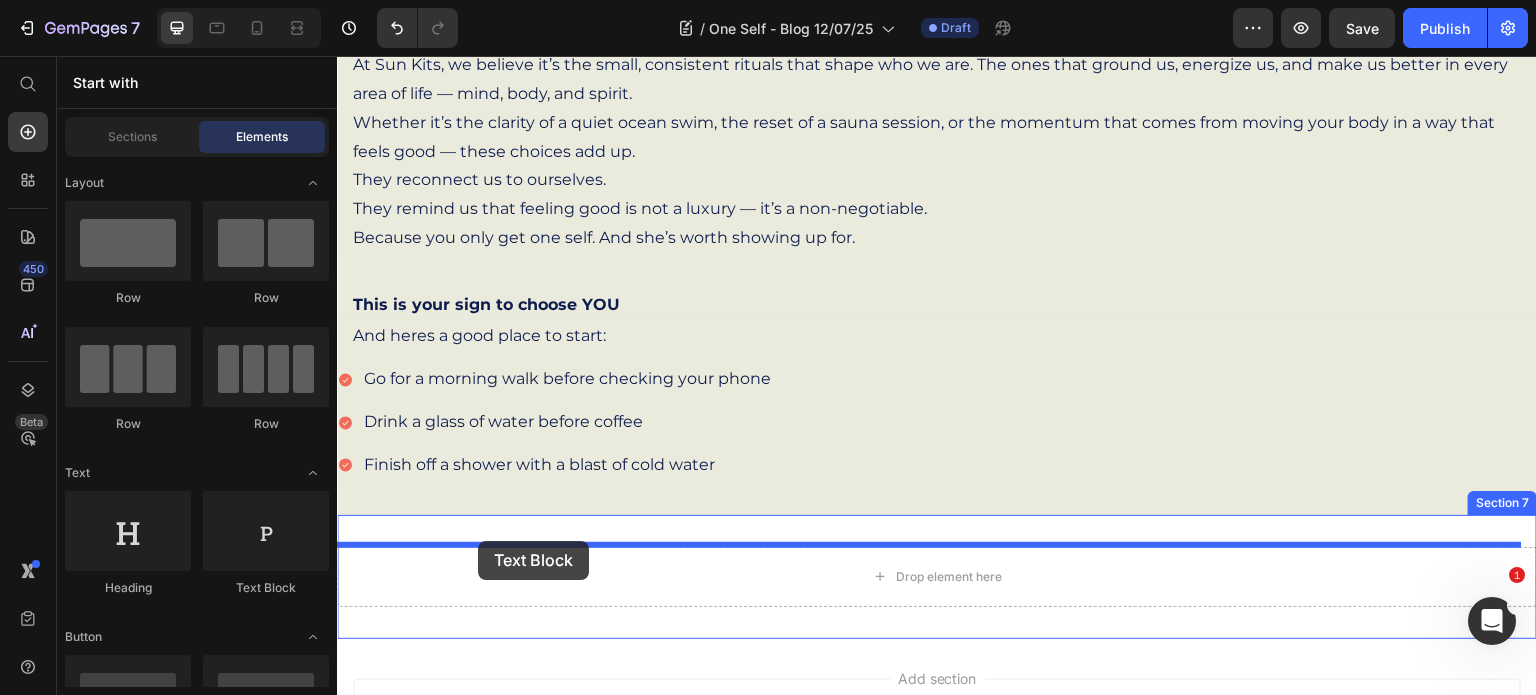 drag, startPoint x: 588, startPoint y: 594, endPoint x: 478, endPoint y: 541, distance: 122.10242 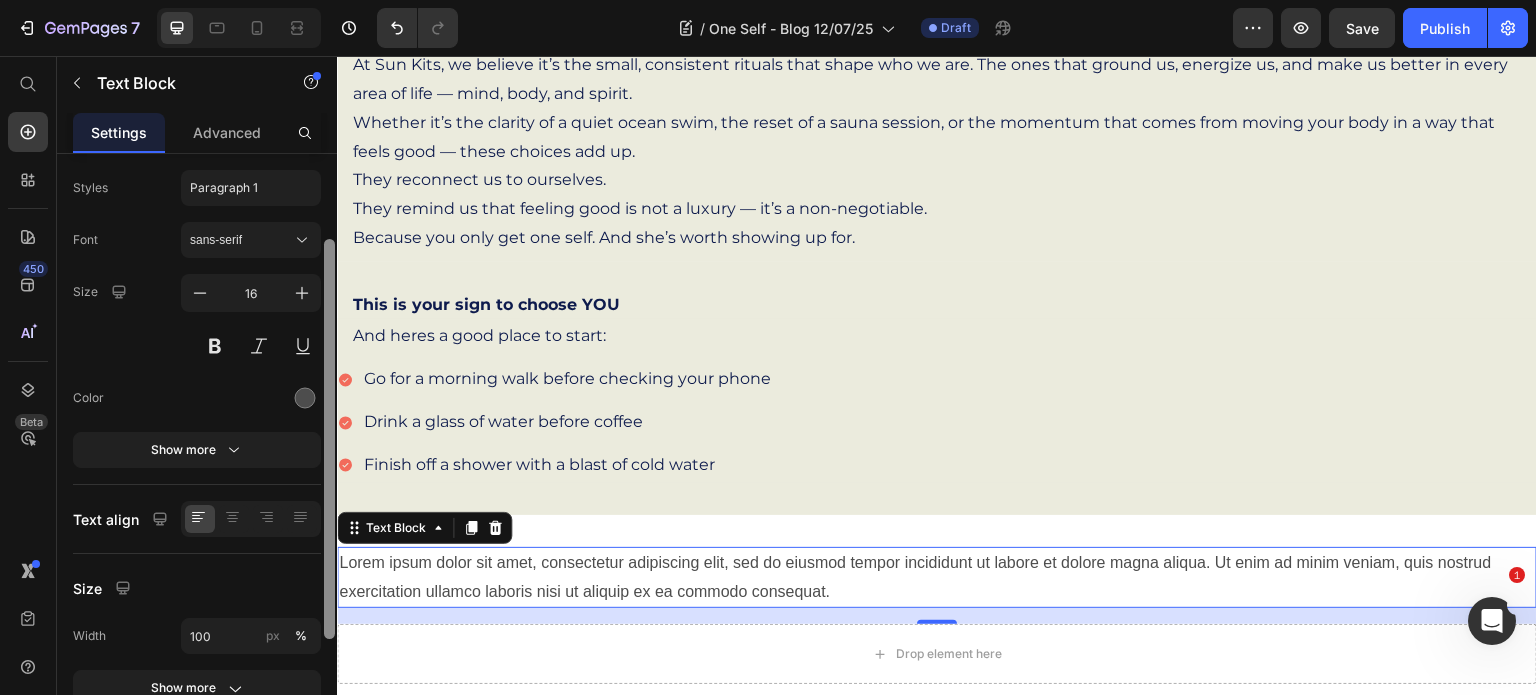 scroll, scrollTop: 0, scrollLeft: 0, axis: both 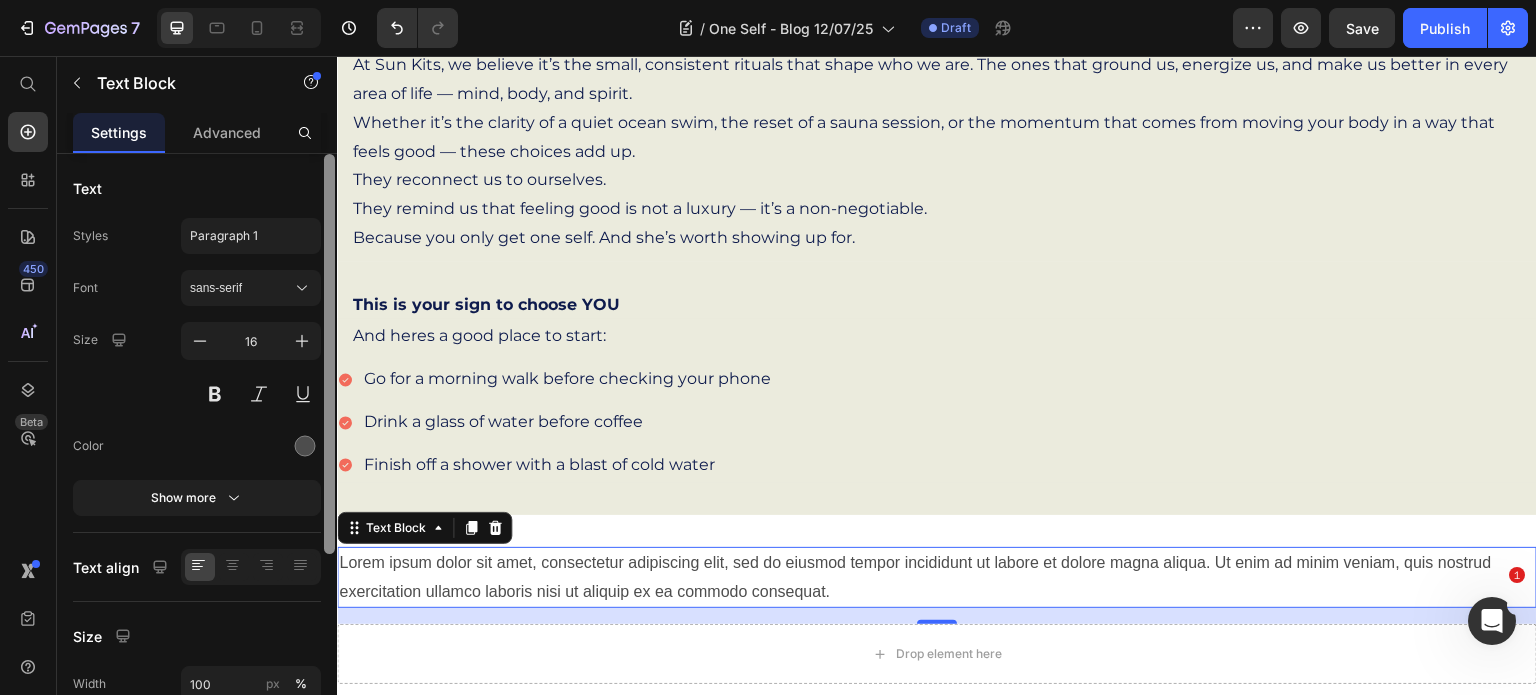 drag, startPoint x: 332, startPoint y: 250, endPoint x: 329, endPoint y: 167, distance: 83.0542 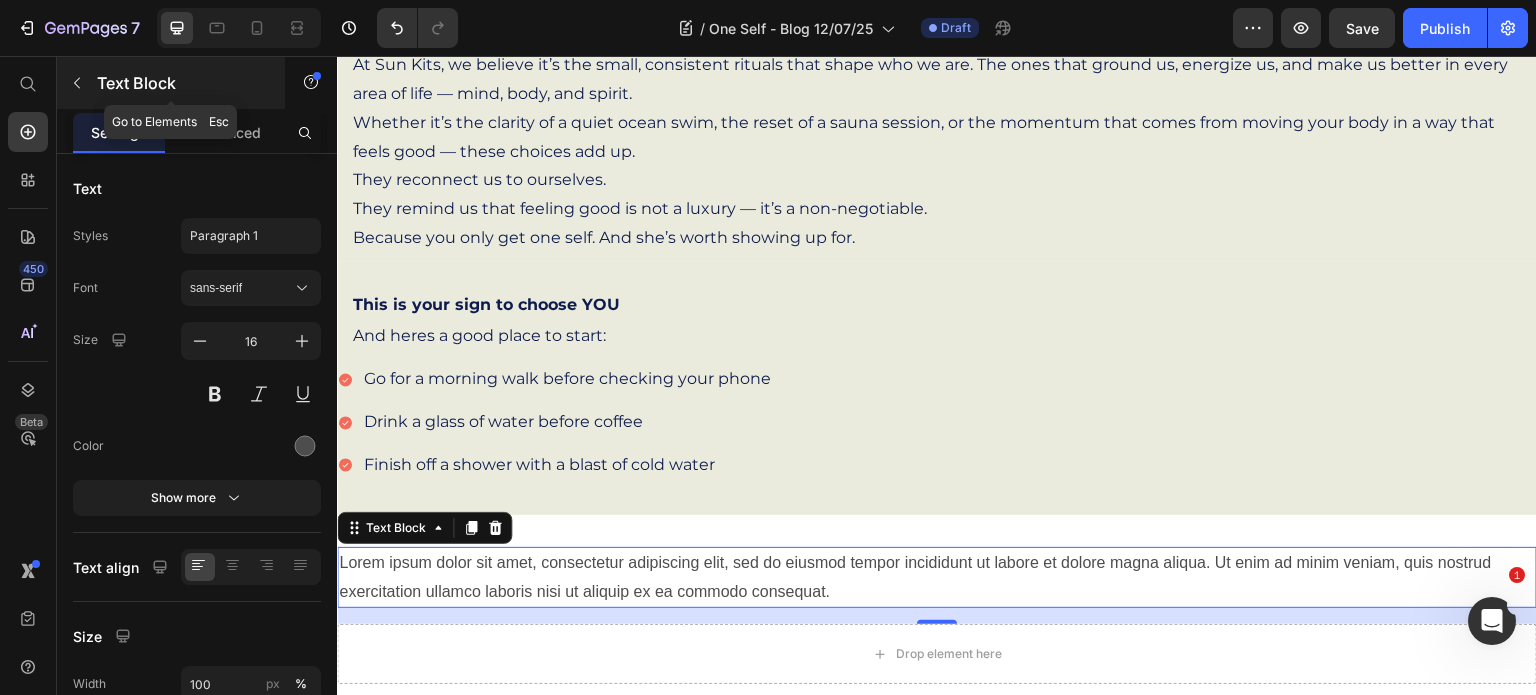 click 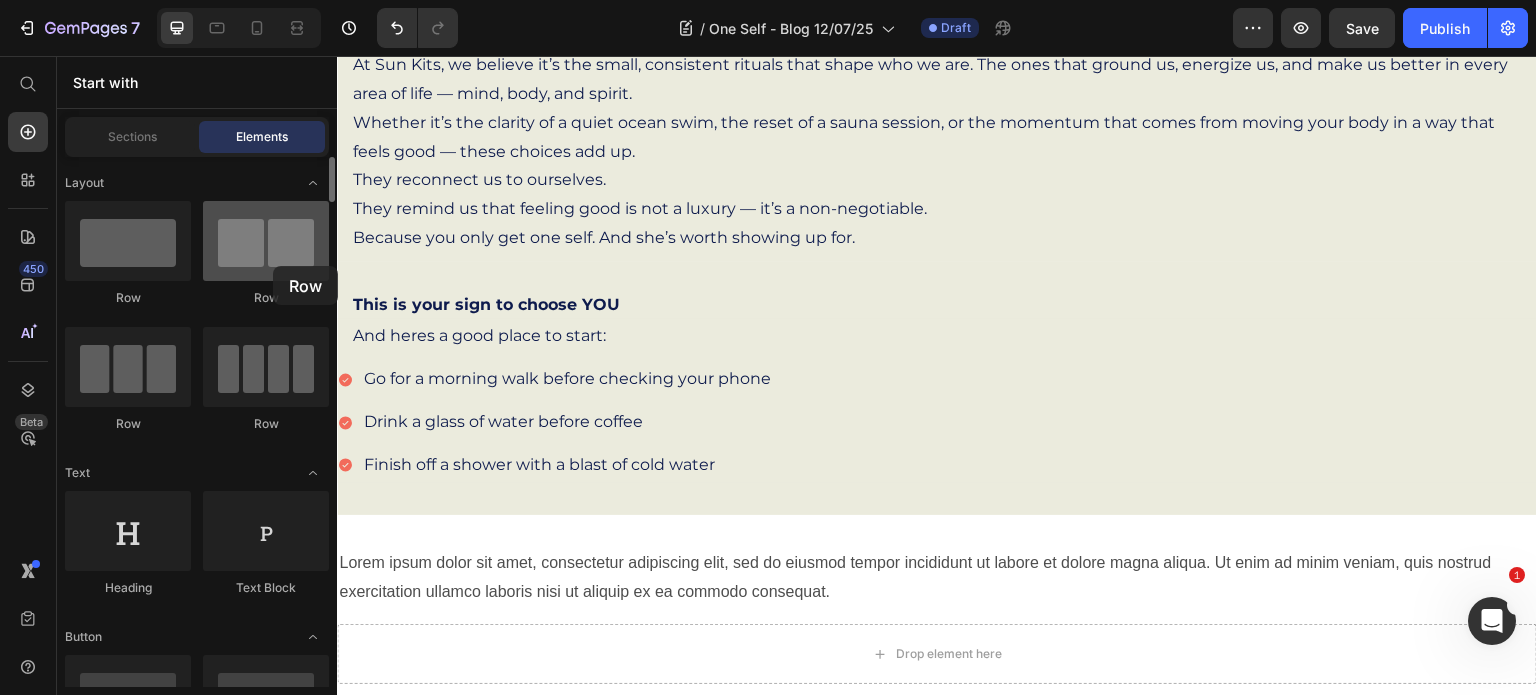 click at bounding box center (266, 241) 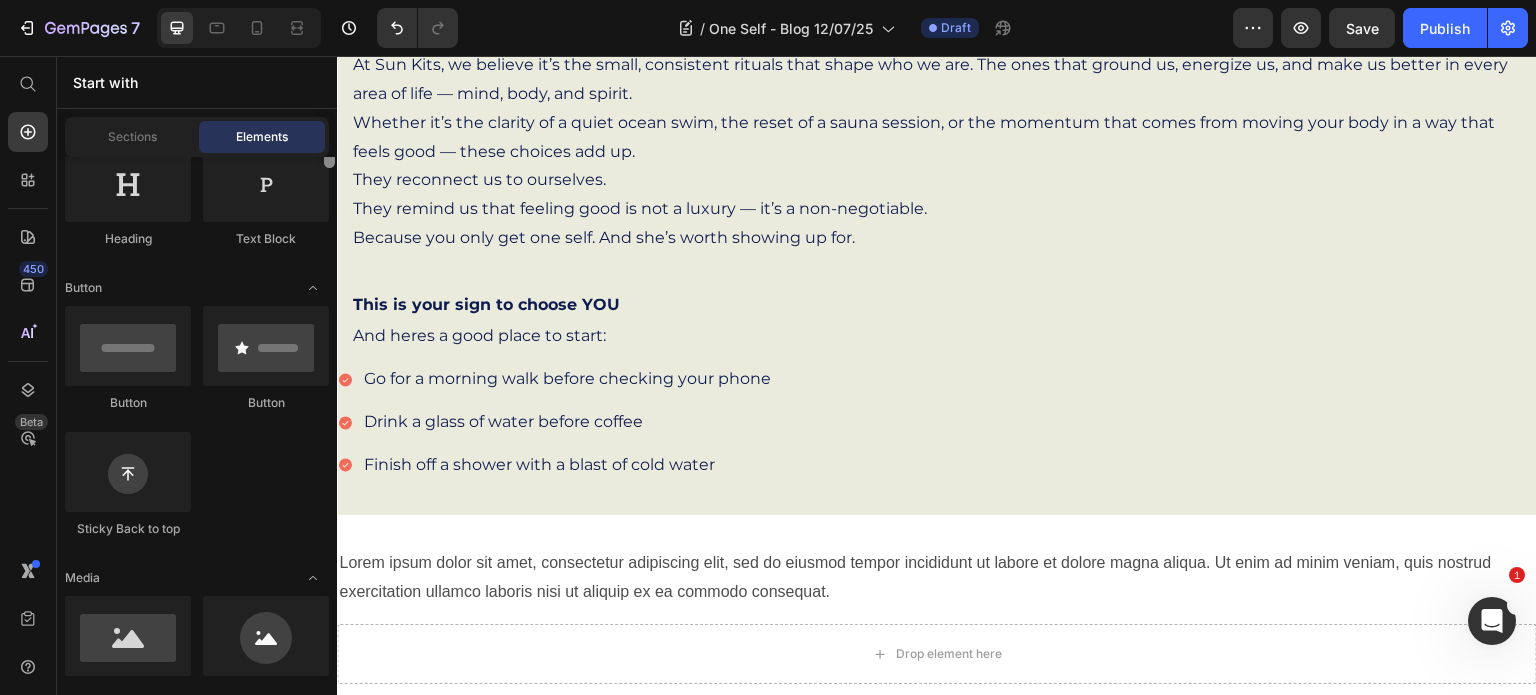 scroll, scrollTop: 360, scrollLeft: 0, axis: vertical 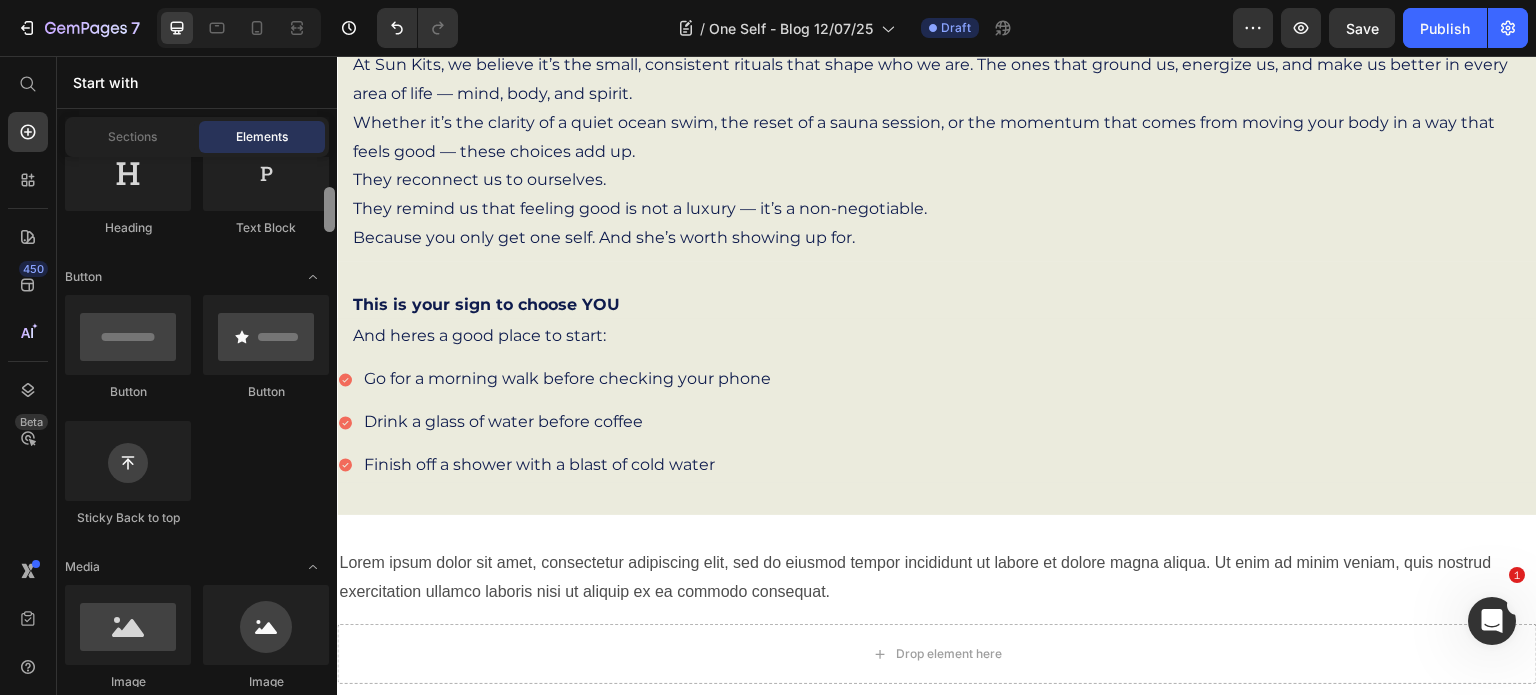 drag, startPoint x: 330, startPoint y: 185, endPoint x: 331, endPoint y: 216, distance: 31.016125 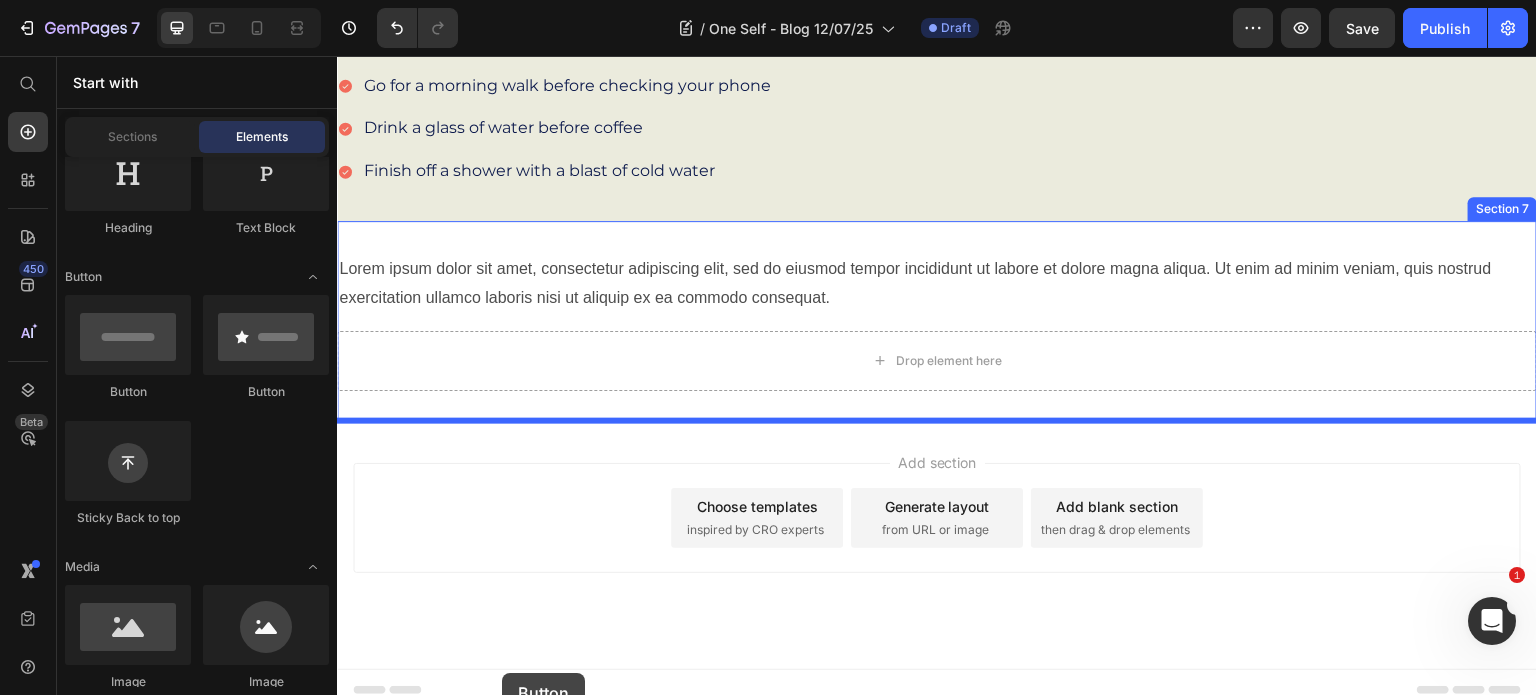 scroll, scrollTop: 1281, scrollLeft: 0, axis: vertical 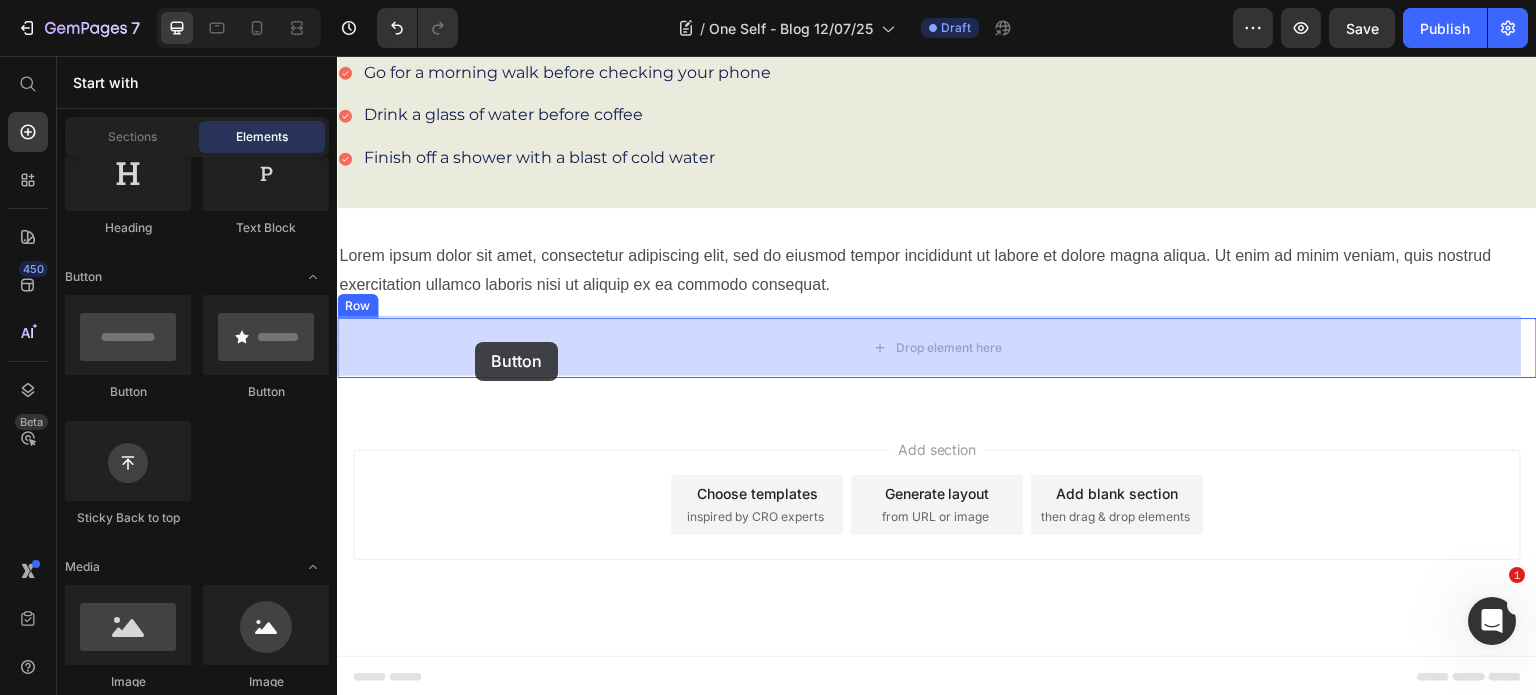 drag, startPoint x: 440, startPoint y: 399, endPoint x: 475, endPoint y: 343, distance: 66.037865 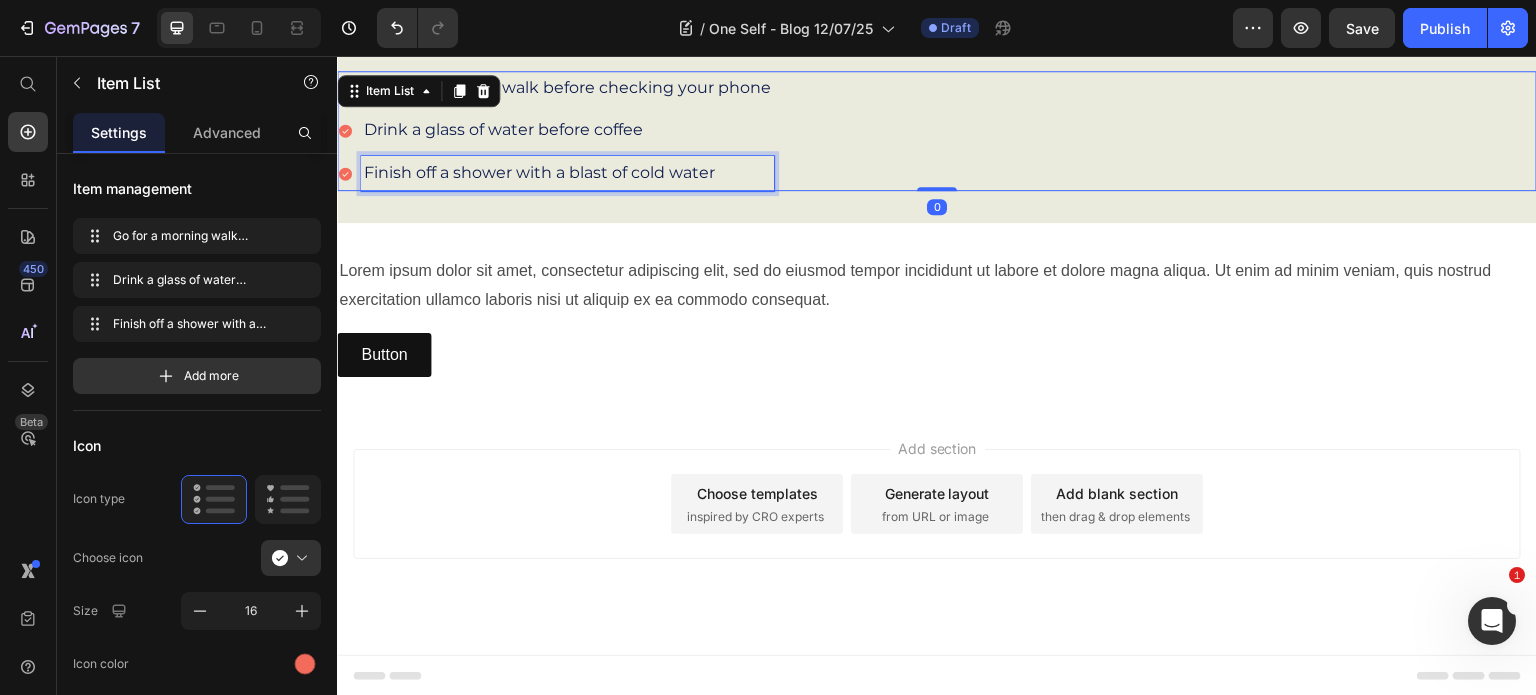click on "Finish off a shower with a blast of cold water" at bounding box center [567, 173] 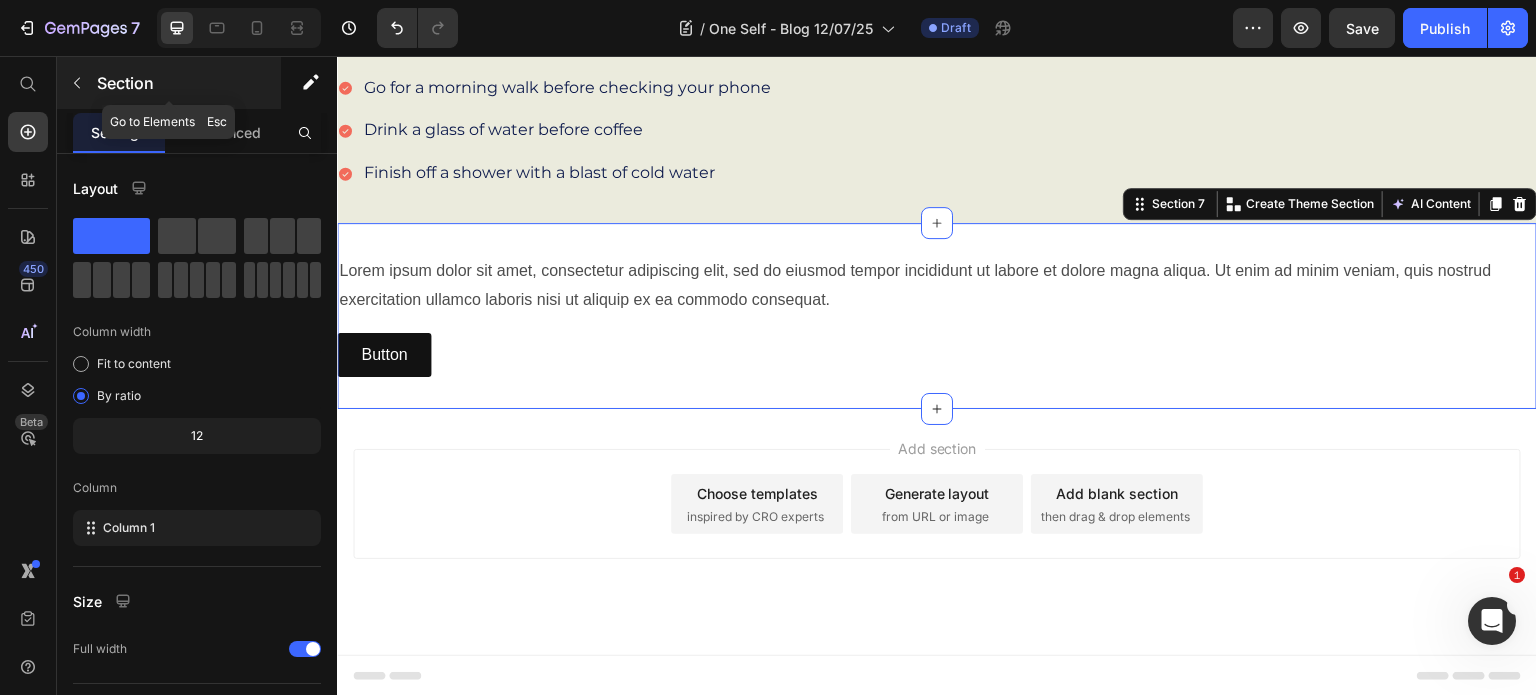 click 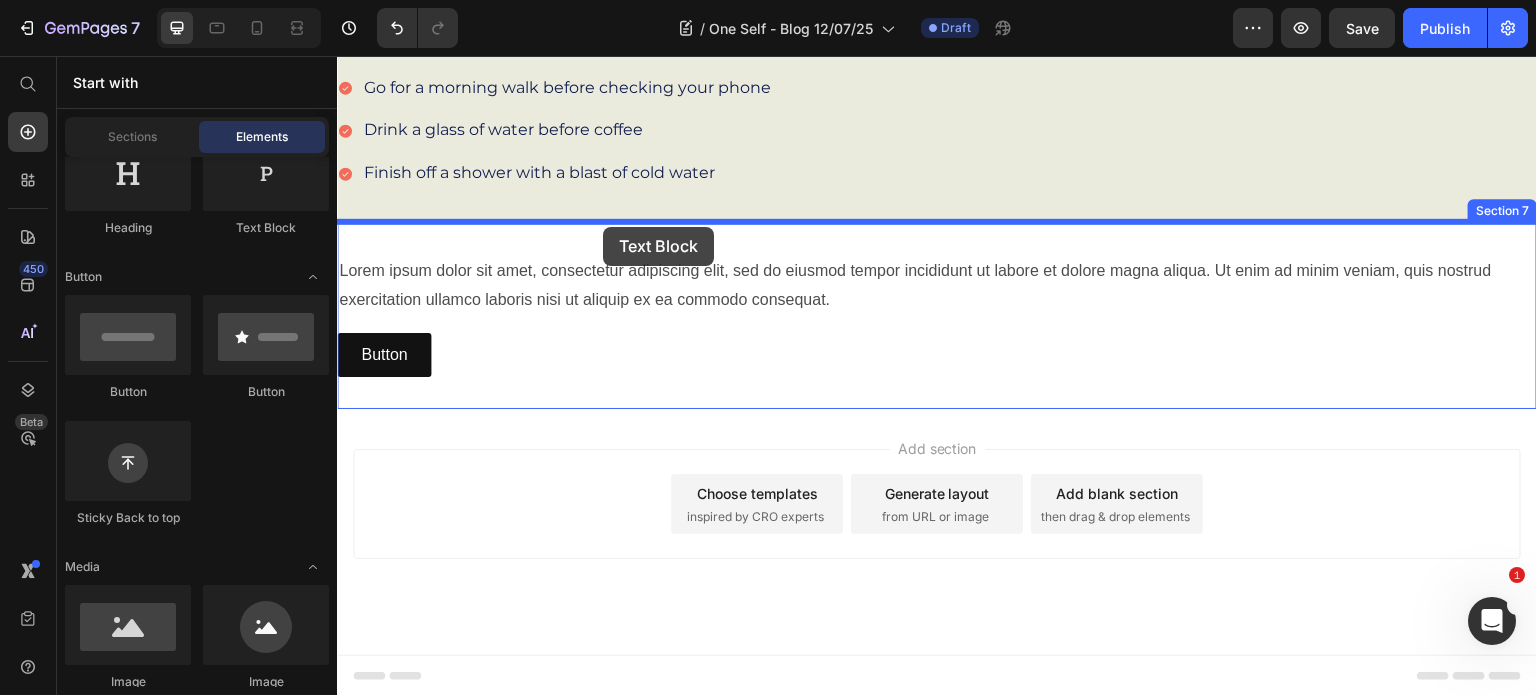 drag, startPoint x: 589, startPoint y: 253, endPoint x: 603, endPoint y: 227, distance: 29.529646 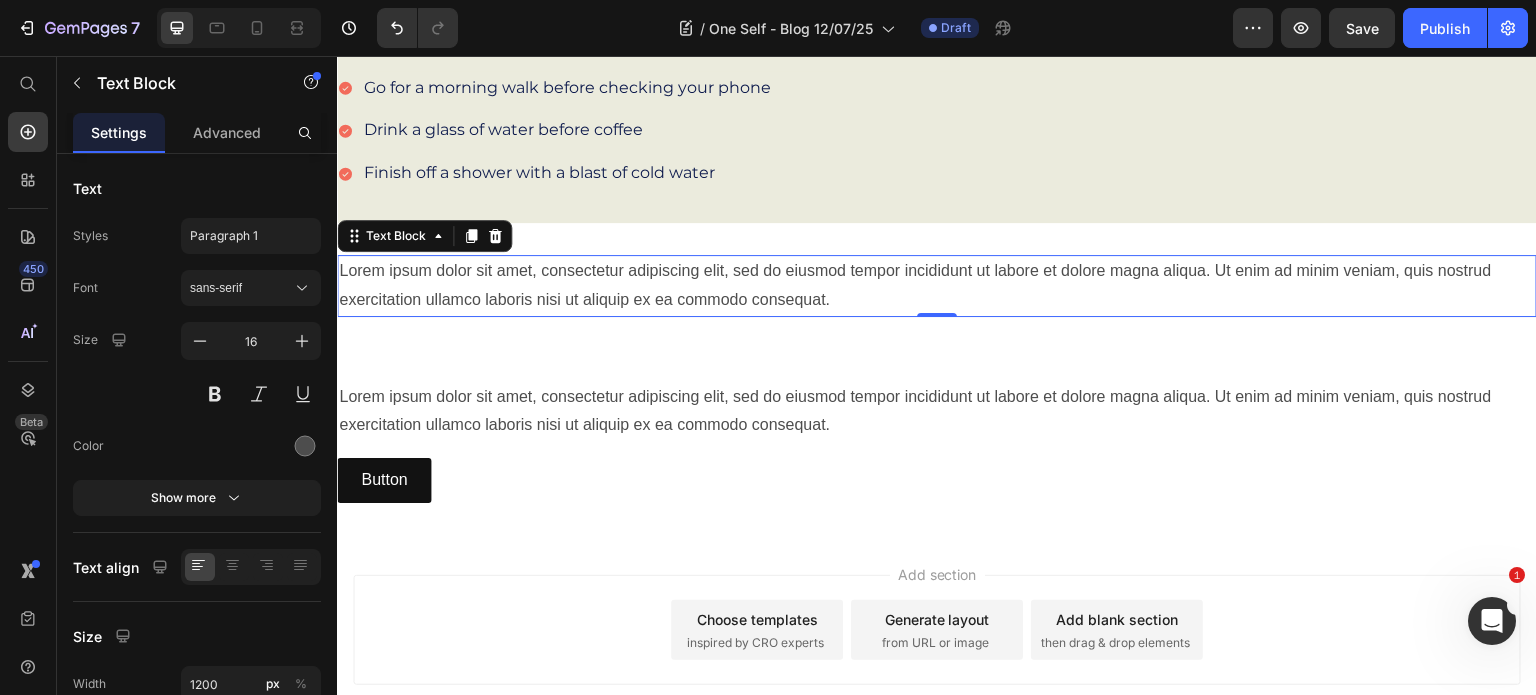 click on "Lorem ipsum dolor sit amet, consectetur adipiscing elit, sed do eiusmod tempor incididunt ut labore et dolore magna aliqua. Ut enim ad minim veniam, quis nostrud exercitation ullamco laboris nisi ut aliquip ex ea commodo consequat." at bounding box center [937, 286] 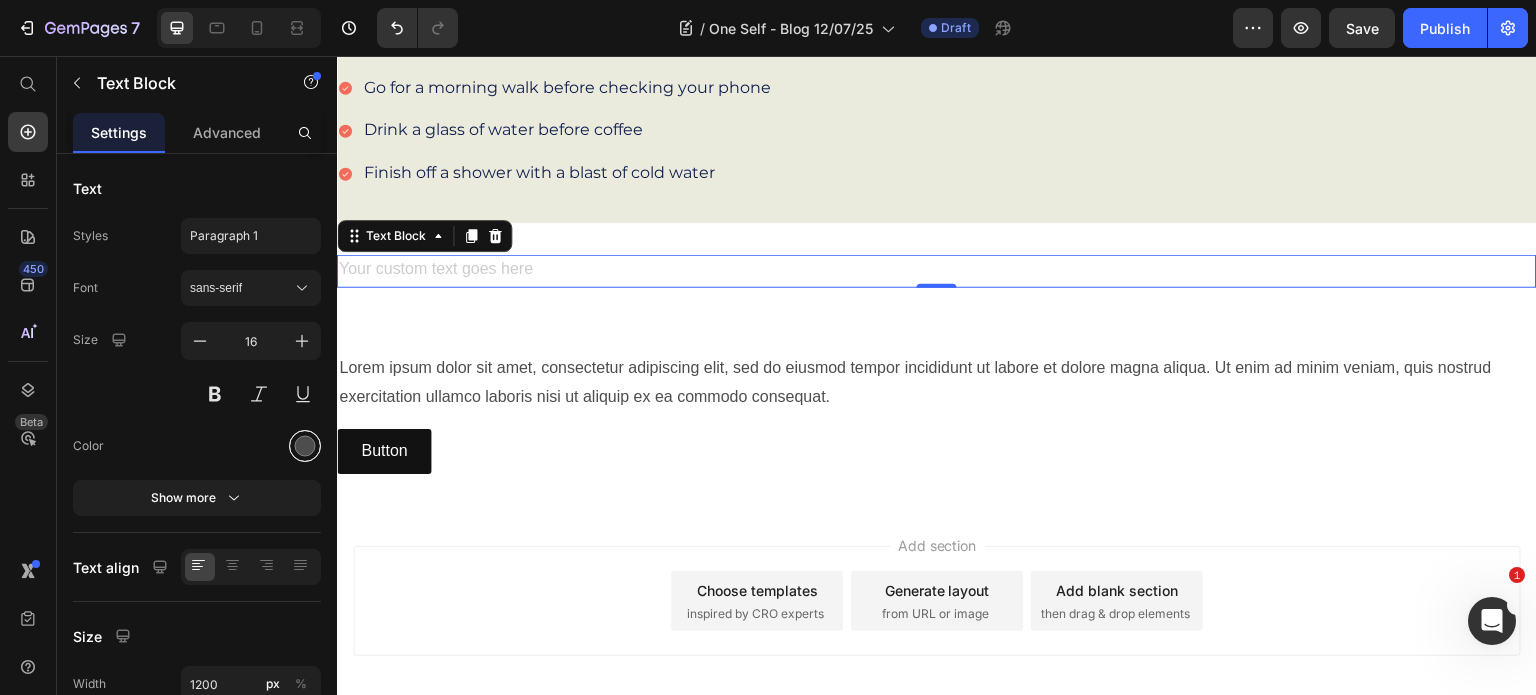 click at bounding box center (305, 446) 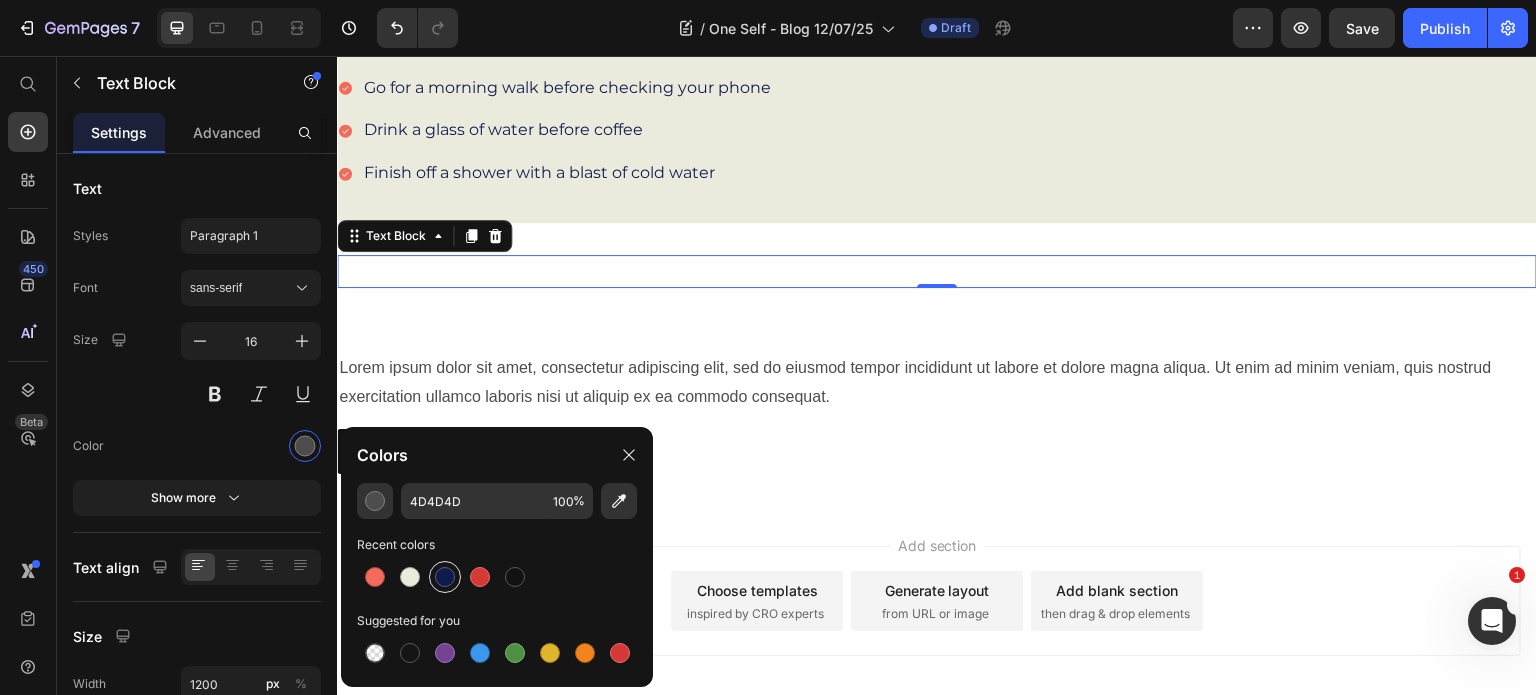 click at bounding box center [445, 577] 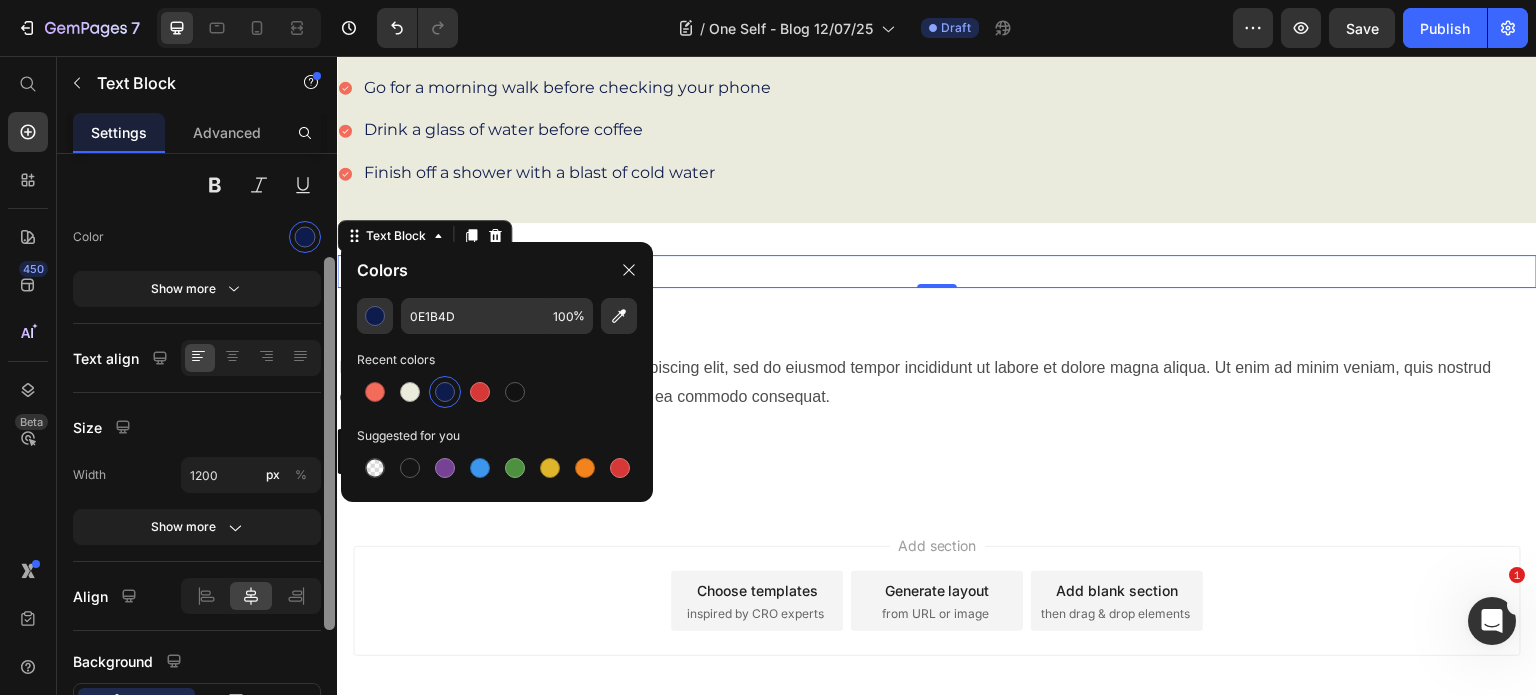 scroll, scrollTop: 216, scrollLeft: 0, axis: vertical 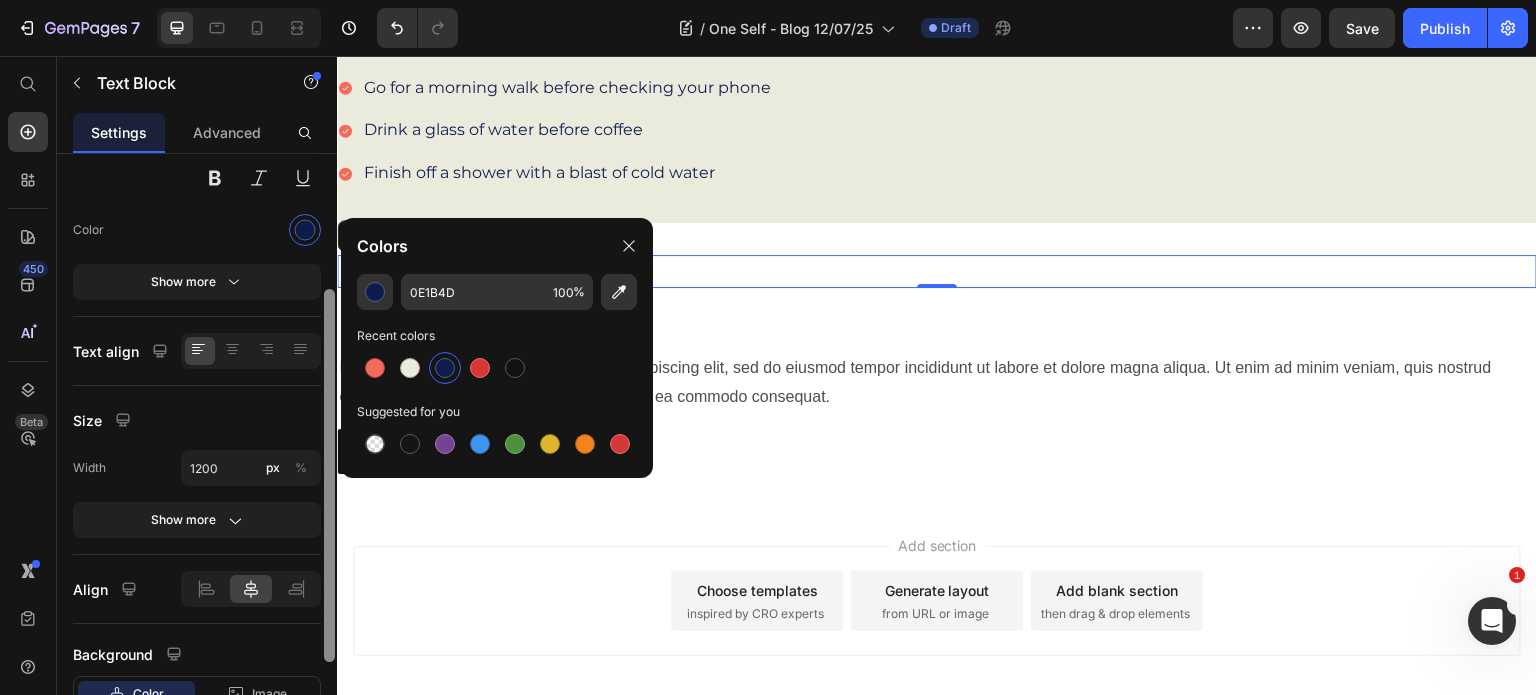 drag, startPoint x: 333, startPoint y: 509, endPoint x: 333, endPoint y: 644, distance: 135 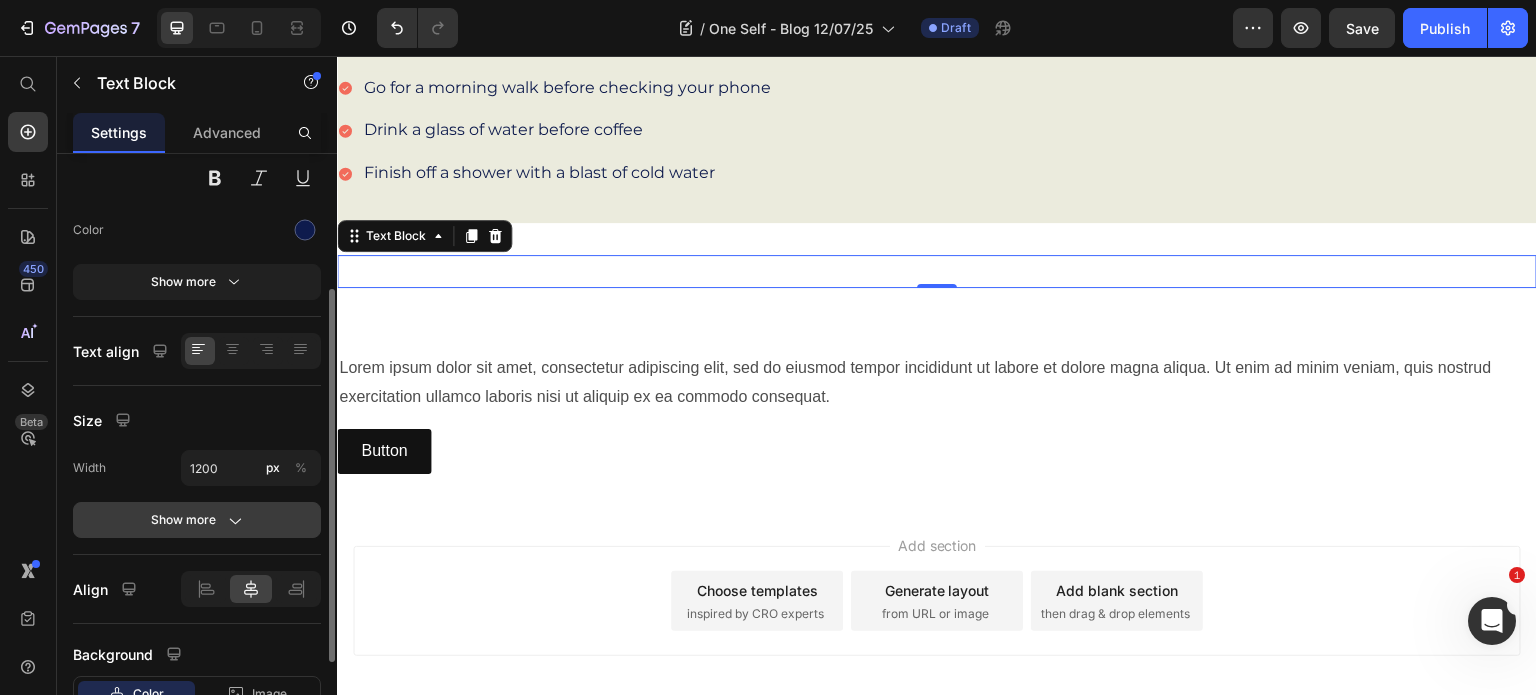 click 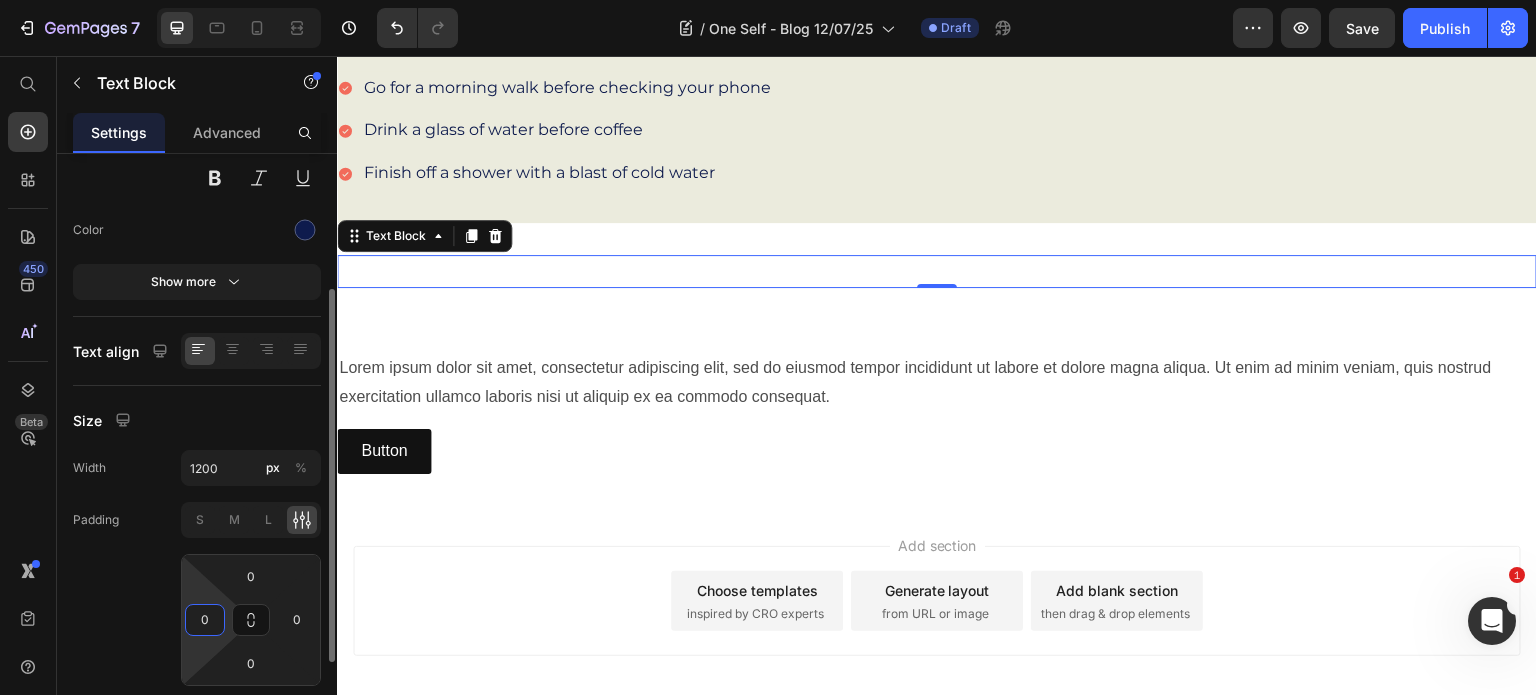 click on "0" at bounding box center (205, 620) 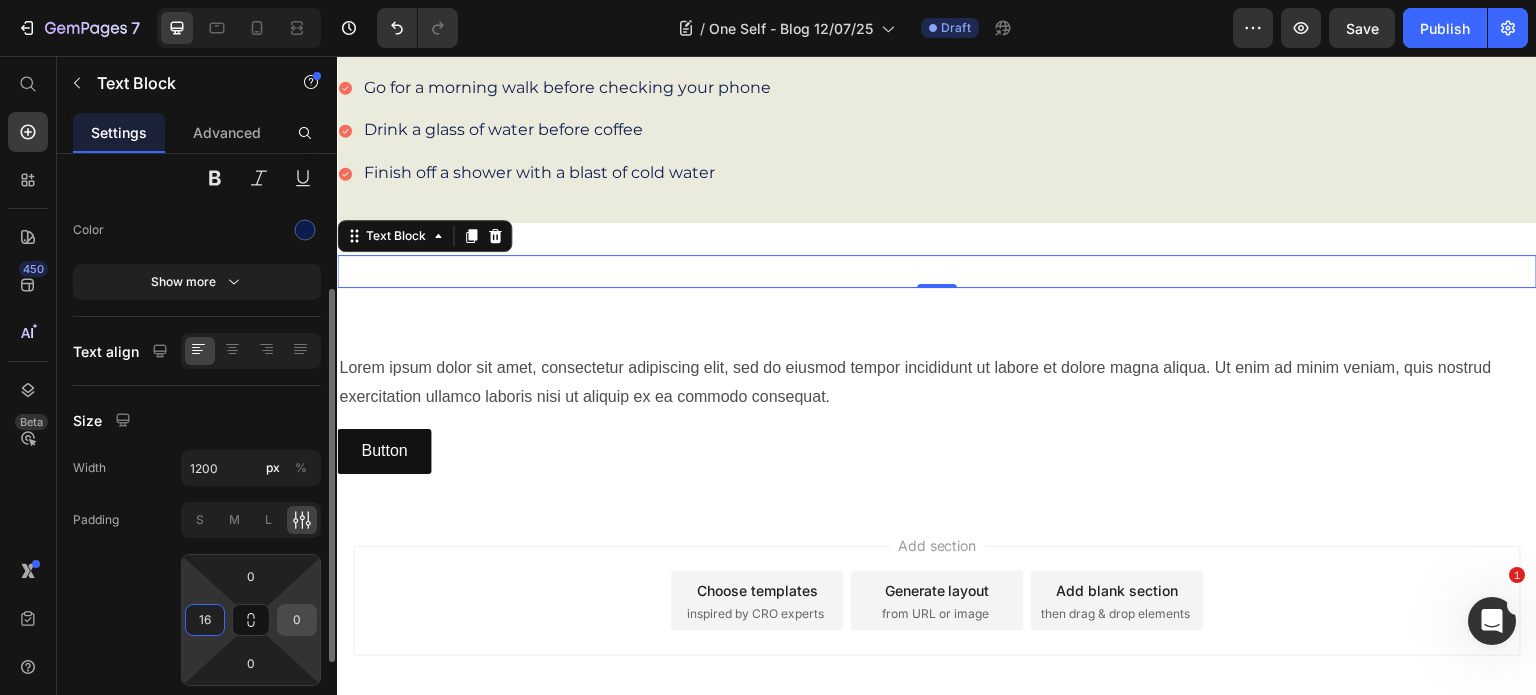 type on "16" 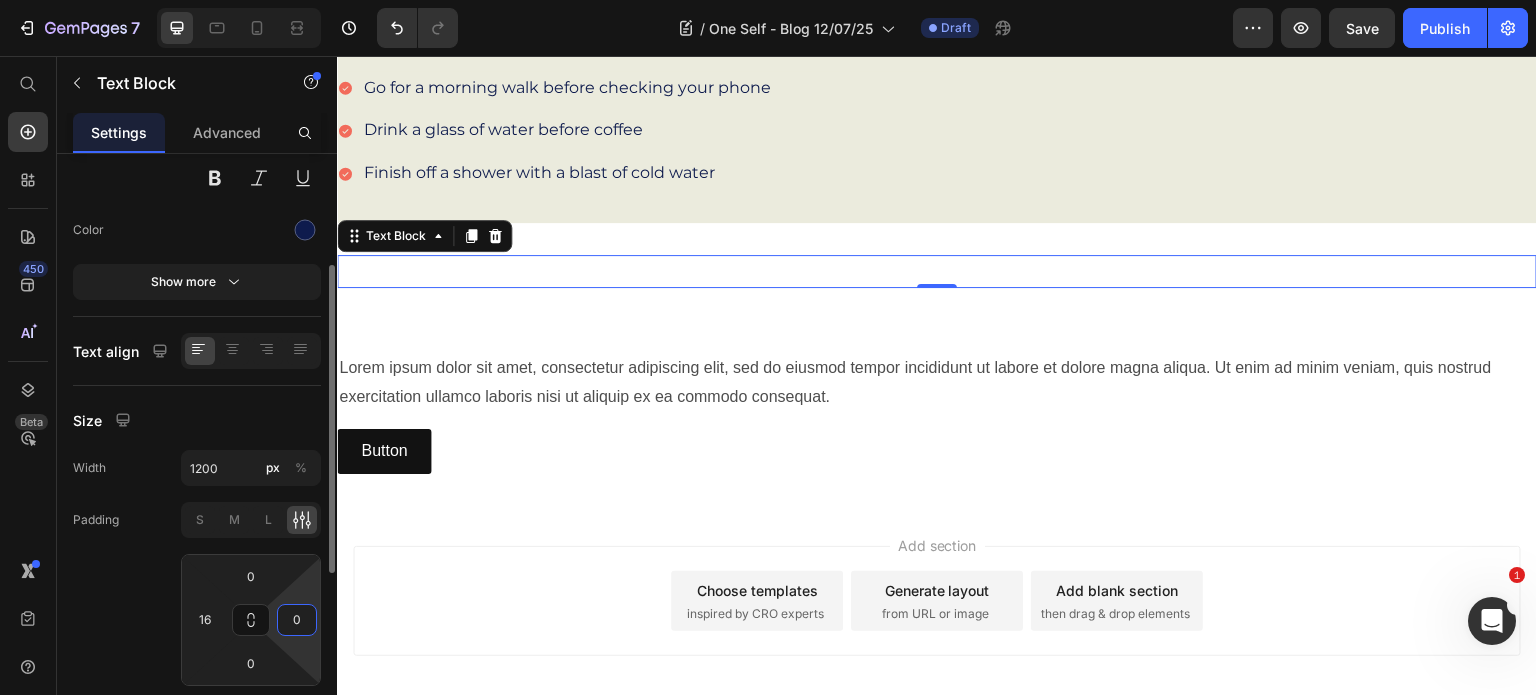 click on "0" at bounding box center [297, 620] 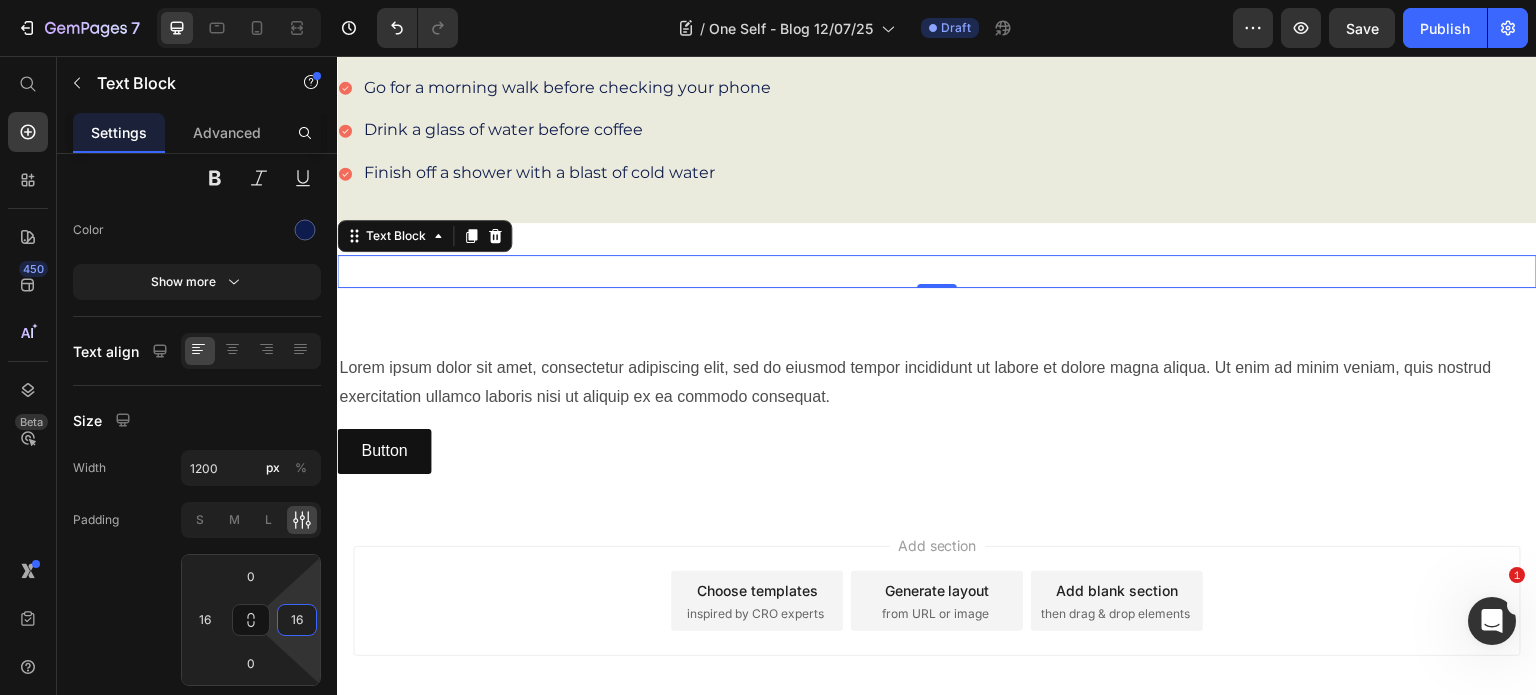 type on "16" 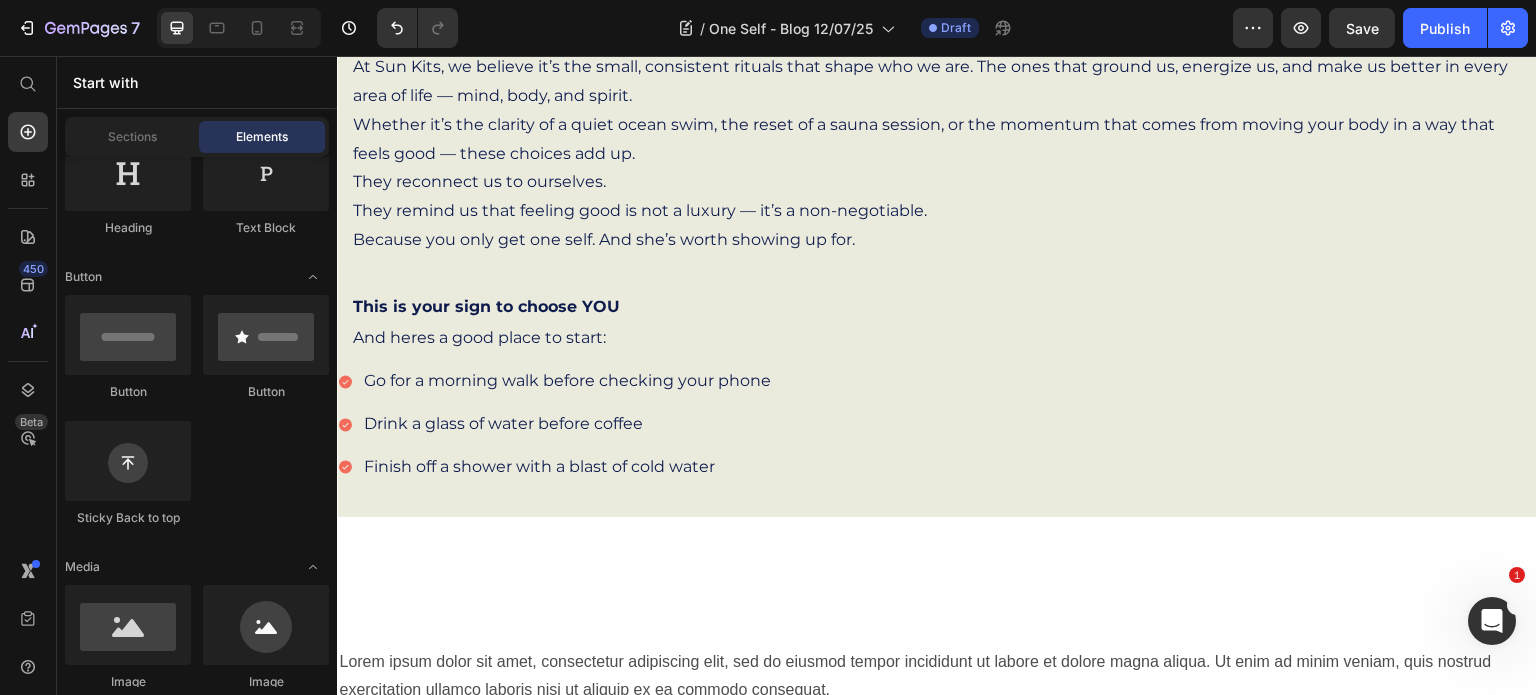 scroll, scrollTop: 907, scrollLeft: 0, axis: vertical 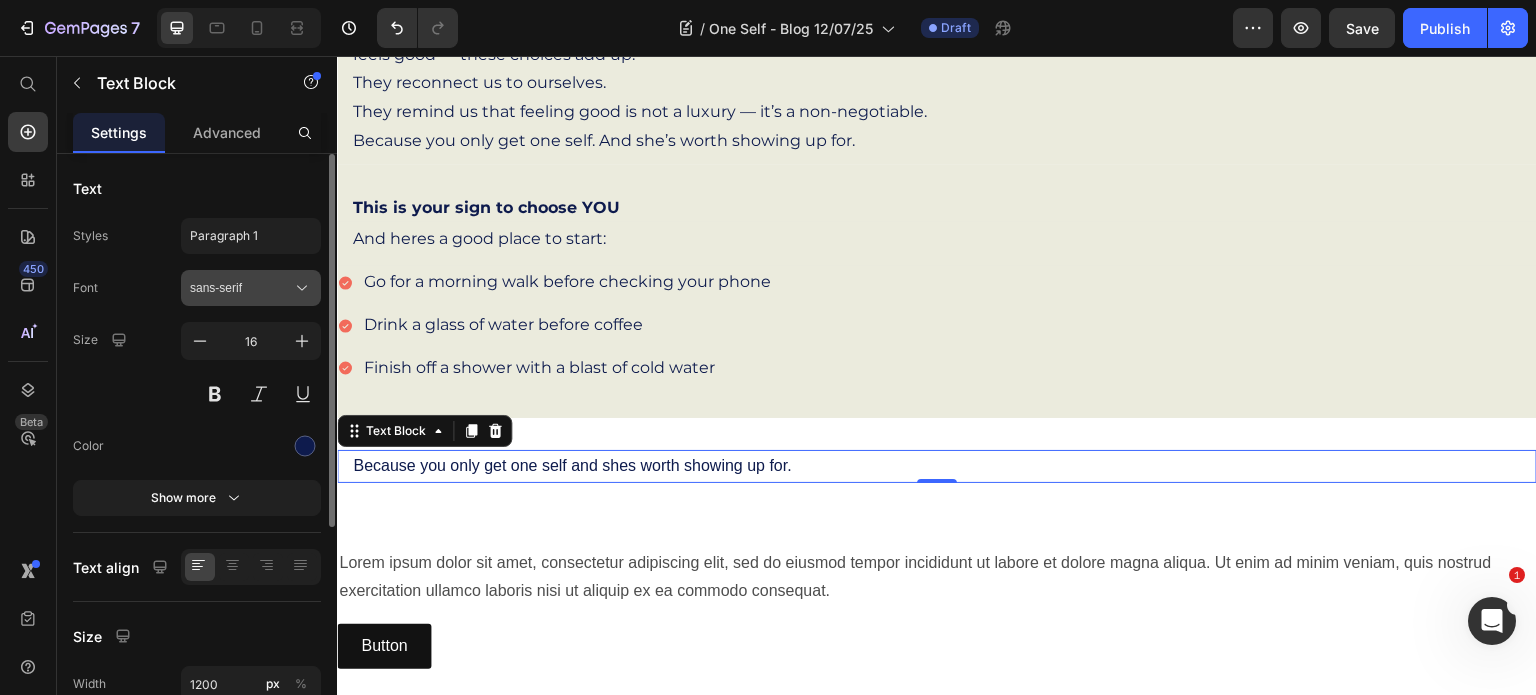 click 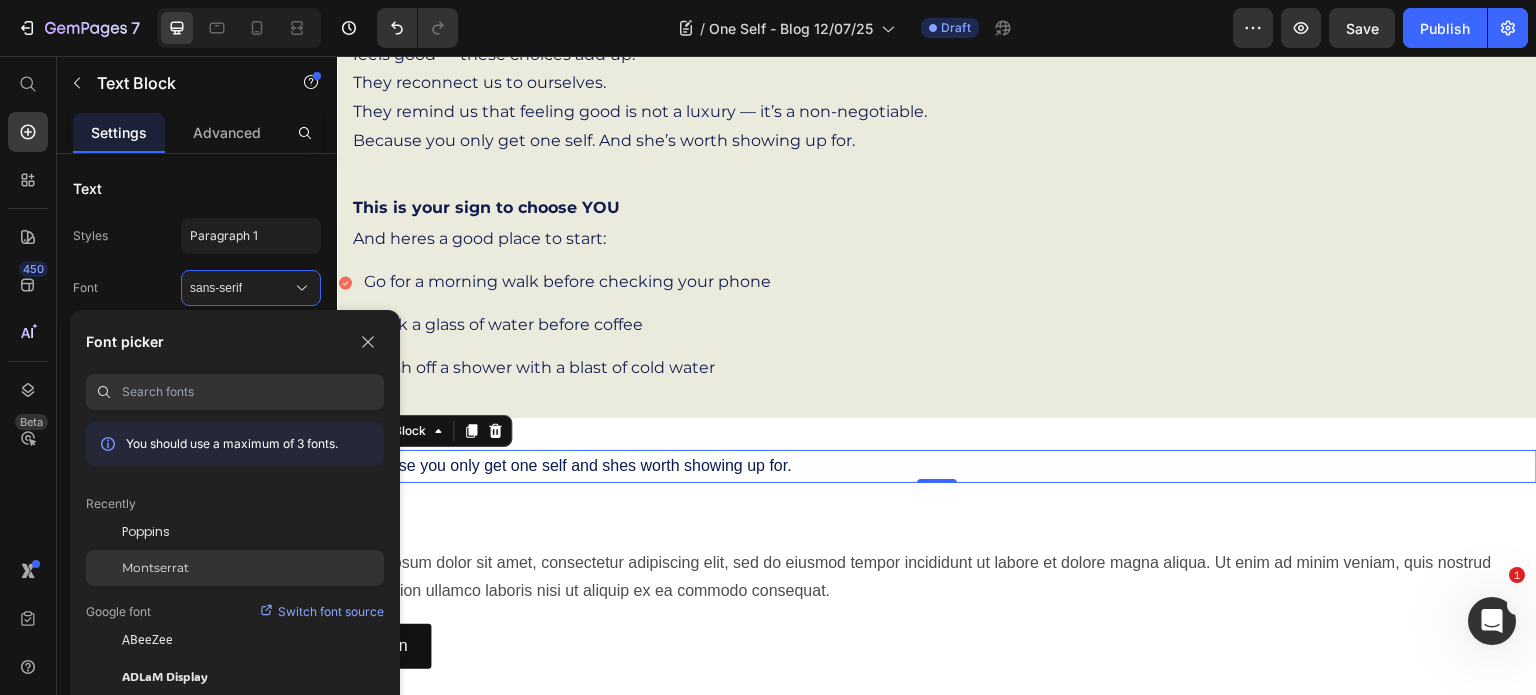 click on "Montserrat" at bounding box center [155, 568] 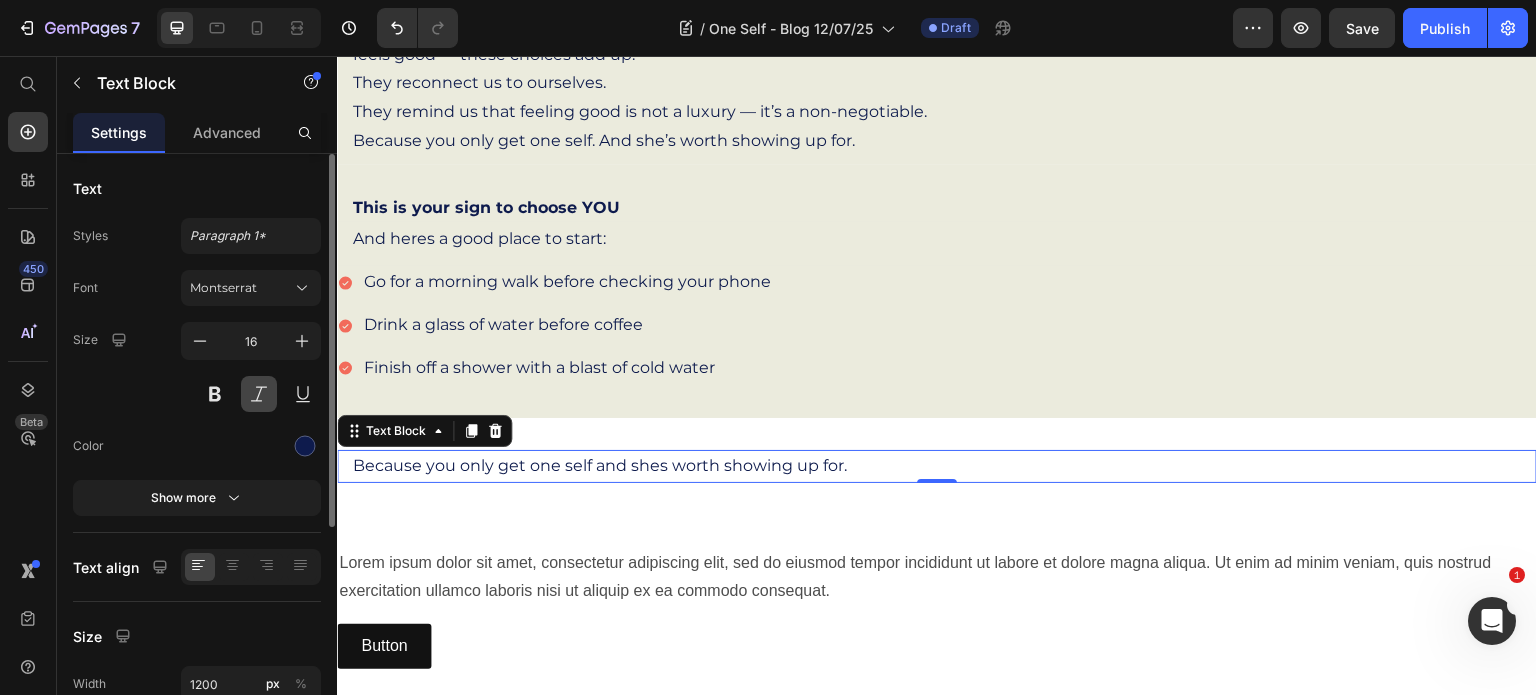 click at bounding box center [259, 394] 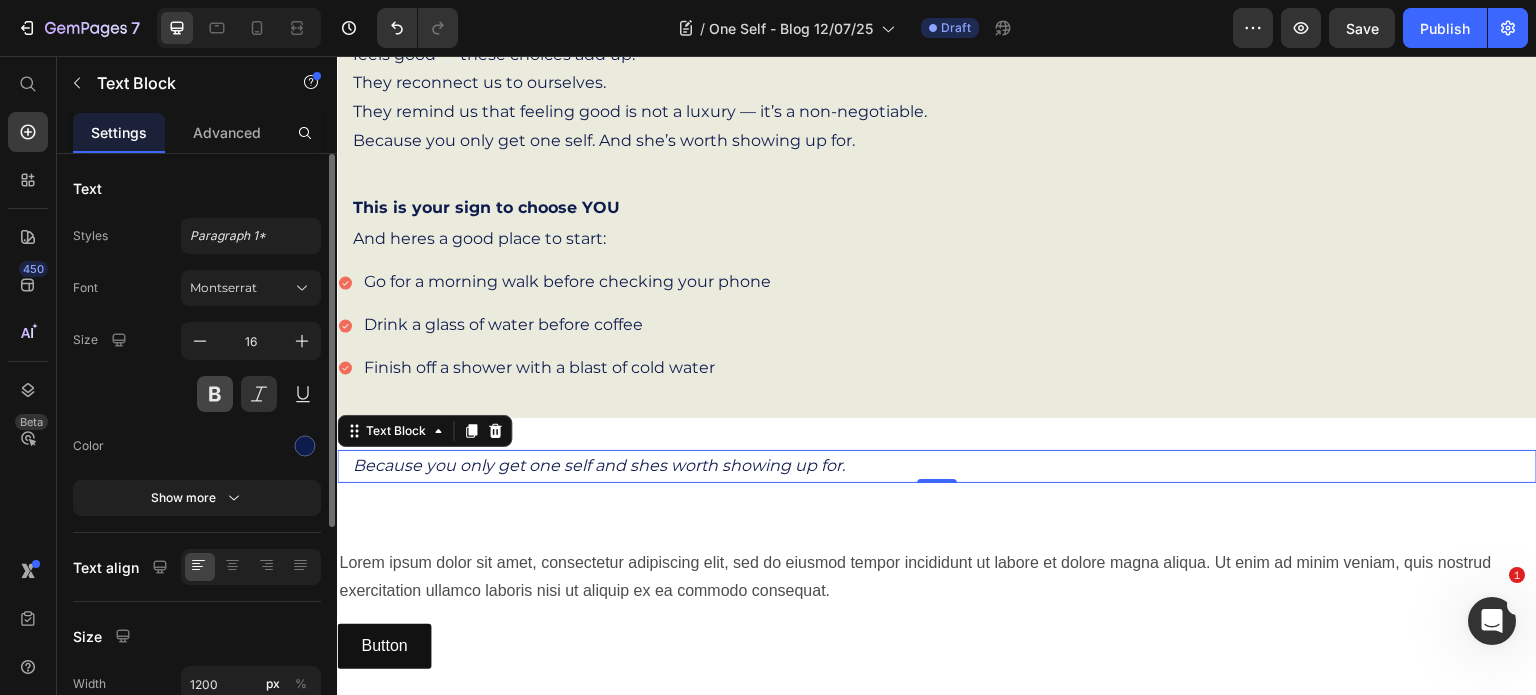 click at bounding box center (215, 394) 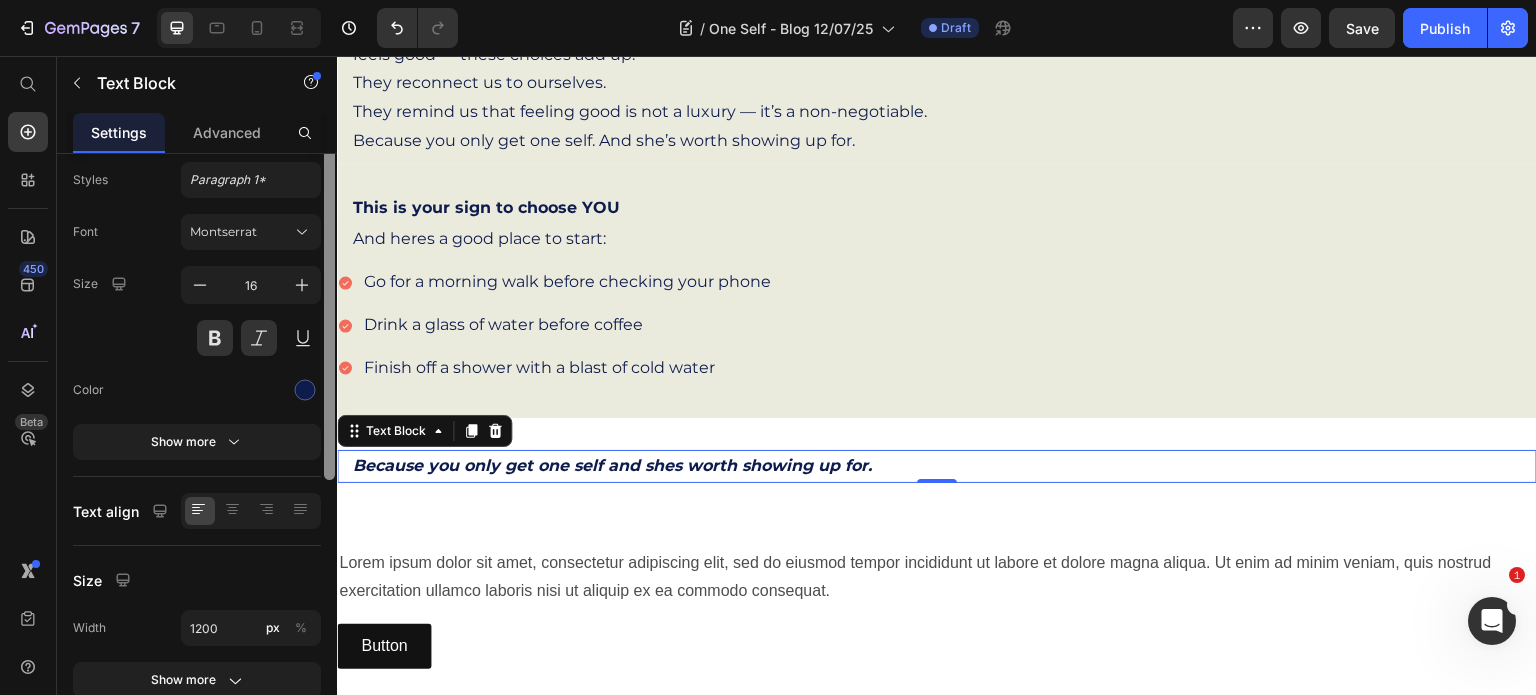 scroll, scrollTop: 99, scrollLeft: 0, axis: vertical 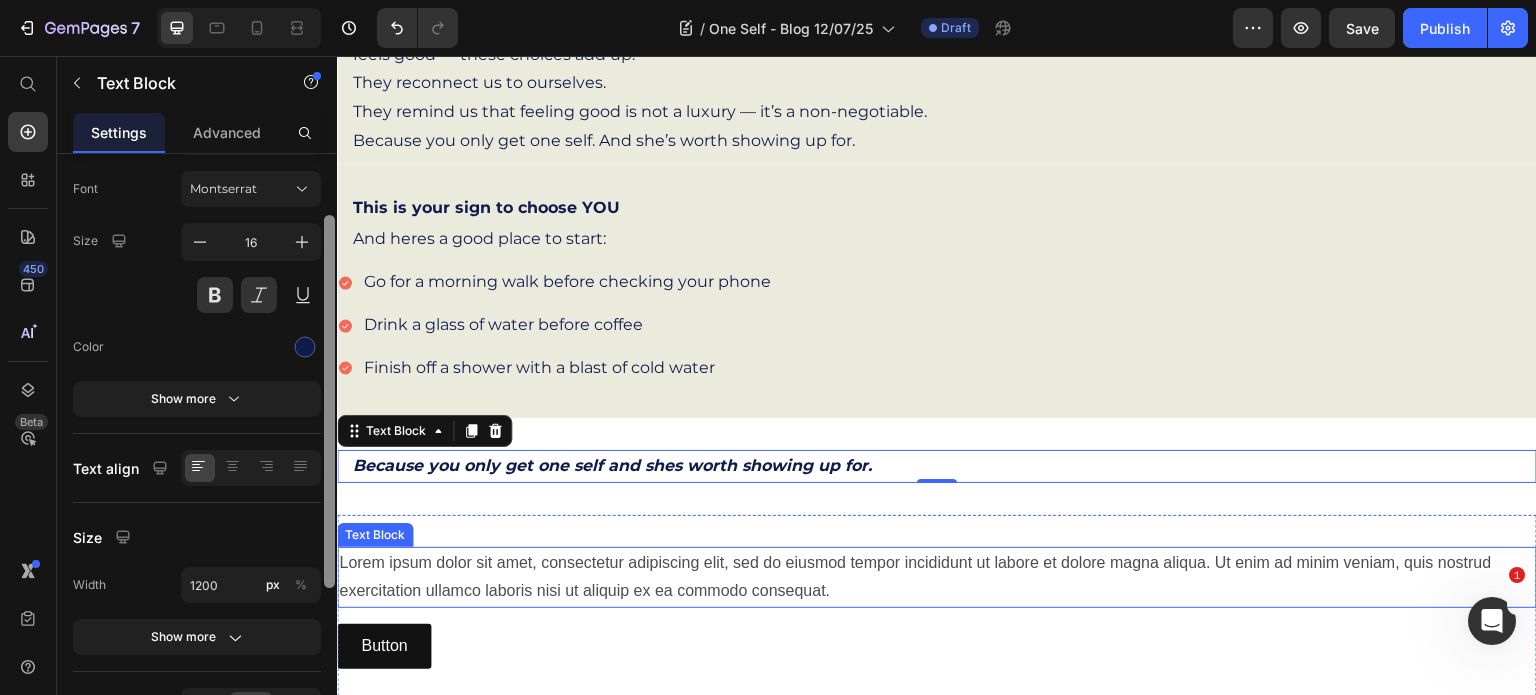 drag, startPoint x: 669, startPoint y: 517, endPoint x: 342, endPoint y: 592, distance: 335.4907 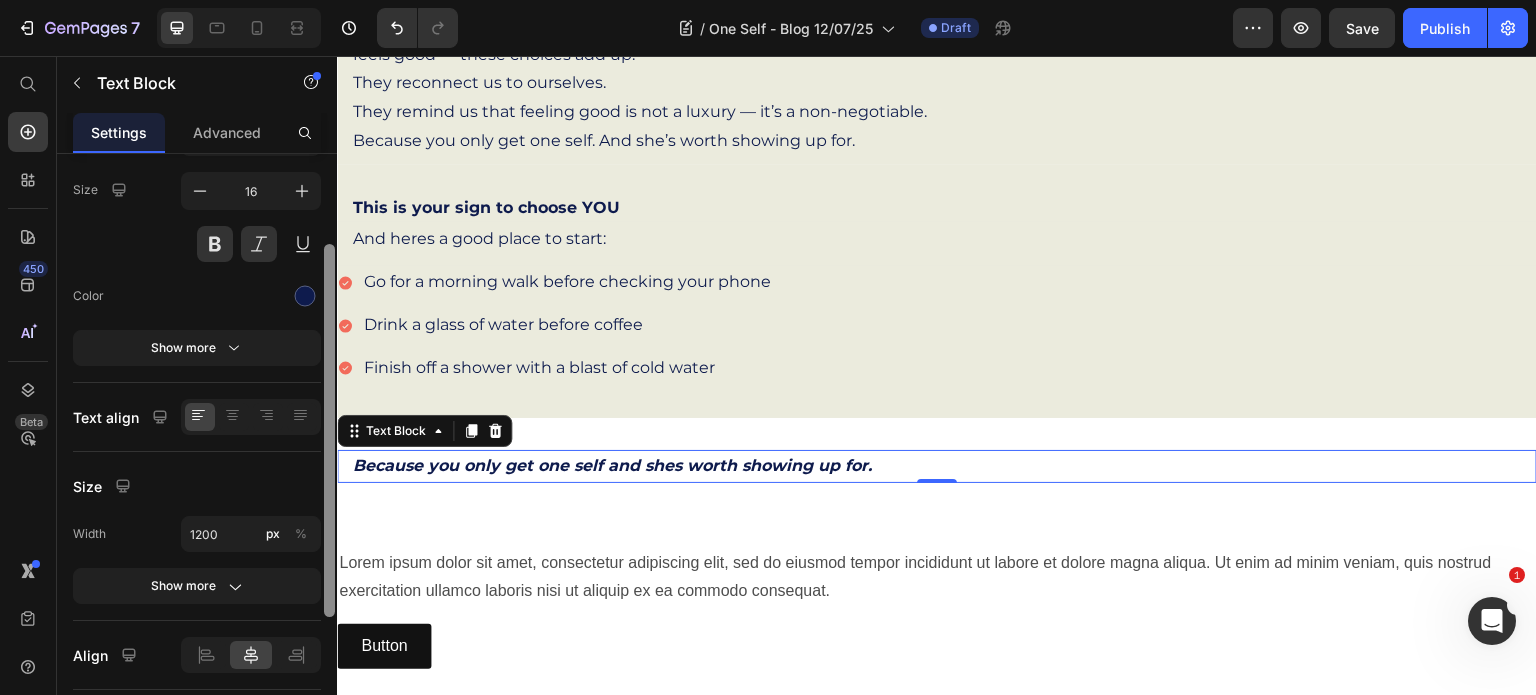 scroll, scrollTop: 148, scrollLeft: 0, axis: vertical 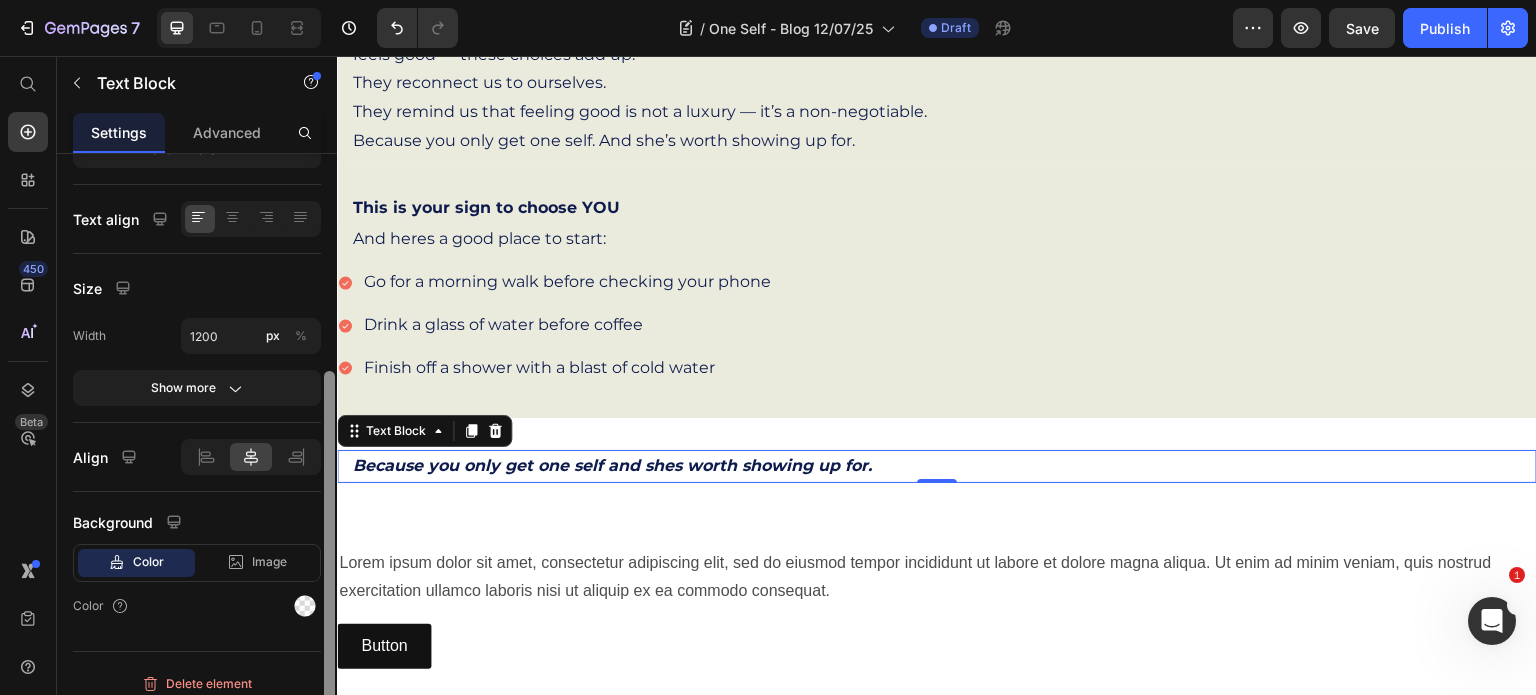 drag, startPoint x: 324, startPoint y: 554, endPoint x: 325, endPoint y: 679, distance: 125.004 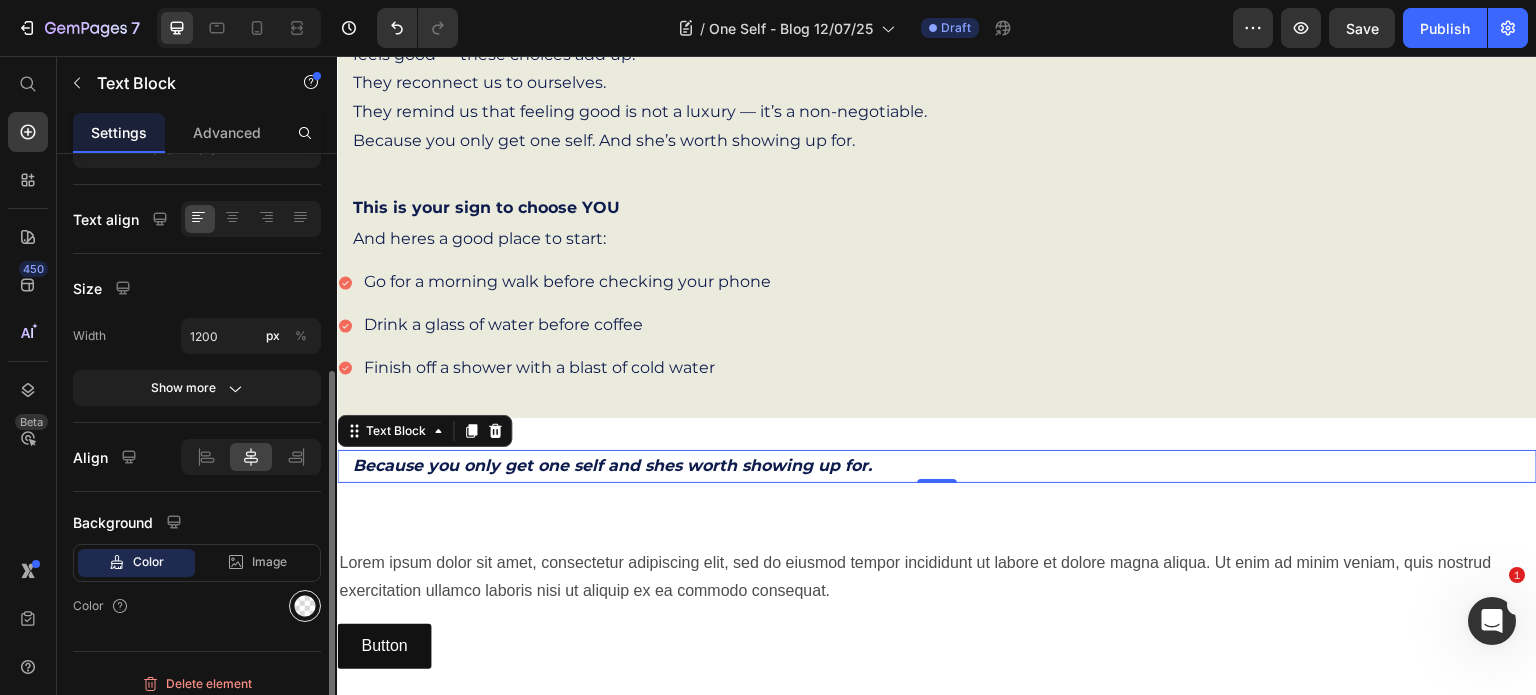 click at bounding box center [305, 606] 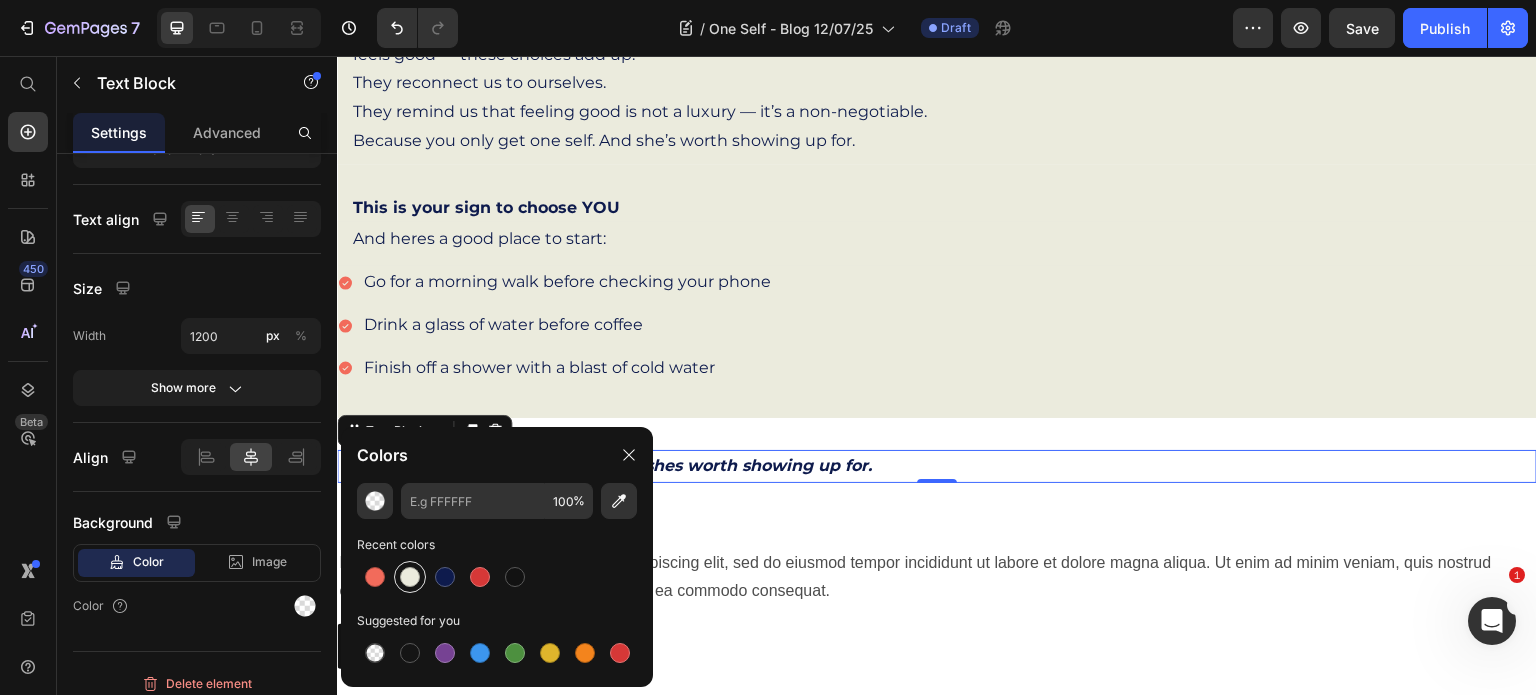 click at bounding box center [410, 577] 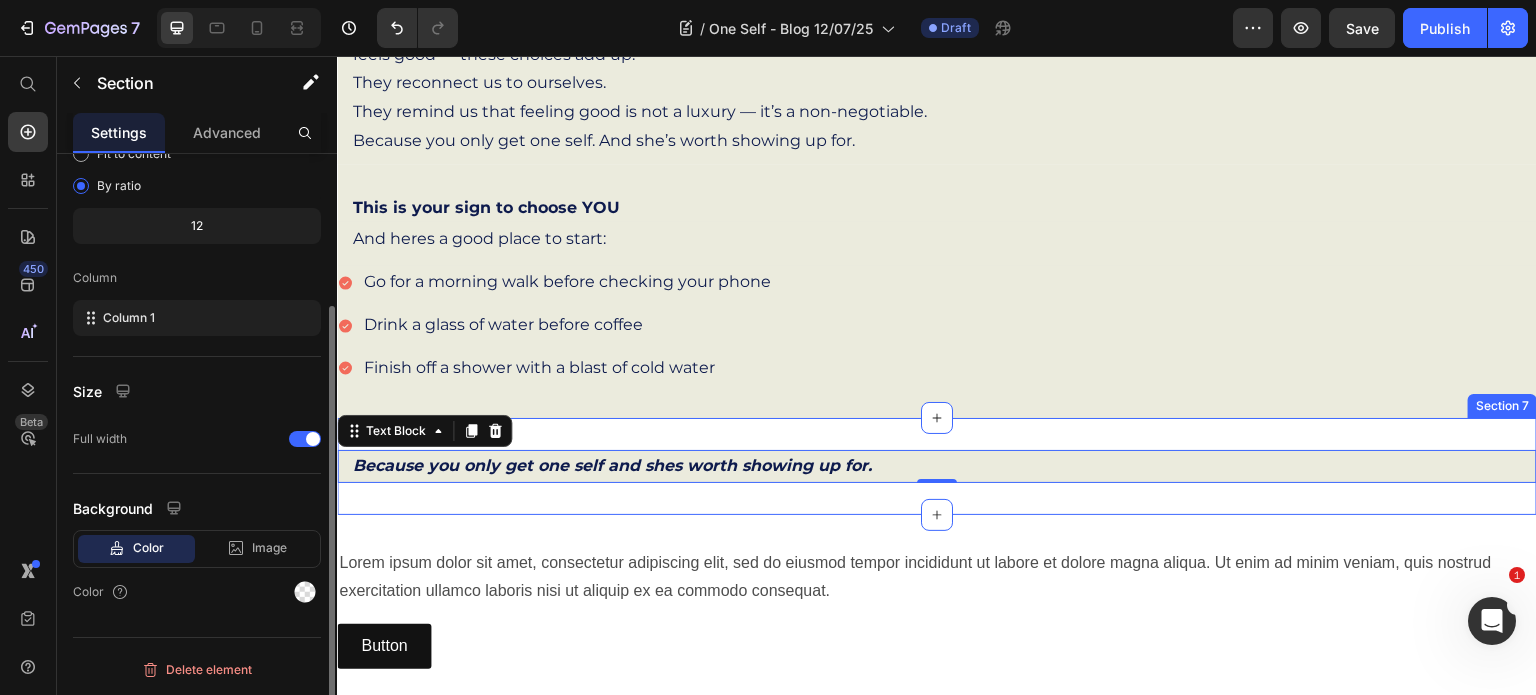 scroll, scrollTop: 0, scrollLeft: 0, axis: both 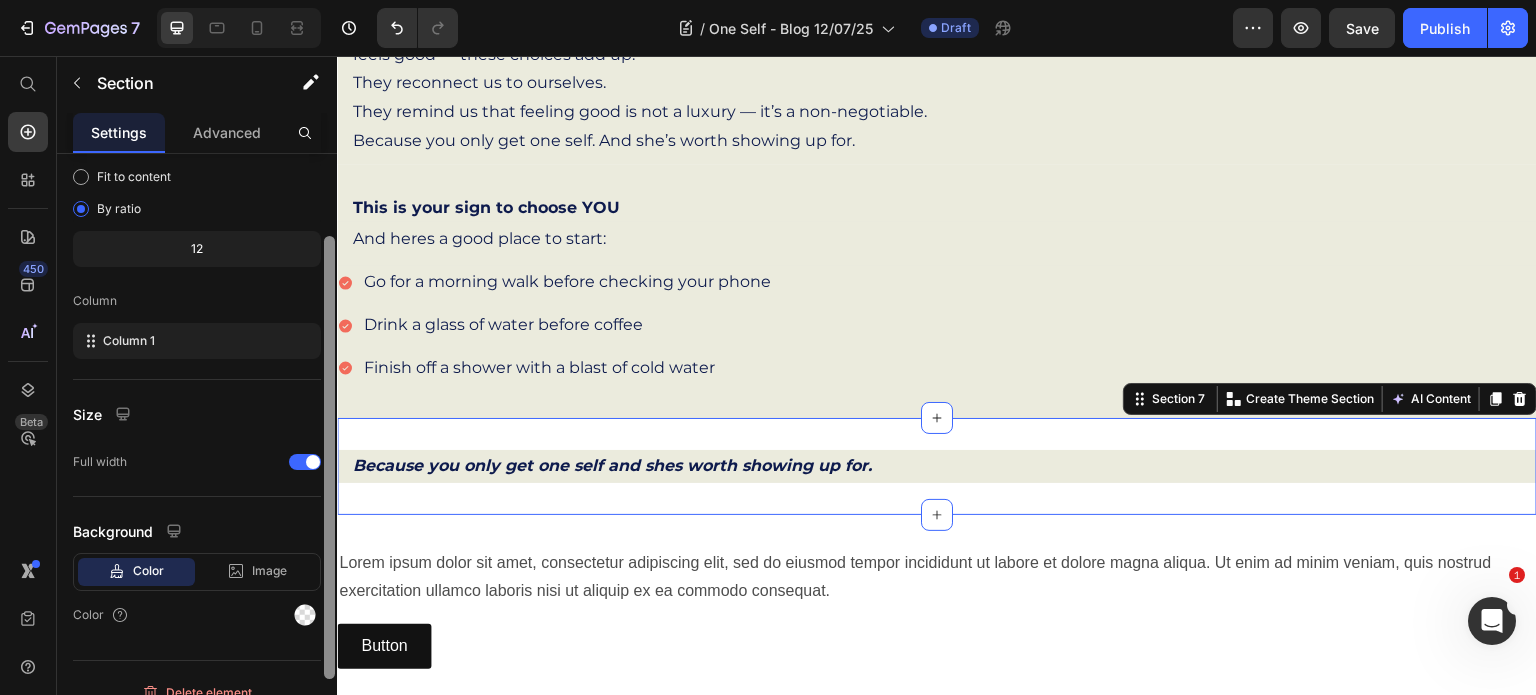 drag, startPoint x: 331, startPoint y: 512, endPoint x: 328, endPoint y: 659, distance: 147.03061 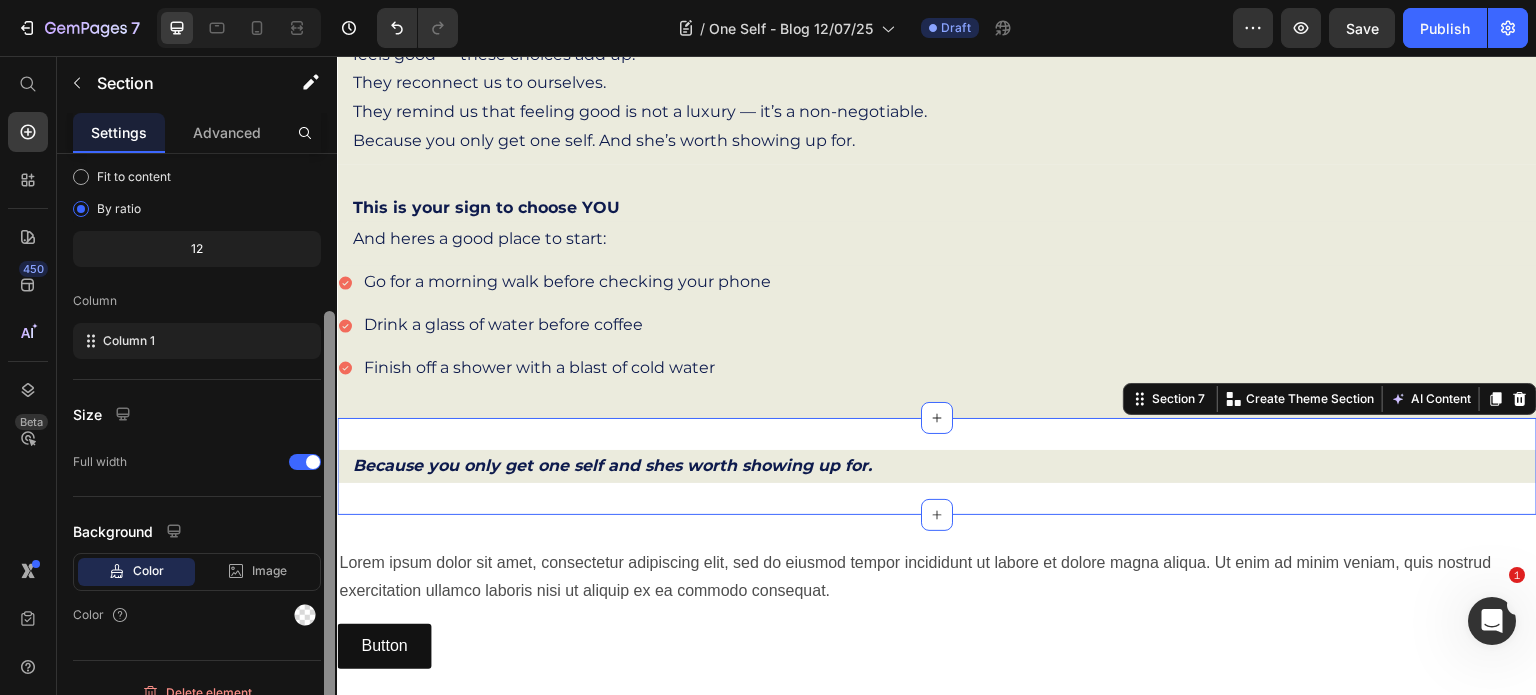 scroll, scrollTop: 198, scrollLeft: 0, axis: vertical 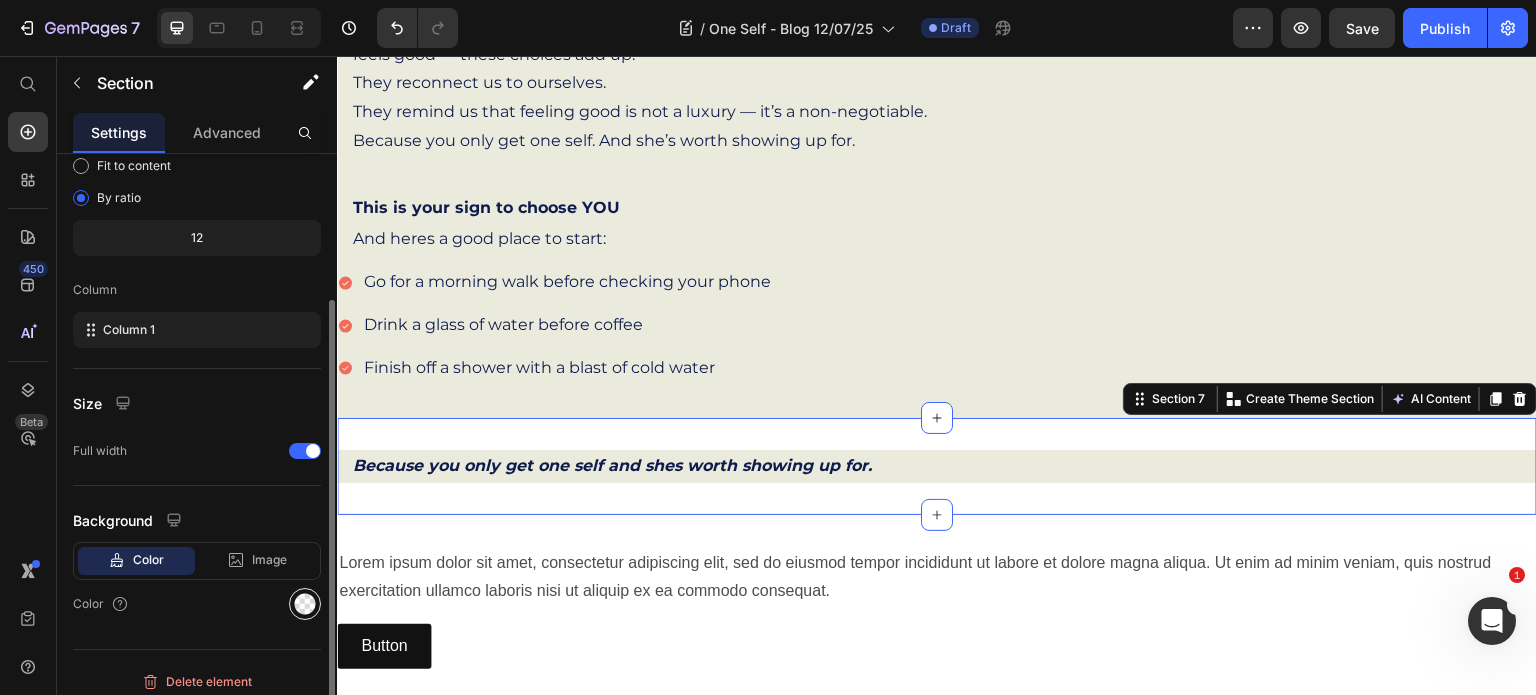click at bounding box center [305, 604] 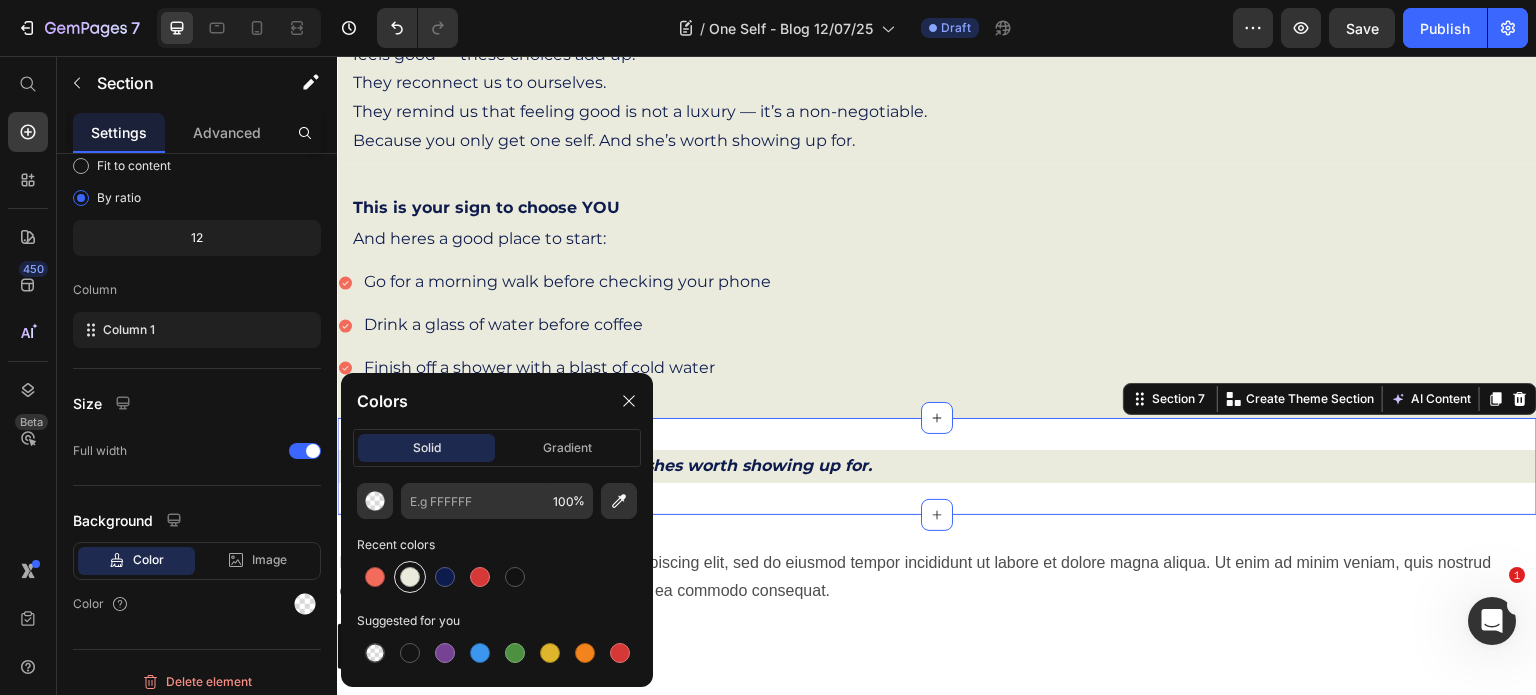 click at bounding box center (410, 577) 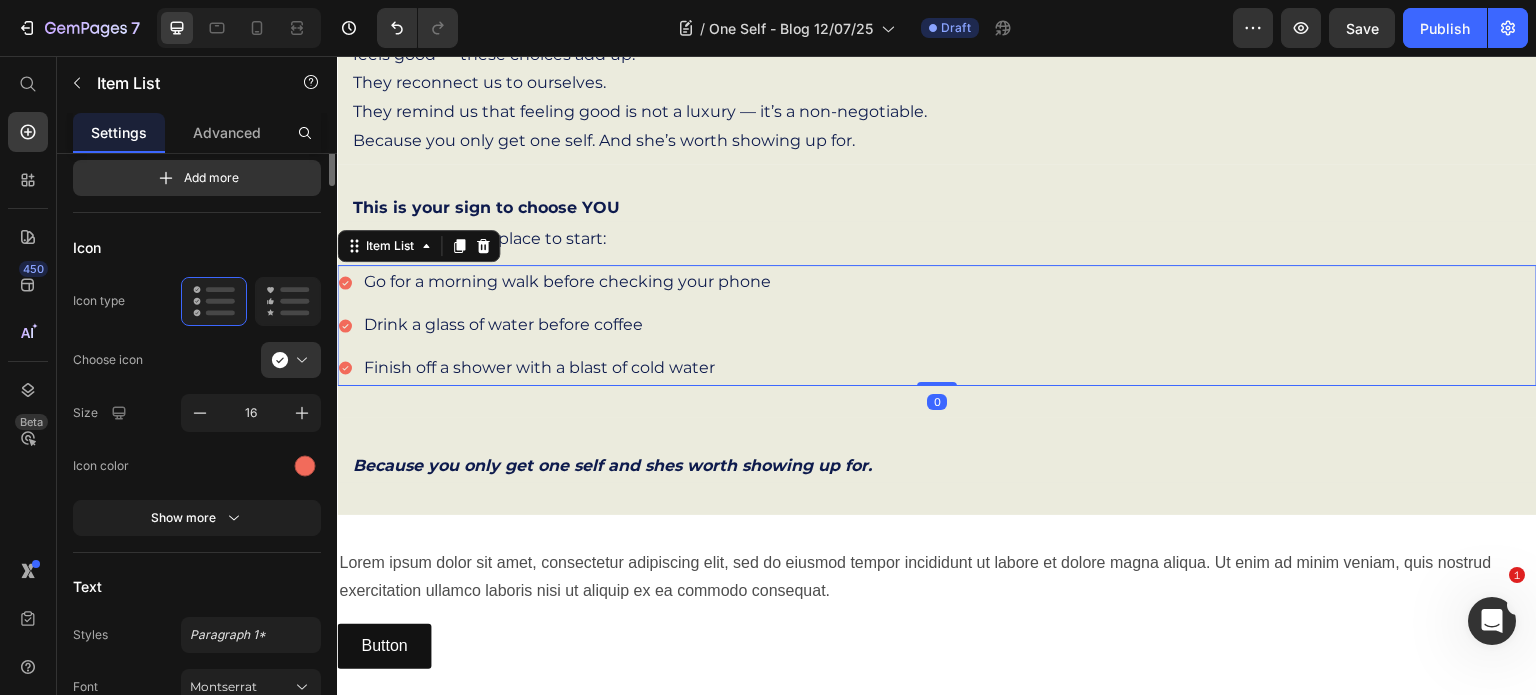 scroll, scrollTop: 0, scrollLeft: 0, axis: both 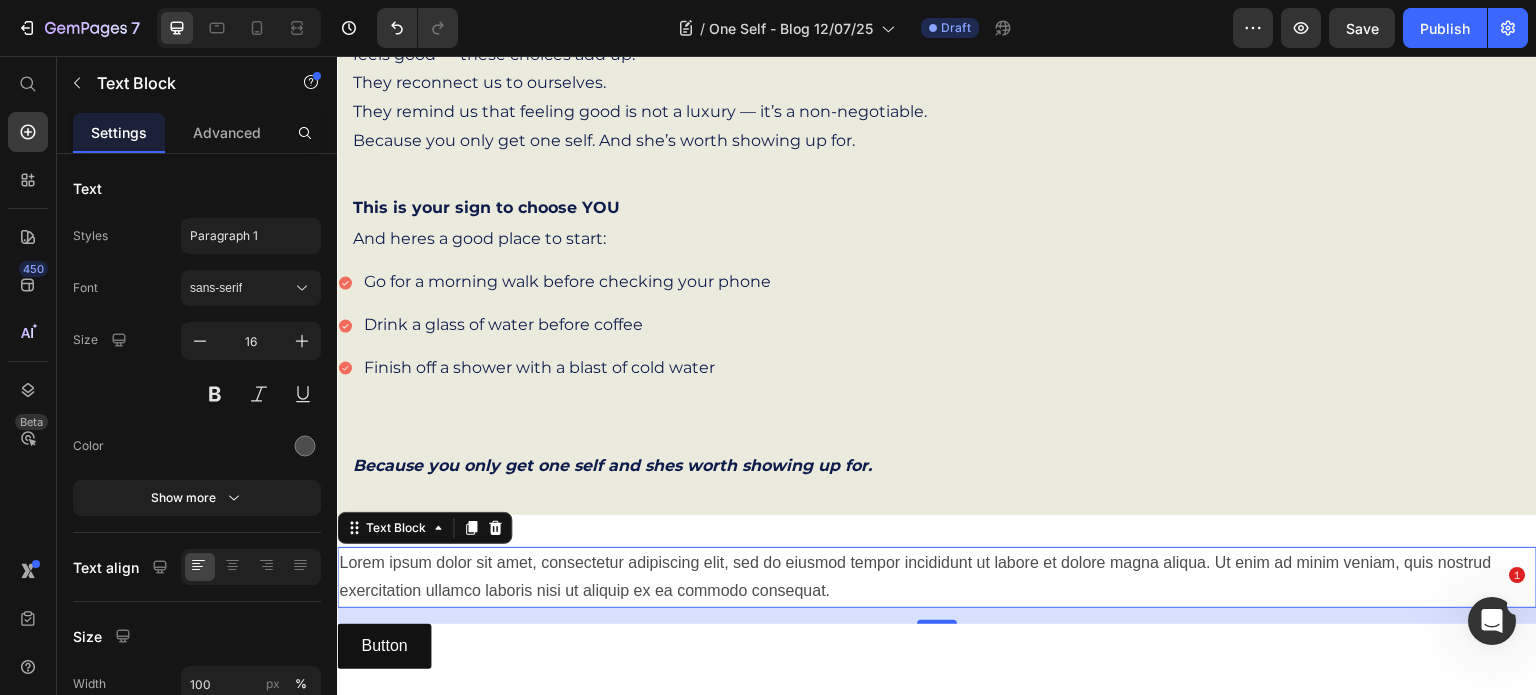 click on "Lorem ipsum dolor sit amet, consectetur adipiscing elit, sed do eiusmod tempor incididunt ut labore et dolore magna aliqua. Ut enim ad minim veniam, quis nostrud exercitation ullamco laboris nisi ut aliquip ex ea commodo consequat." at bounding box center (937, 578) 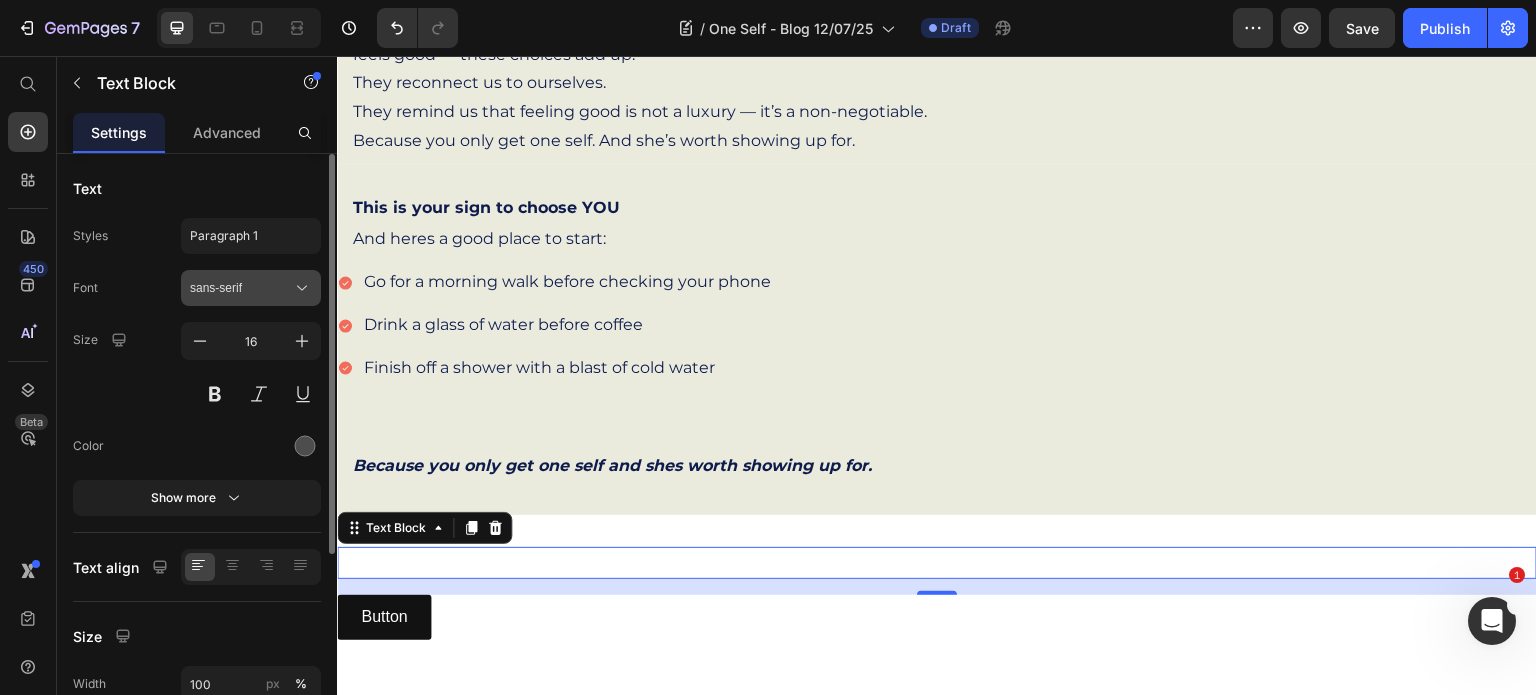 click 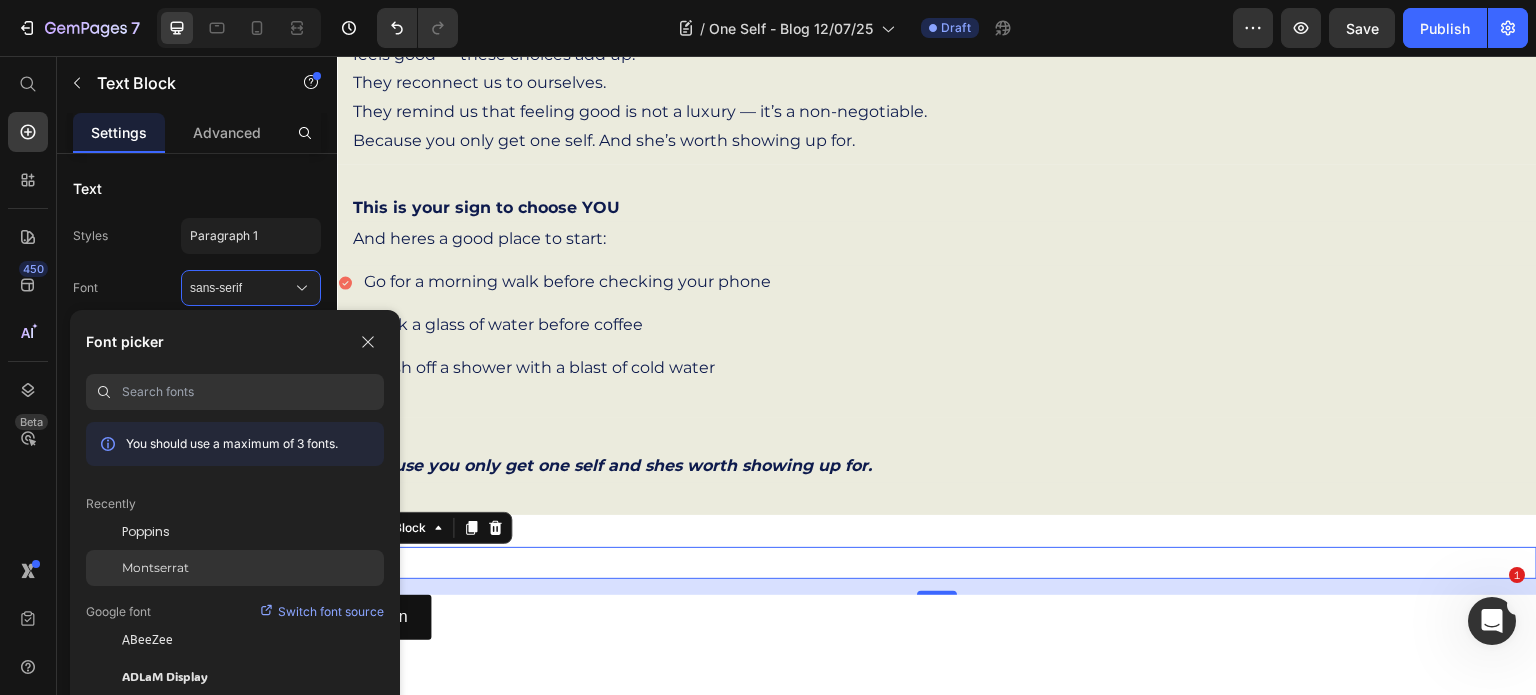 click on "Montserrat" 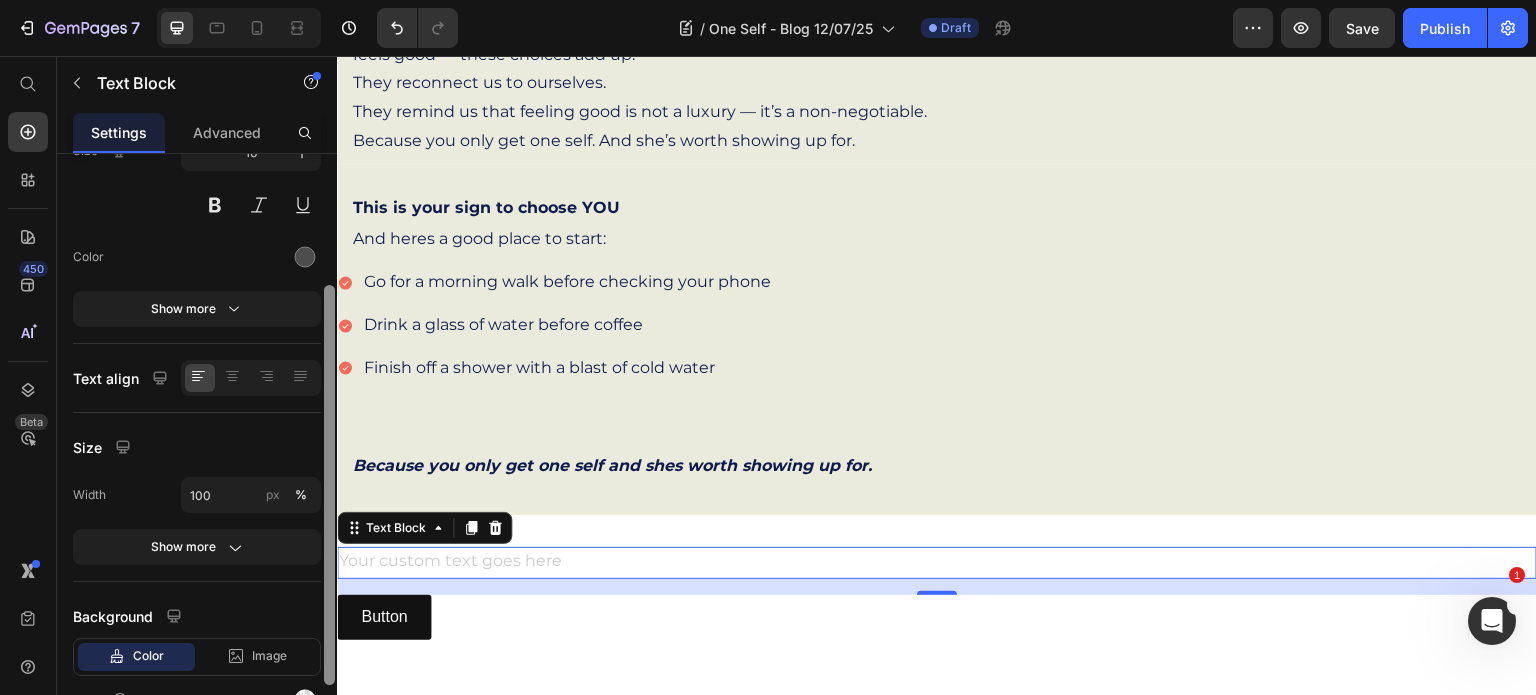 scroll, scrollTop: 192, scrollLeft: 0, axis: vertical 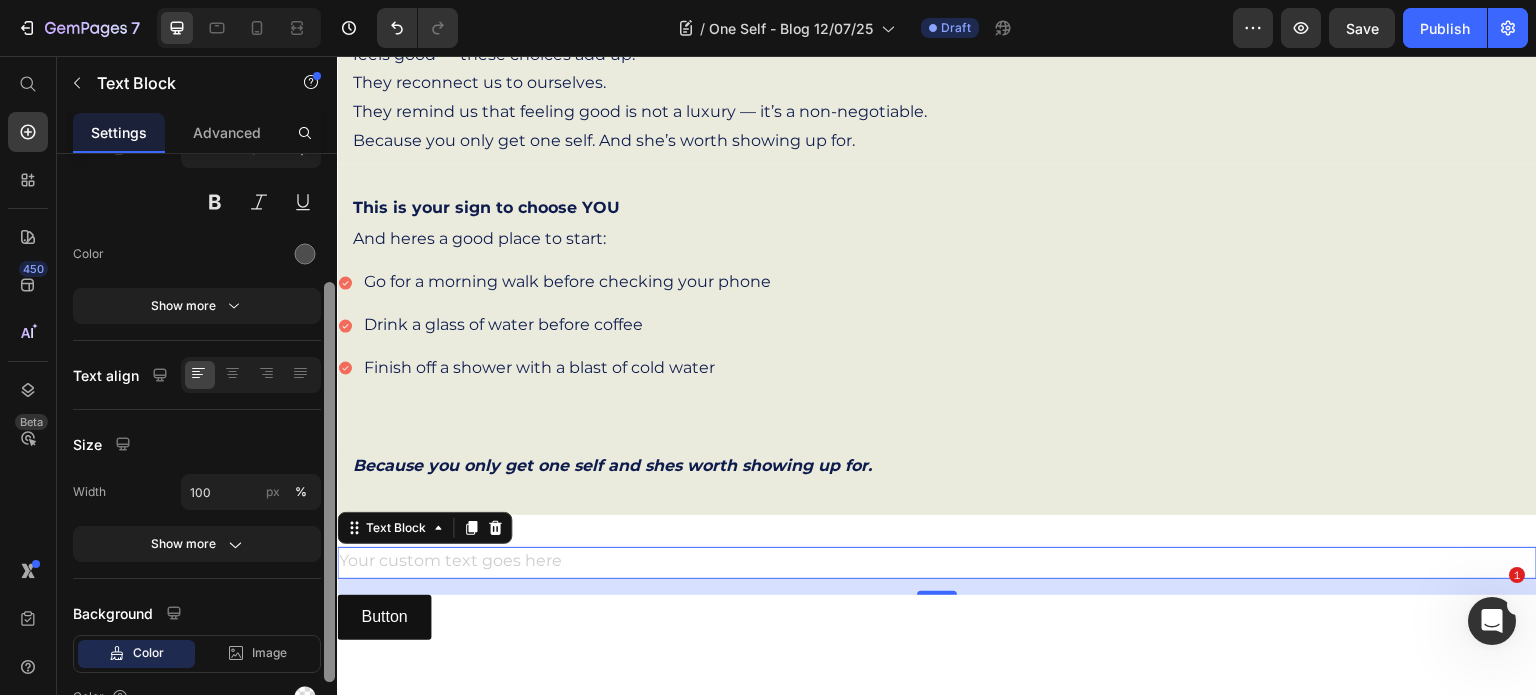 drag, startPoint x: 329, startPoint y: 508, endPoint x: 325, endPoint y: 637, distance: 129.062 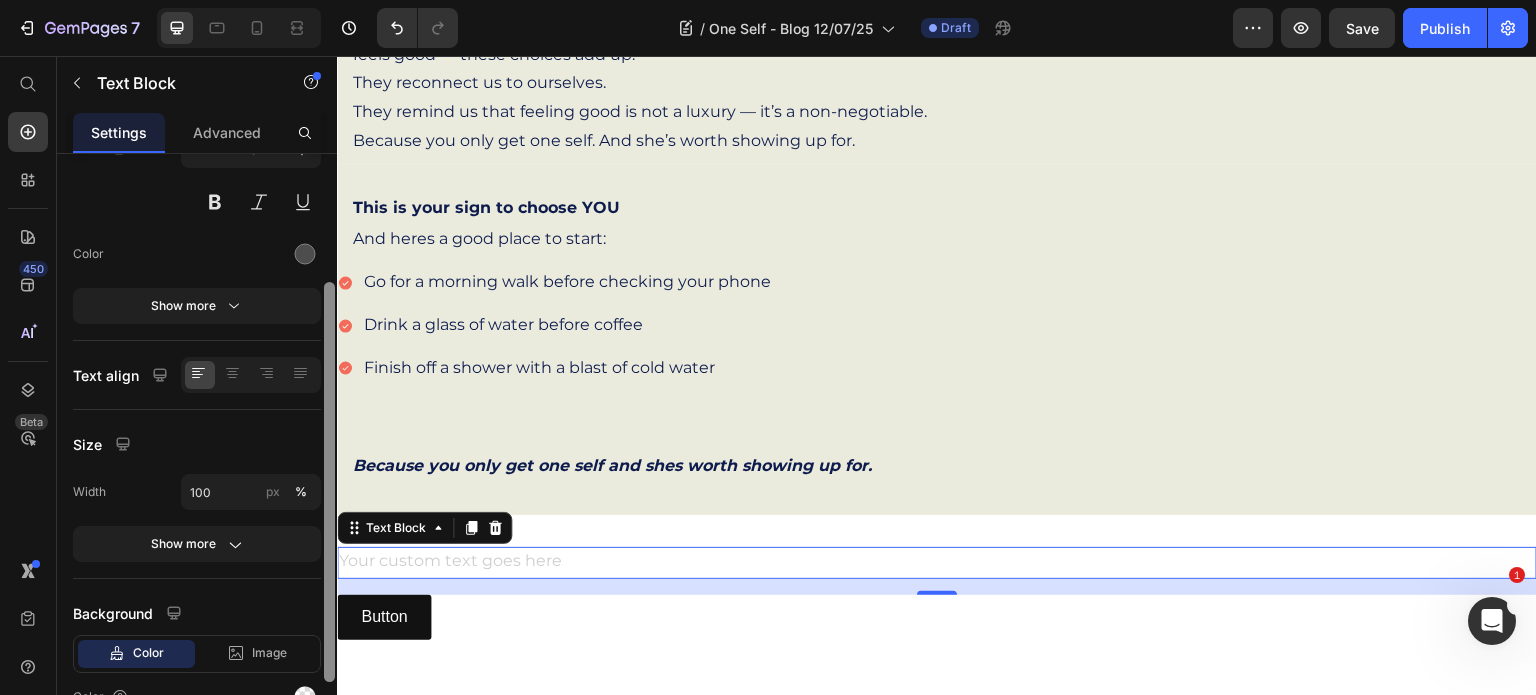 click at bounding box center [329, 482] 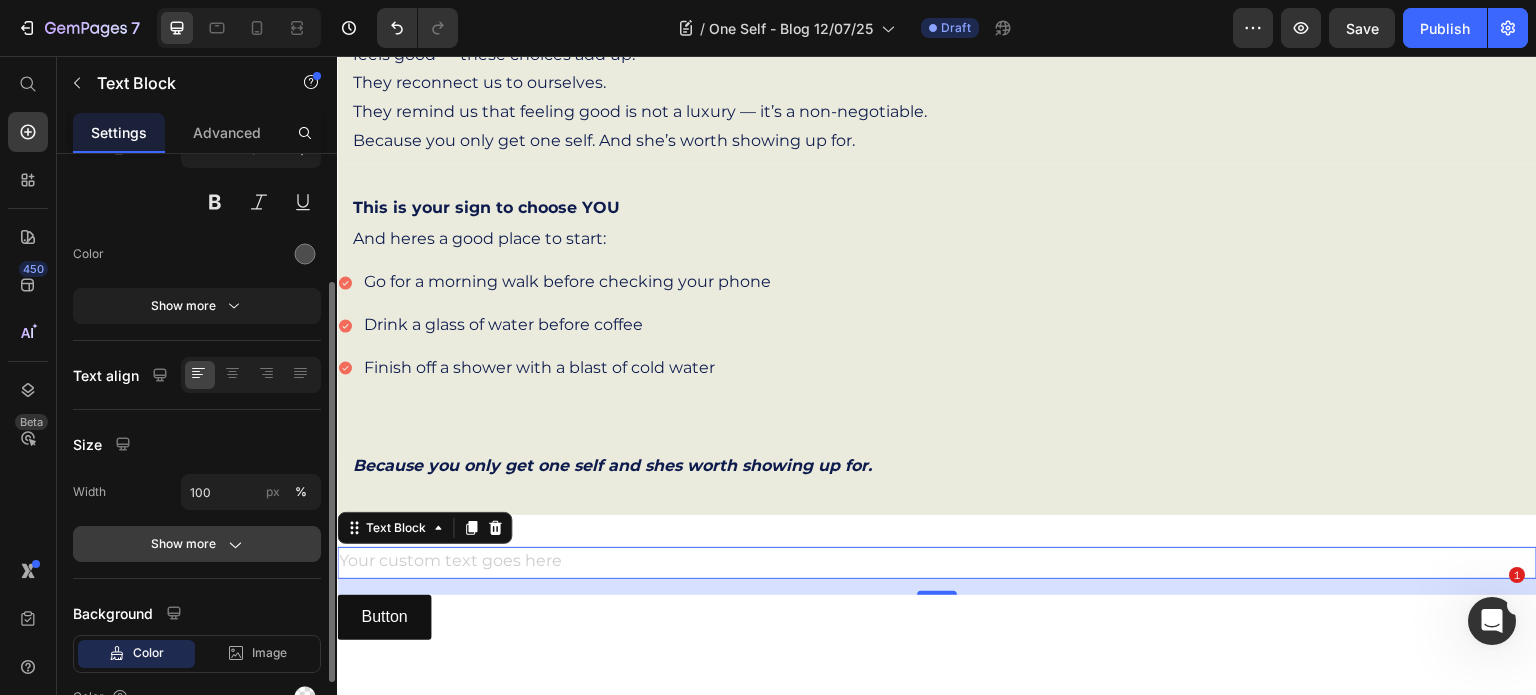 click 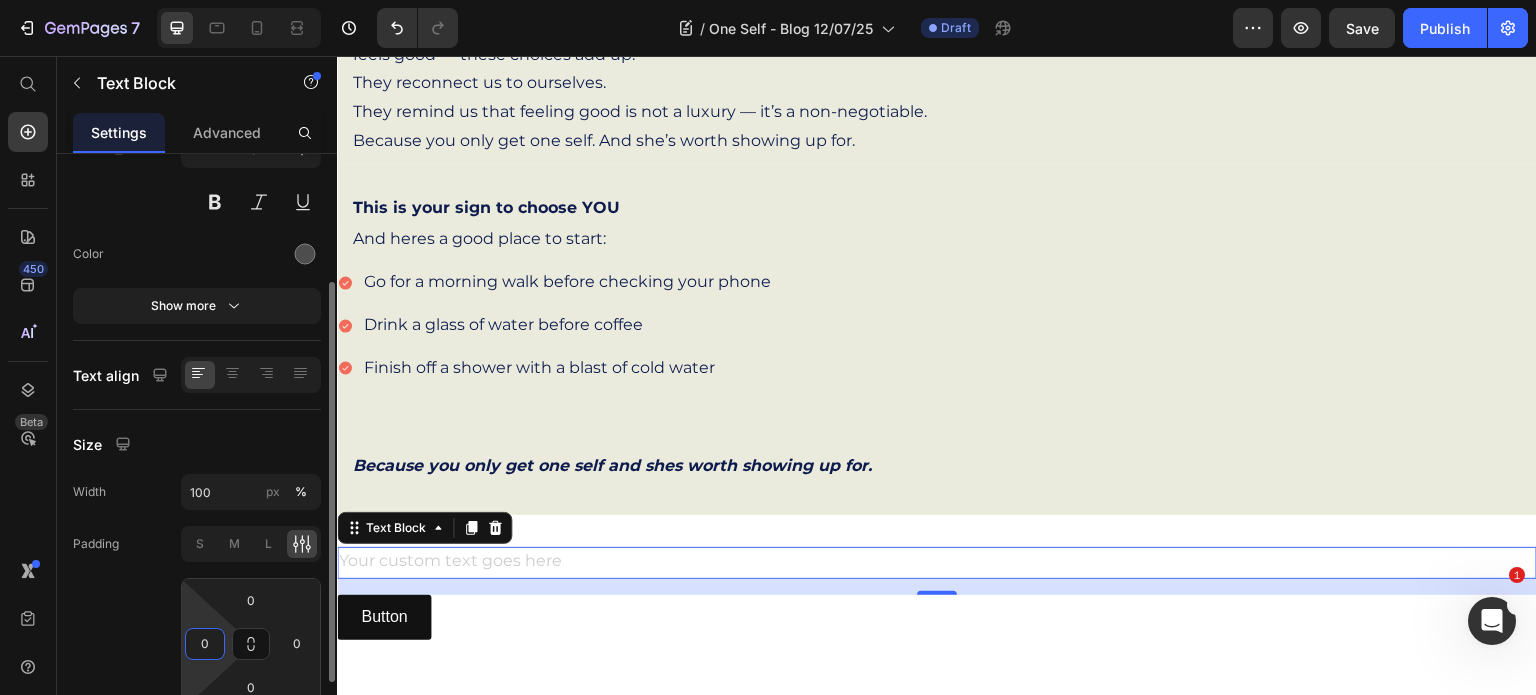 click on "0" at bounding box center (205, 644) 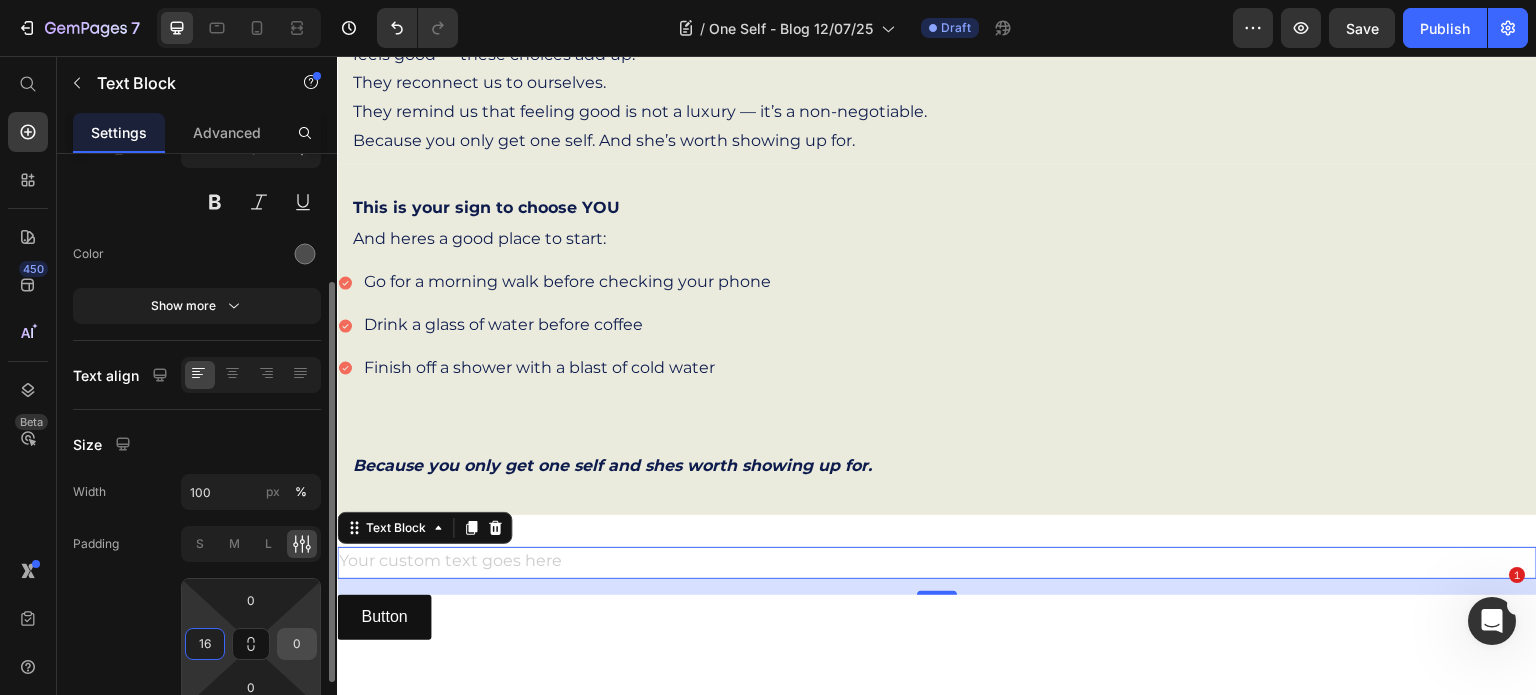 type on "16" 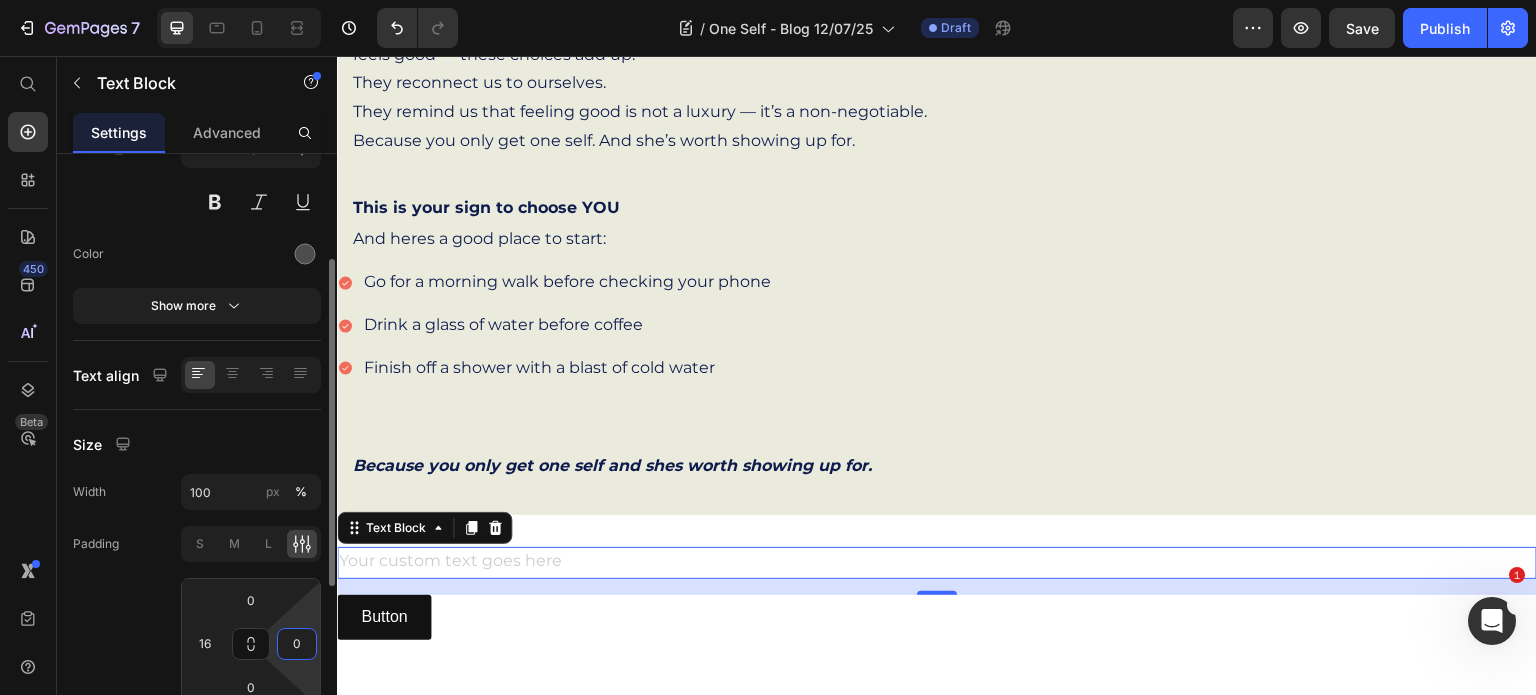 click on "0" at bounding box center [297, 644] 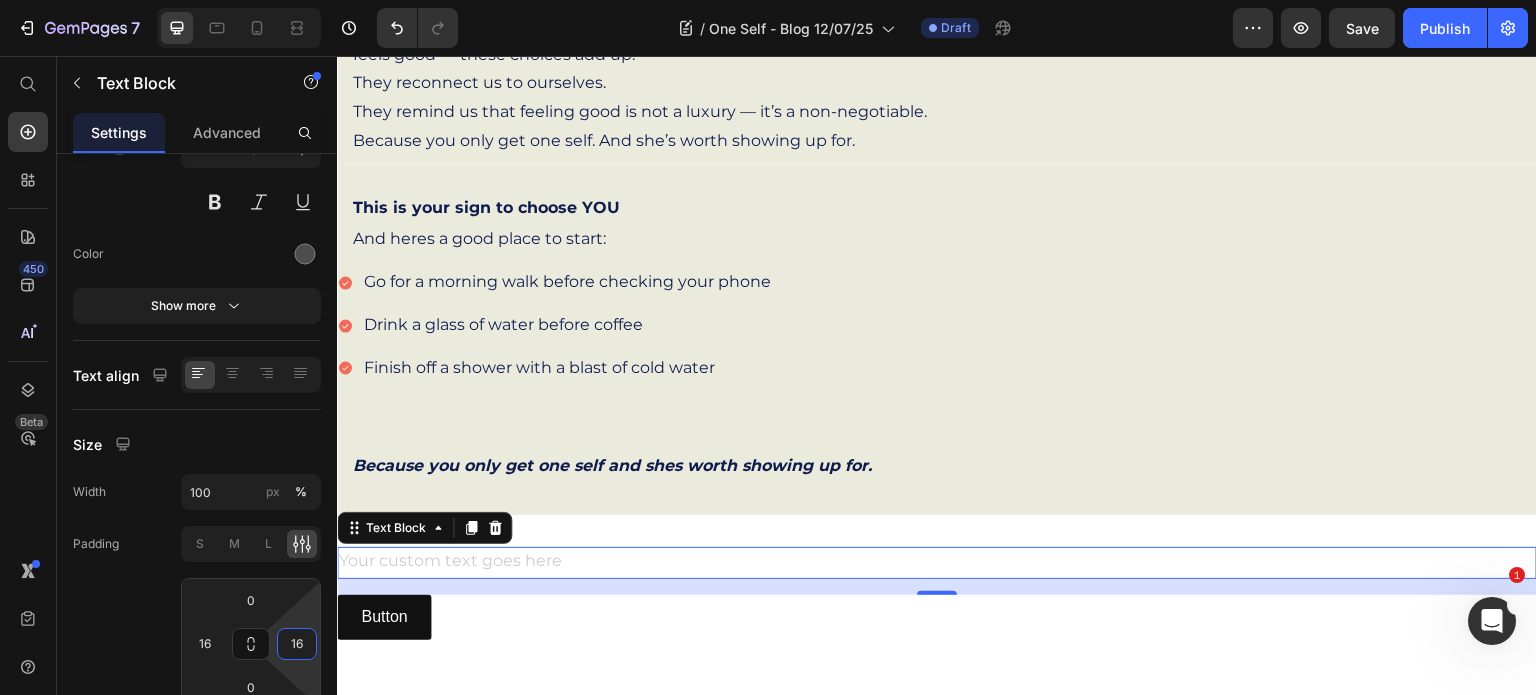 type on "16" 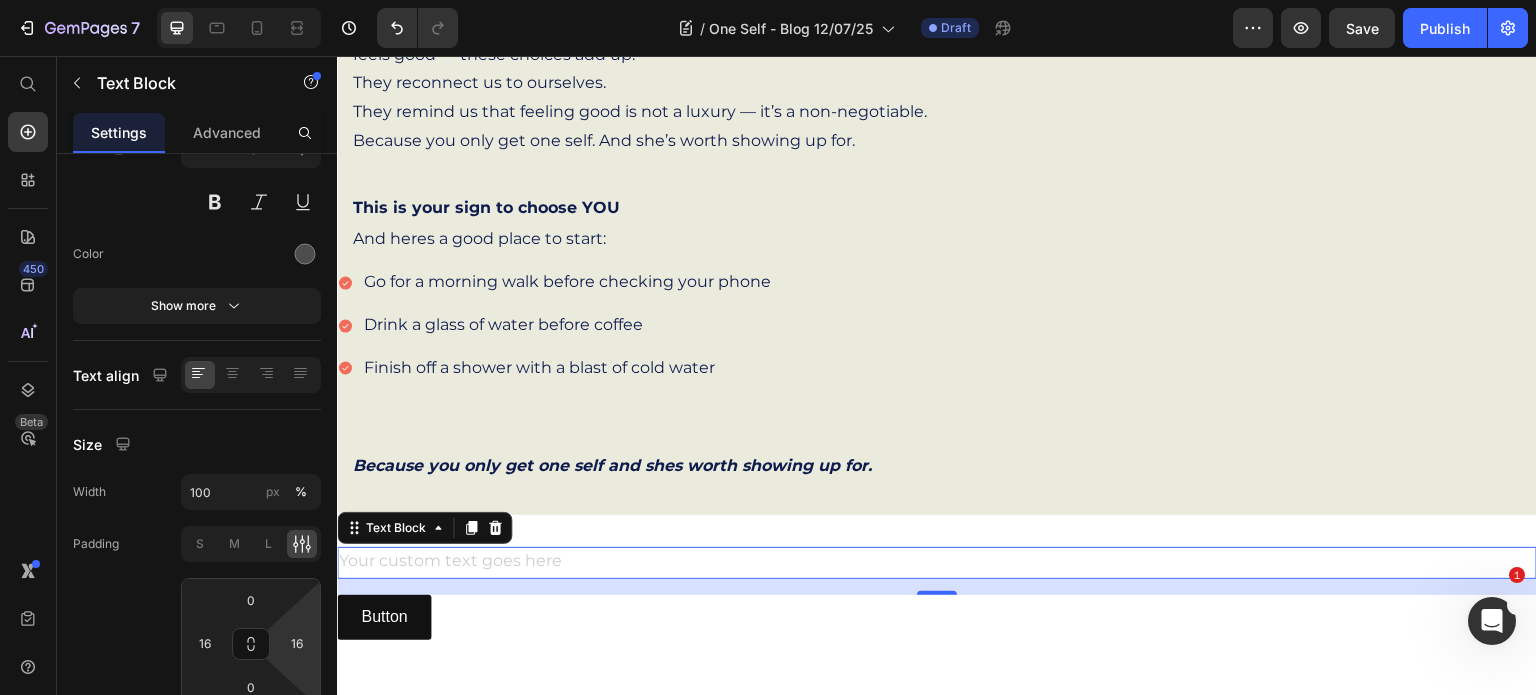 click at bounding box center (937, 563) 